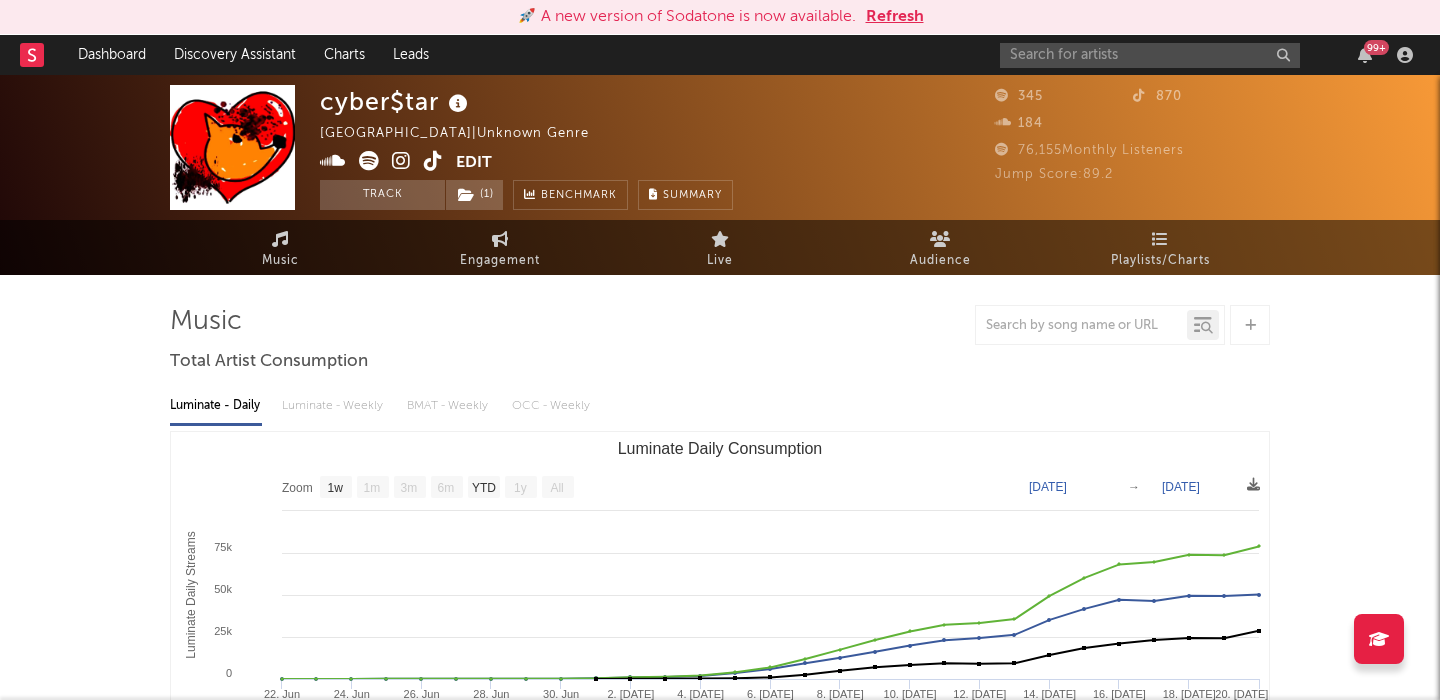 select on "1w" 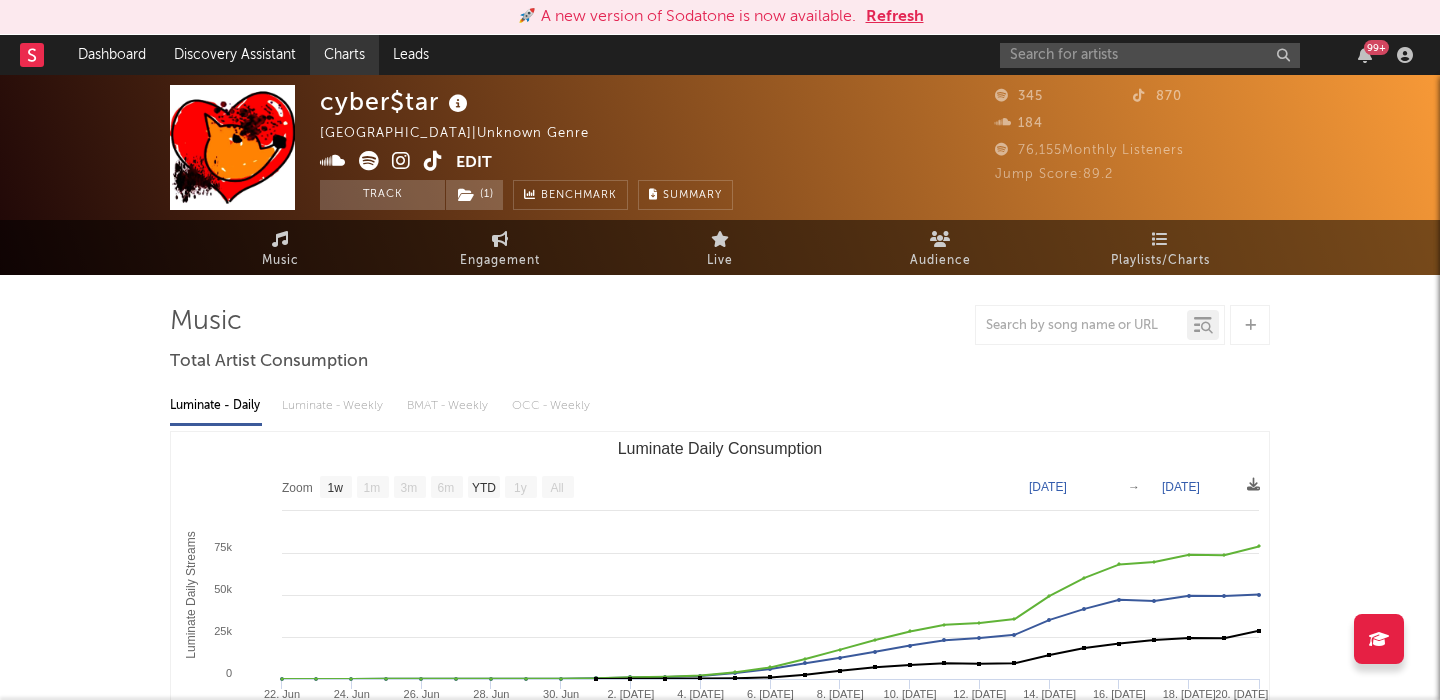 click on "Charts" at bounding box center [344, 55] 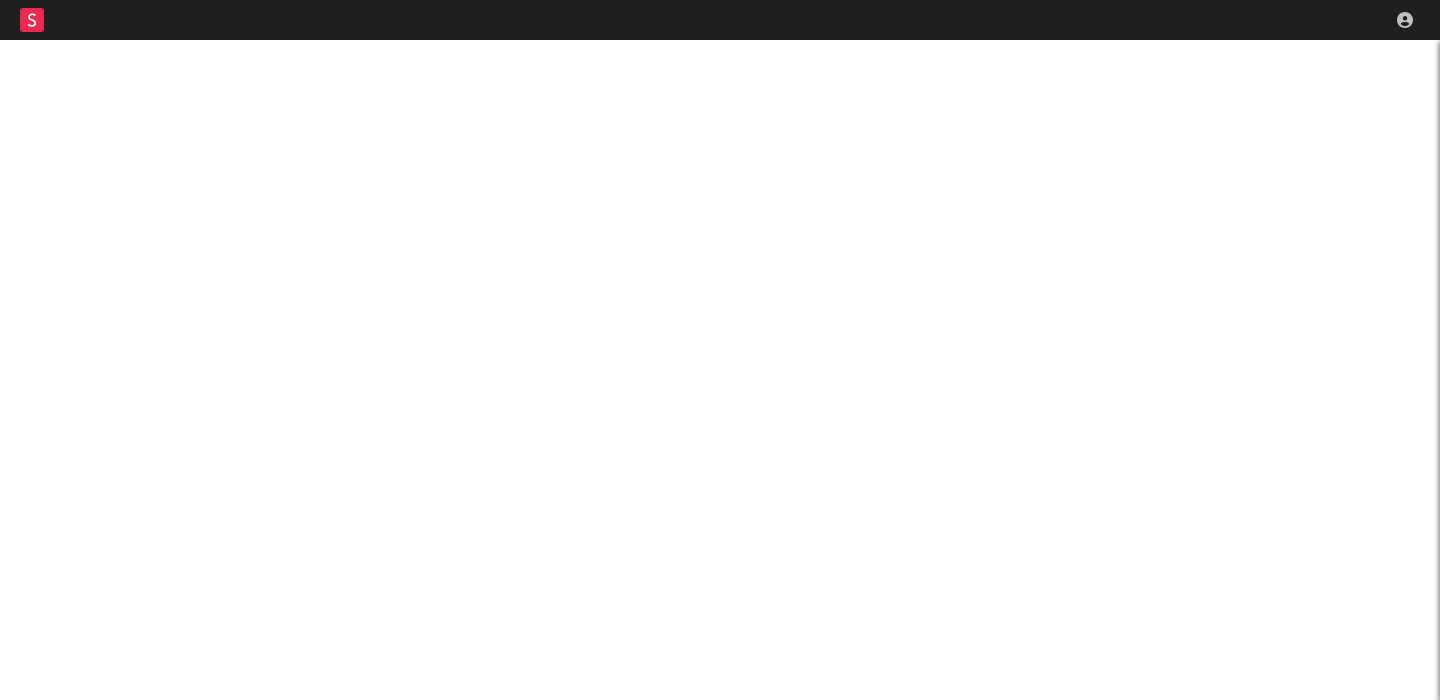 scroll, scrollTop: 0, scrollLeft: 0, axis: both 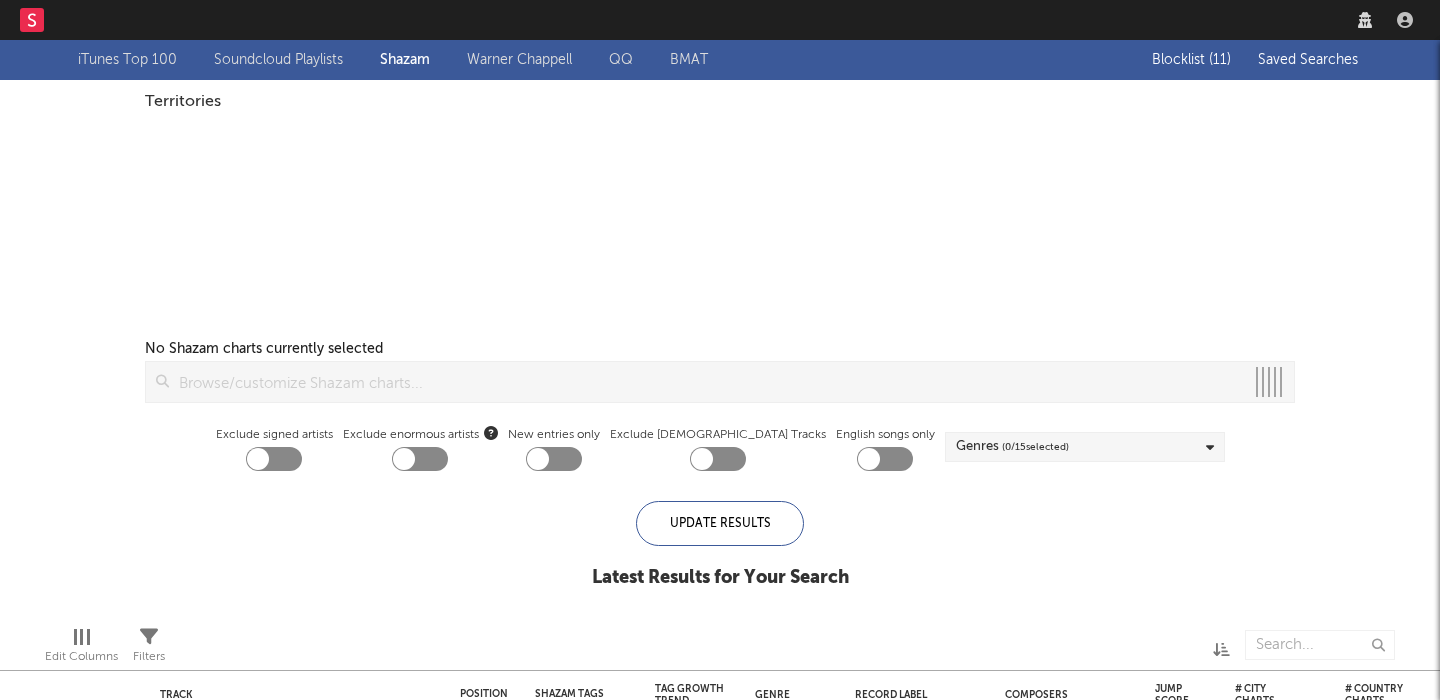 checkbox on "true" 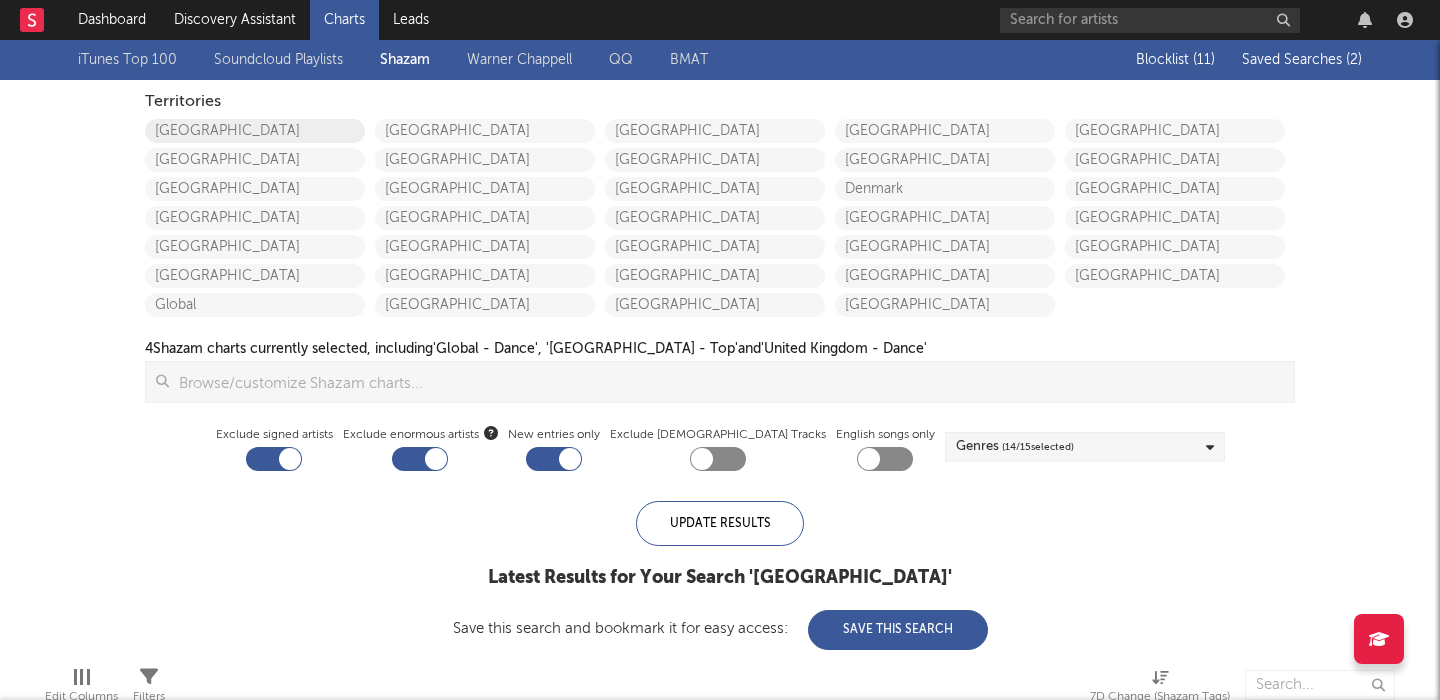 click on "[GEOGRAPHIC_DATA]" at bounding box center [255, 131] 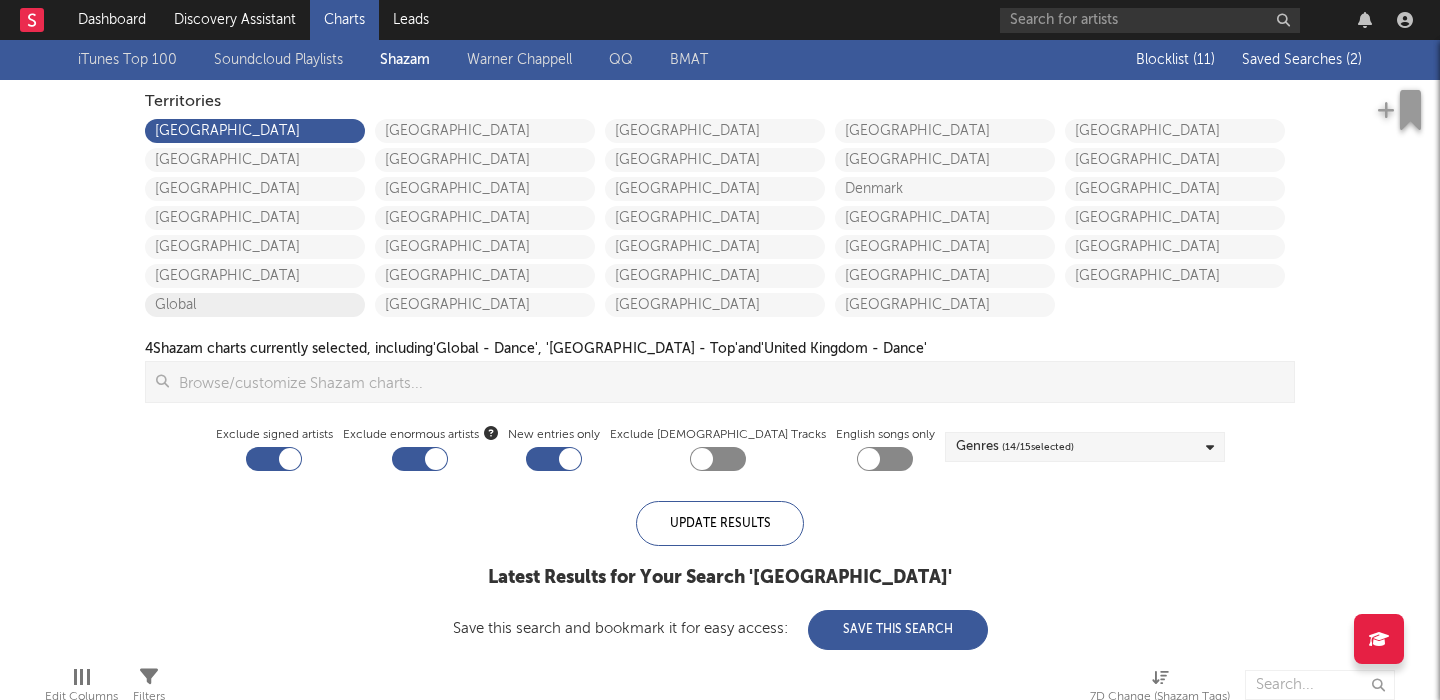 checkbox on "false" 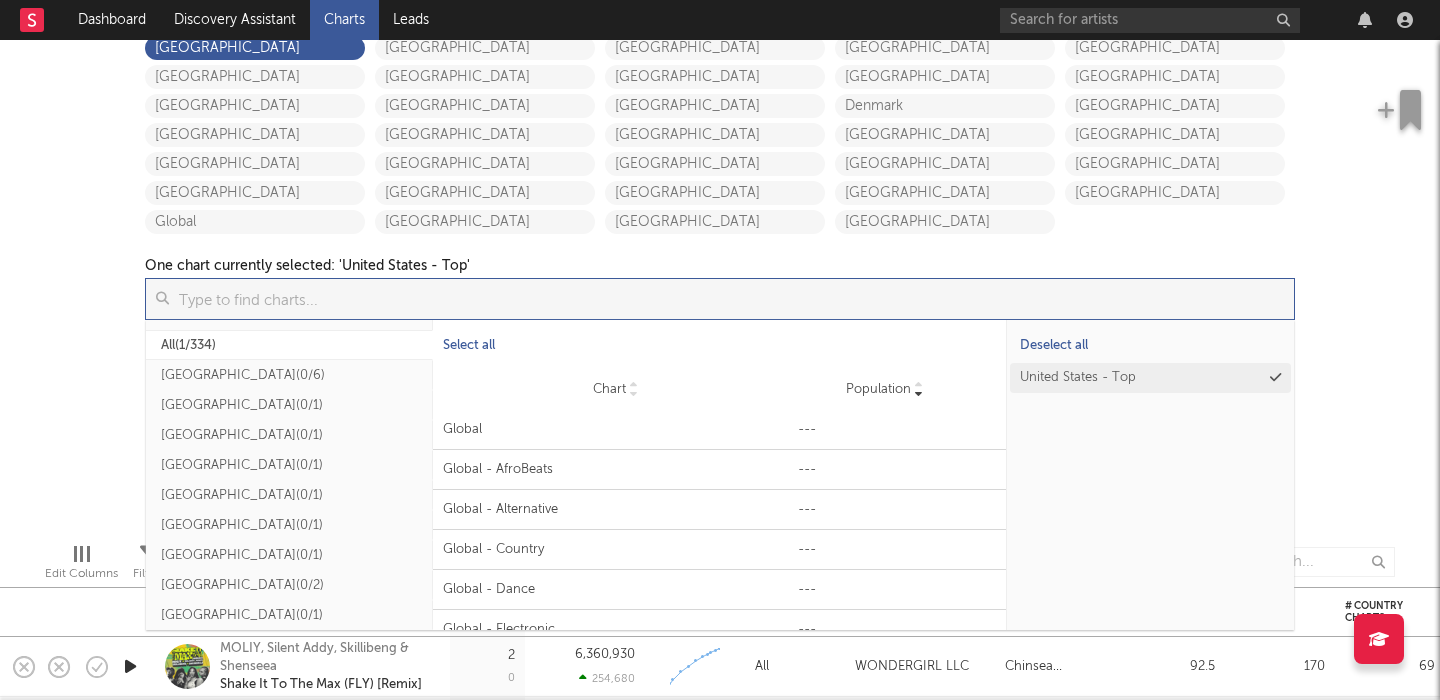 click at bounding box center [731, 299] 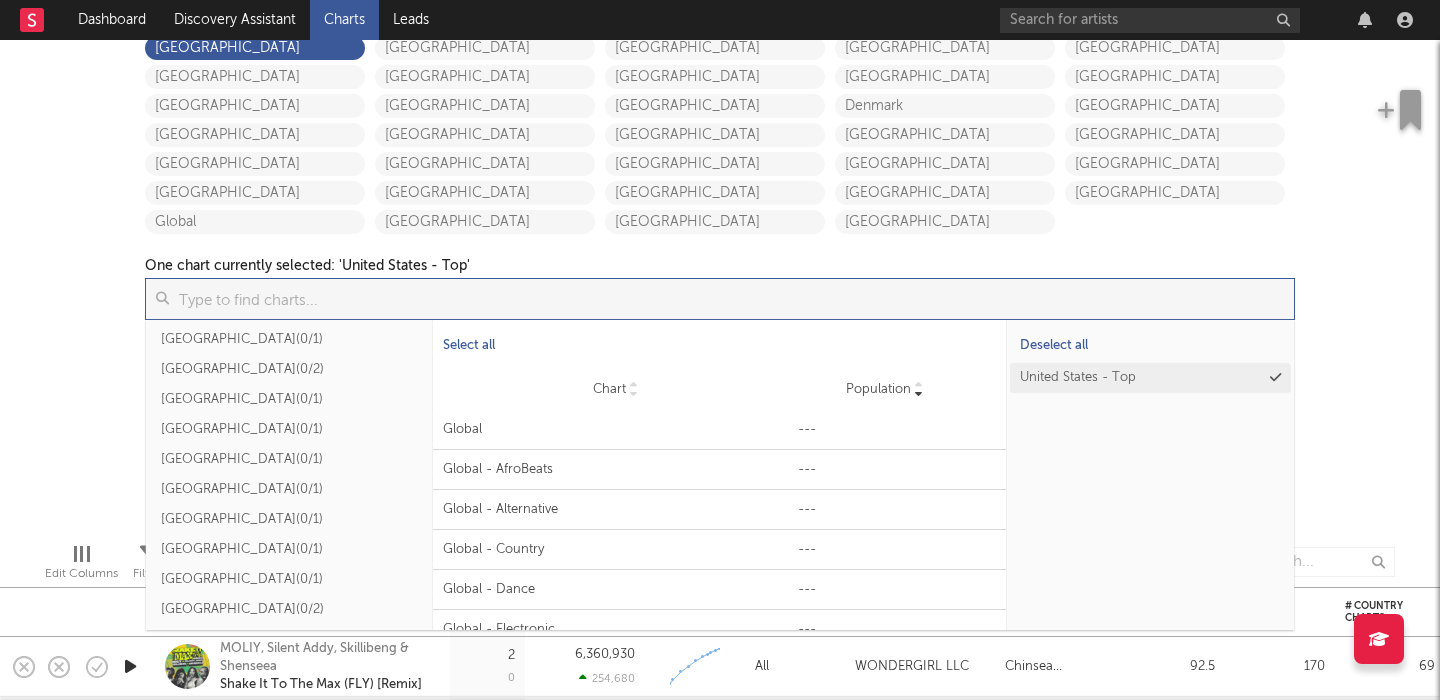 scroll, scrollTop: 325, scrollLeft: 0, axis: vertical 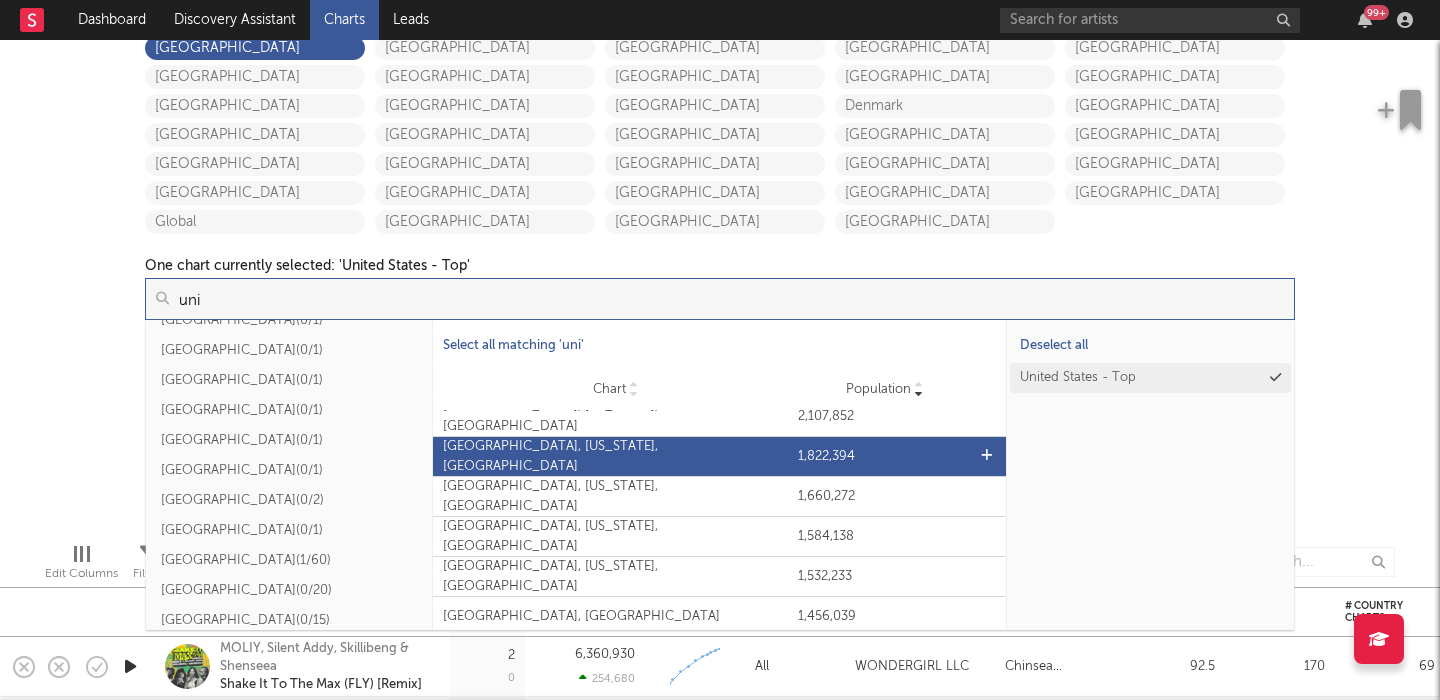 type on "uni" 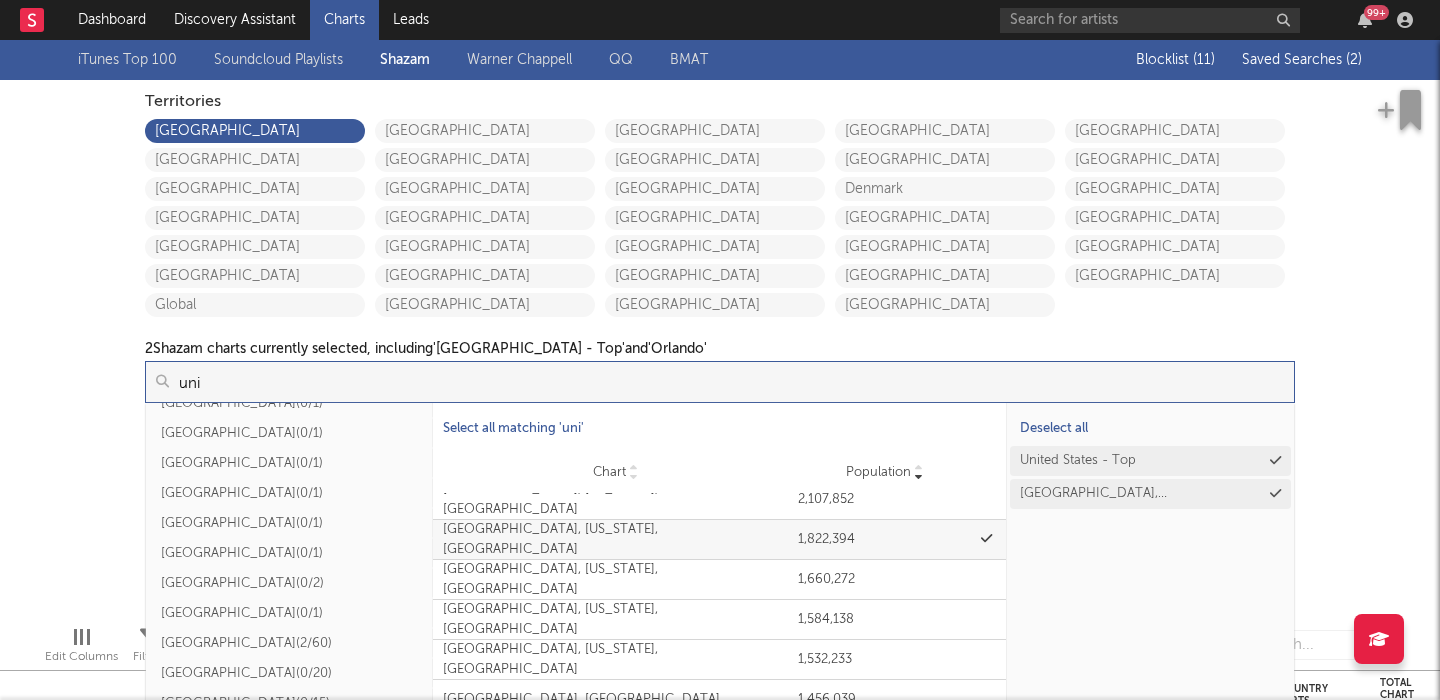 click on "iTunes Top 100 Soundcloud Playlists Shazam Warner Chappell QQ BMAT Blocklist   ( 11 ) Saved Searches   ( 2 ) Territories United States Canada Australia China Japan New Zealand Global Mexico Costa Rica Brasil Argentina Colombia Chile Peru United Kingdom Germany France Italy Spain Portugal Ireland Sweden Norway Denmark Belgium Netherlands Finland Poland Taiwan Indonesia Malaysia Thailand Korea Singapore 2  Shazam charts currently selected, including  'United States - Top'  and  'Orlando' uni Update Results Matching Charts  ( 84 ) Nigeria  ( 0/6 ) Philippines  ( 0/1 ) Vietnam  ( 0/1 ) Tanzania  ( 0/1 ) Kenya  ( 0/1 ) Uganda  ( 0/1 ) Algeria  ( 0/1 ) Uzbekistan  ( 0/2 ) Mozambique  ( 0/1 ) Ghana  ( 0/1 ) Ivory Coast  ( 0/1 ) Cameroon  ( 0/1 ) Zambia  ( 0/1 ) Senegal  ( 0/1 ) Tunisia  ( 0/1 ) United Arab Emirates  ( 0/2 ) Azerbaijan  ( 0/1 ) United States  ( 2/60 ) United Kingdom  ( 0/20 ) Germany  ( 0/15 ) Canada  ( 0/13 ) Russia  ( 0/7 ) Australia  ( 0/10 ) New Zealand  ( 0/1 ) France  ( 0/15 ) Italy  ( 0/12 ) )" at bounding box center (720, 325) 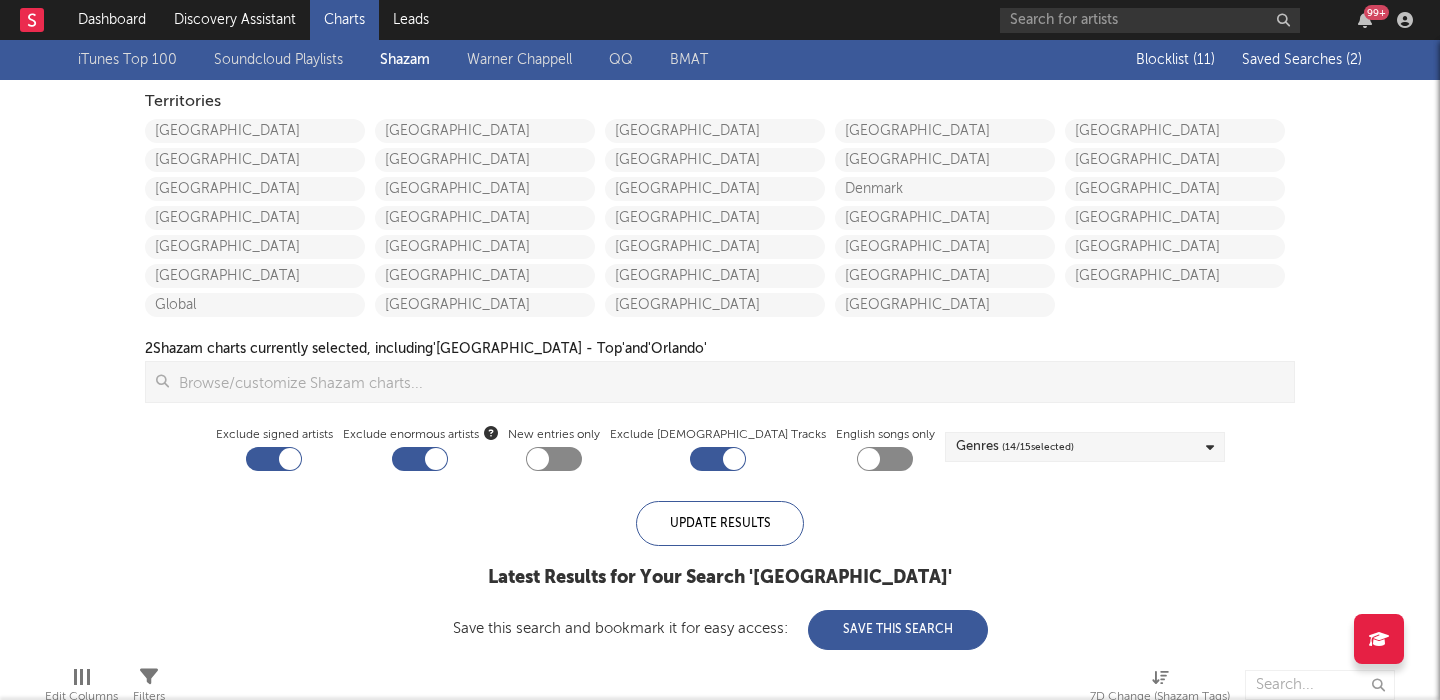 click at bounding box center [731, 382] 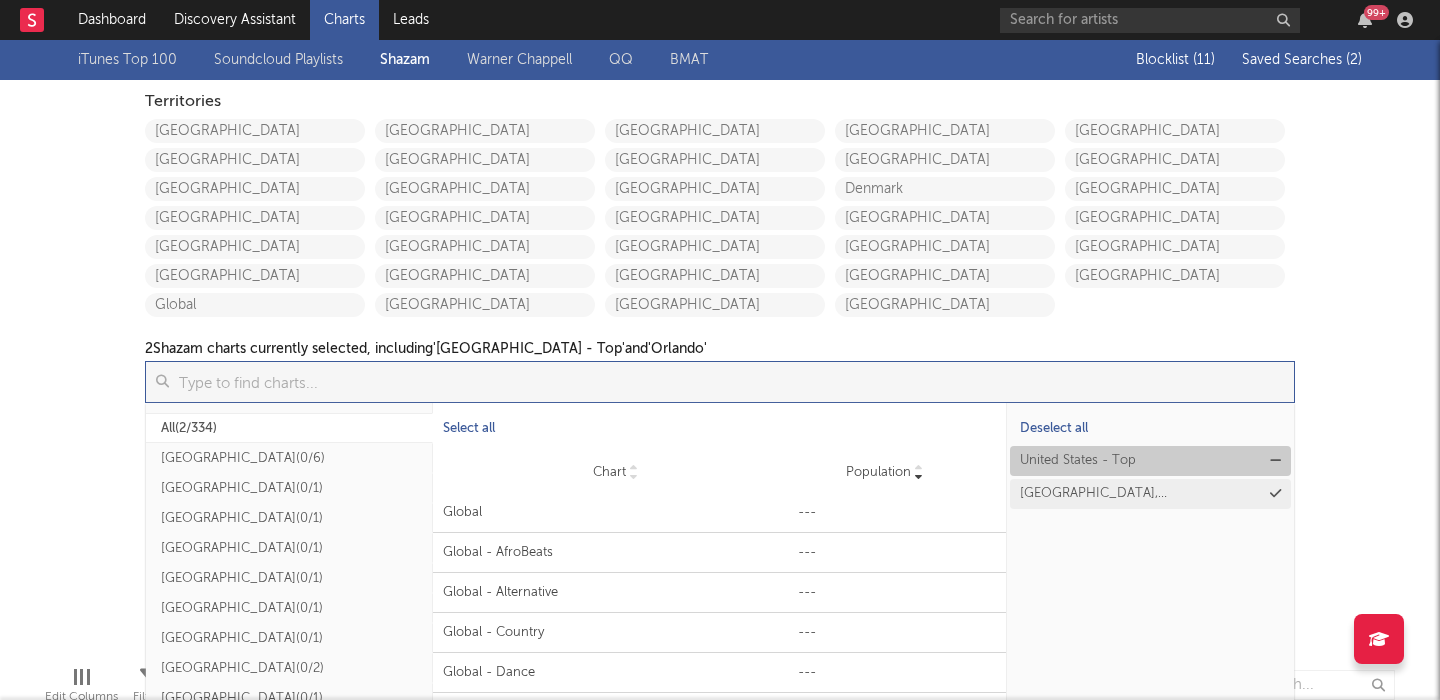click at bounding box center [1275, 460] 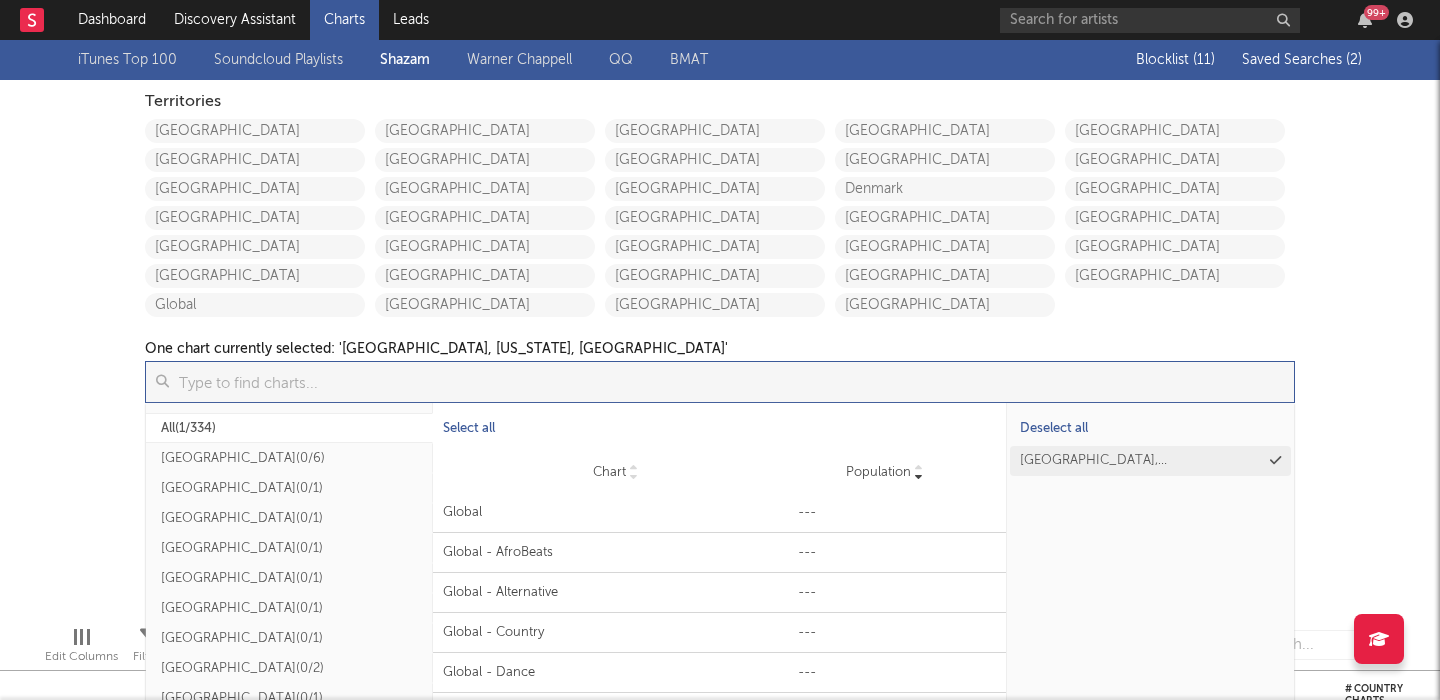 click on "iTunes Top 100 Soundcloud Playlists Shazam Warner Chappell QQ BMAT Blocklist   ( 11 ) Saved Searches   ( 2 ) Territories United States Canada Australia China Japan New Zealand Global Mexico Costa Rica Brasil Argentina Colombia Chile Peru United Kingdom Germany France Italy Spain Portugal Ireland Sweden Norway Denmark Belgium Netherlands Finland Poland Taiwan Indonesia Malaysia Thailand Korea Singapore One chart currently selected: ' Orlando, Florida, United States ' Update Results All  ( 1/334 ) Nigeria  ( 0/6 ) Philippines  ( 0/1 ) Vietnam  ( 0/1 ) Tanzania  ( 0/1 ) Kenya  ( 0/1 ) Uganda  ( 0/1 ) Algeria  ( 0/1 ) Uzbekistan  ( 0/2 ) Mozambique  ( 0/1 ) Ghana  ( 0/1 ) Ivory Coast  ( 0/1 ) Cameroon  ( 0/1 ) Zambia  ( 0/1 ) Senegal  ( 0/1 ) Tunisia  ( 0/1 ) United Arab Emirates  ( 0/2 ) Azerbaijan  ( 0/1 ) United States  ( 1/60 ) United Kingdom  ( 0/20 ) Germany  ( 0/15 ) Canada  ( 0/13 ) Russia  ( 0/7 ) Australia  ( 0/10 ) New Zealand  ( 0/1 ) France  ( 0/15 ) Italy  ( 0/12 ) Spain  ( 0/9 ) Netherlands  ( 0/7" at bounding box center [720, 325] 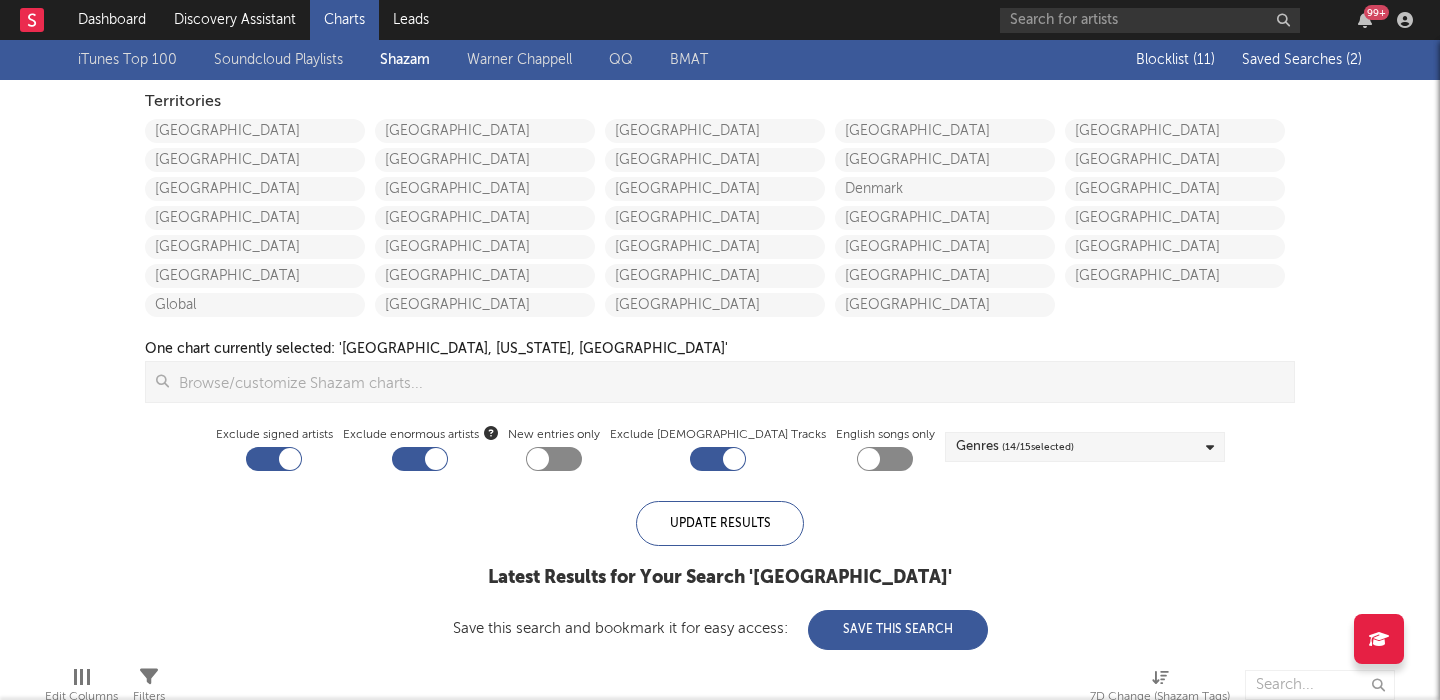 click on "Update Results Latest Results for Your Search ' United States ' Save this search and bookmark it for easy access: Save This Search" at bounding box center (720, 575) 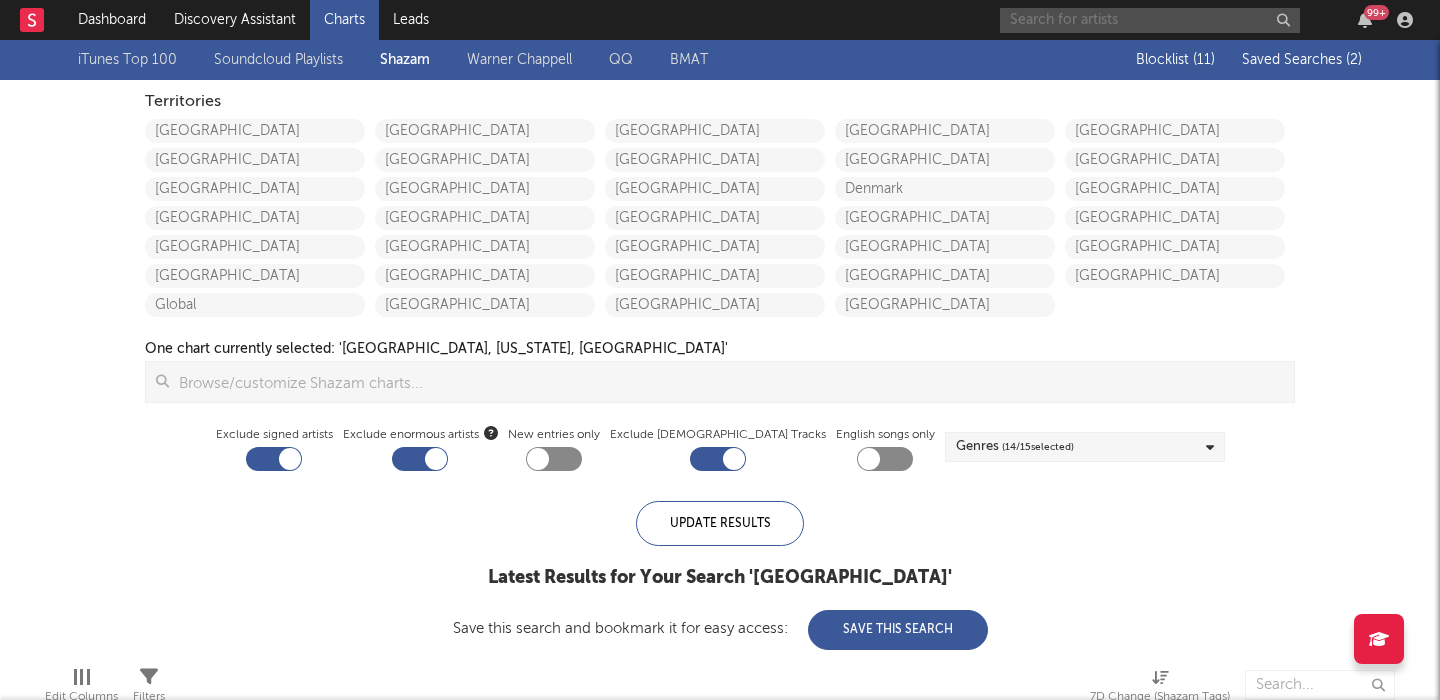 click at bounding box center (1150, 20) 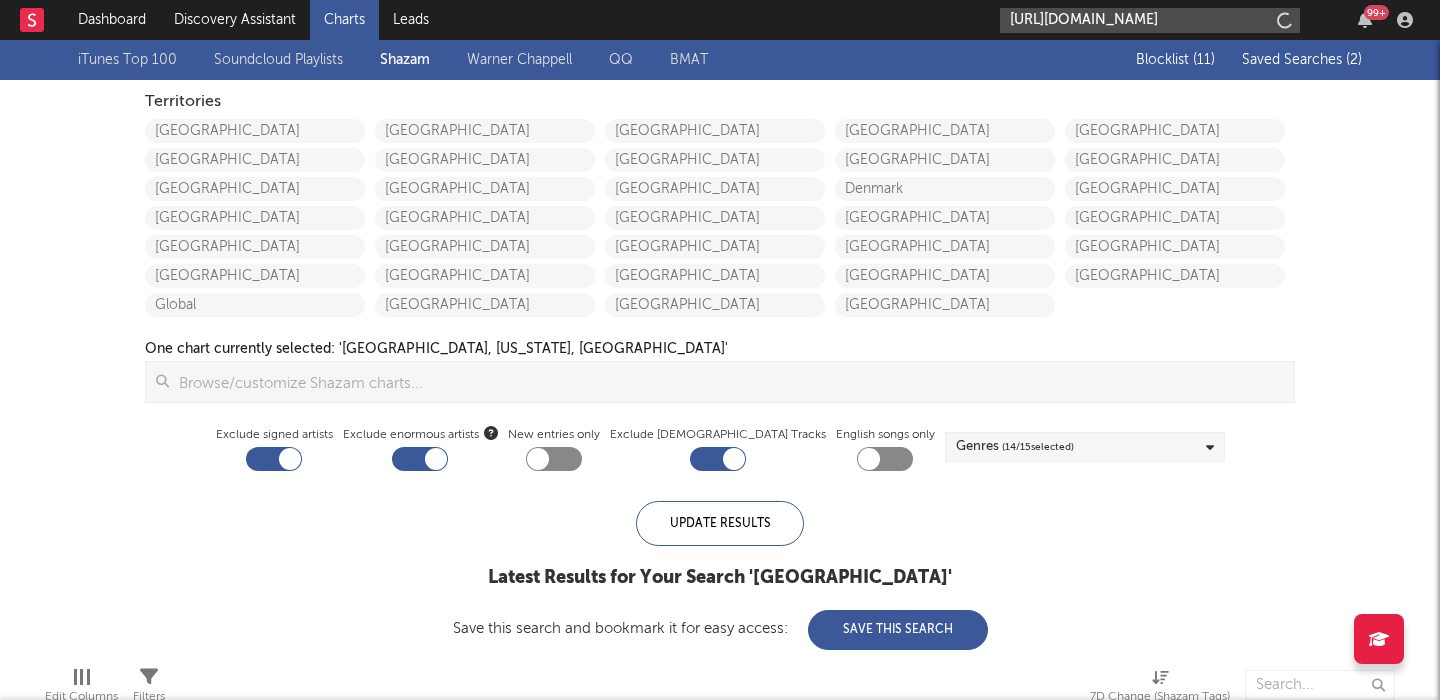 scroll, scrollTop: 0, scrollLeft: 481, axis: horizontal 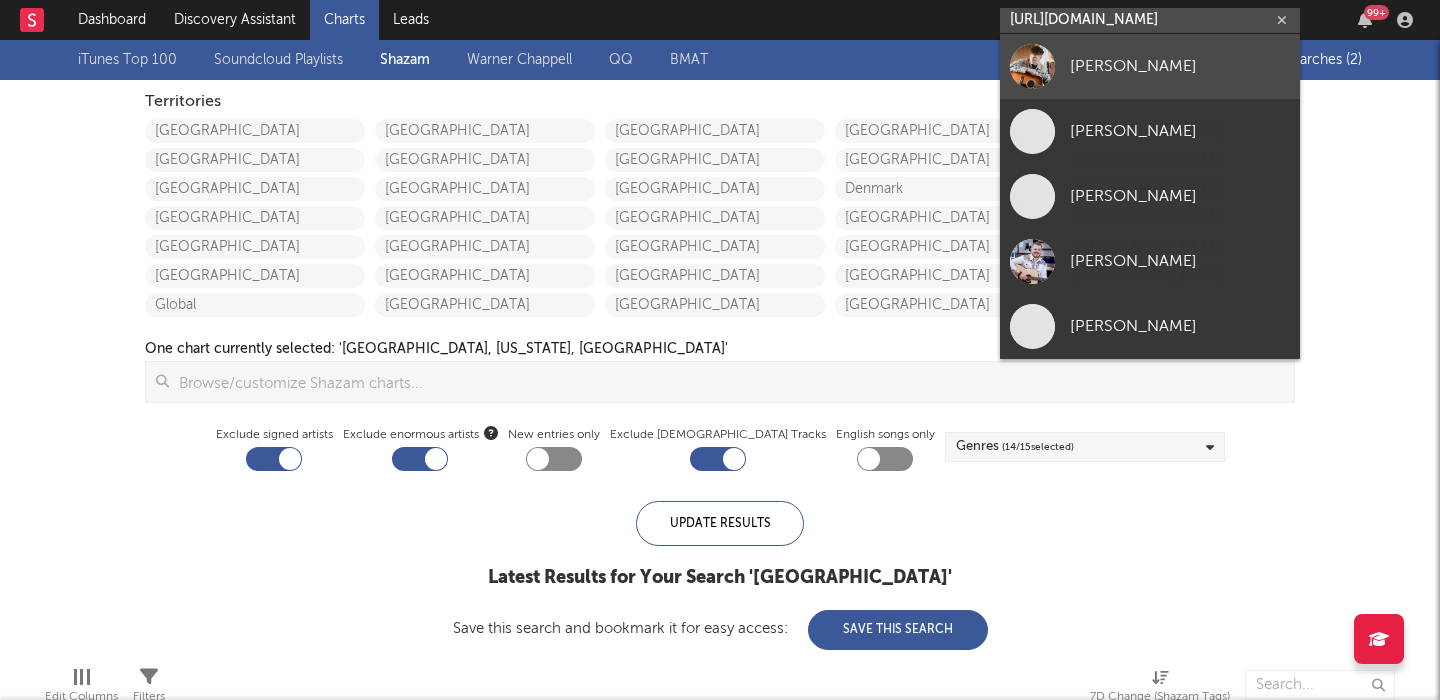 type on "https://open.spotify.com/track/69k4OtoL9FnNyoKOV5Rn7Q?si=71f6038144914569&nd=1&dlsi=602acf4ffbf24076" 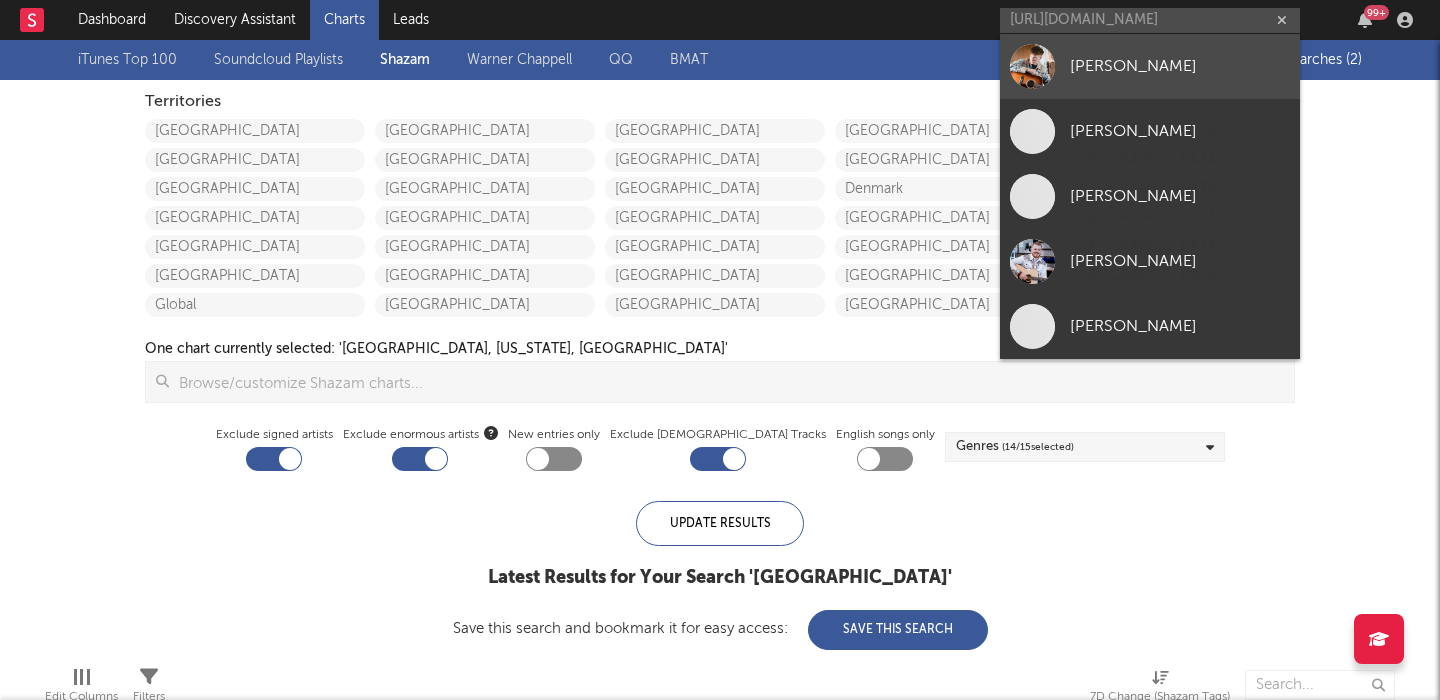 click on "Jeremy Wise" at bounding box center (1180, 66) 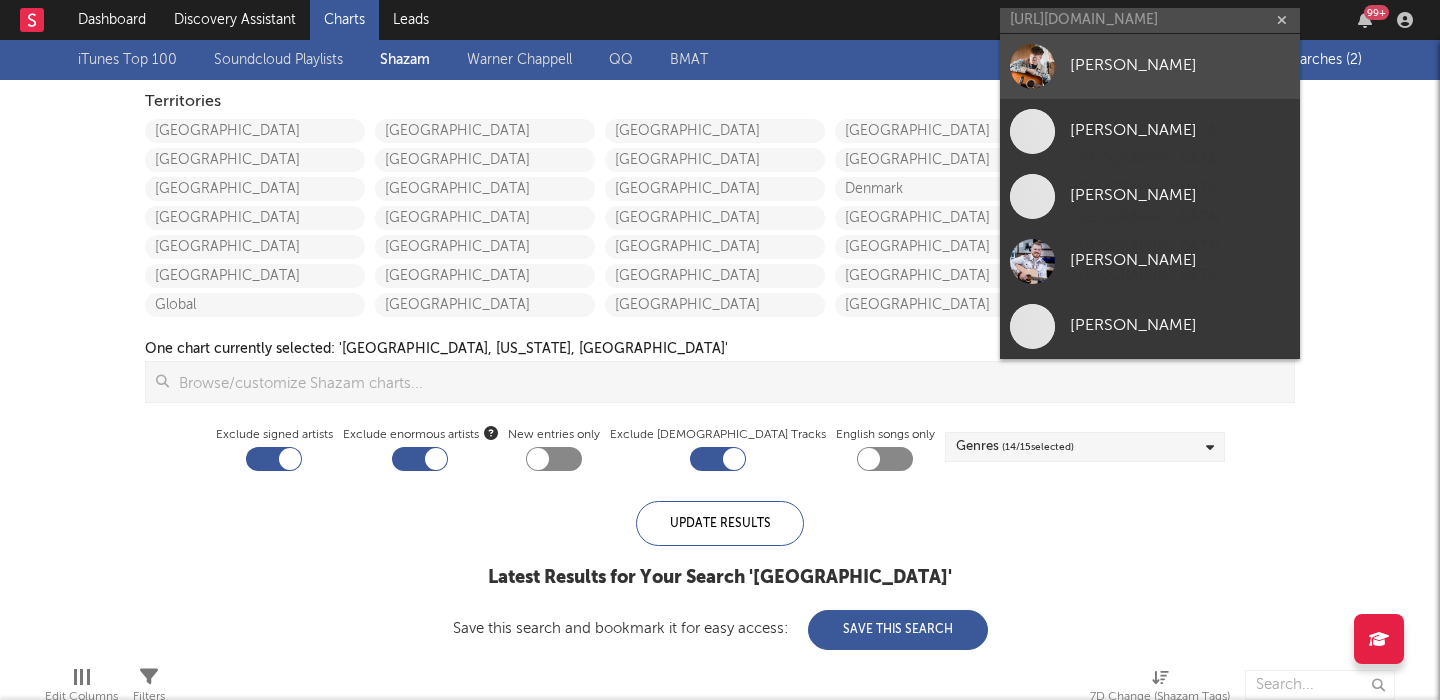 scroll, scrollTop: 0, scrollLeft: 0, axis: both 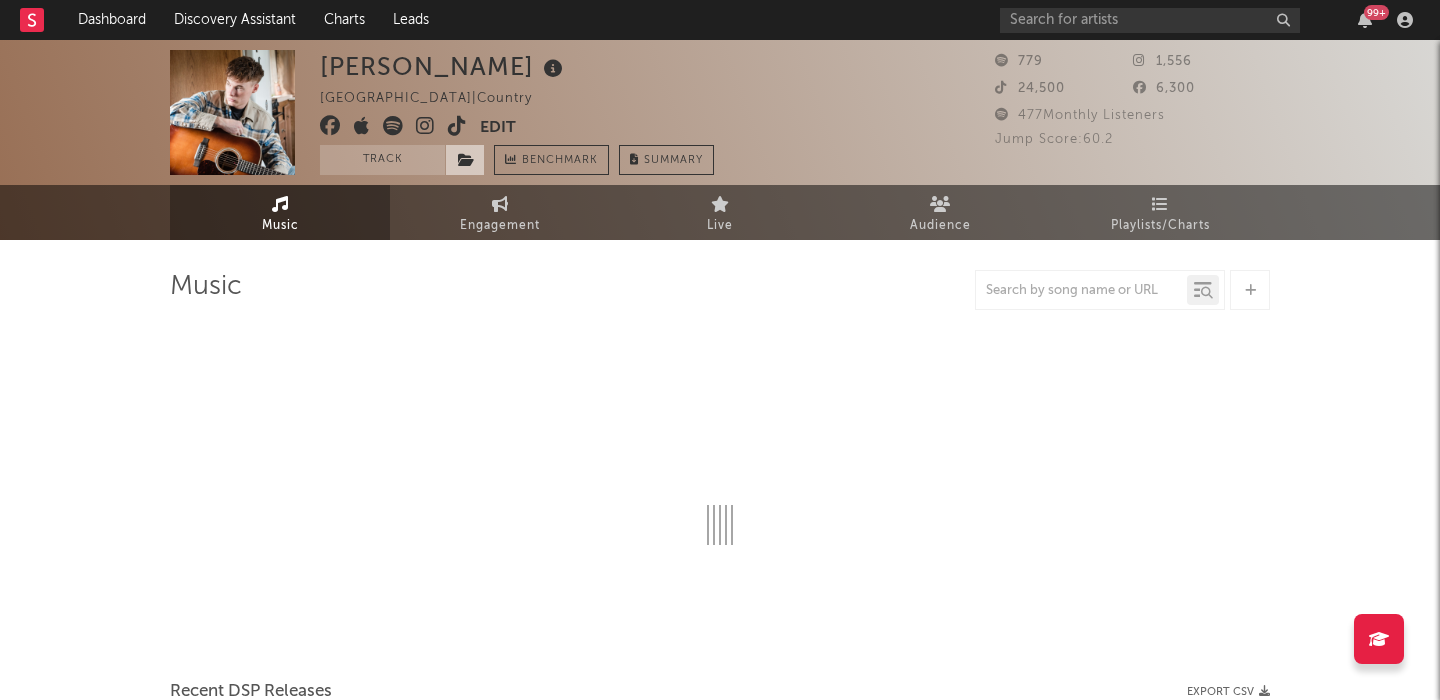 select on "1w" 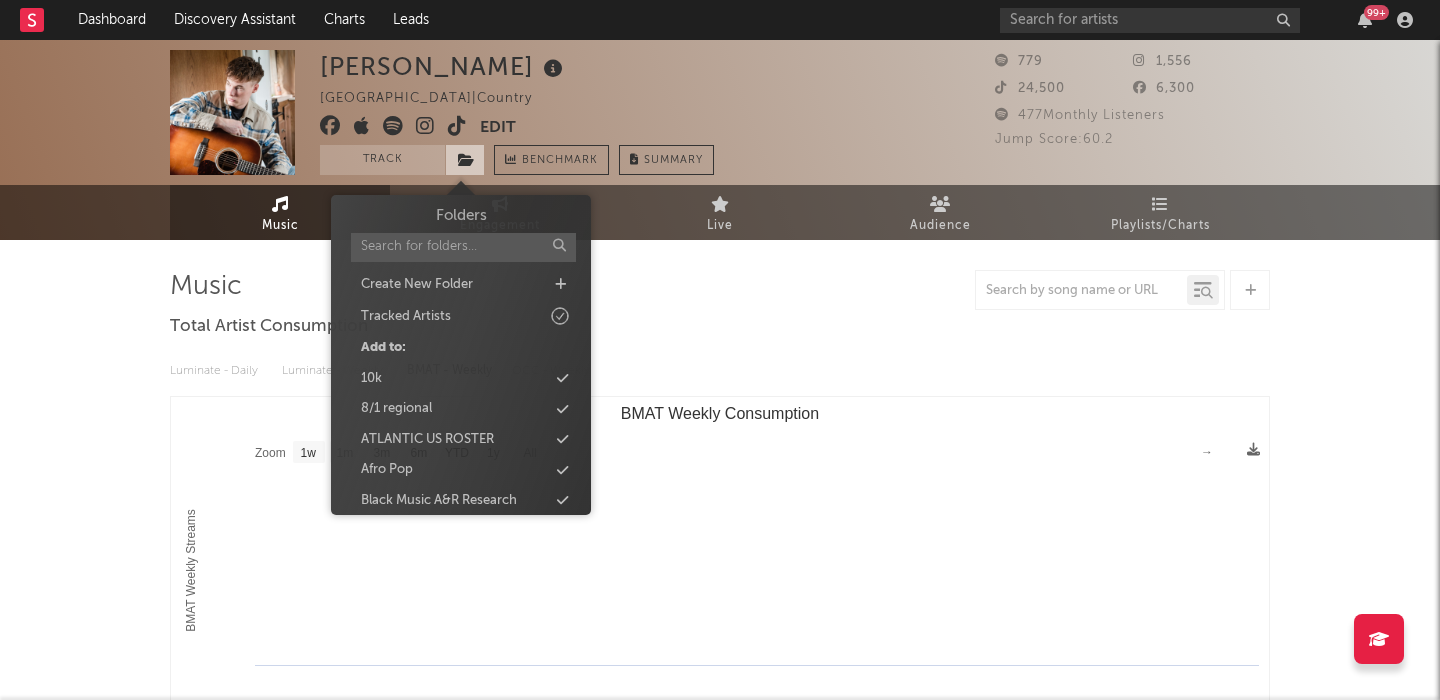 click at bounding box center (466, 160) 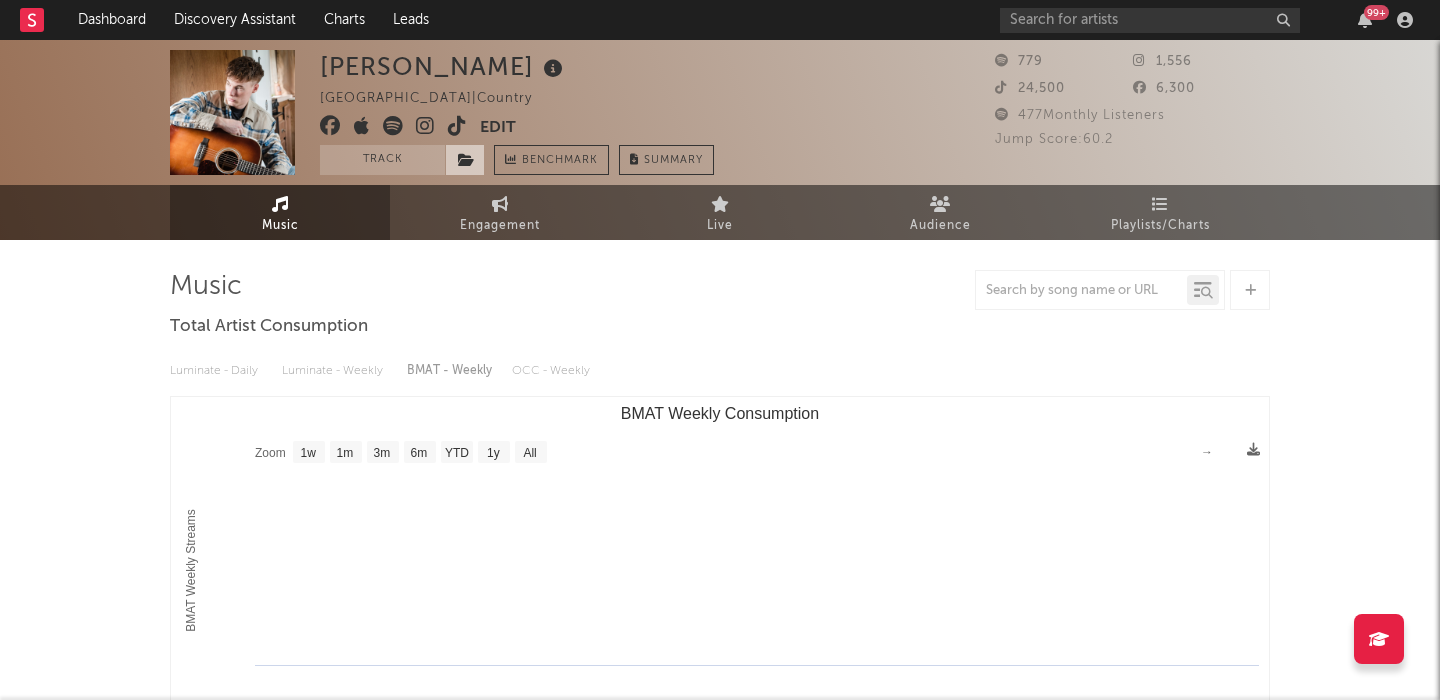 click at bounding box center [466, 160] 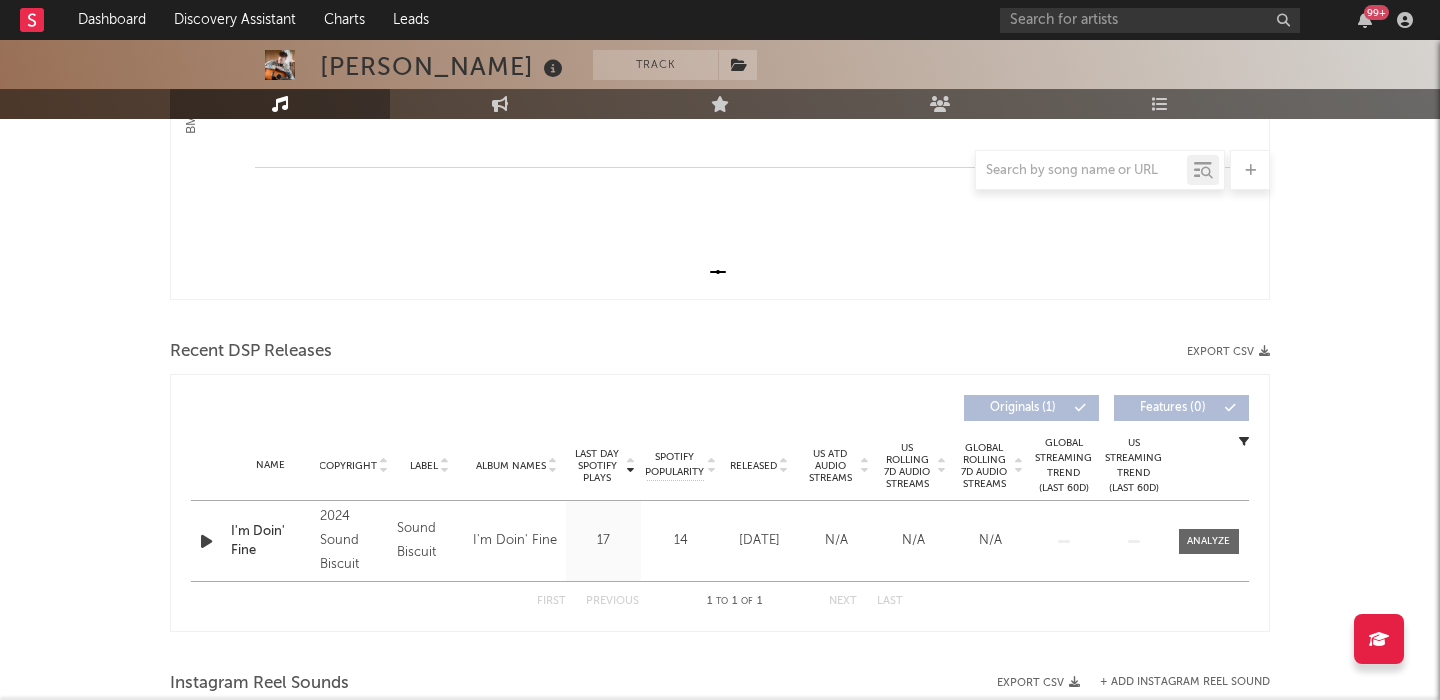 scroll, scrollTop: 520, scrollLeft: 0, axis: vertical 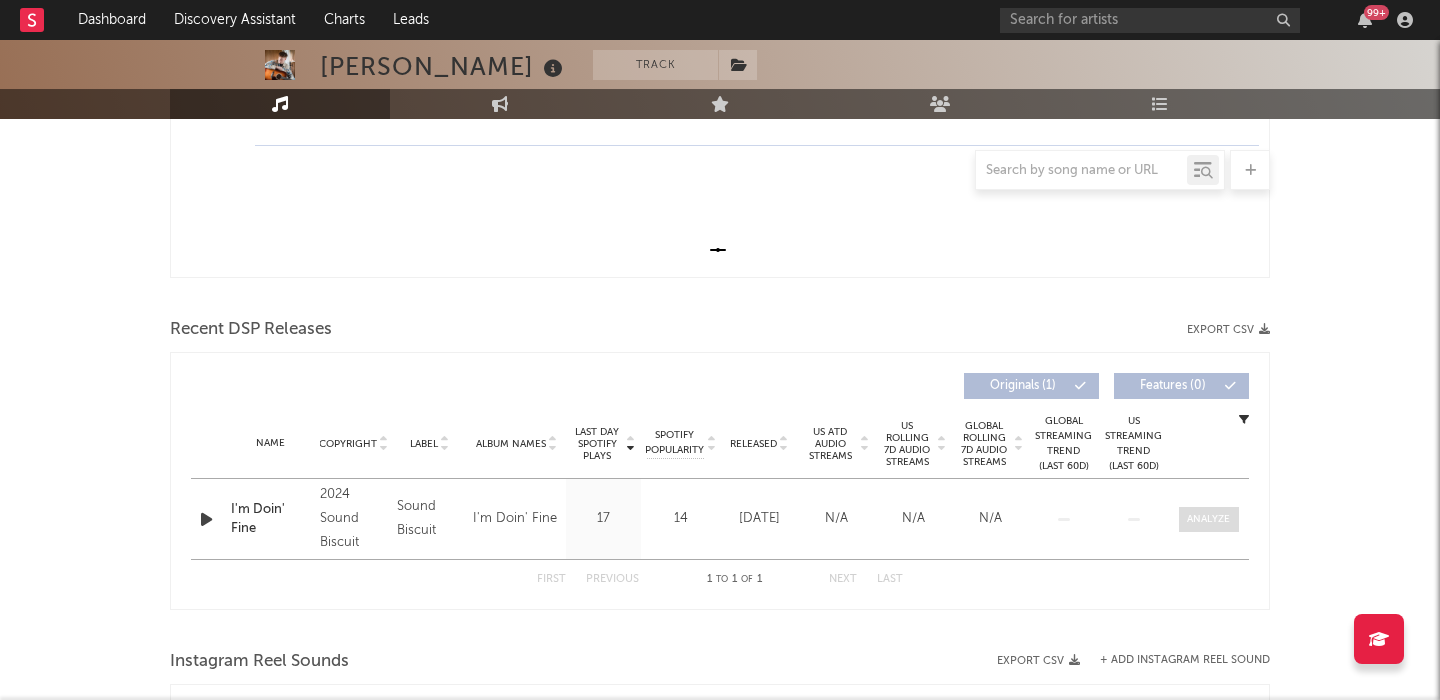 click at bounding box center (1208, 519) 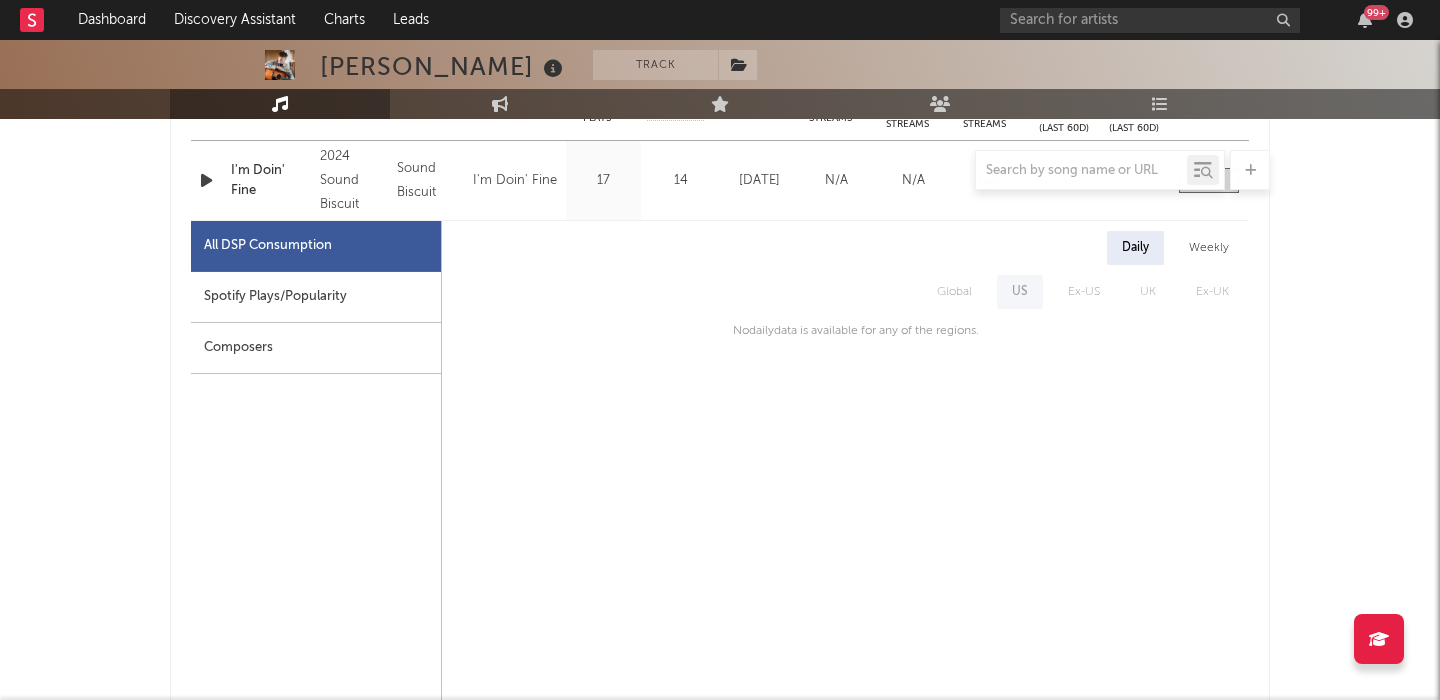 scroll, scrollTop: 865, scrollLeft: 0, axis: vertical 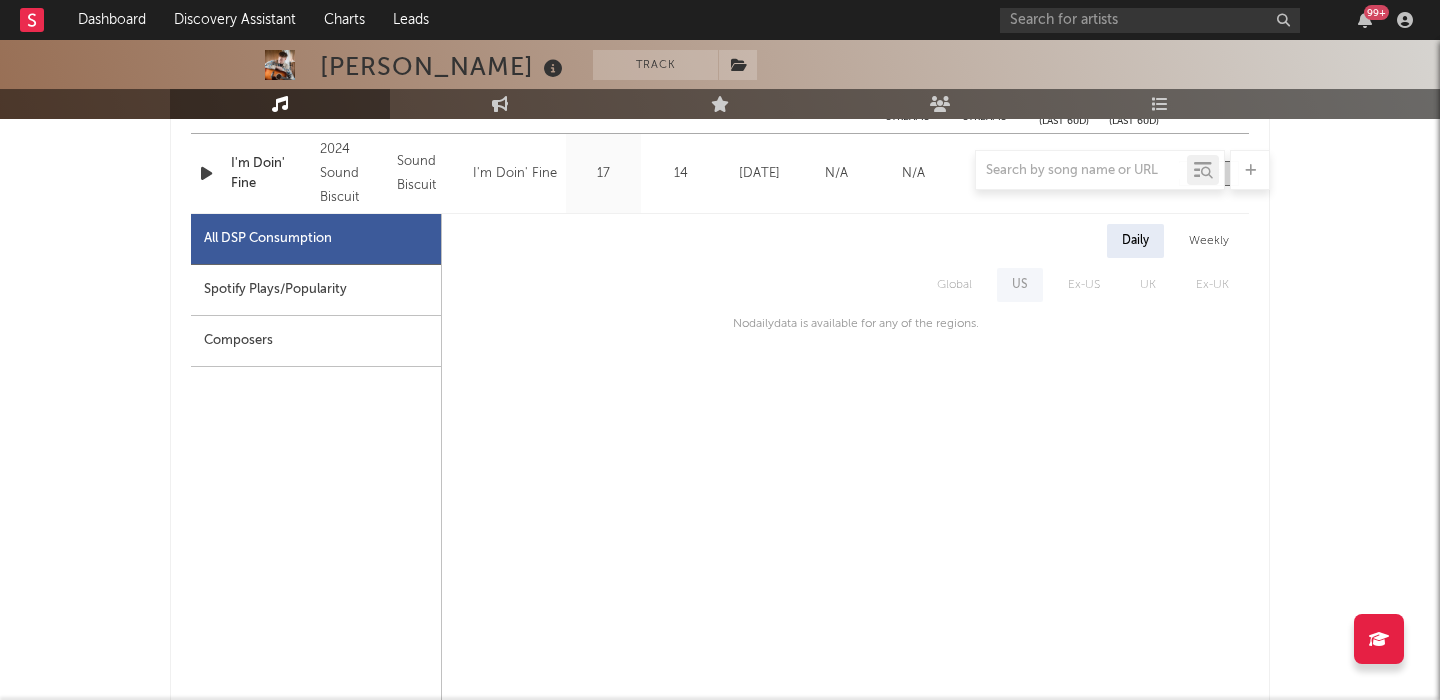 click on "Spotify Plays/Popularity" at bounding box center [316, 290] 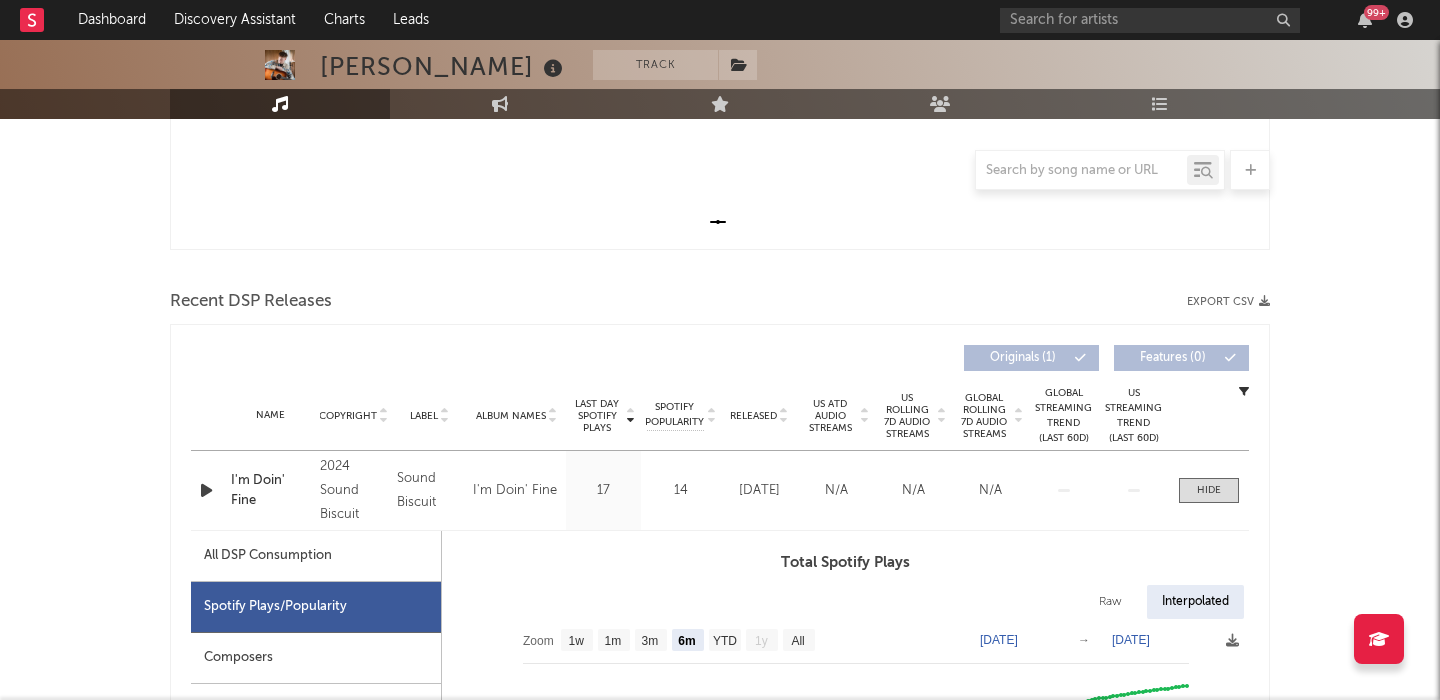 scroll, scrollTop: 0, scrollLeft: 0, axis: both 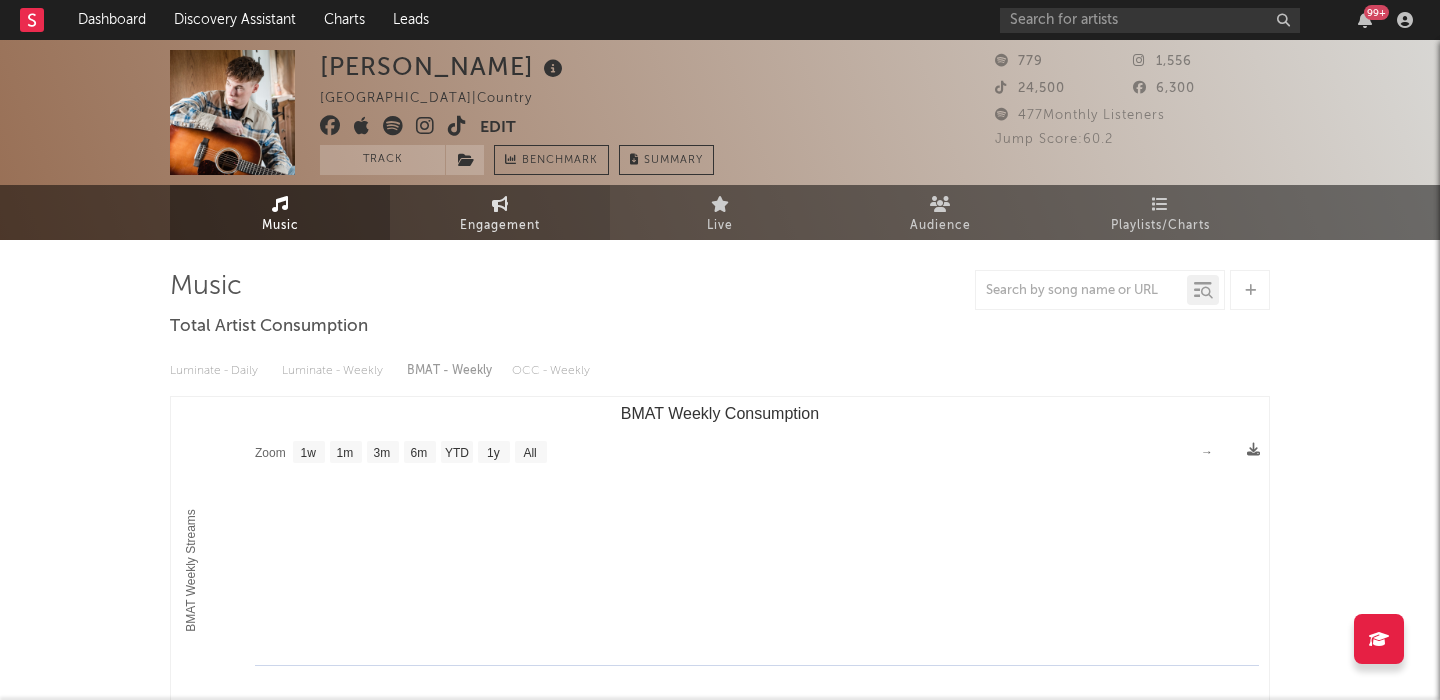 click on "Engagement" at bounding box center [500, 226] 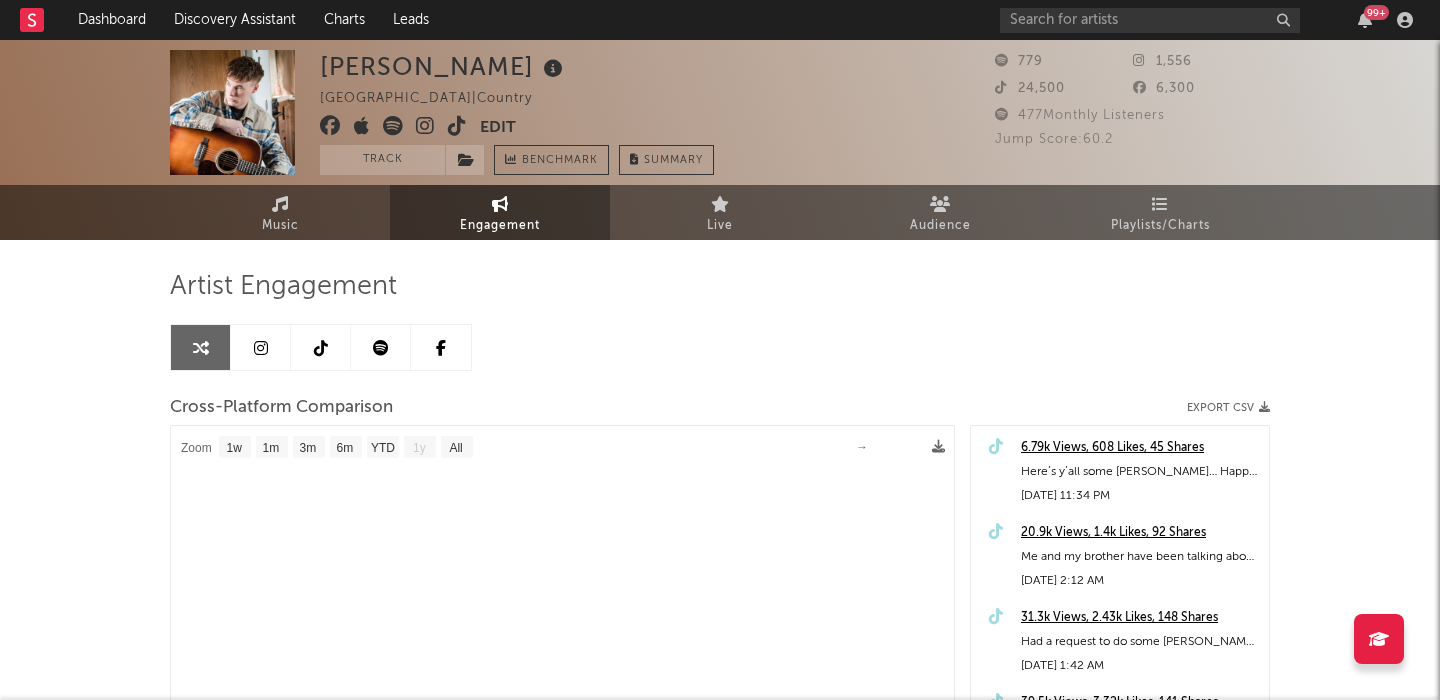 select on "1m" 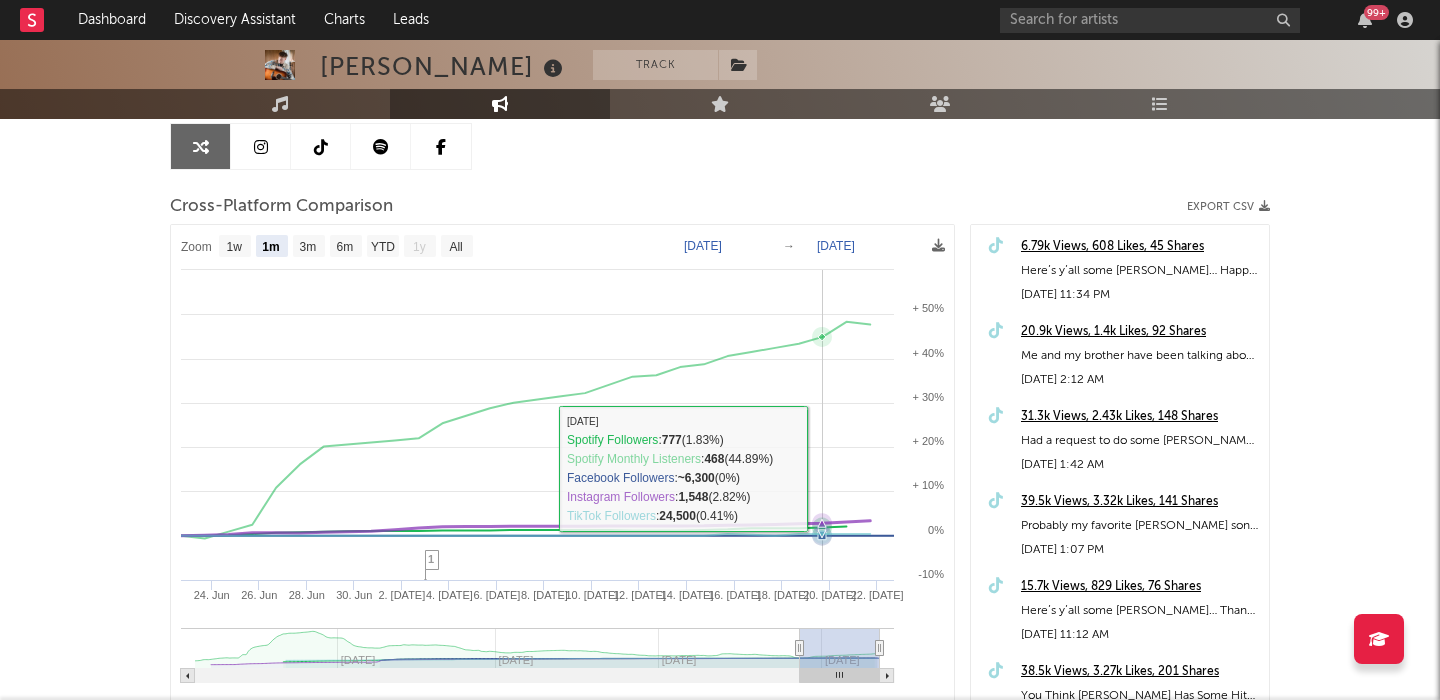 scroll, scrollTop: 0, scrollLeft: 0, axis: both 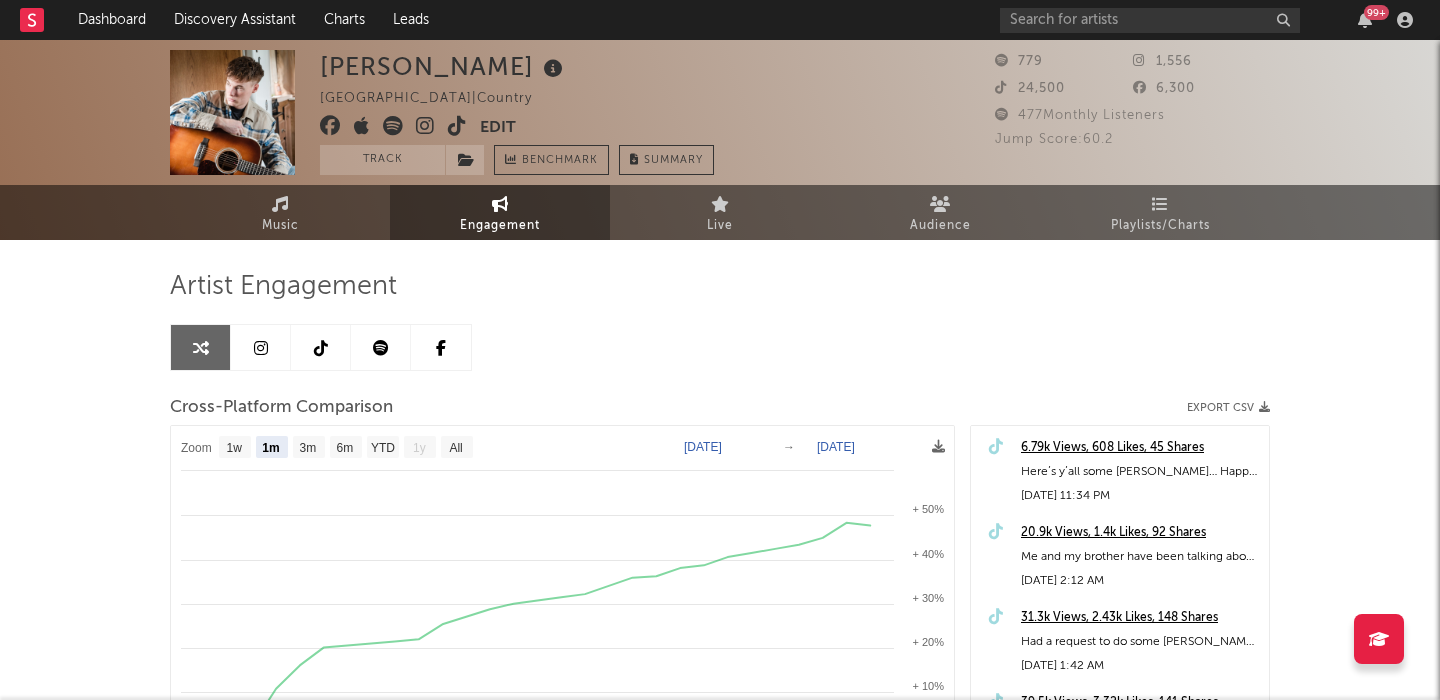 click at bounding box center [261, 347] 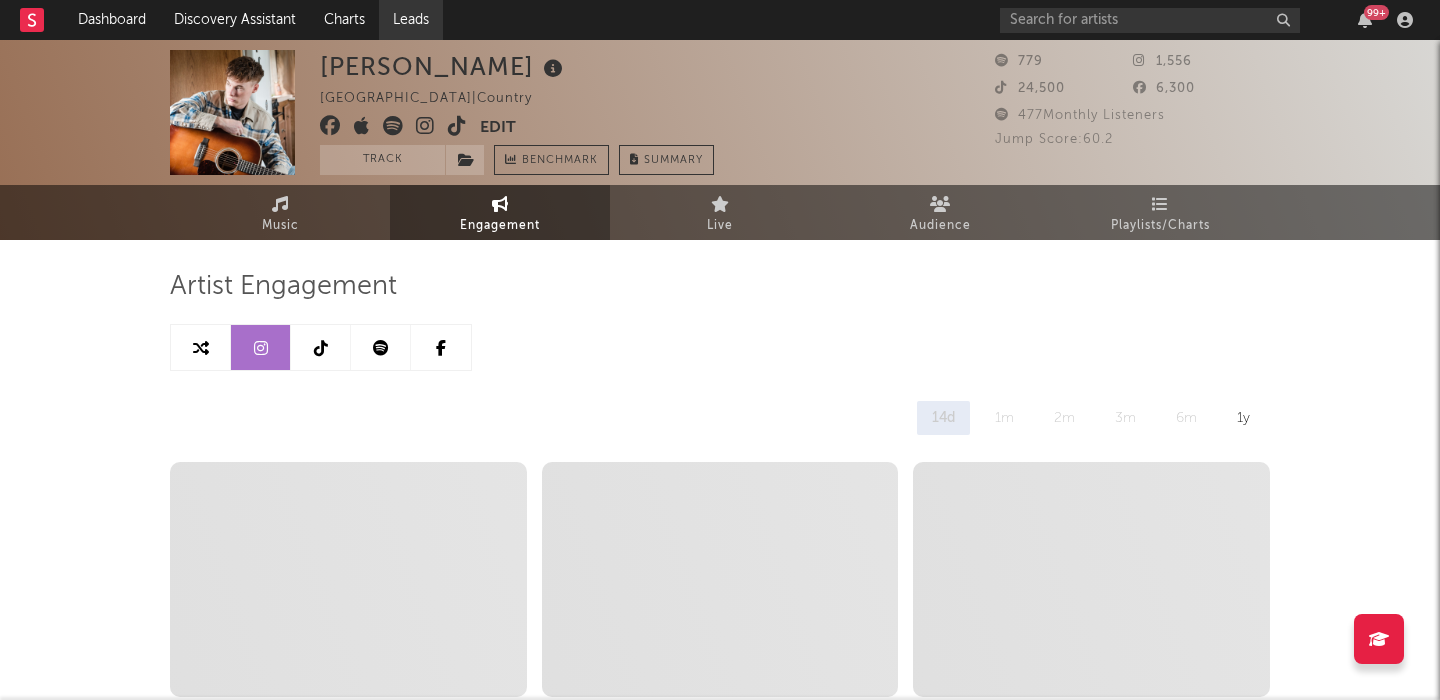 select on "6m" 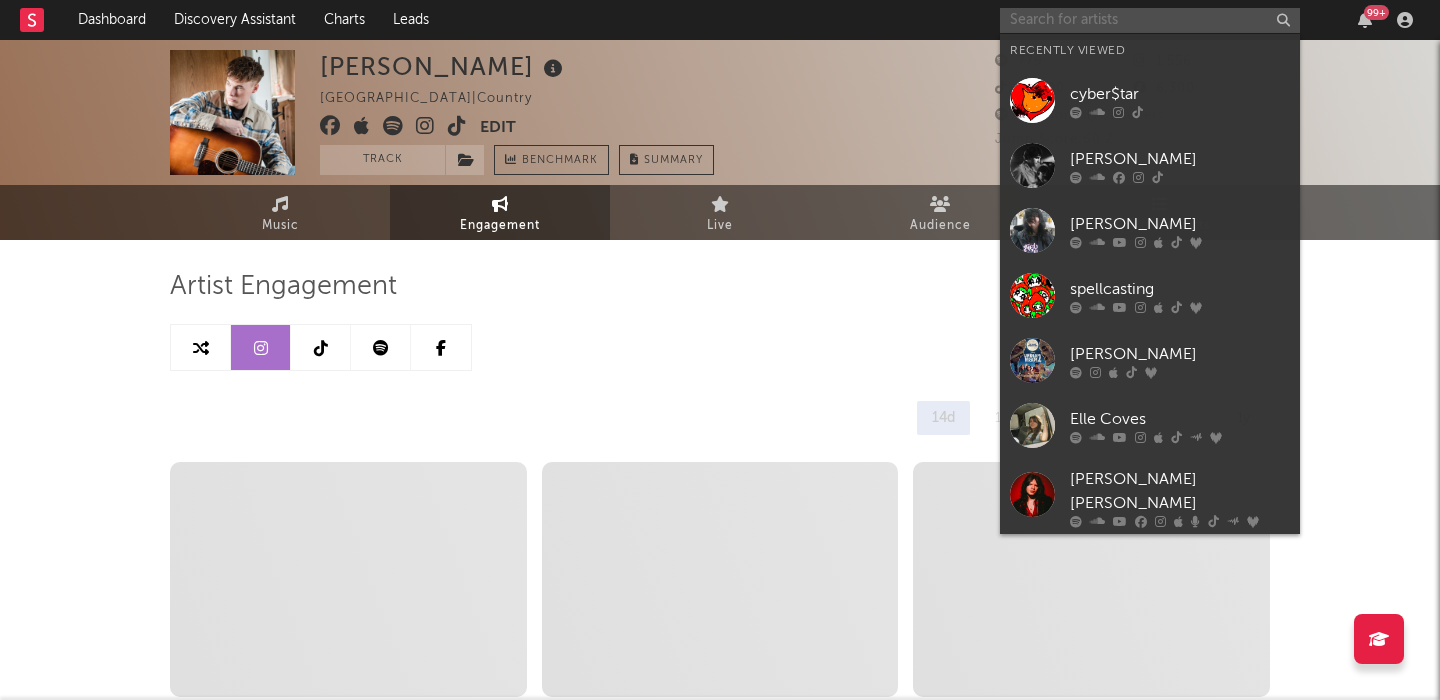 click at bounding box center (1150, 20) 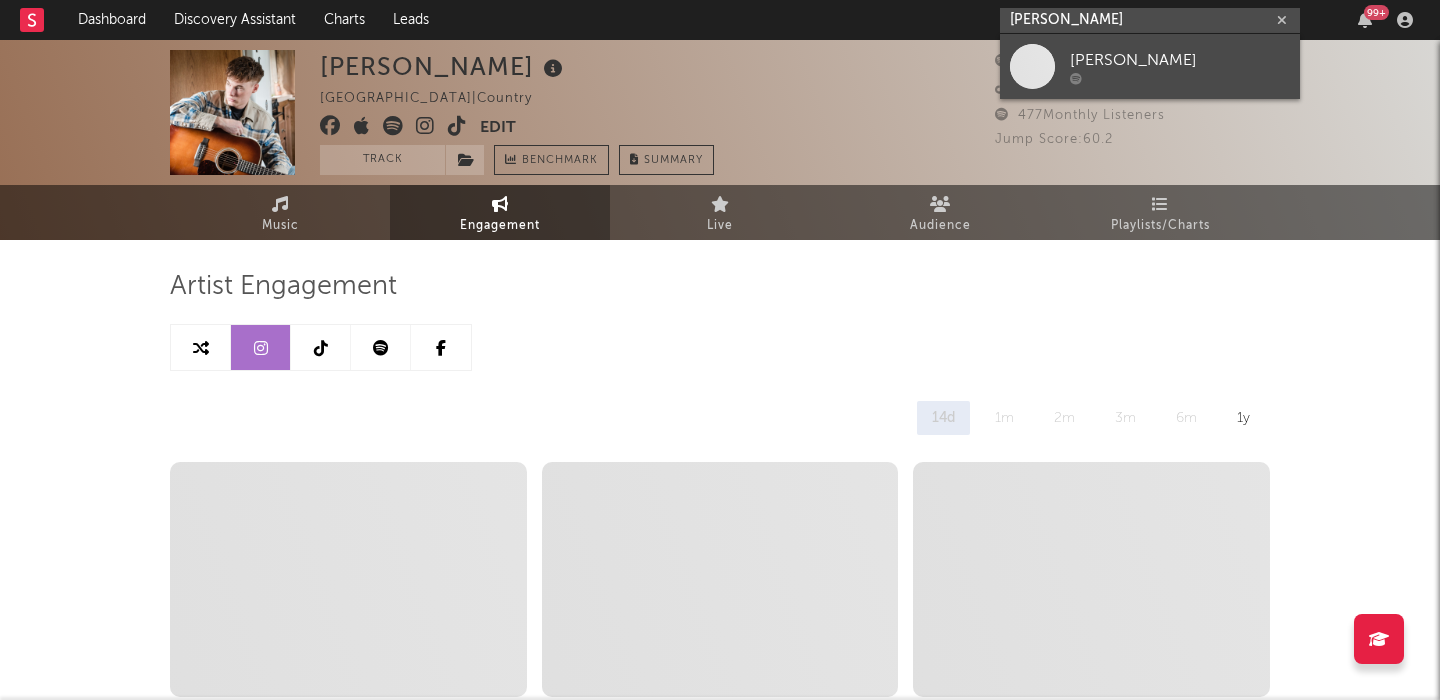 type on "Mia Tinayre" 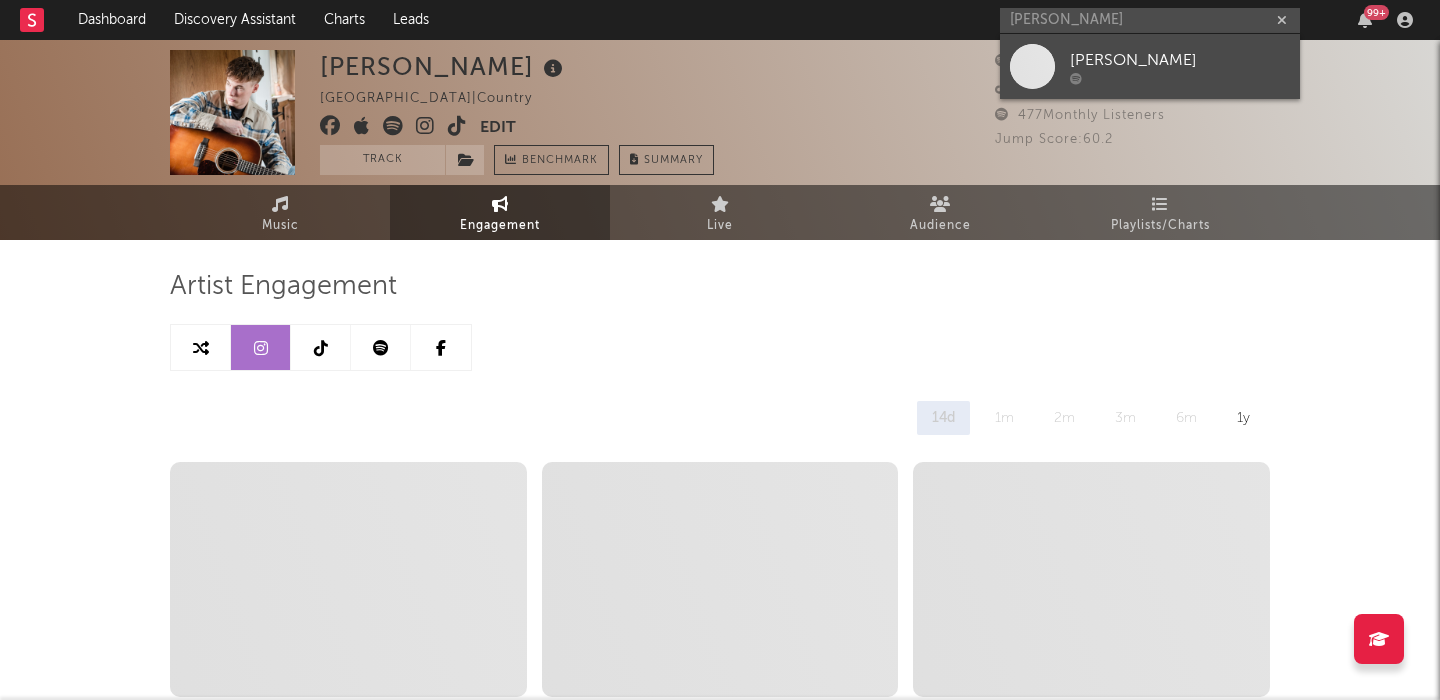 click at bounding box center (1180, 78) 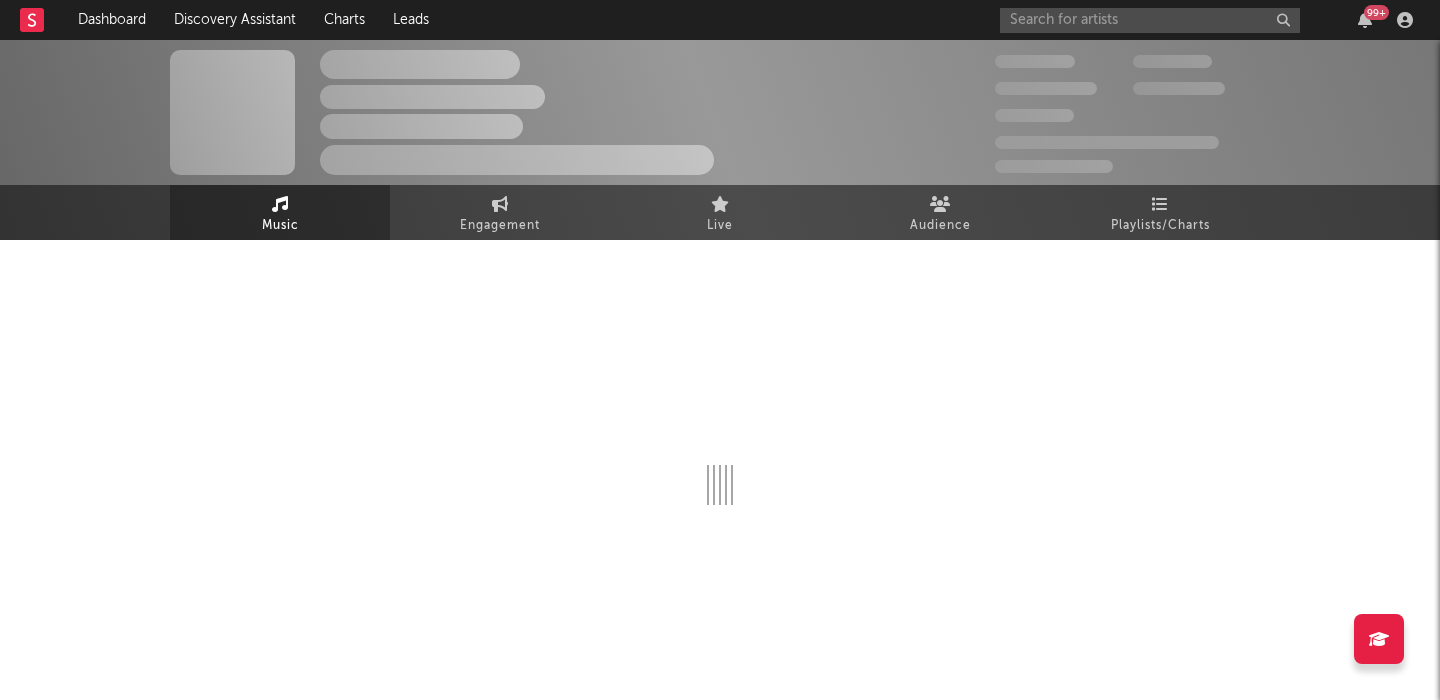 select on "1w" 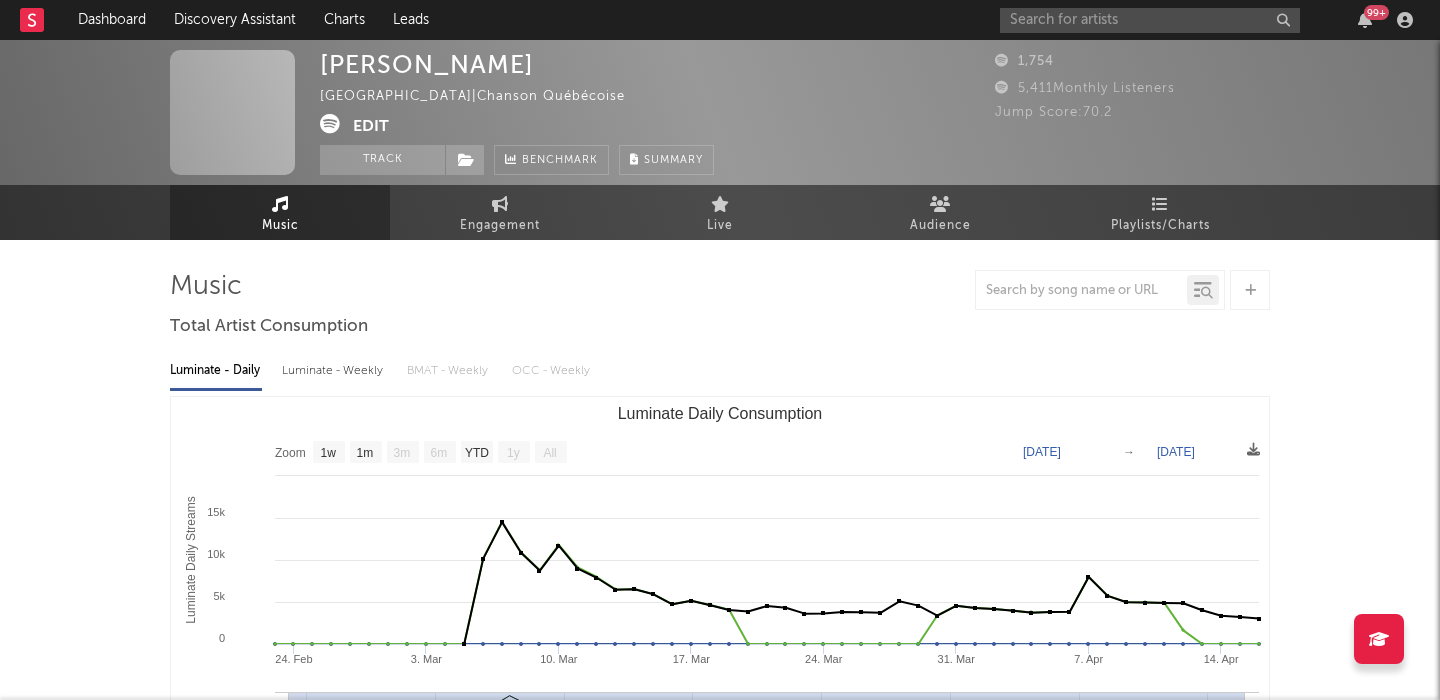 click on "Luminate - Weekly" at bounding box center (334, 371) 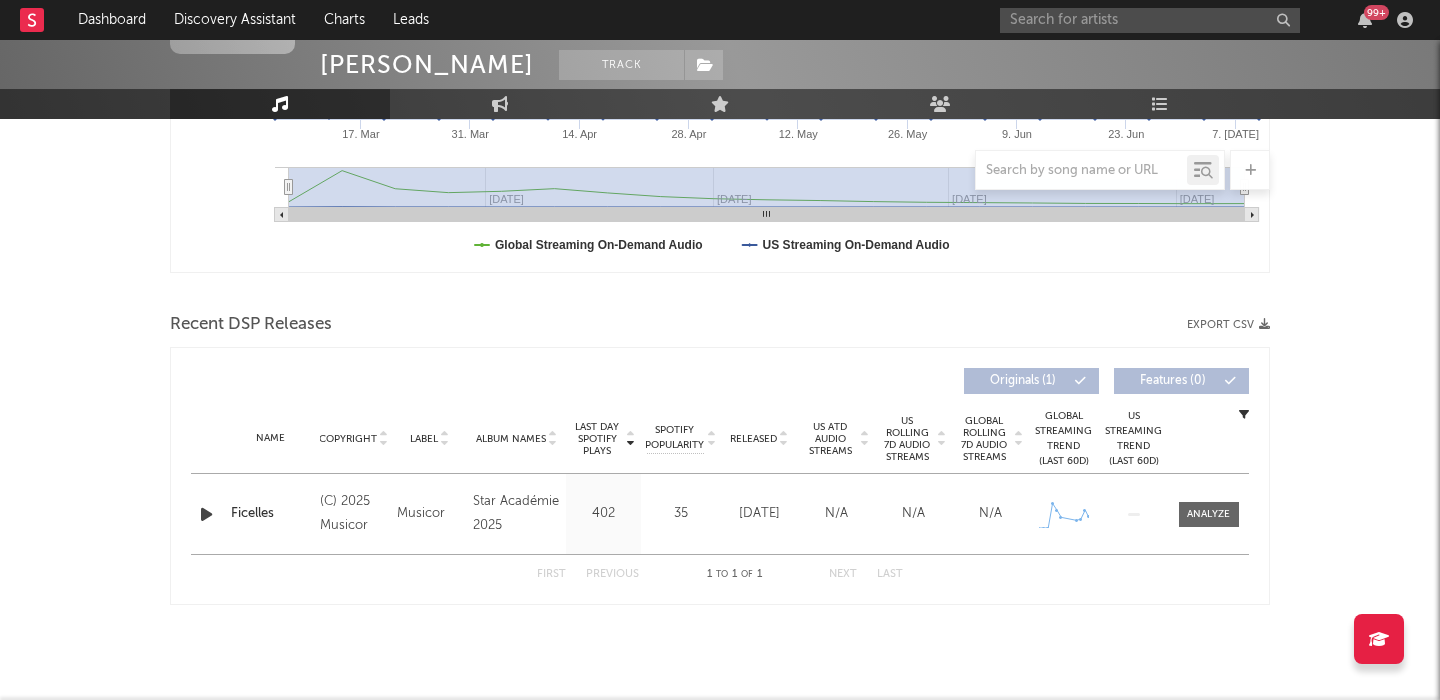scroll, scrollTop: 0, scrollLeft: 0, axis: both 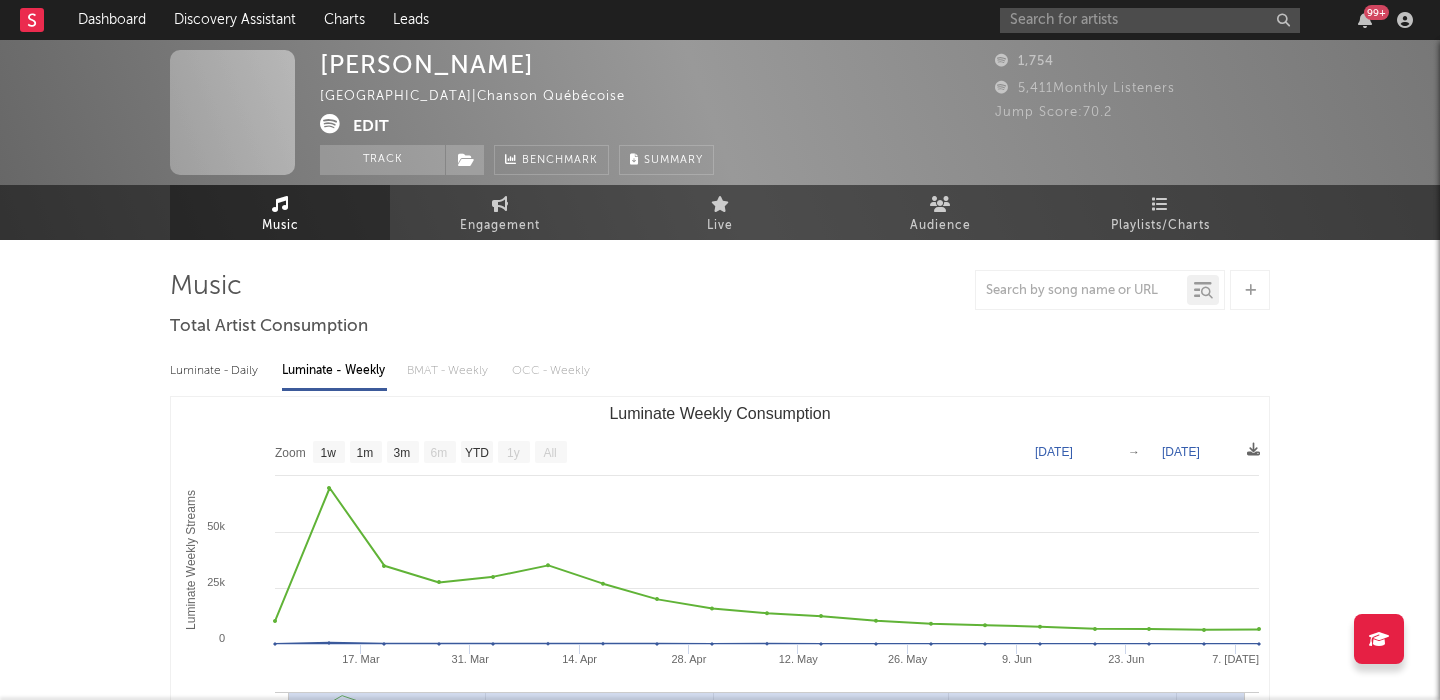click at bounding box center [330, 124] 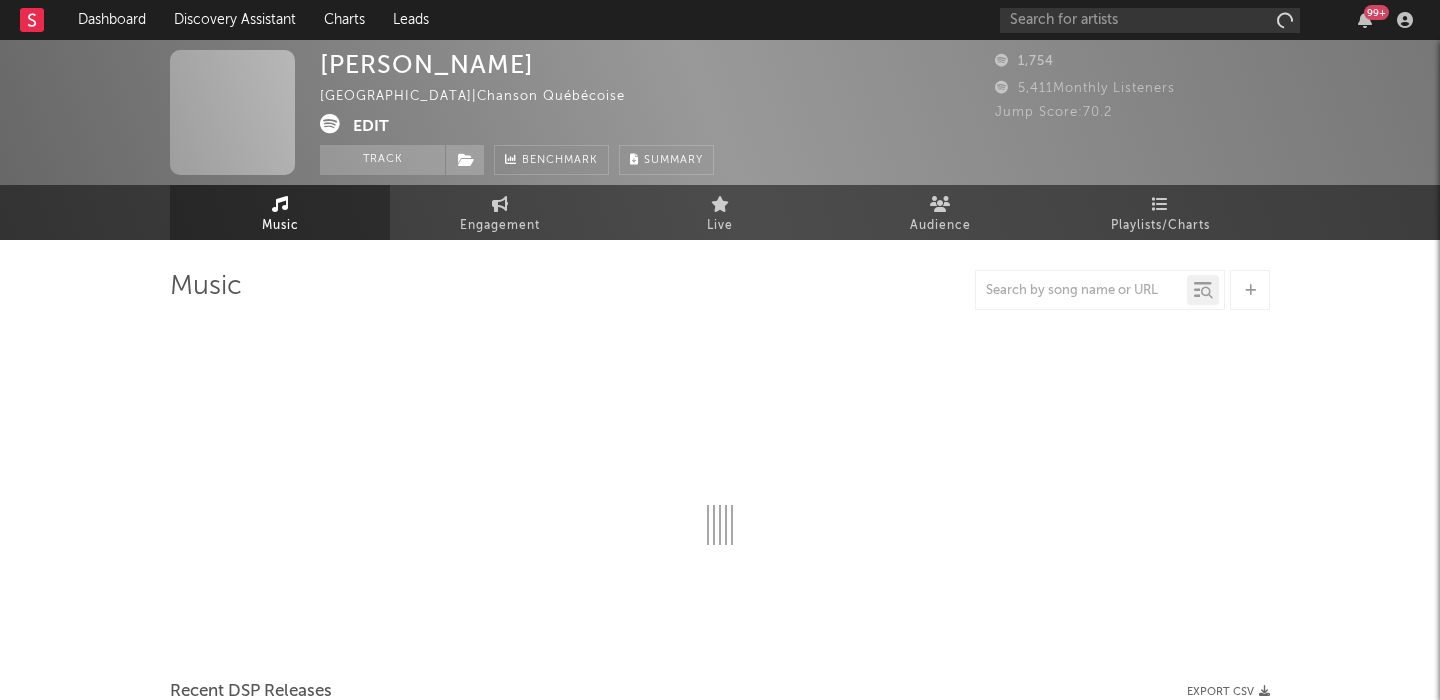 scroll, scrollTop: 0, scrollLeft: 0, axis: both 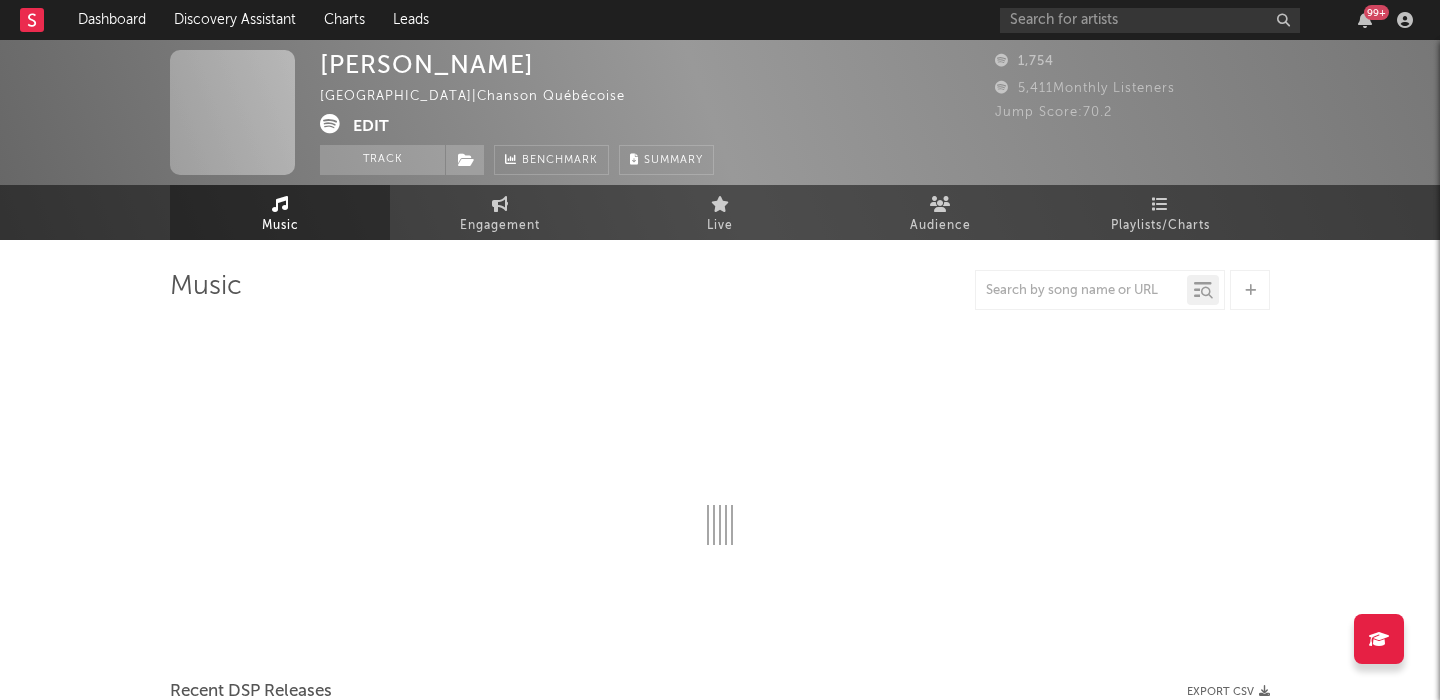 select on "1w" 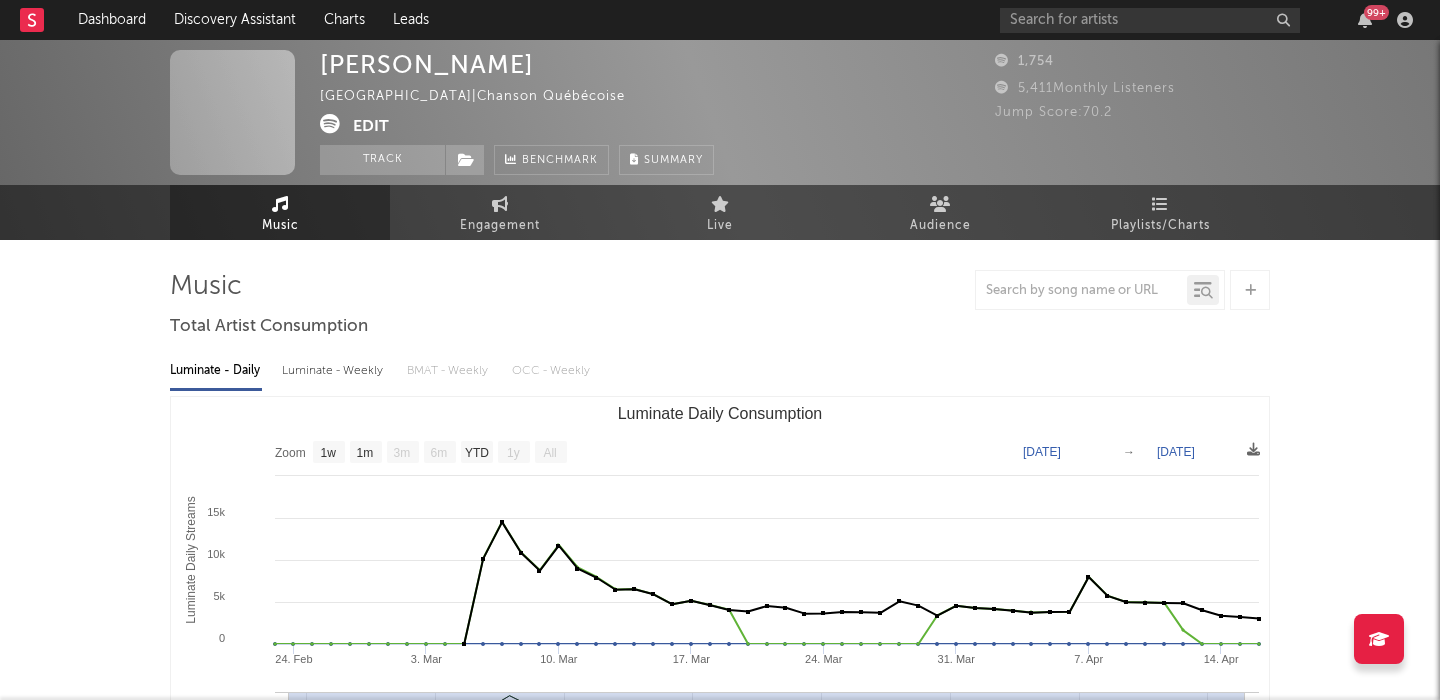 click on "Edit" at bounding box center [371, 126] 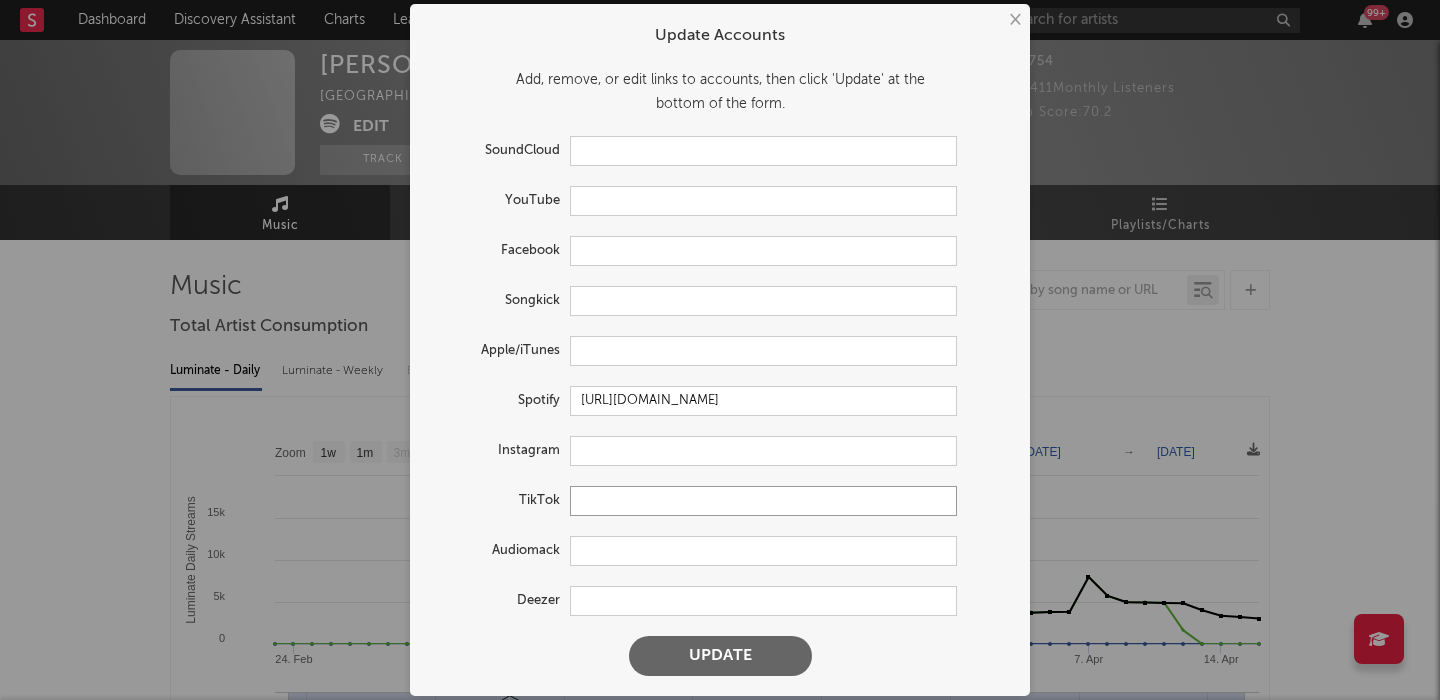 click at bounding box center (763, 501) 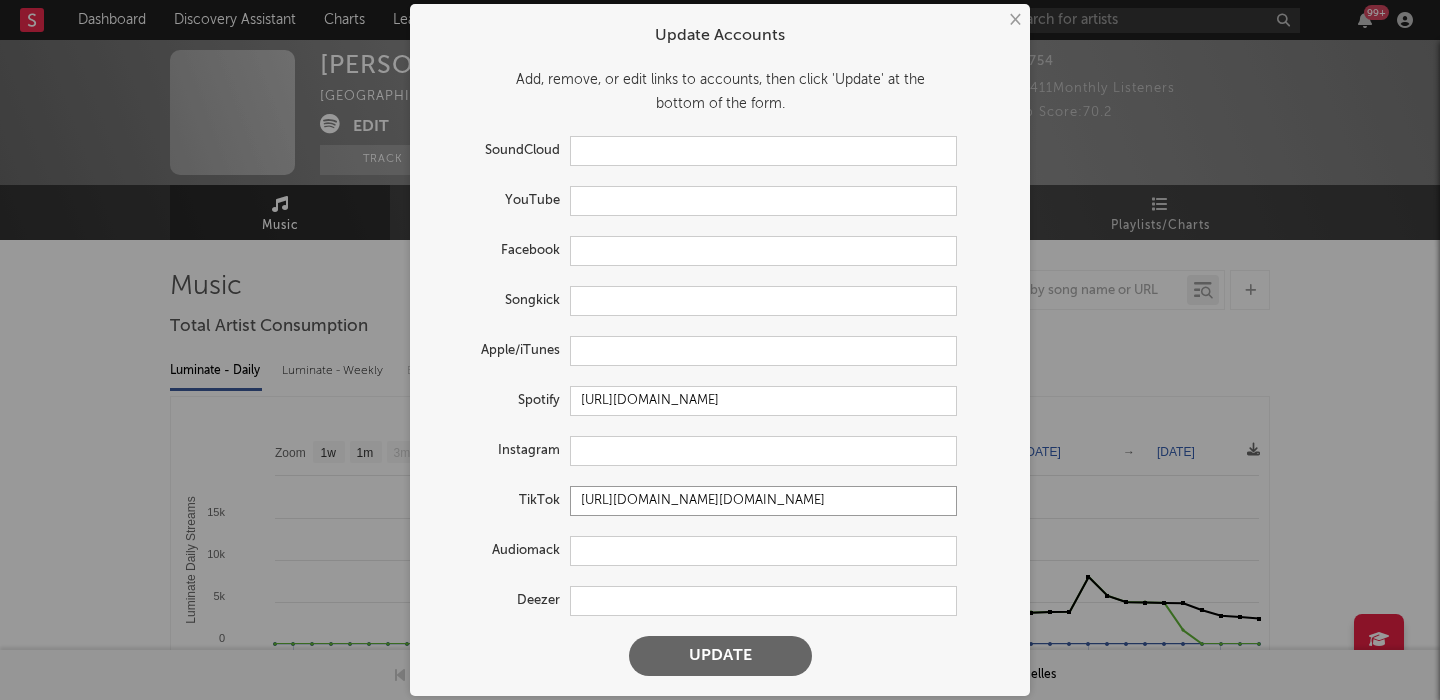 type on "https://www.tiktok.com/@m.tinayre" 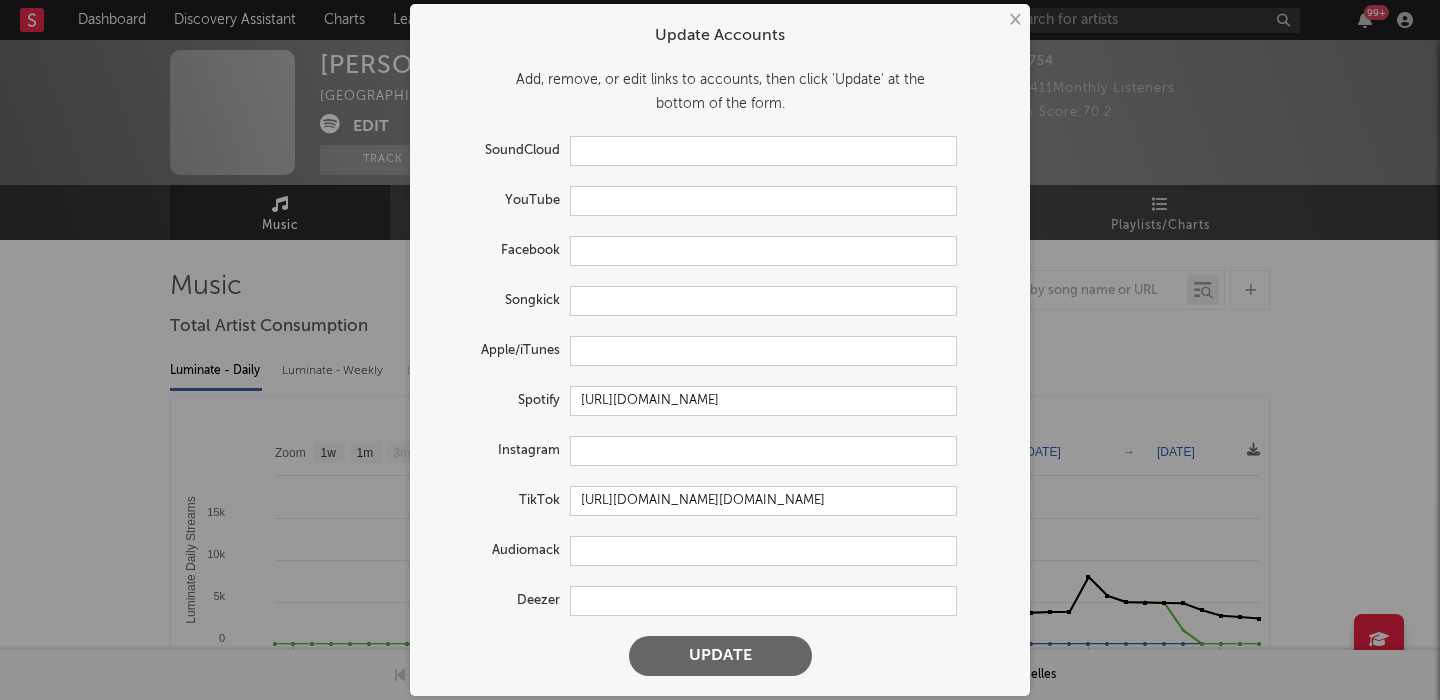 click on "Update" at bounding box center (720, 656) 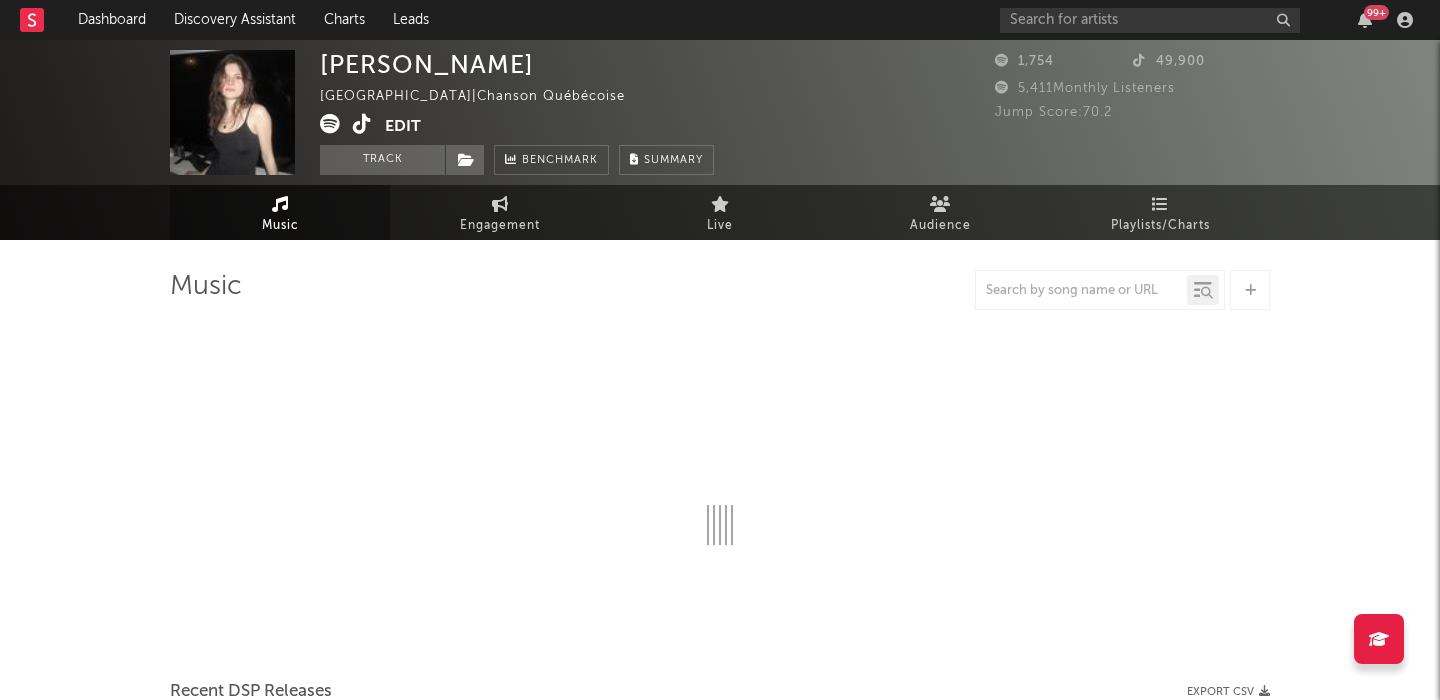 select on "1w" 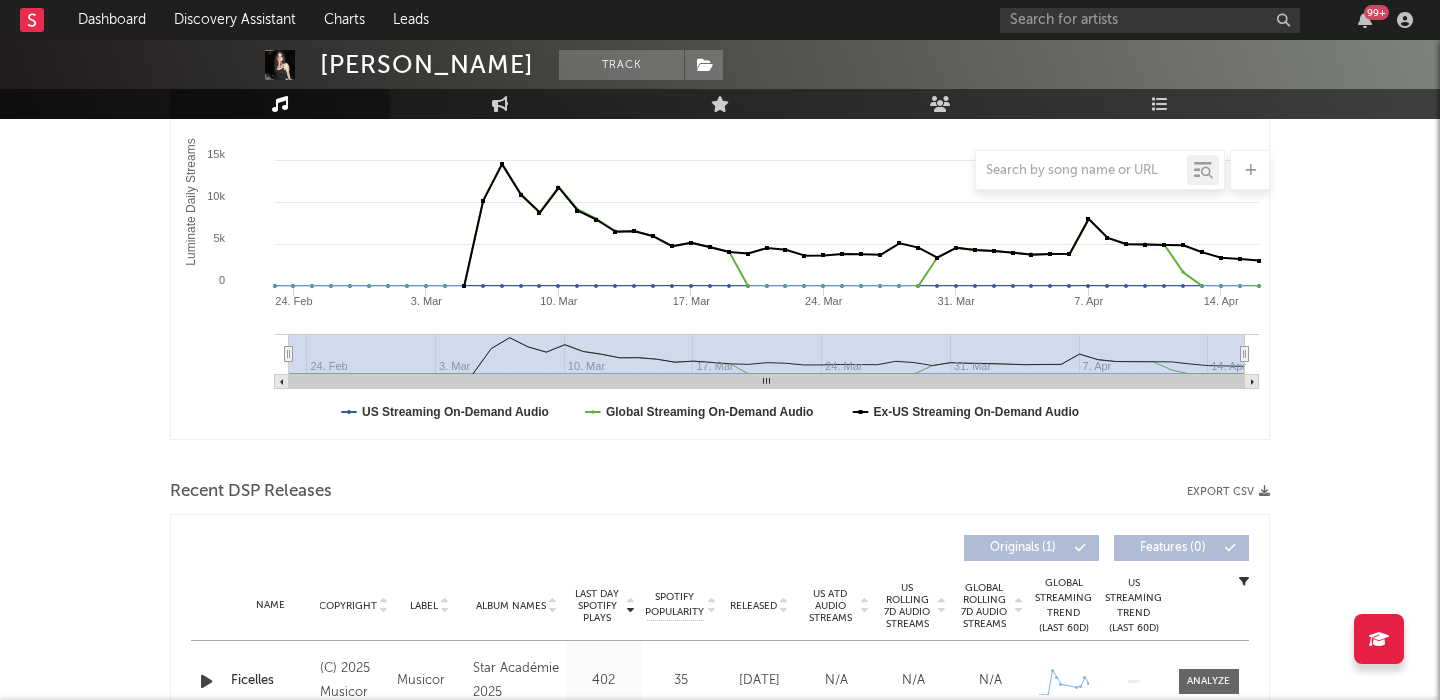 scroll, scrollTop: 525, scrollLeft: 0, axis: vertical 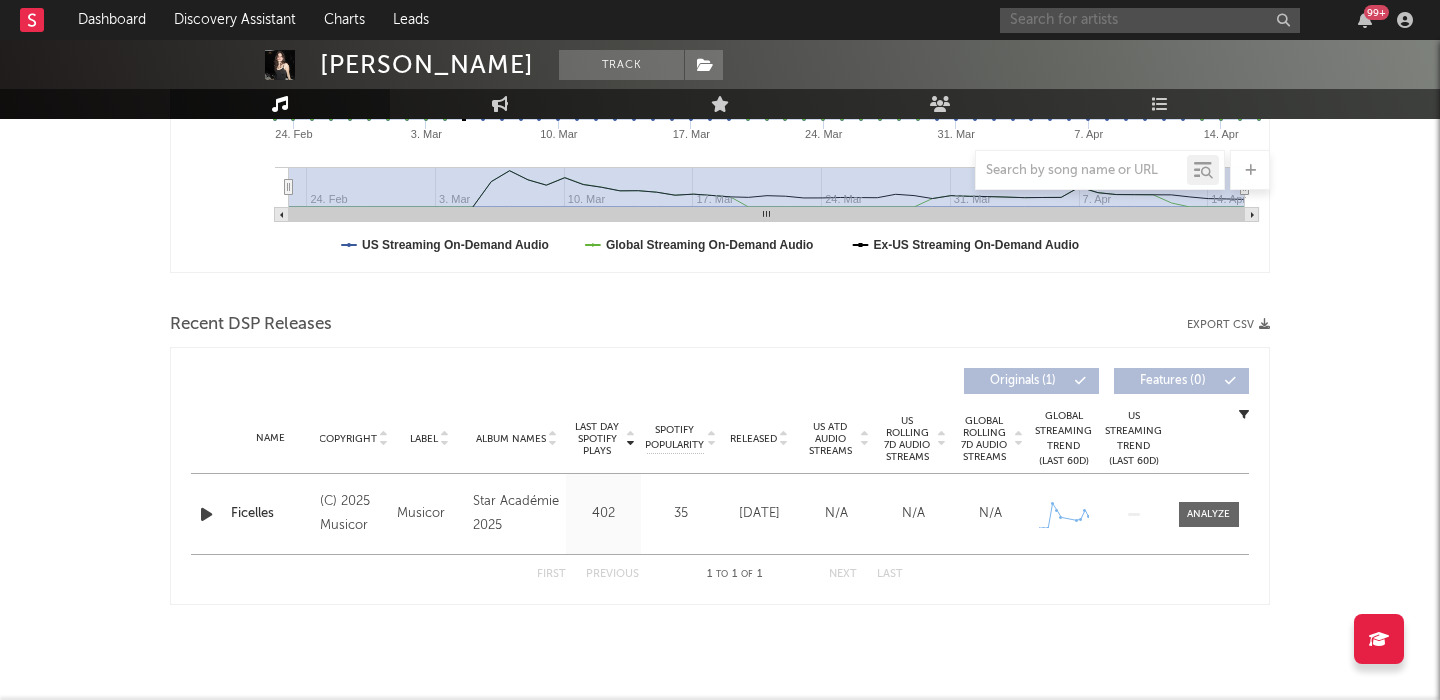 click at bounding box center [1150, 20] 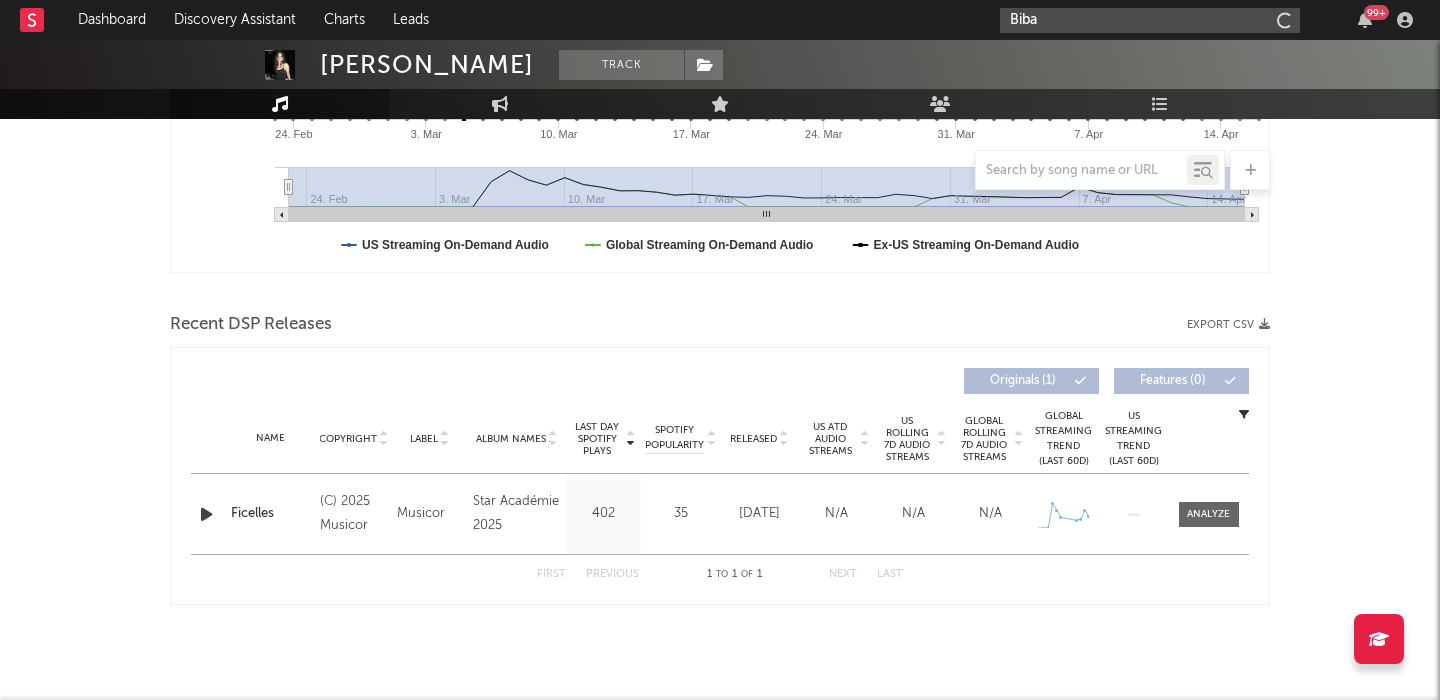 scroll, scrollTop: 0, scrollLeft: 0, axis: both 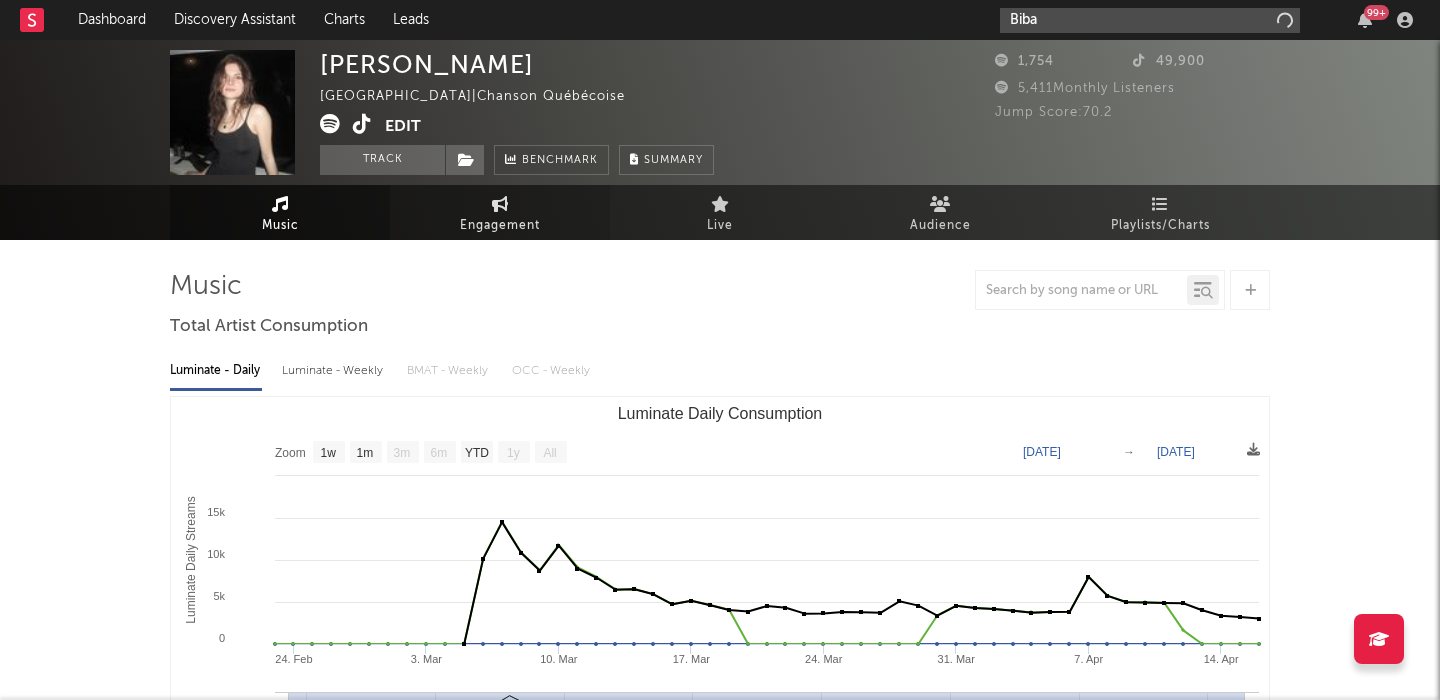 type on "Biba" 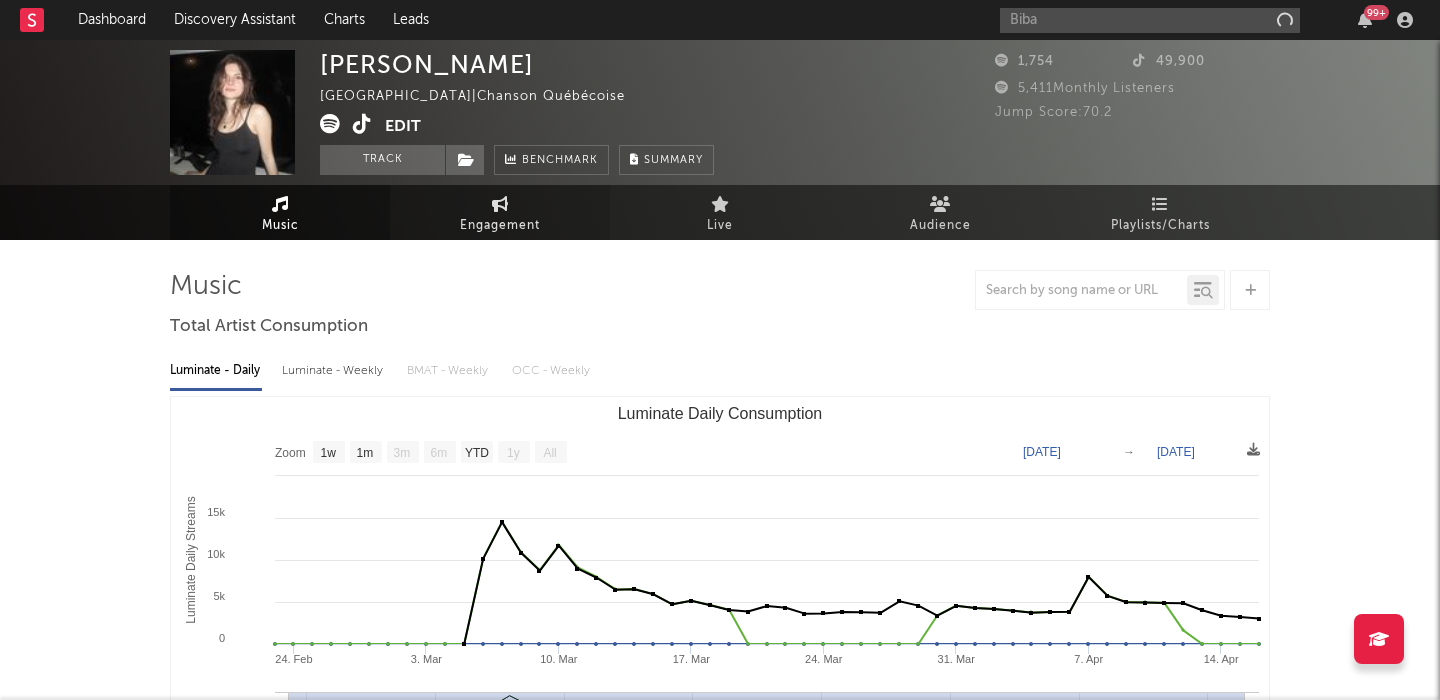 click on "Engagement" at bounding box center [500, 226] 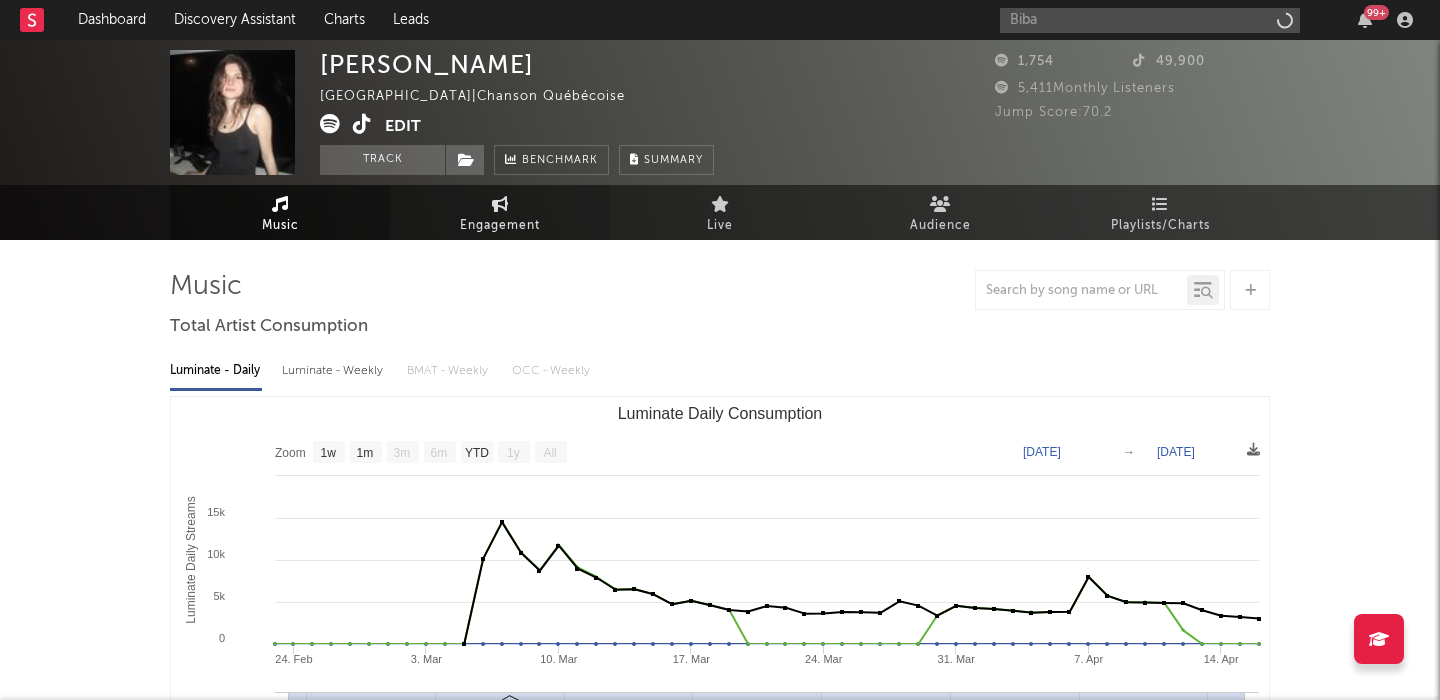 select on "1w" 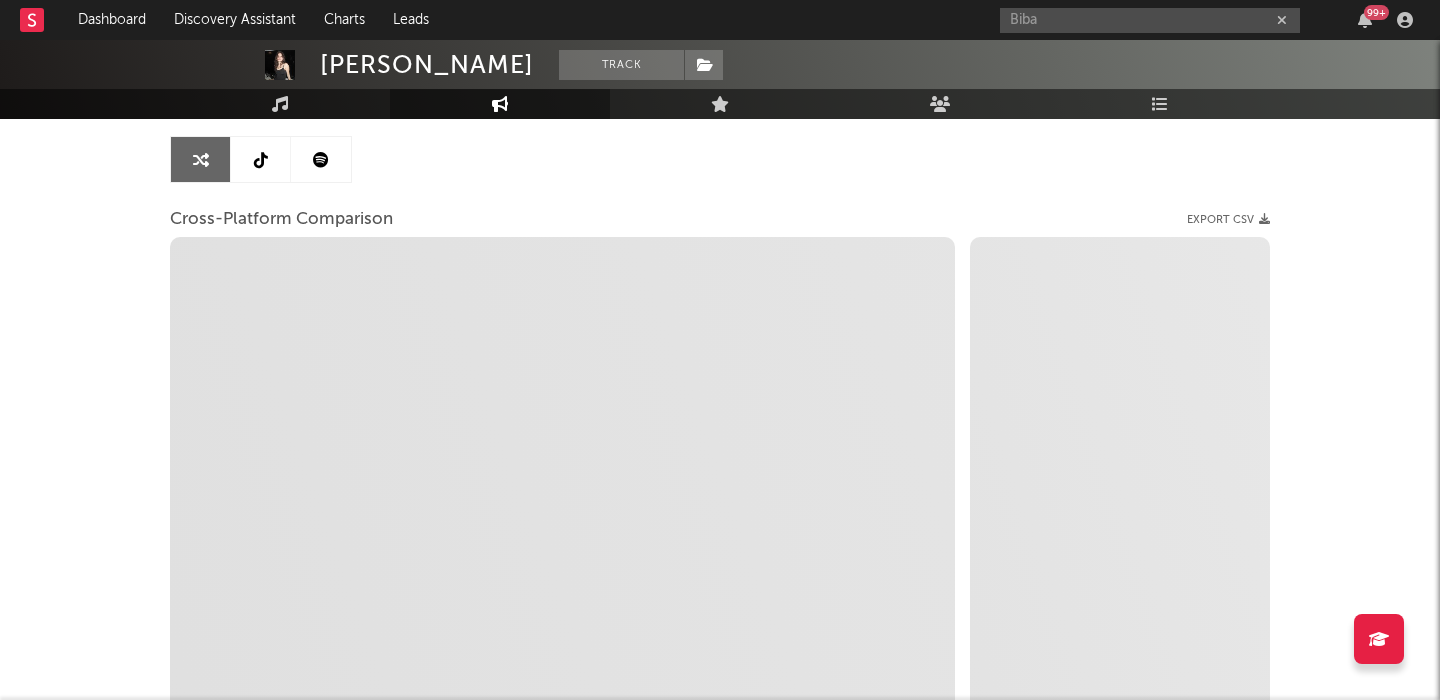 select on "1m" 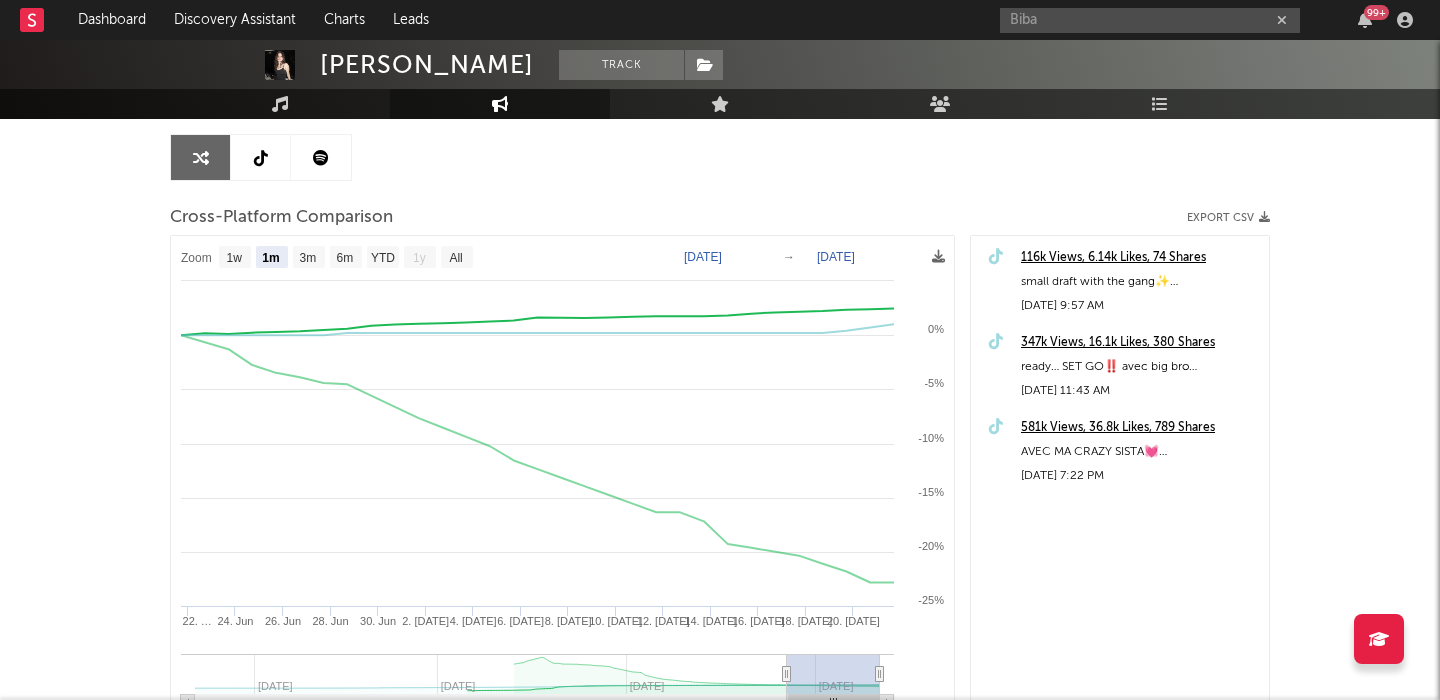 scroll, scrollTop: 191, scrollLeft: 0, axis: vertical 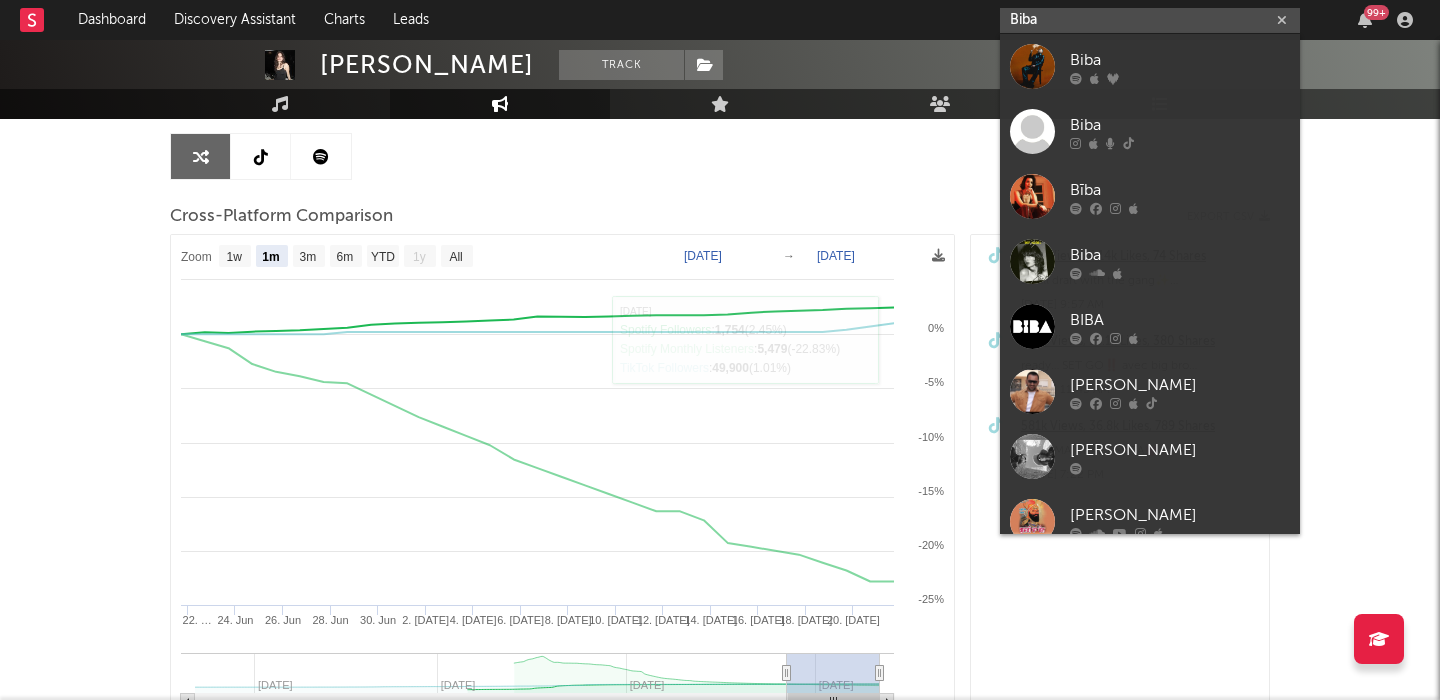 click on "Biba" at bounding box center [1150, 20] 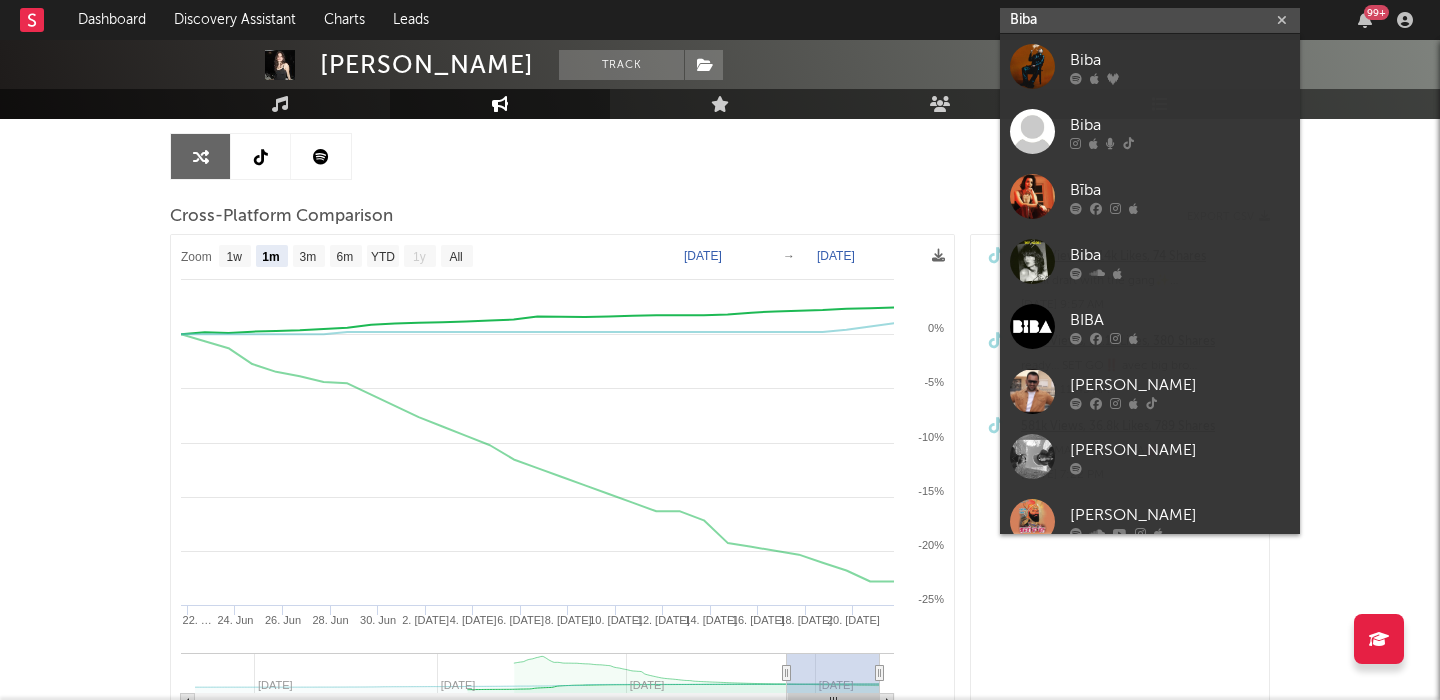 click on "Biba" at bounding box center [1150, 20] 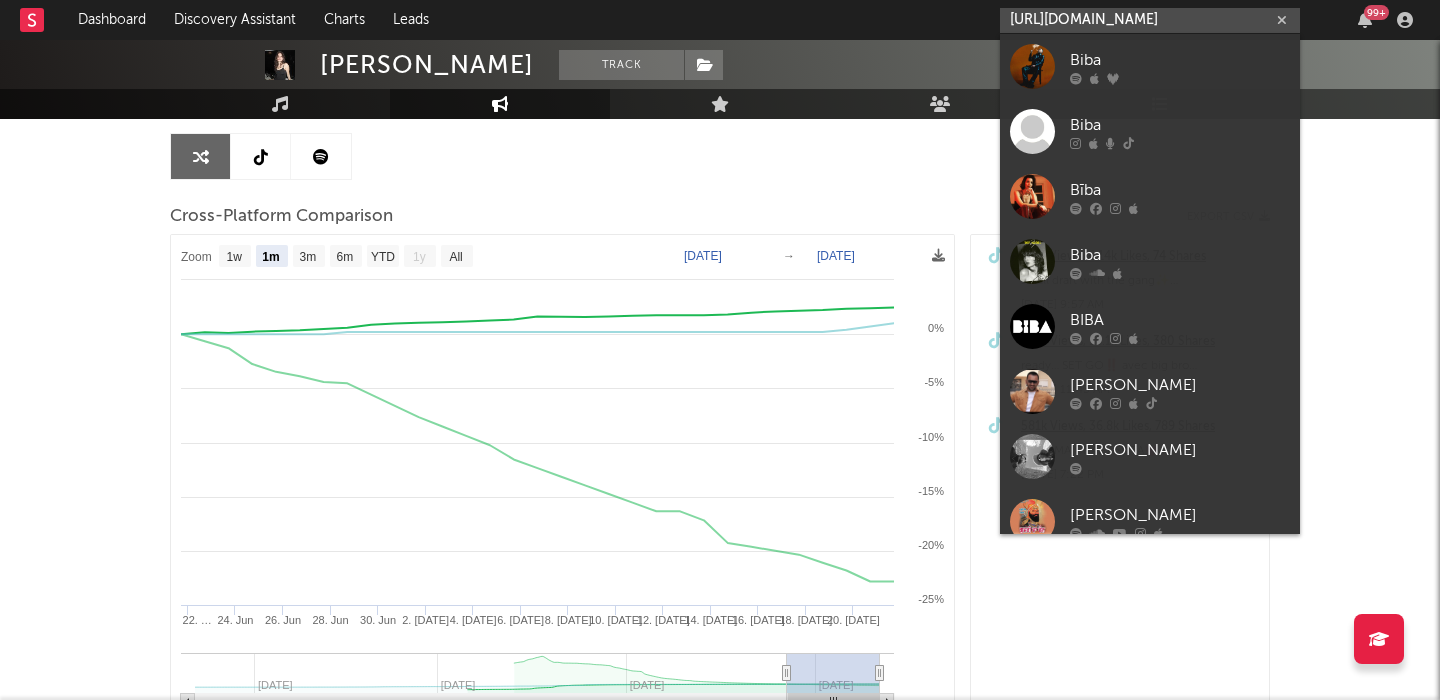 scroll, scrollTop: 0, scrollLeft: 3, axis: horizontal 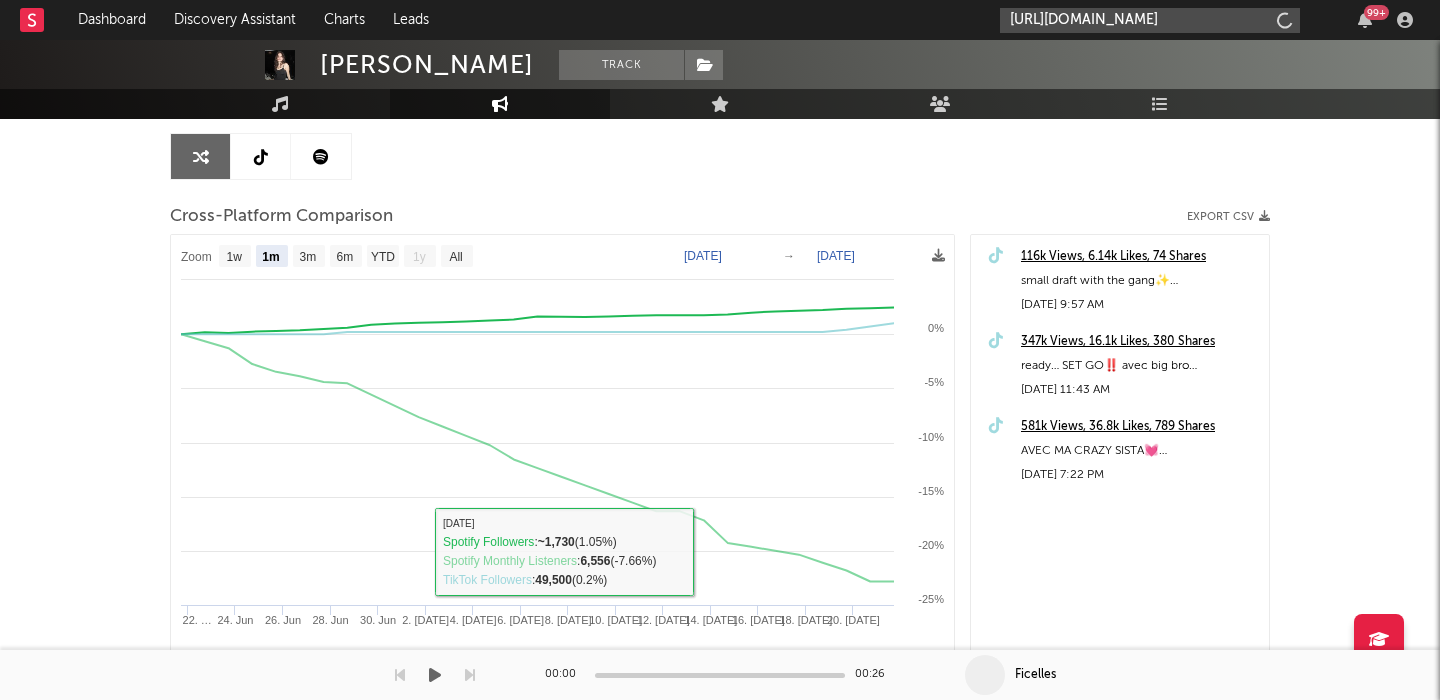 type on "https://www.instagram.com/bibamusicc/" 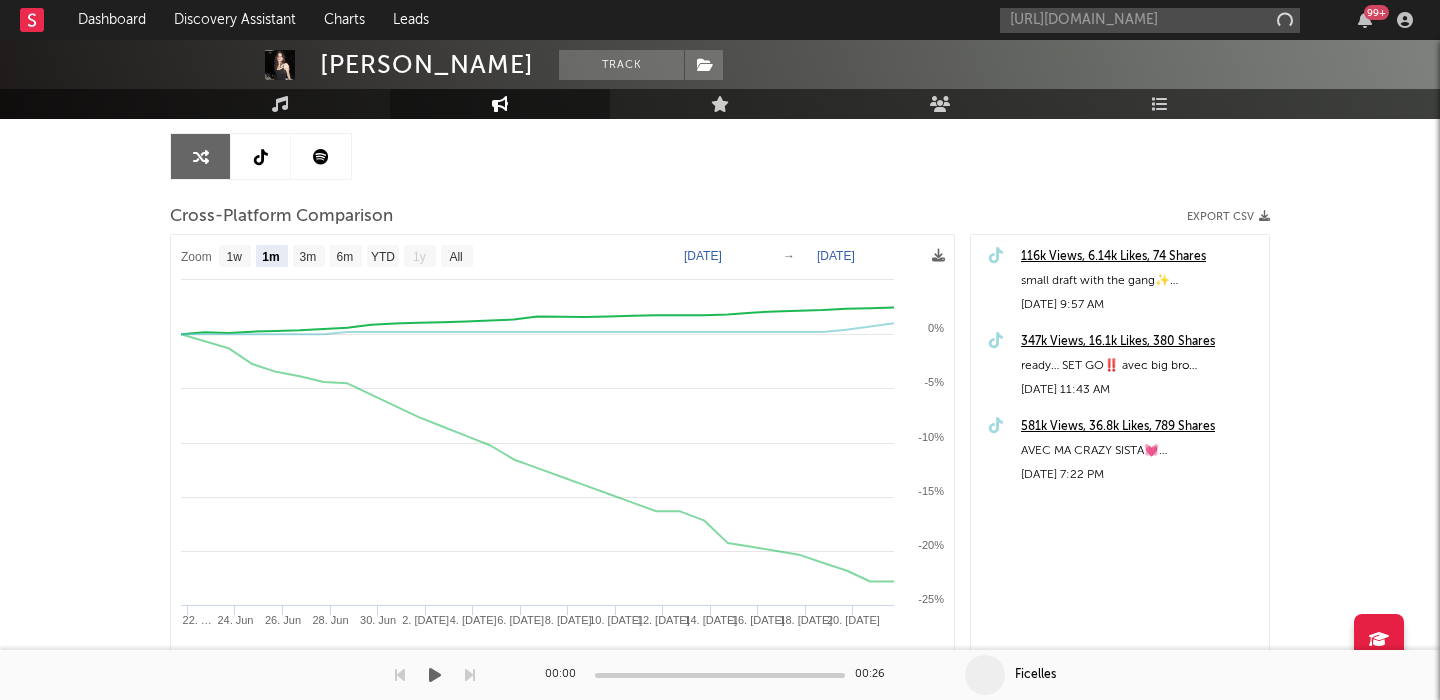 scroll, scrollTop: 0, scrollLeft: 0, axis: both 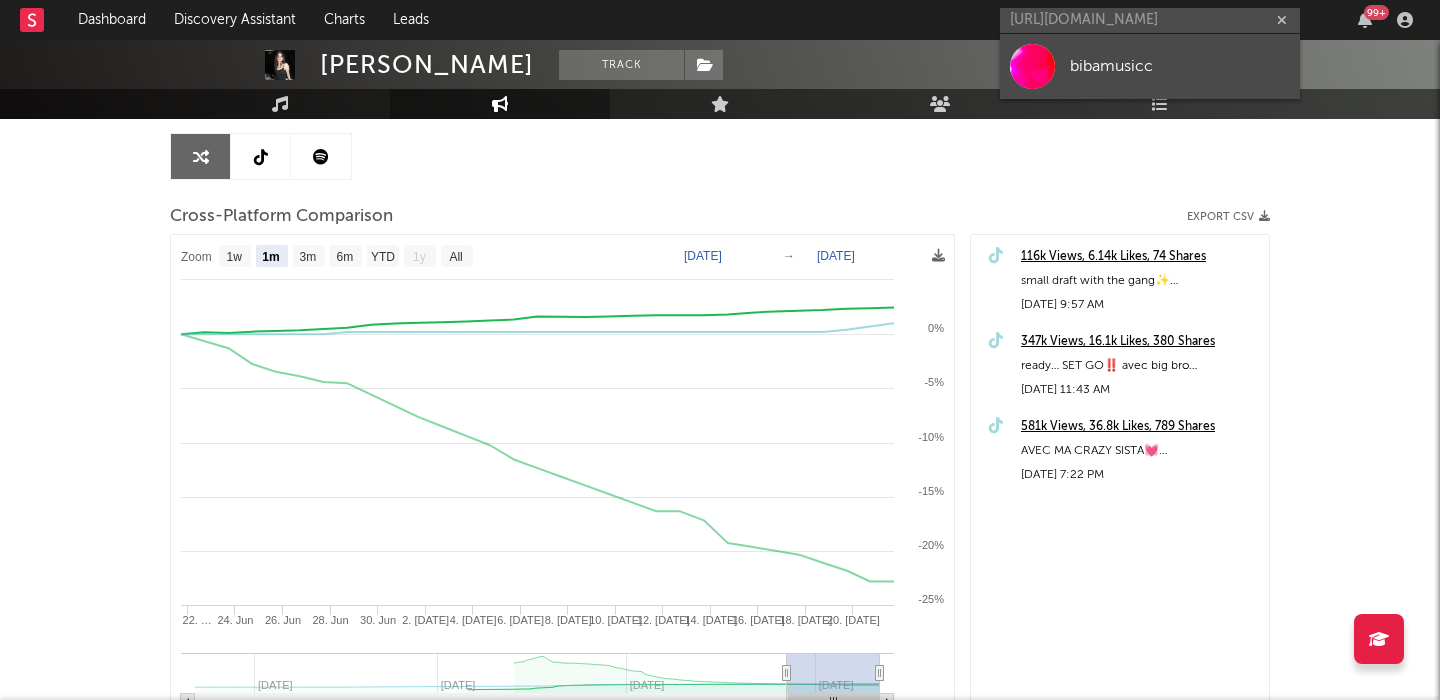 click on "bibamusicc" at bounding box center [1150, 66] 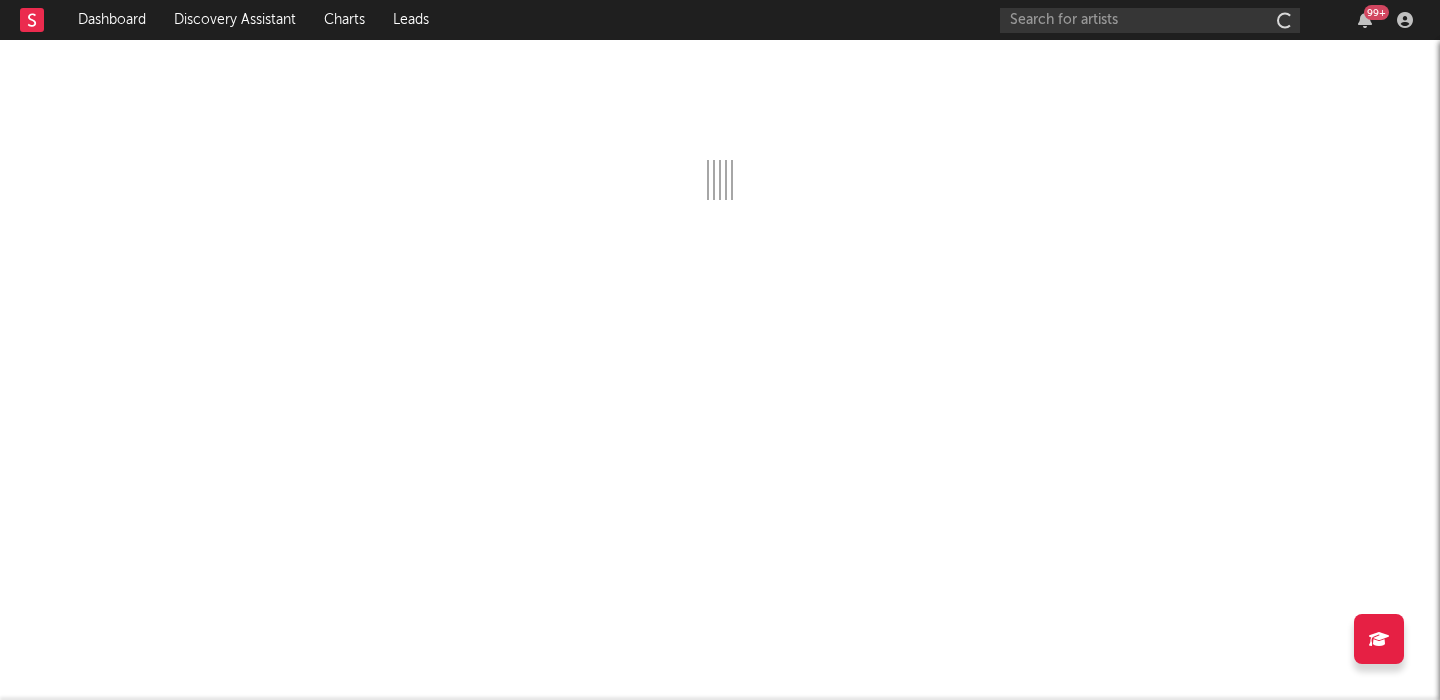 scroll, scrollTop: 0, scrollLeft: 0, axis: both 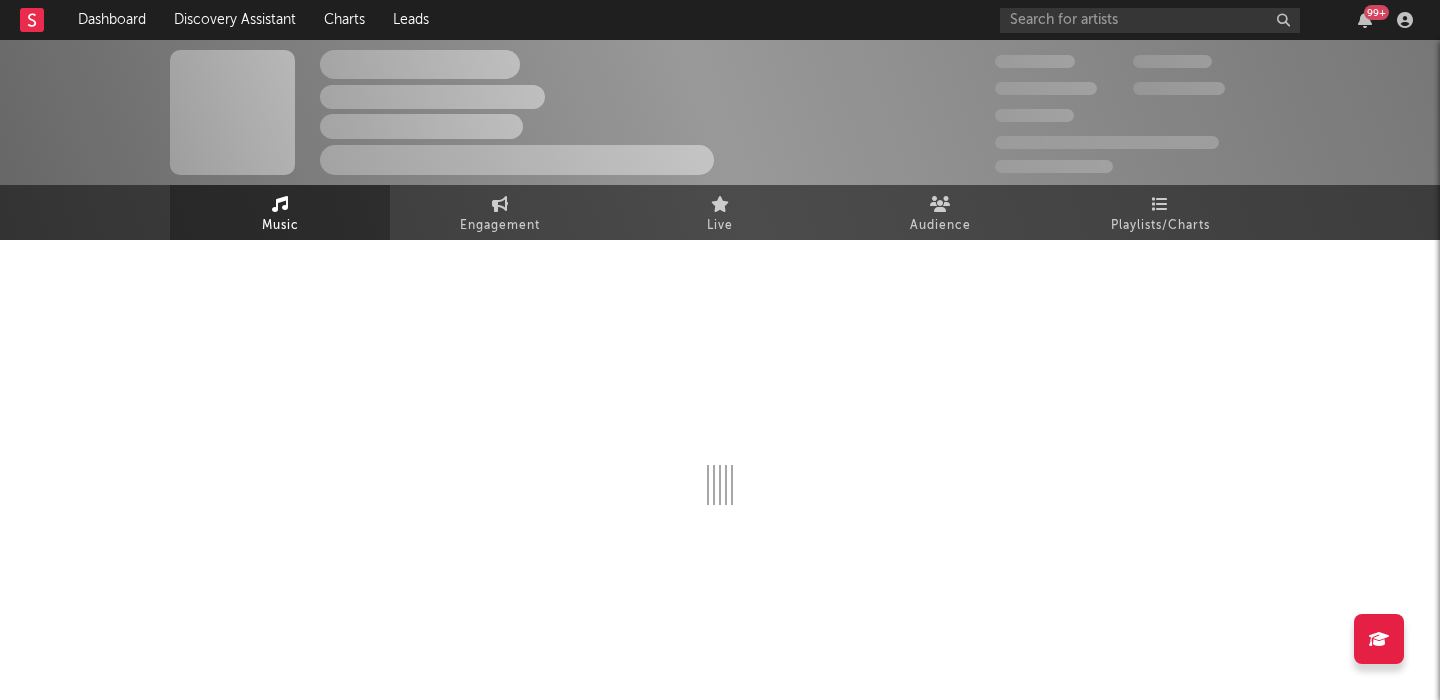 select on "1w" 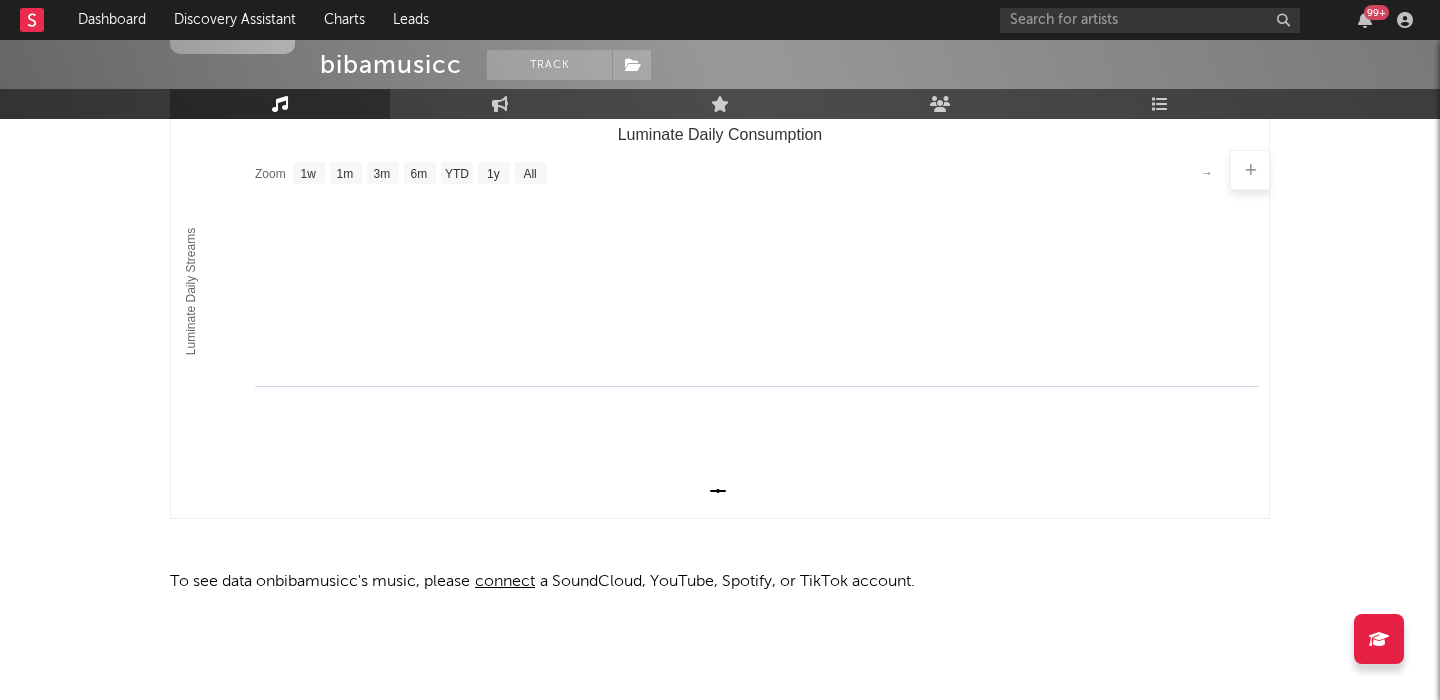 scroll, scrollTop: 0, scrollLeft: 0, axis: both 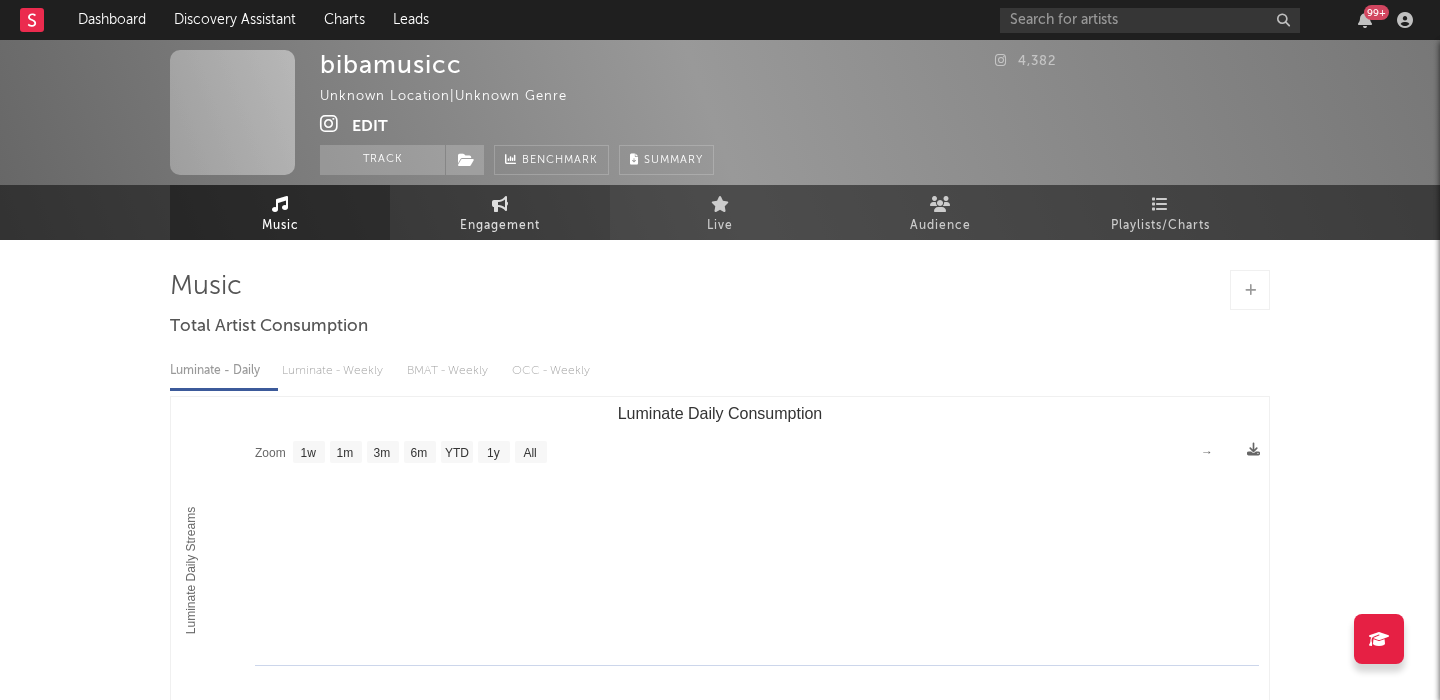 click on "Engagement" at bounding box center (500, 212) 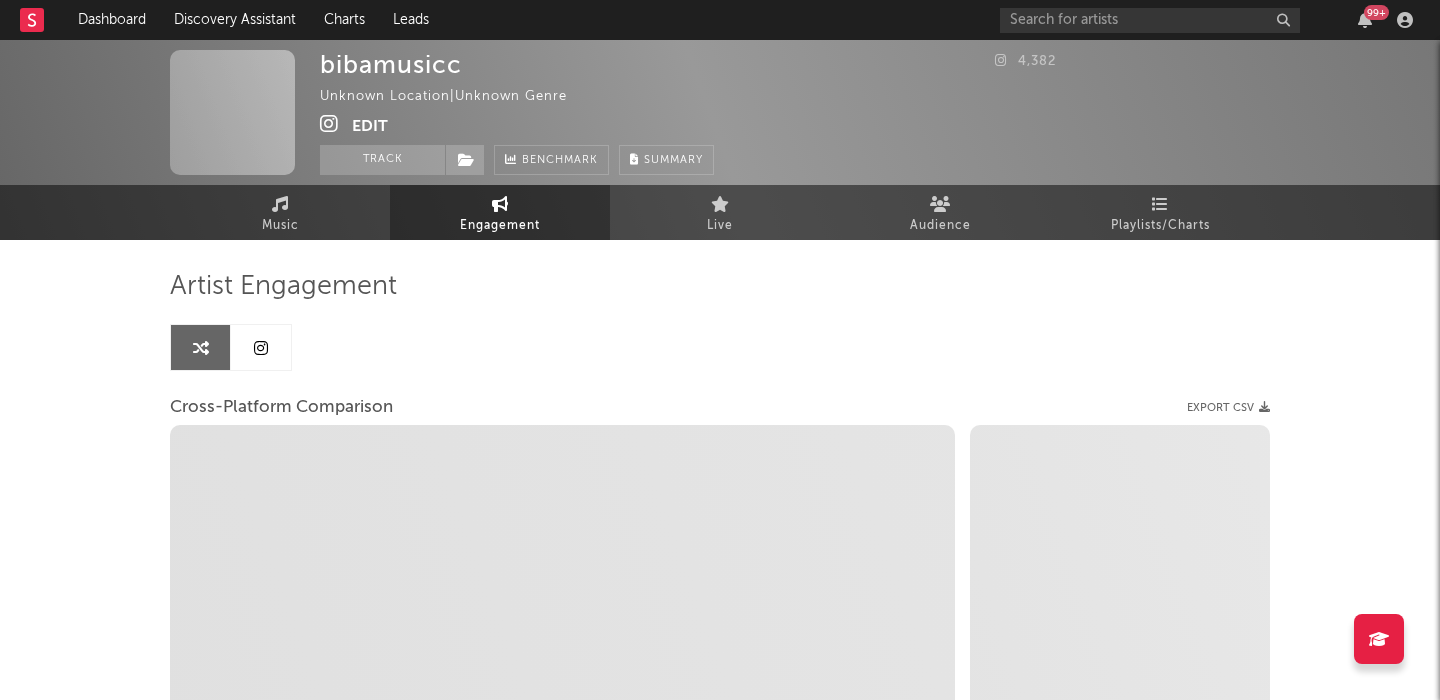 select on "1w" 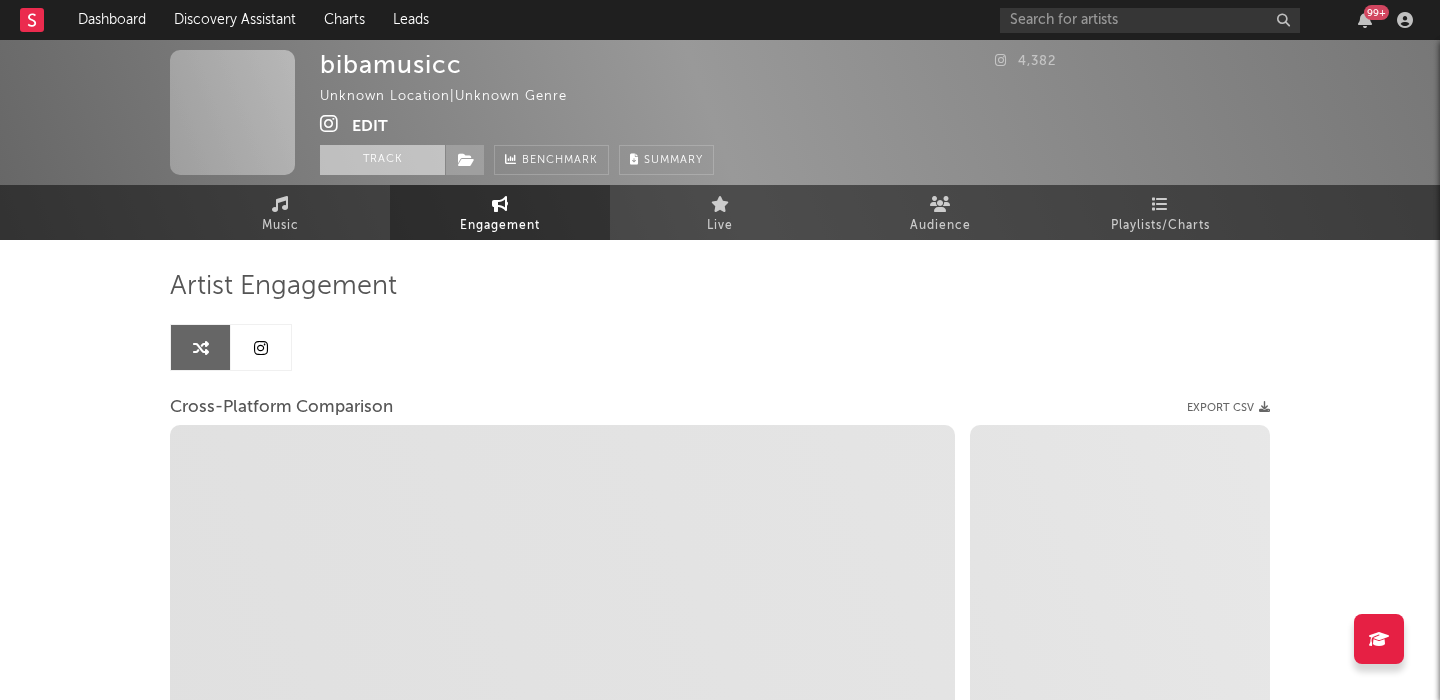 select on "1m" 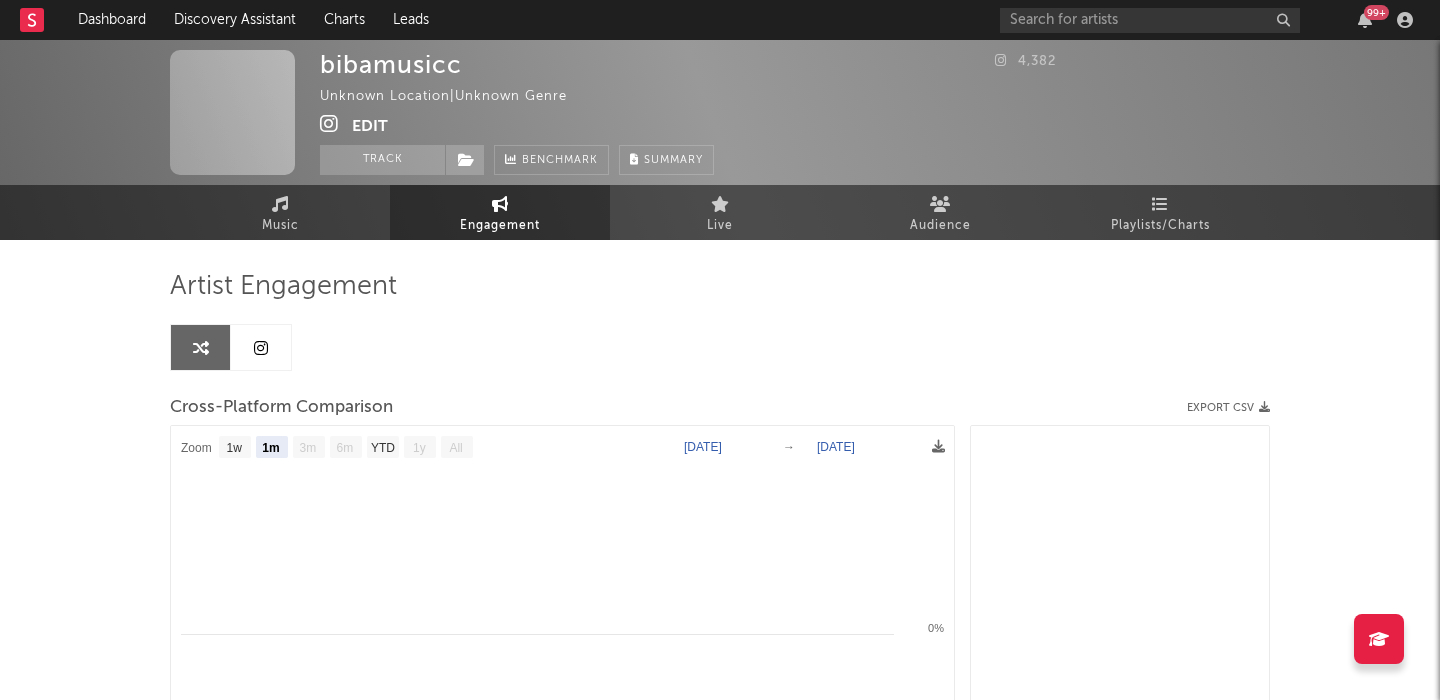 click on "Edit" at bounding box center [370, 126] 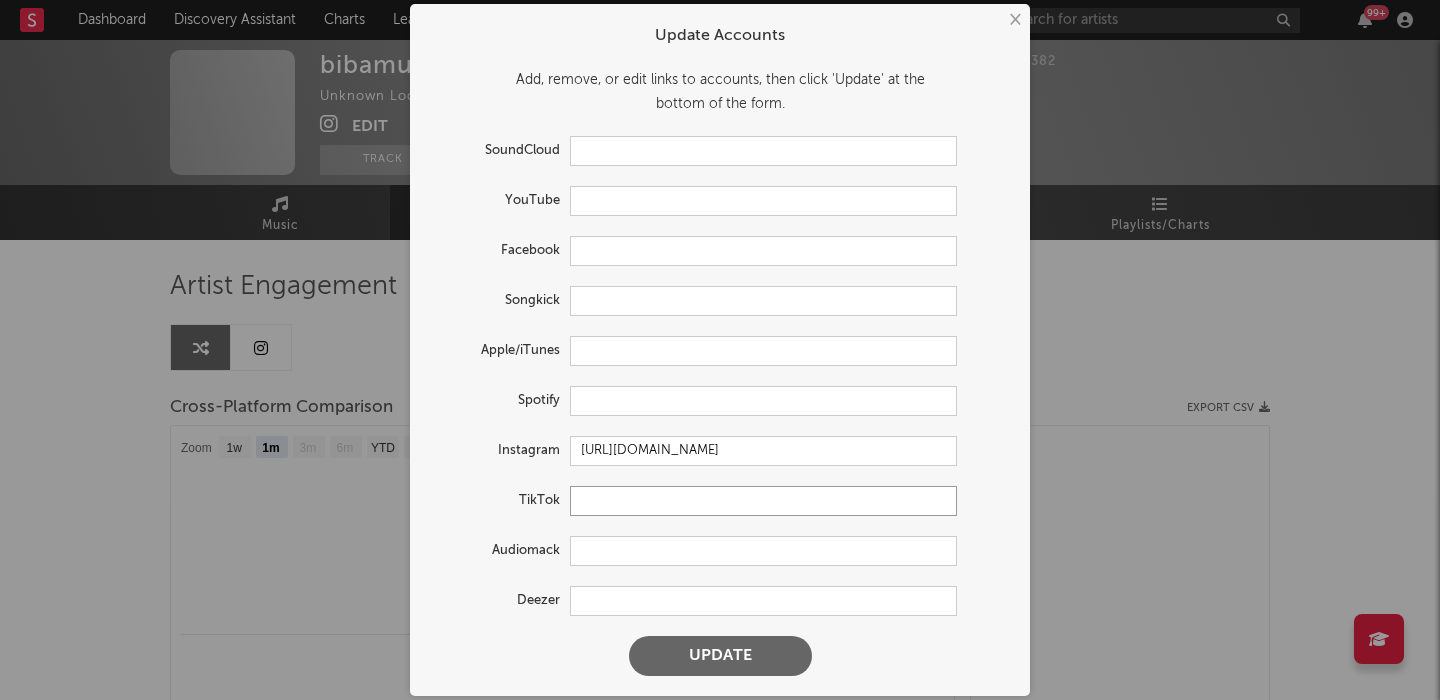 click at bounding box center (763, 501) 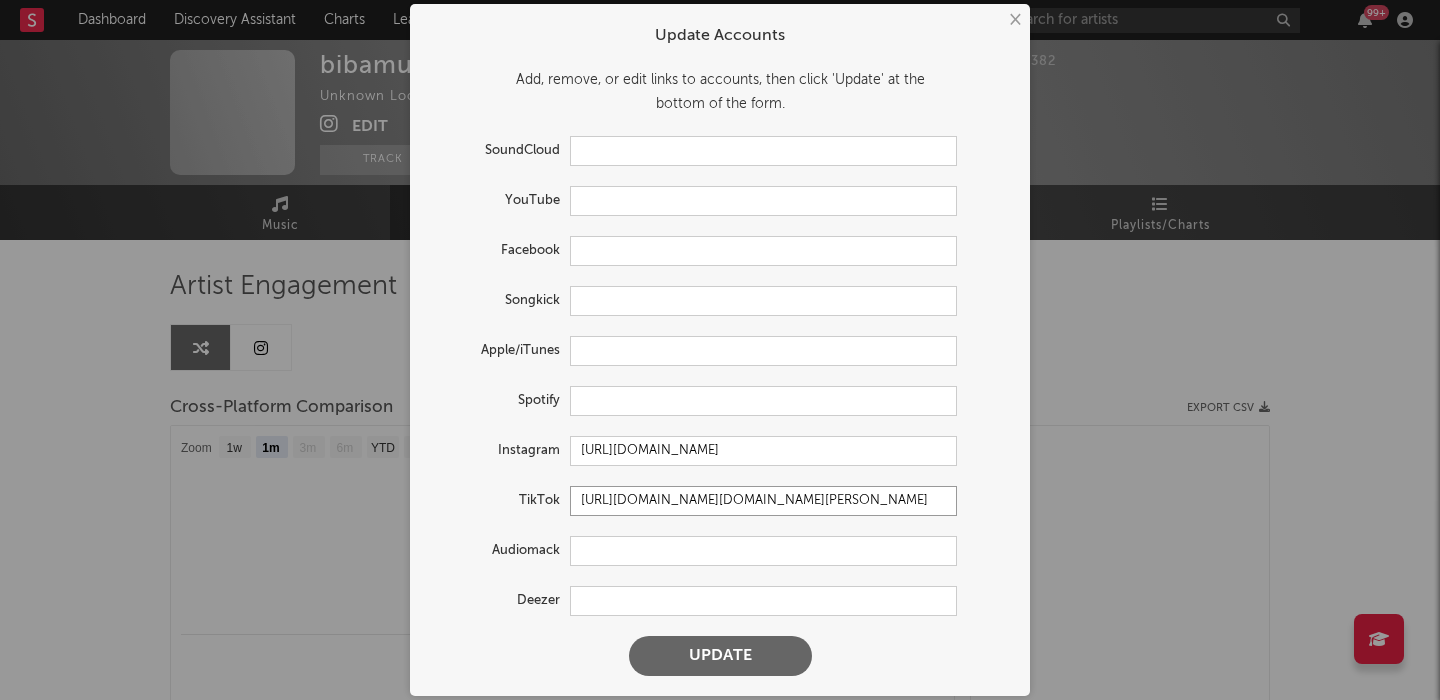 type on "https://www.tiktok.com/@biba.tippi" 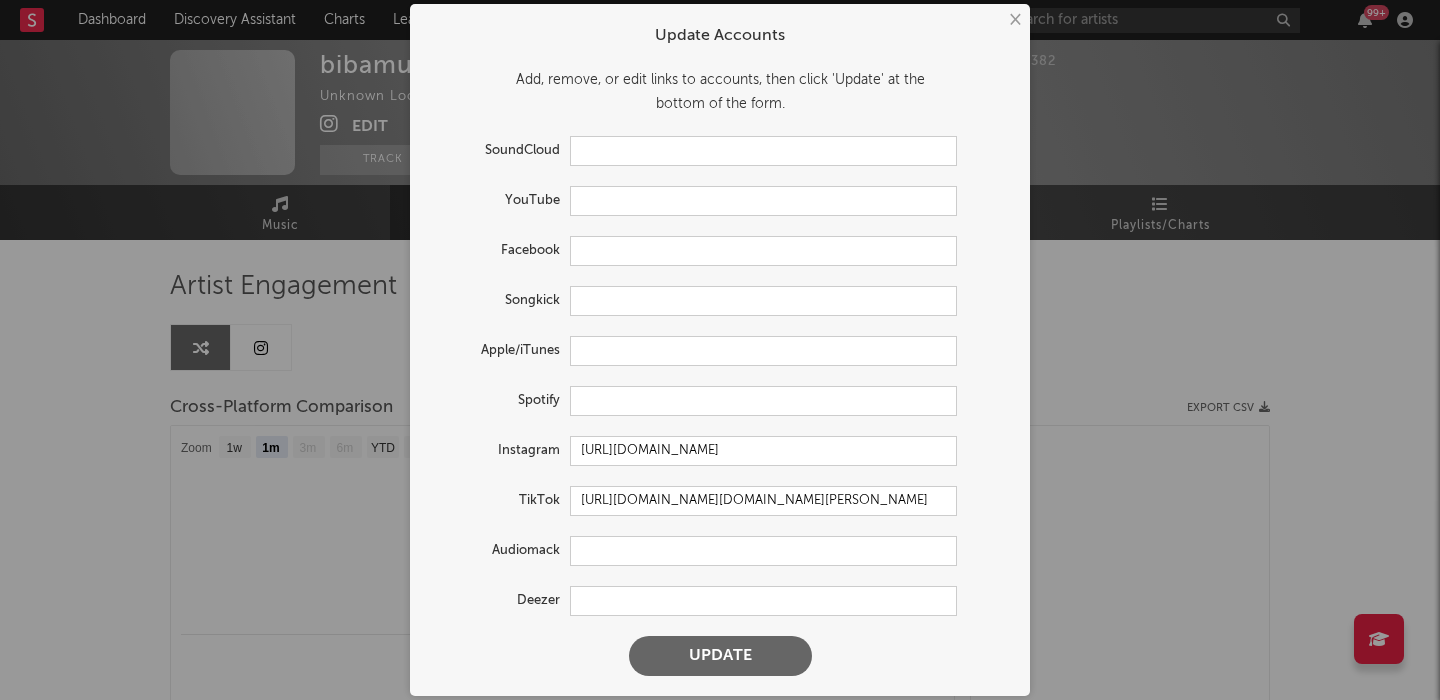 click on "Update" at bounding box center [720, 656] 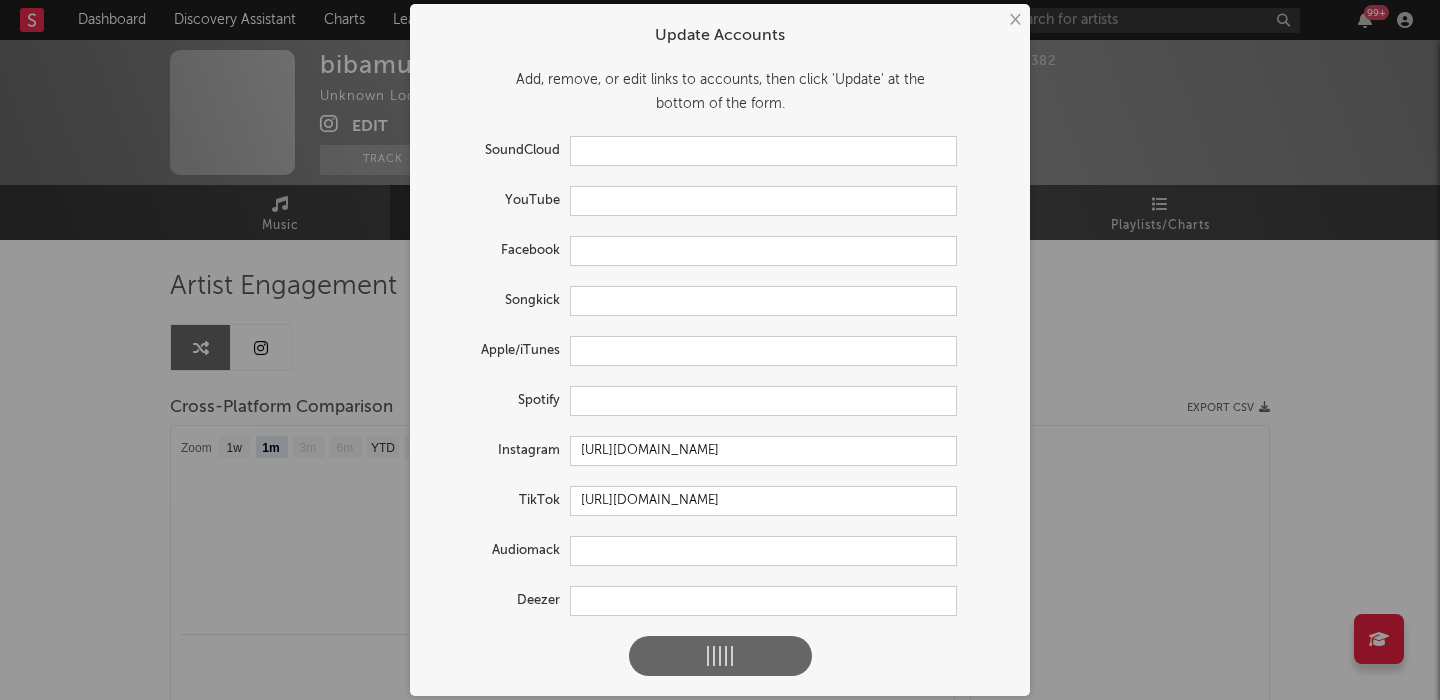 select on "1m" 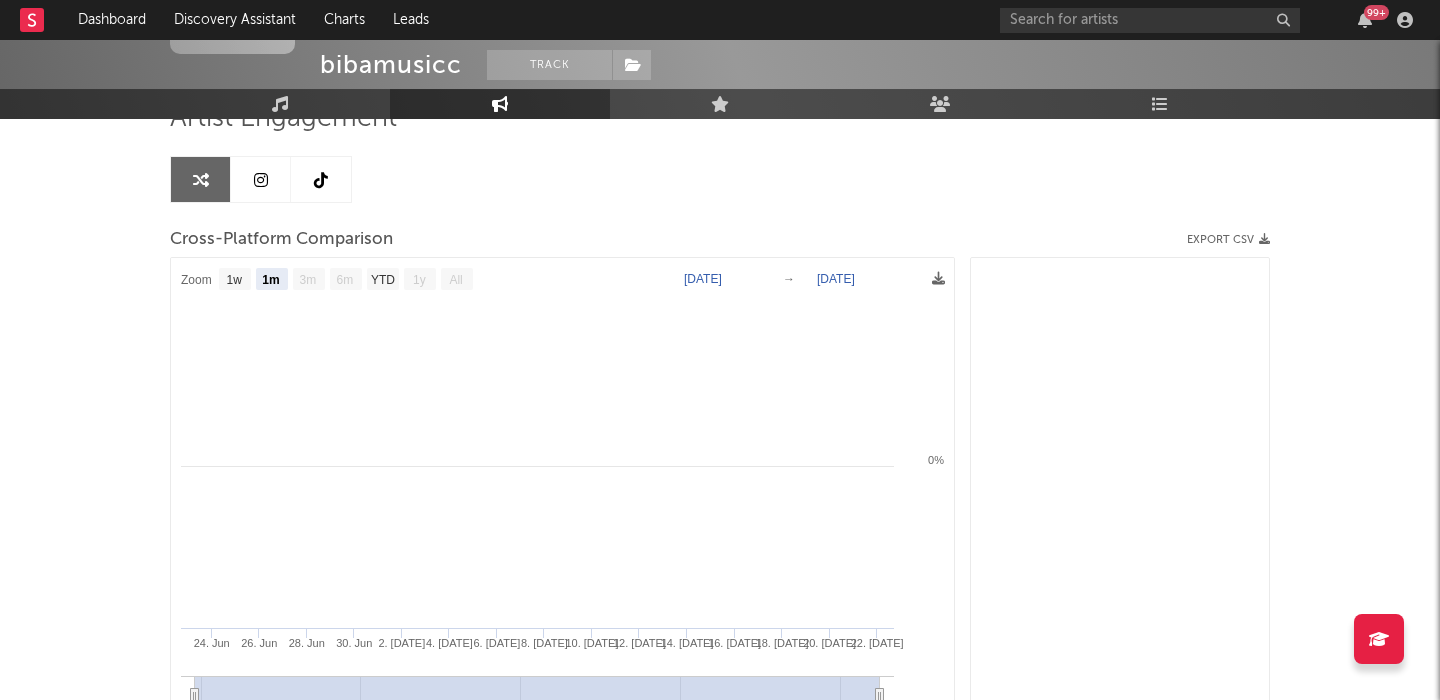 scroll, scrollTop: 0, scrollLeft: 0, axis: both 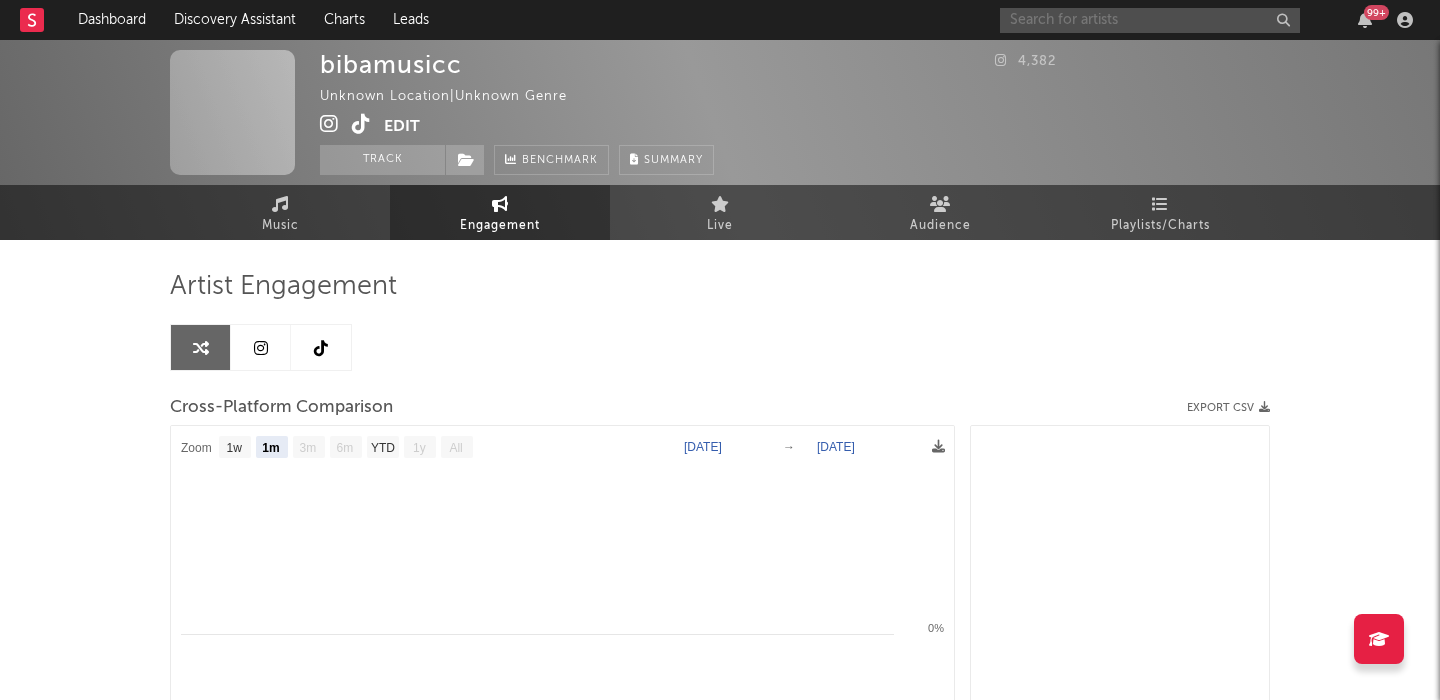 paste on "https://www.tiktok.com/@jacksonwestmusic" 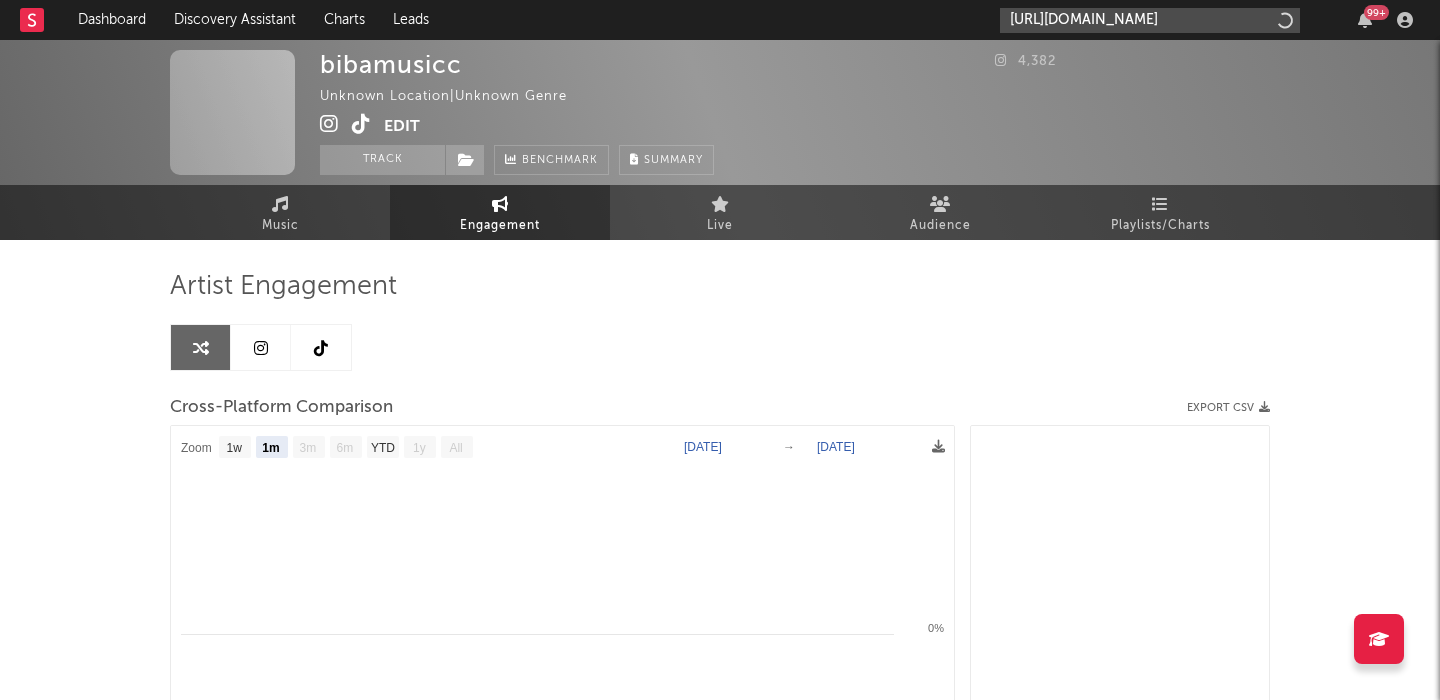click on "https://www.tiktok.com/@jacksonwestmusic" at bounding box center (1150, 20) 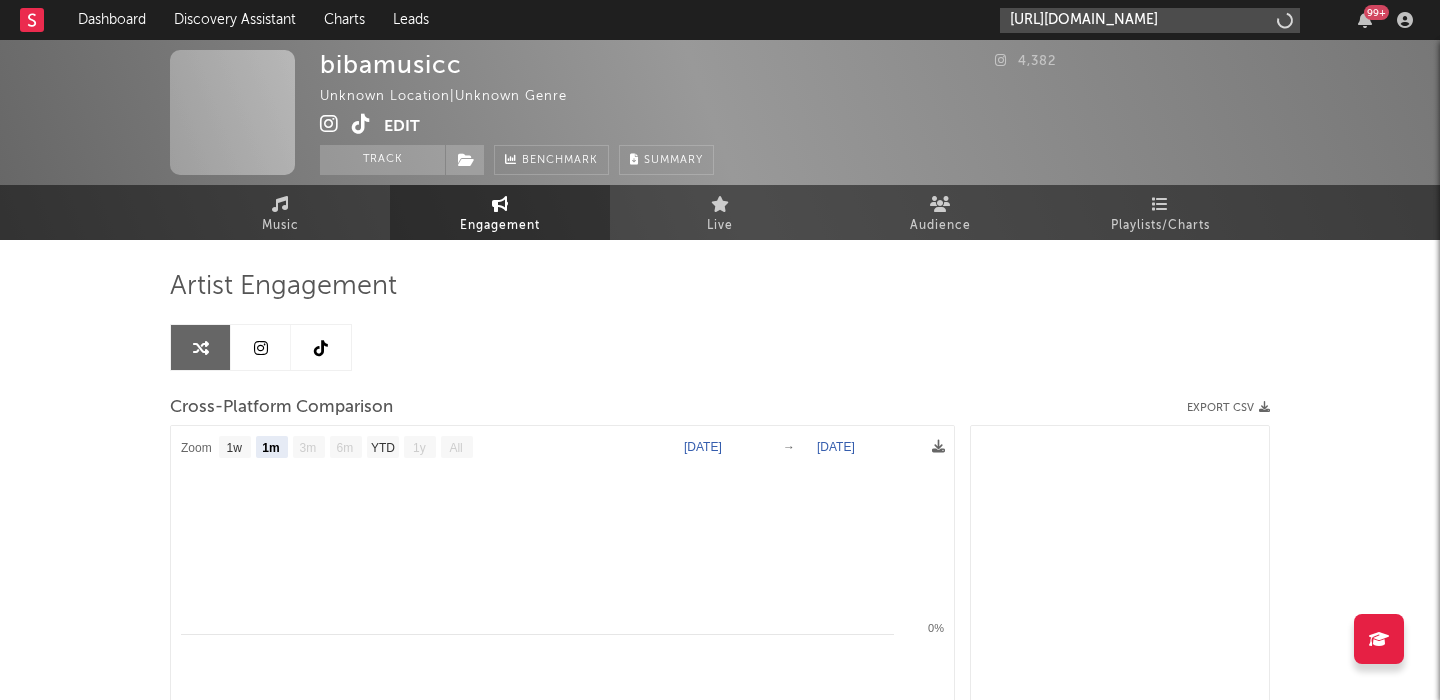 scroll, scrollTop: 0, scrollLeft: 26, axis: horizontal 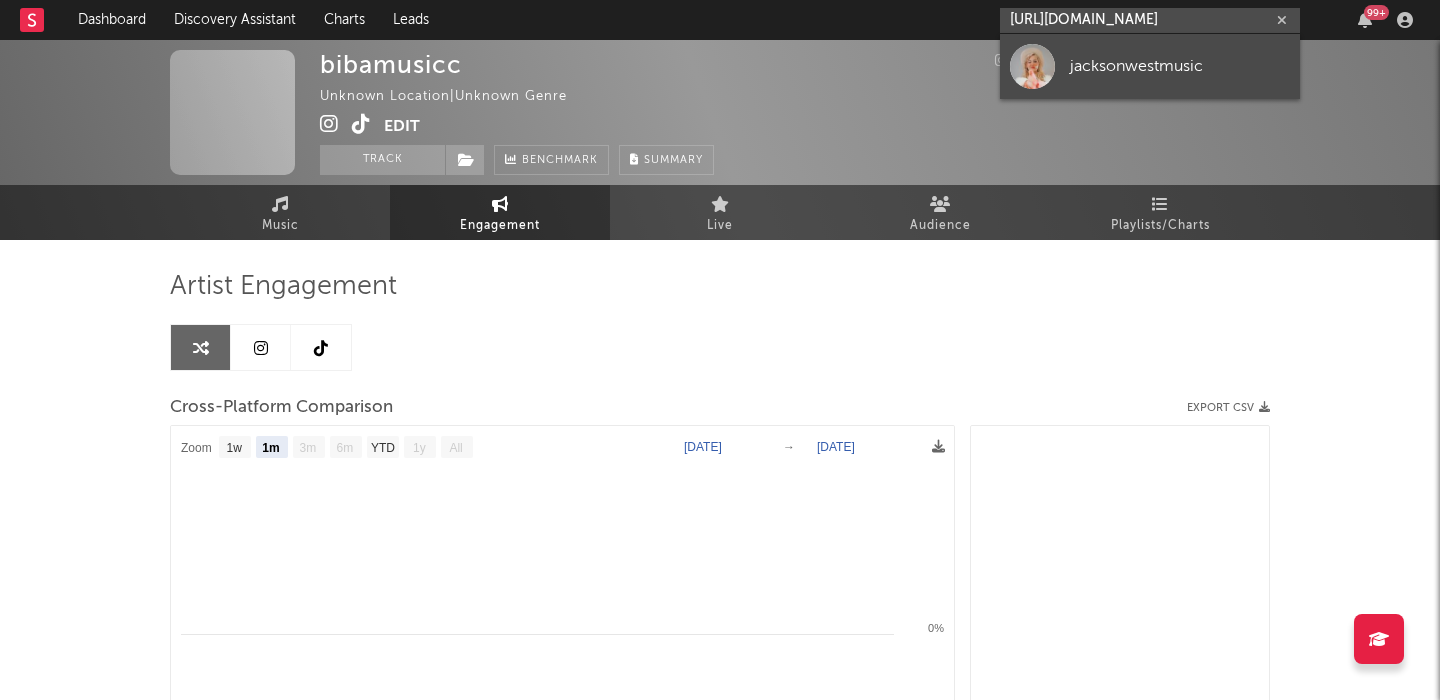 type on "https://www.tiktok.com/@jacksonwestmusic" 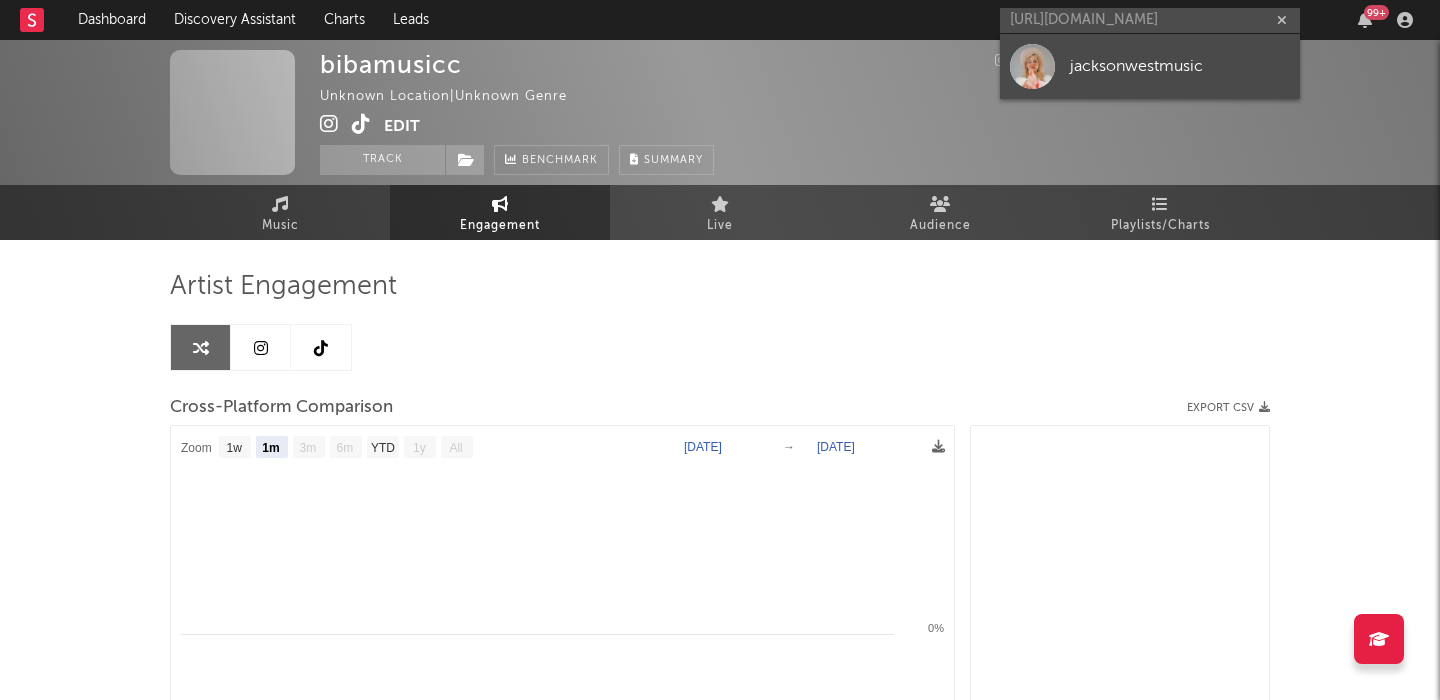 click on "jacksonwestmusic" at bounding box center (1180, 66) 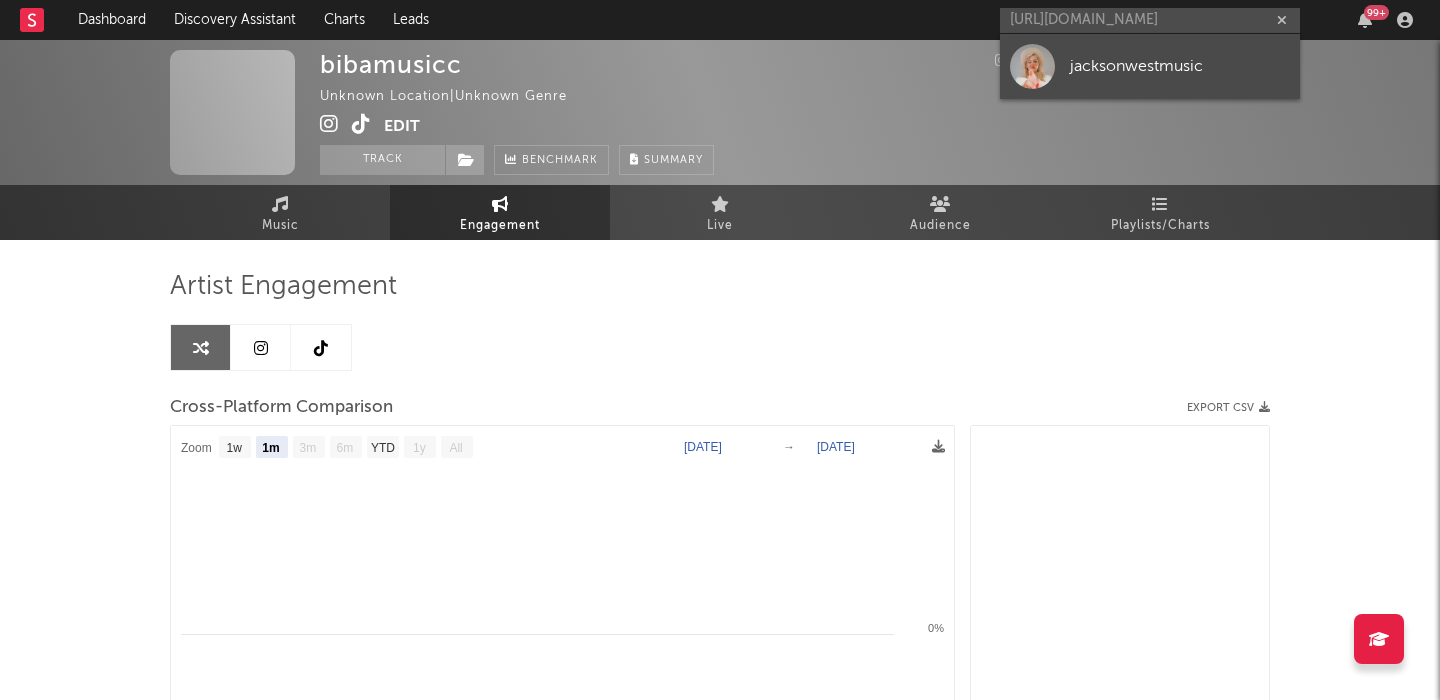 type 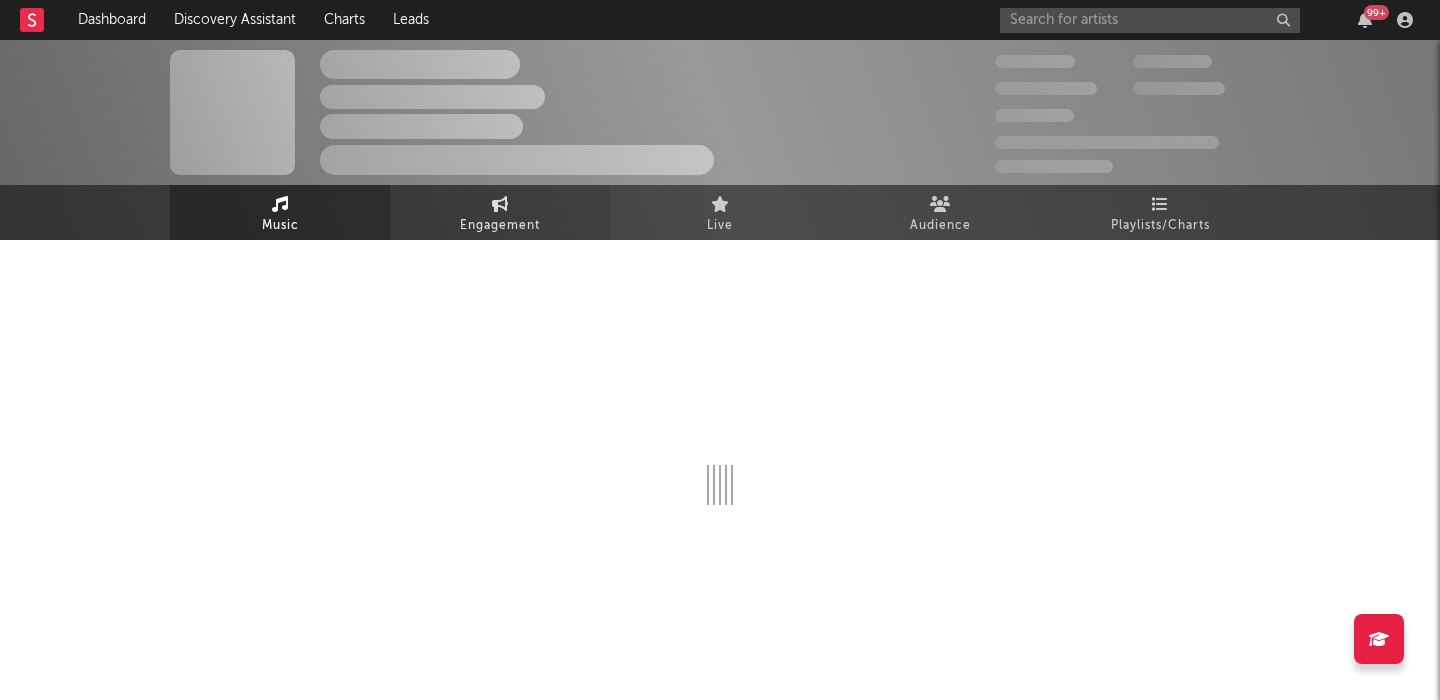 select on "1w" 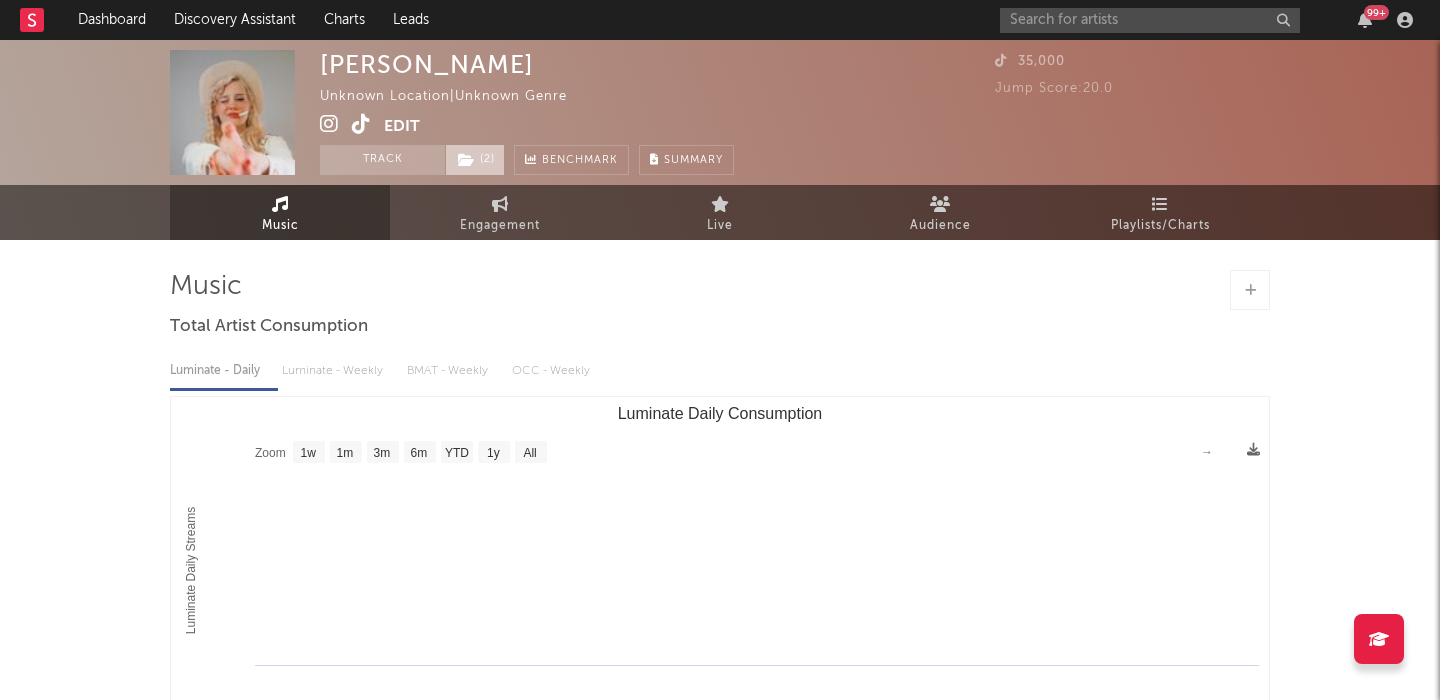 click on "( 2 )" at bounding box center [475, 160] 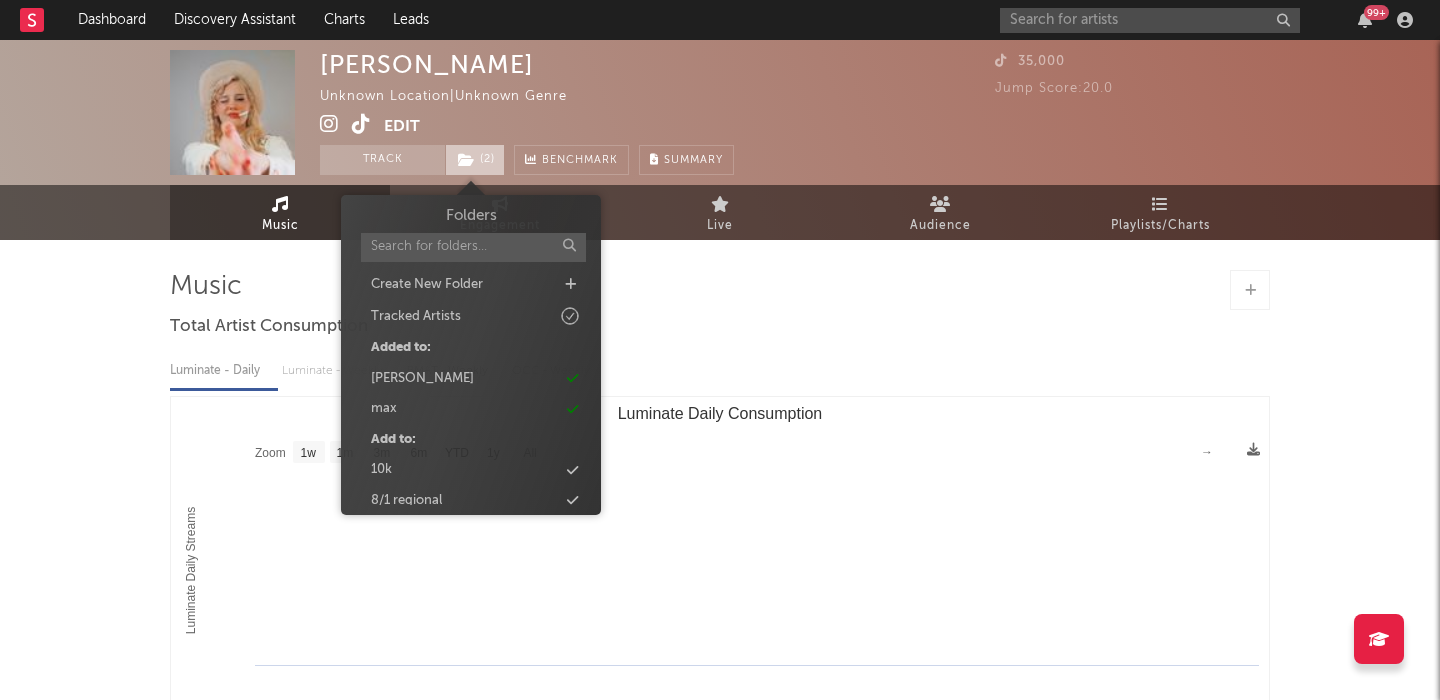 click on "( 2 )" at bounding box center (475, 160) 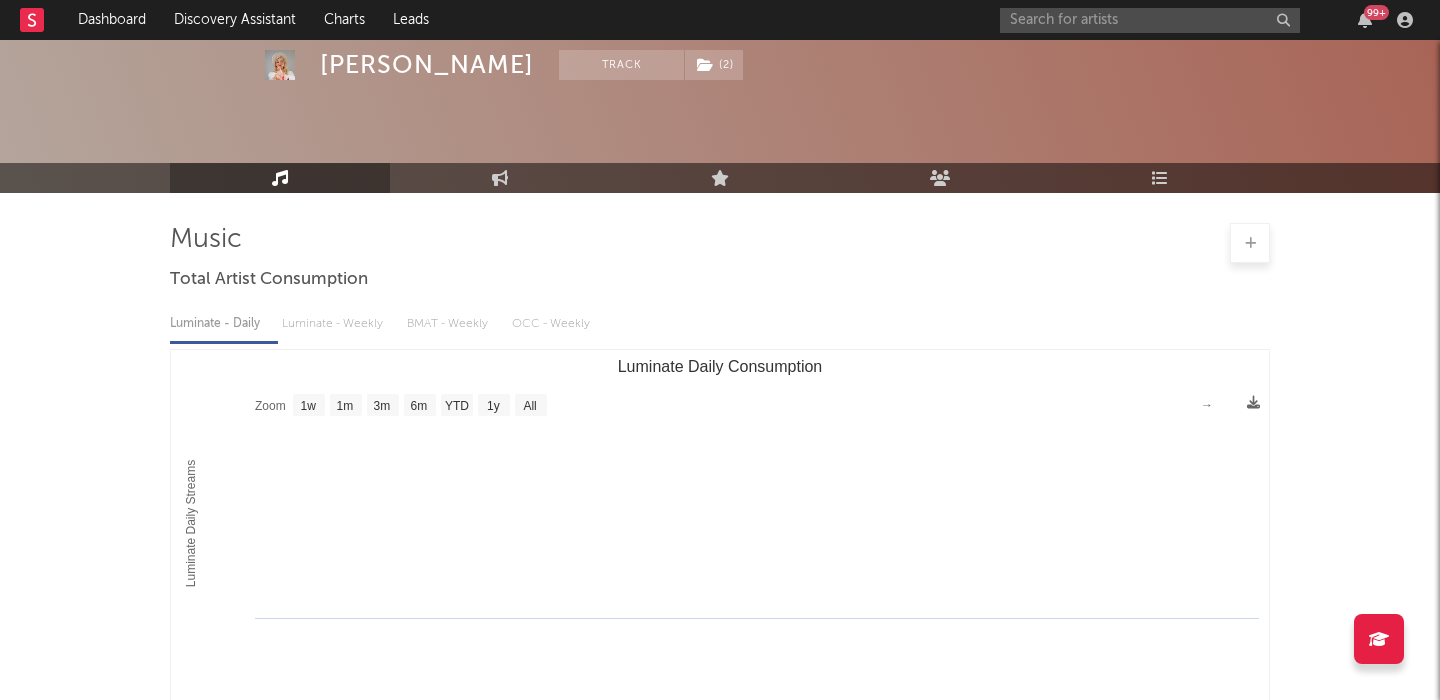 scroll, scrollTop: 0, scrollLeft: 0, axis: both 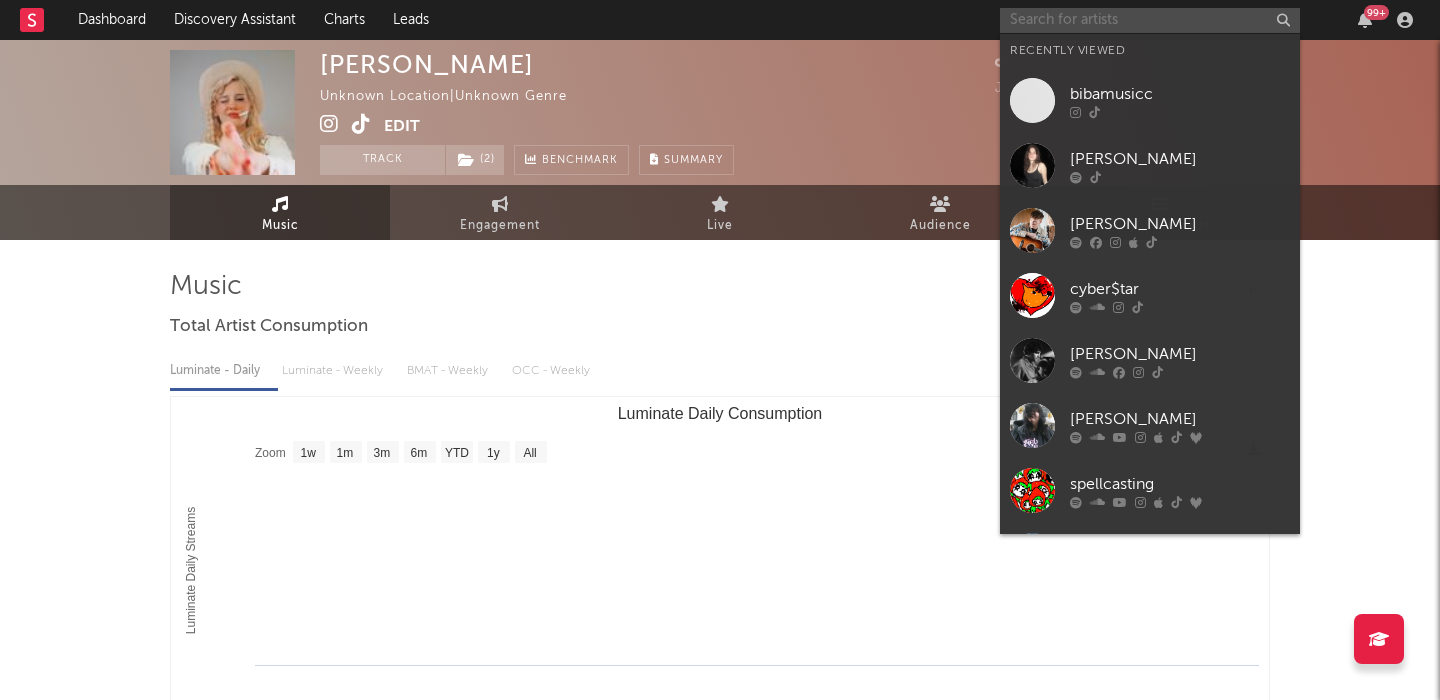 click at bounding box center [1150, 20] 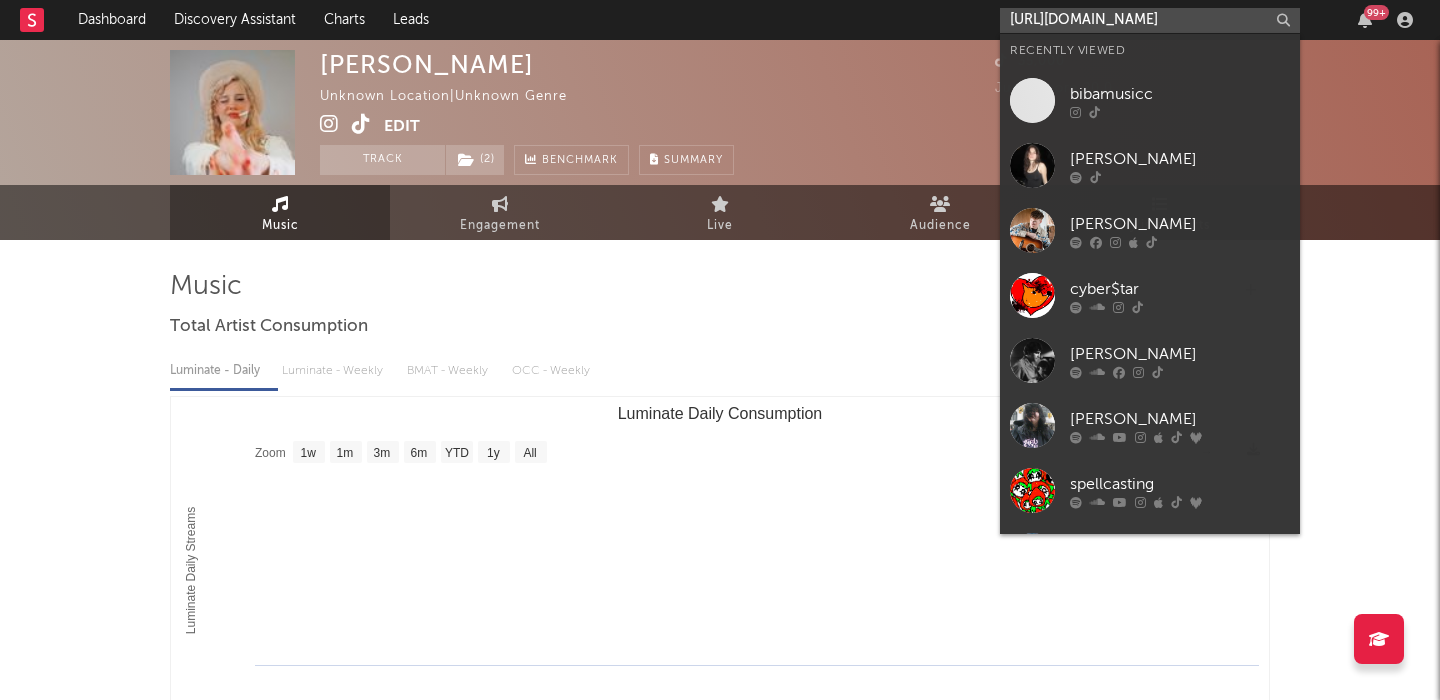 scroll, scrollTop: 0, scrollLeft: 535, axis: horizontal 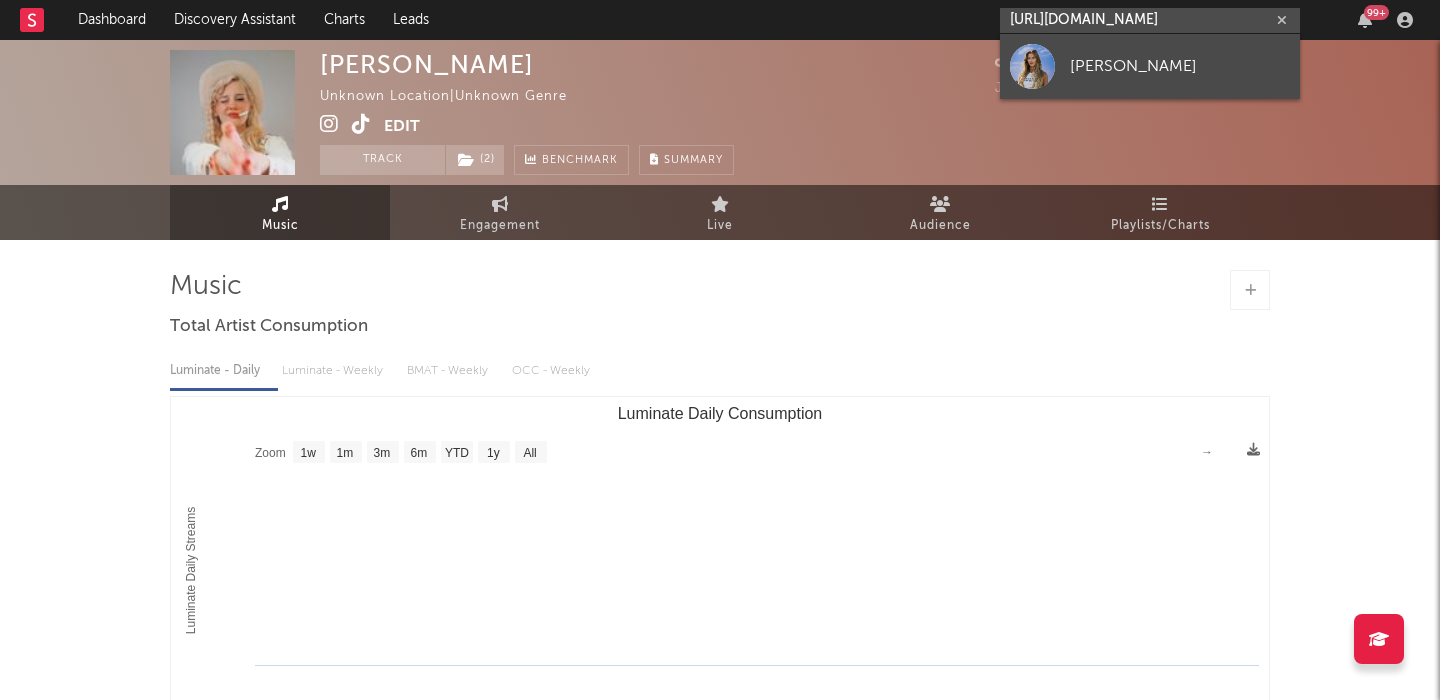 type on "https://open.spotify.com/artist/0BCD9XnZVhdY2vojKAPAiT?si=ycICkQ6pTR-KpLIuwSqa7w&nd=1&dlsi=8805e542255544f7" 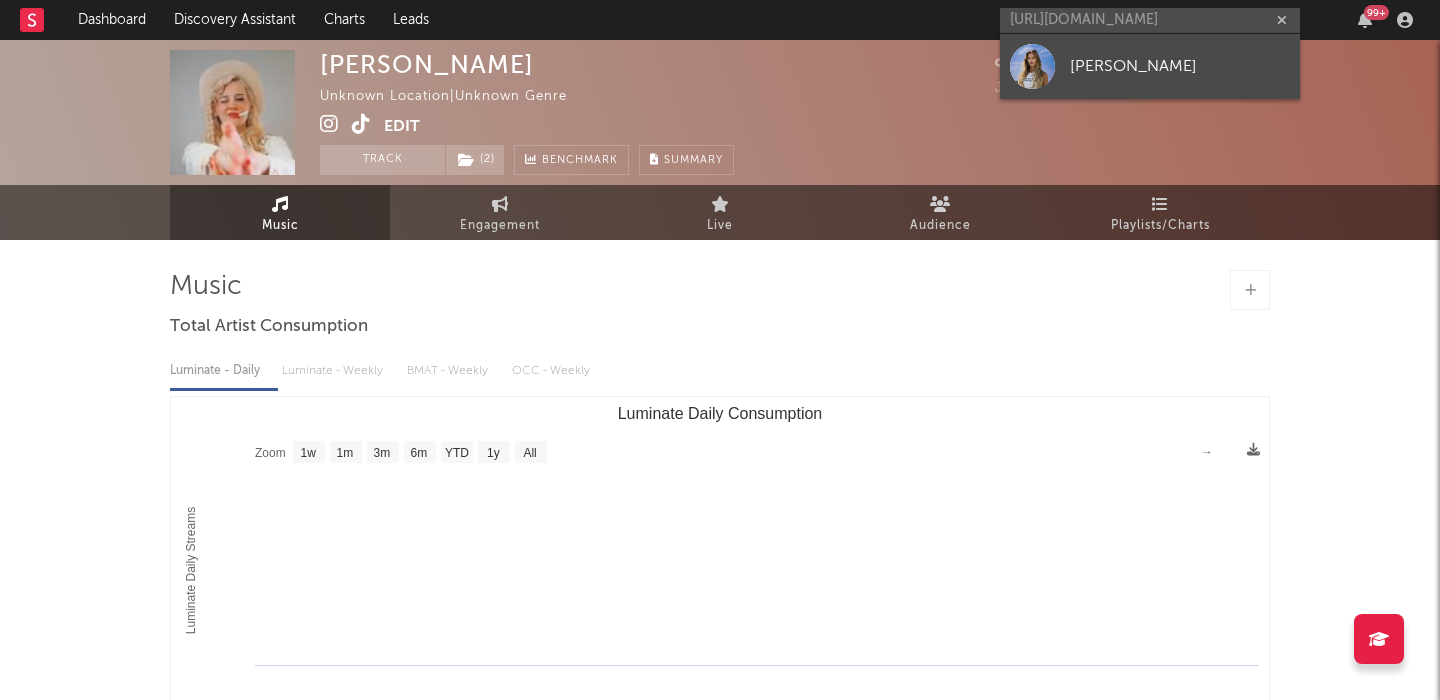 scroll, scrollTop: 0, scrollLeft: 0, axis: both 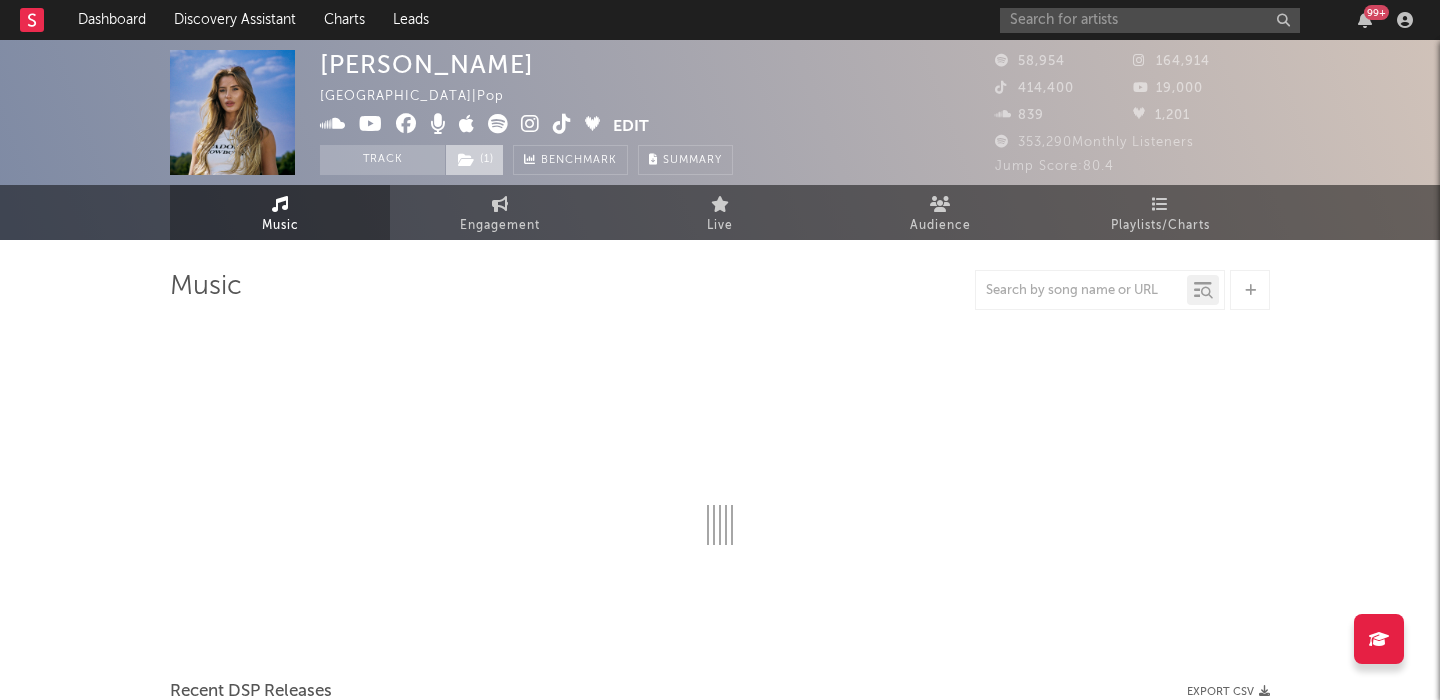 click on "( 1 )" at bounding box center (474, 160) 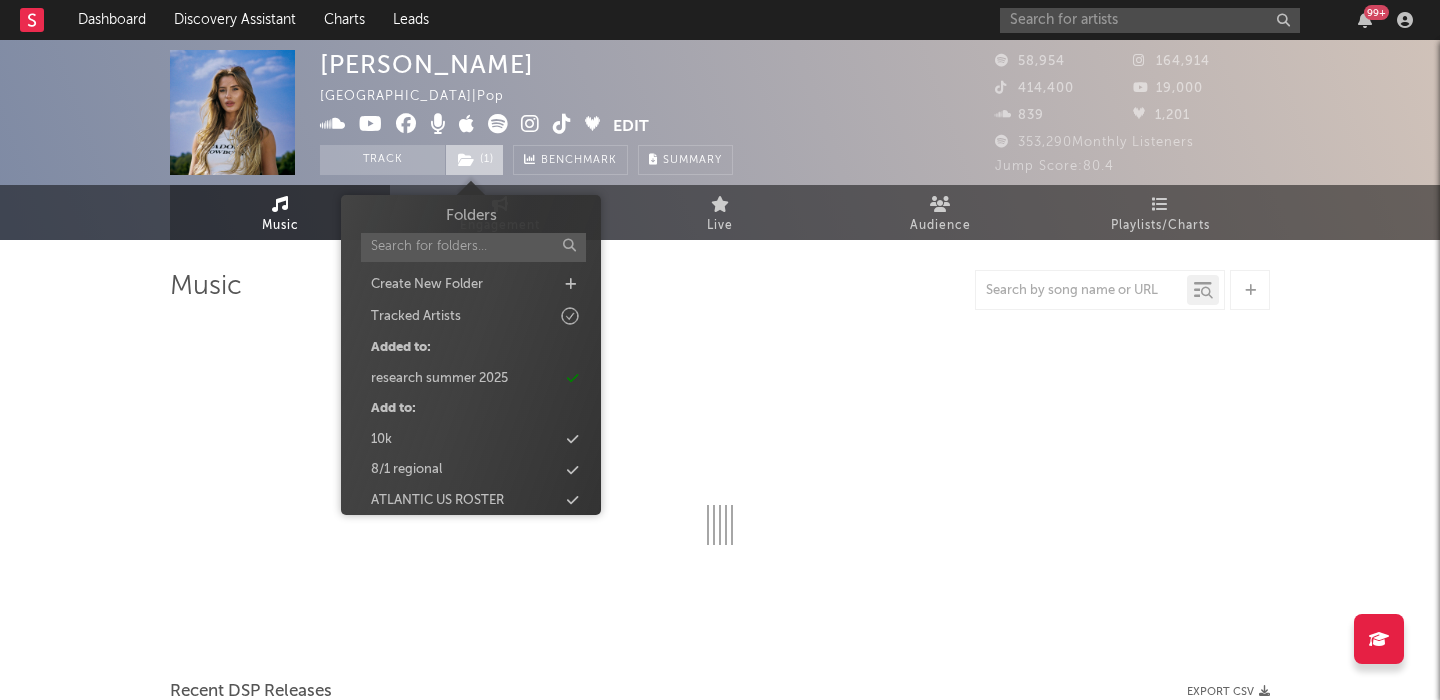 select on "6m" 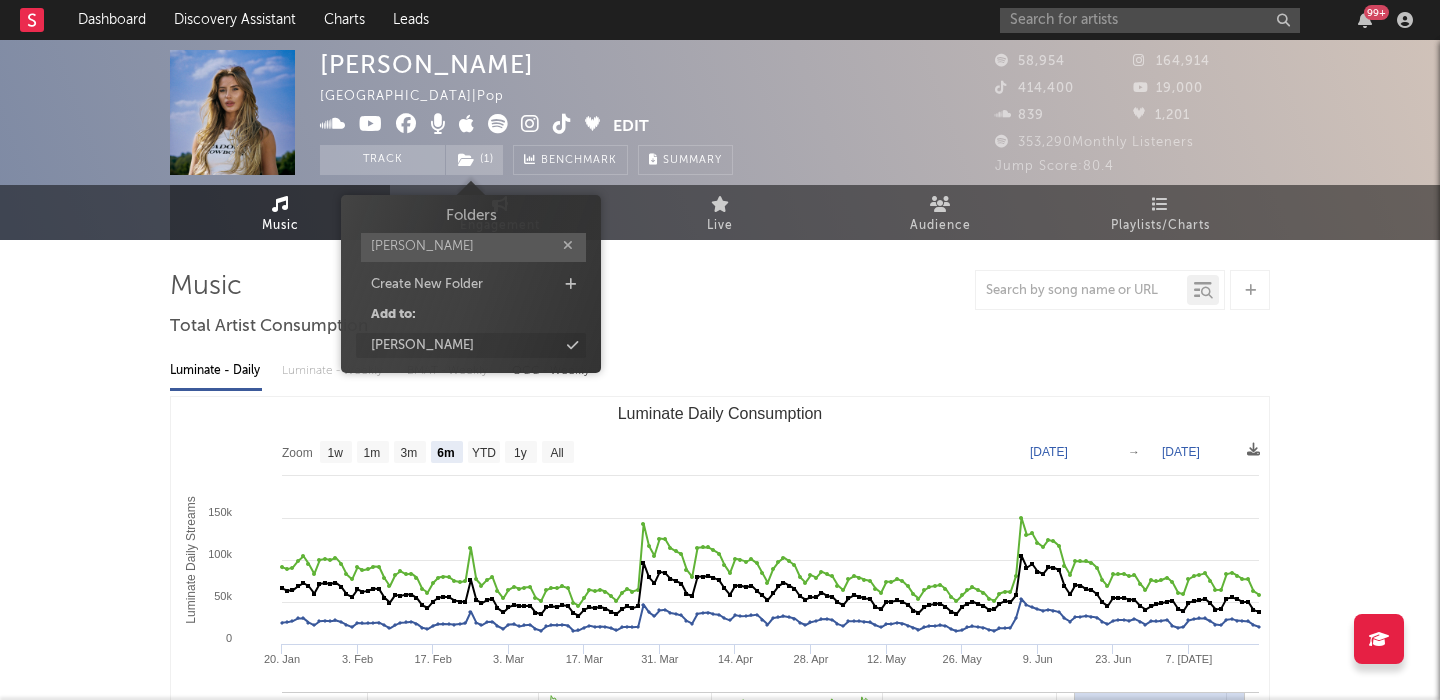 type on "[PERSON_NAME]" 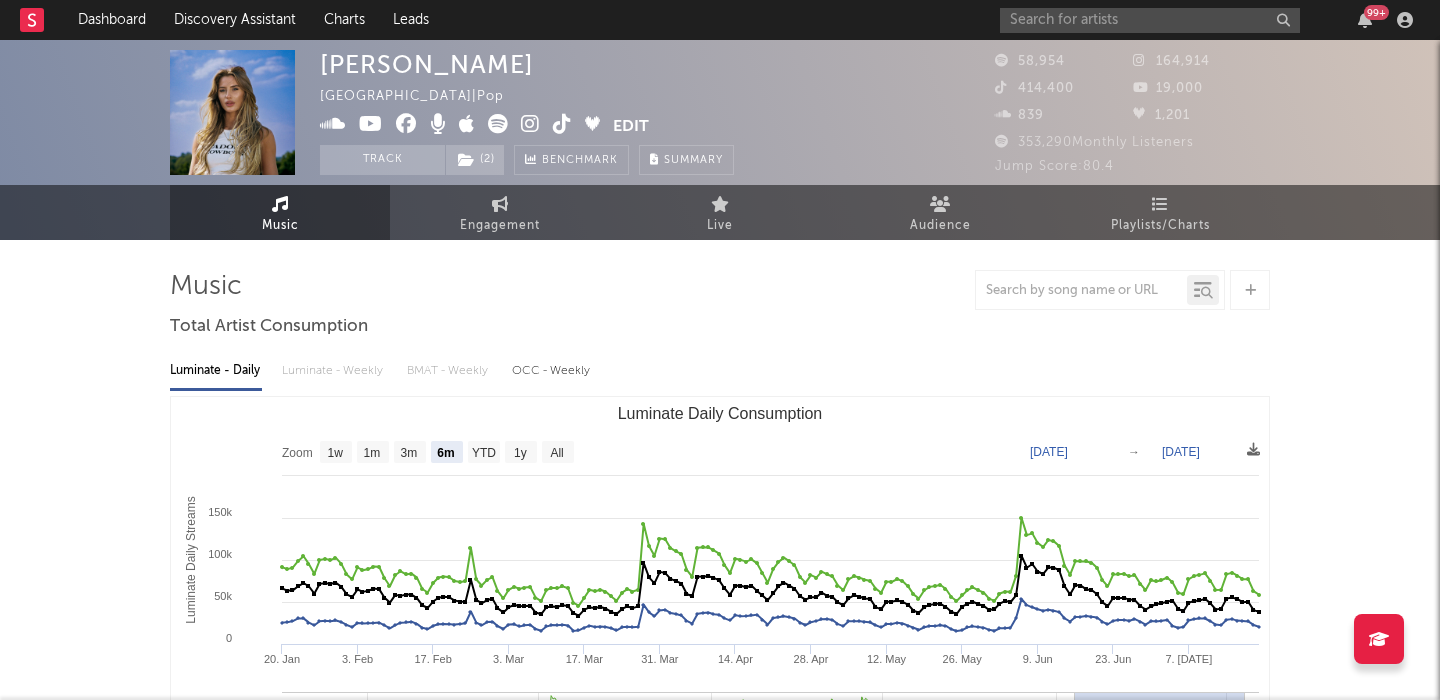 click on "Bellah Mae United Kingdom  |  Pop Edit Track ( 2 ) Benchmark Summary 58,954 164,914 414,400 19,000 839 1,201 353,290  Monthly Listeners Jump Score:  80.4 Music Engagement Live Audience Playlists/Charts Music Total Artist Consumption Luminate - Daily Luminate - Weekly BMAT - Weekly OCC - Weekly Zoom 1w 1m 3m 6m YTD 1y All 2025-01-20 2025-07-20 Created with Highcharts 10.3.3 Luminate Daily Streams Luminate Daily Consumption 20. Jan 3. Feb 17. Feb 3. Mar 17. Mar 31. Mar 14. Apr 28. Apr 12. May 26. May 9. Jun 23. Jun 7. Jul Jan '23 Jul '23 Jan '24 Jul '24 Jan '25 Jul '25 Jul … 0 50k 100k 150k 200k Zoom 1w 1m 3m 6m YTD 1y All Jan 20, 2025 → Jul 20, 2025 Global Streaming On-Demand Audio US Streaming On-Demand Audio Ex-US Streaming On-Demand Audio Recent DSP Releases Export CSV  Last Day Spotify Plays Copyright Label Album Names Last Day Spotify Plays Spotify Popularity Released US ATD Audio Streams US Rolling 7D Audio Streams Global Rolling 7D Audio Streams Spotify Popularity Streams / 7d Growth Originals   (" at bounding box center (720, 1550) 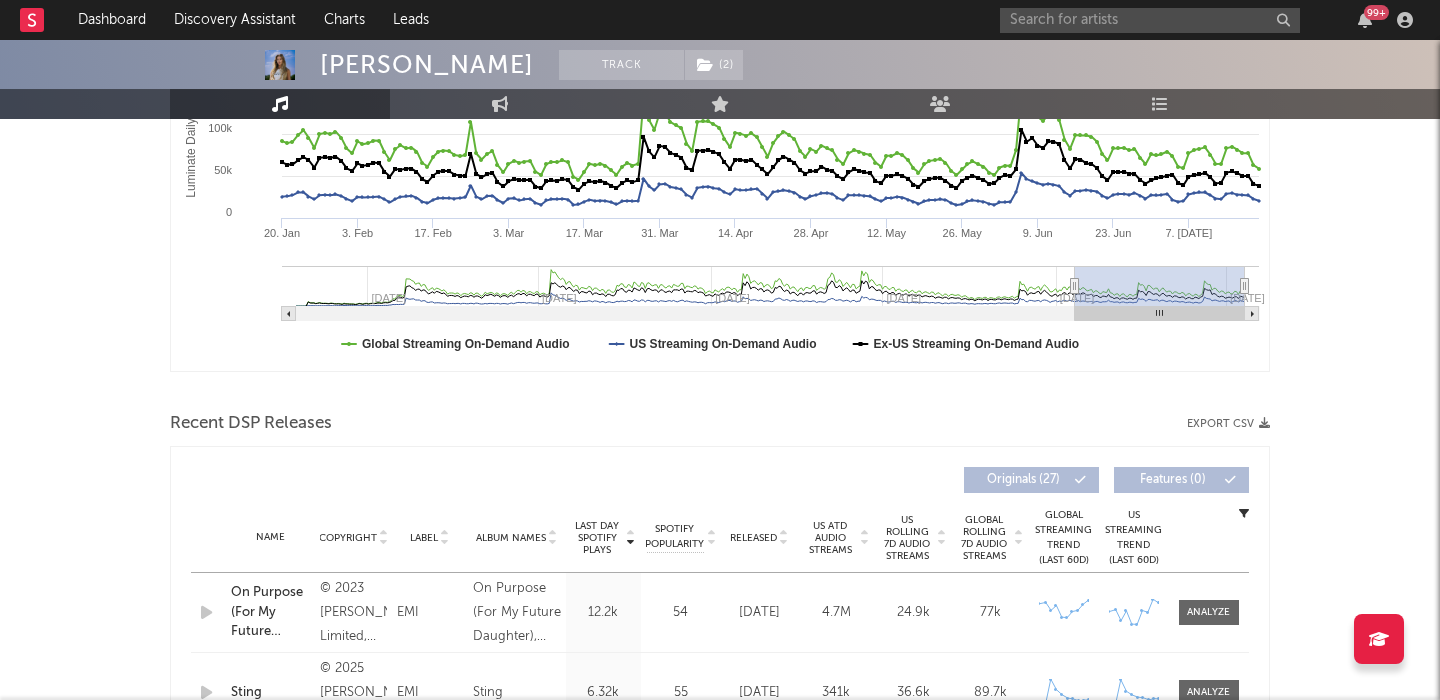 scroll, scrollTop: 574, scrollLeft: 0, axis: vertical 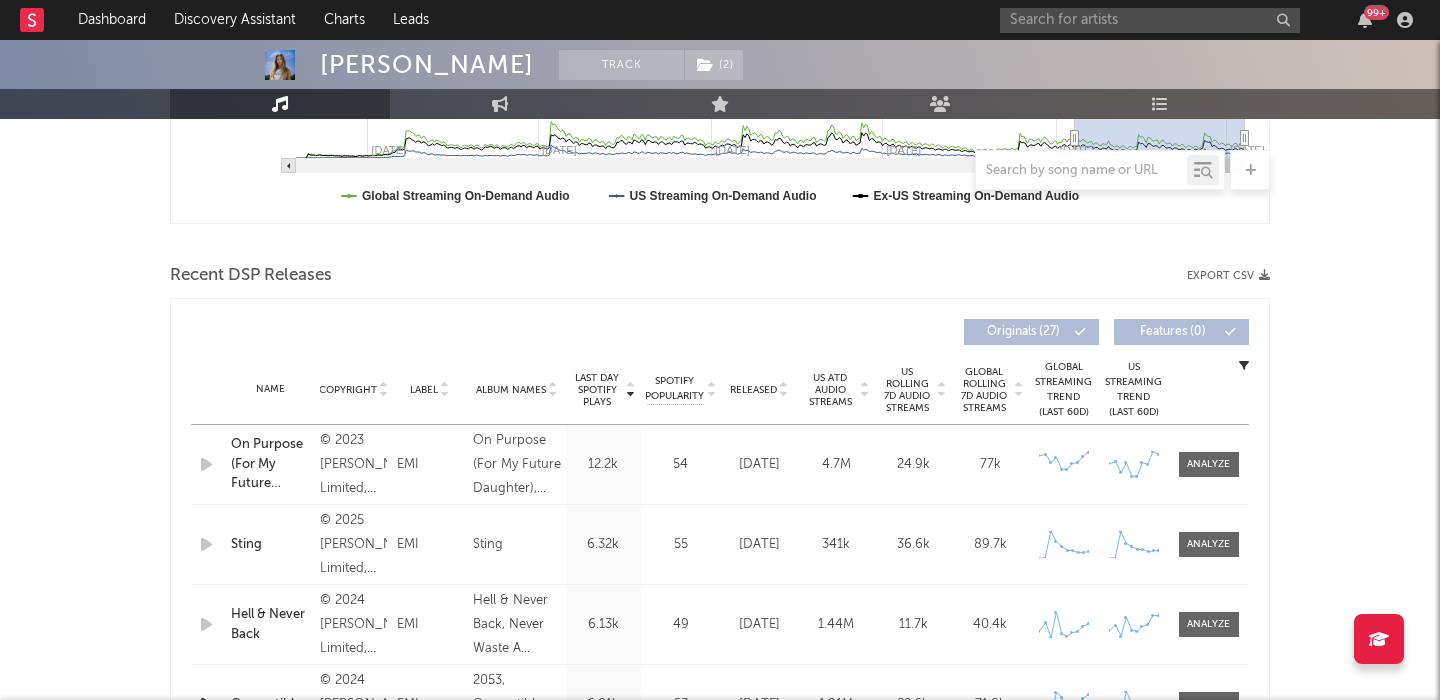 click on "Released" at bounding box center [753, 390] 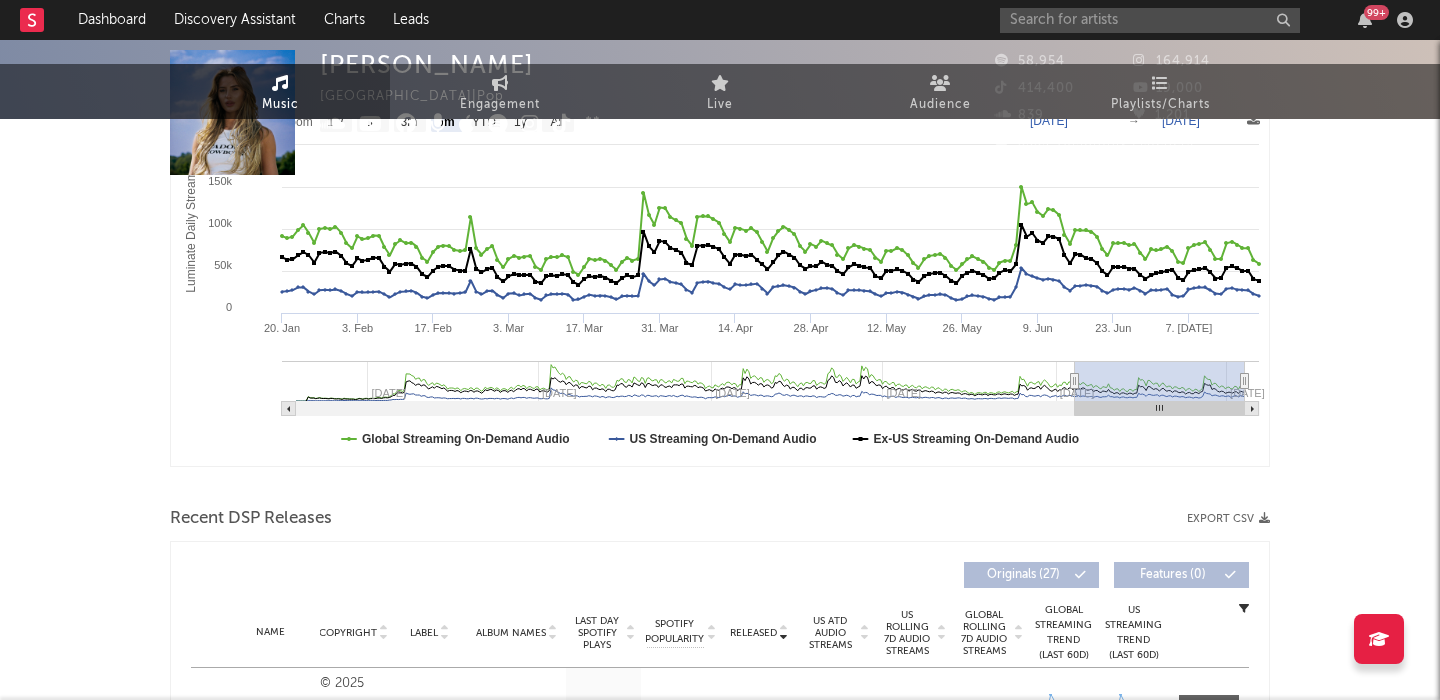 scroll, scrollTop: 0, scrollLeft: 0, axis: both 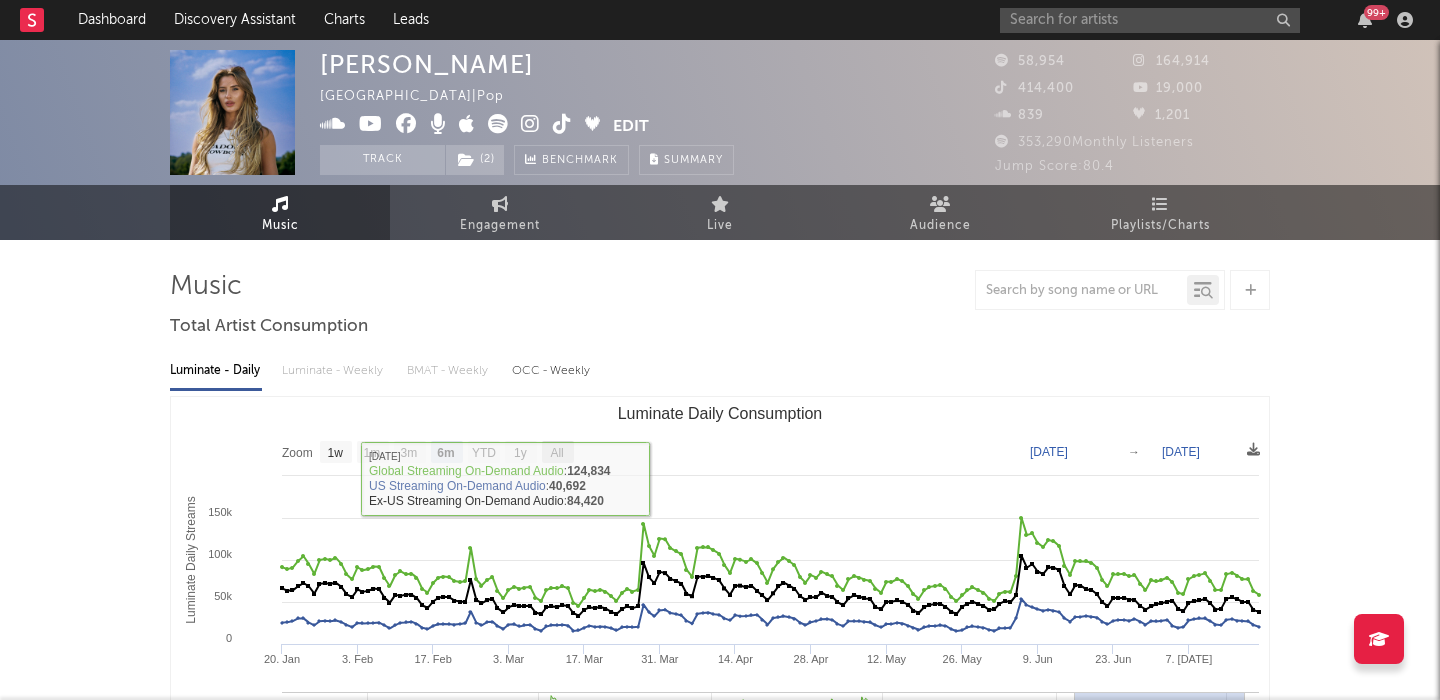 click 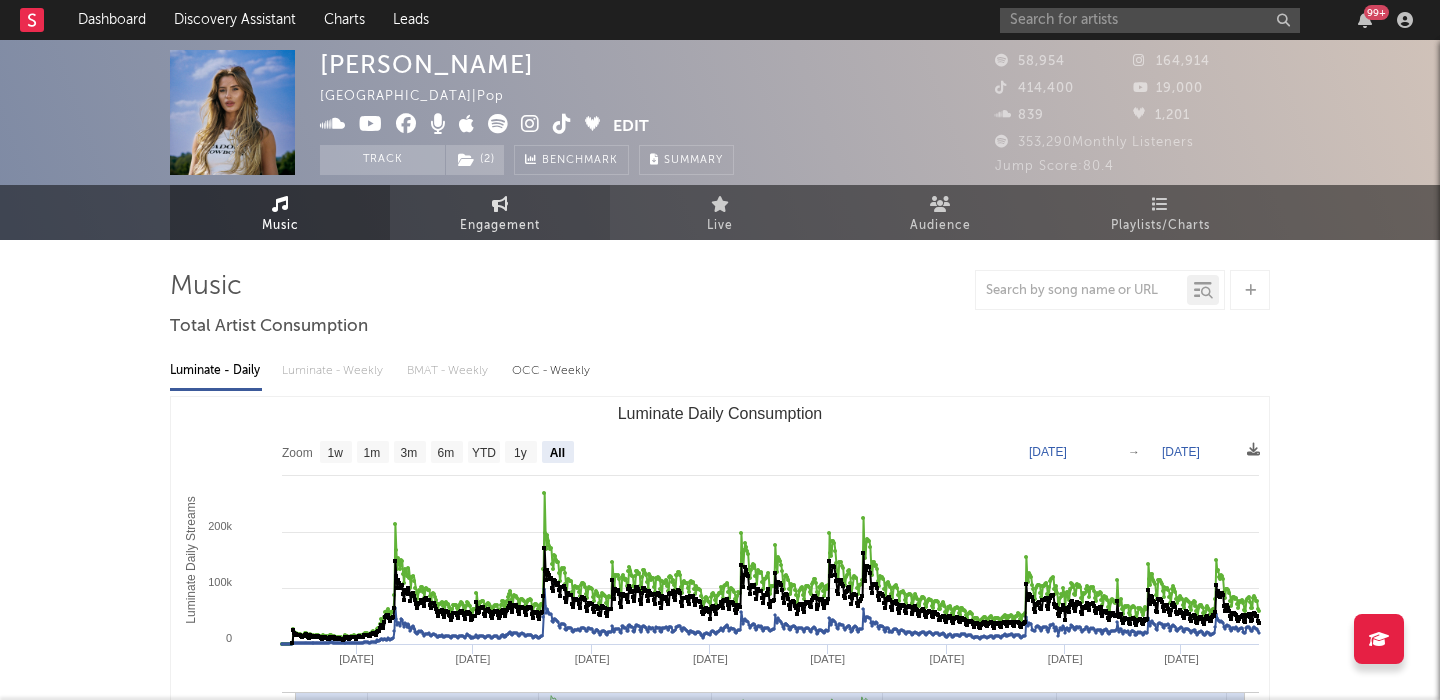 click on "Engagement" at bounding box center (500, 212) 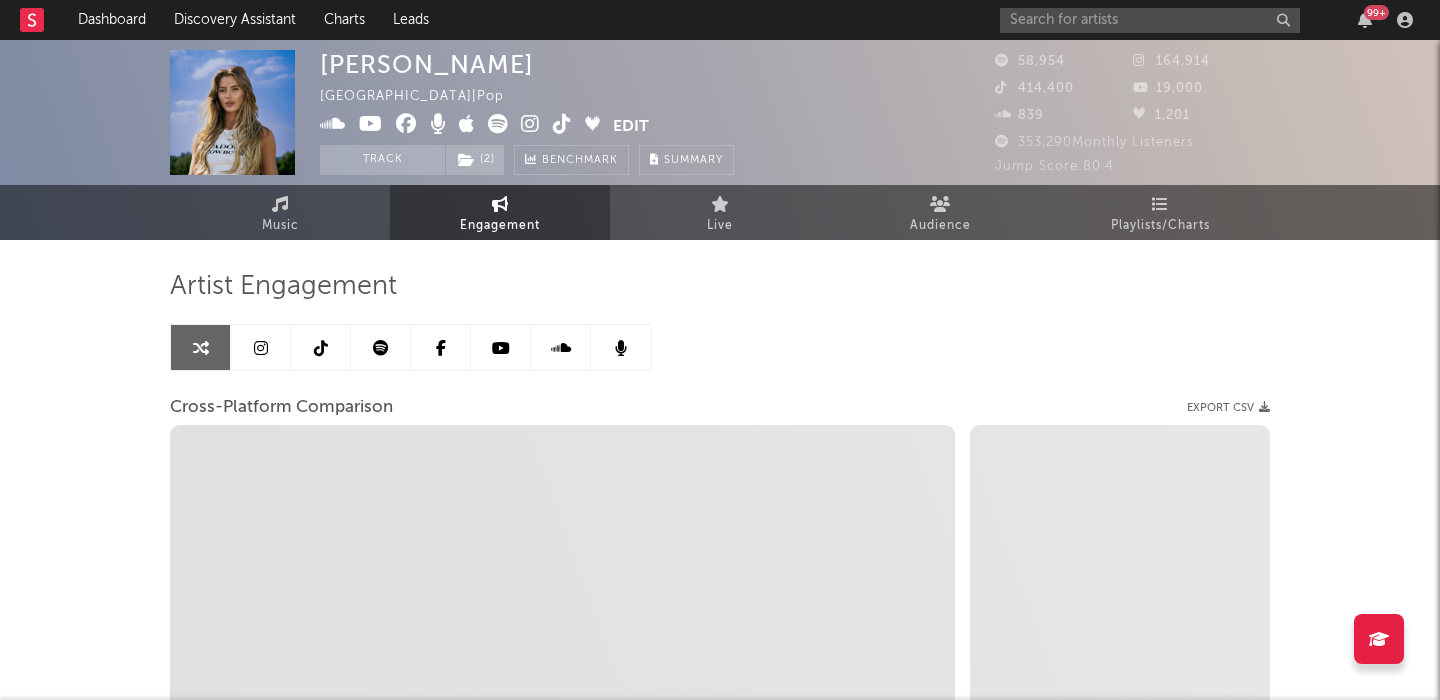 select on "1m" 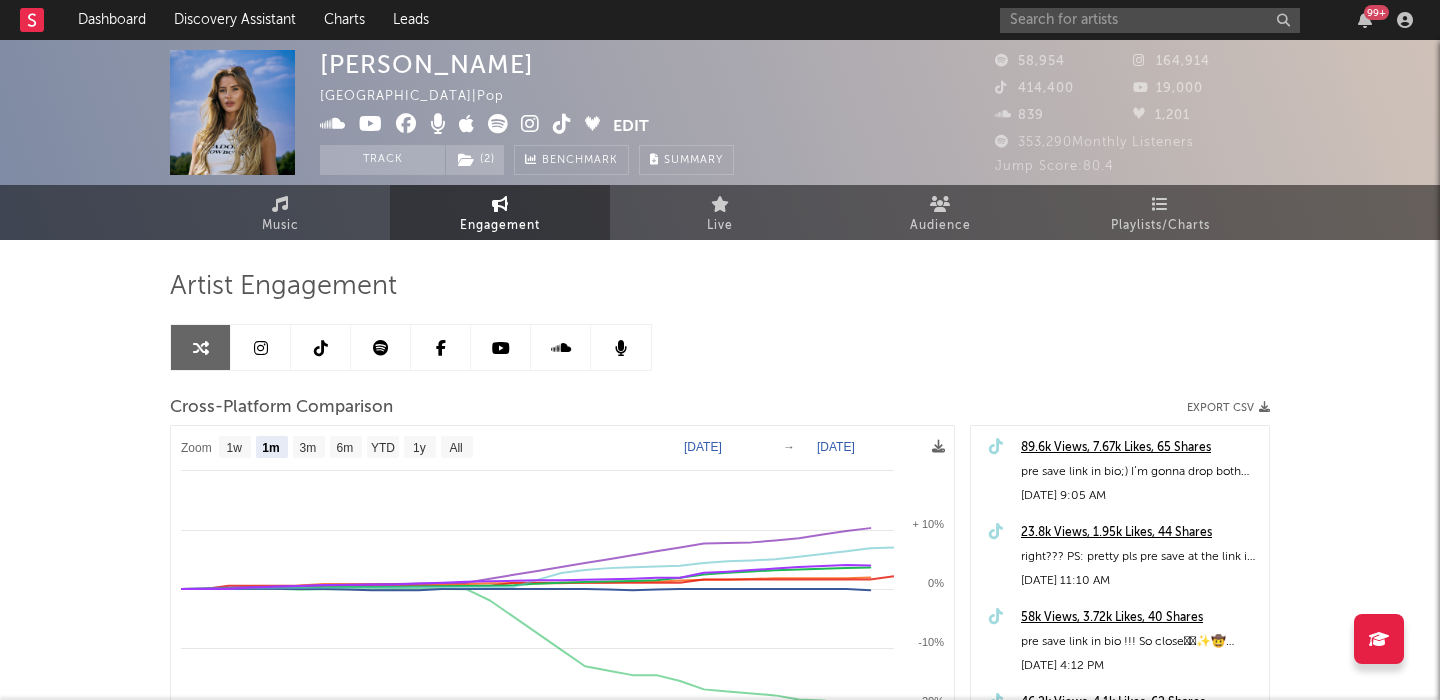 click on "Bellah Mae" at bounding box center (427, 64) 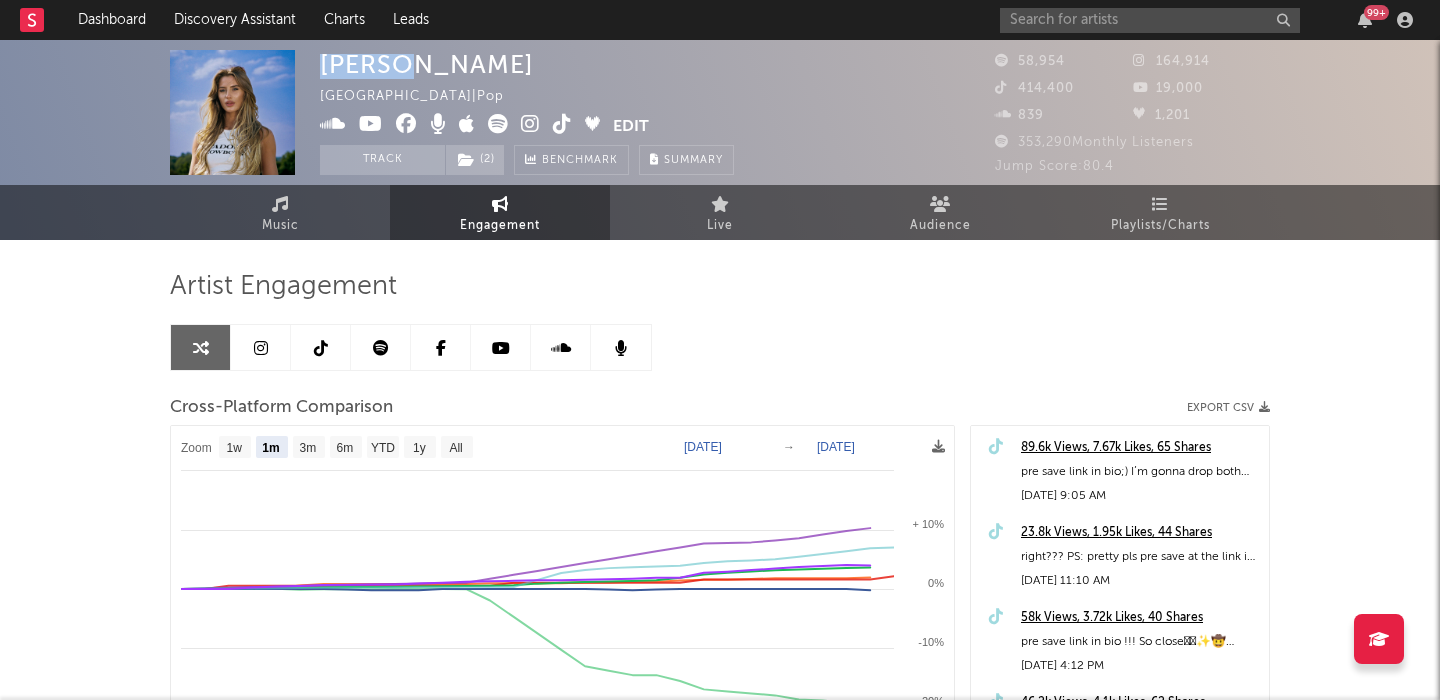 click on "Bellah Mae" at bounding box center [427, 64] 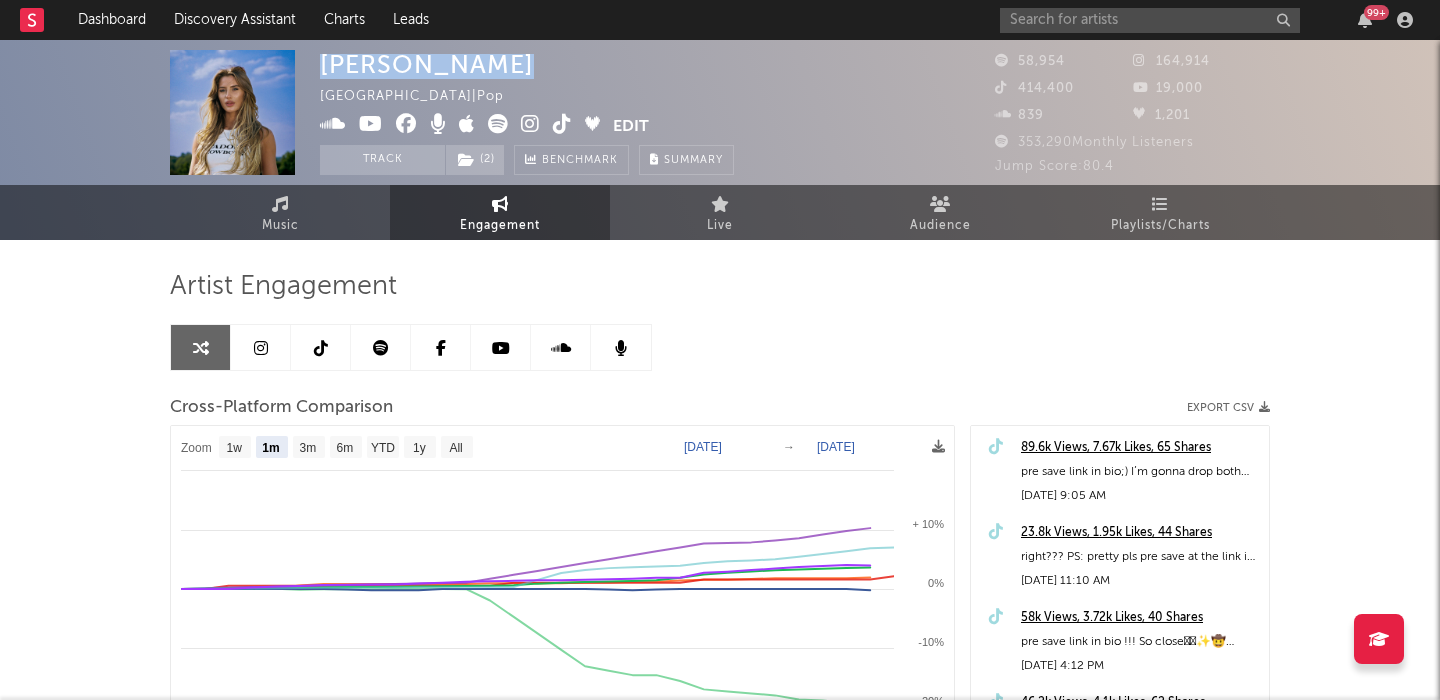 click on "Bellah Mae" at bounding box center [427, 64] 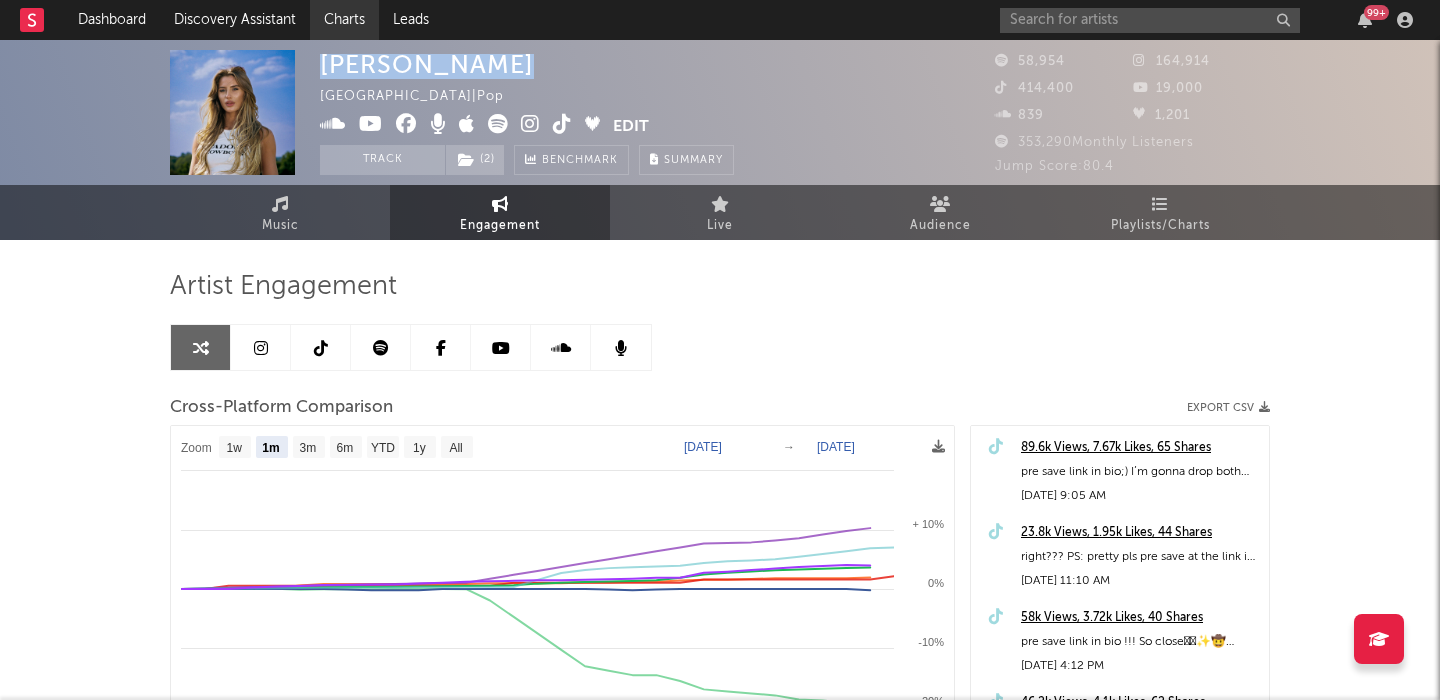 copy on "Bellah Mae" 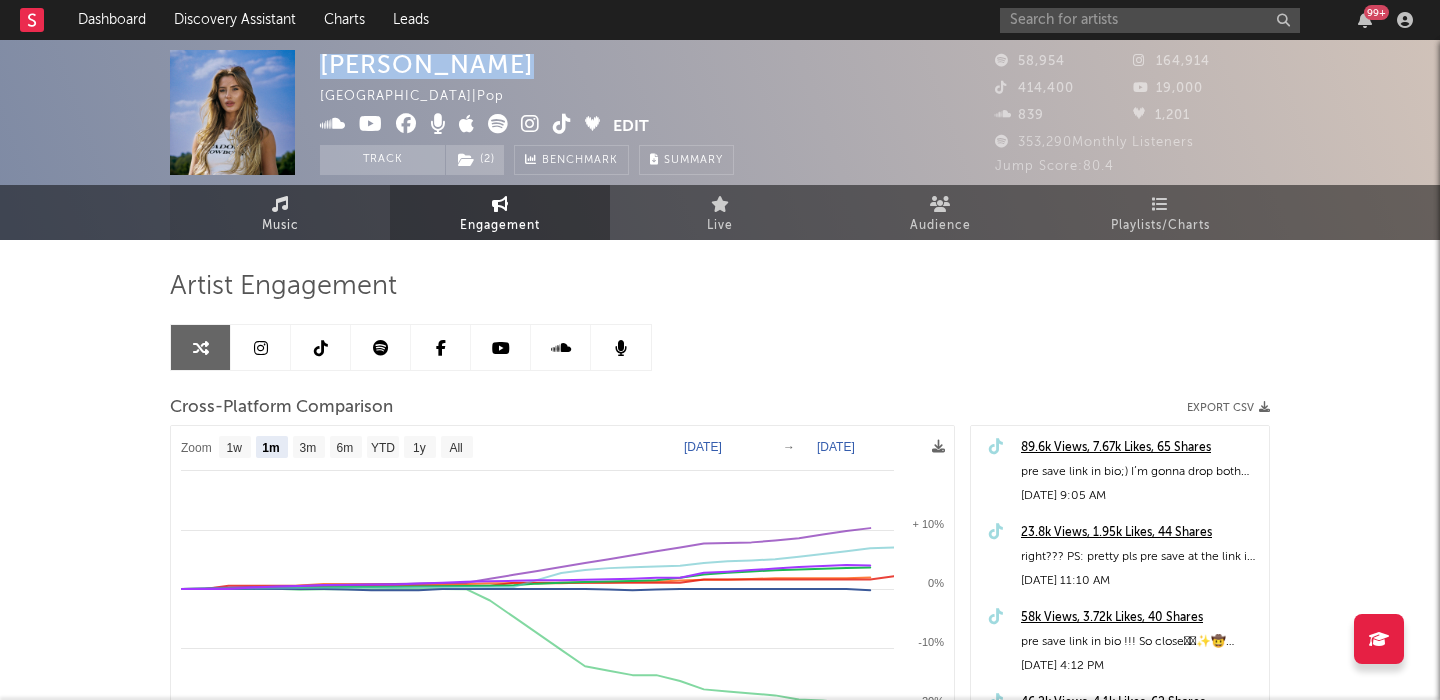 click on "Music" at bounding box center (280, 212) 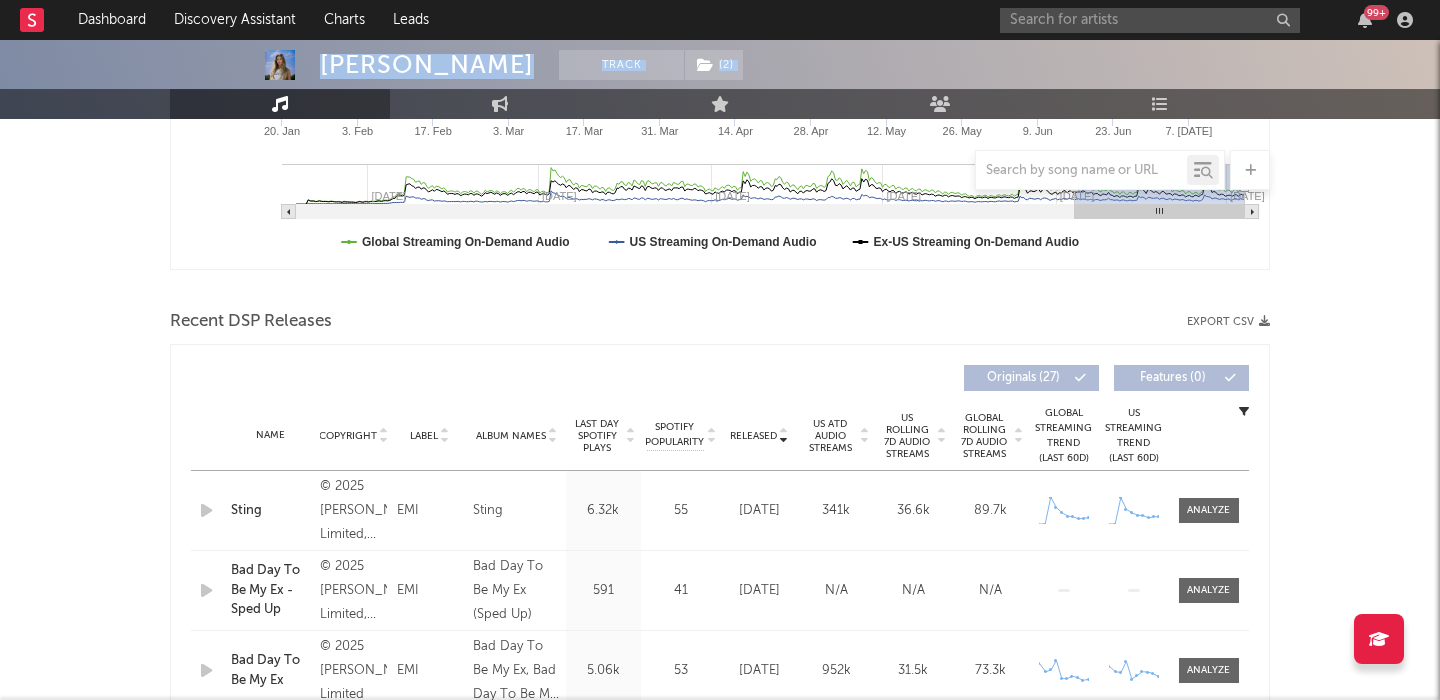 scroll, scrollTop: 545, scrollLeft: 0, axis: vertical 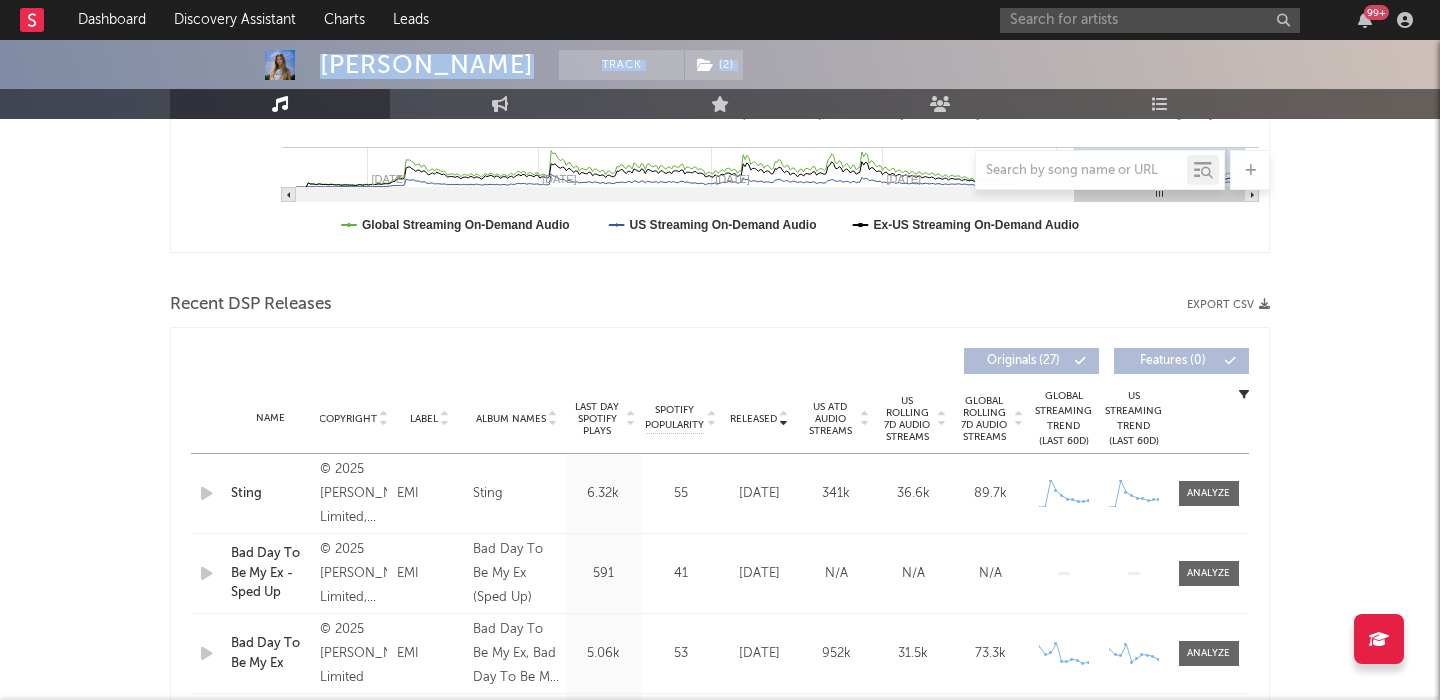click on "US Rolling 7D Audio Streams" at bounding box center [907, 419] 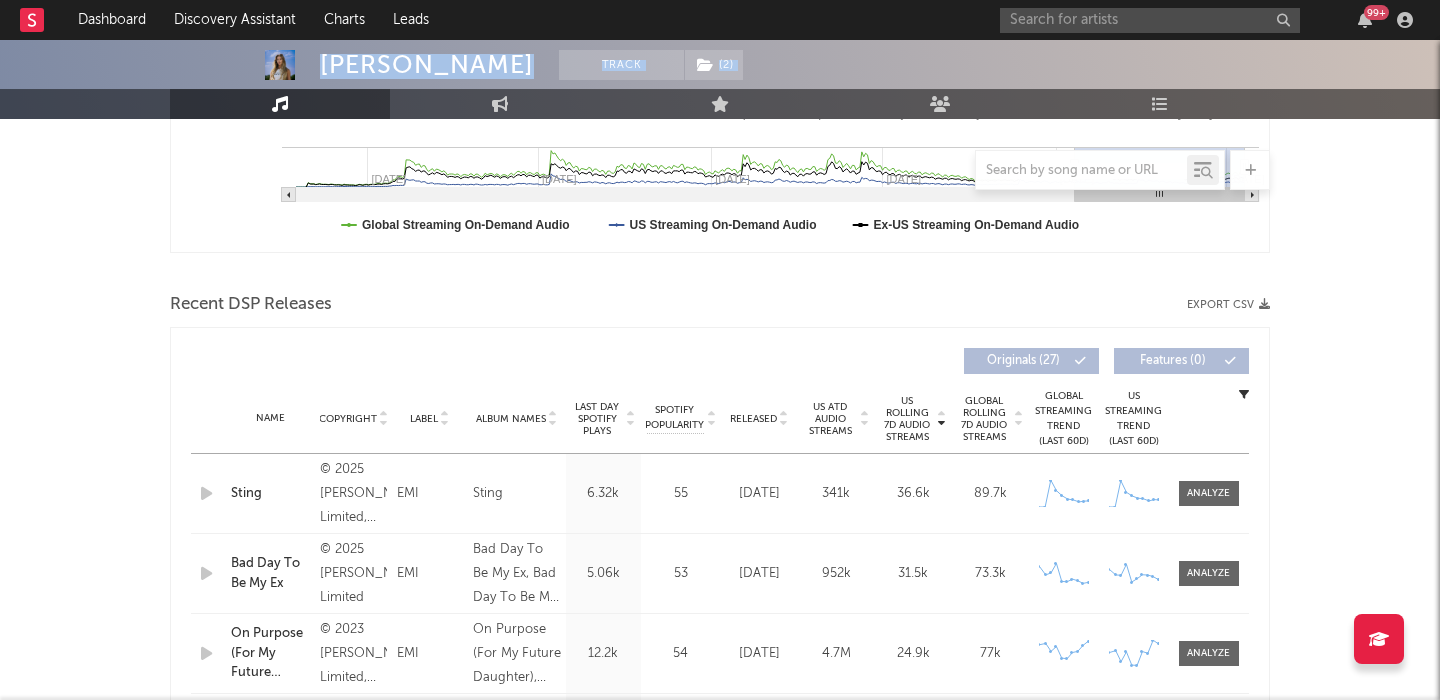 click on "Released" at bounding box center (759, 418) 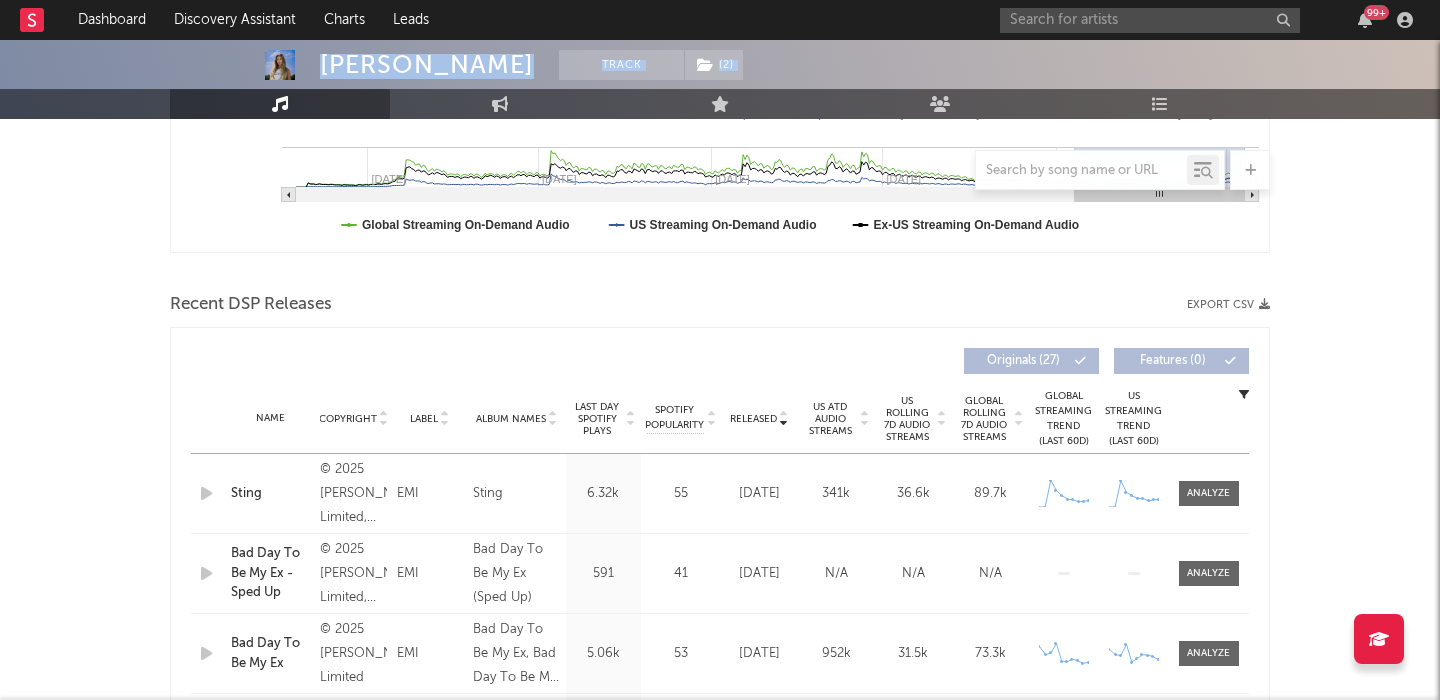click on "Sting" at bounding box center [270, 494] 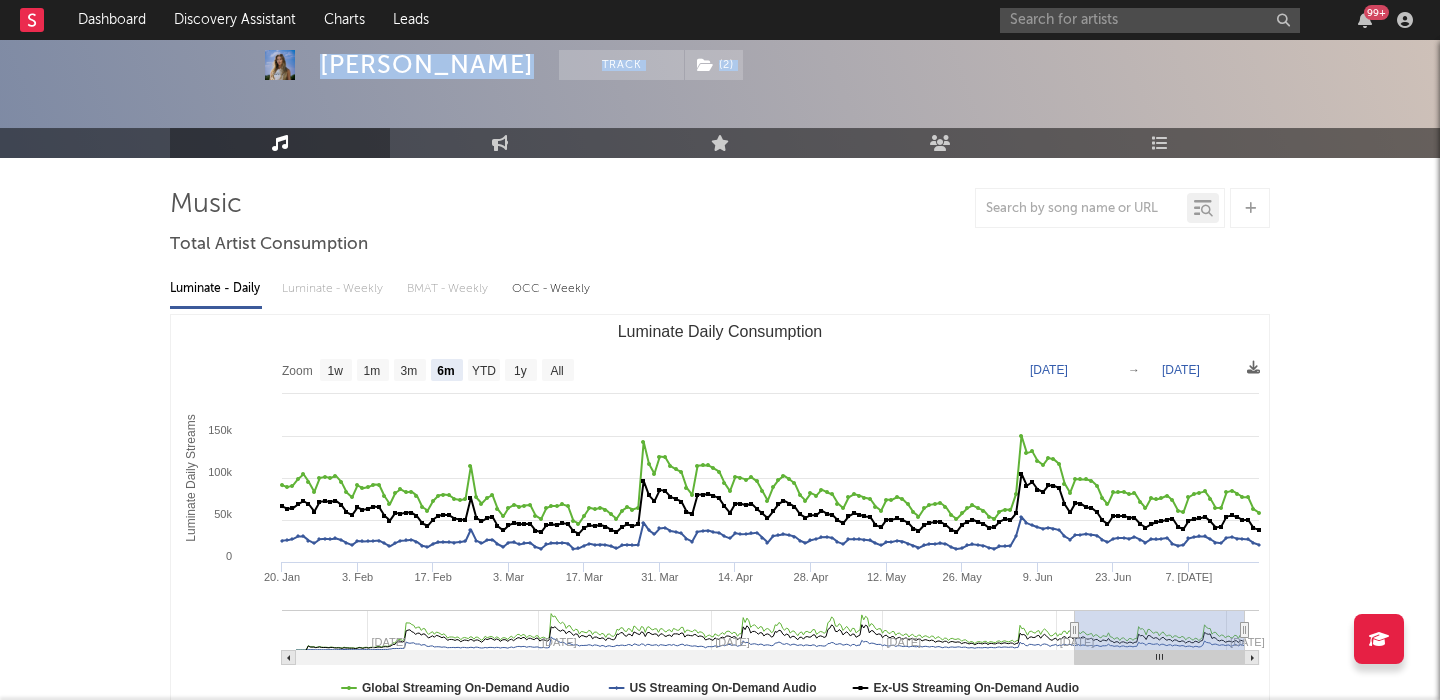 scroll, scrollTop: 91, scrollLeft: 0, axis: vertical 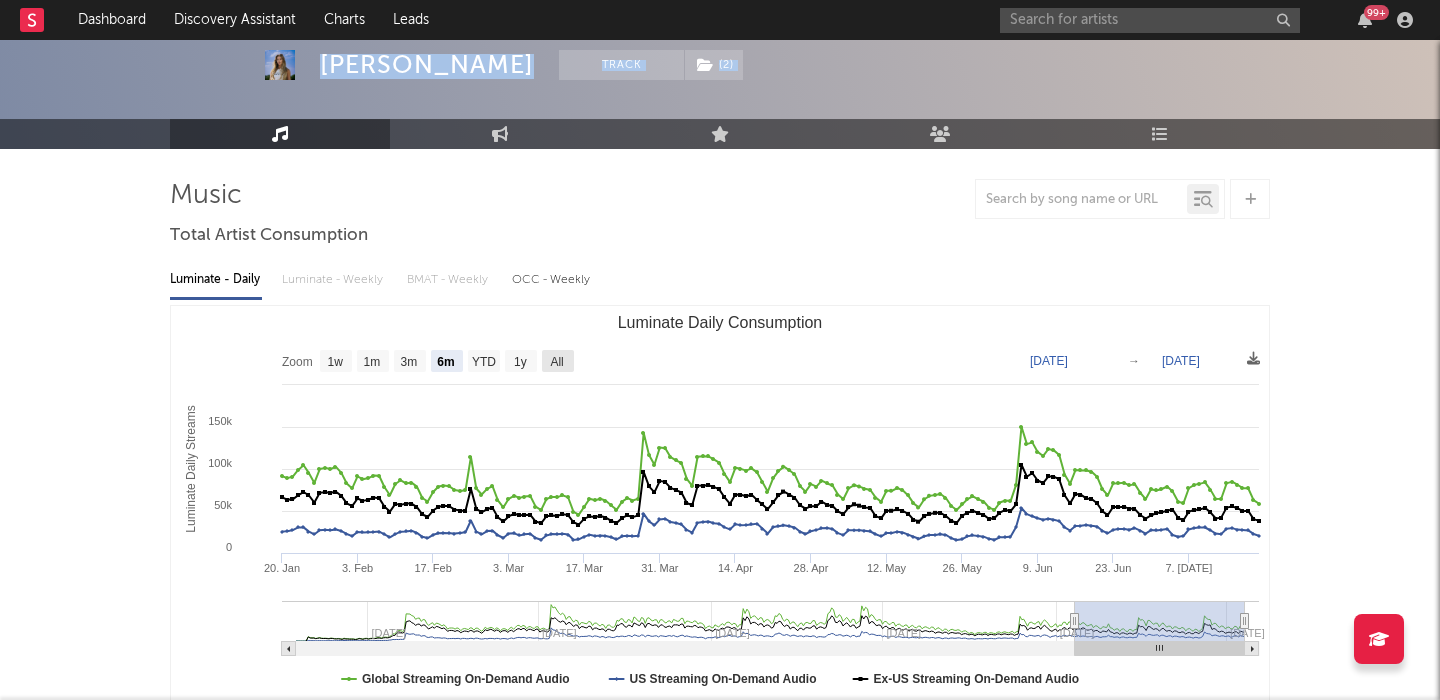 click on "All" 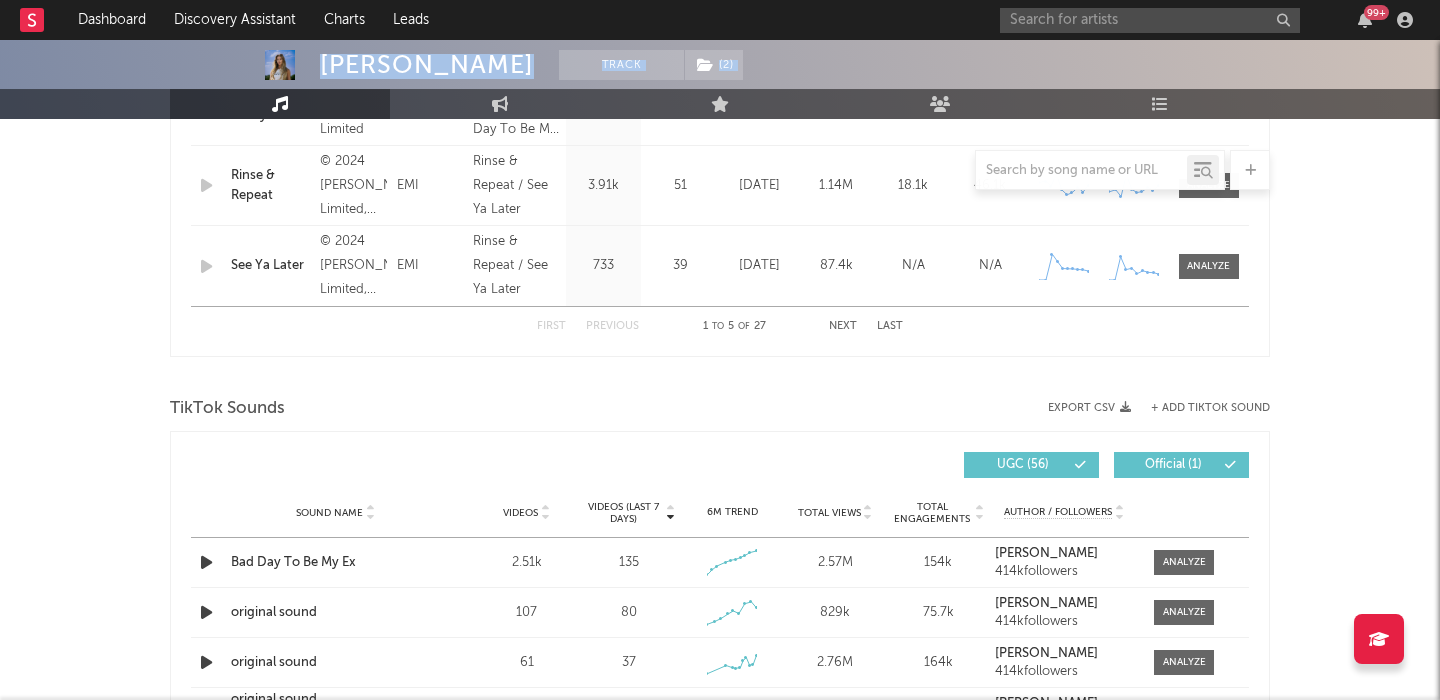 scroll, scrollTop: 0, scrollLeft: 0, axis: both 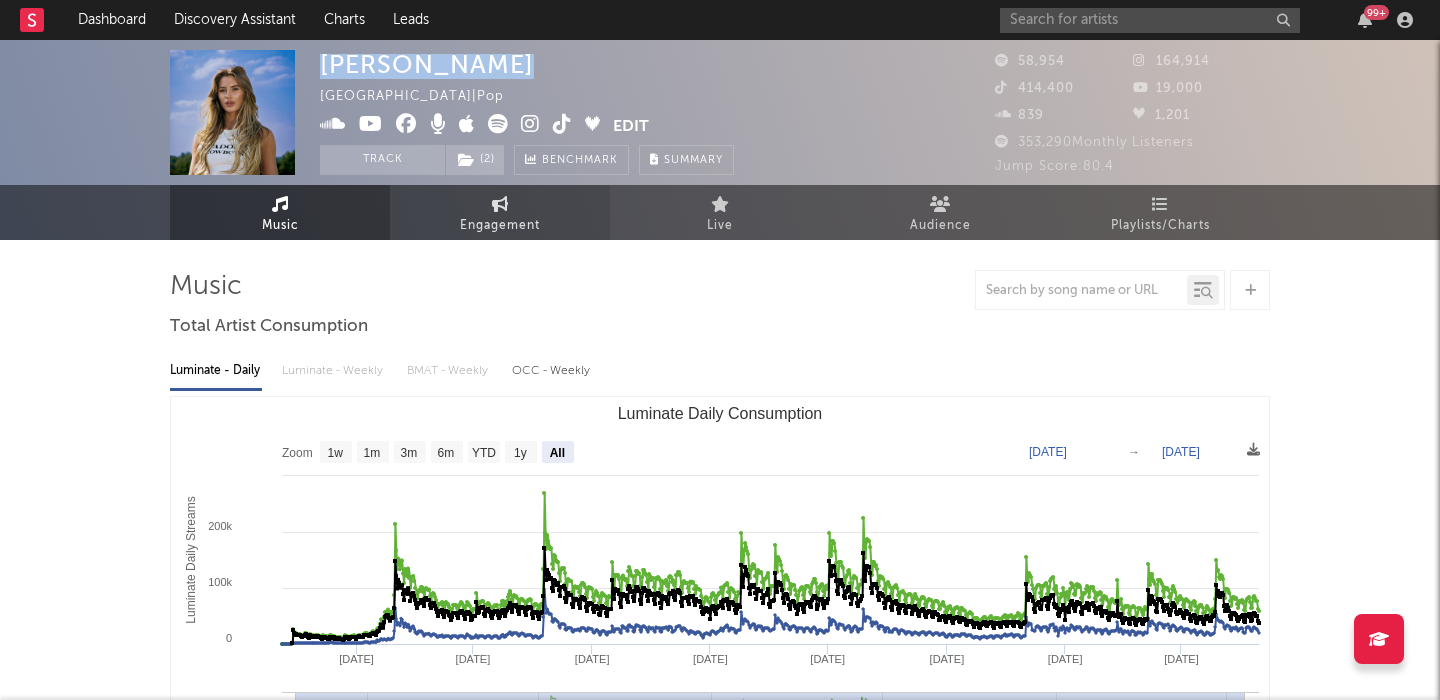 click on "Engagement" at bounding box center (500, 212) 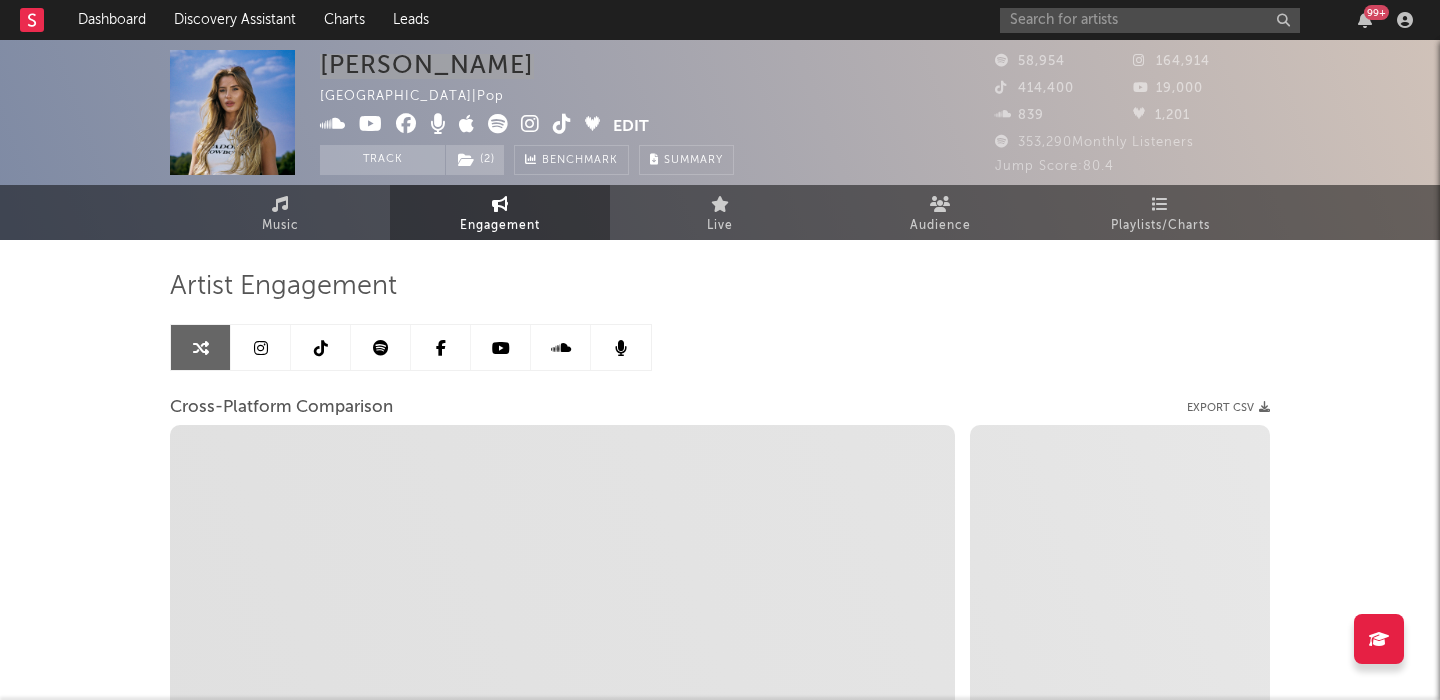 select on "1m" 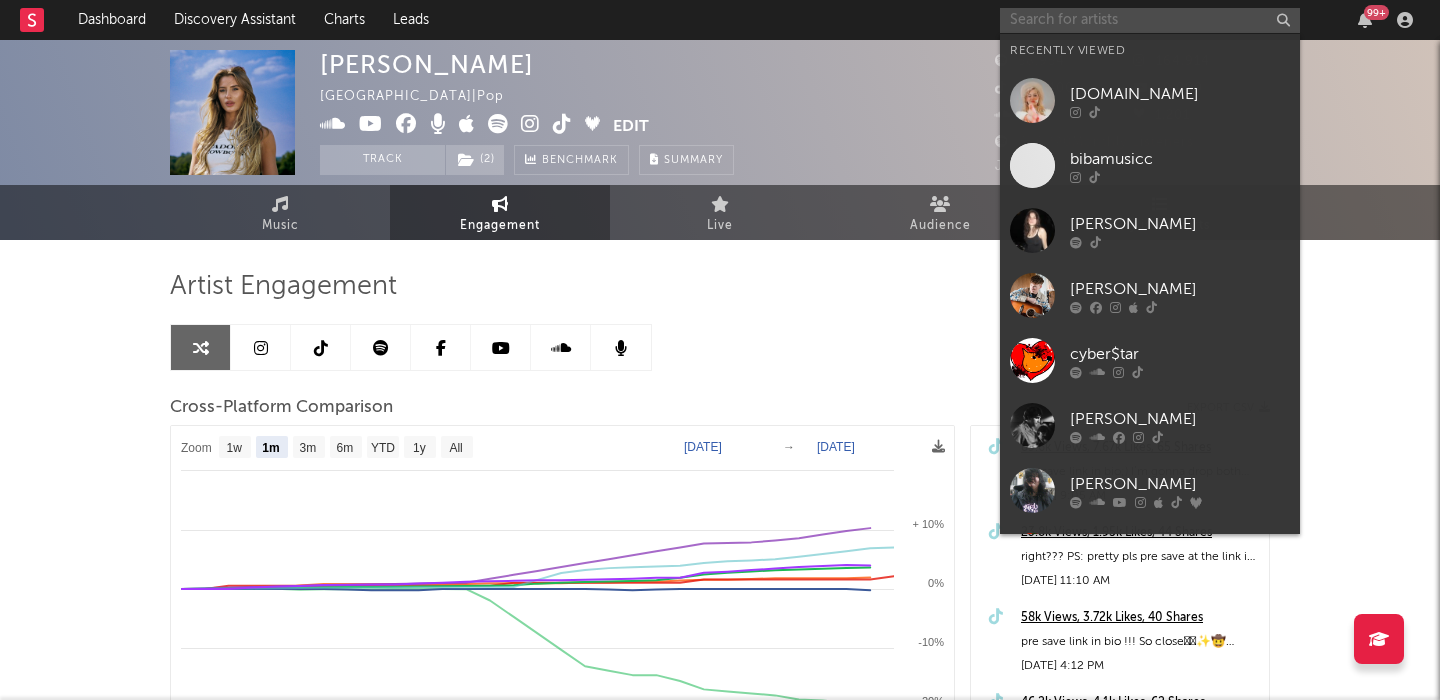 click at bounding box center (1150, 20) 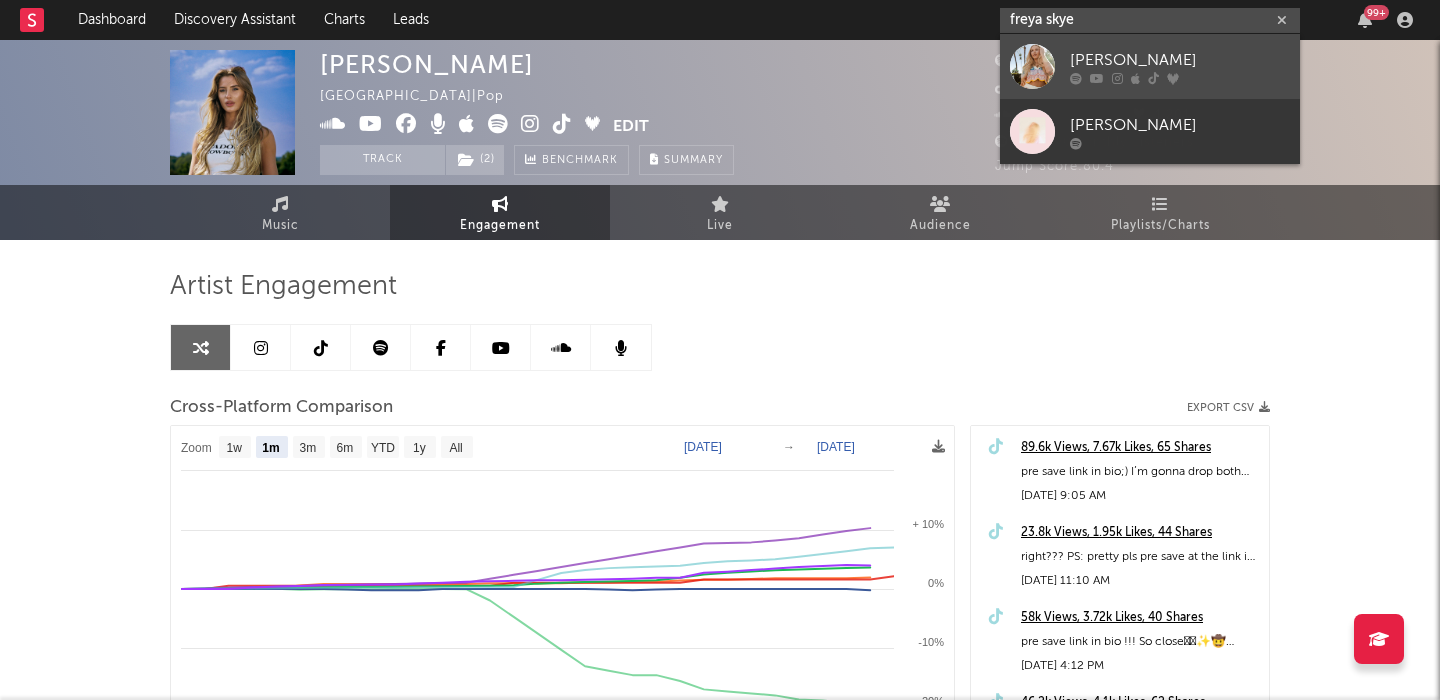 type on "freya skye" 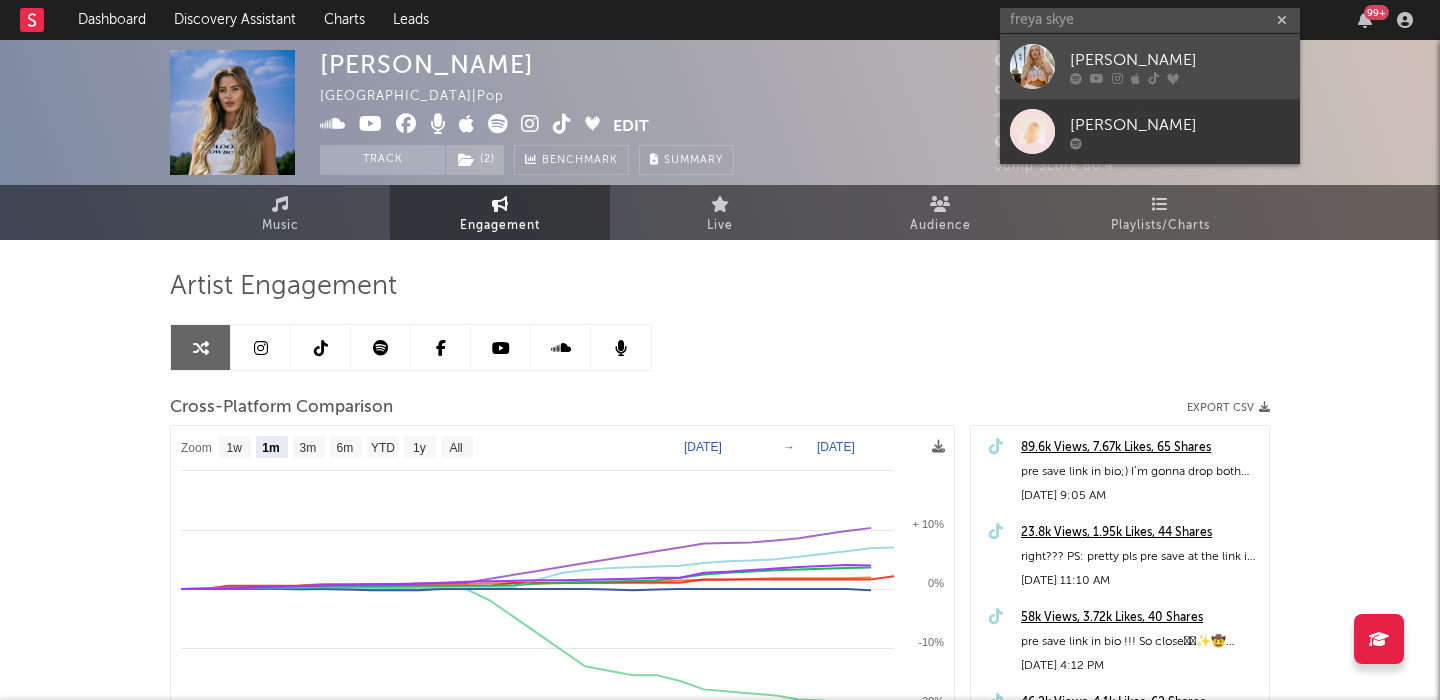 click on "Freya Skye" at bounding box center (1180, 60) 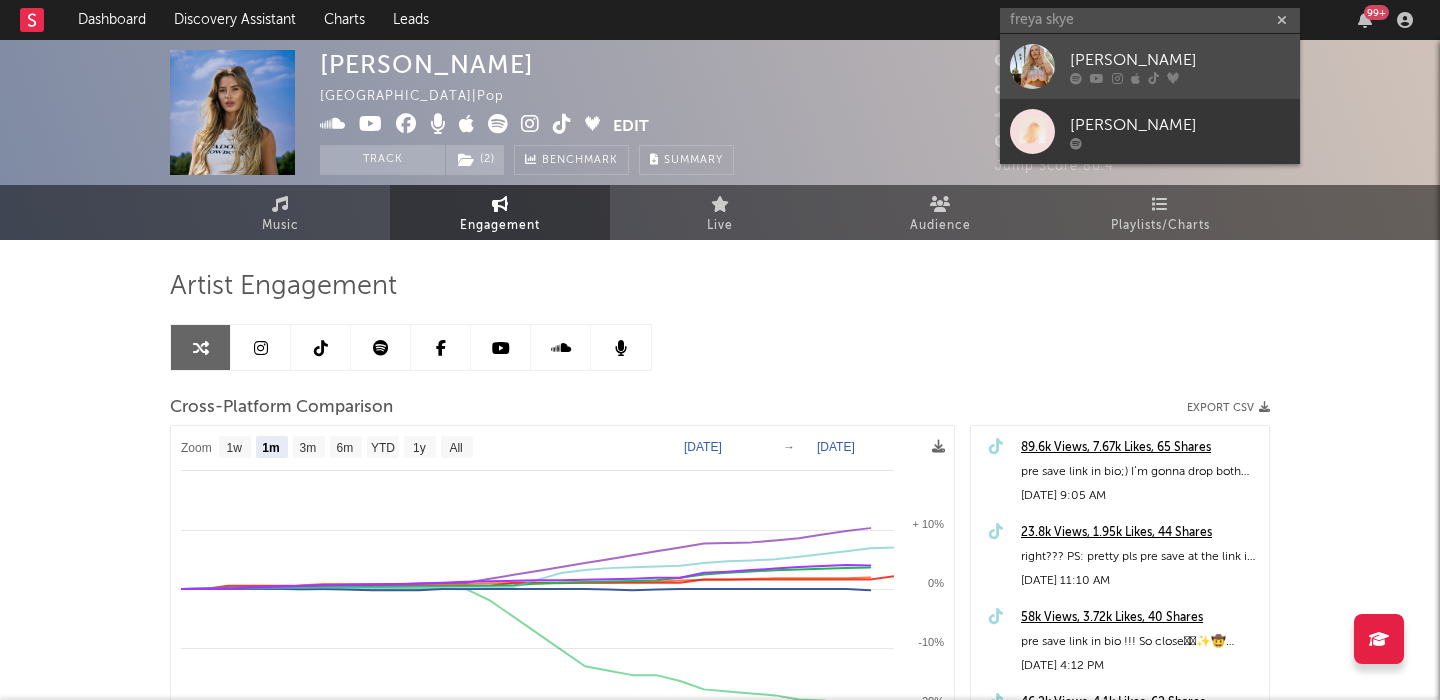 type 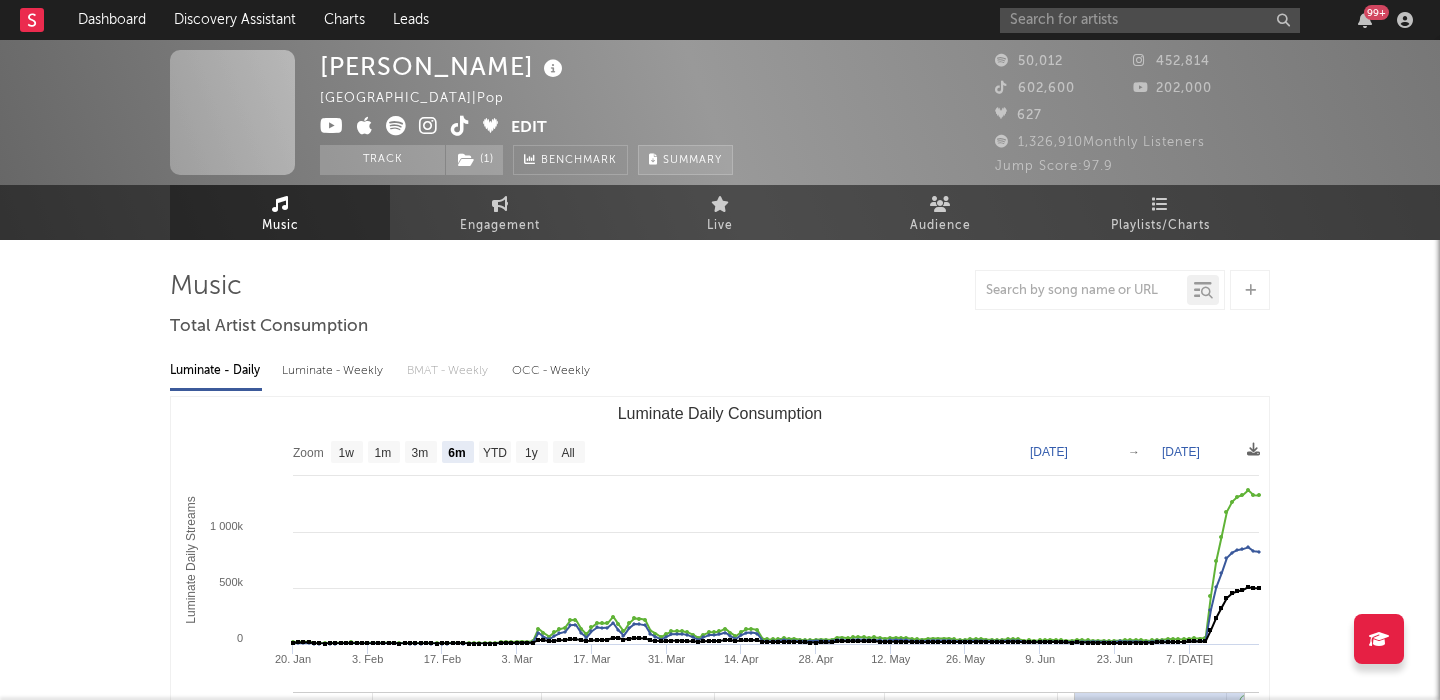 select on "6m" 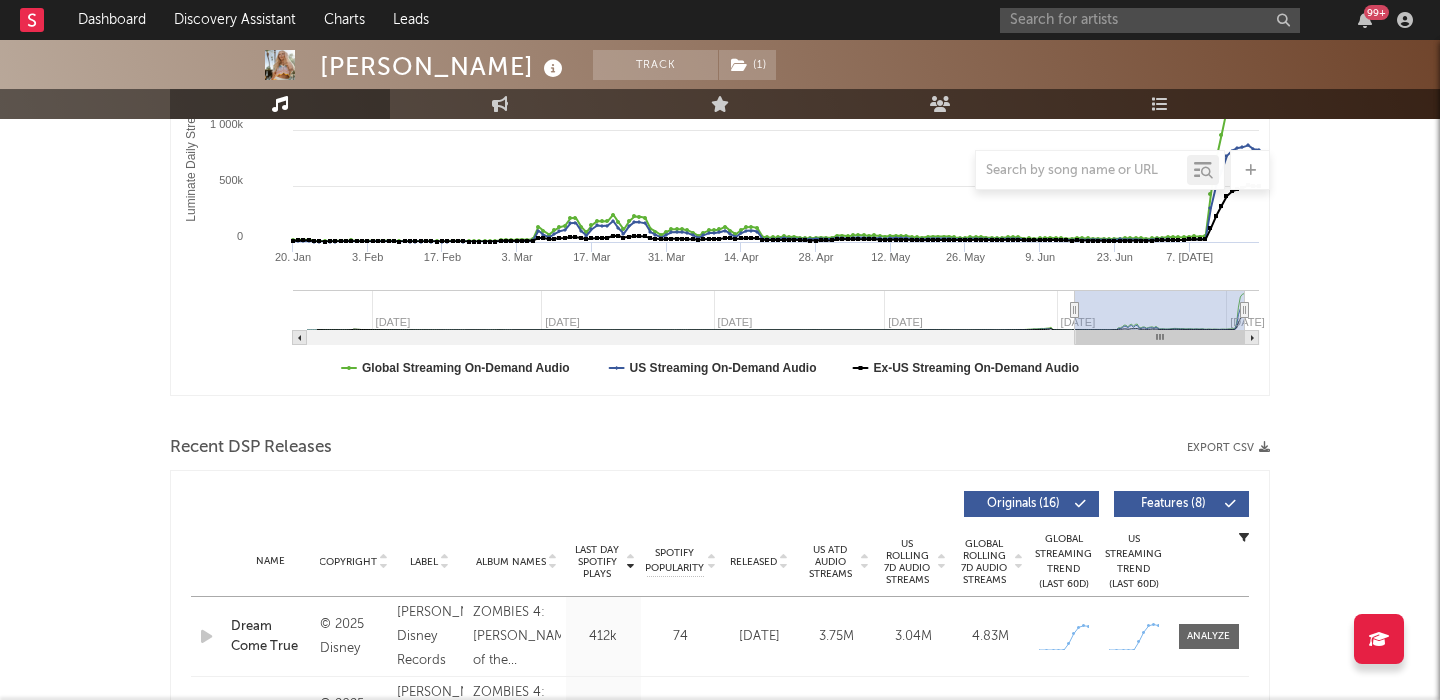 scroll, scrollTop: 609, scrollLeft: 0, axis: vertical 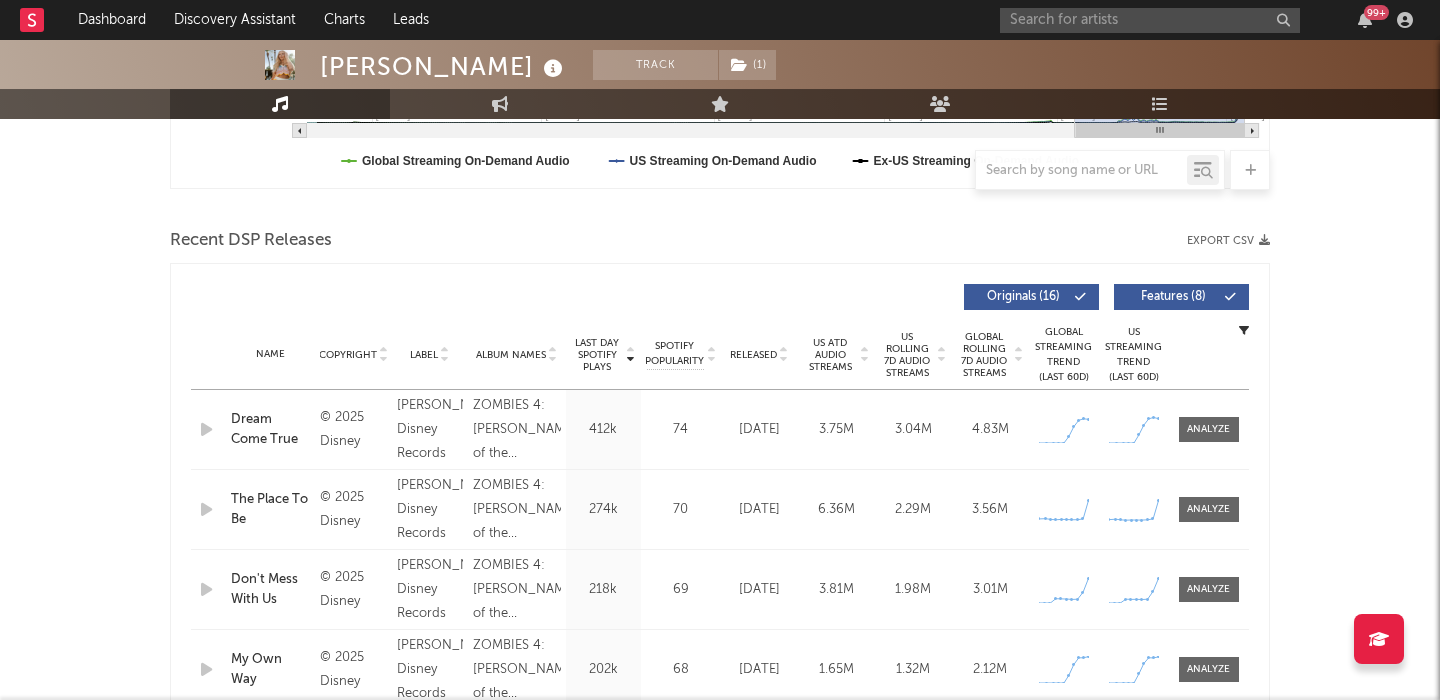 click on "Name Copyright Label Album Names Composer Names 7 Day Spotify Plays Last Day Spotify Plays ATD Spotify Plays Spotify Popularity Total US Streams Total US SES Total UK Streams Total UK Audio Streams UK Weekly Streams UK Weekly Audio Streams Released US ATD Audio Streams US Rolling 7D Audio Streams US Rolling WoW % Chg Global ATD Audio Streams Global Rolling 7D Audio Streams Global Rolling WoW % Chg Estimated % Playlist Streams Last Day Global Streaming Trend (Last 60D) Ex-US Streaming Trend (Last 60D) US Streaming Trend (Last 60D) Global Latest Day Audio Streams US Latest Day Audio Streams" at bounding box center (720, 355) 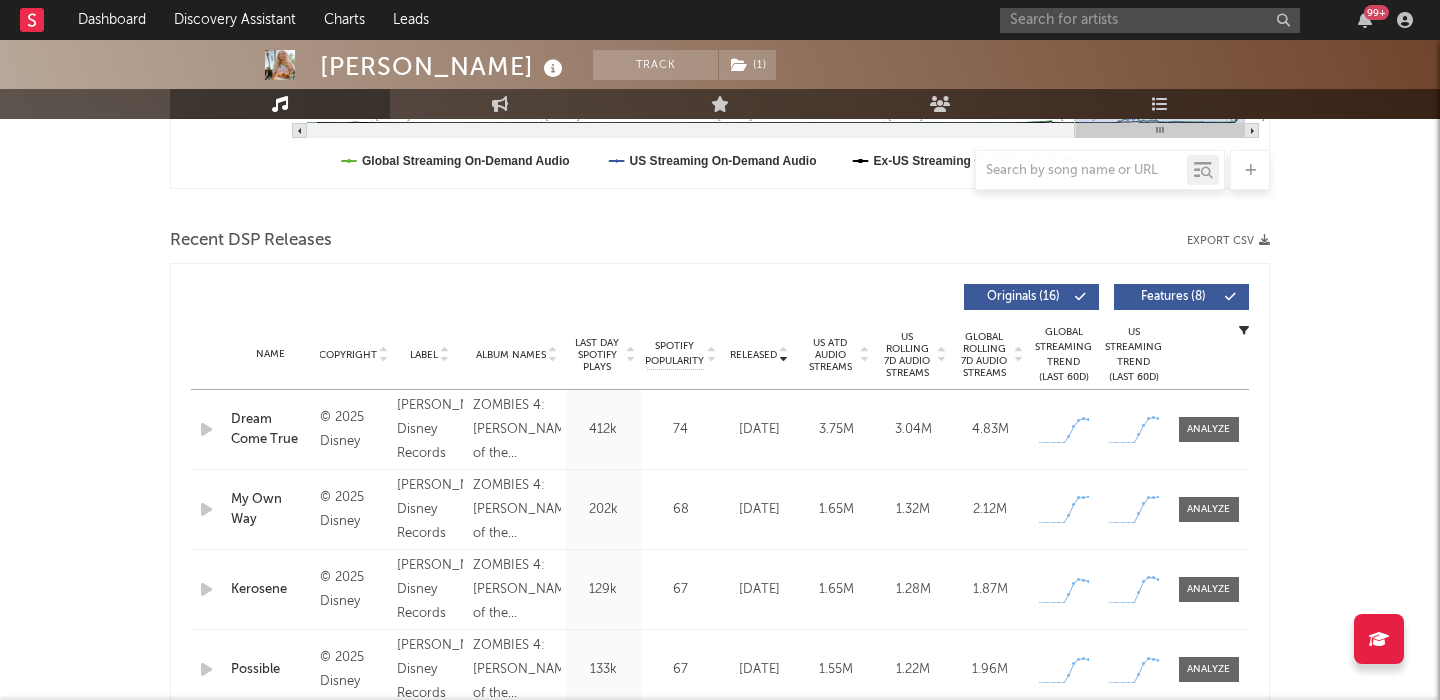 click on "Features   ( 8 )" at bounding box center (1173, 297) 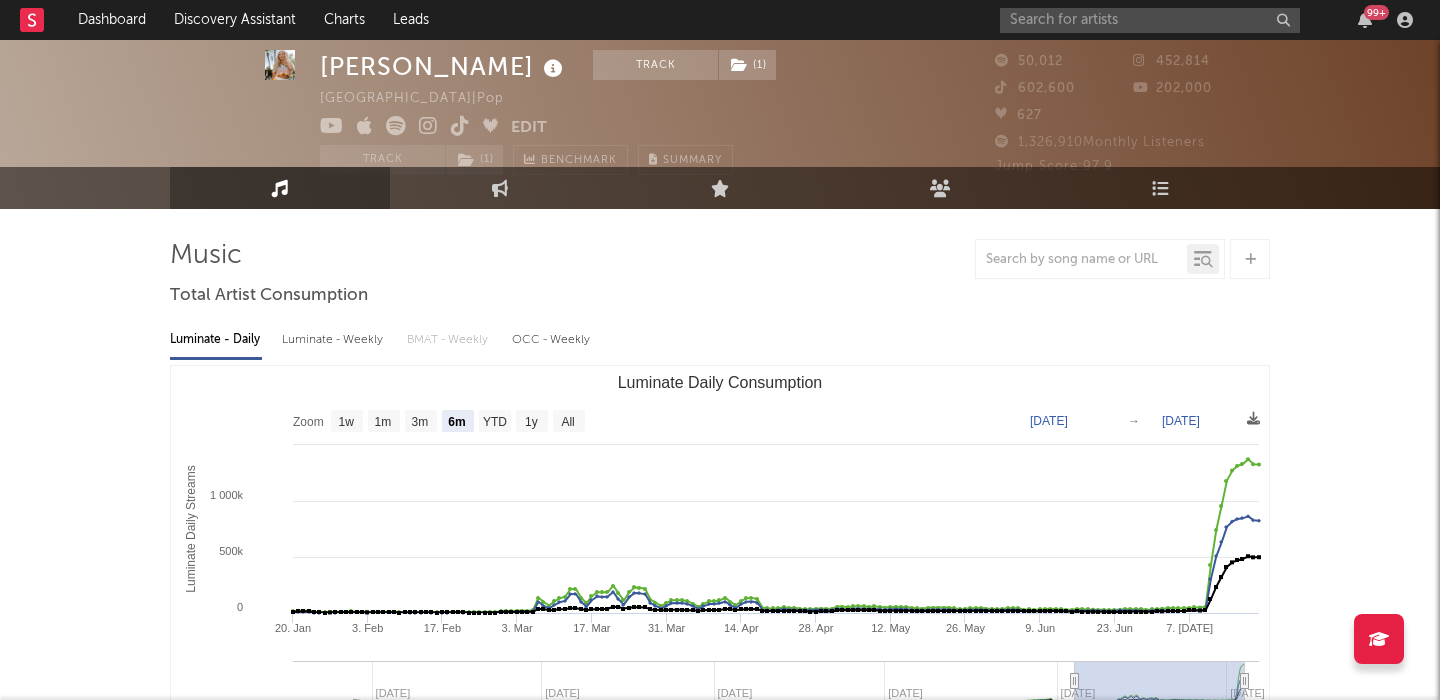 scroll, scrollTop: 0, scrollLeft: 0, axis: both 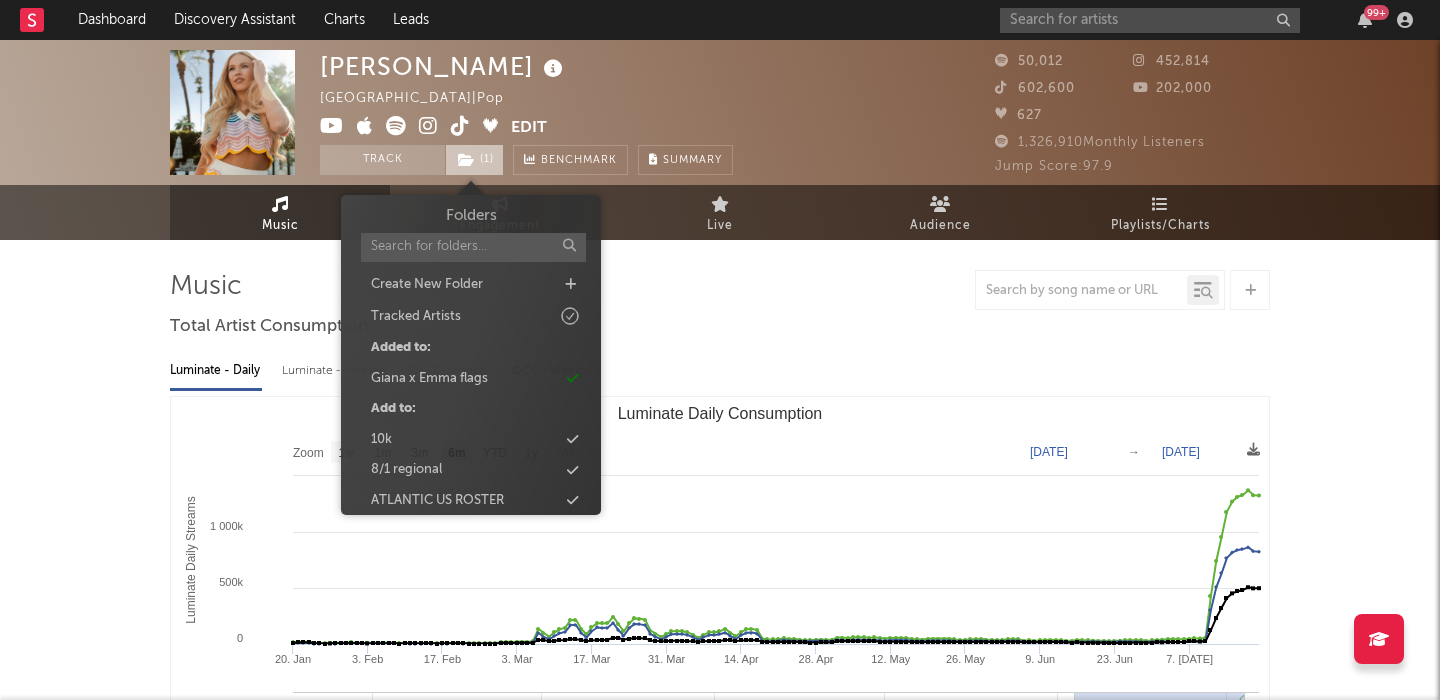 click at bounding box center [466, 160] 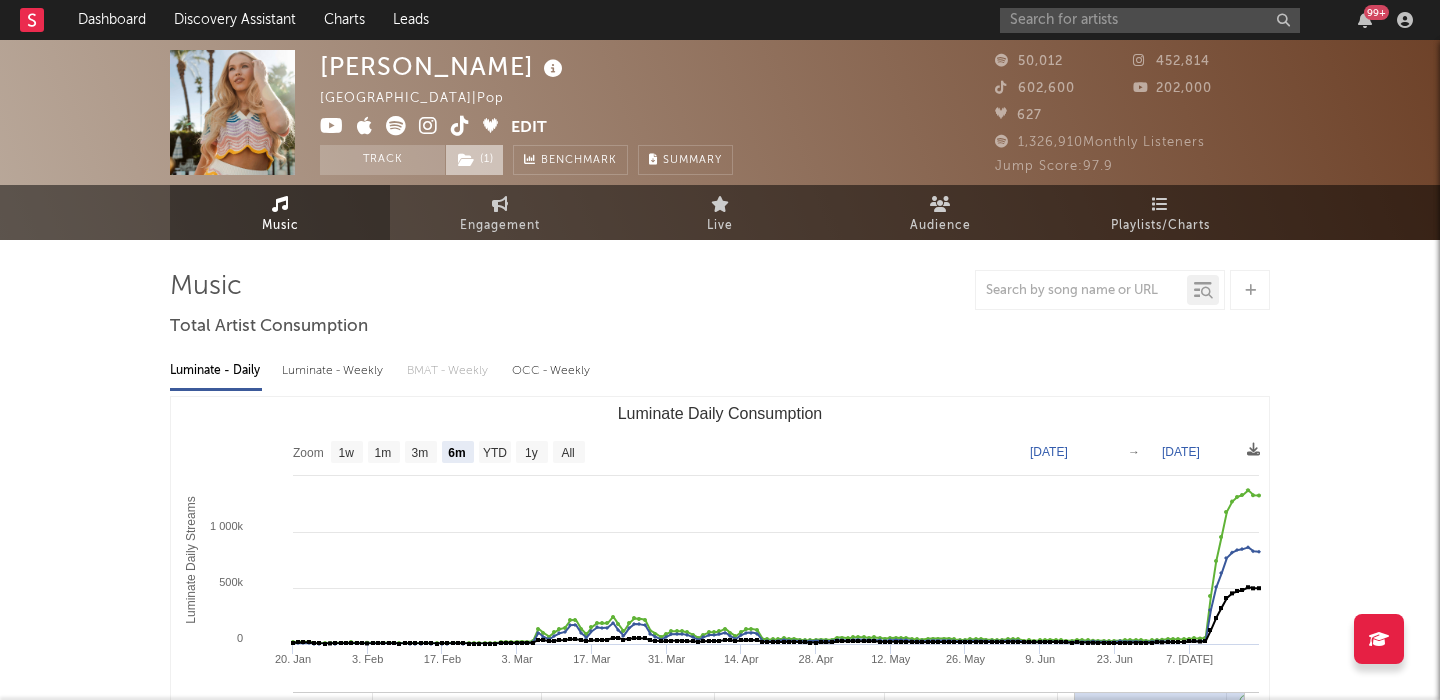 click on "( 1 )" at bounding box center (474, 160) 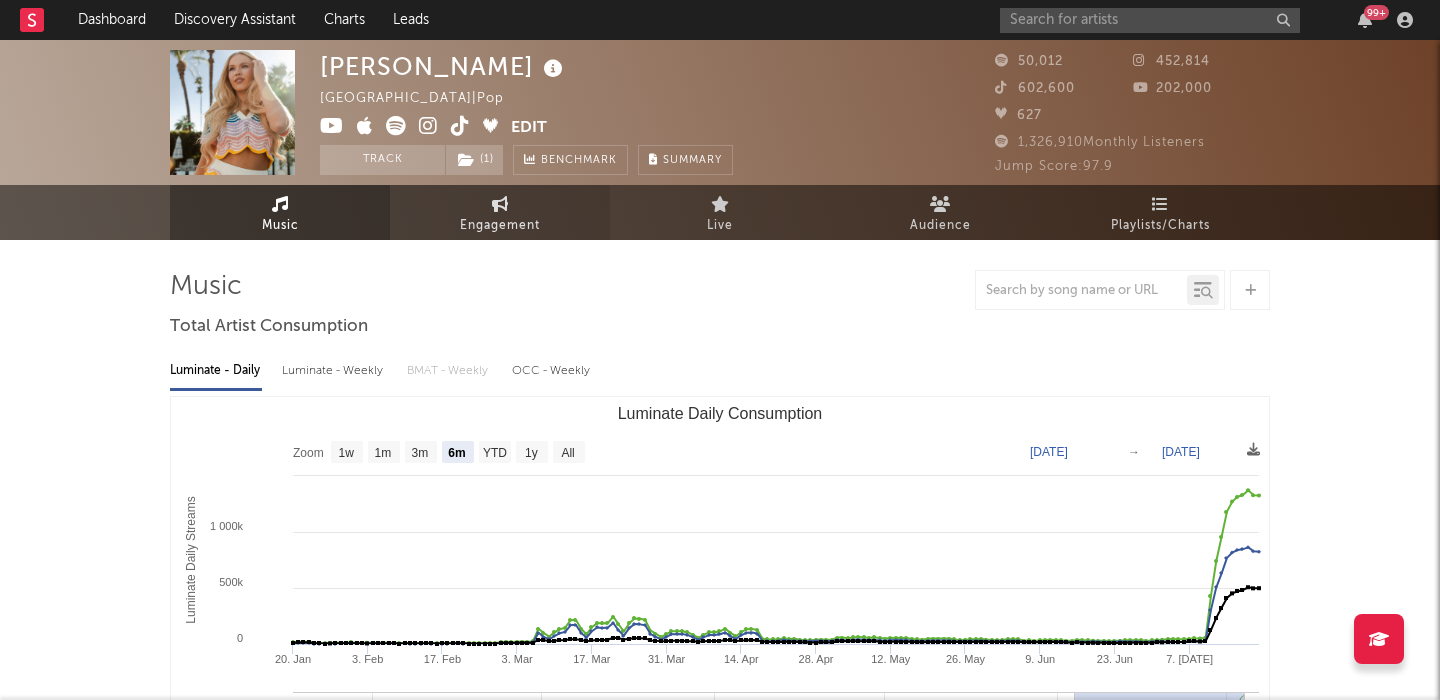 click on "Engagement" at bounding box center (500, 226) 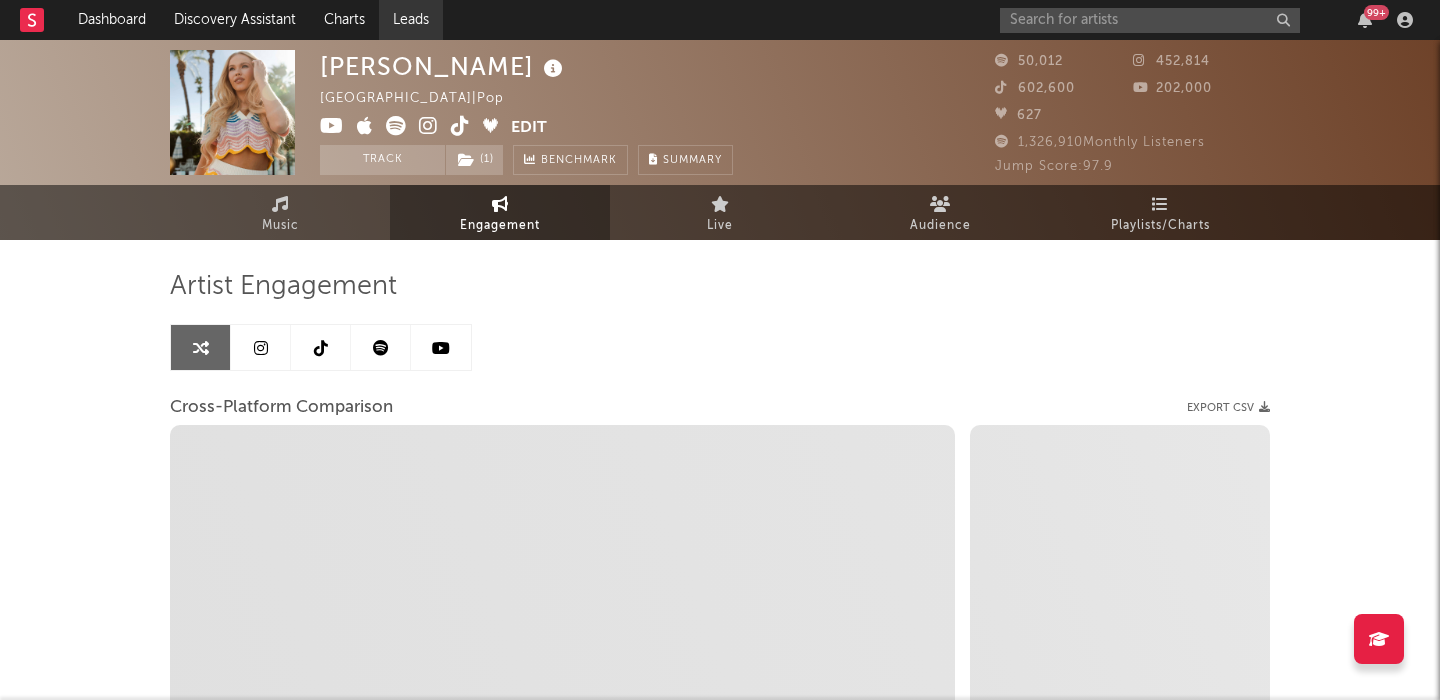 select on "1m" 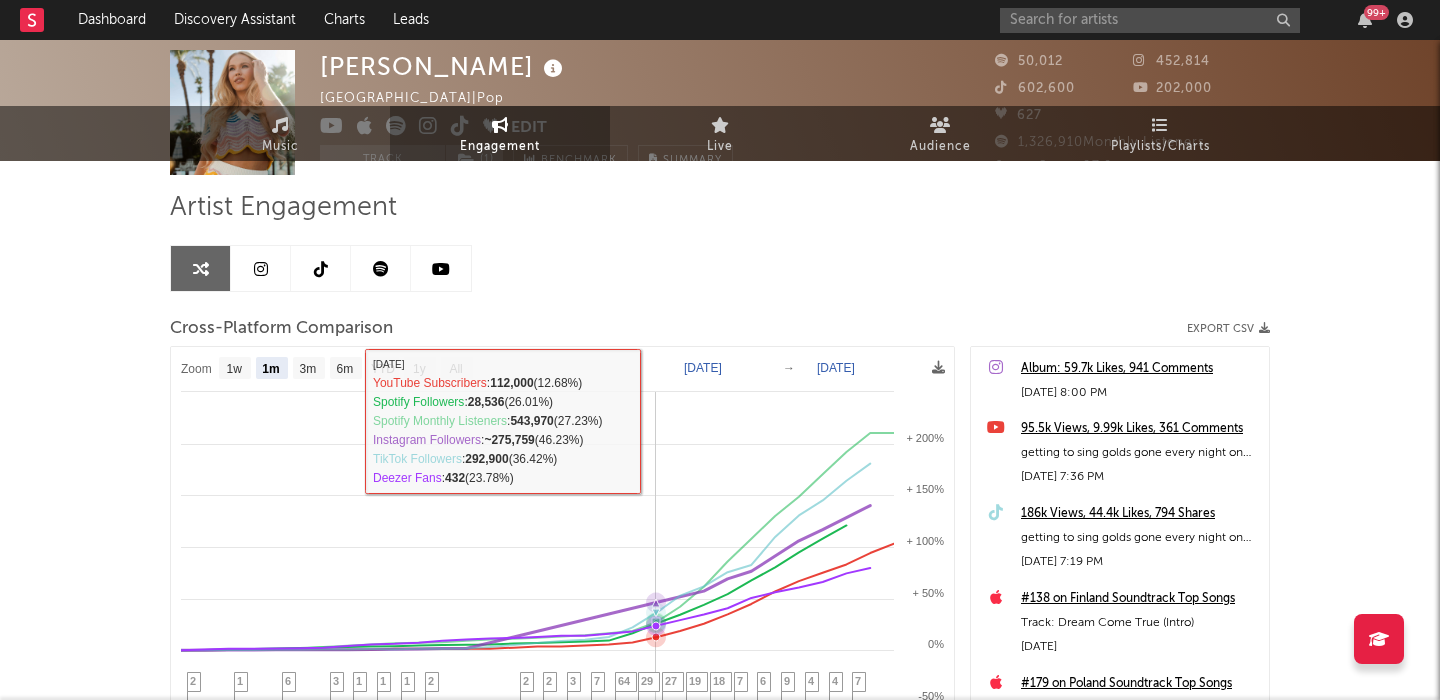 scroll, scrollTop: 88, scrollLeft: 0, axis: vertical 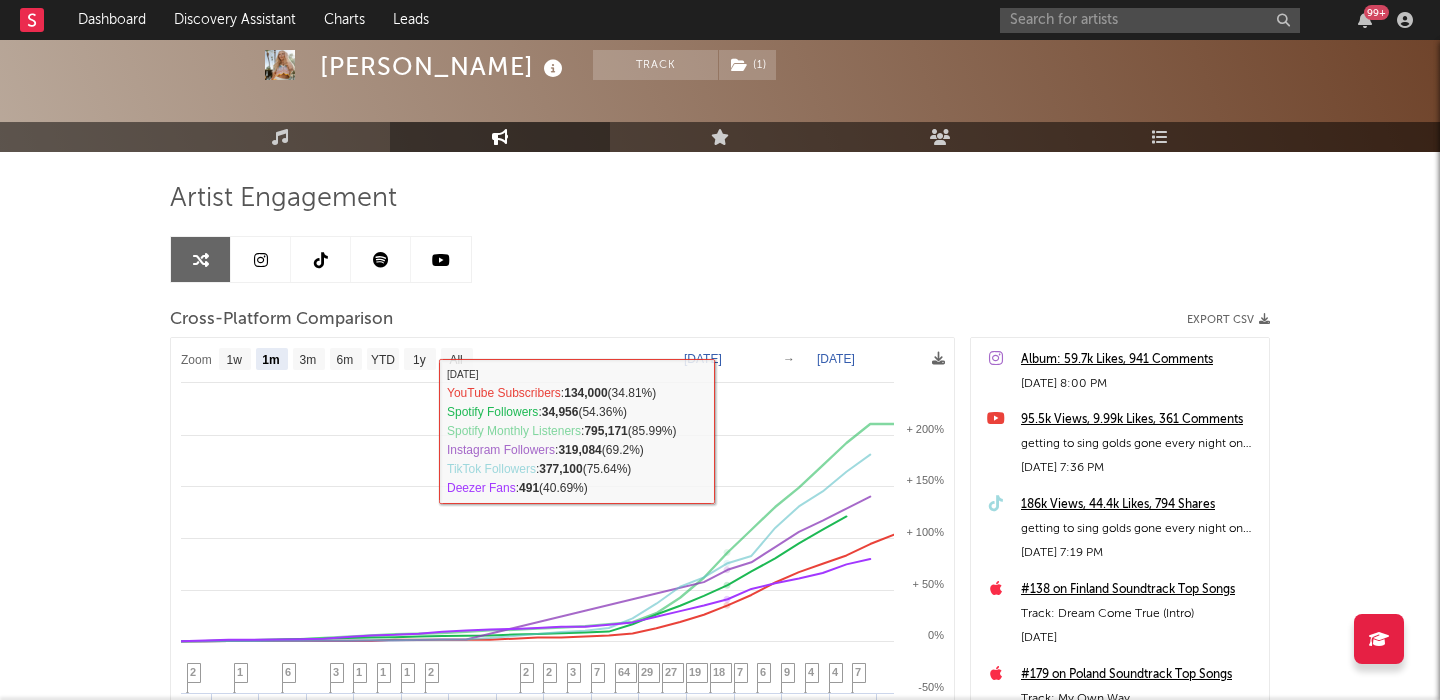 click at bounding box center (261, 260) 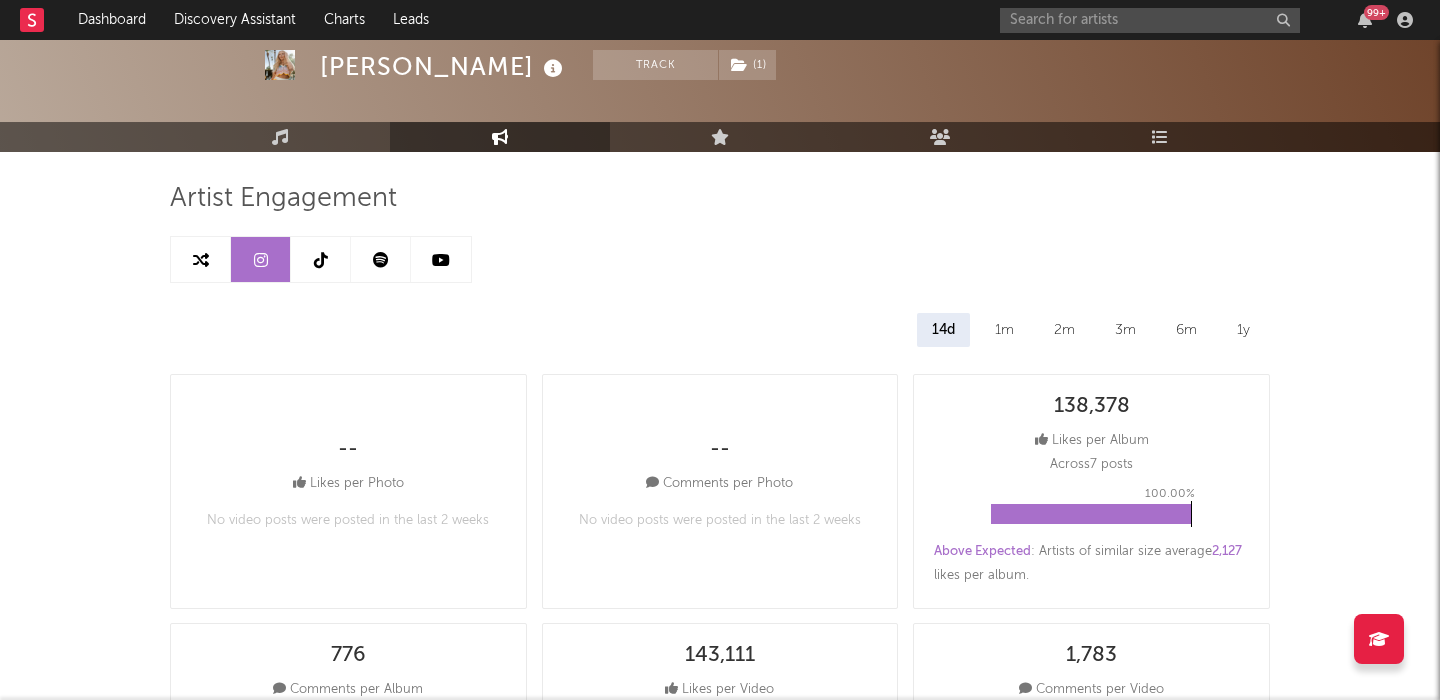 select on "6m" 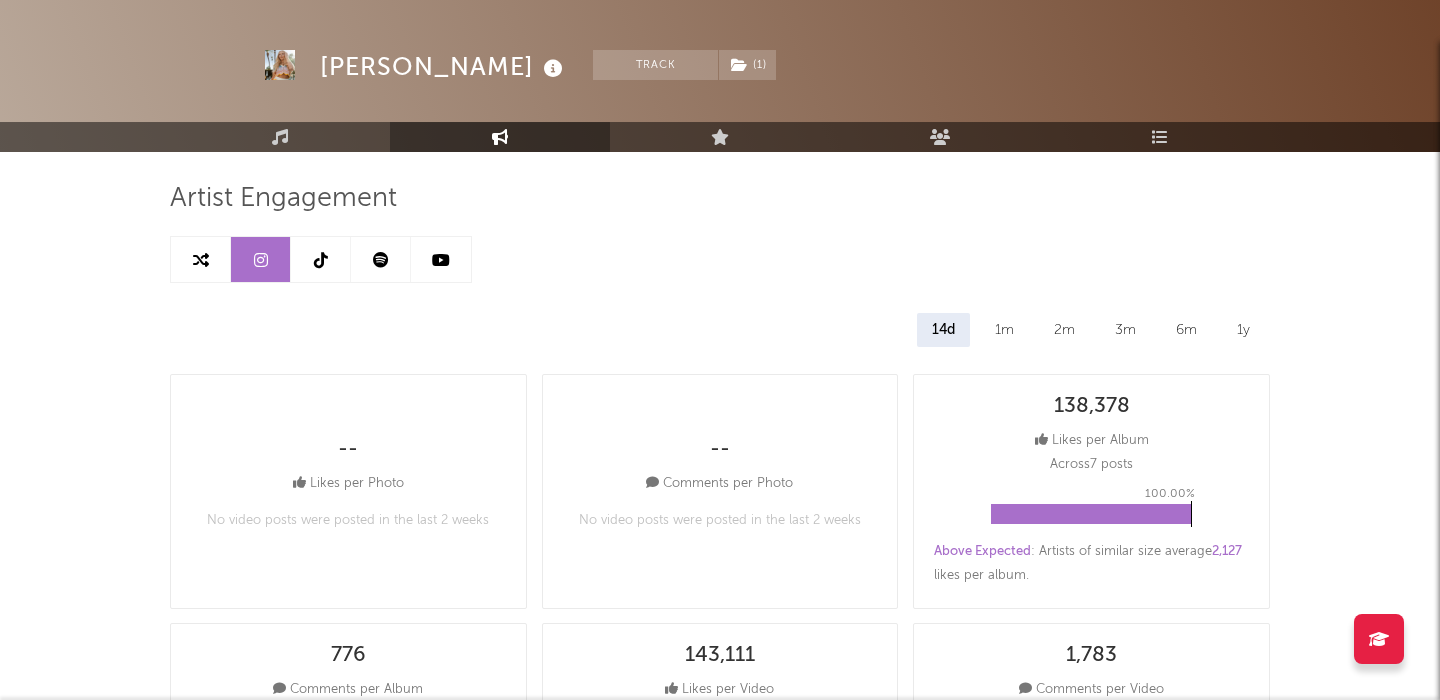 click on "1m" at bounding box center (1004, 330) 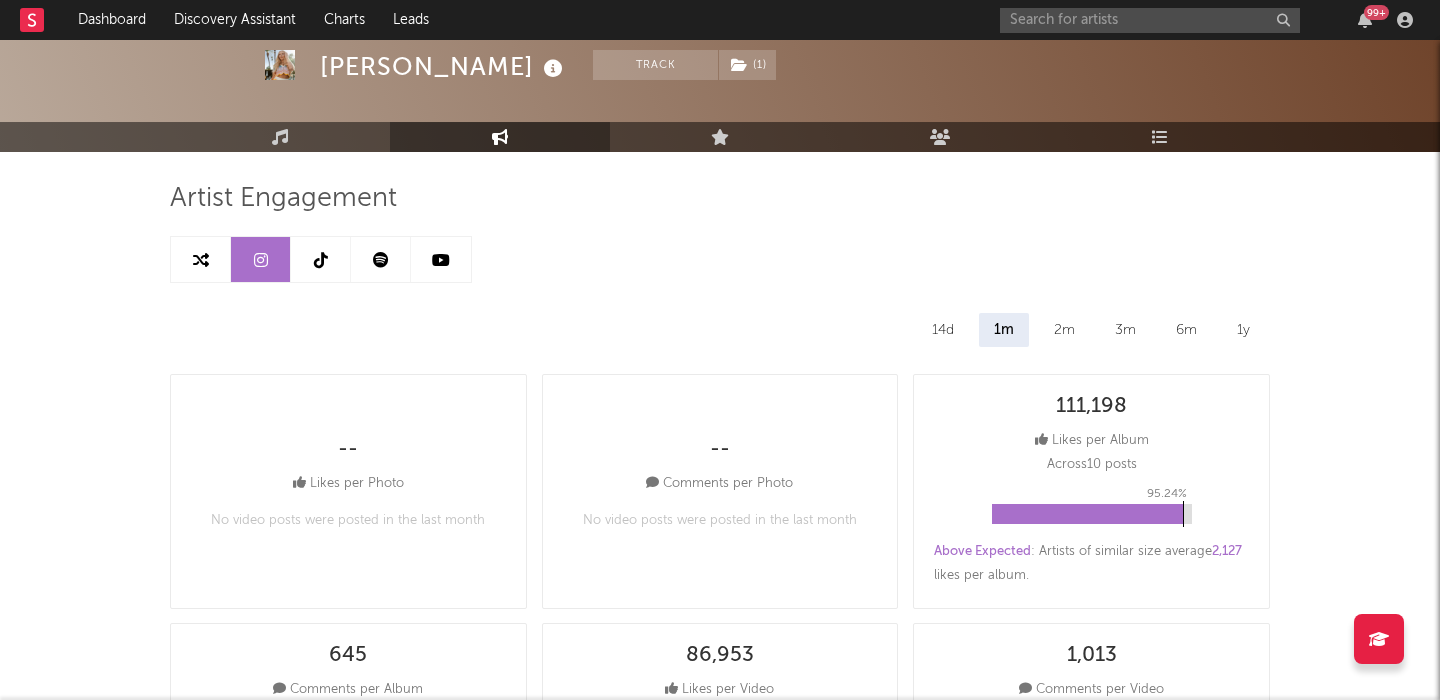 click on "2m" at bounding box center [1064, 330] 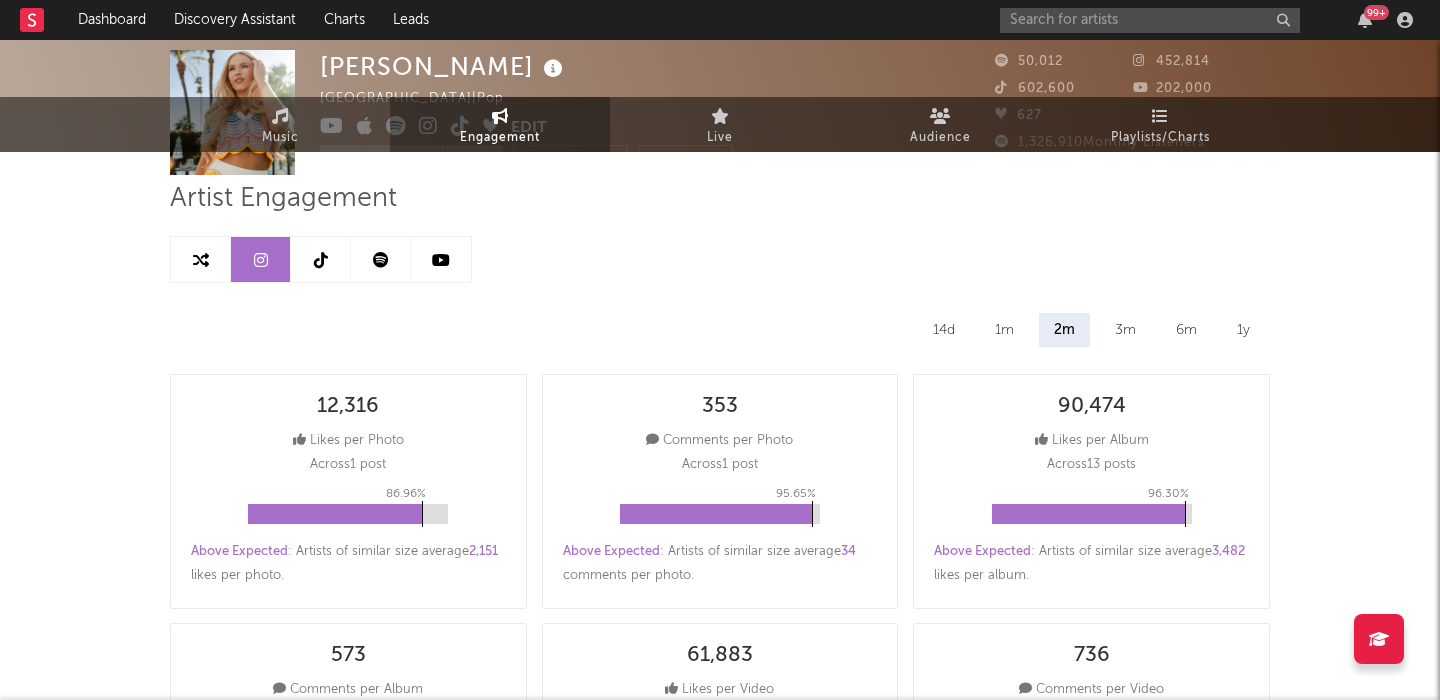 scroll, scrollTop: 0, scrollLeft: 0, axis: both 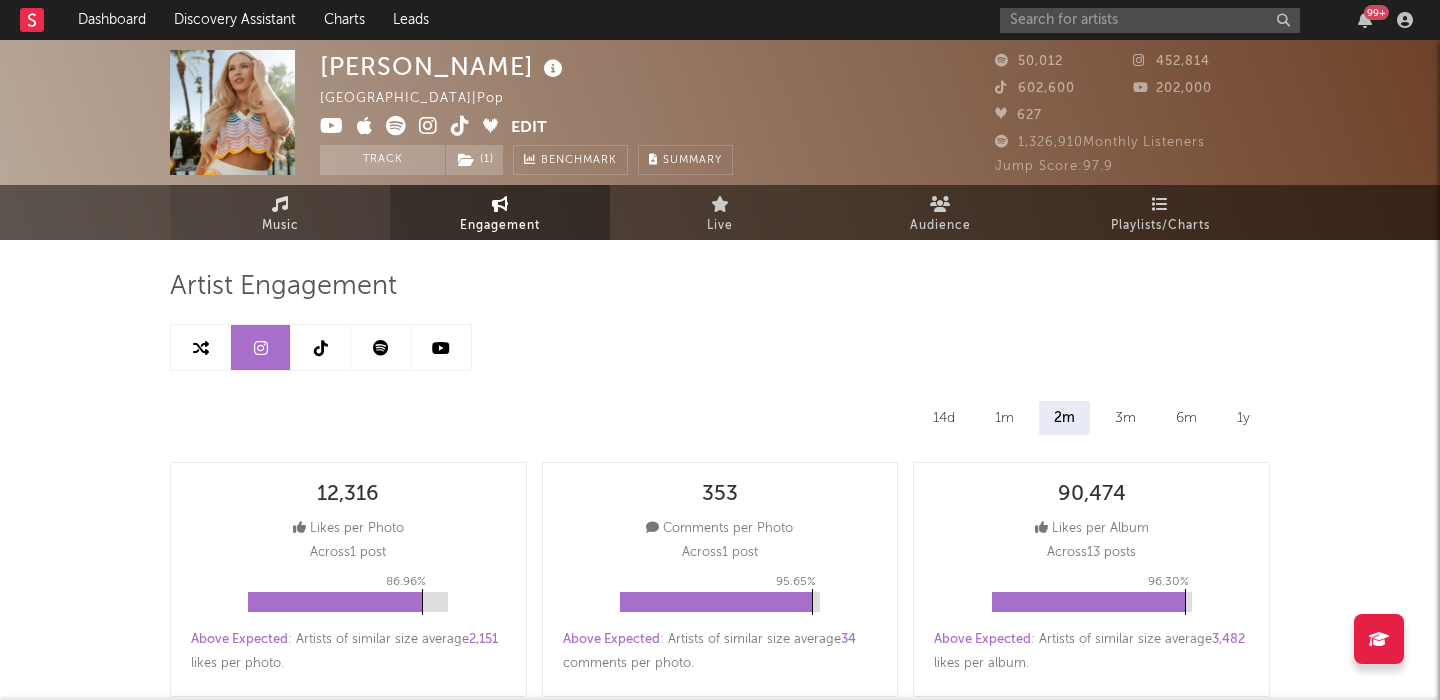 click on "Music" at bounding box center (280, 212) 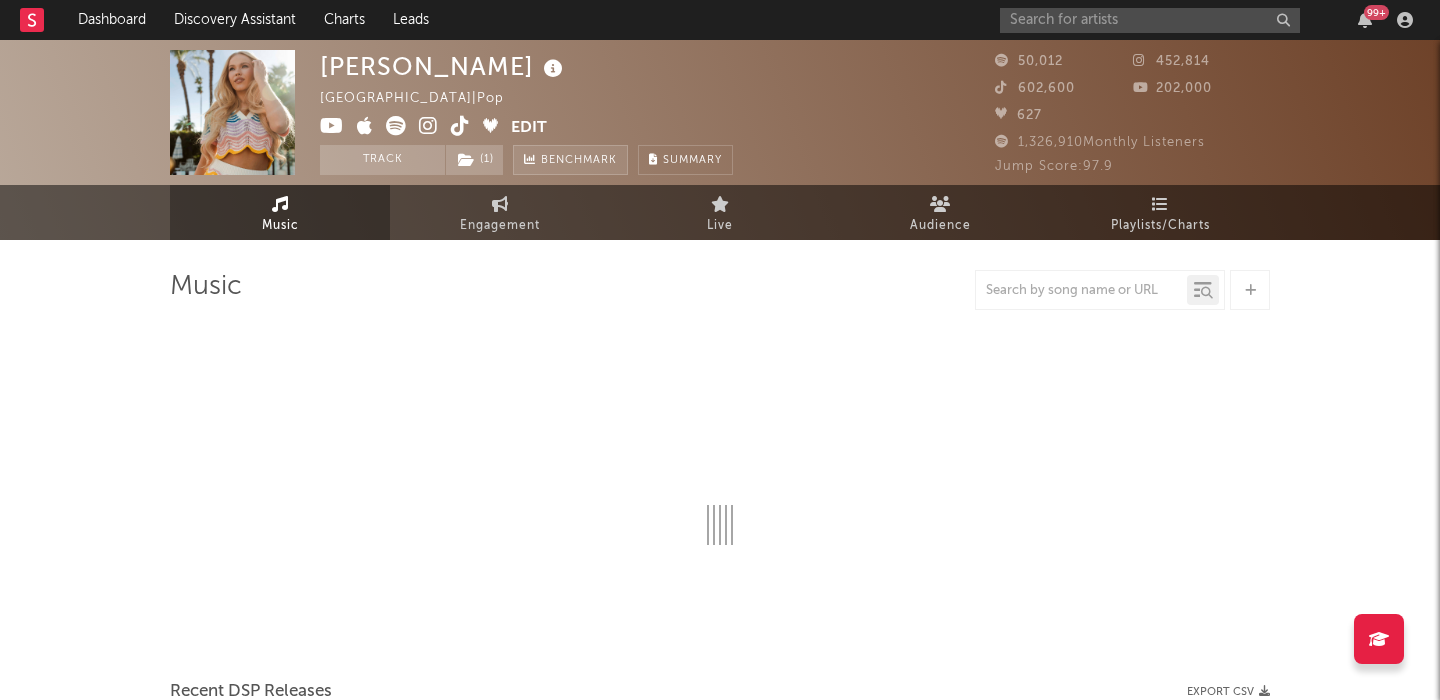 click at bounding box center (428, 126) 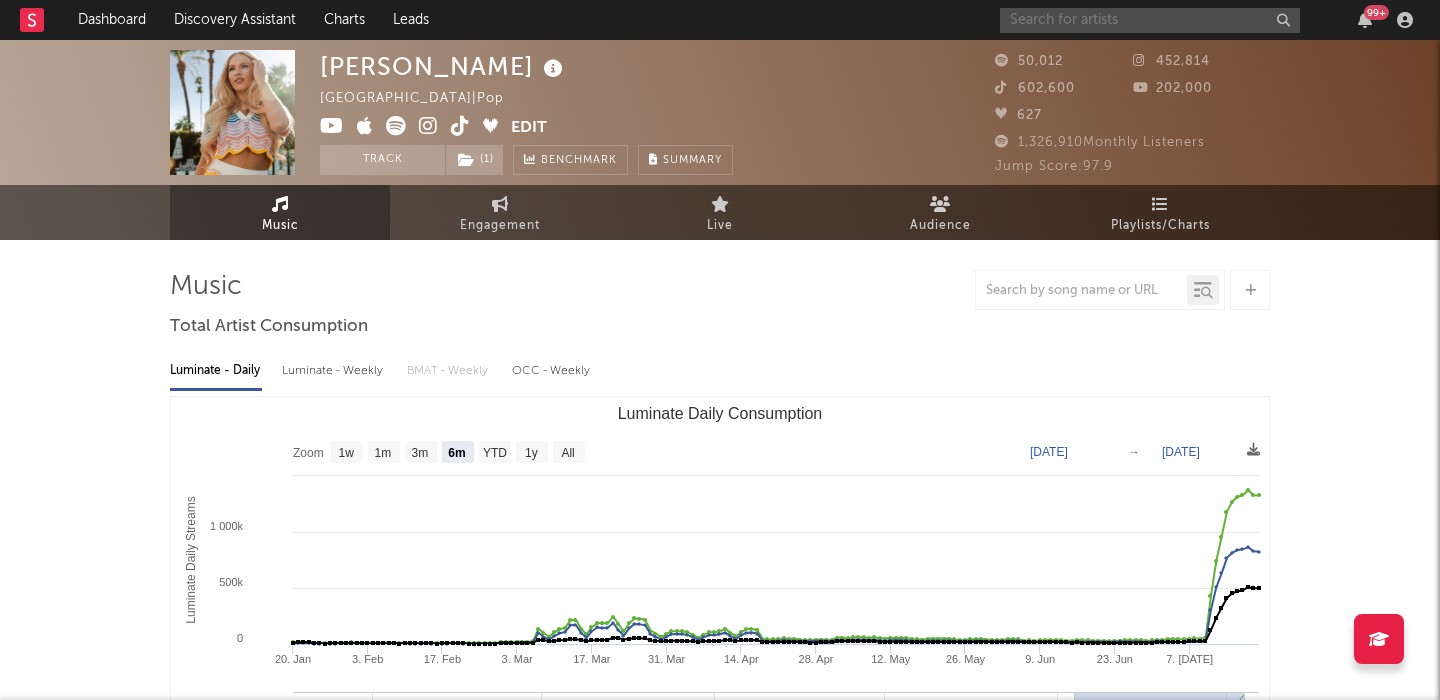 click at bounding box center (1150, 20) 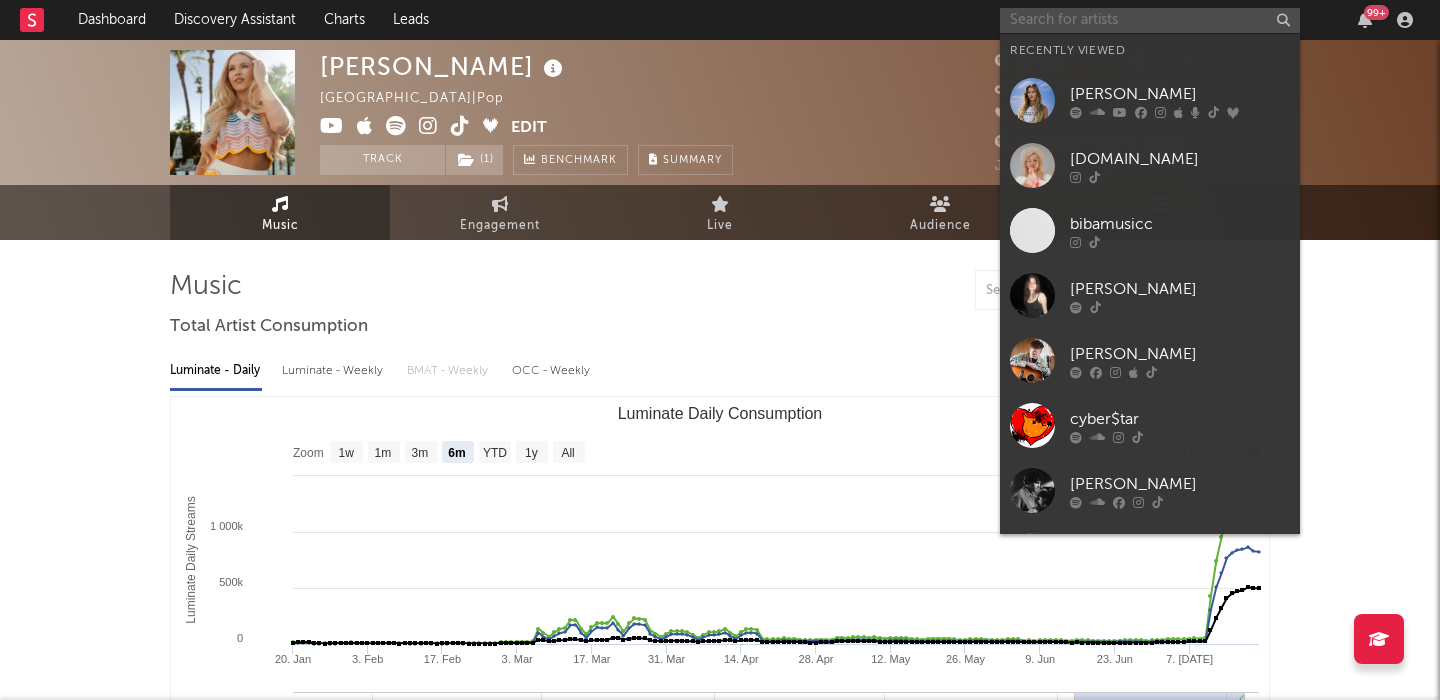 paste on "Elle Coves" 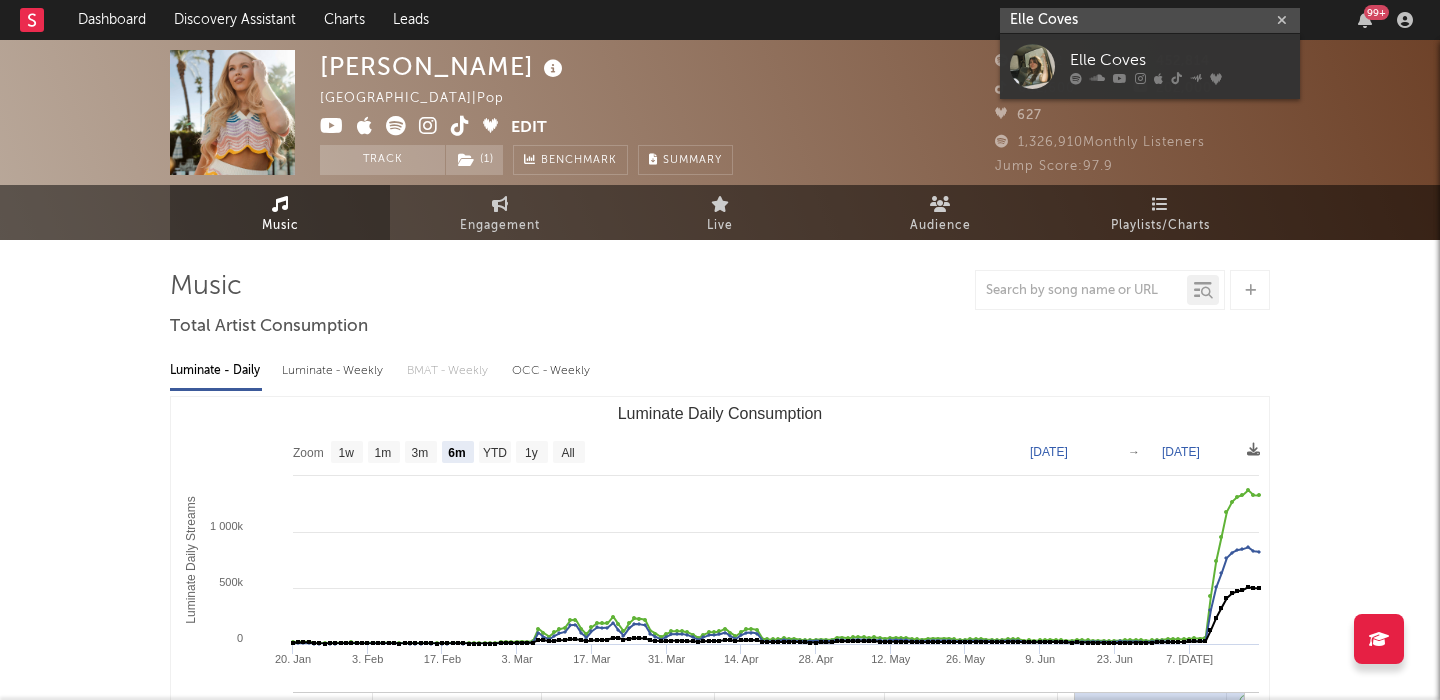type on "Elle Coves" 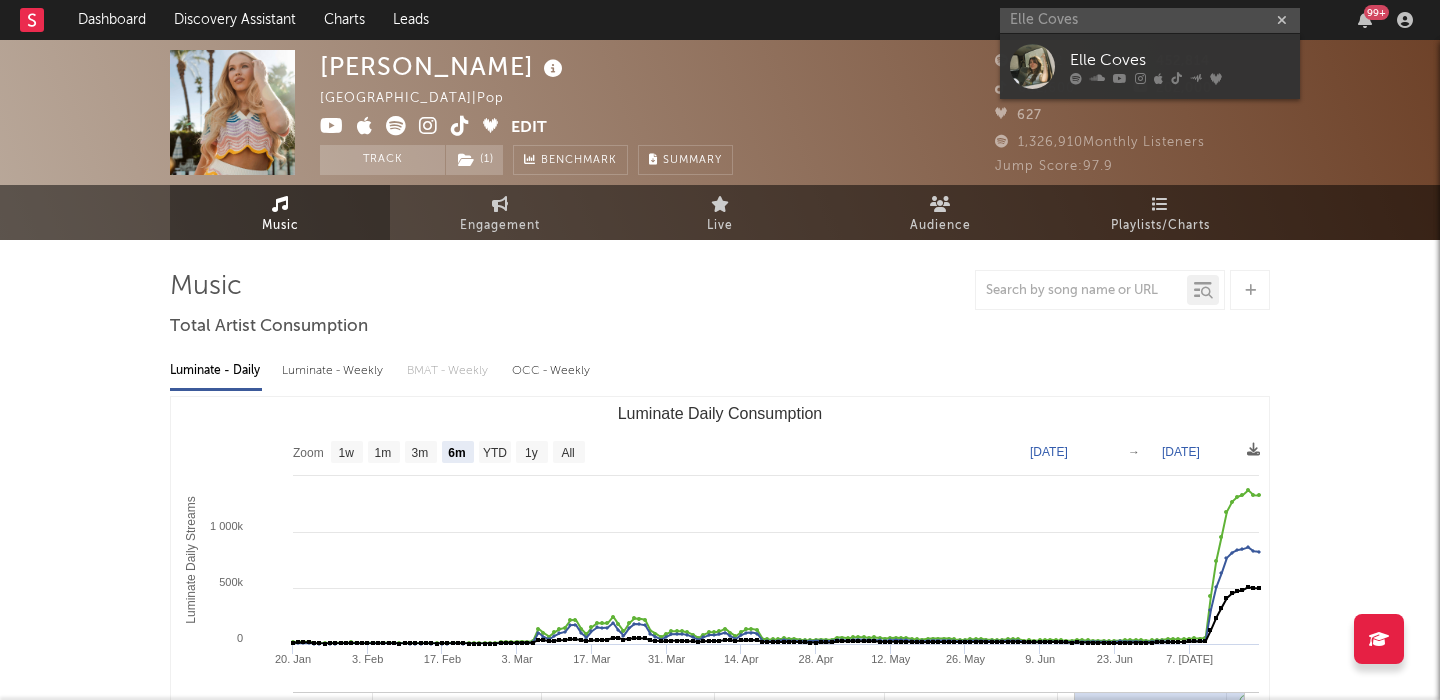 click on "Elle Coves" at bounding box center (1180, 60) 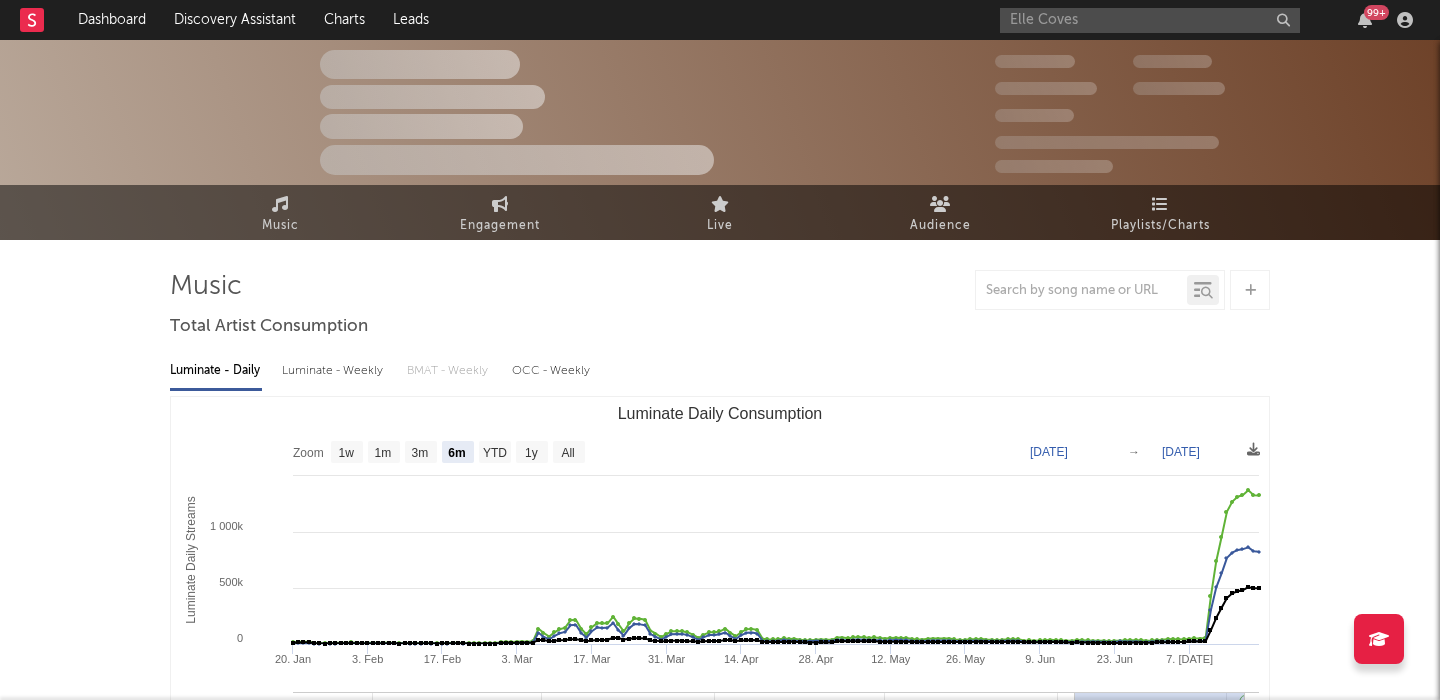 type 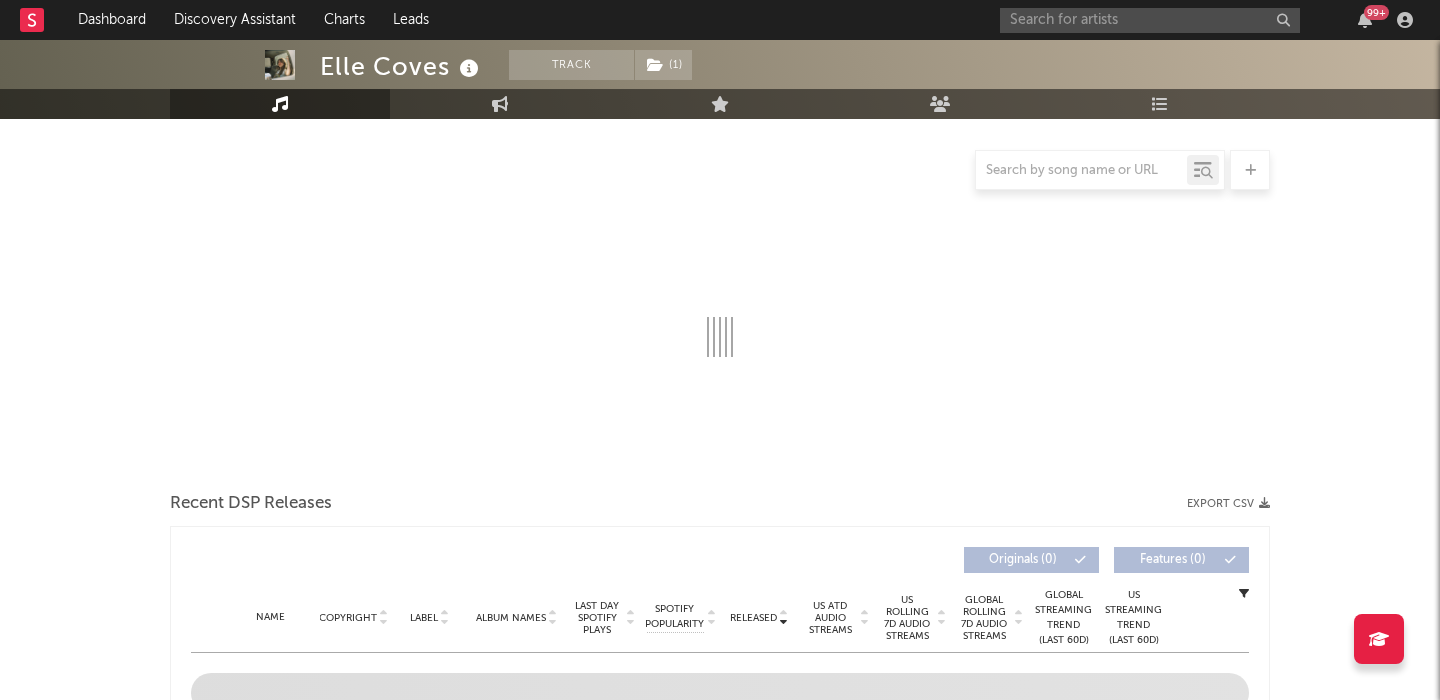 scroll, scrollTop: 559, scrollLeft: 0, axis: vertical 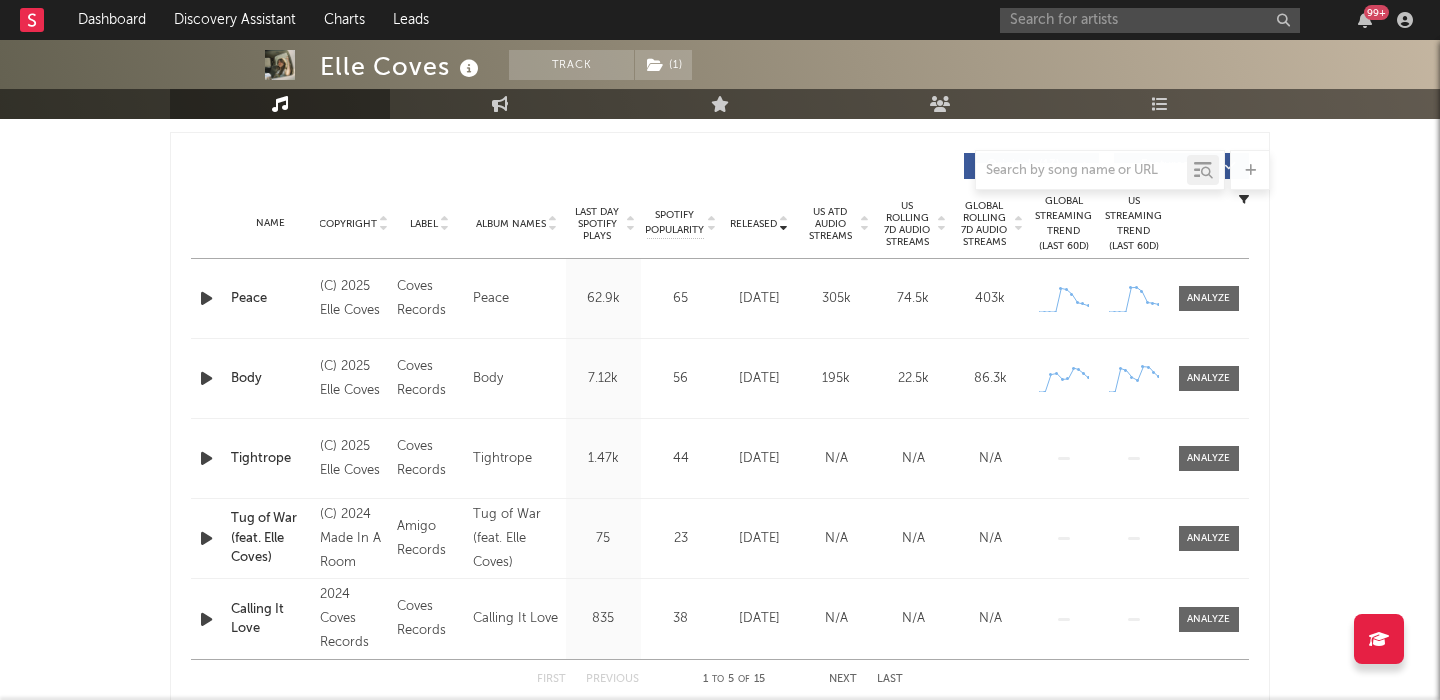select on "6m" 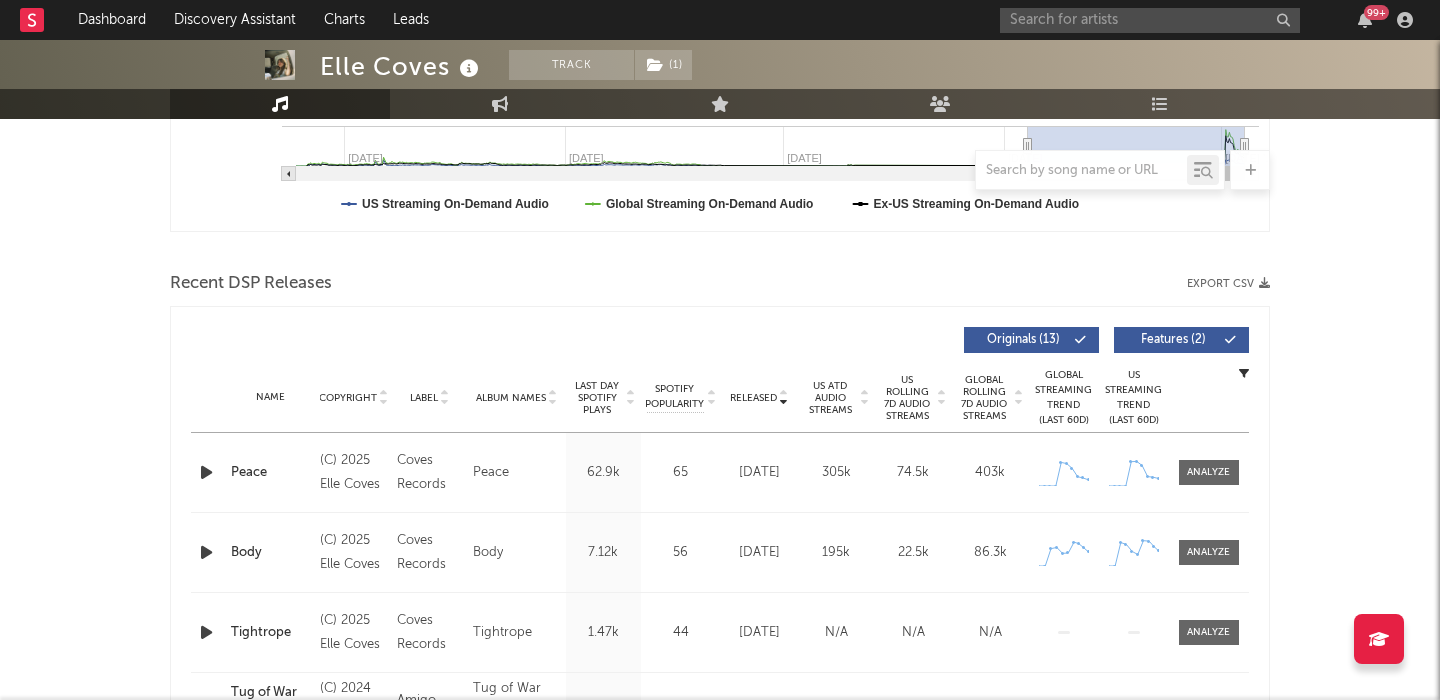 scroll, scrollTop: 569, scrollLeft: 0, axis: vertical 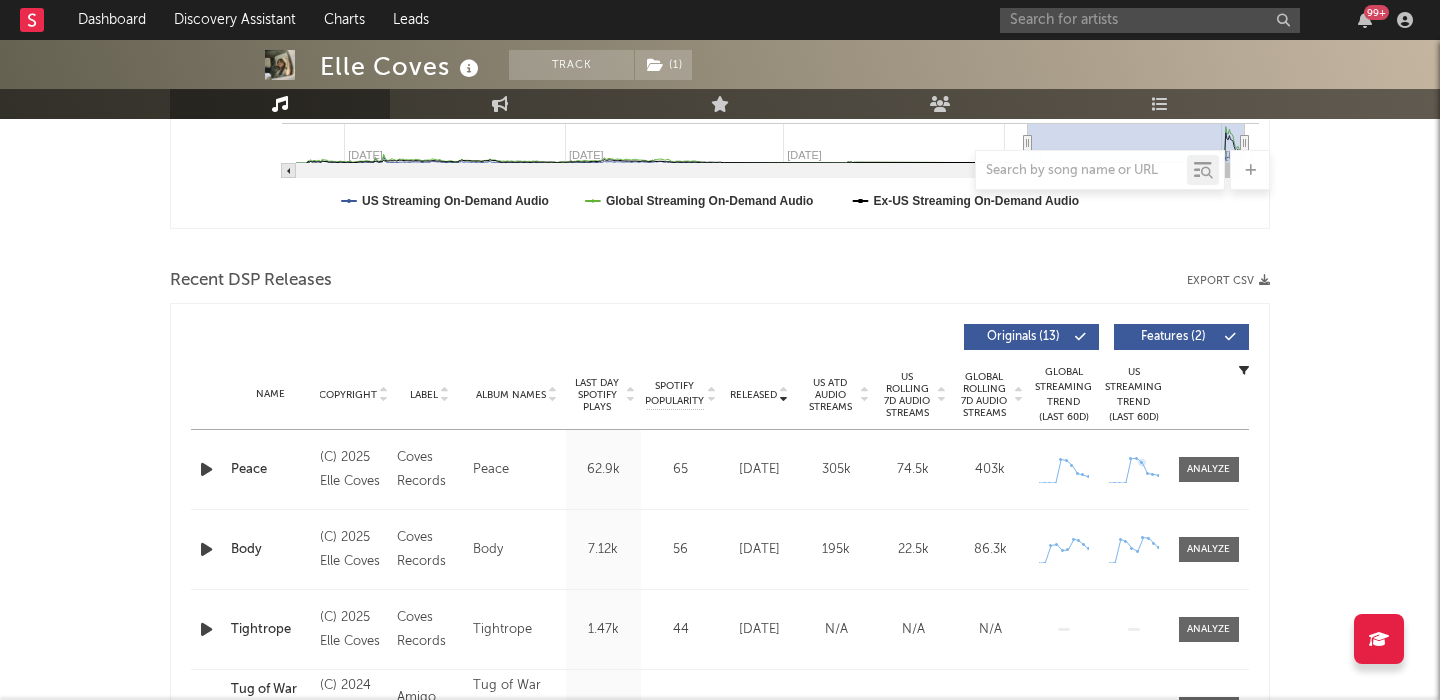click on "Name Peace Copyright (C) 2025 Elle Coves Label Coves Records Album Names Peace Composer Names Elena Coves Cascales & Todd Clark 7 Day Spotify Plays 484k Last Day Spotify Plays 62.9k ATD Spotify Plays 1M Spotify Popularity 65 Total US Streams N/A Total US SES N/A Total UK Streams N/A Total UK Audio Streams N/A UK Weekly Streams N/A UK Weekly Audio Streams N/A Released Jul 04, 2025 US ATD Audio Streams 305k US Rolling 7D Audio Streams 74.5k US Rolling WoW % Chg -50.5 Global ATD Audio Streams 1.7M Global Rolling 7D Audio Streams 403k Global Rolling WoW % Chg -51.3 Estimated % Playlist Streams Last Day <5% Global Streaming Trend (Last 60D) Created with Highcharts 10.3.3 Ex-US Streaming Trend (Last 60D) Created with Highcharts 10.3.3 US Streaming Trend (Last 60D) Created with Highcharts 10.3.3 Global Latest Day Audio Streams 41.5k US Latest Day Audio Streams 7.59k" at bounding box center (720, 469) 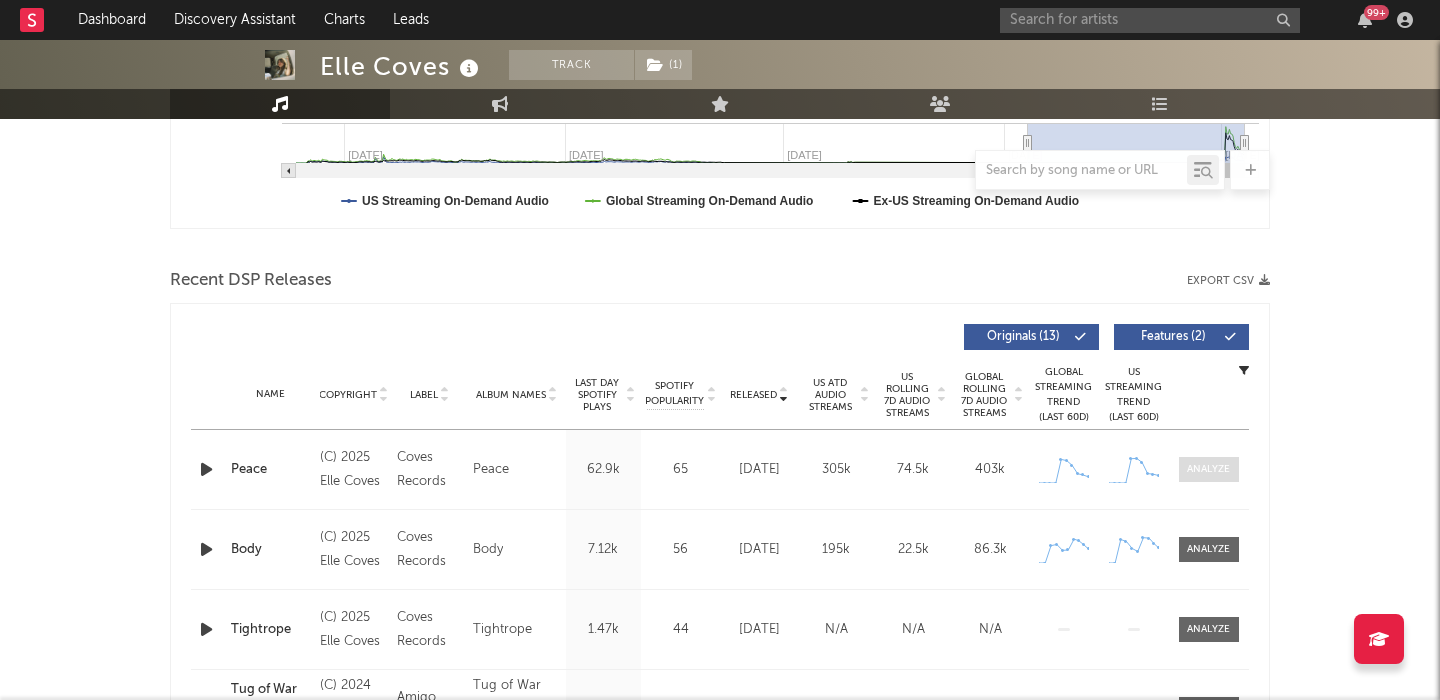 click at bounding box center [1208, 469] 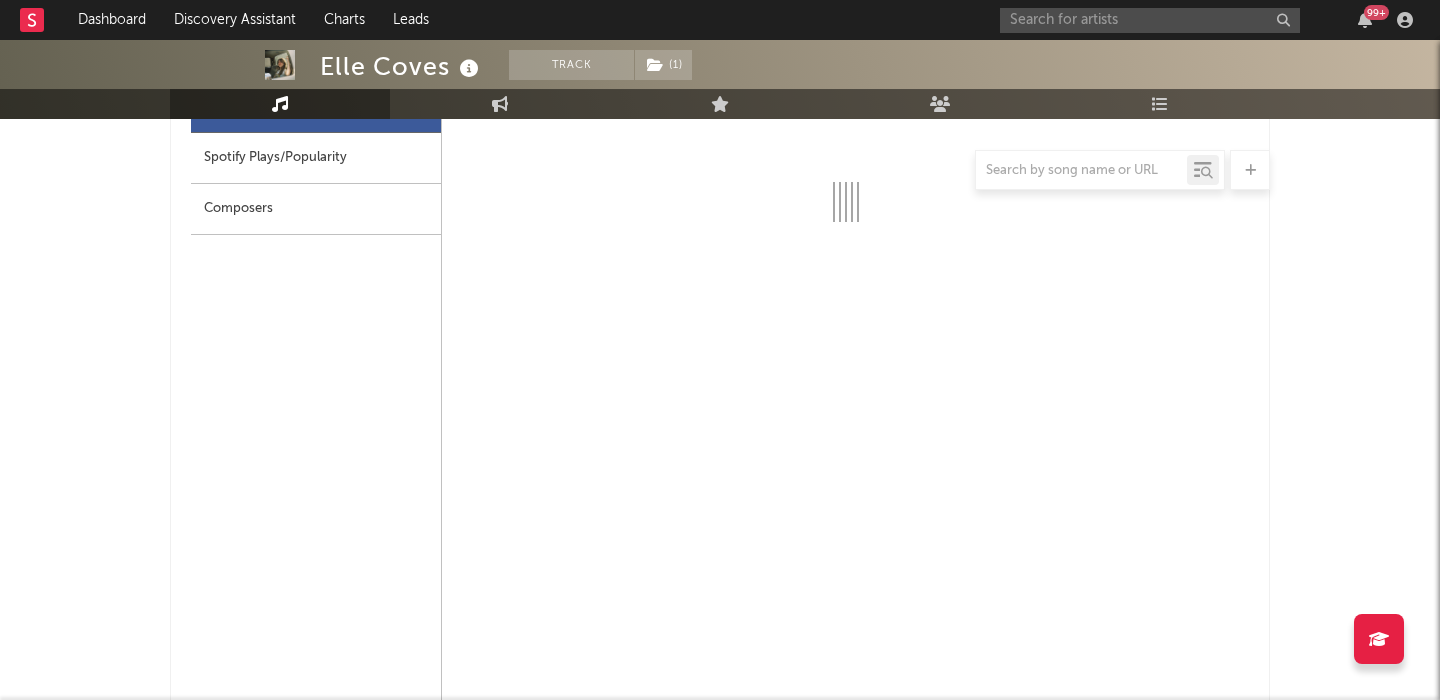 select on "1w" 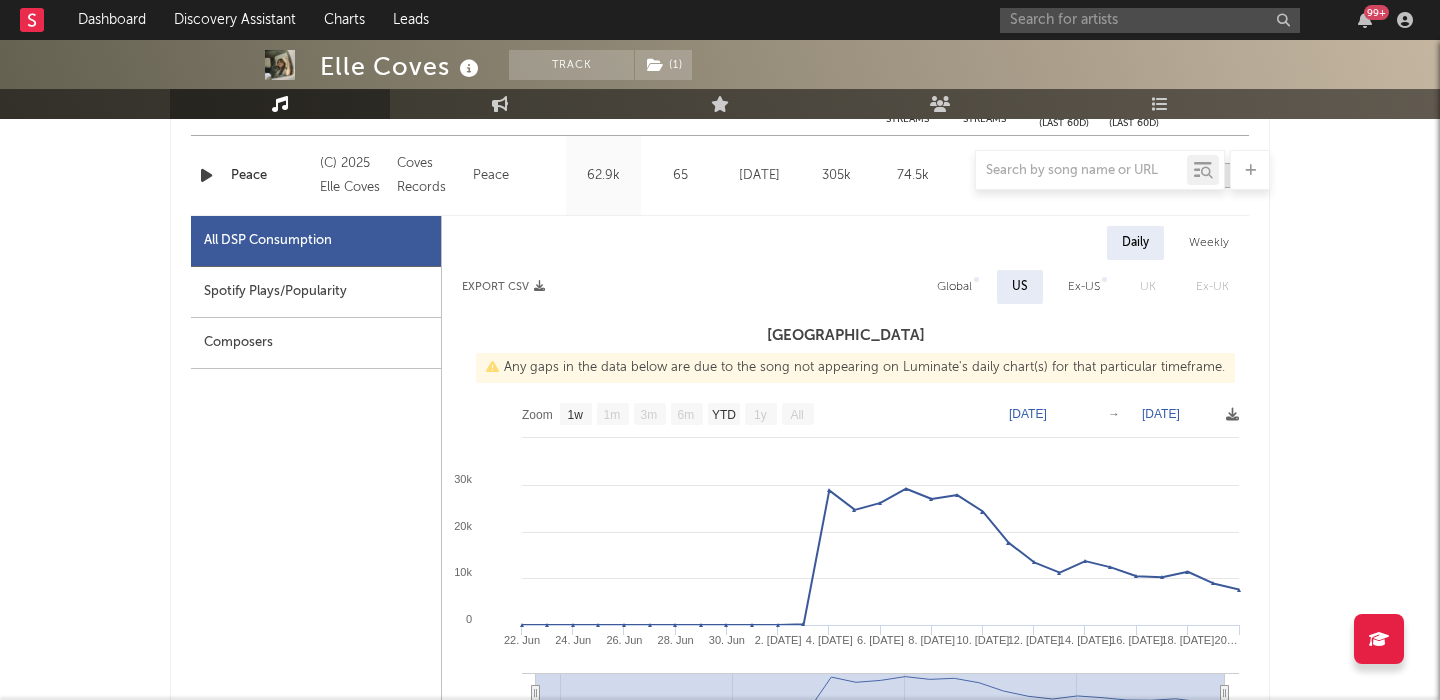scroll, scrollTop: 864, scrollLeft: 0, axis: vertical 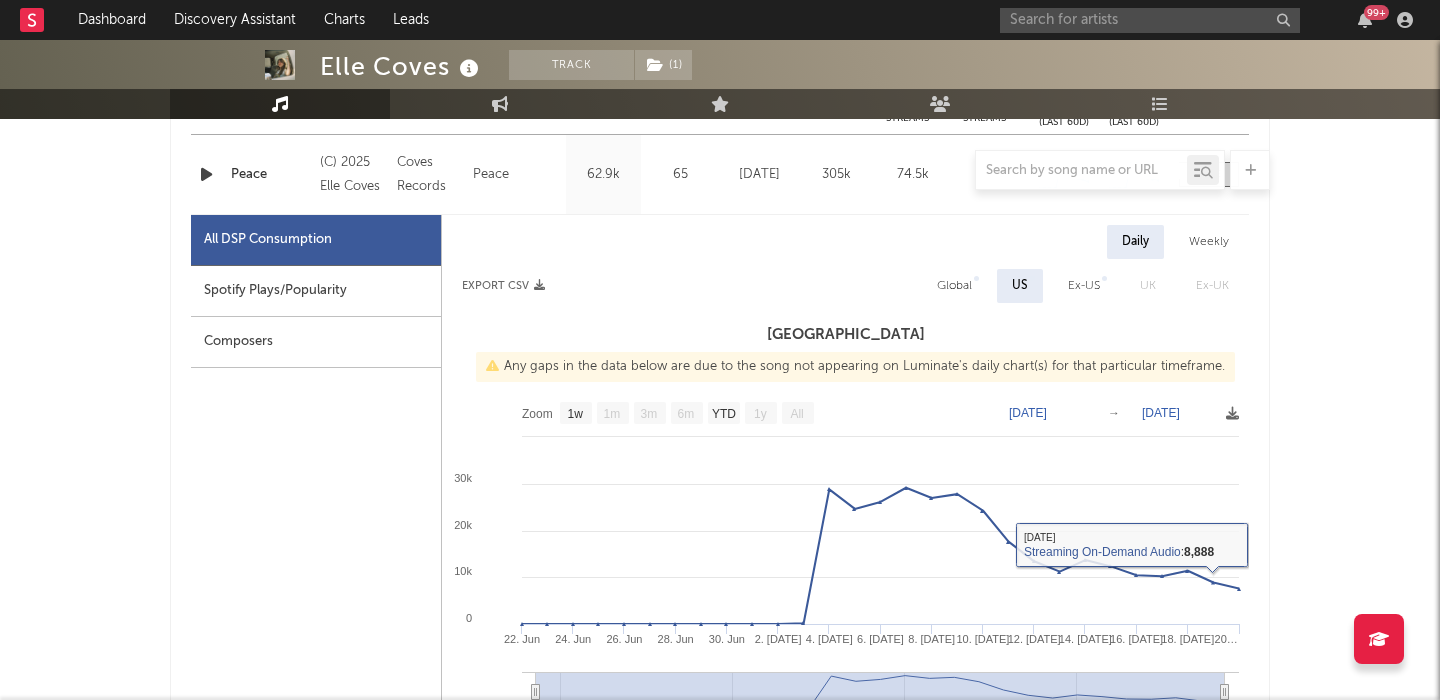 click on "Weekly" at bounding box center (1209, 242) 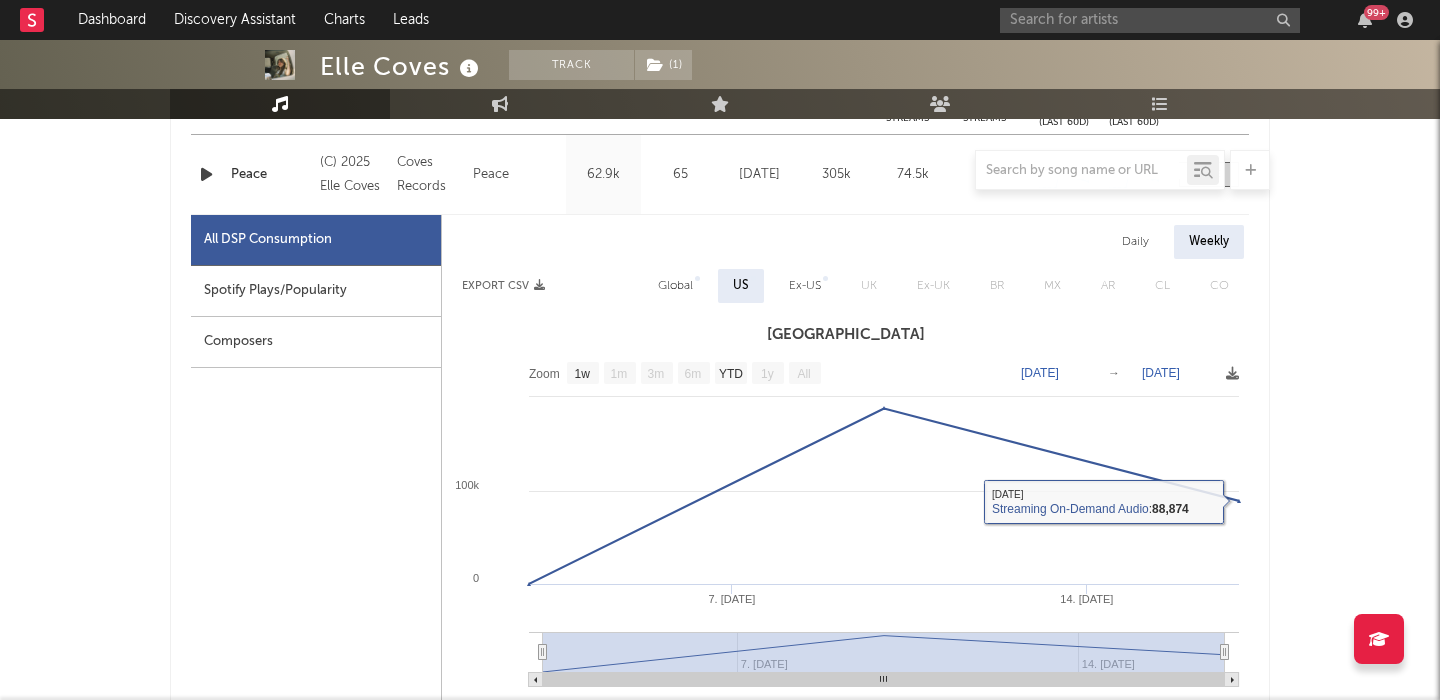 click on "Global" at bounding box center (675, 286) 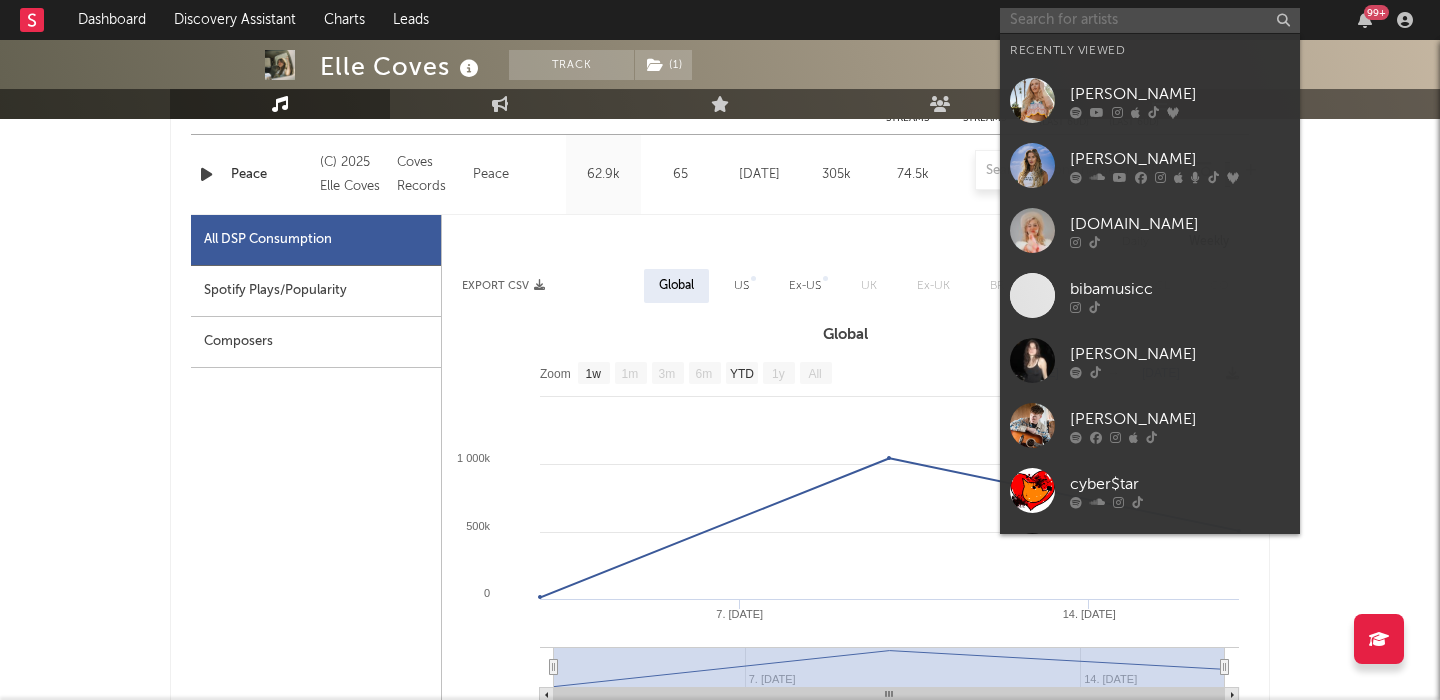 click at bounding box center (1150, 20) 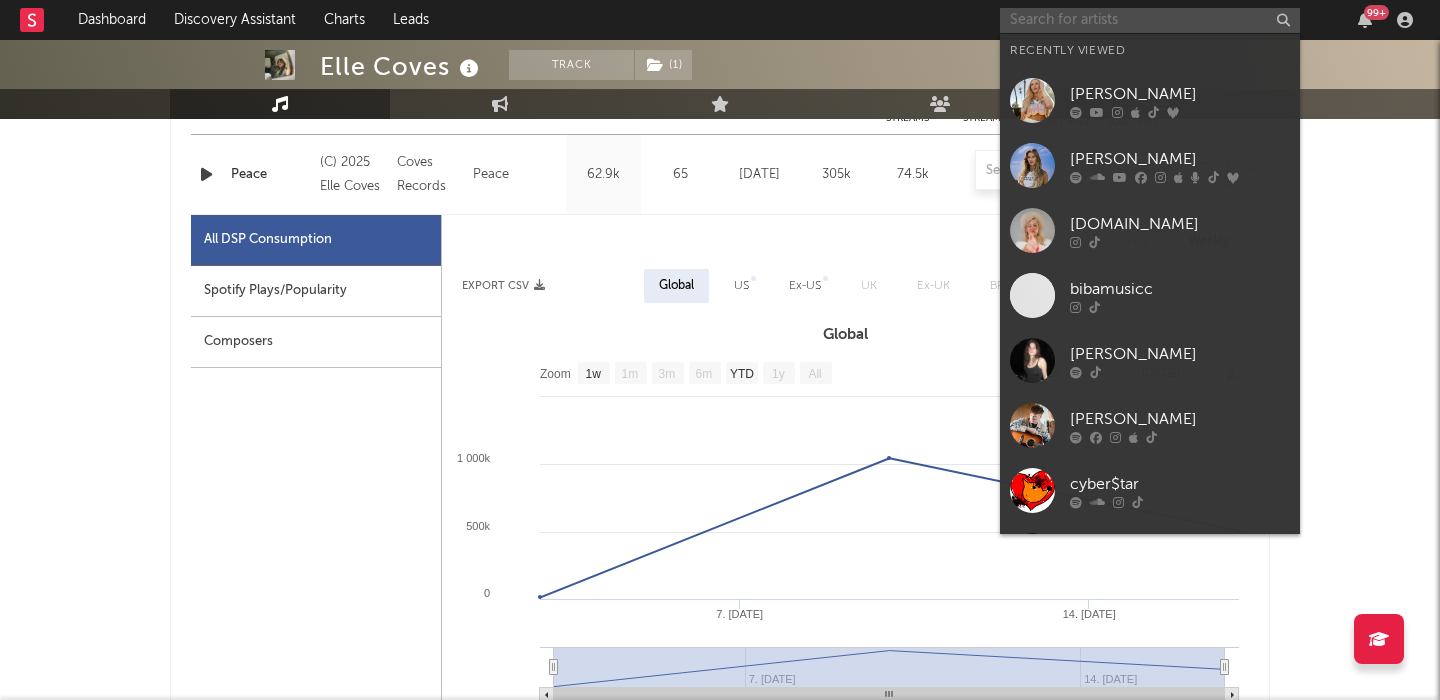 paste on "Ellie Banke" 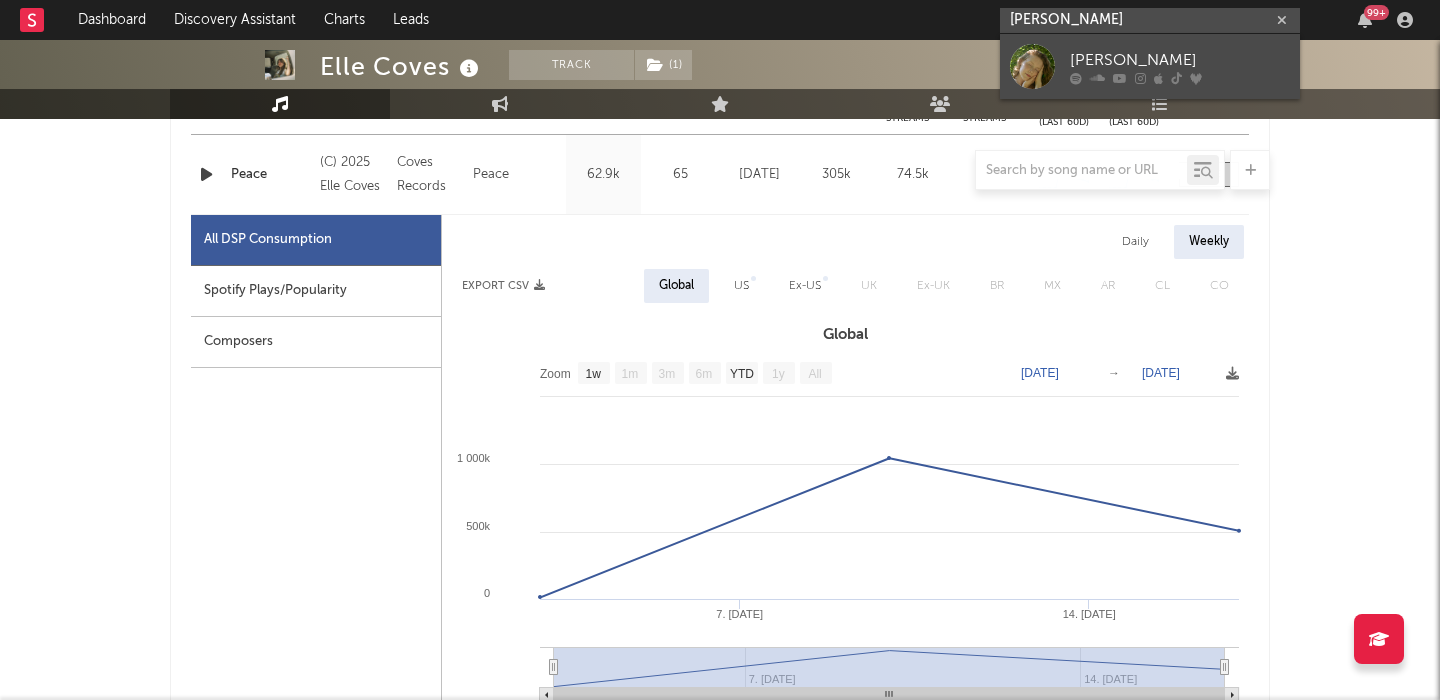 type on "Ellie Banke" 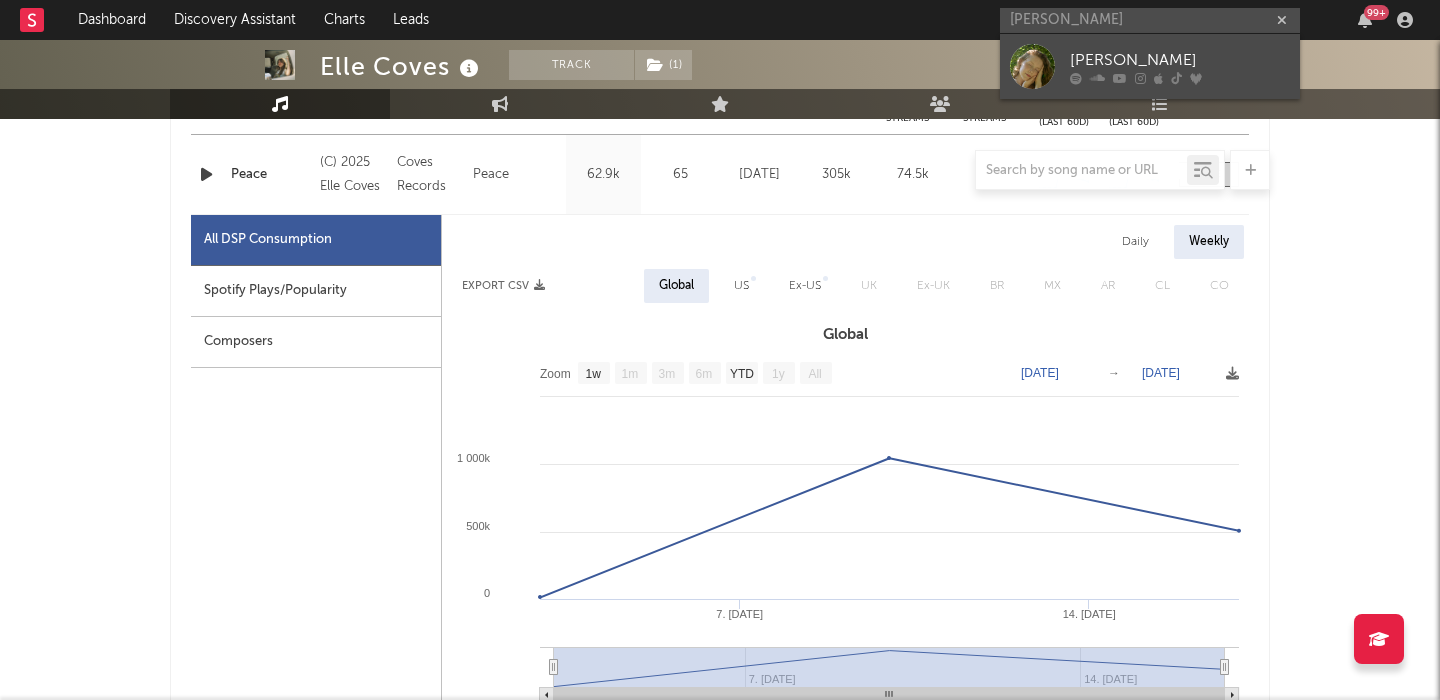 click on "Ellie Banke" at bounding box center [1180, 60] 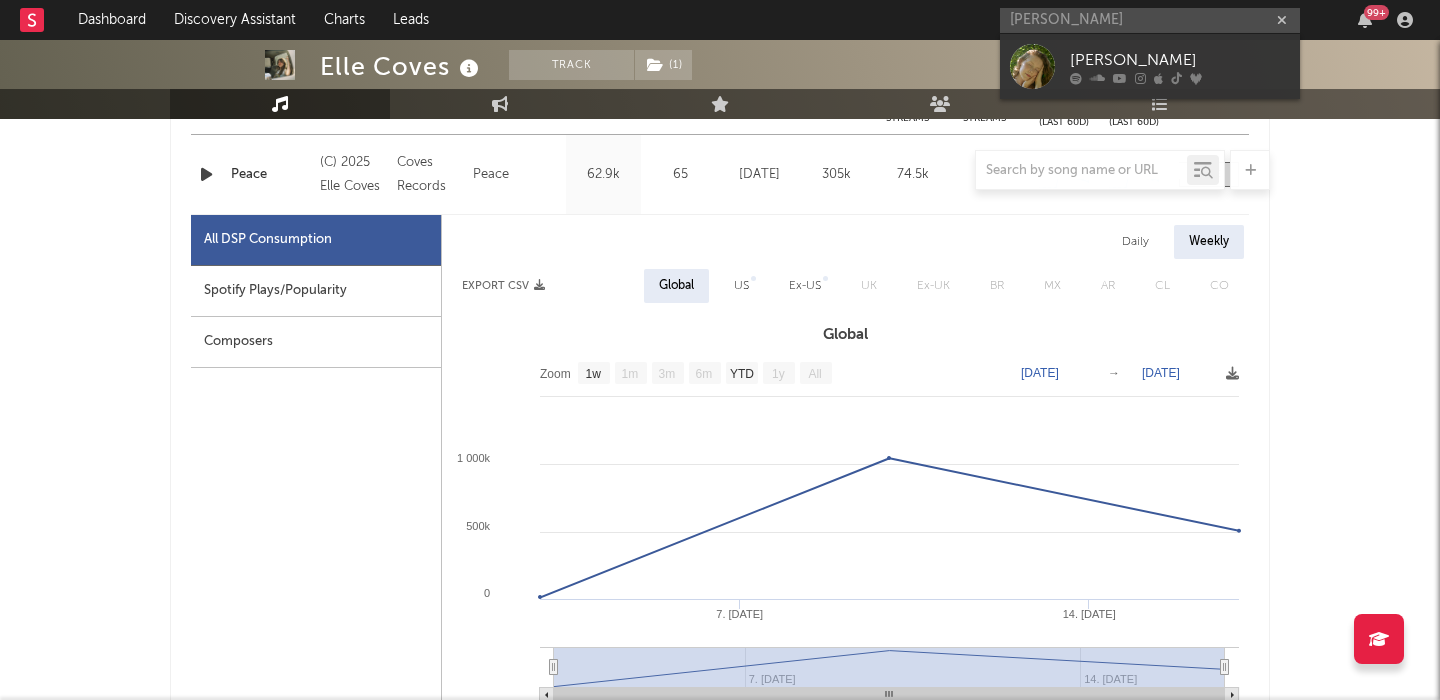 type 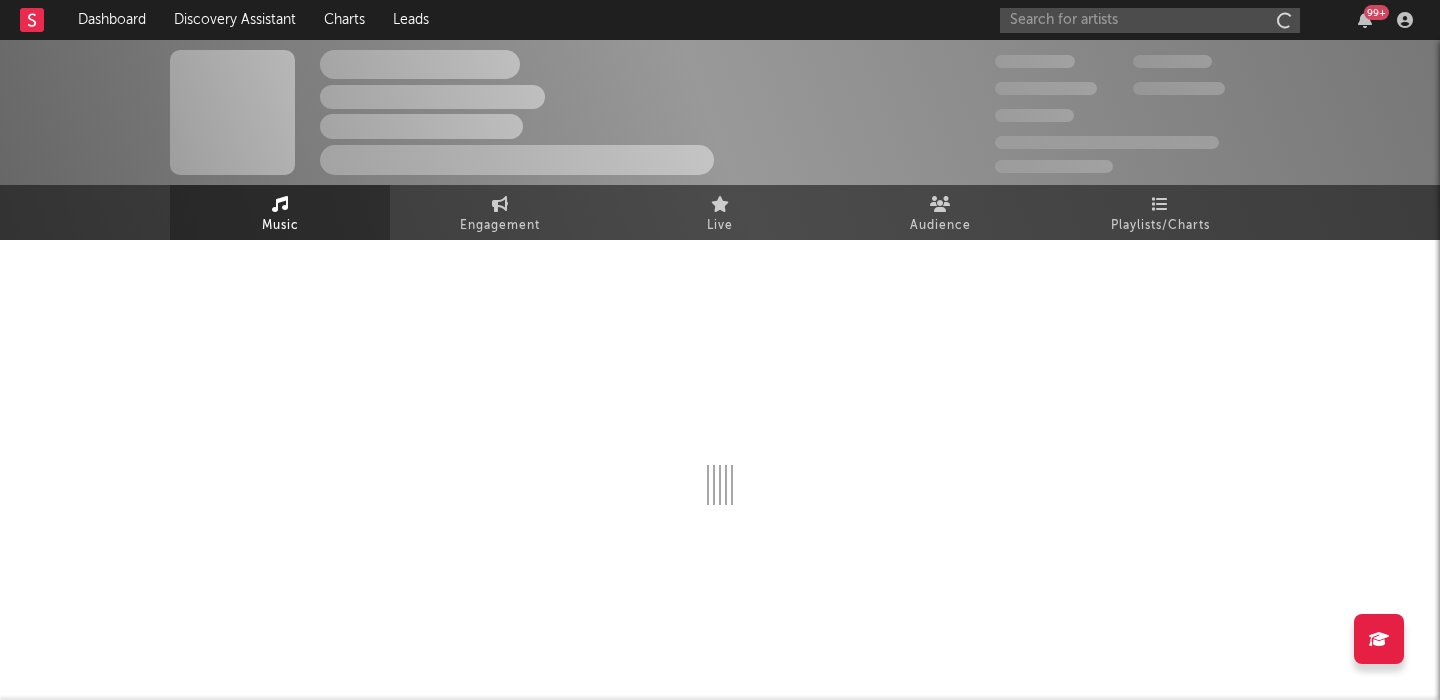 scroll, scrollTop: 0, scrollLeft: 0, axis: both 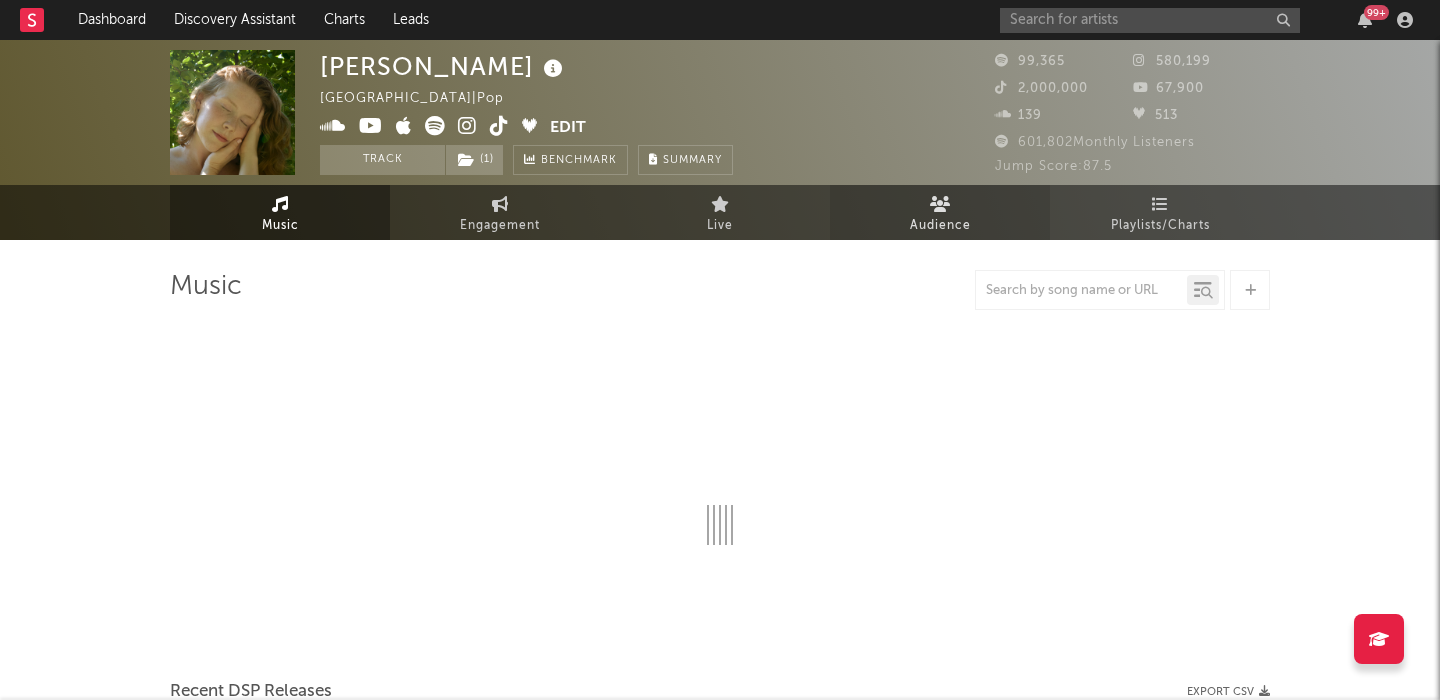 select on "6m" 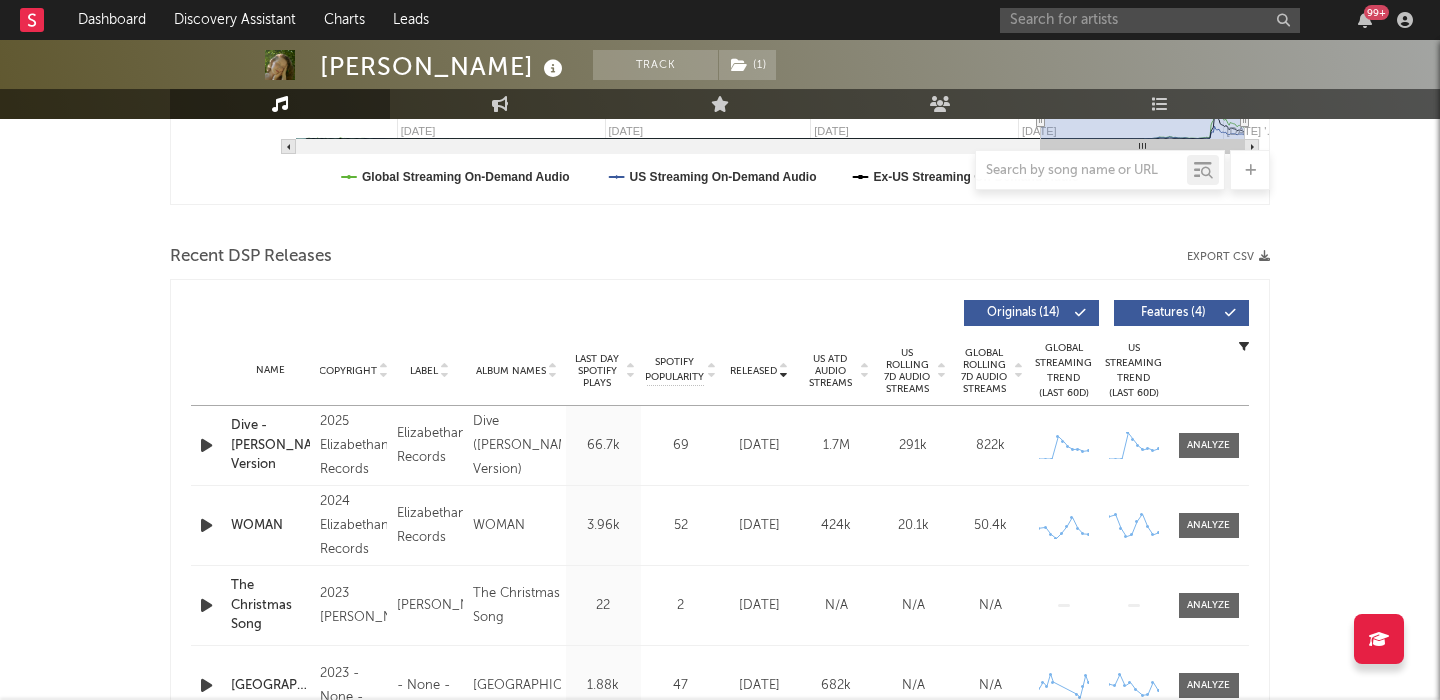 scroll, scrollTop: 601, scrollLeft: 0, axis: vertical 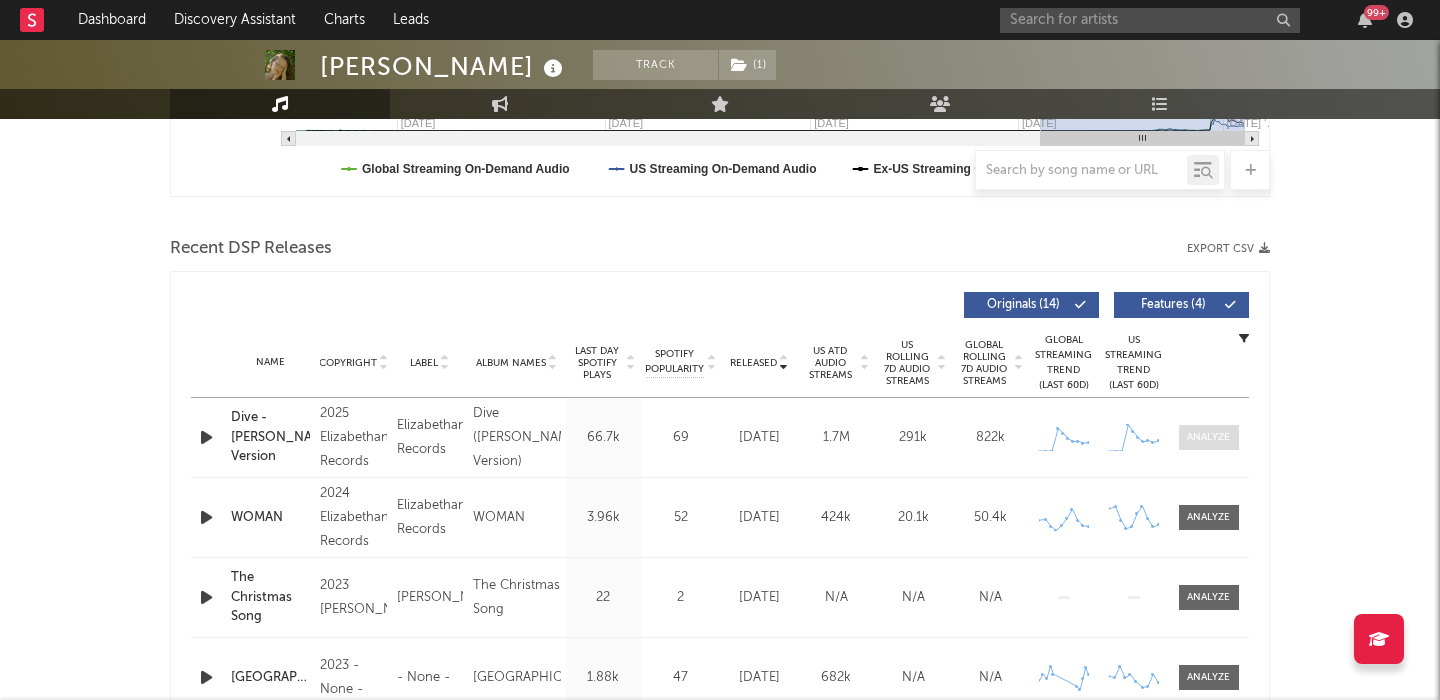 click at bounding box center [1209, 437] 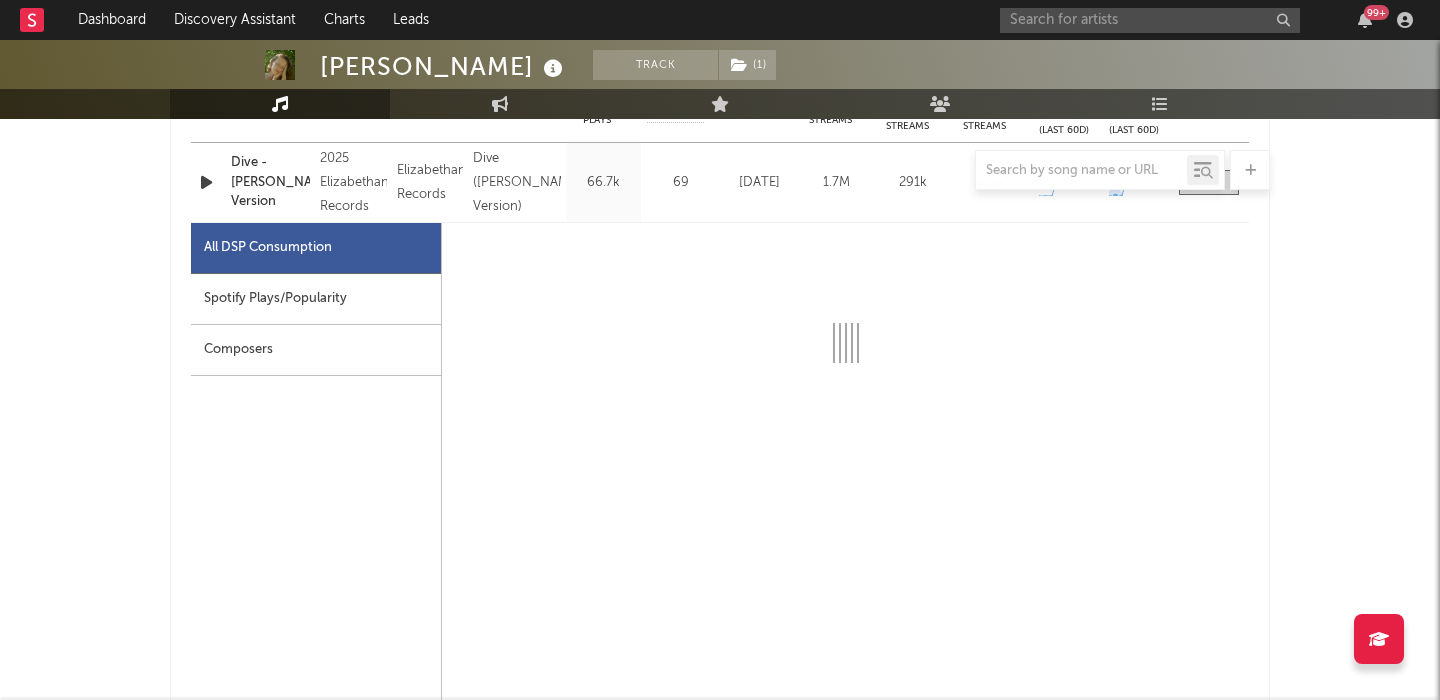 select on "1w" 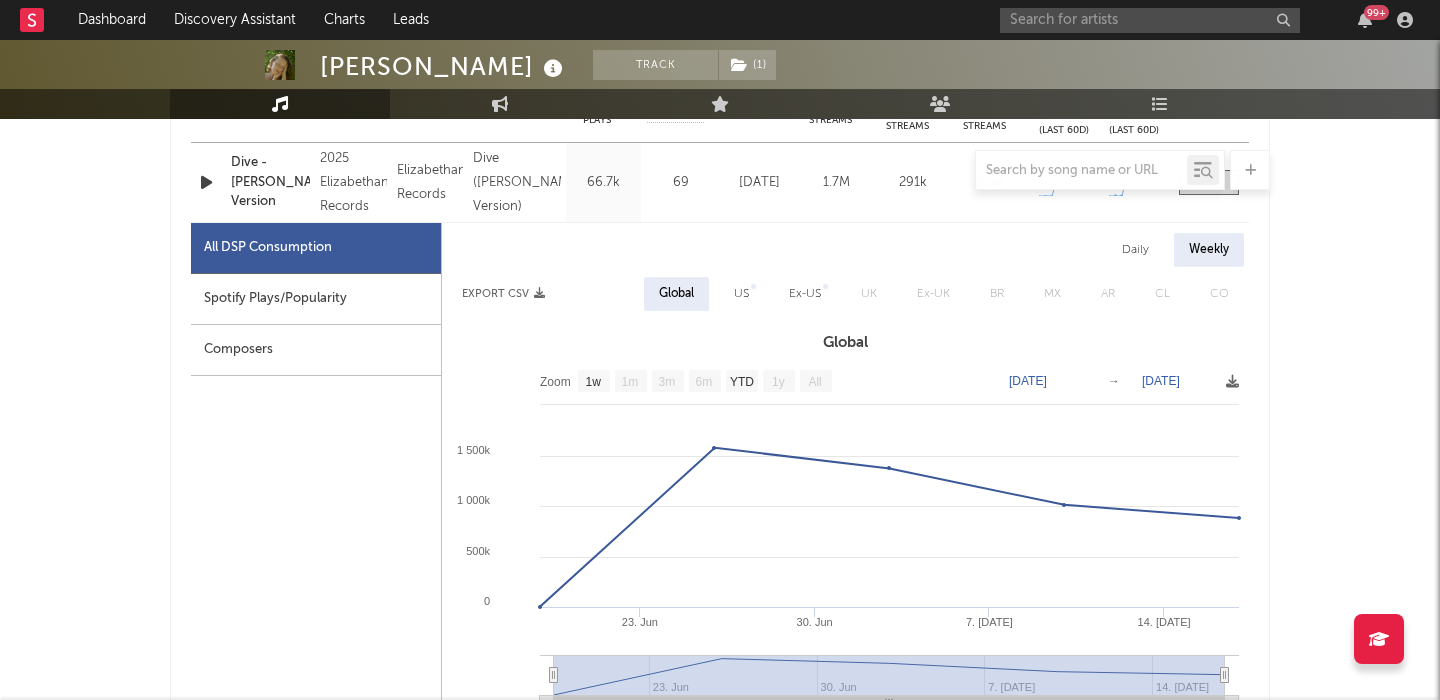 scroll, scrollTop: 860, scrollLeft: 0, axis: vertical 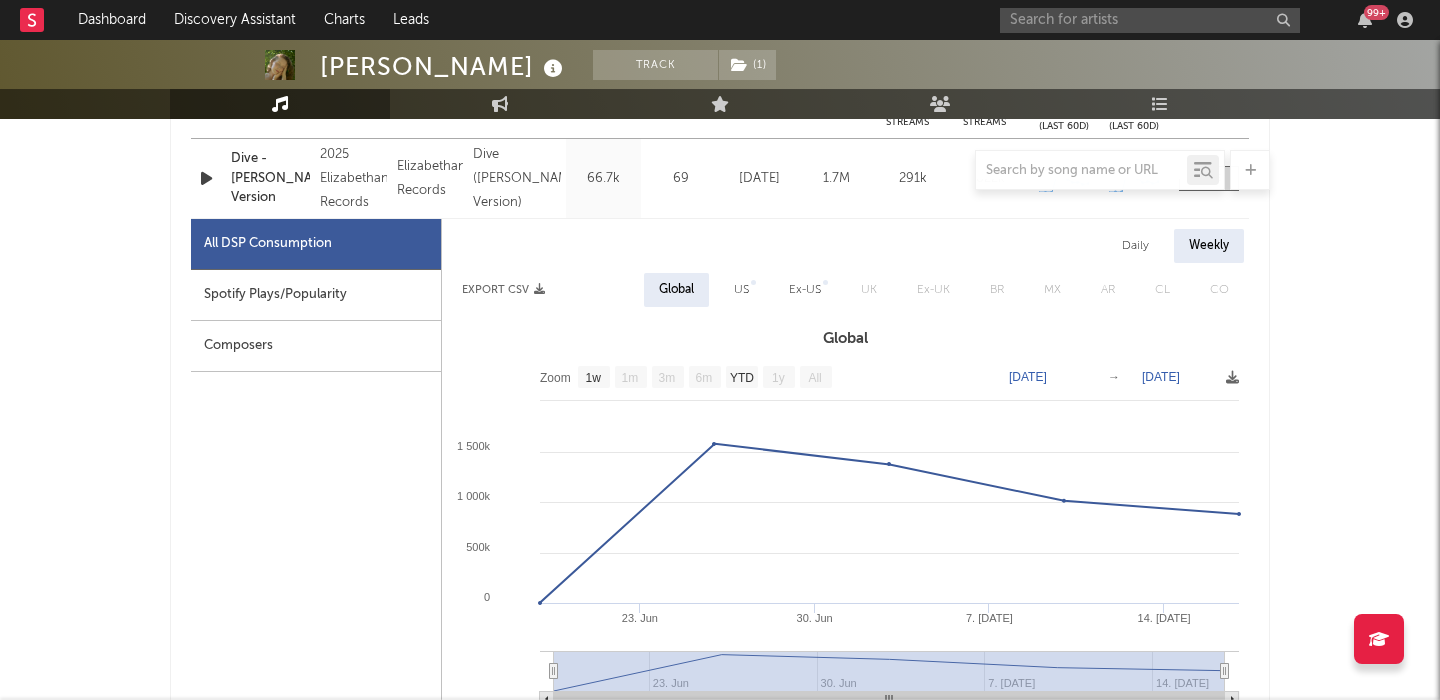 click on "US" at bounding box center [741, 290] 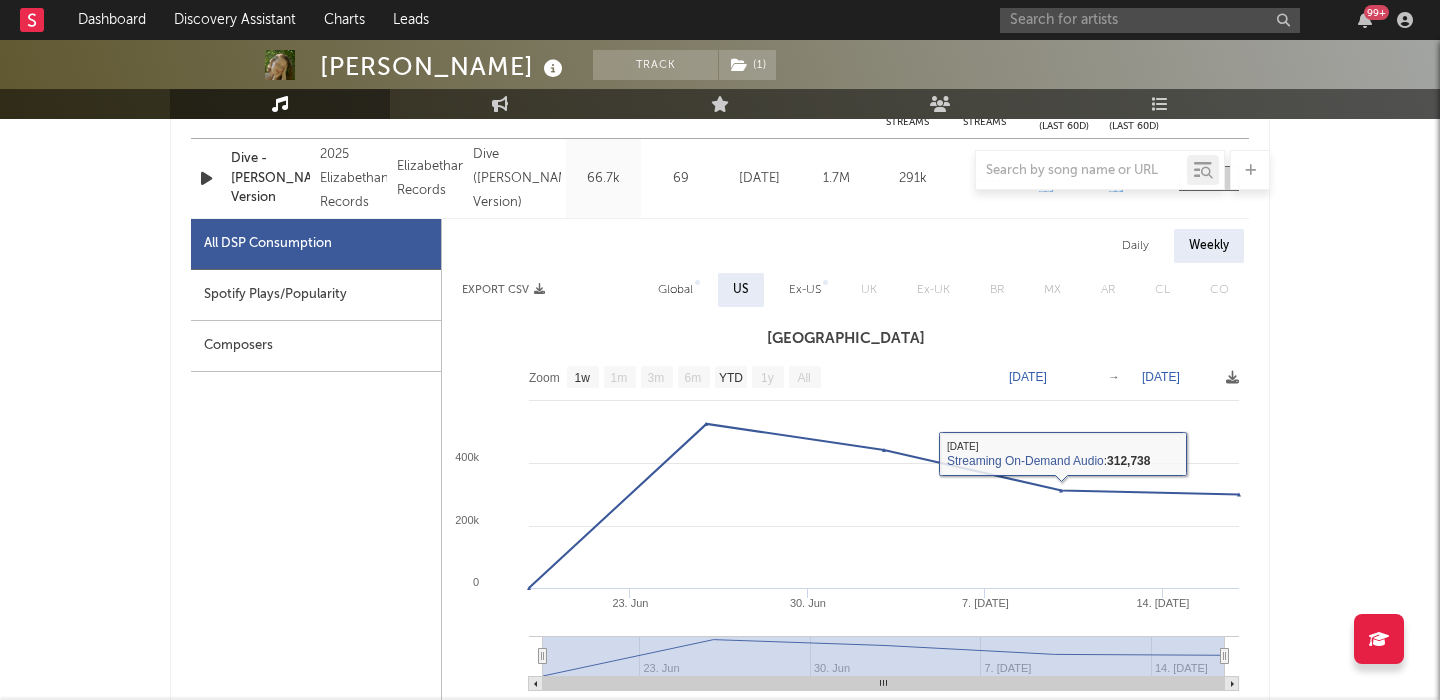 click on "Global" at bounding box center [675, 290] 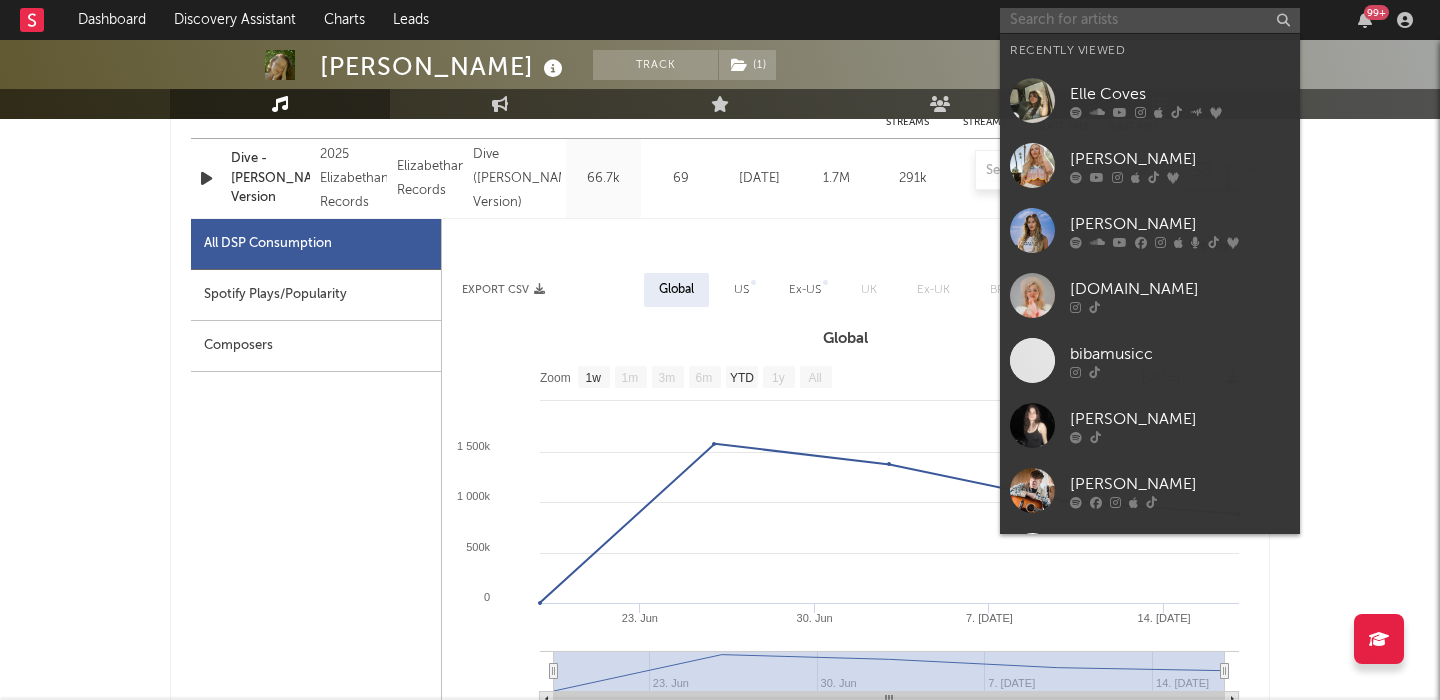 click at bounding box center (1150, 20) 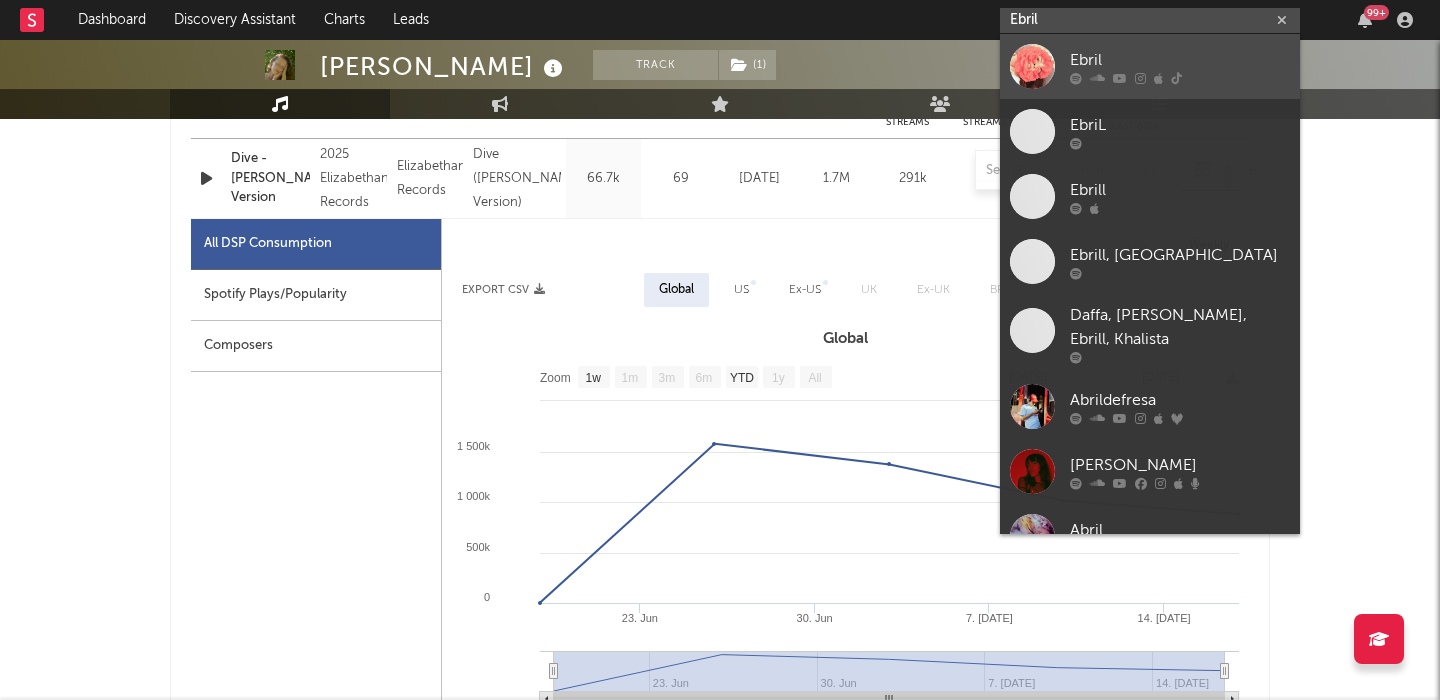 type on "Ebril" 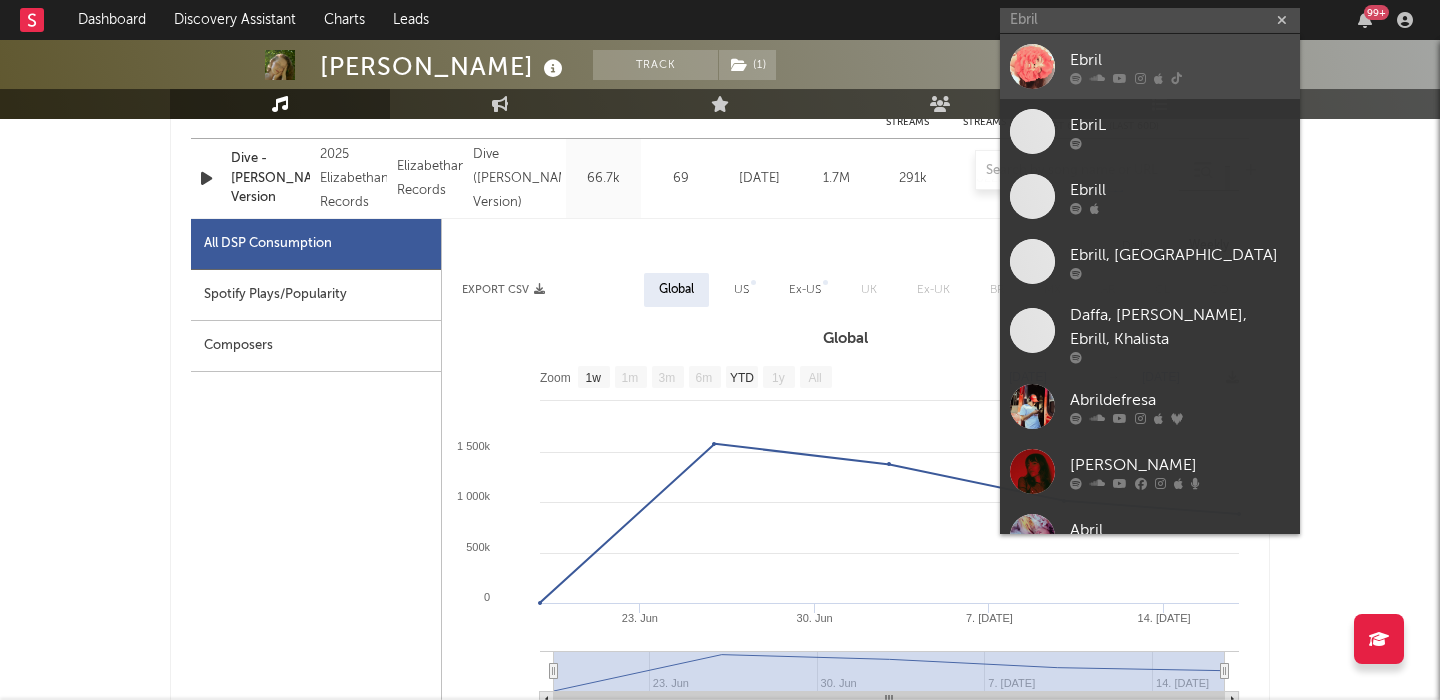 click on "Ebril" at bounding box center [1180, 60] 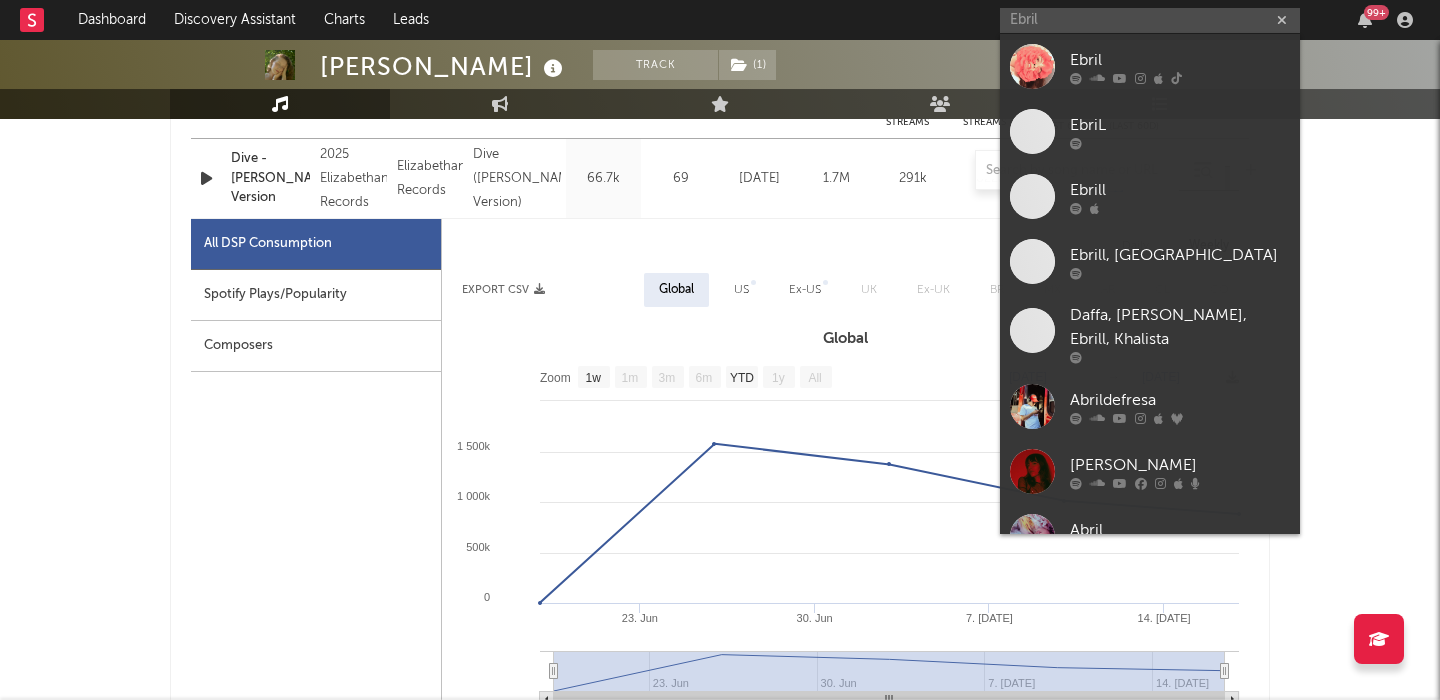 type 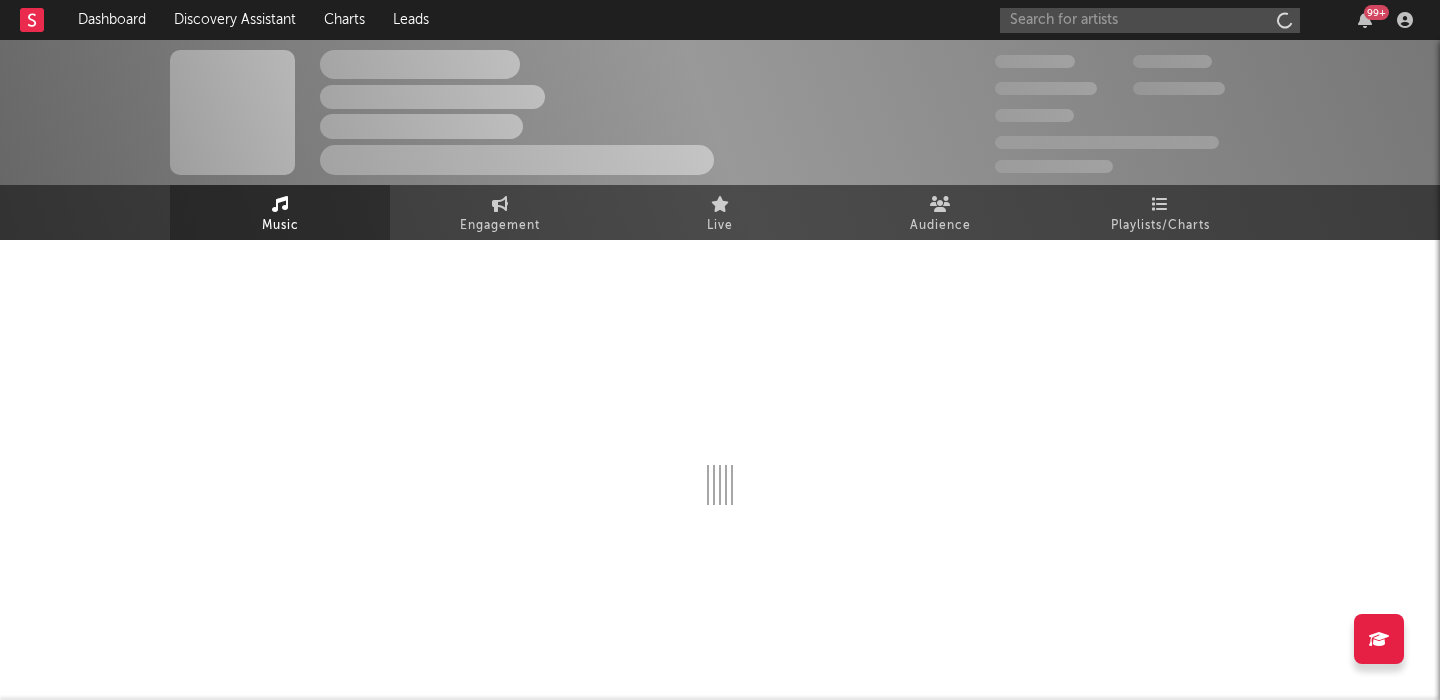 scroll, scrollTop: 0, scrollLeft: 0, axis: both 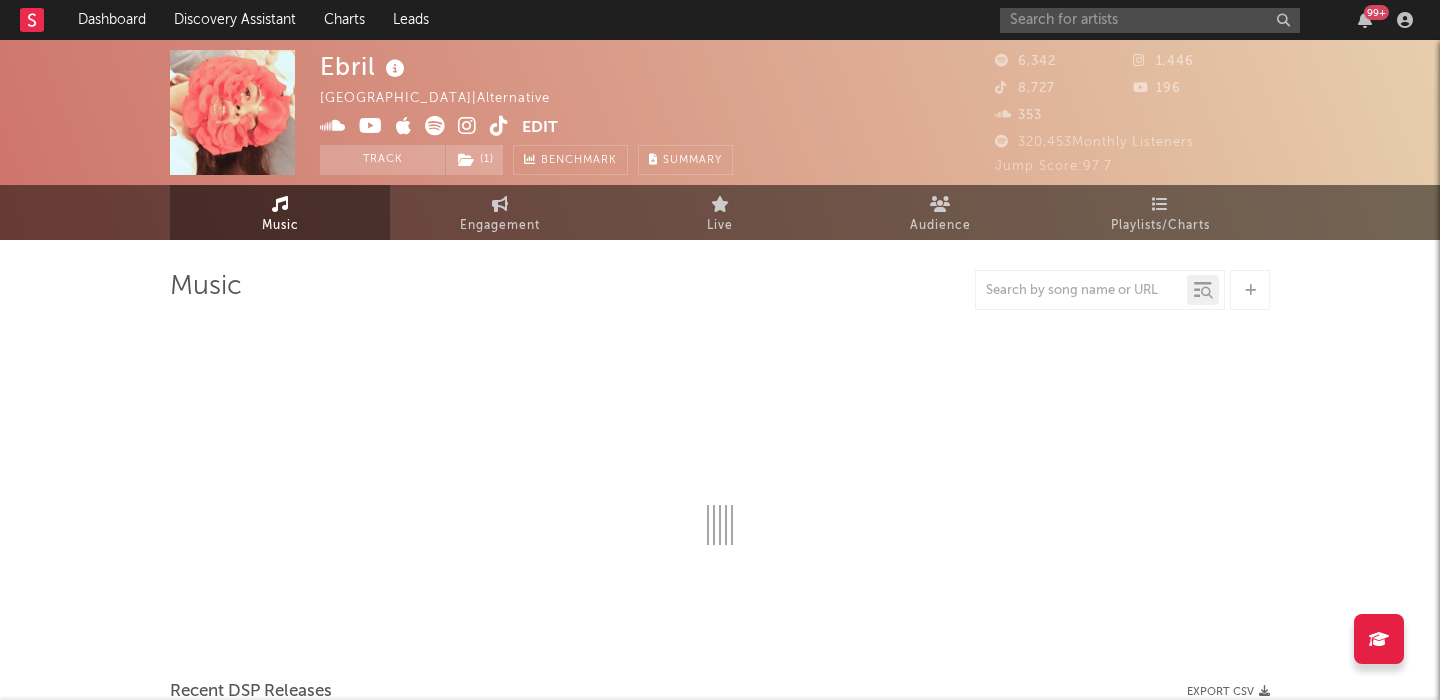 select on "1w" 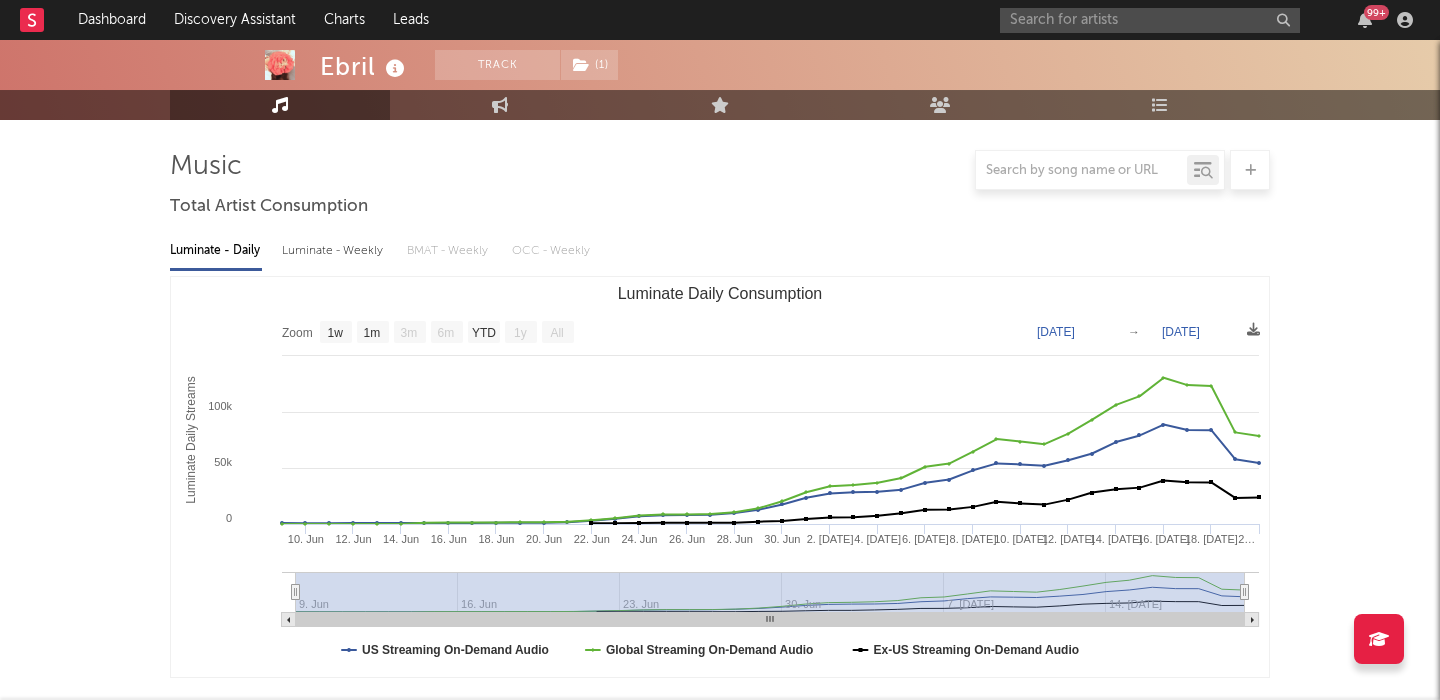 scroll, scrollTop: 602, scrollLeft: 0, axis: vertical 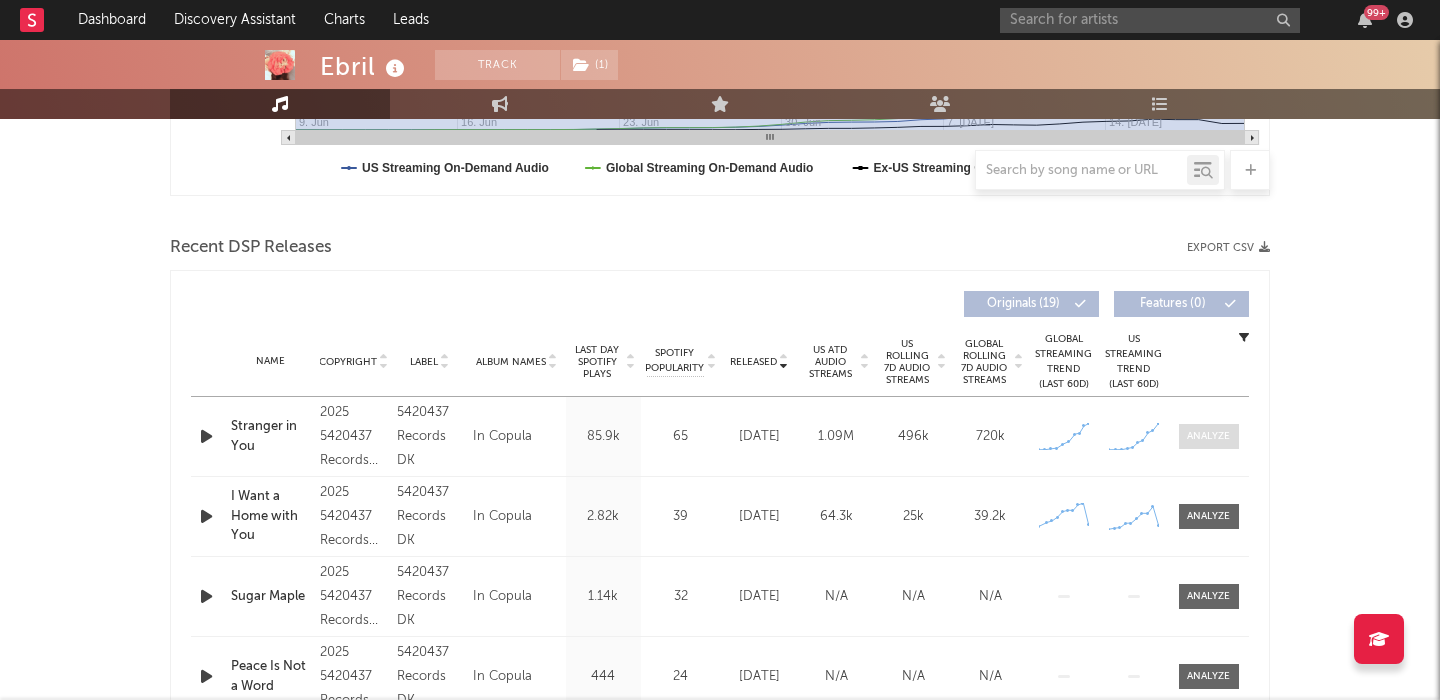 click at bounding box center [1209, 436] 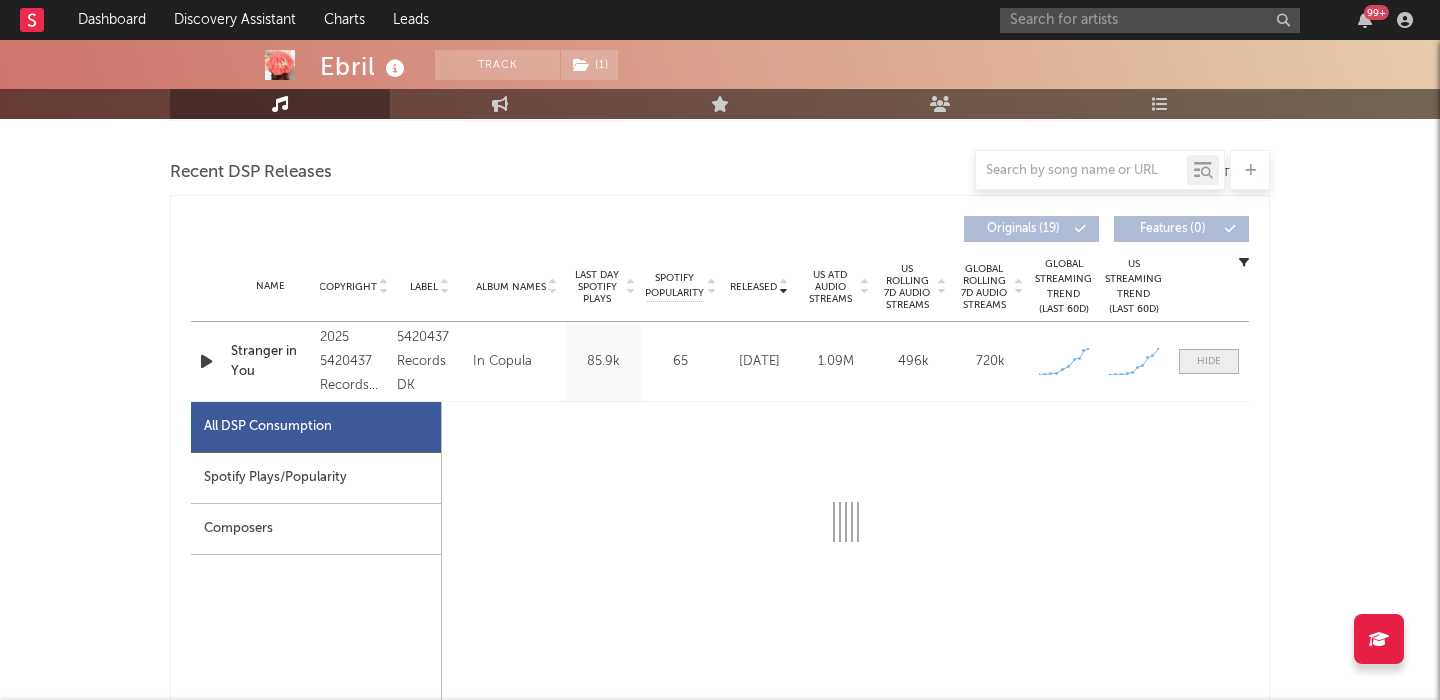 select on "1w" 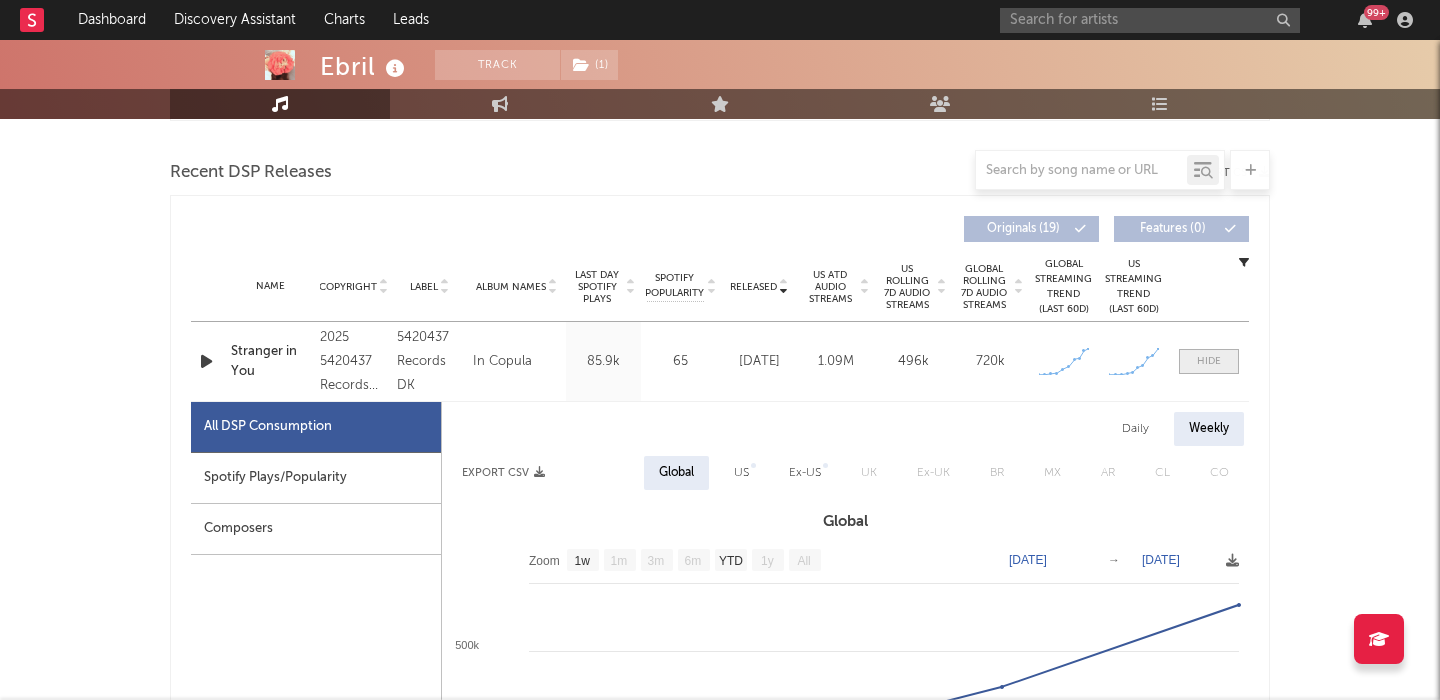 scroll, scrollTop: 843, scrollLeft: 0, axis: vertical 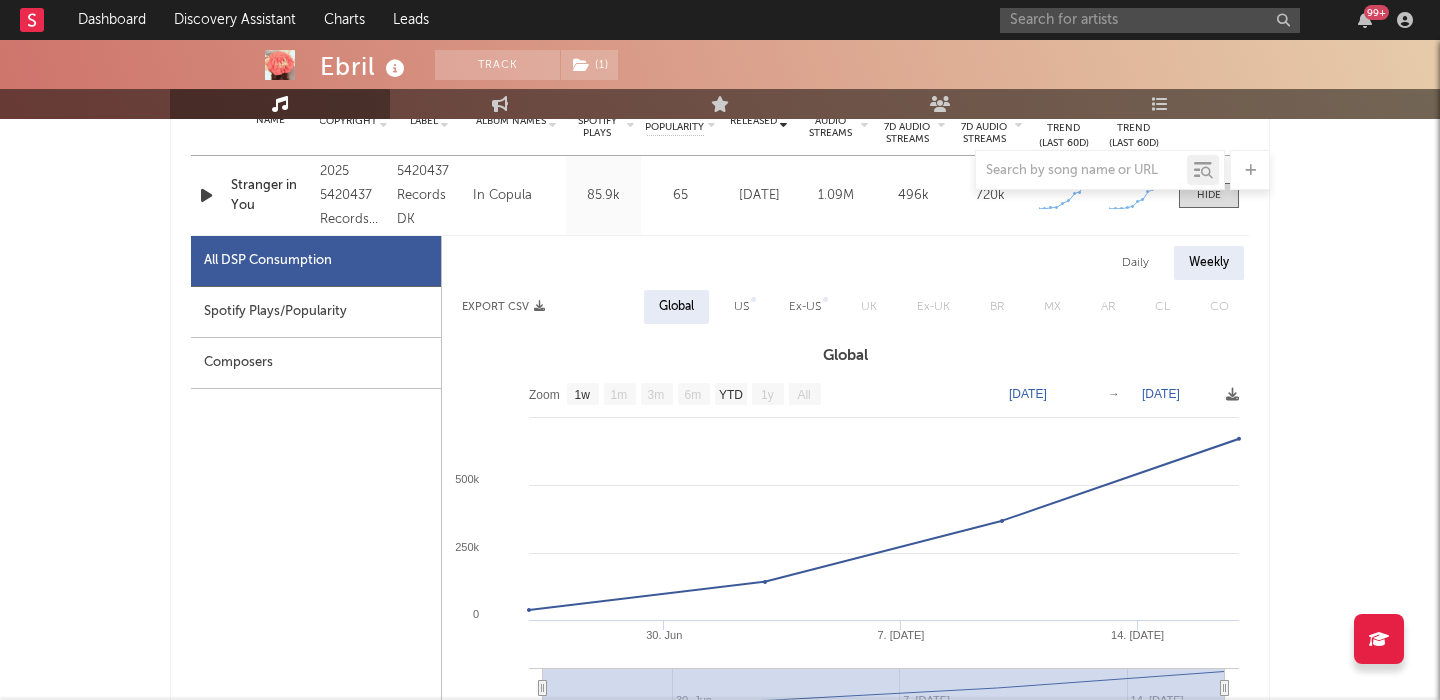 click on "US" at bounding box center (741, 307) 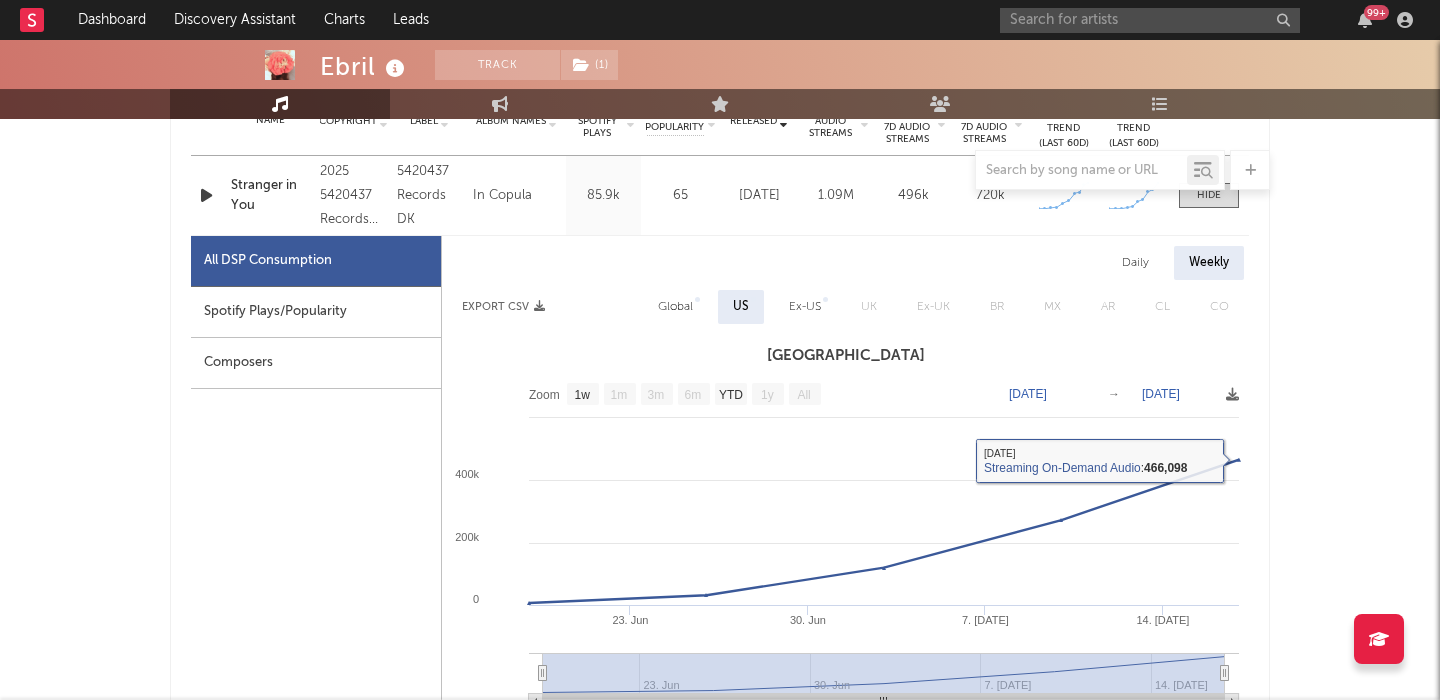 click on "Global" at bounding box center [675, 307] 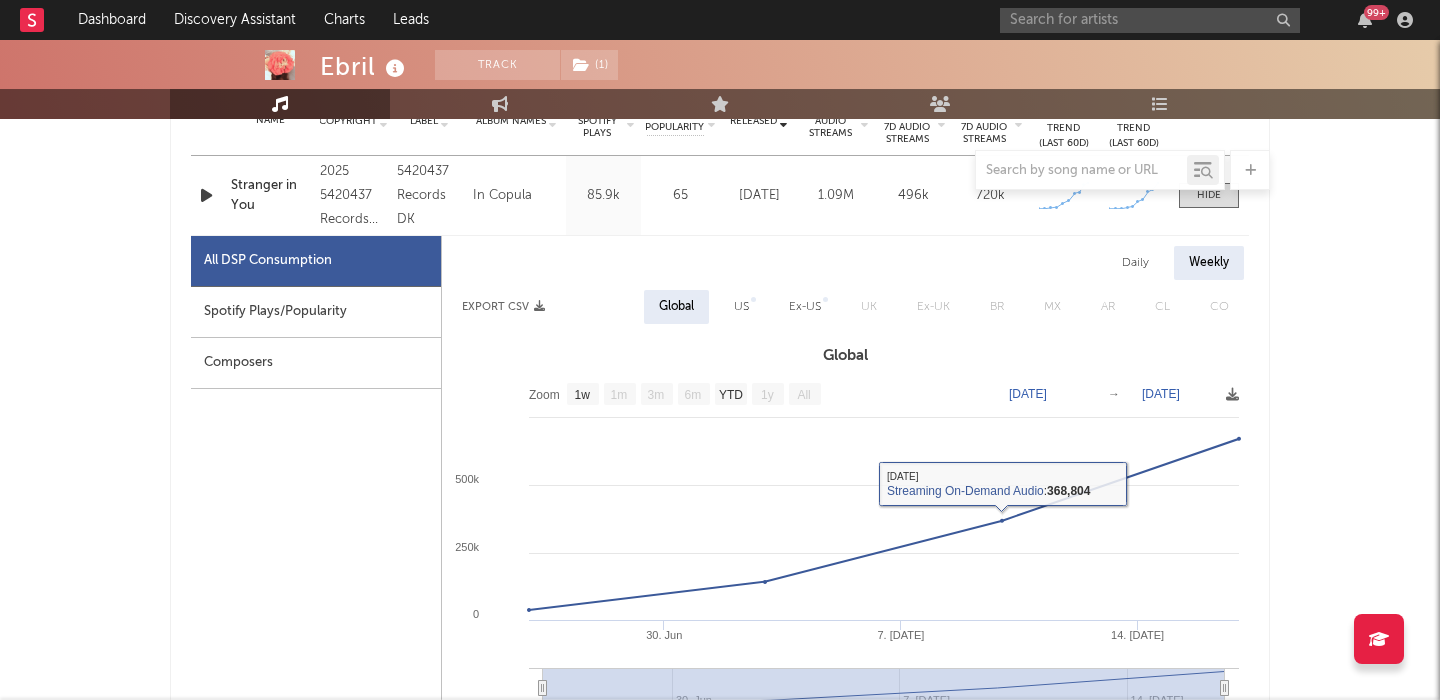 click at bounding box center (753, 299) 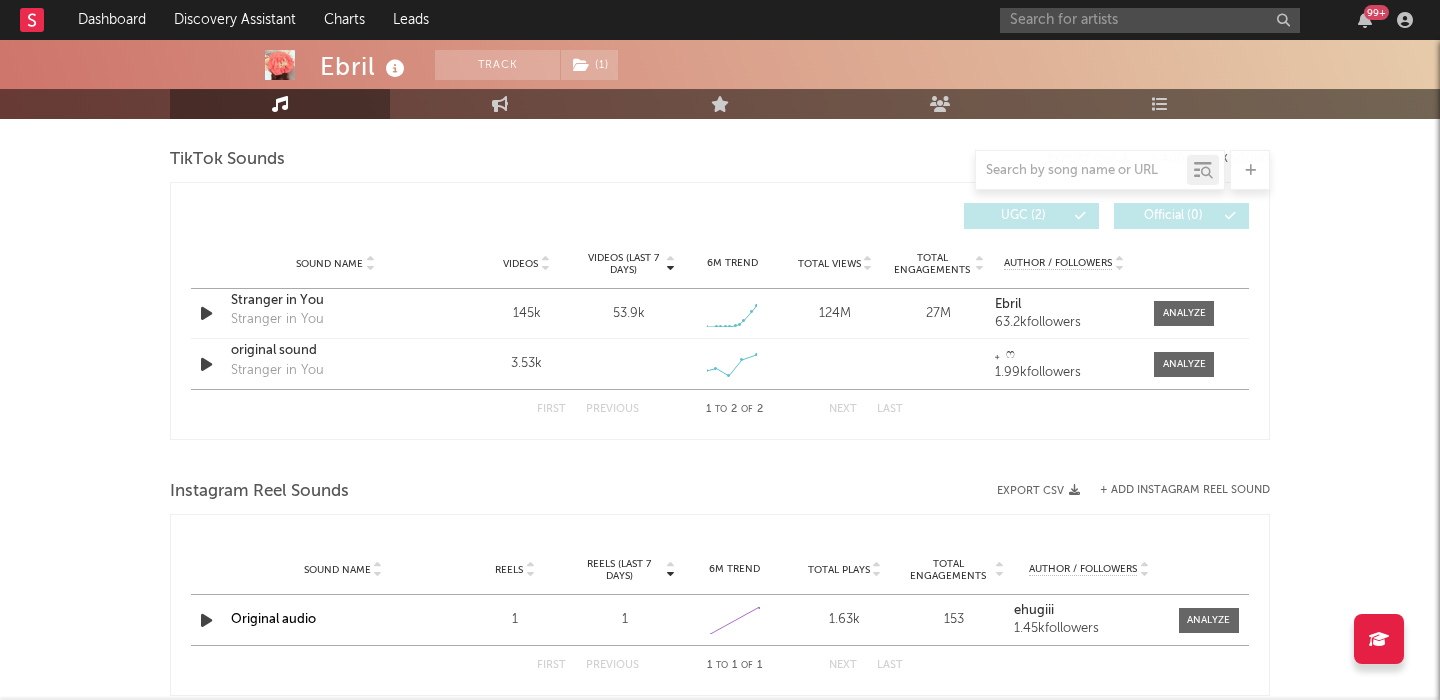 scroll, scrollTop: 2347, scrollLeft: 0, axis: vertical 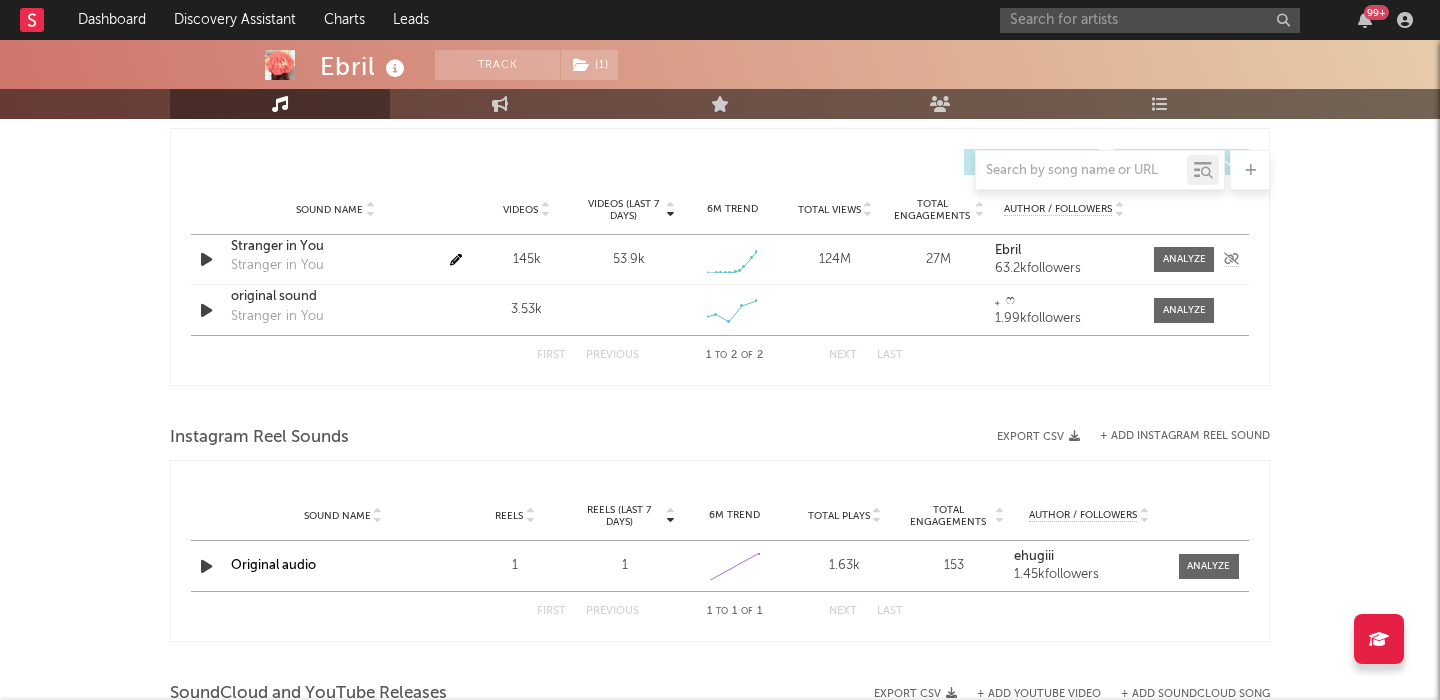 click on "Stranger in You" at bounding box center (335, 247) 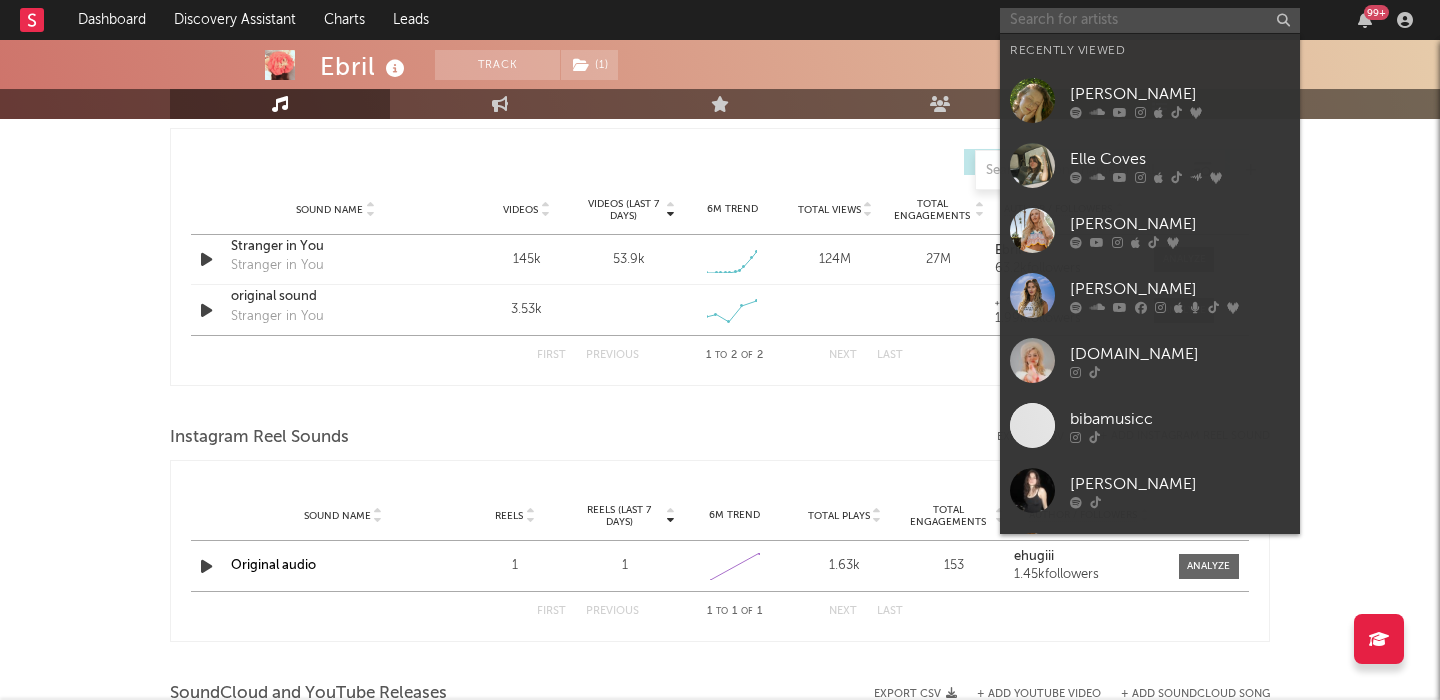 click at bounding box center [1150, 20] 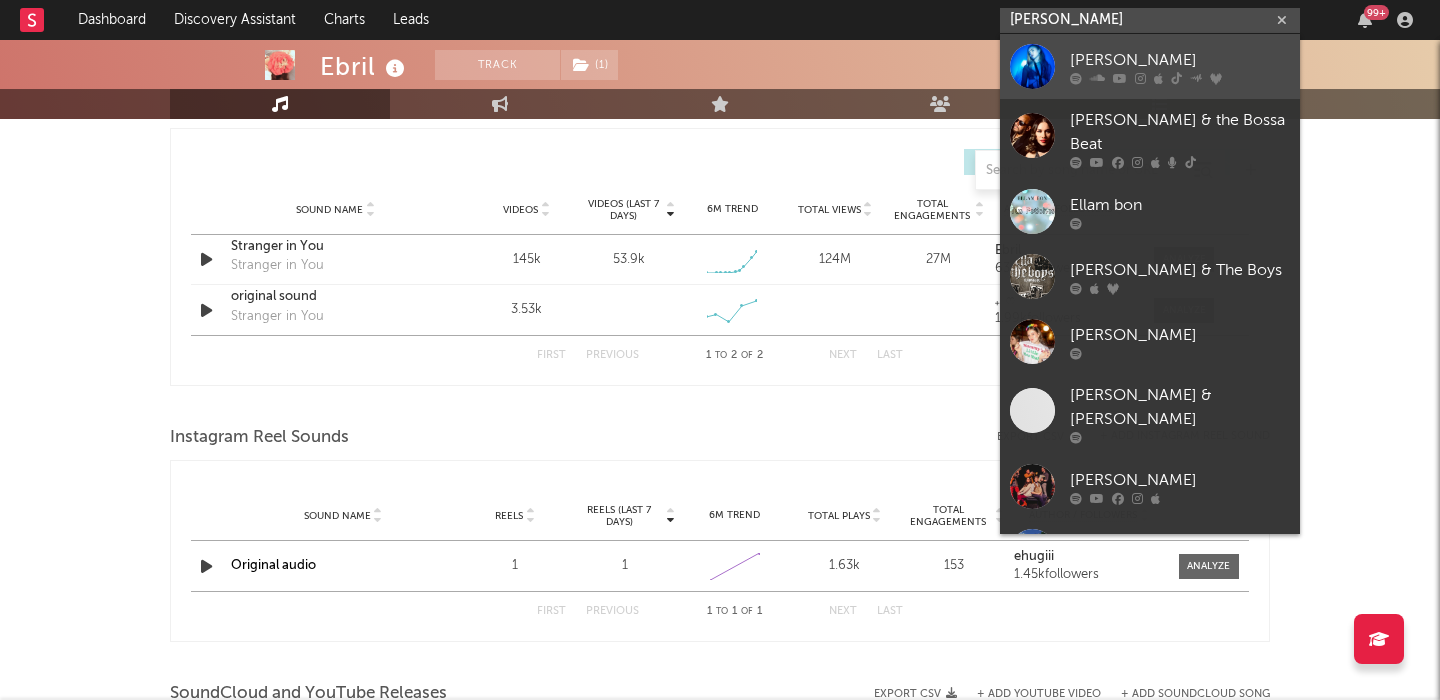 type on "Ella Bo" 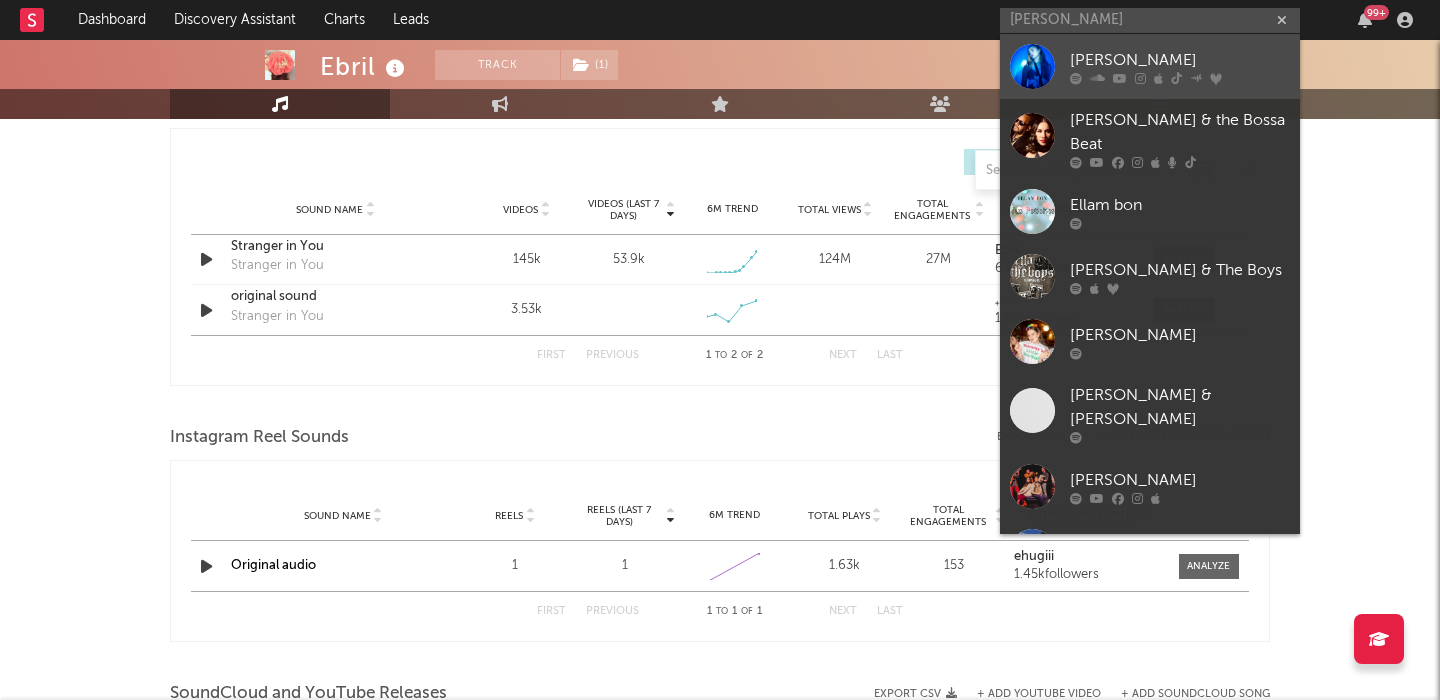 click on "Ella Boh" at bounding box center (1150, 66) 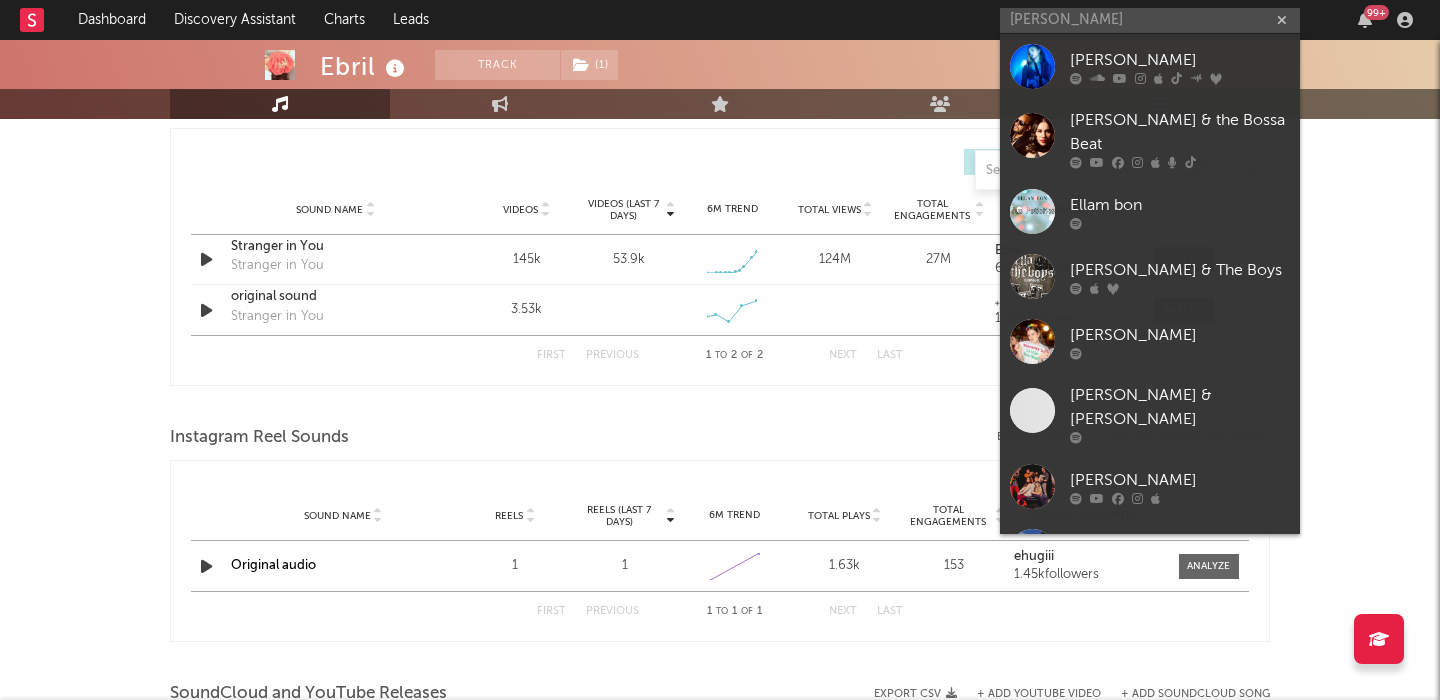 type 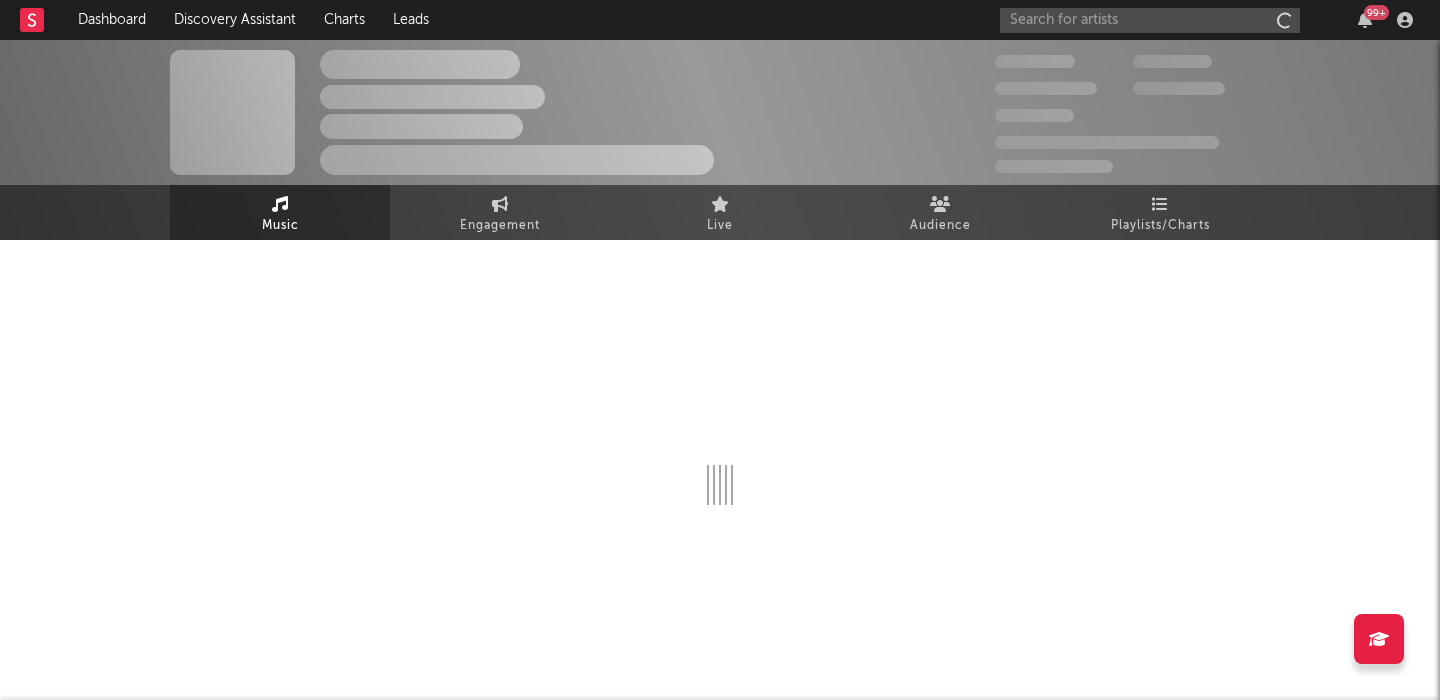scroll, scrollTop: 0, scrollLeft: 0, axis: both 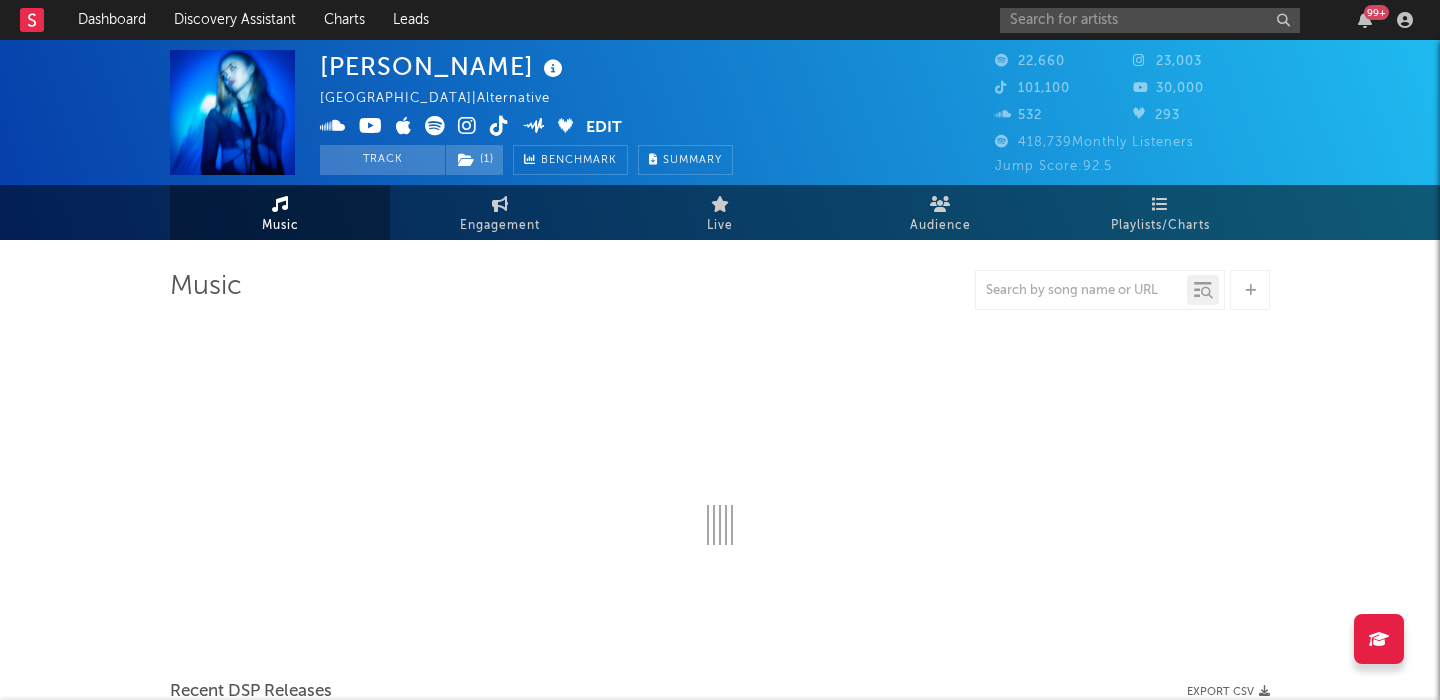 select on "6m" 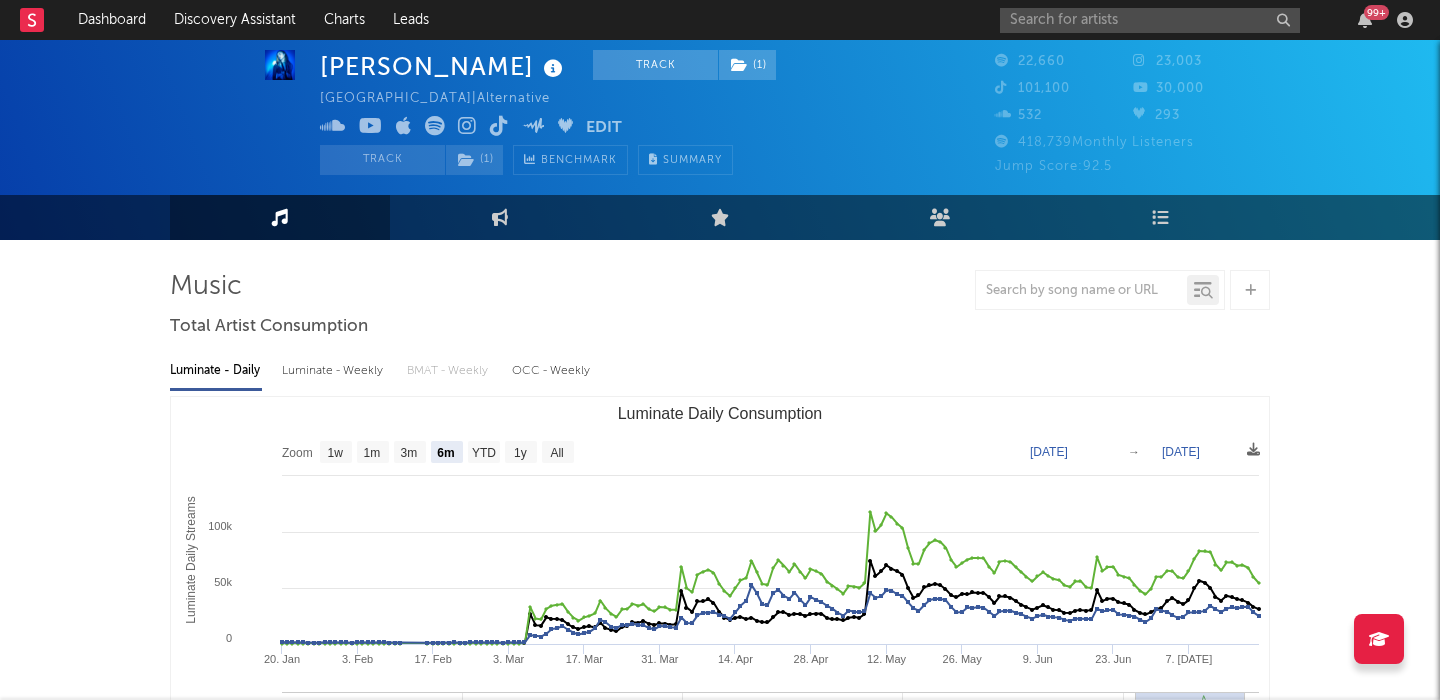 scroll, scrollTop: 69, scrollLeft: 0, axis: vertical 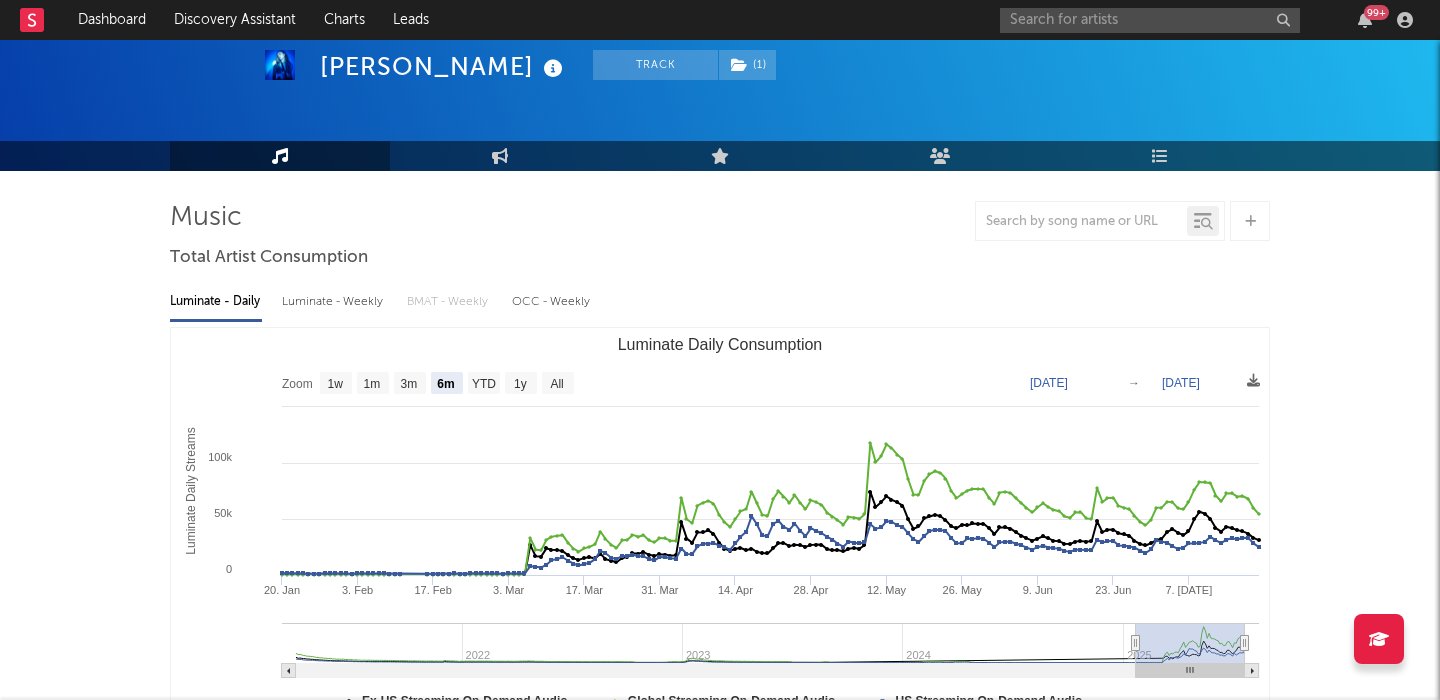 click on "Luminate - Weekly" at bounding box center (334, 302) 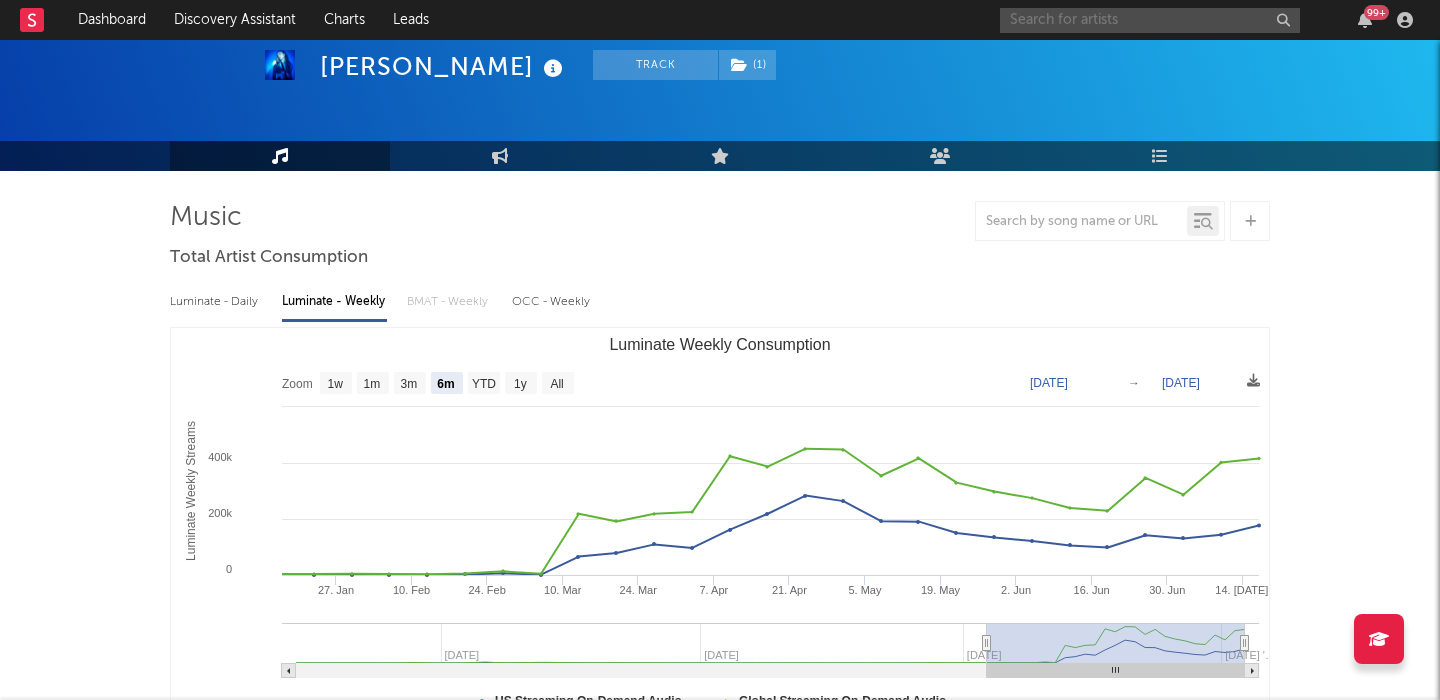 click at bounding box center [1150, 20] 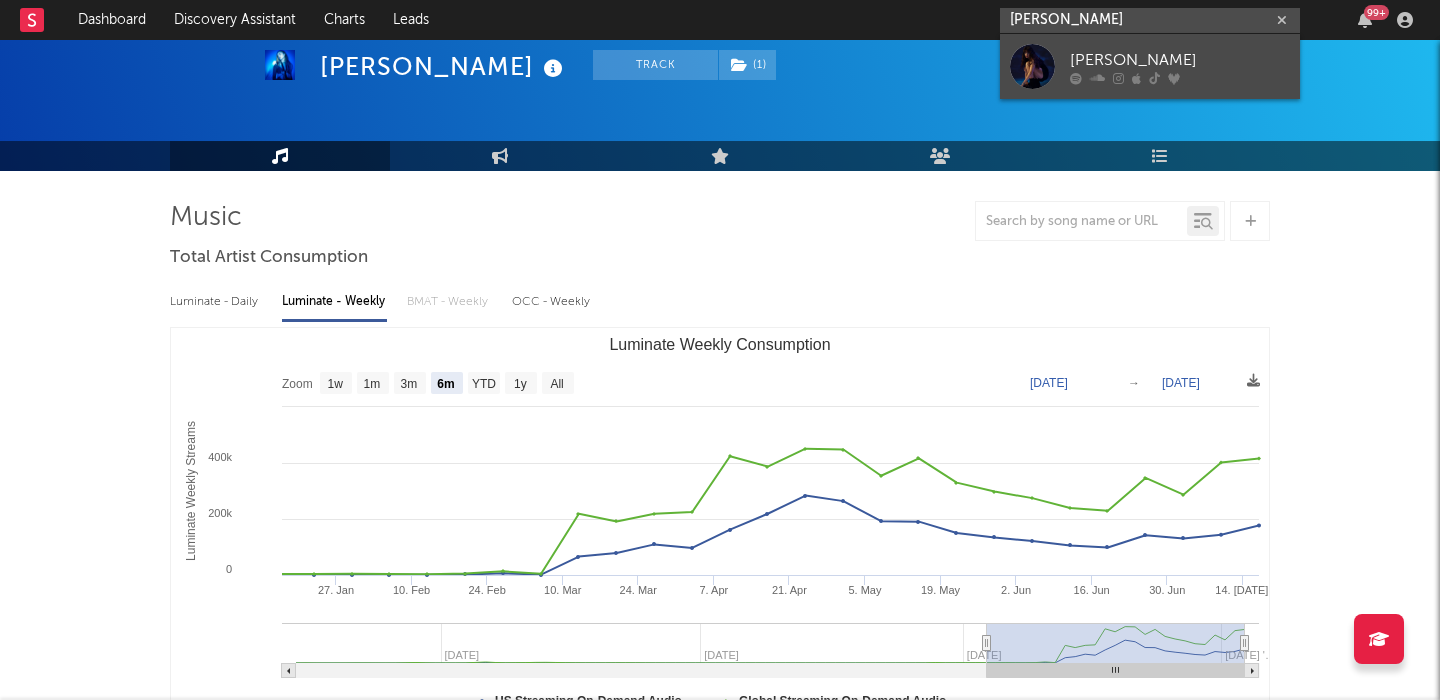 type on "Storm Henshaw" 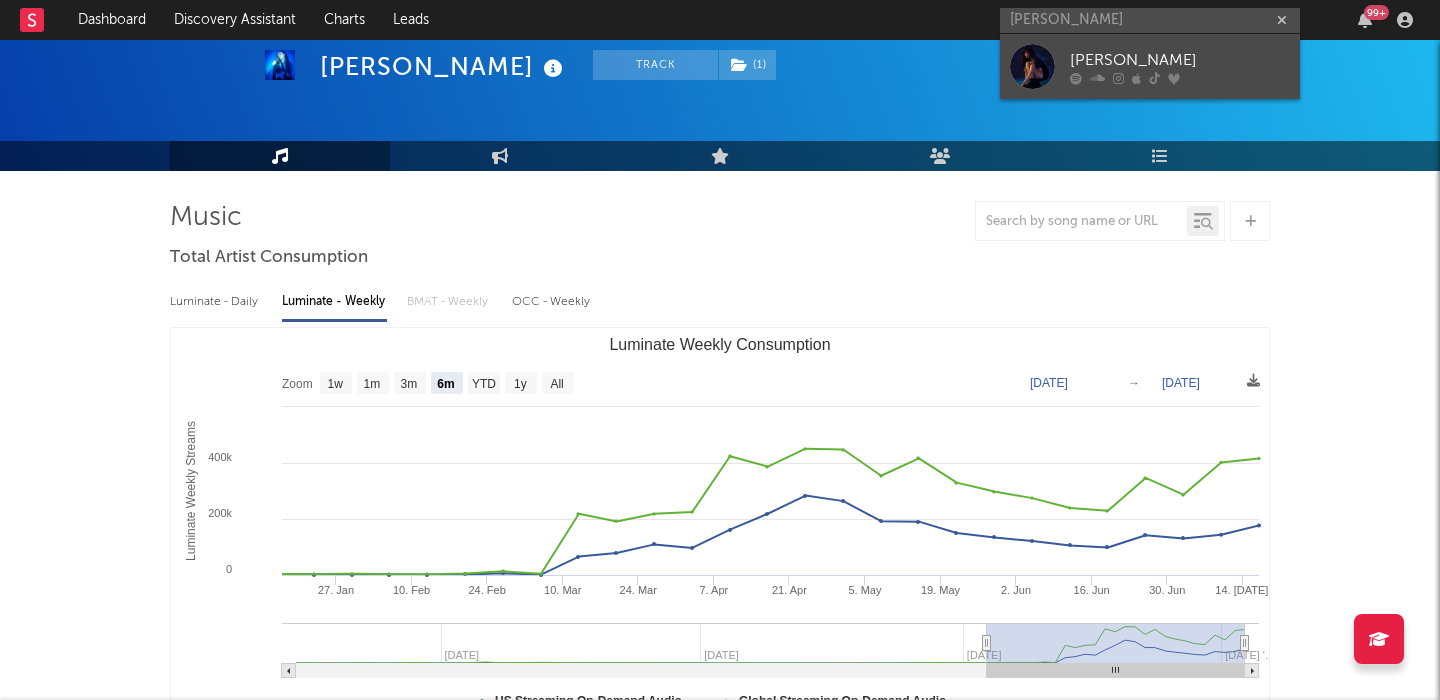 click on "Storm Henshaw" at bounding box center (1180, 60) 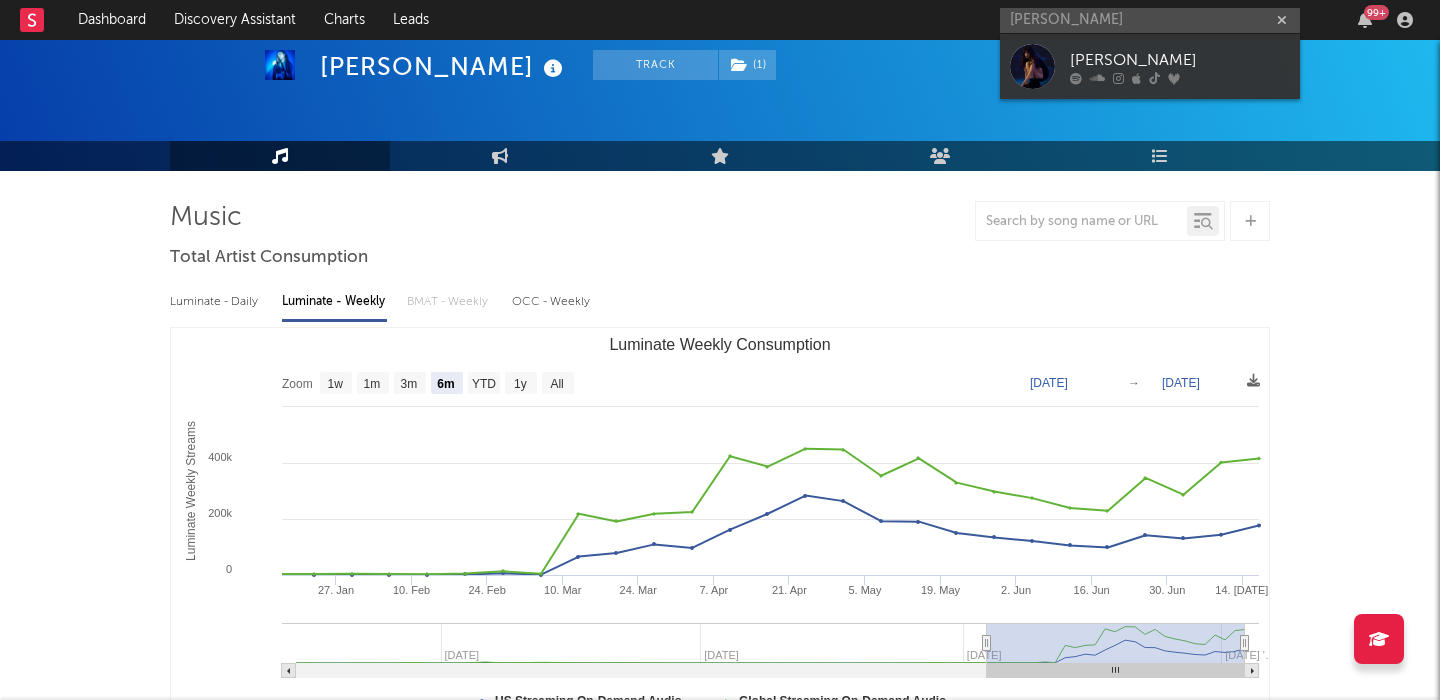 type 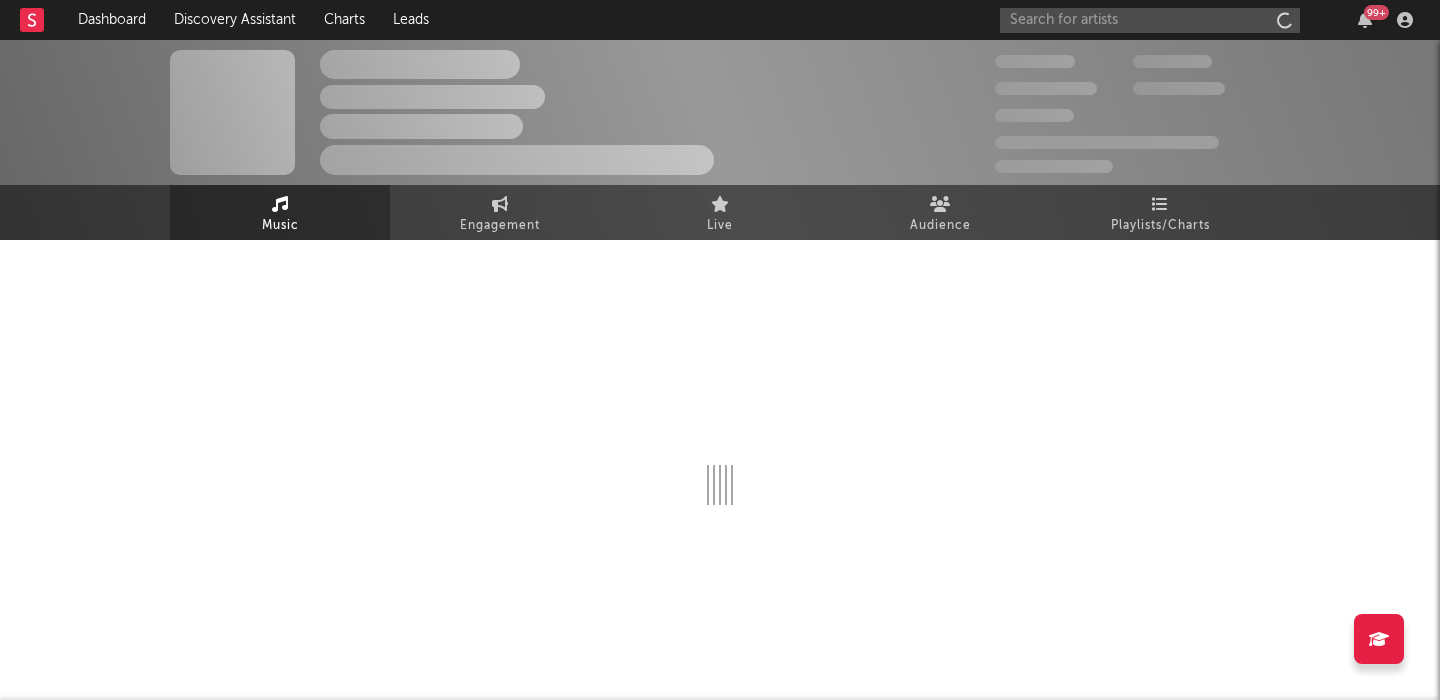 scroll, scrollTop: 0, scrollLeft: 0, axis: both 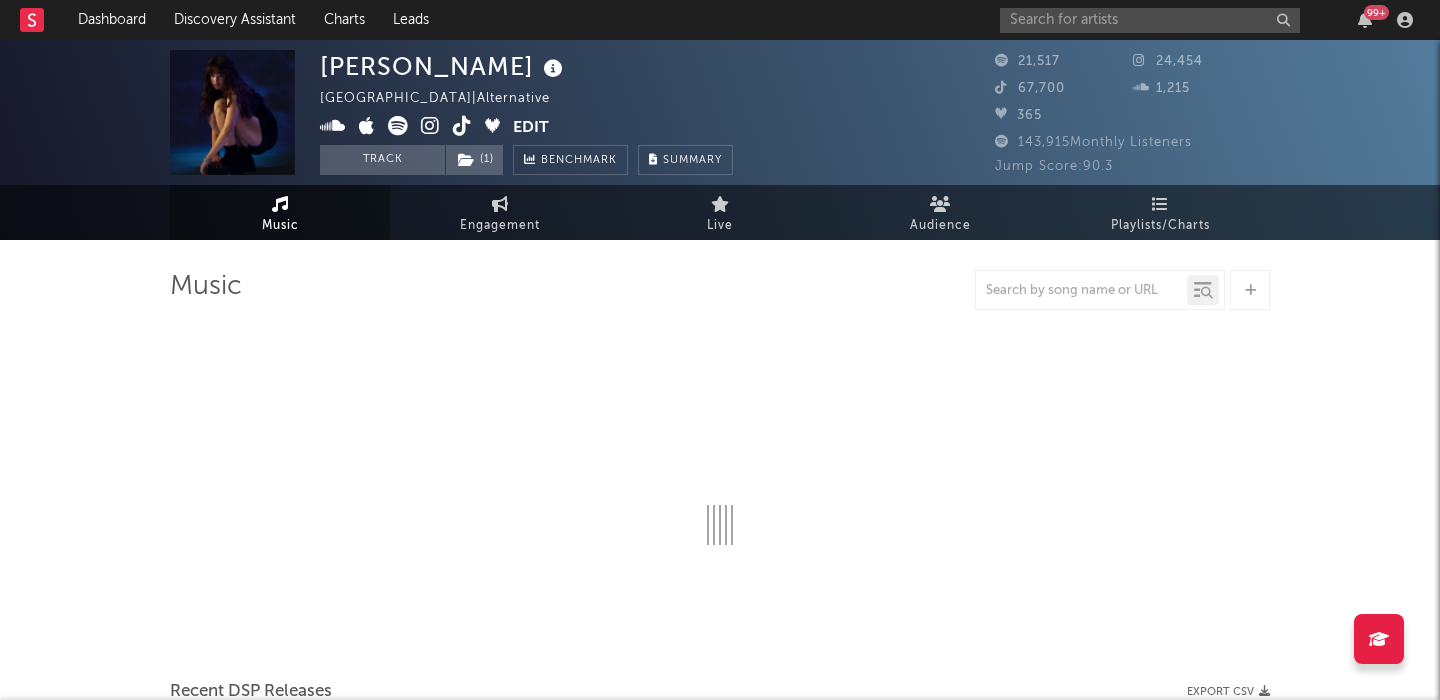 select on "6m" 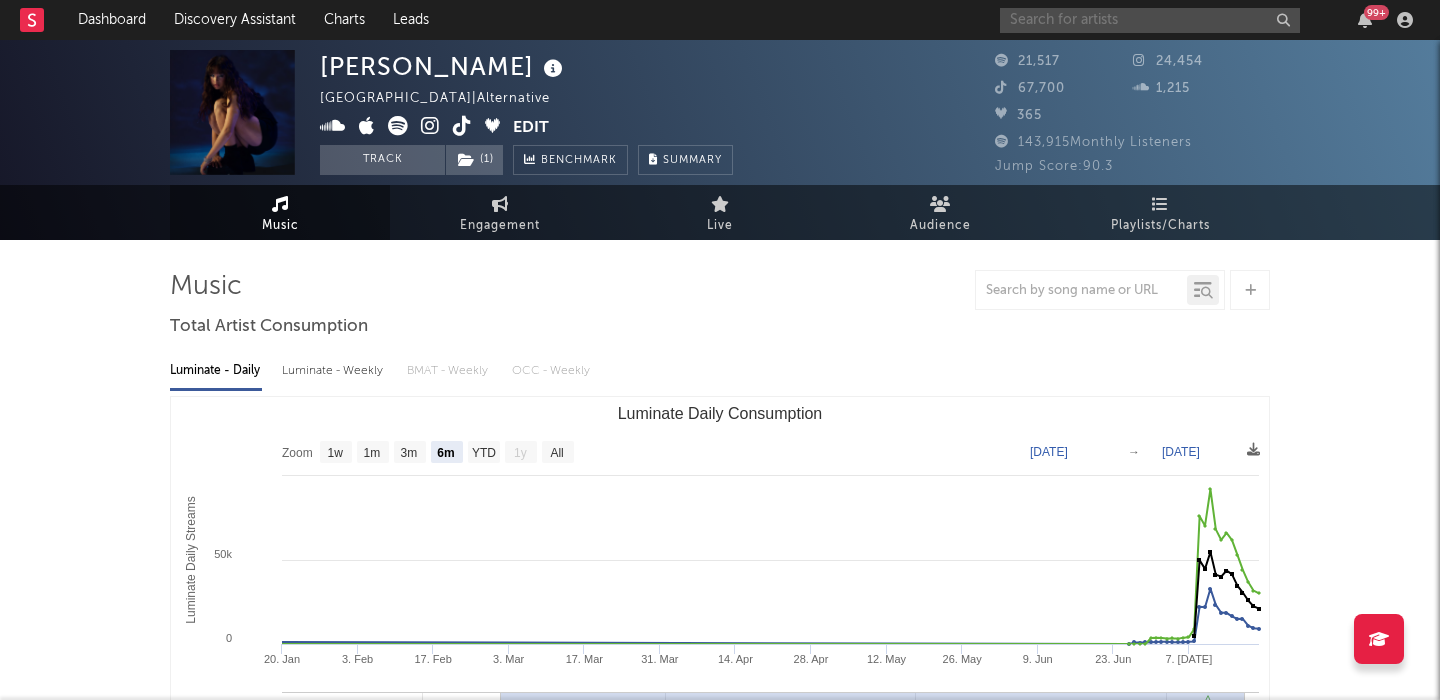 paste on "Blake Rose" 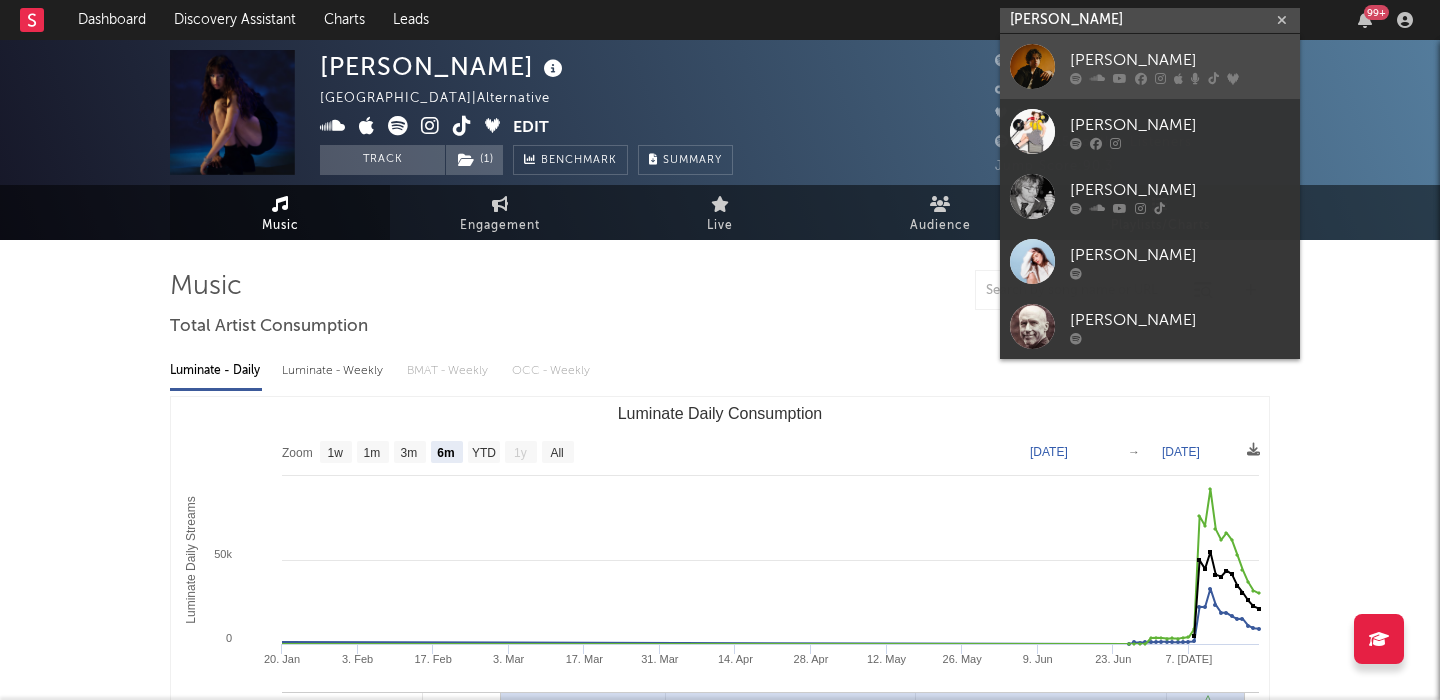 type on "Blake Rose" 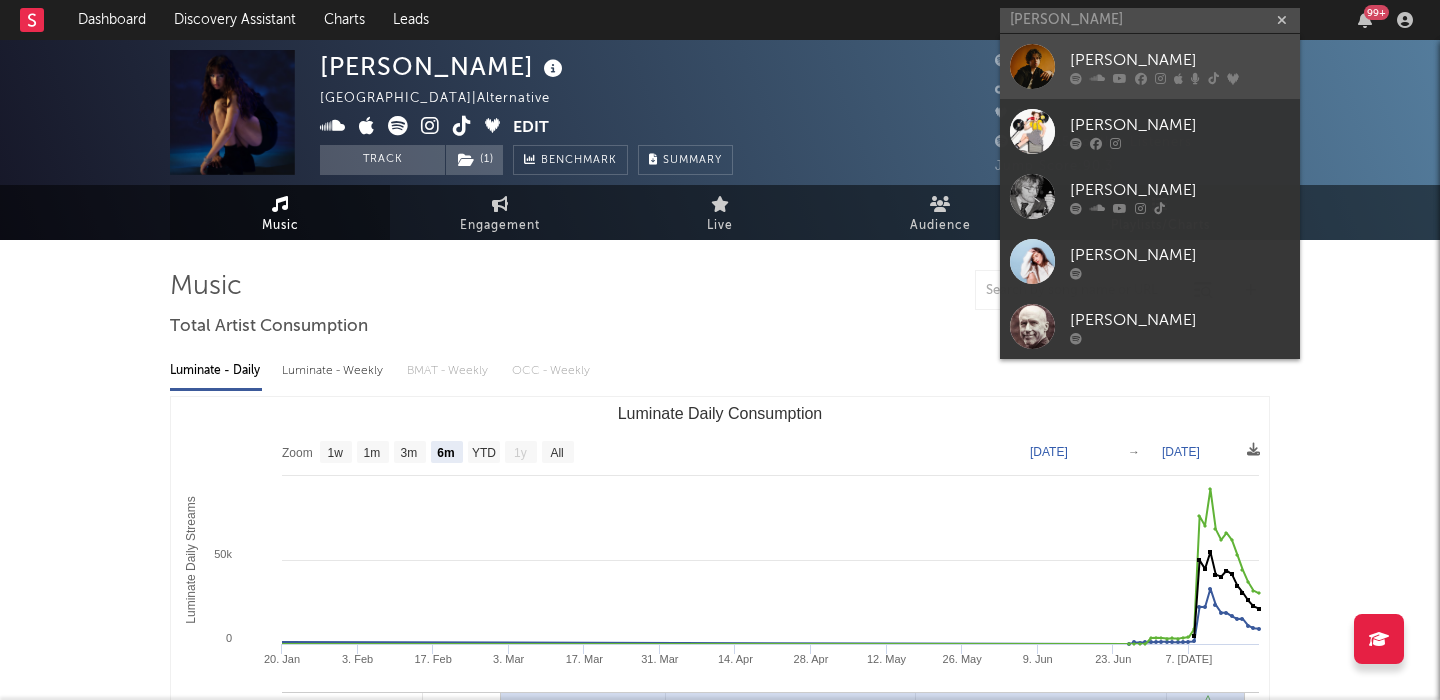 click on "Blake Rose" at bounding box center (1180, 60) 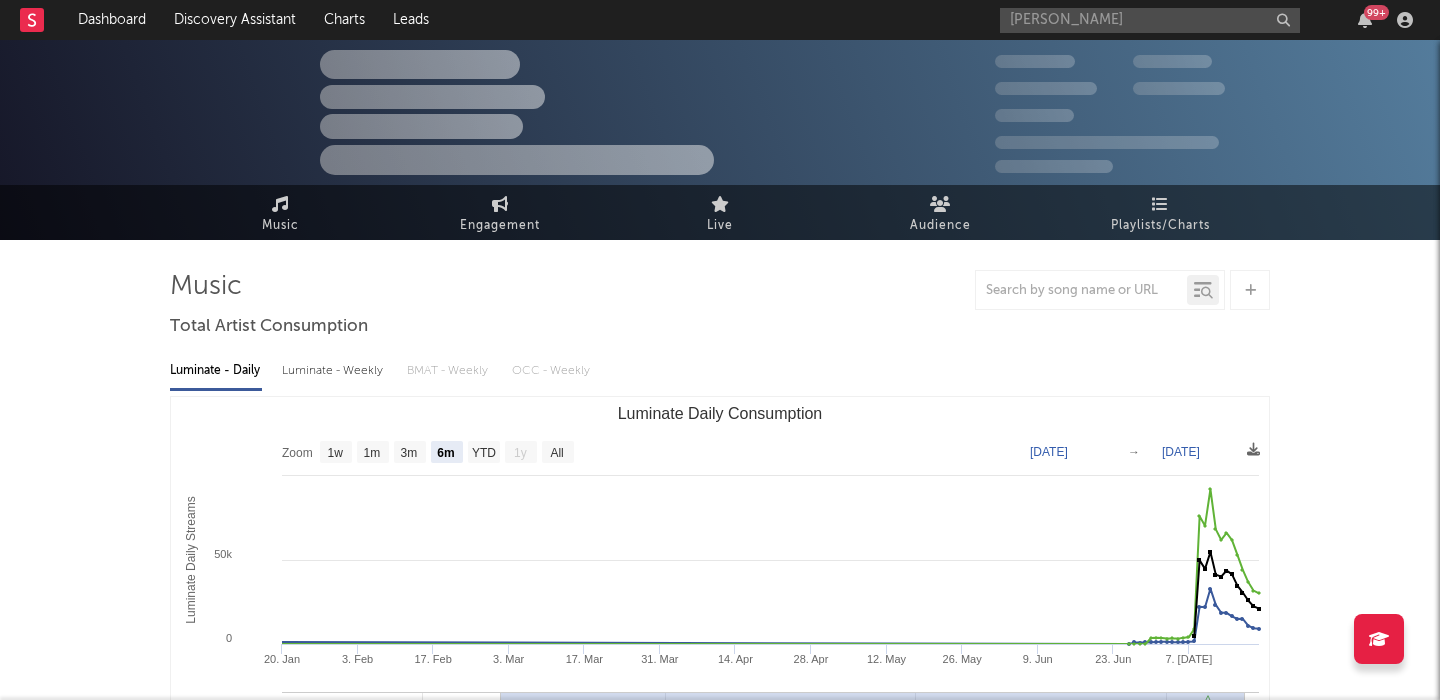 type 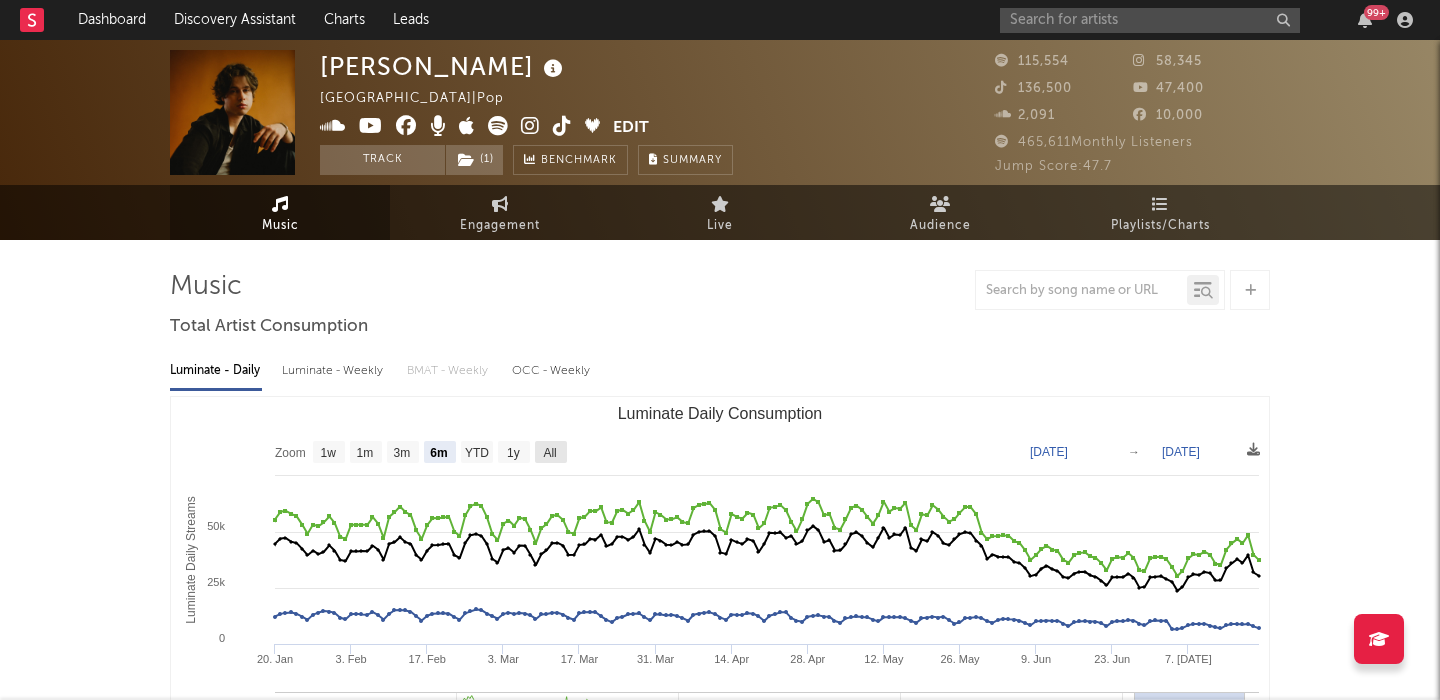 click on "All" 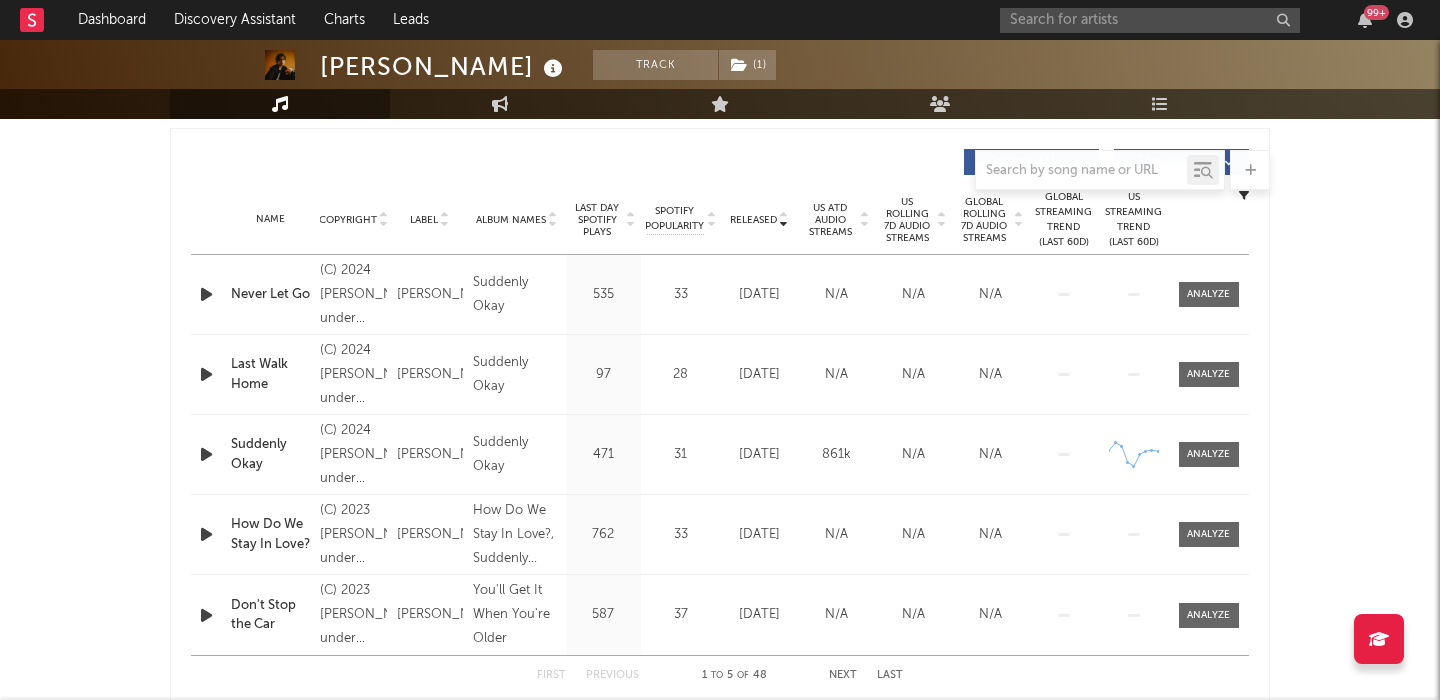 scroll, scrollTop: 730, scrollLeft: 0, axis: vertical 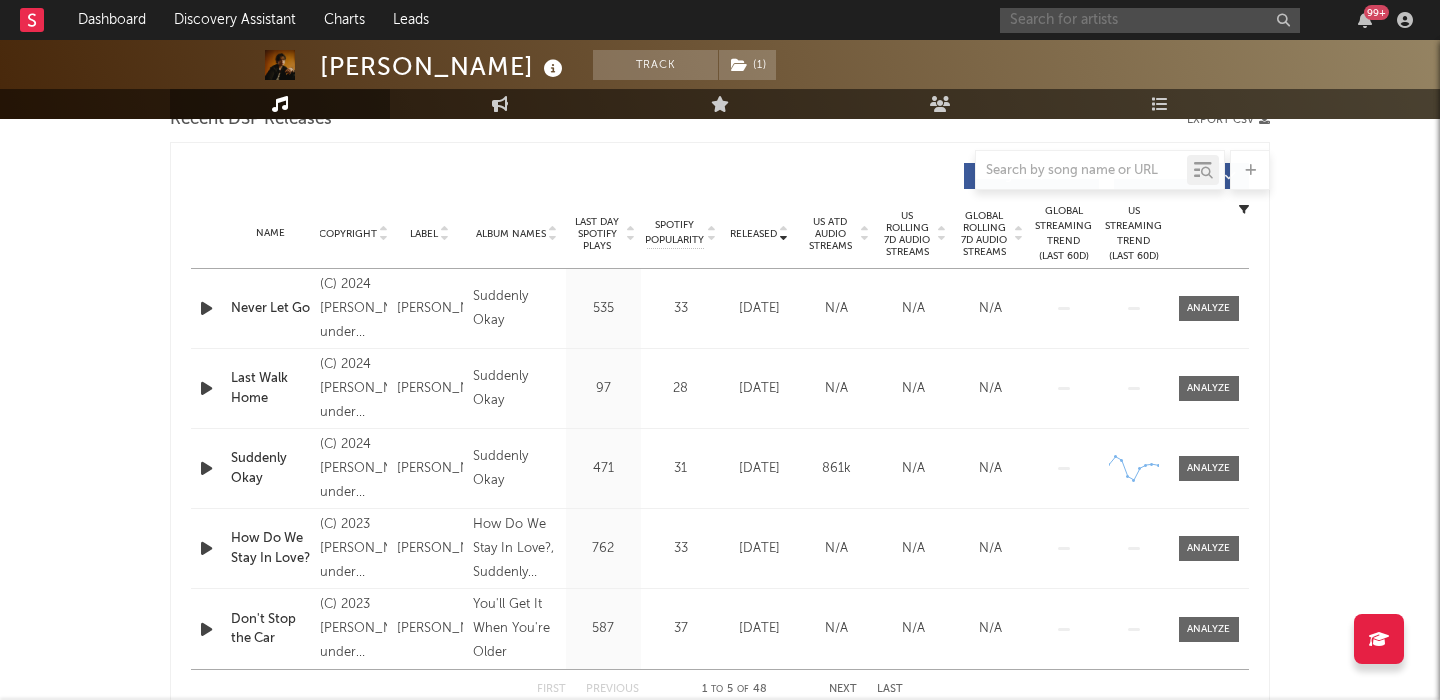 click at bounding box center (1150, 20) 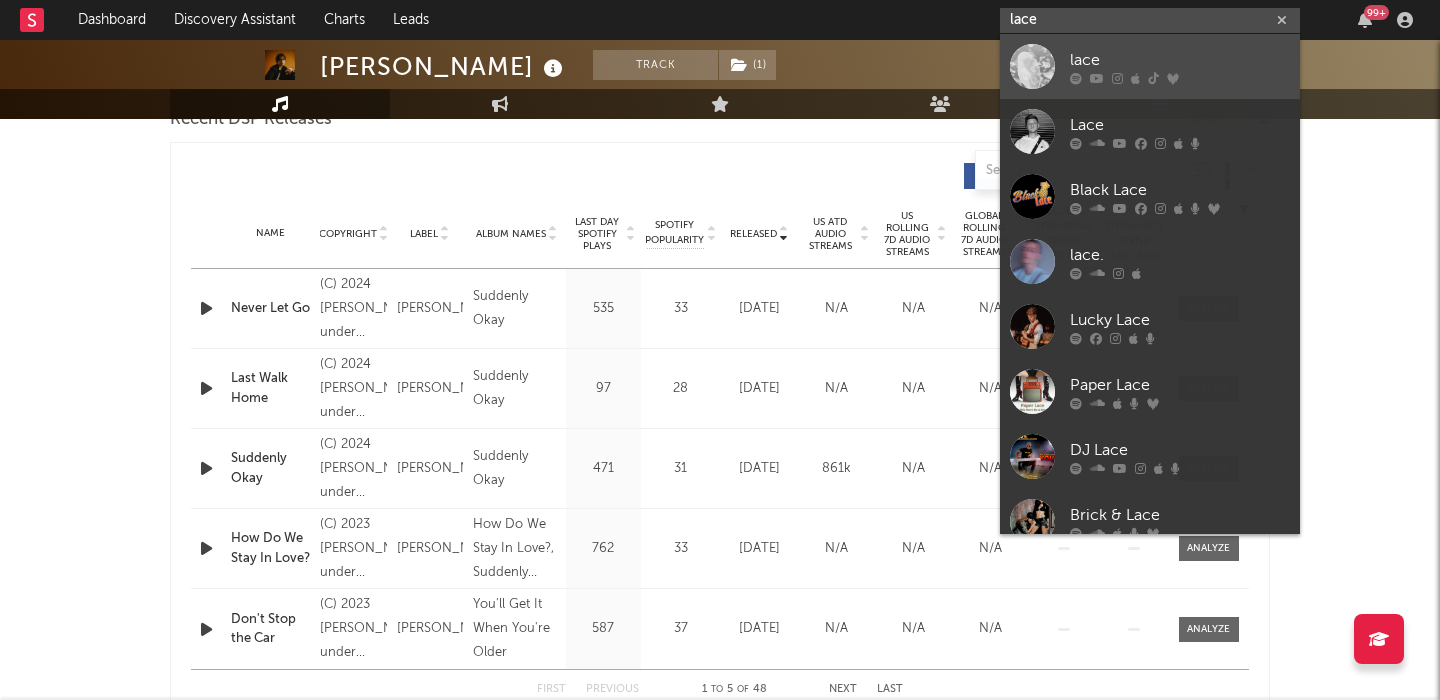 type on "lace" 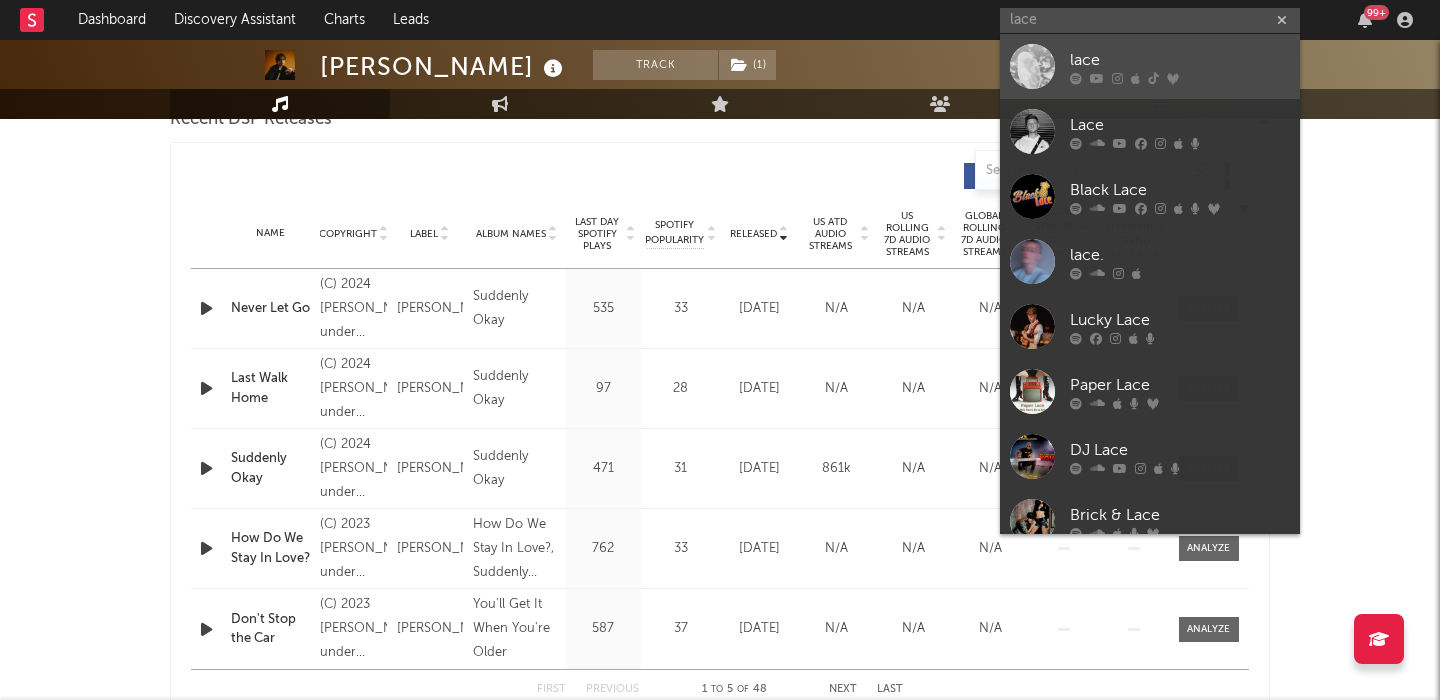 click on "lace" at bounding box center [1180, 60] 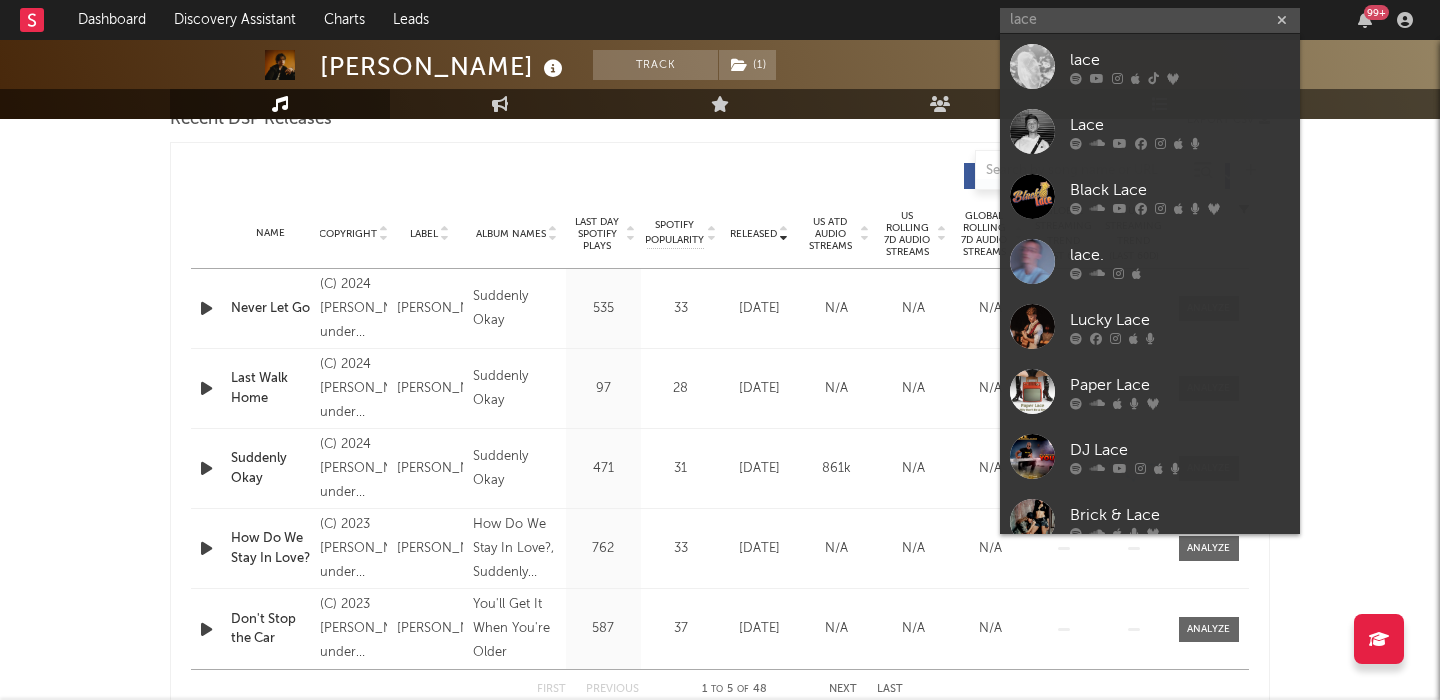 type 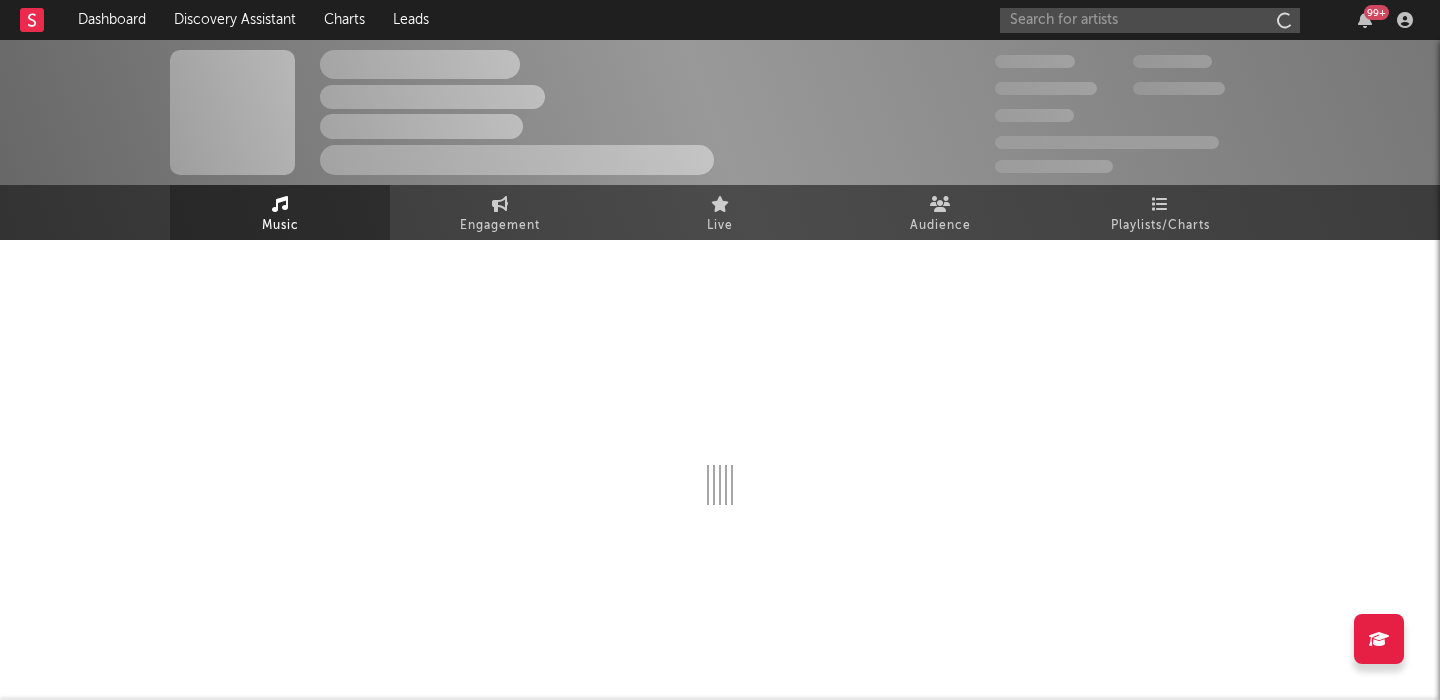 scroll, scrollTop: 0, scrollLeft: 0, axis: both 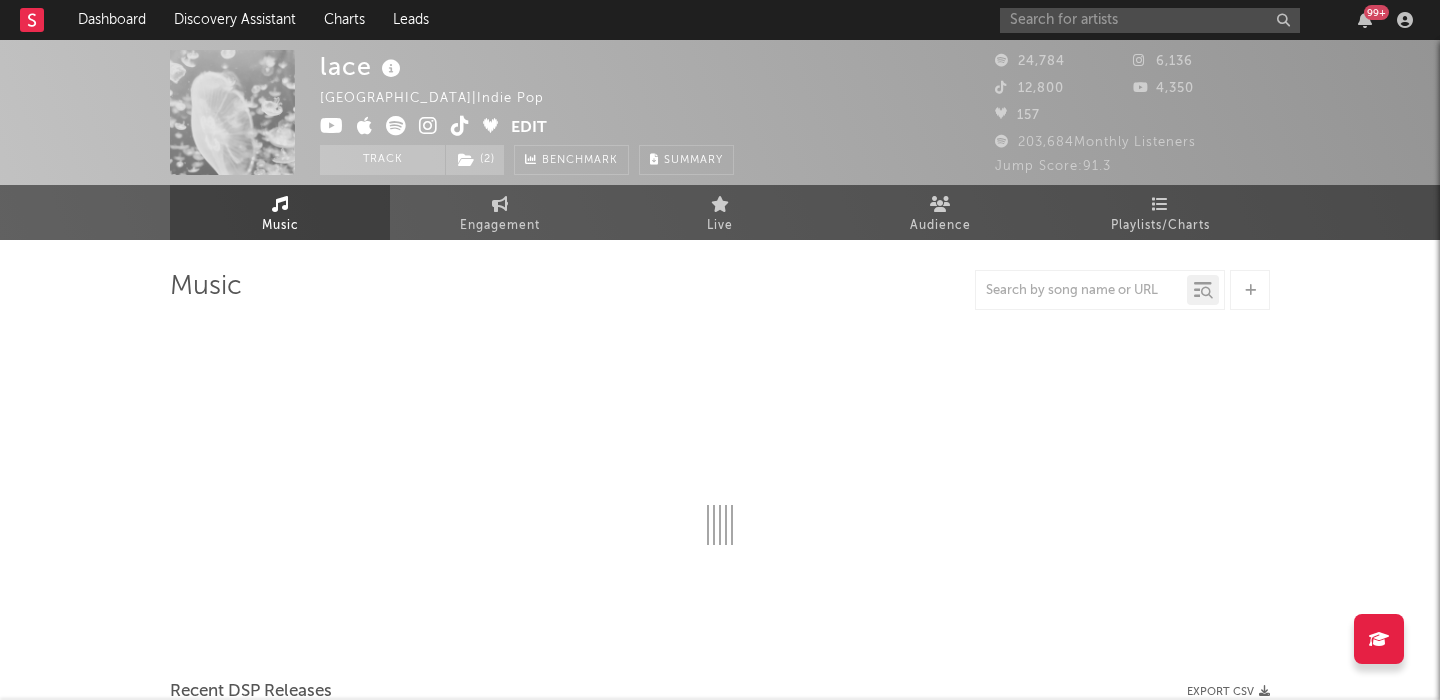 select on "6m" 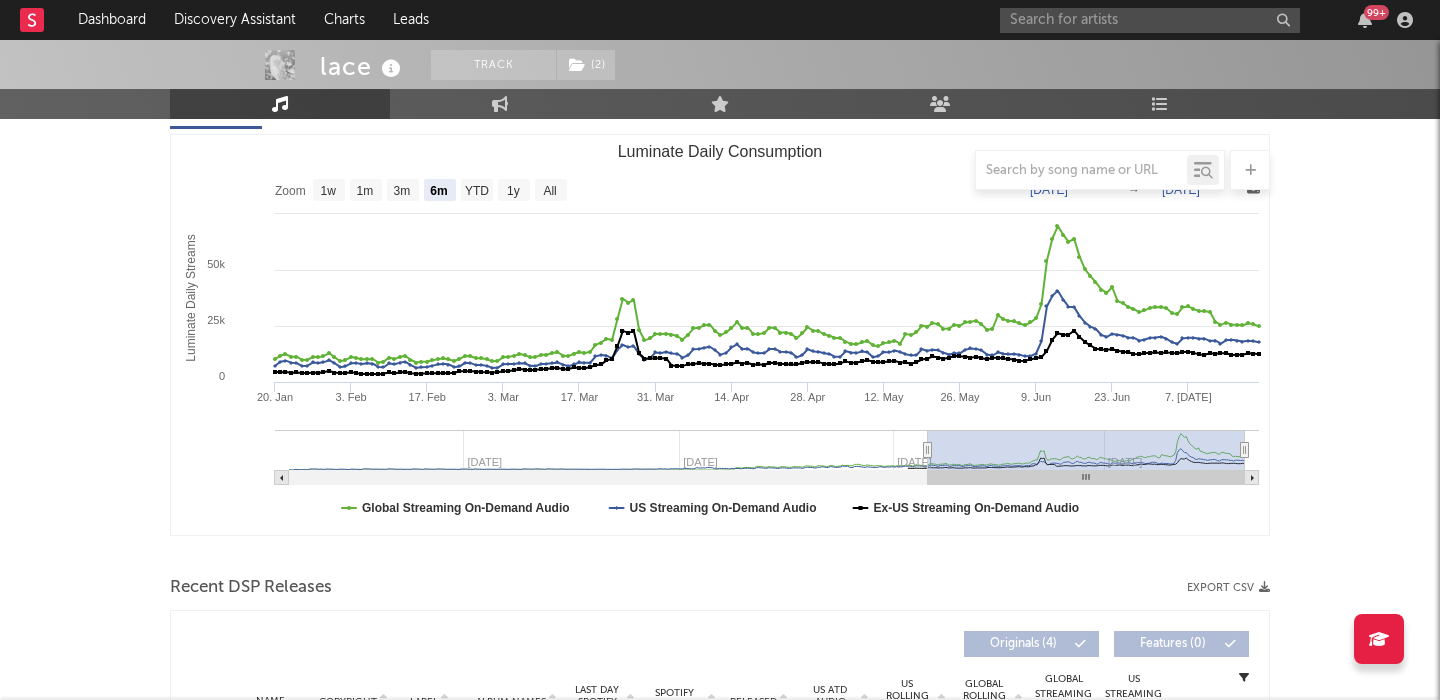 scroll, scrollTop: 0, scrollLeft: 0, axis: both 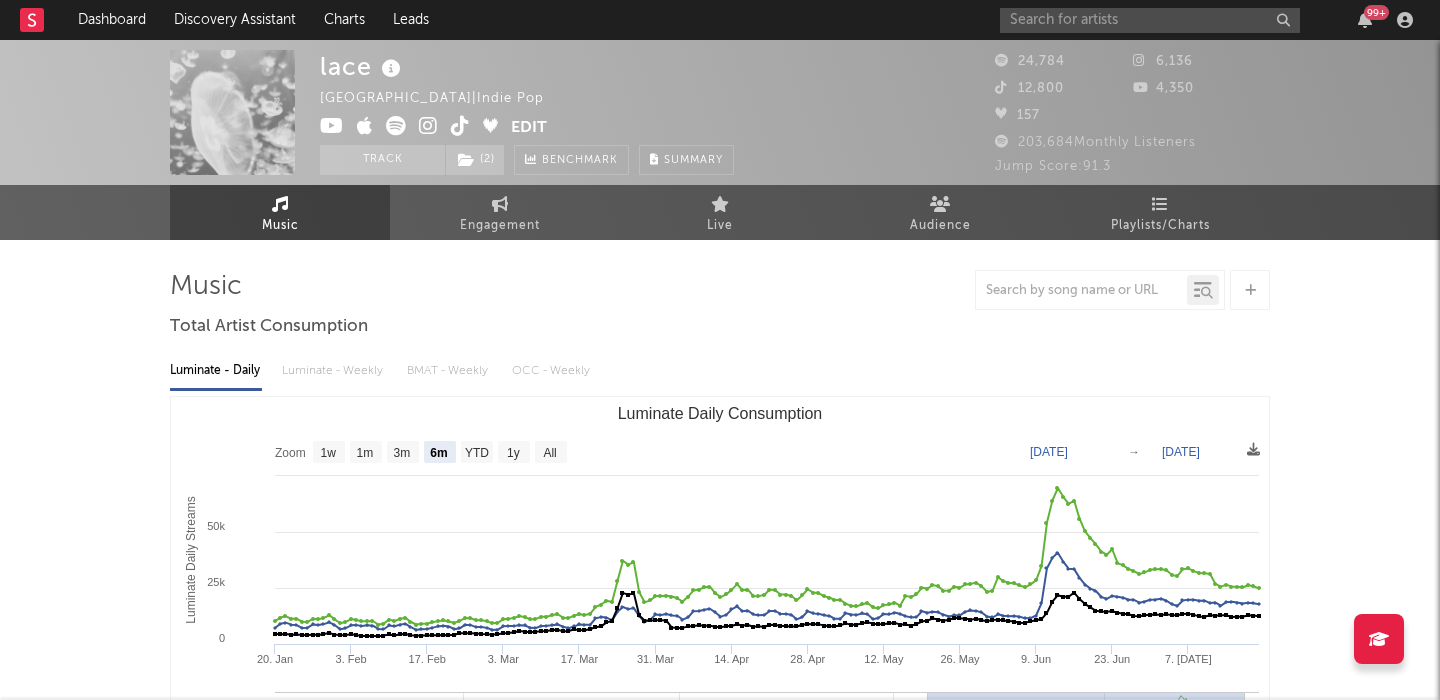 click on "Luminate - Daily Luminate - Weekly BMAT - Weekly OCC - Weekly" at bounding box center [720, 371] 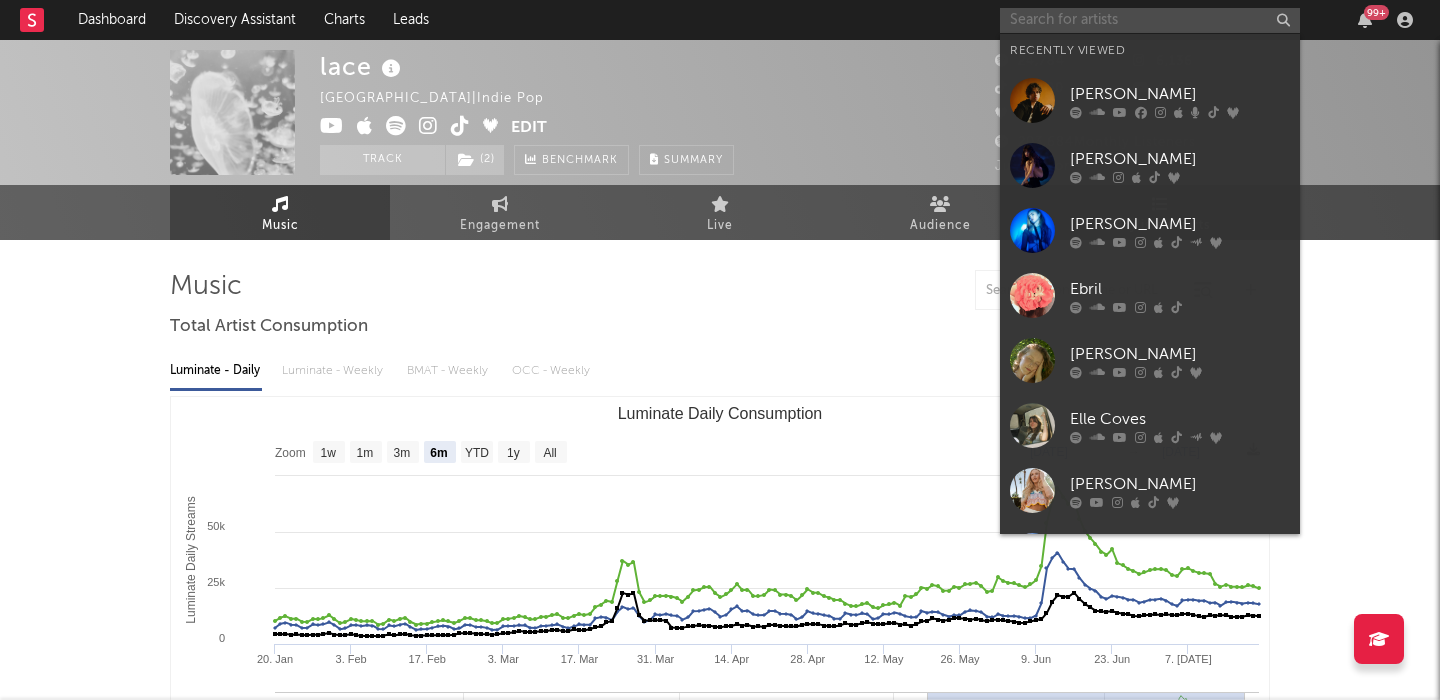 click at bounding box center [1150, 20] 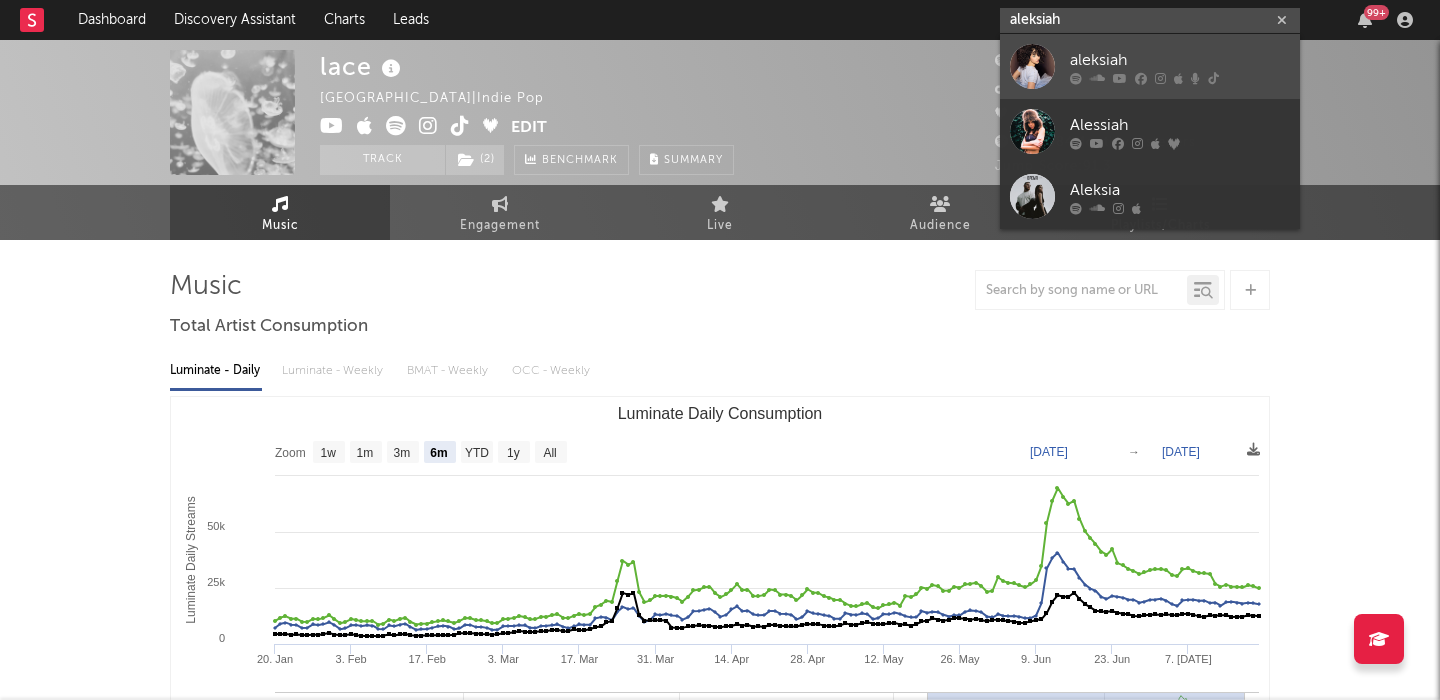 type on "aleksiah" 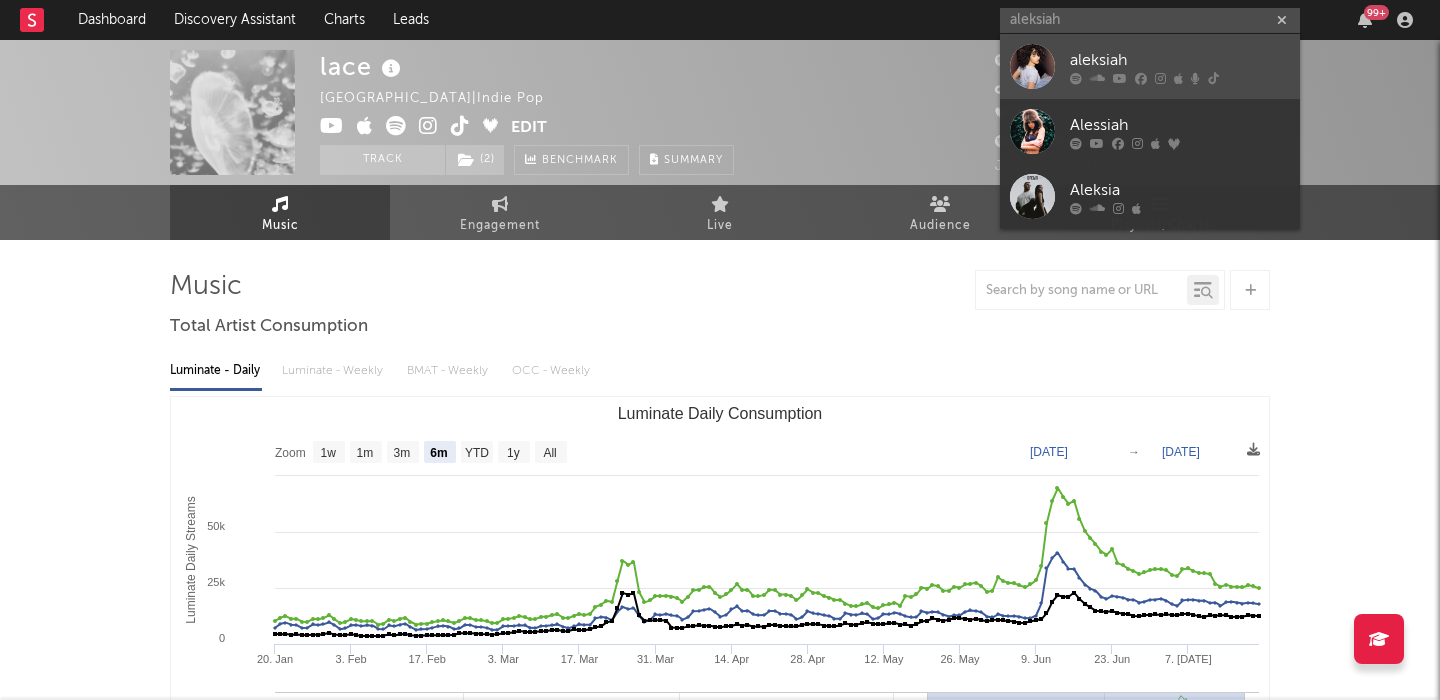 click on "aleksiah" at bounding box center [1180, 60] 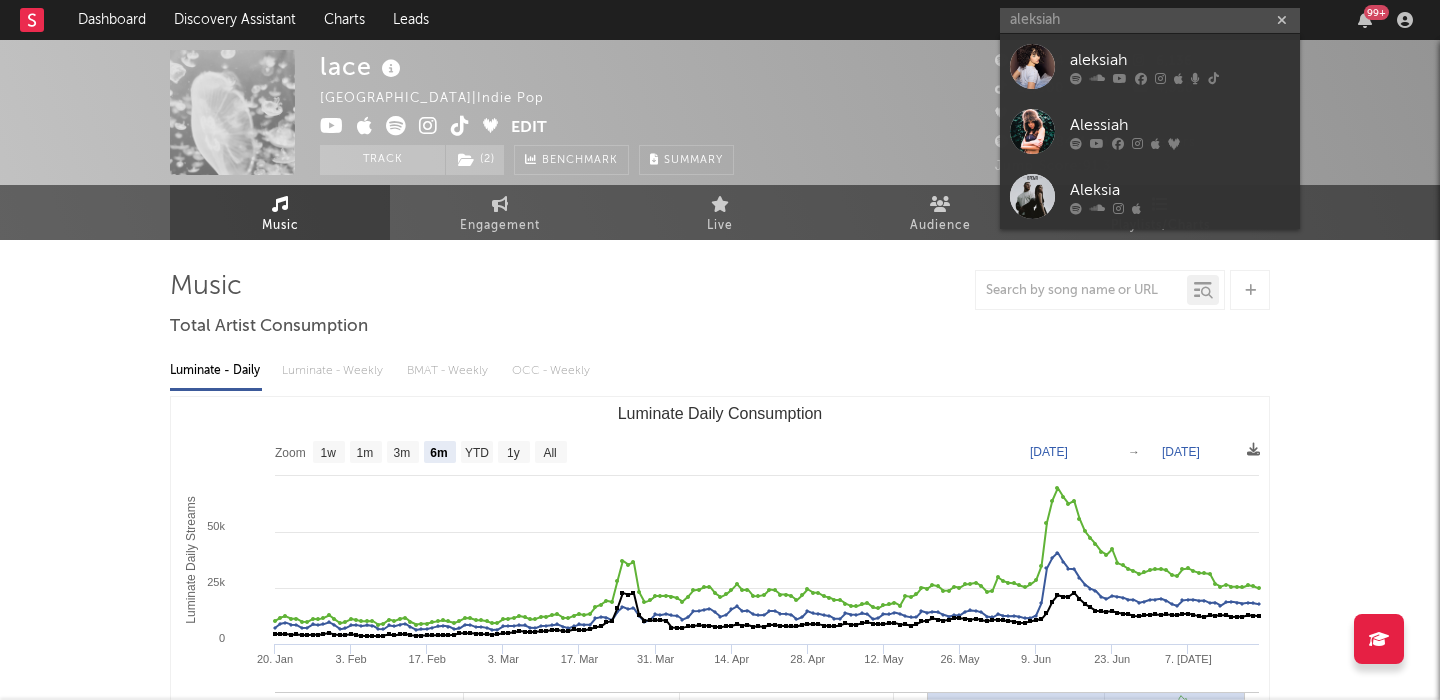 type 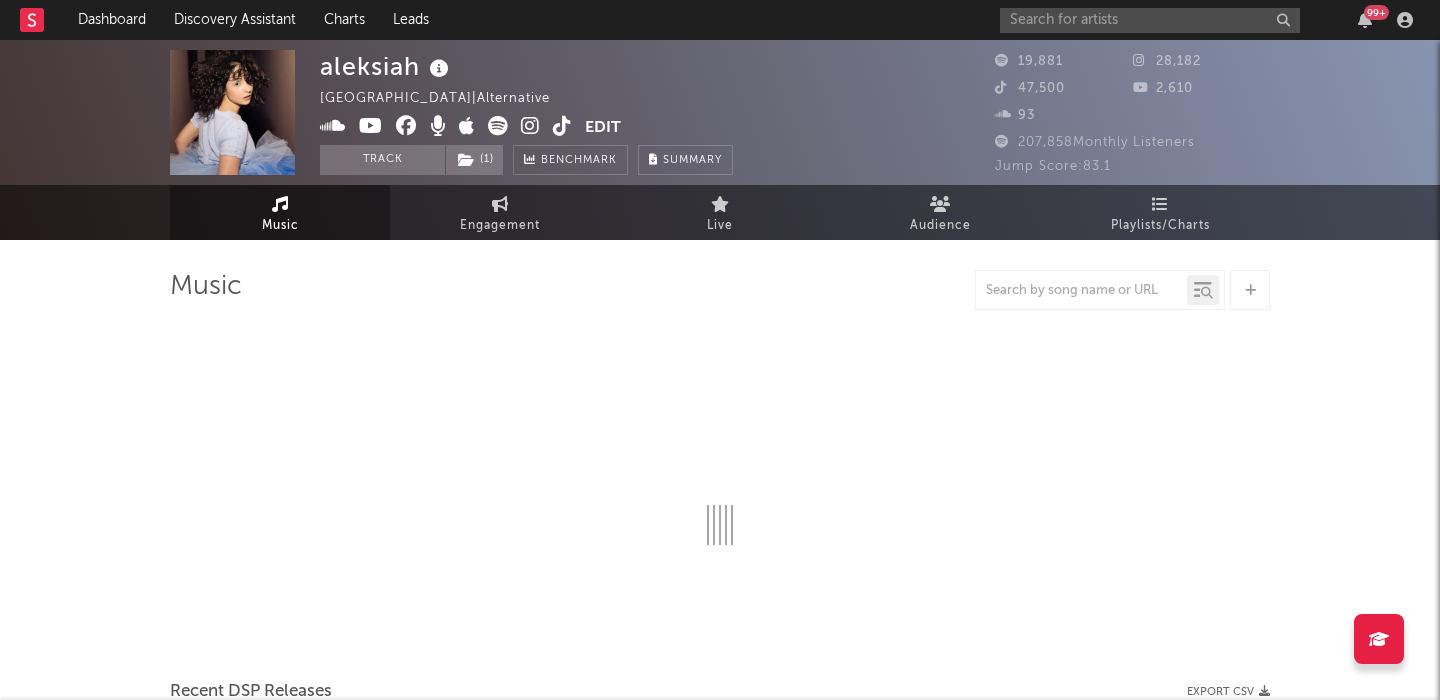 select on "6m" 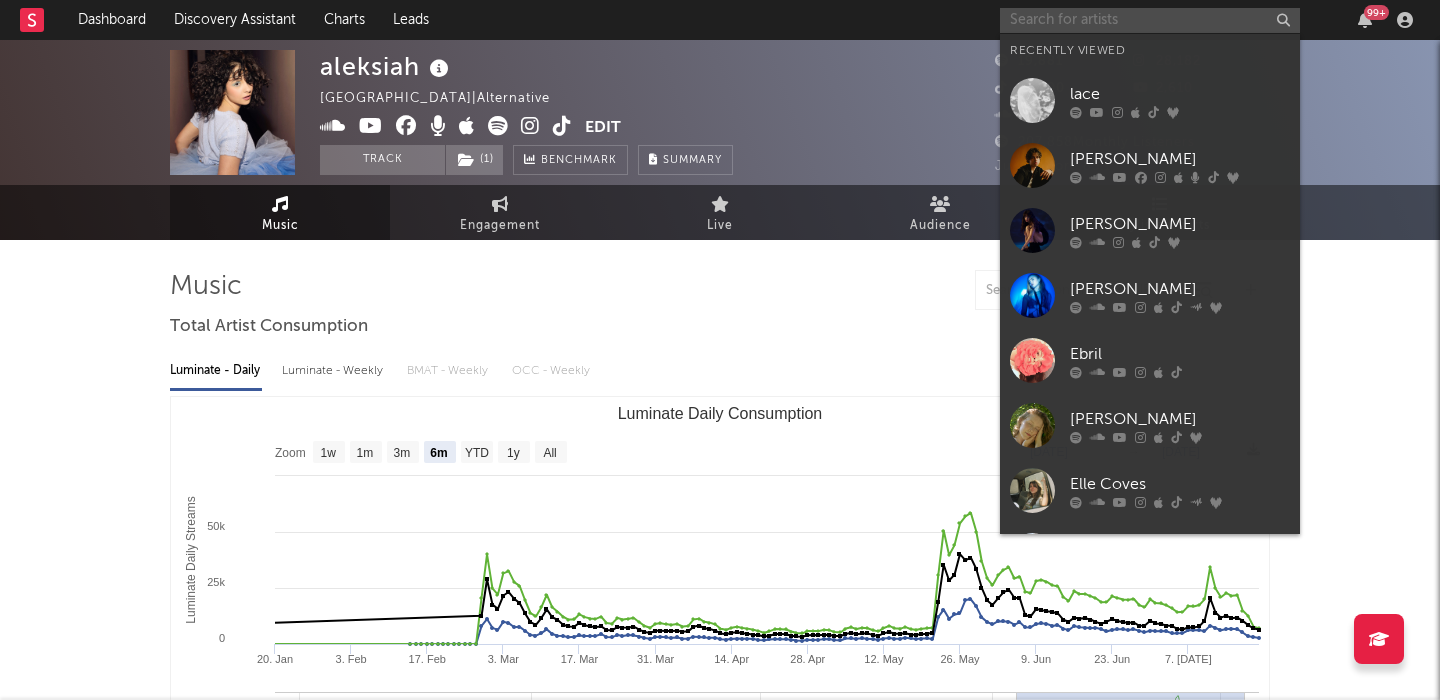 click at bounding box center [1150, 20] 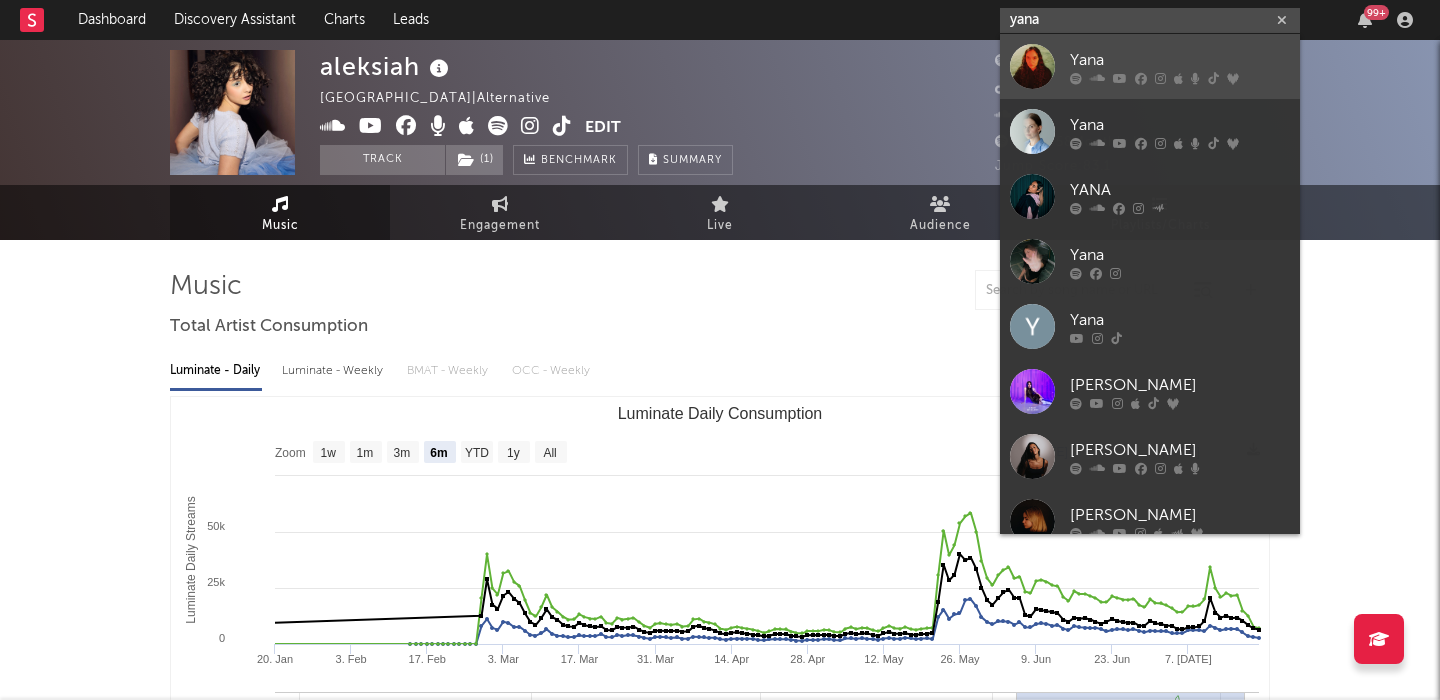 type on "yana" 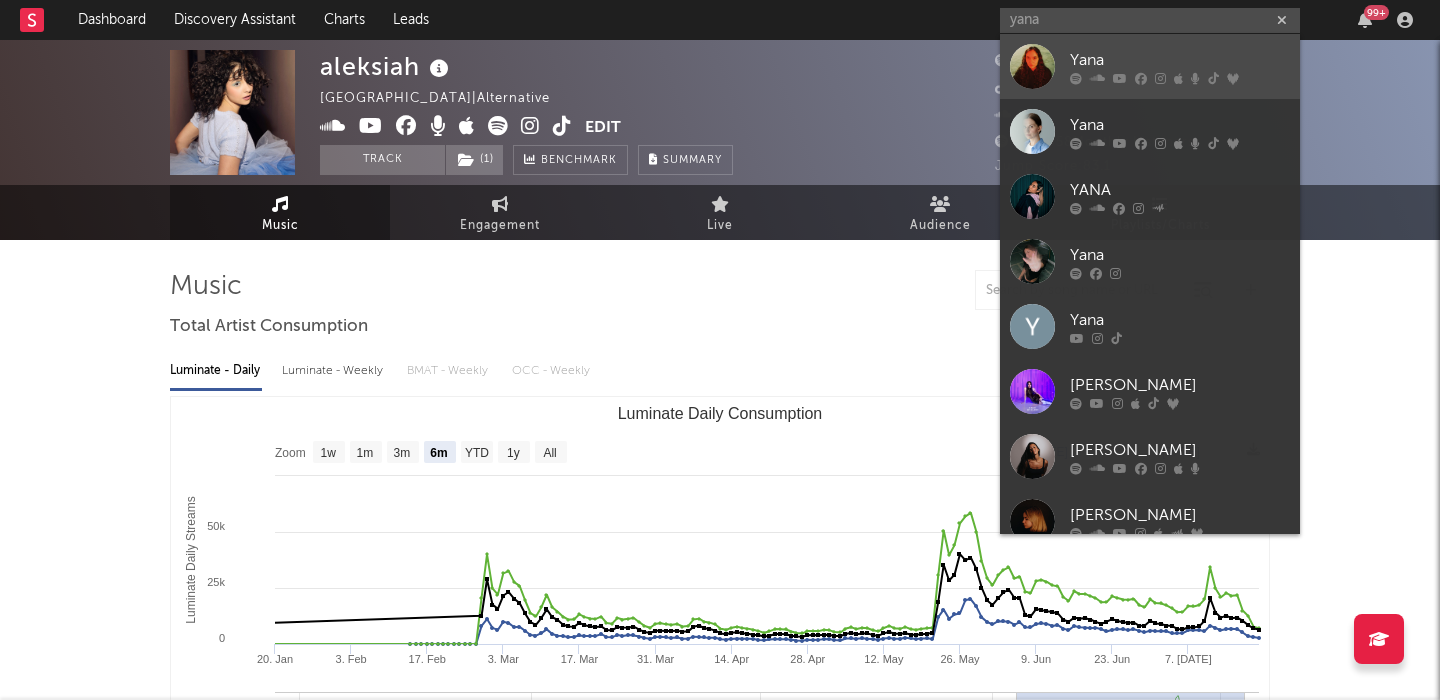 click on "Yana" at bounding box center [1180, 60] 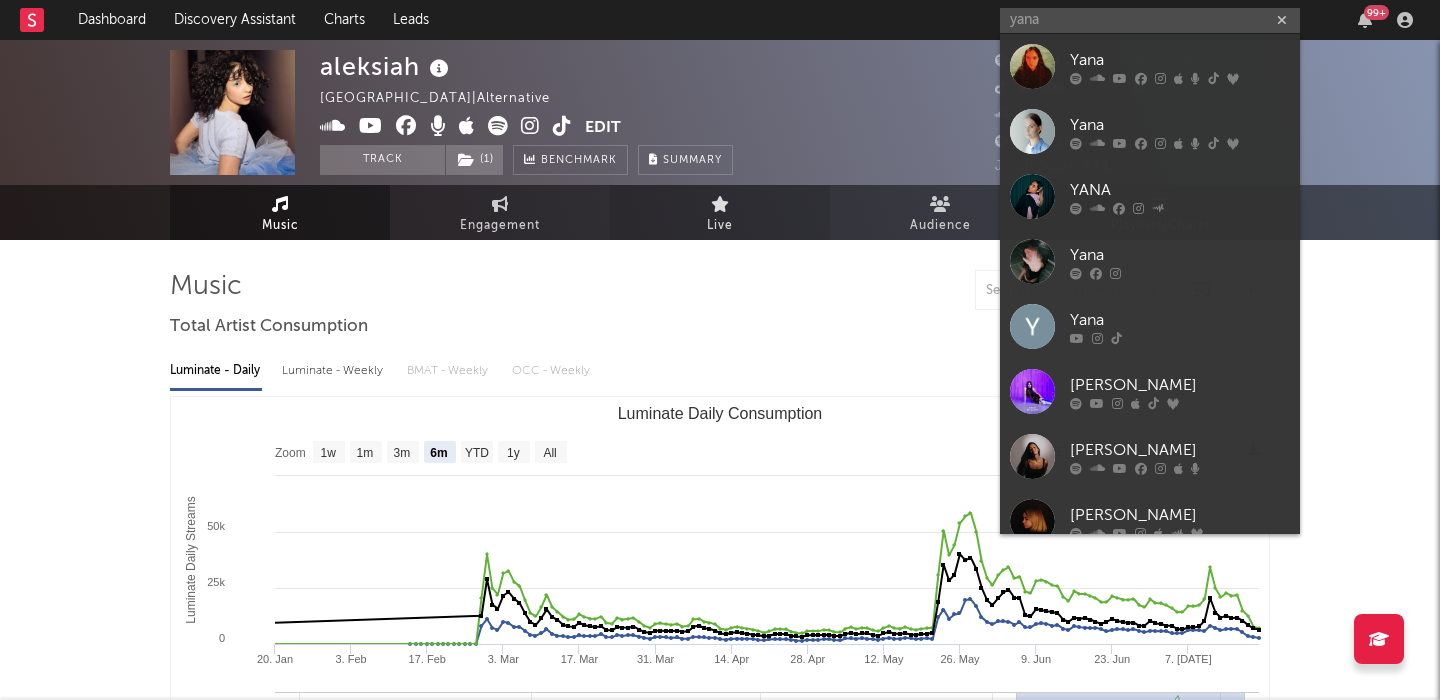 type 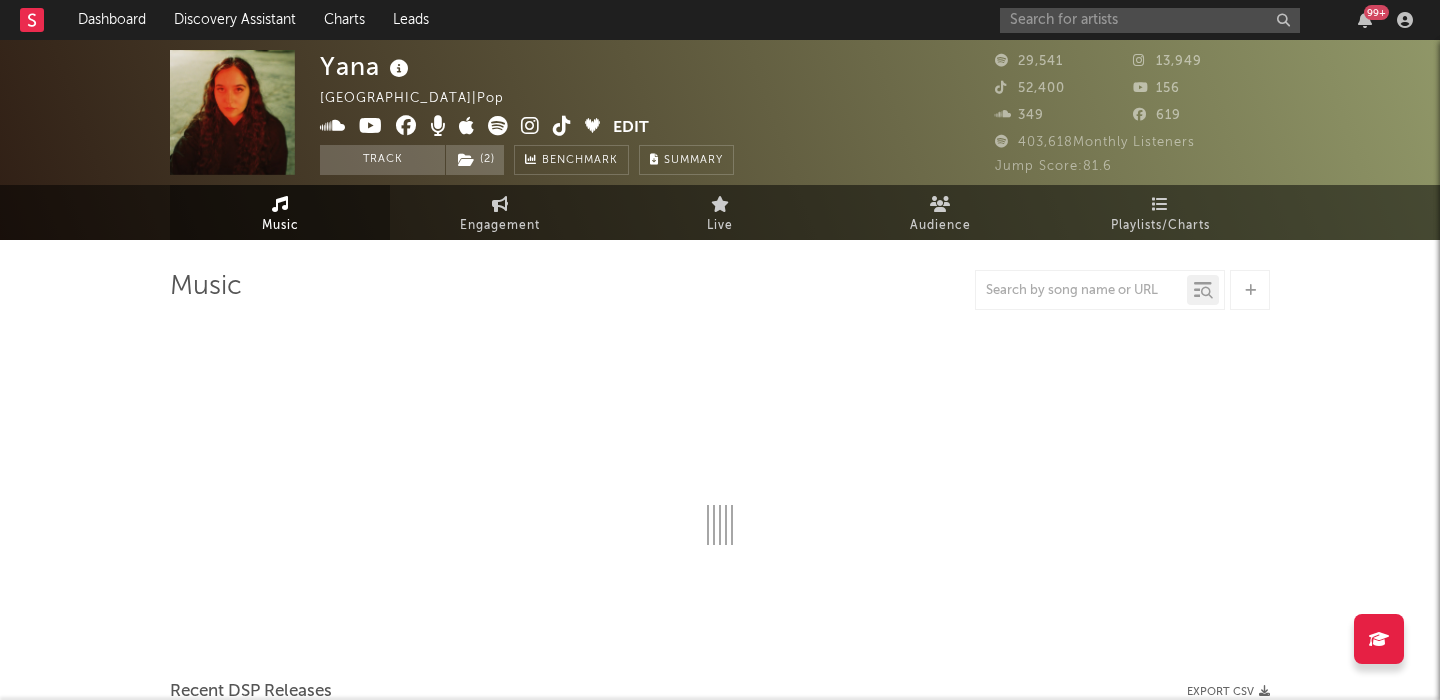 select on "6m" 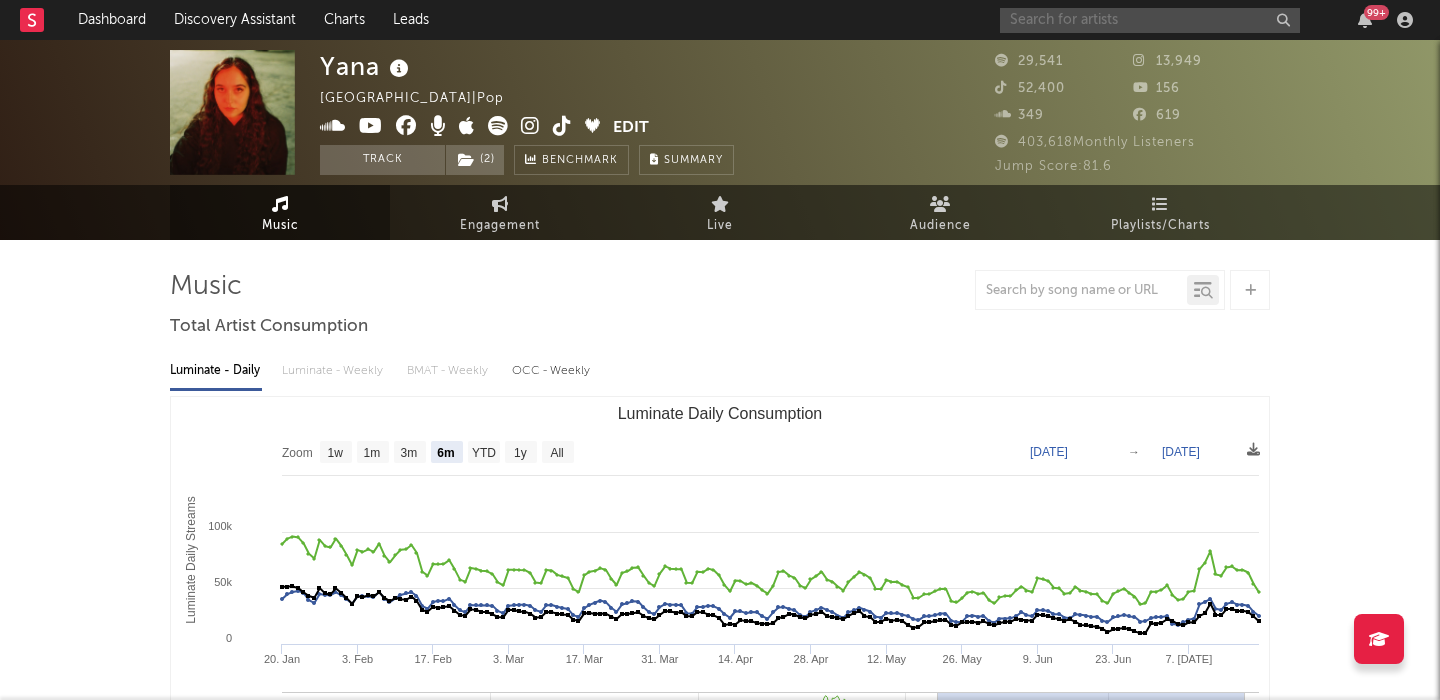 click at bounding box center (1150, 20) 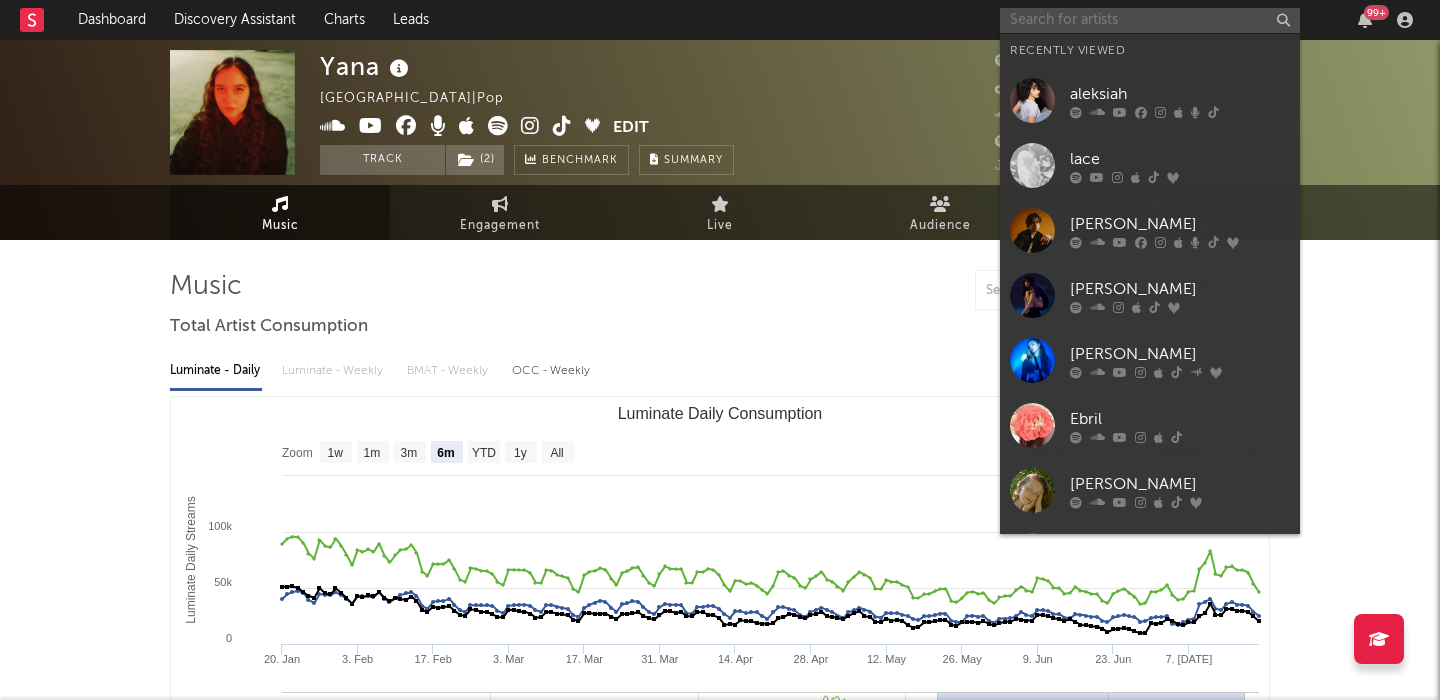 paste on "Emyrson Flora" 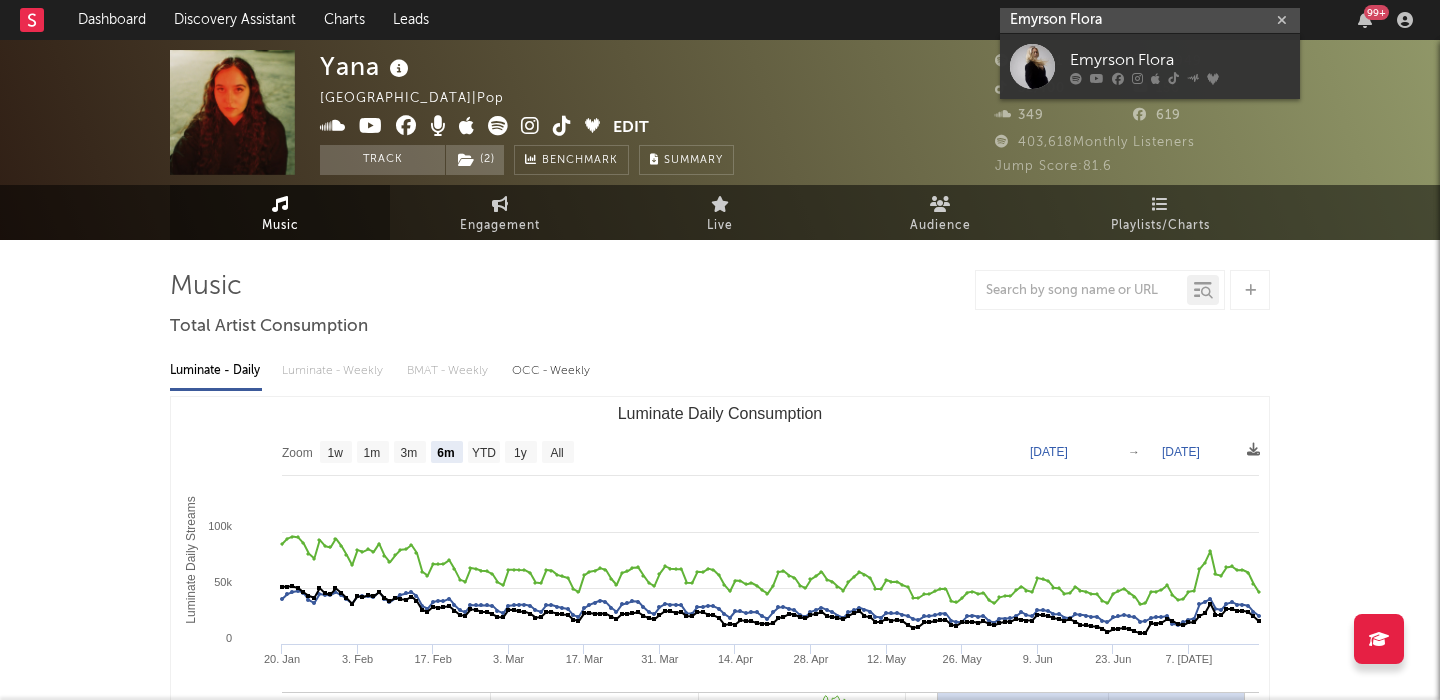 type on "Emyrson Flora" 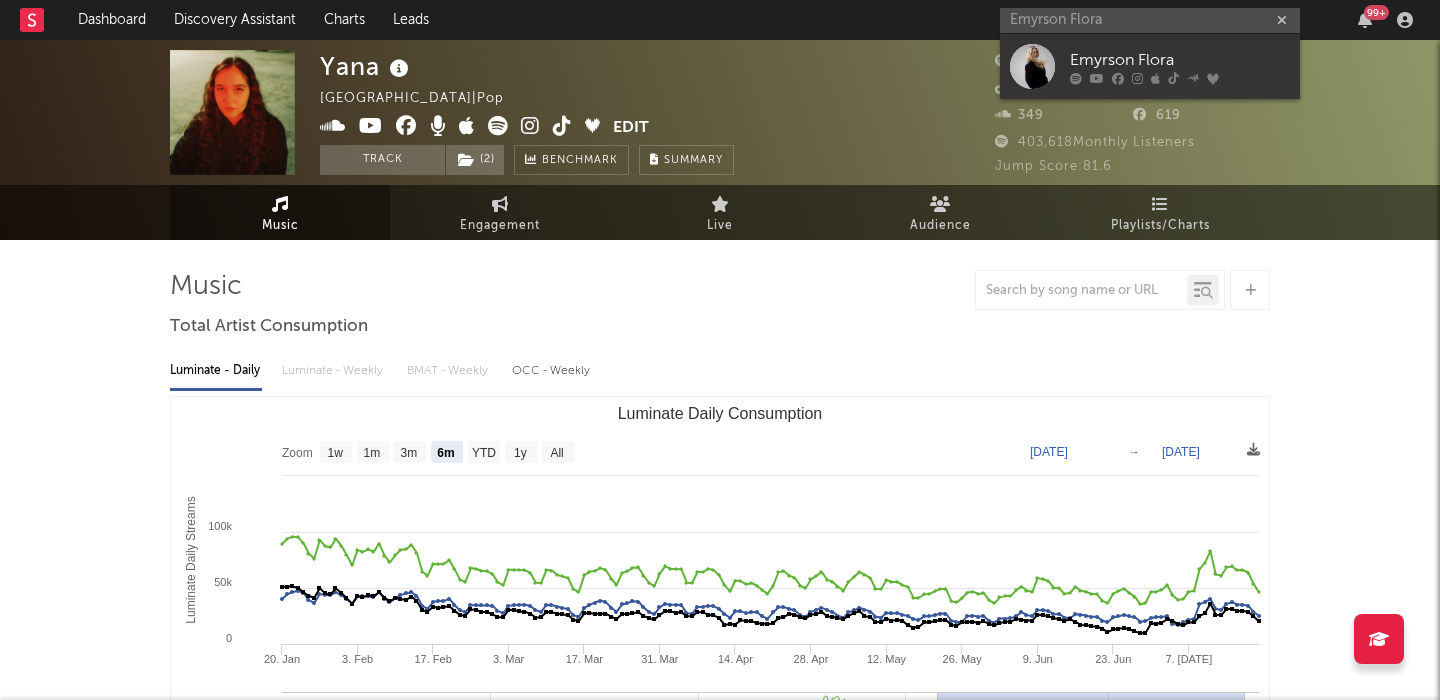 click on "Emyrson Flora" at bounding box center (1180, 60) 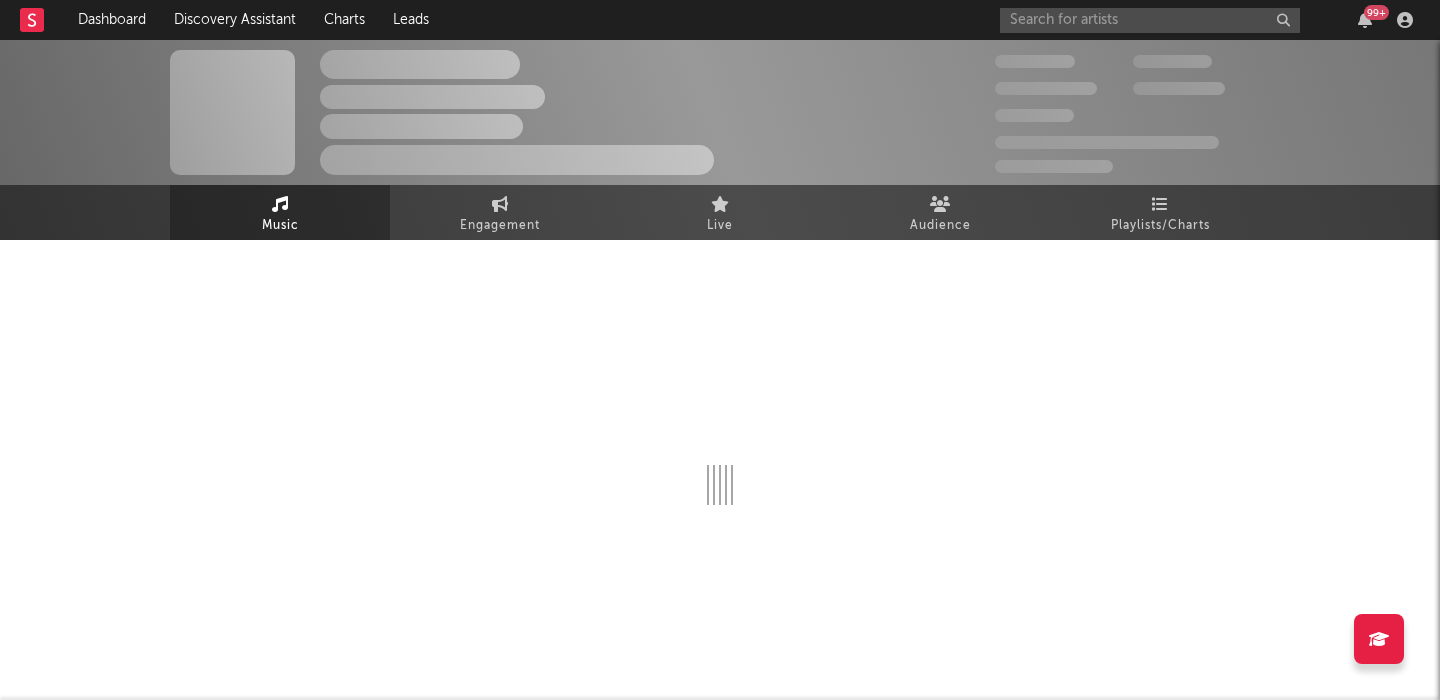 scroll, scrollTop: 0, scrollLeft: 0, axis: both 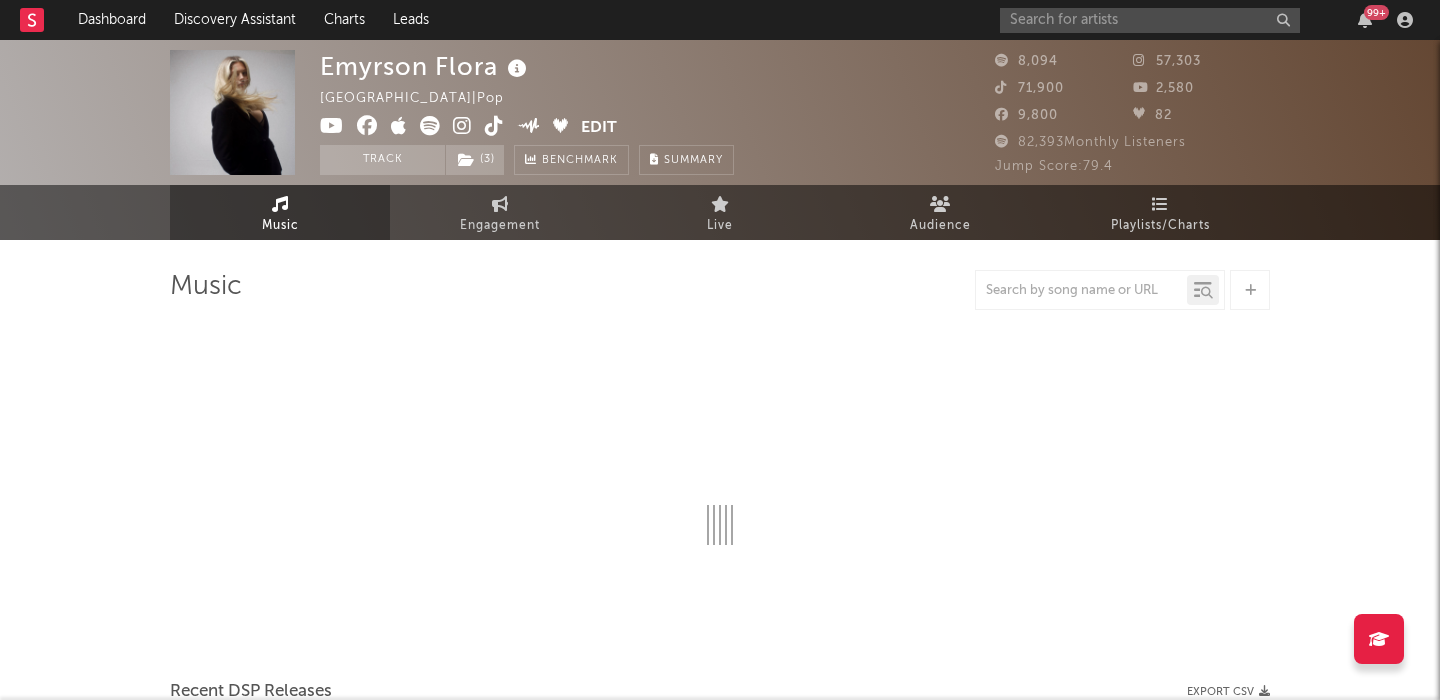 select on "6m" 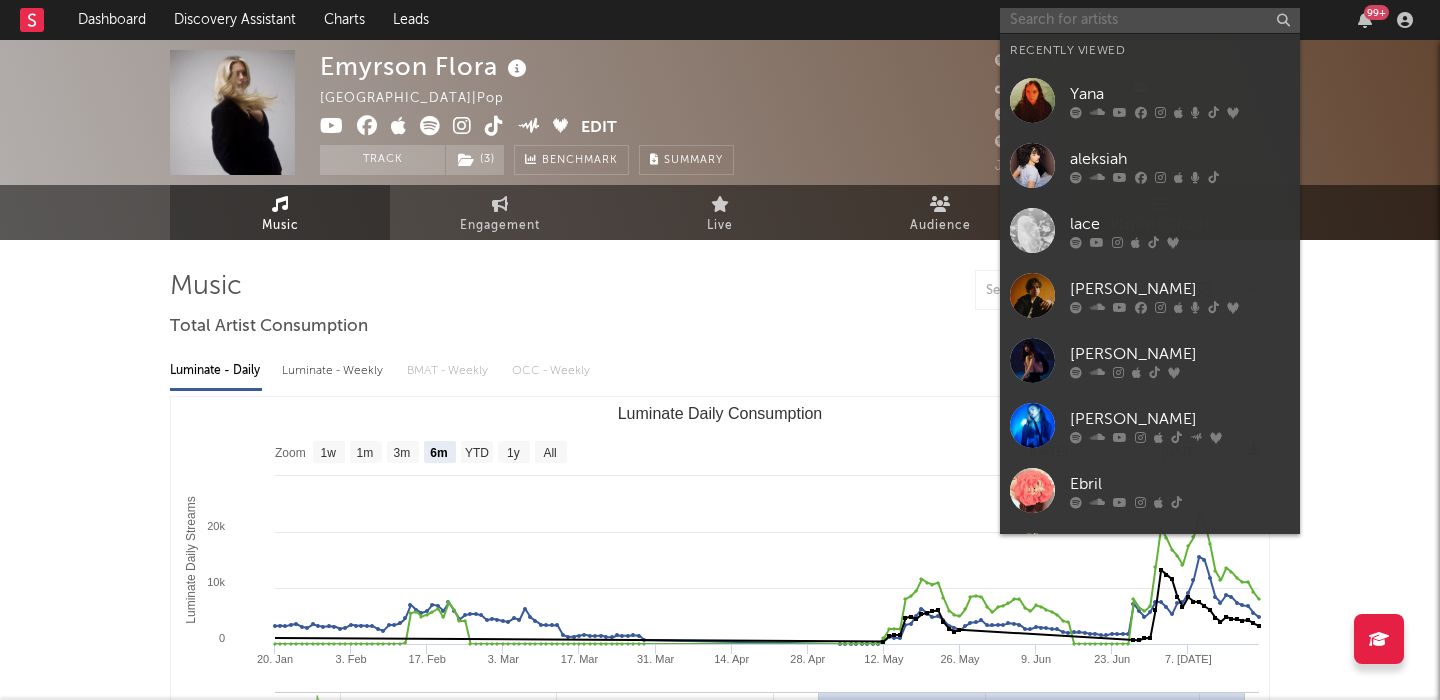click at bounding box center (1150, 20) 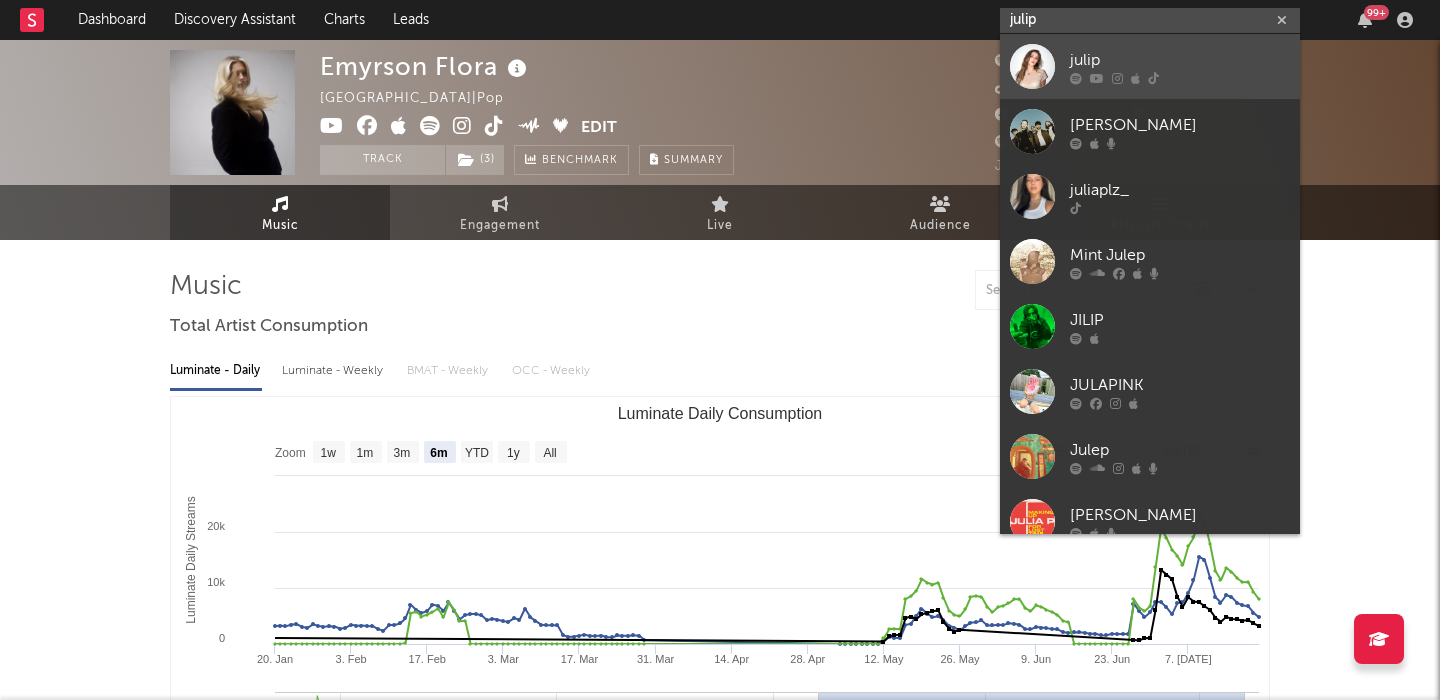 type on "julip" 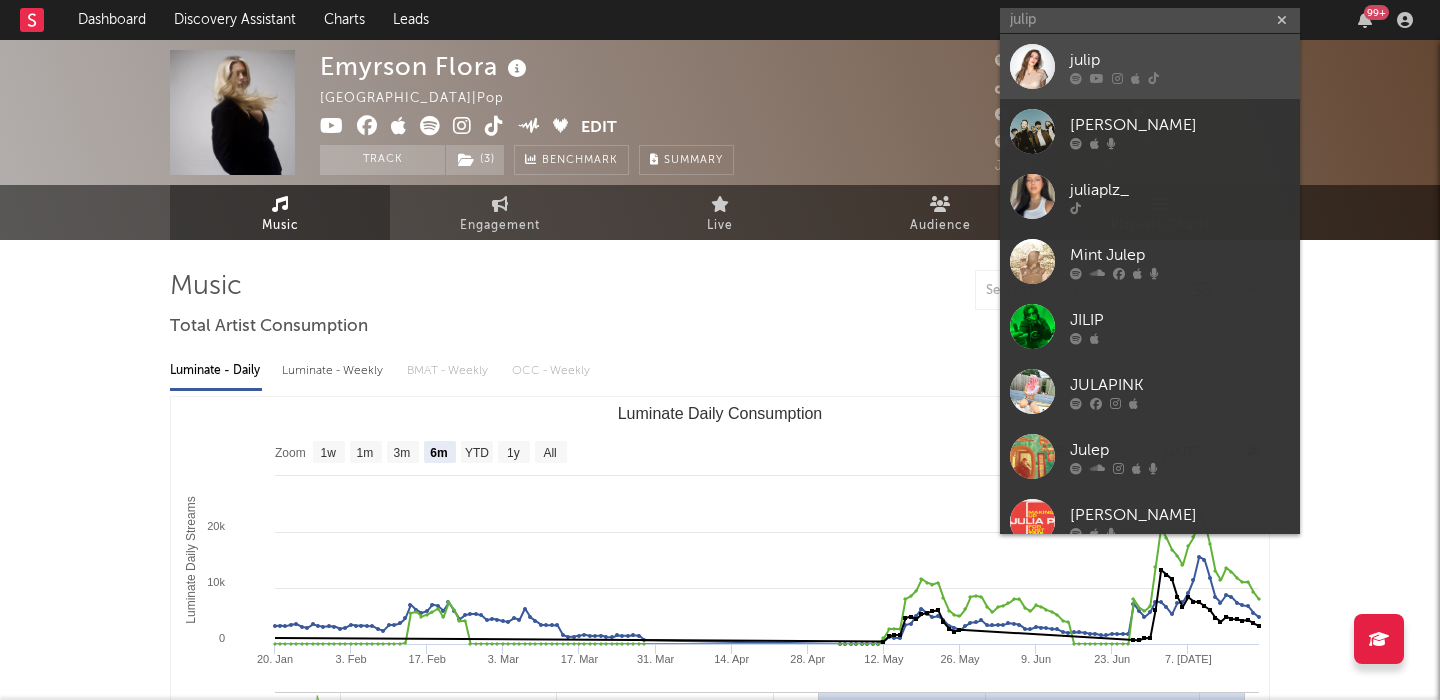 click on "julip" at bounding box center (1150, 66) 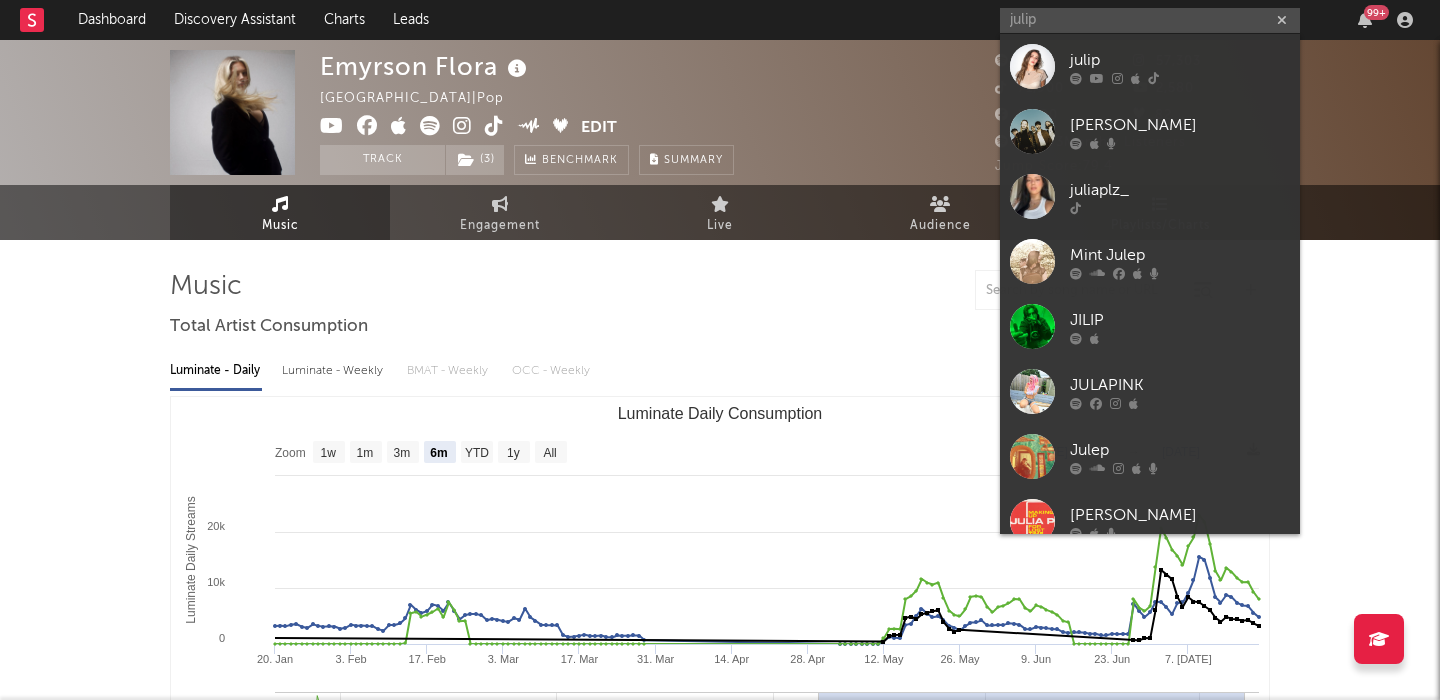 type 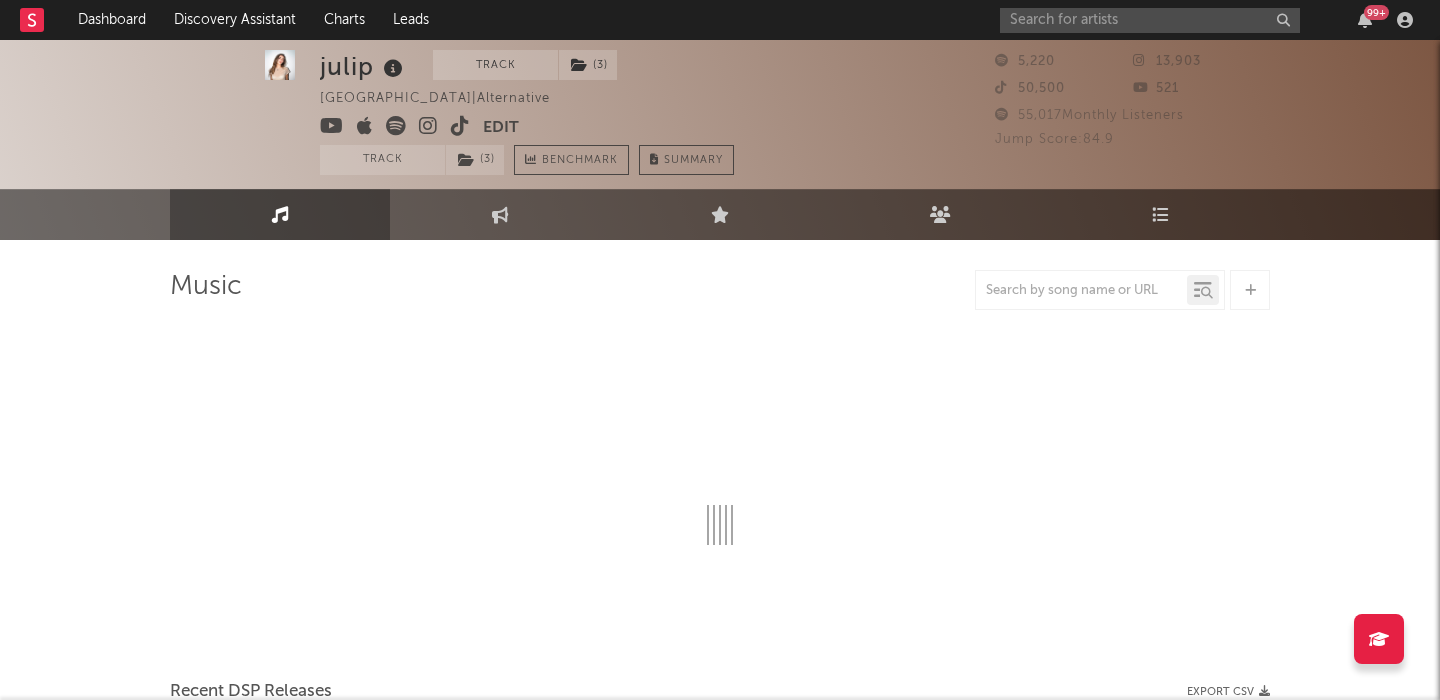 select on "1w" 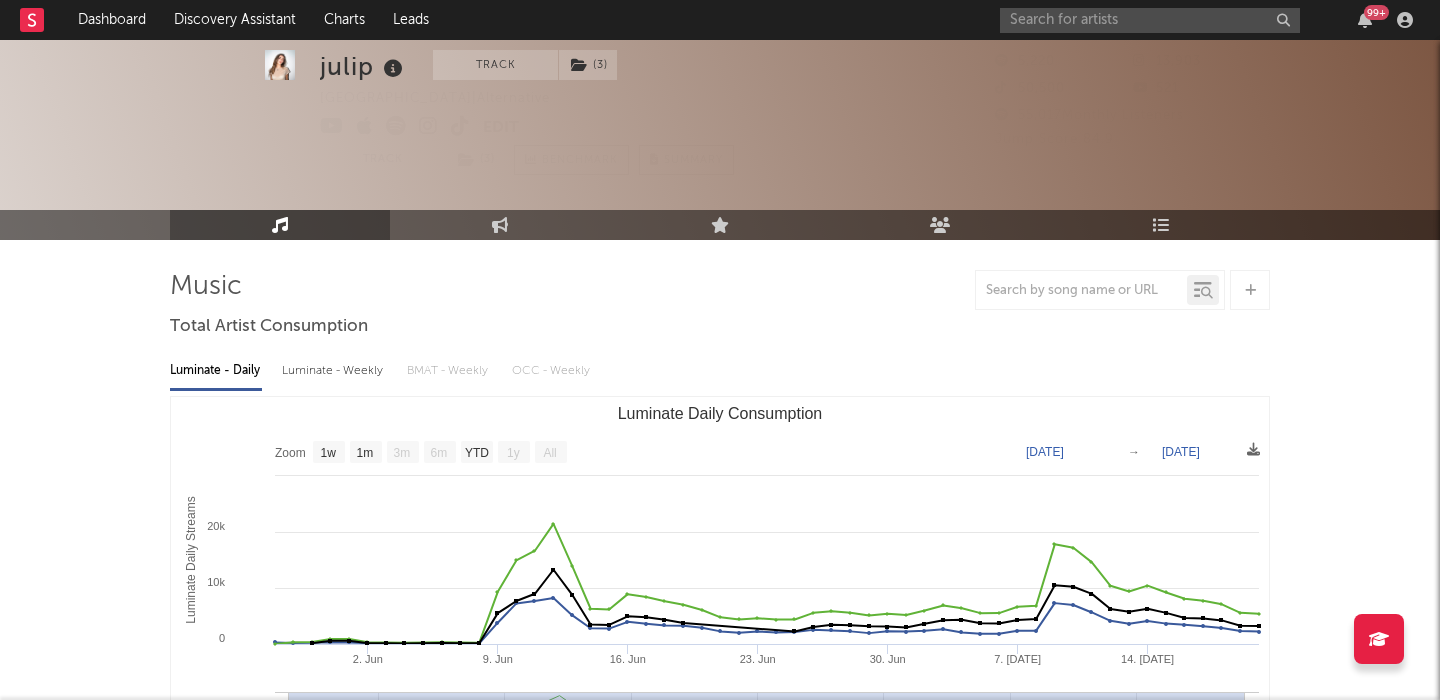 scroll, scrollTop: 120, scrollLeft: 0, axis: vertical 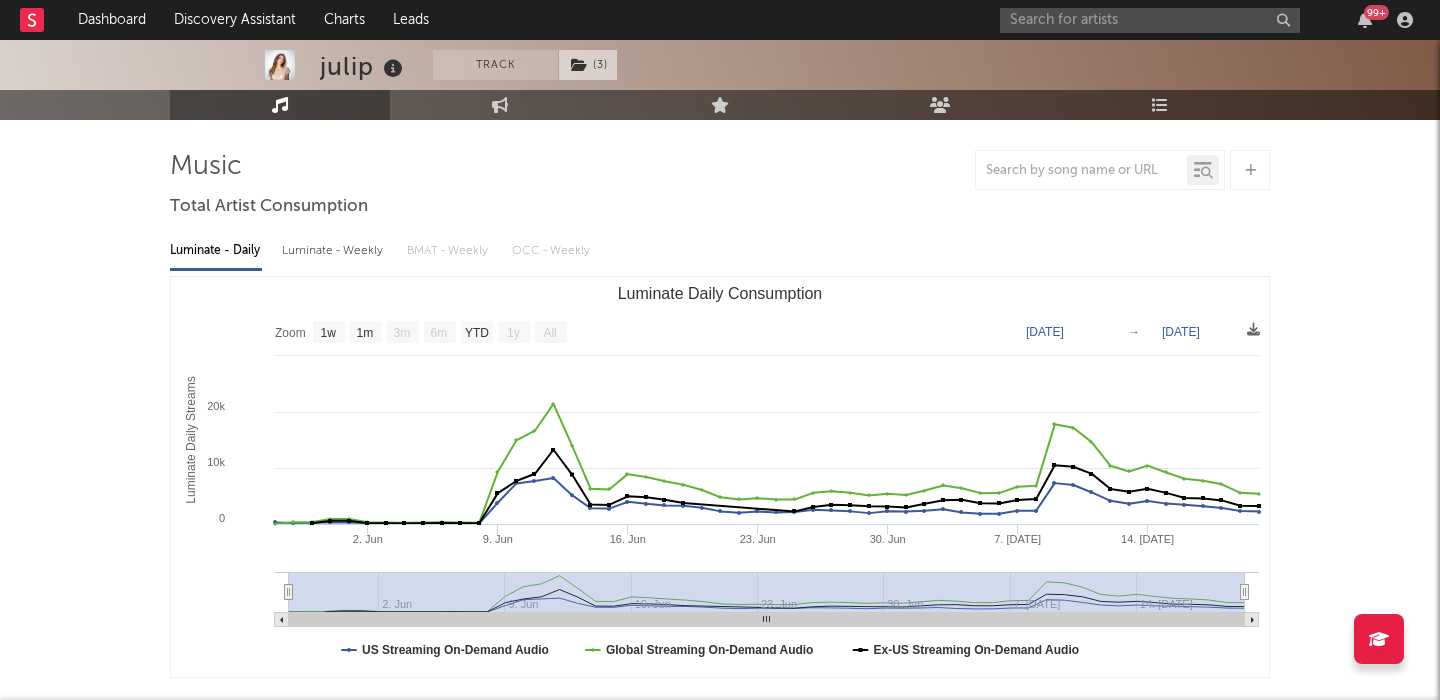 click on "( 3 )" at bounding box center (588, 65) 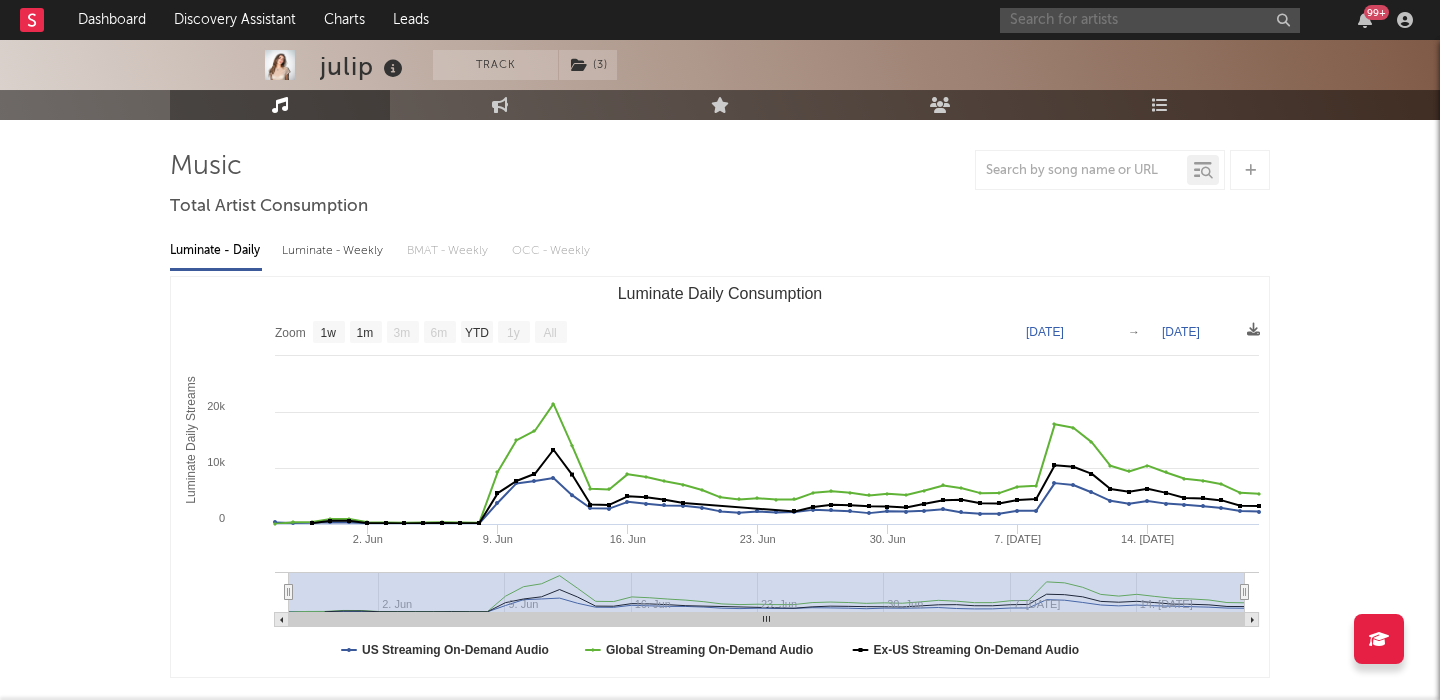 click at bounding box center (1150, 20) 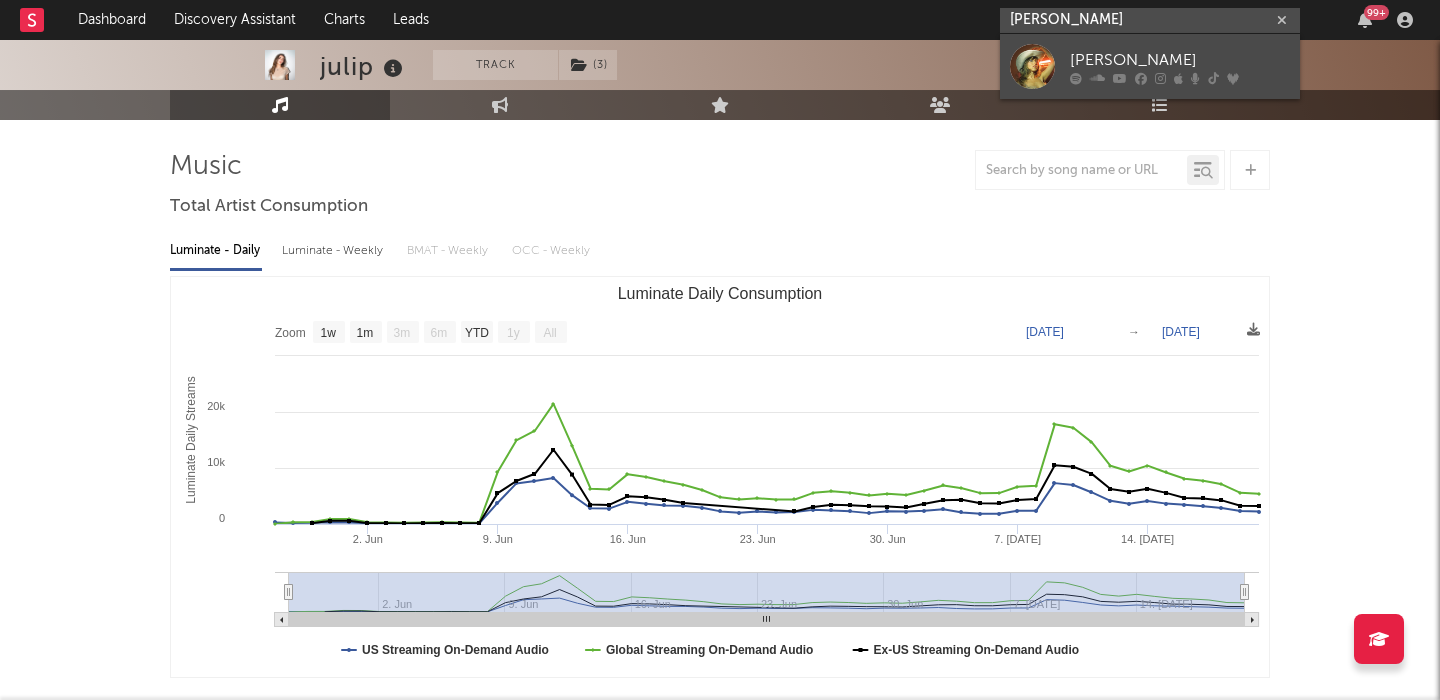 type on "Tiffany Stringer" 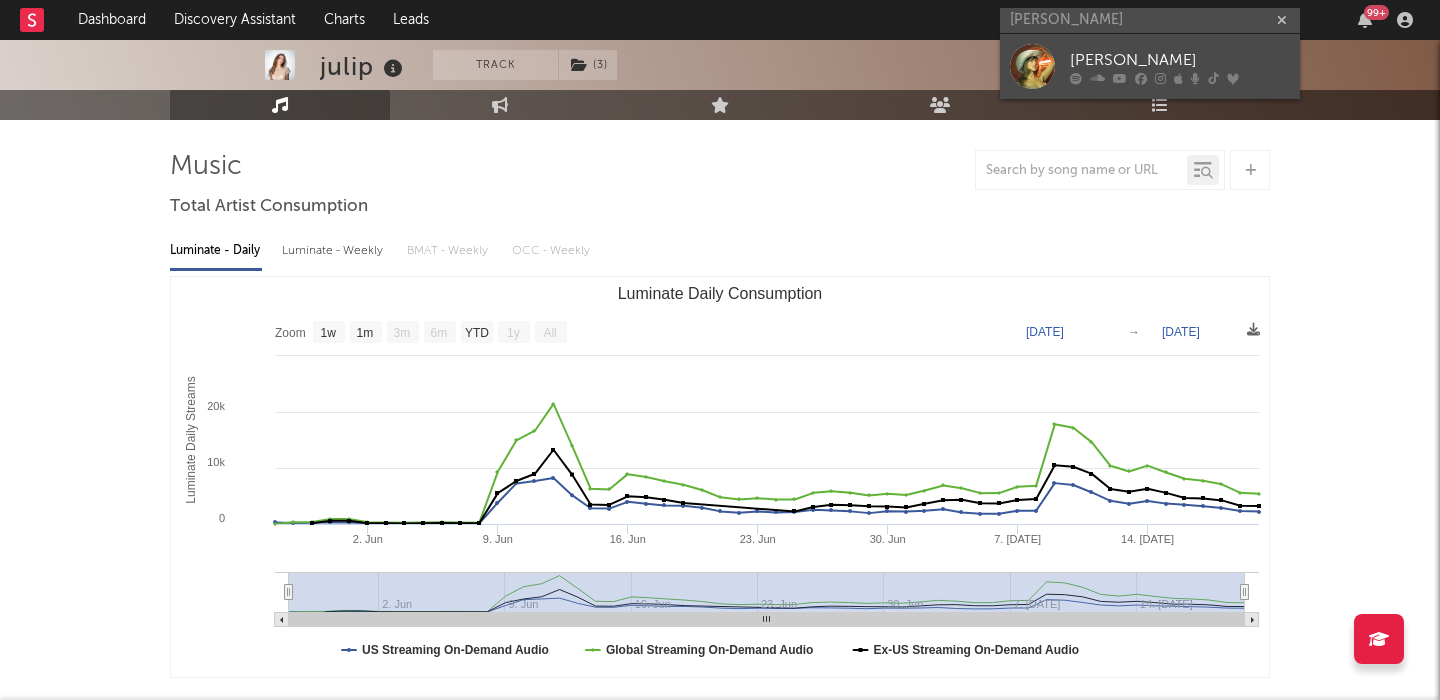 click on "Tiffany Stringer" at bounding box center [1150, 66] 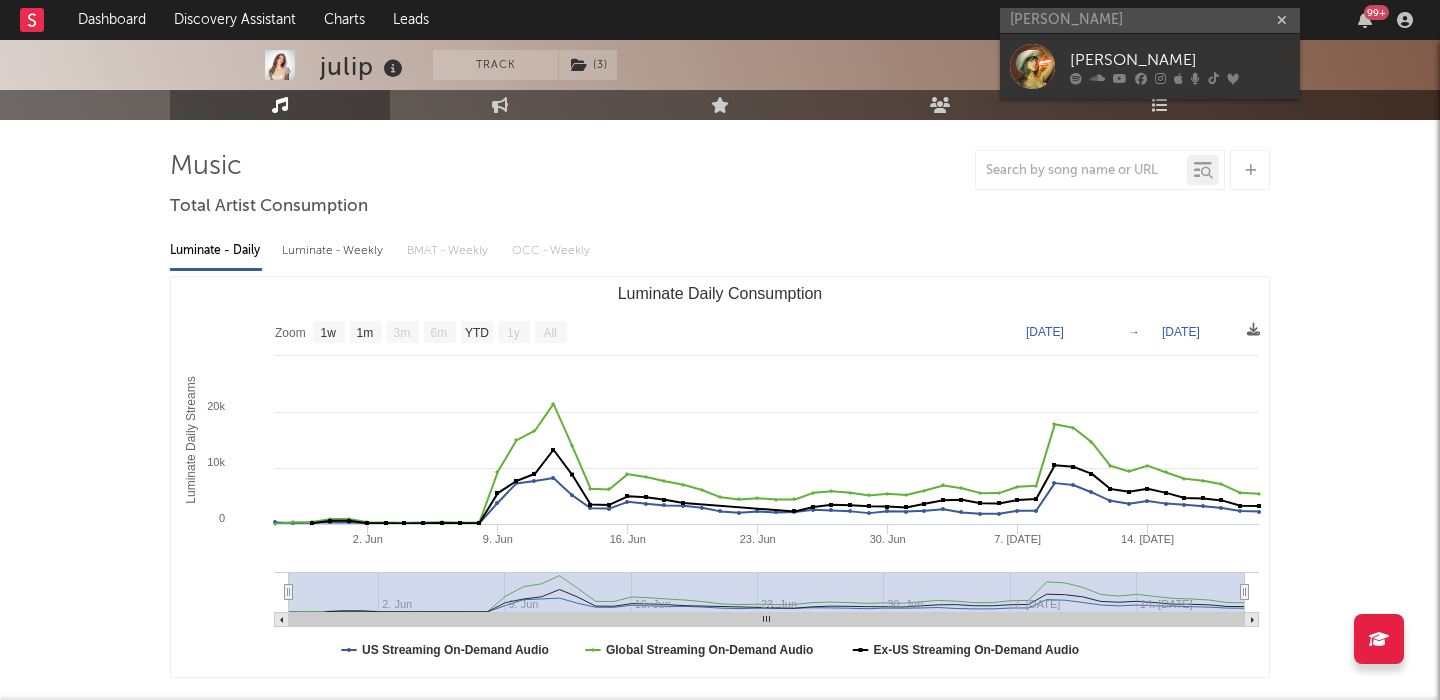 type 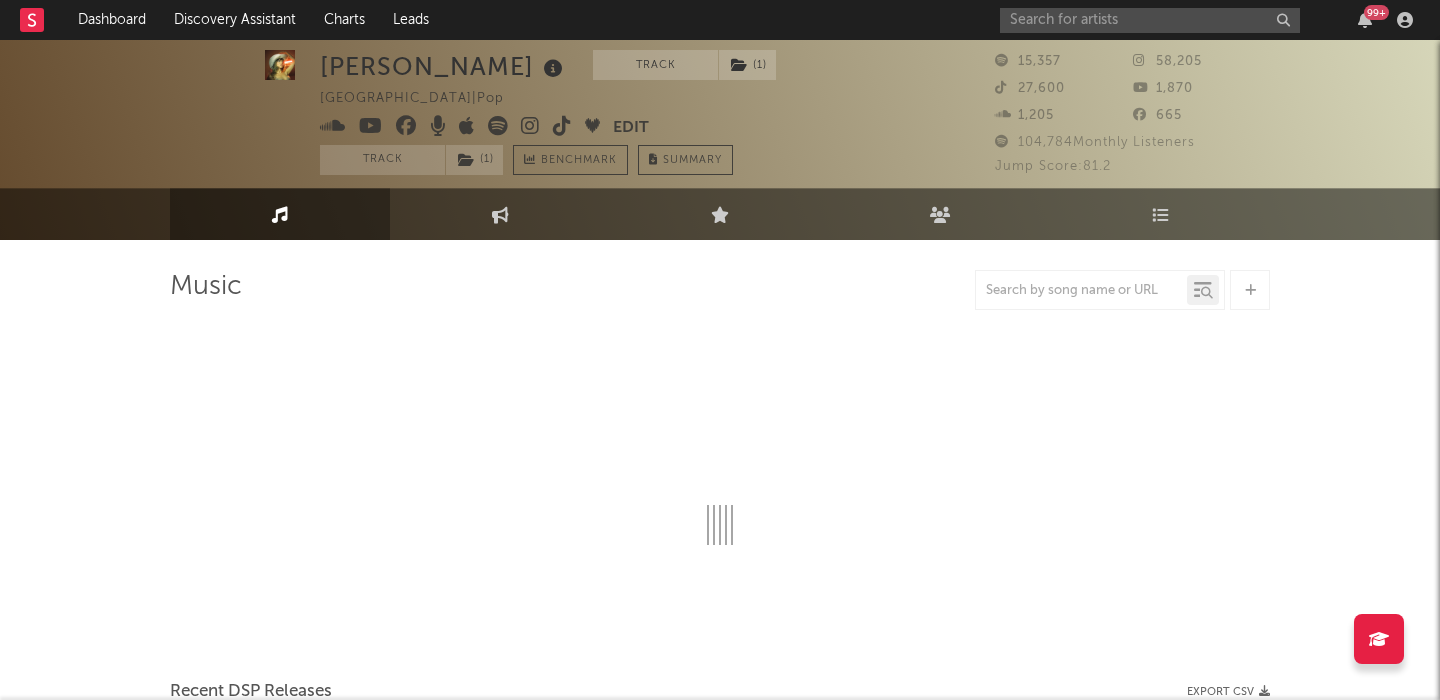 scroll, scrollTop: 21, scrollLeft: 0, axis: vertical 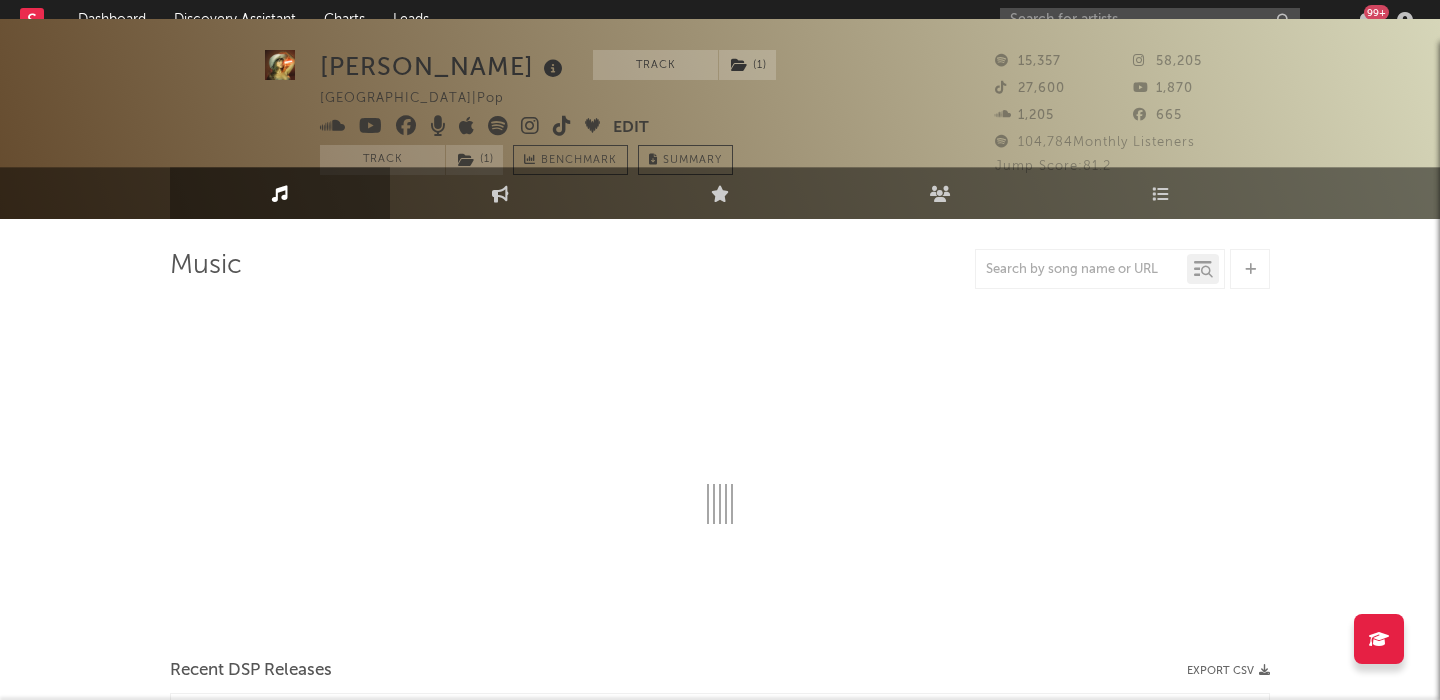 select on "6m" 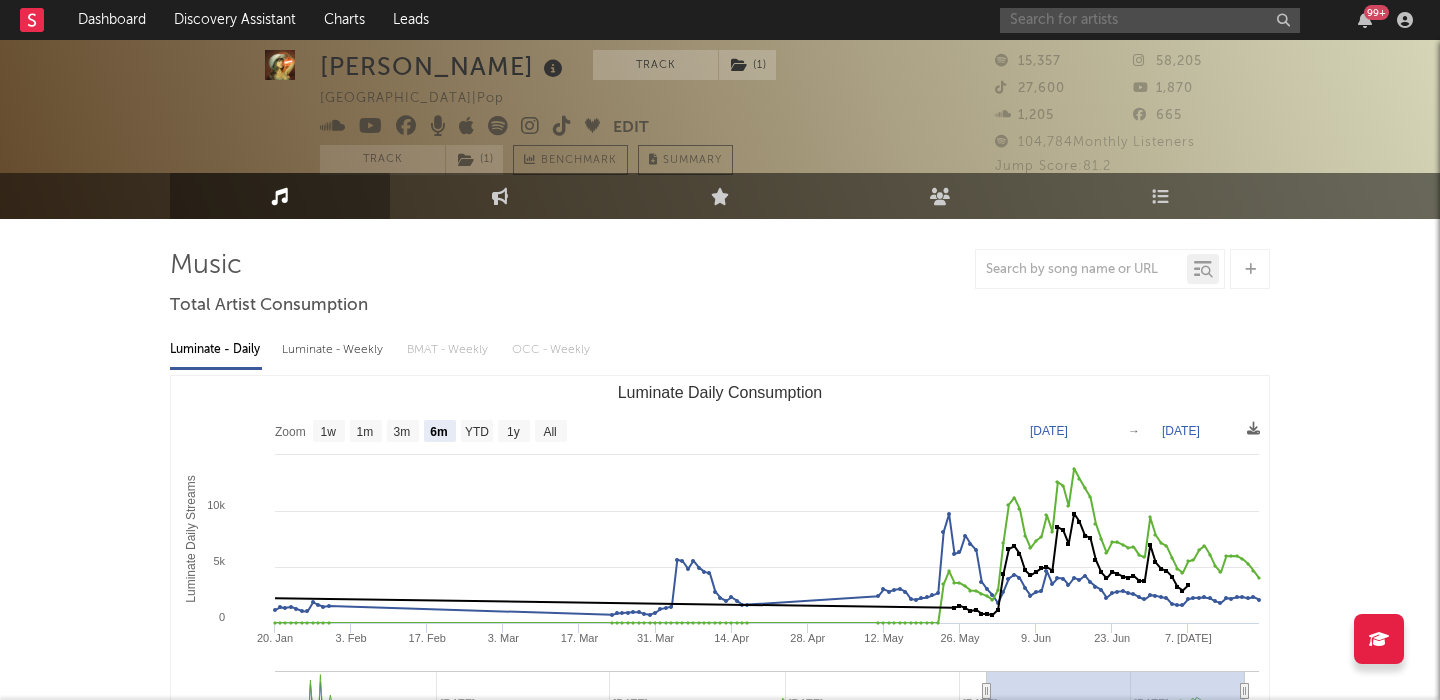 click at bounding box center [1150, 20] 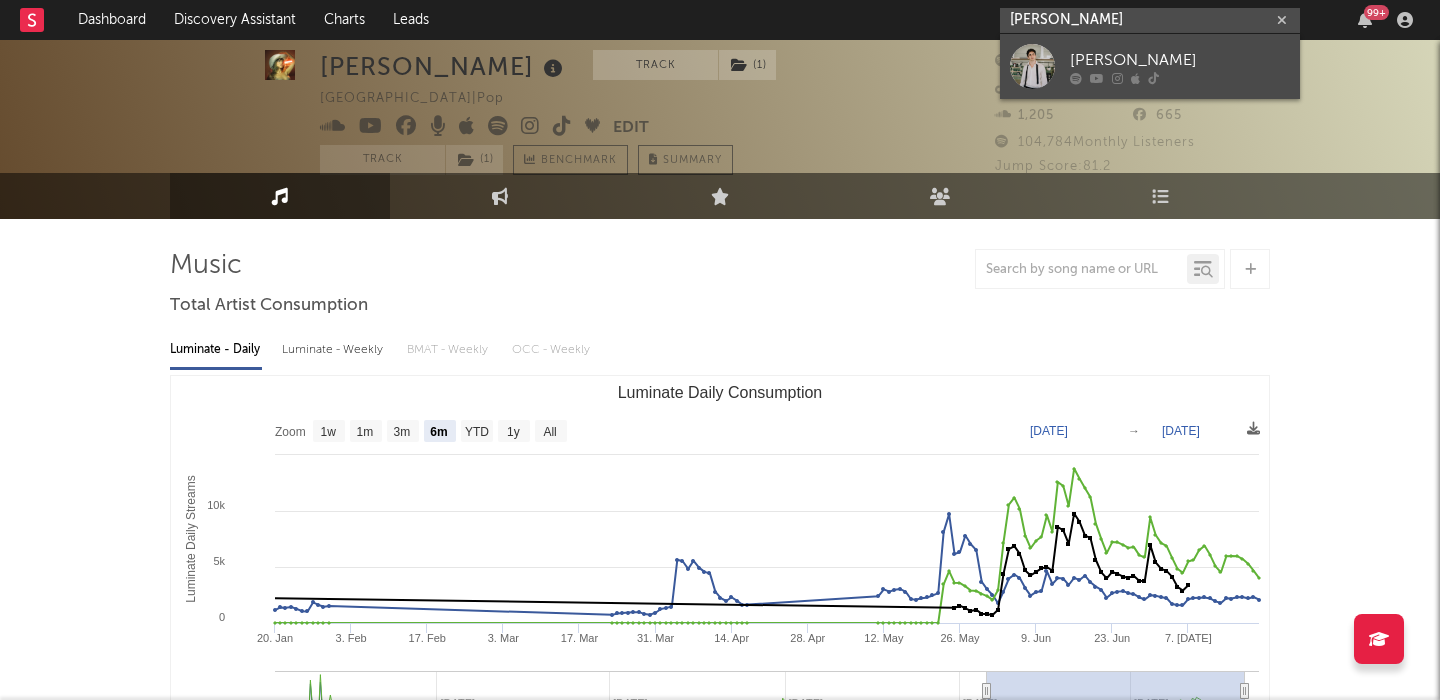 type on "Zach Gordon" 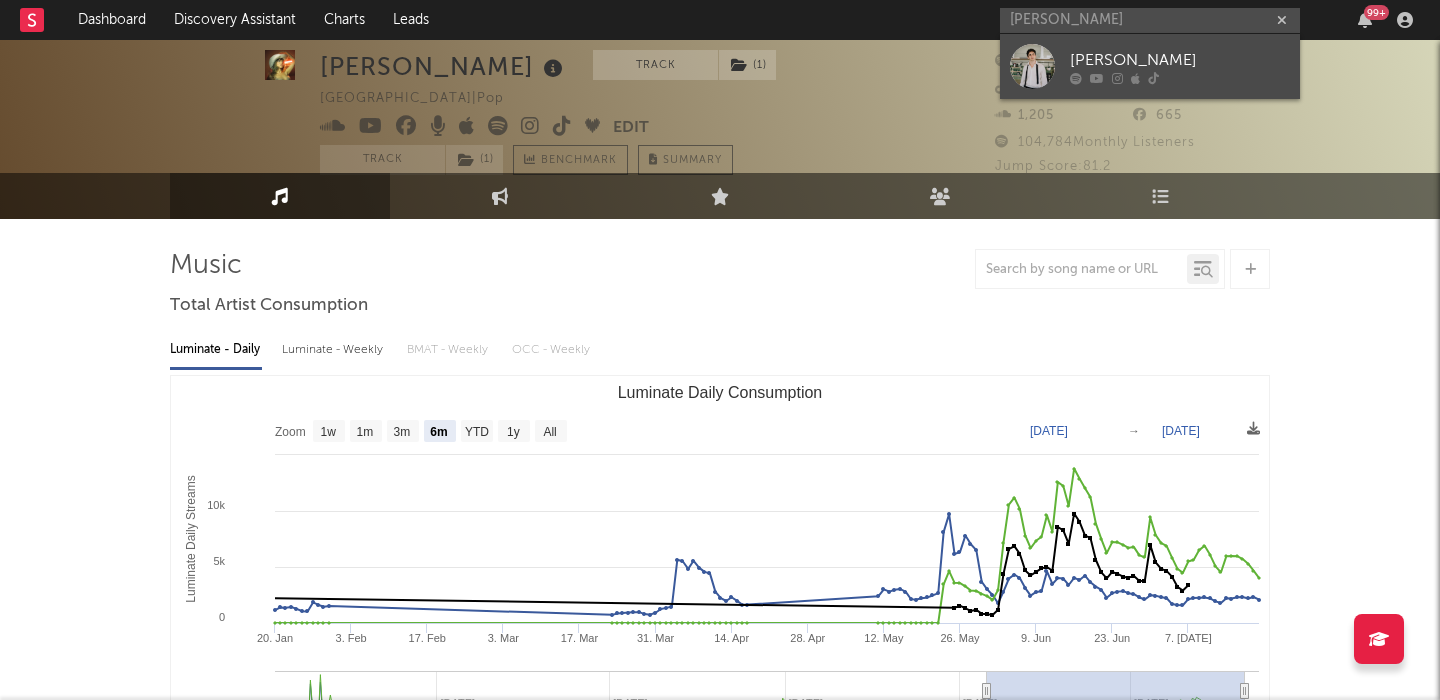 click on "Zach Gordon" at bounding box center (1180, 60) 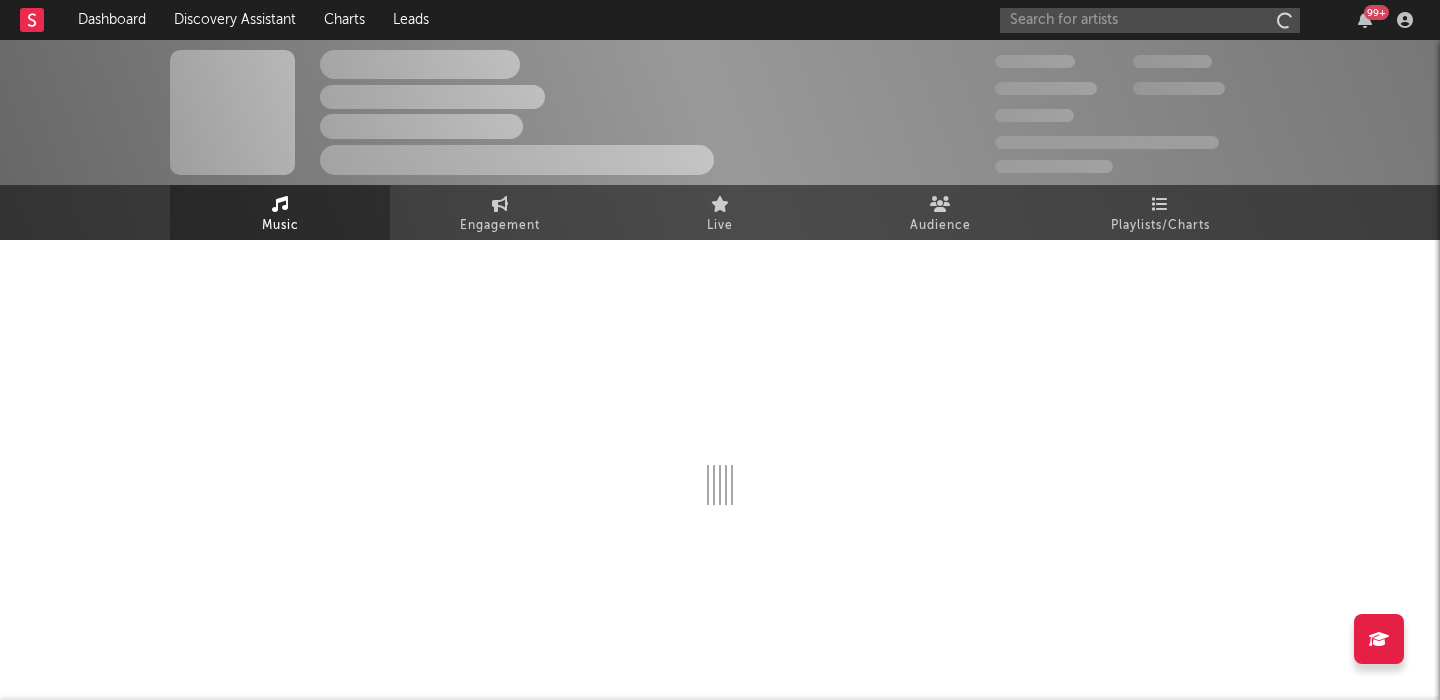 scroll, scrollTop: 0, scrollLeft: 0, axis: both 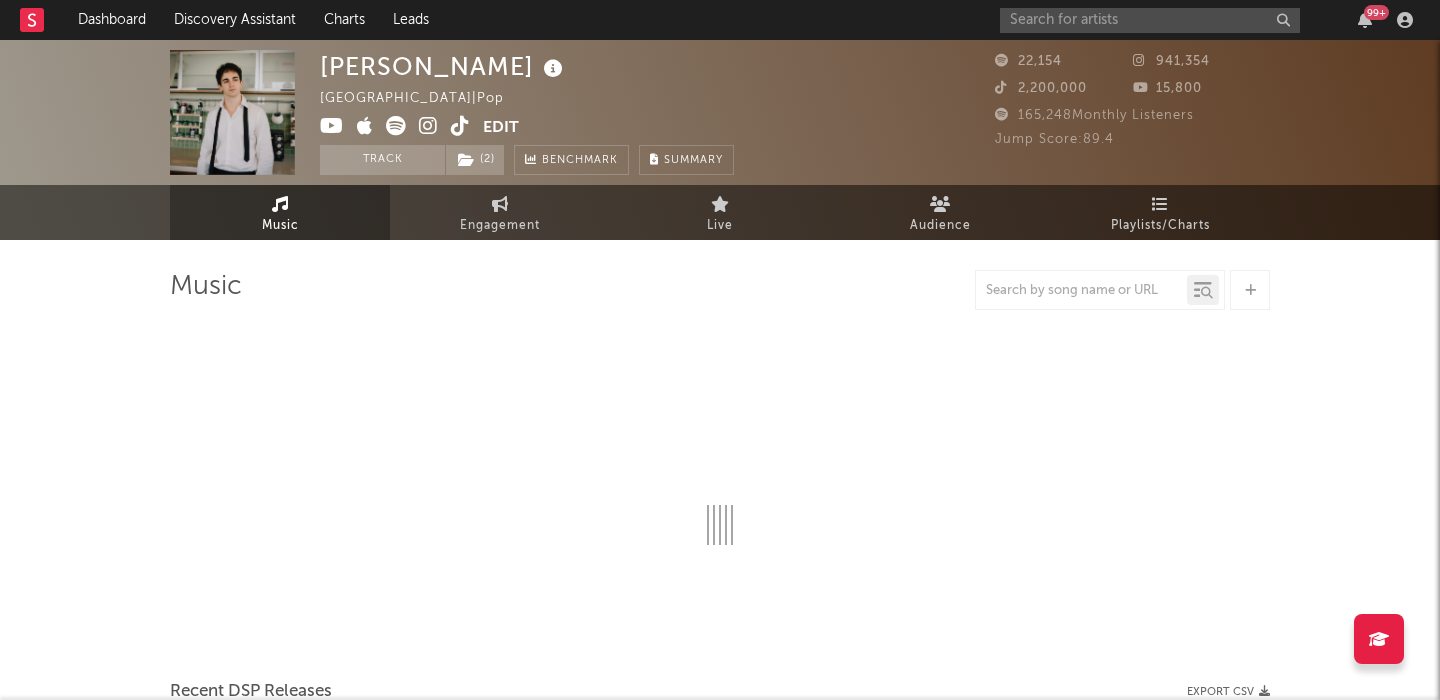 select on "6m" 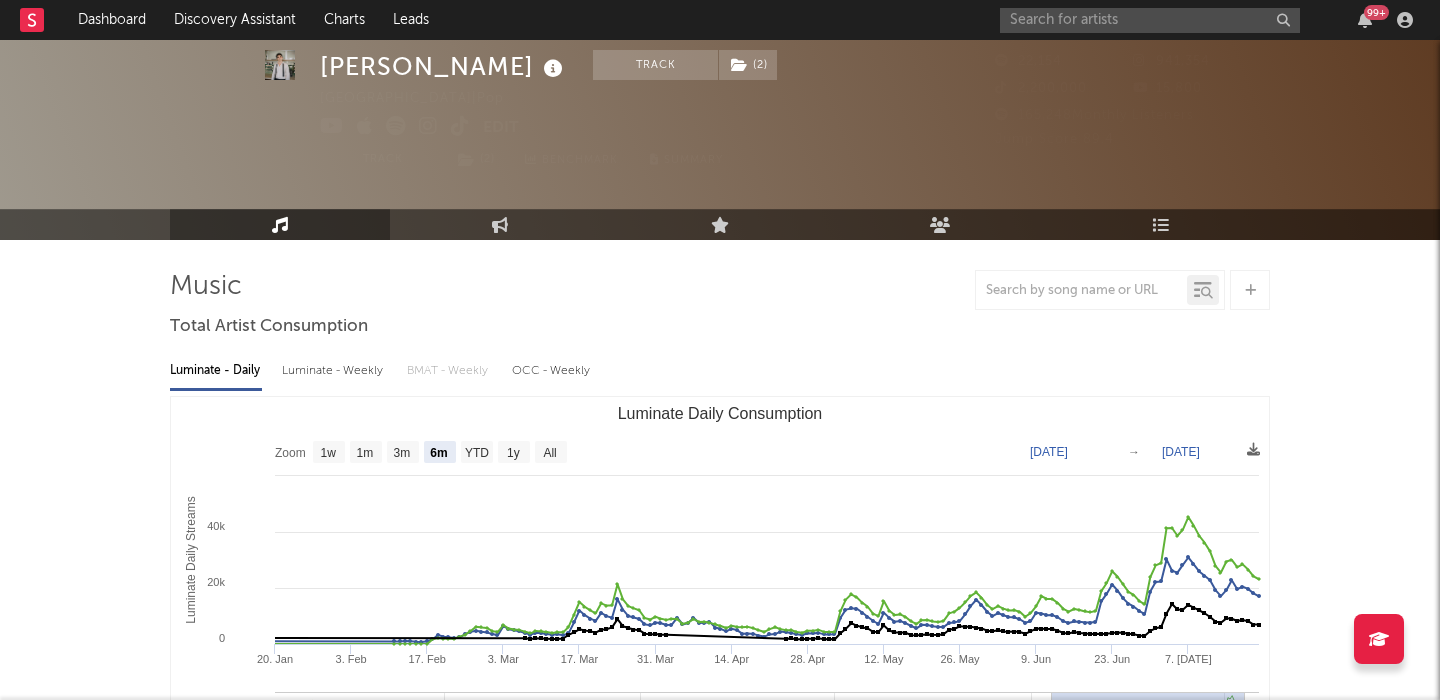 scroll, scrollTop: 112, scrollLeft: 0, axis: vertical 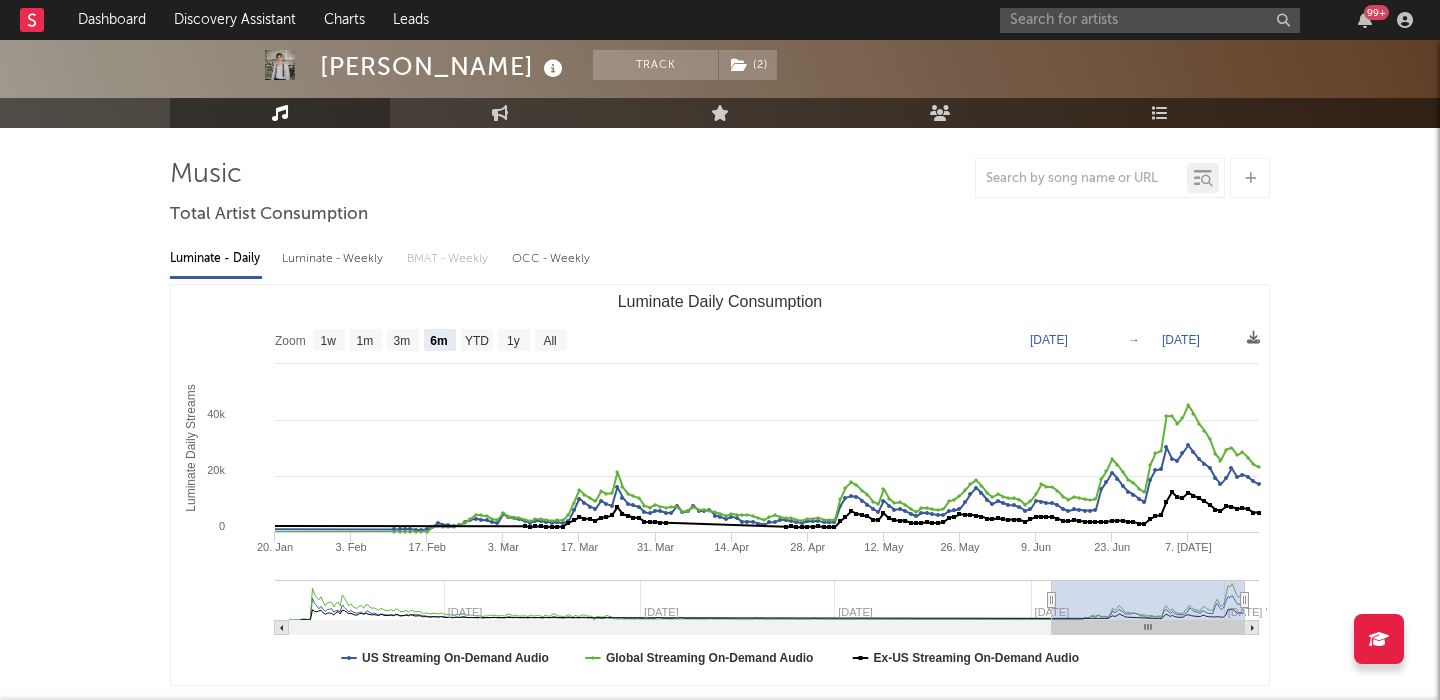 click on "Luminate - Weekly" at bounding box center (334, 259) 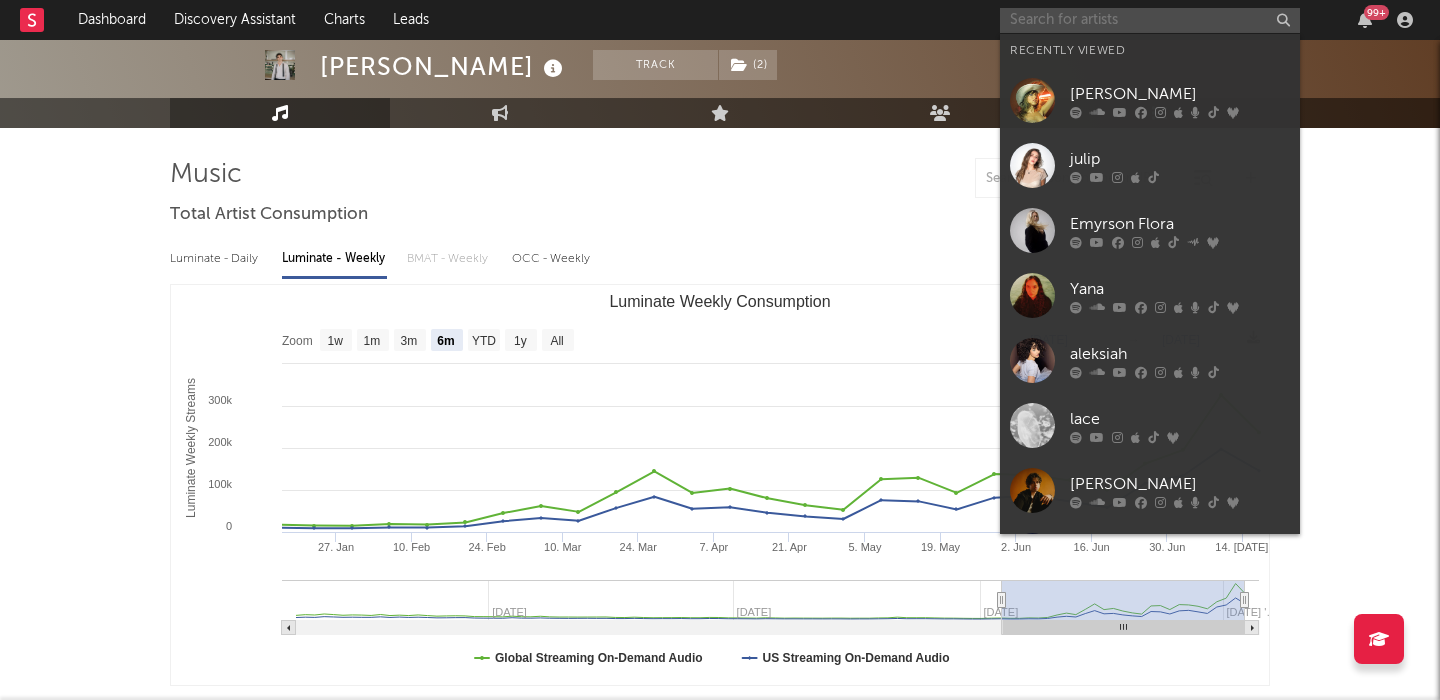 click at bounding box center [1150, 20] 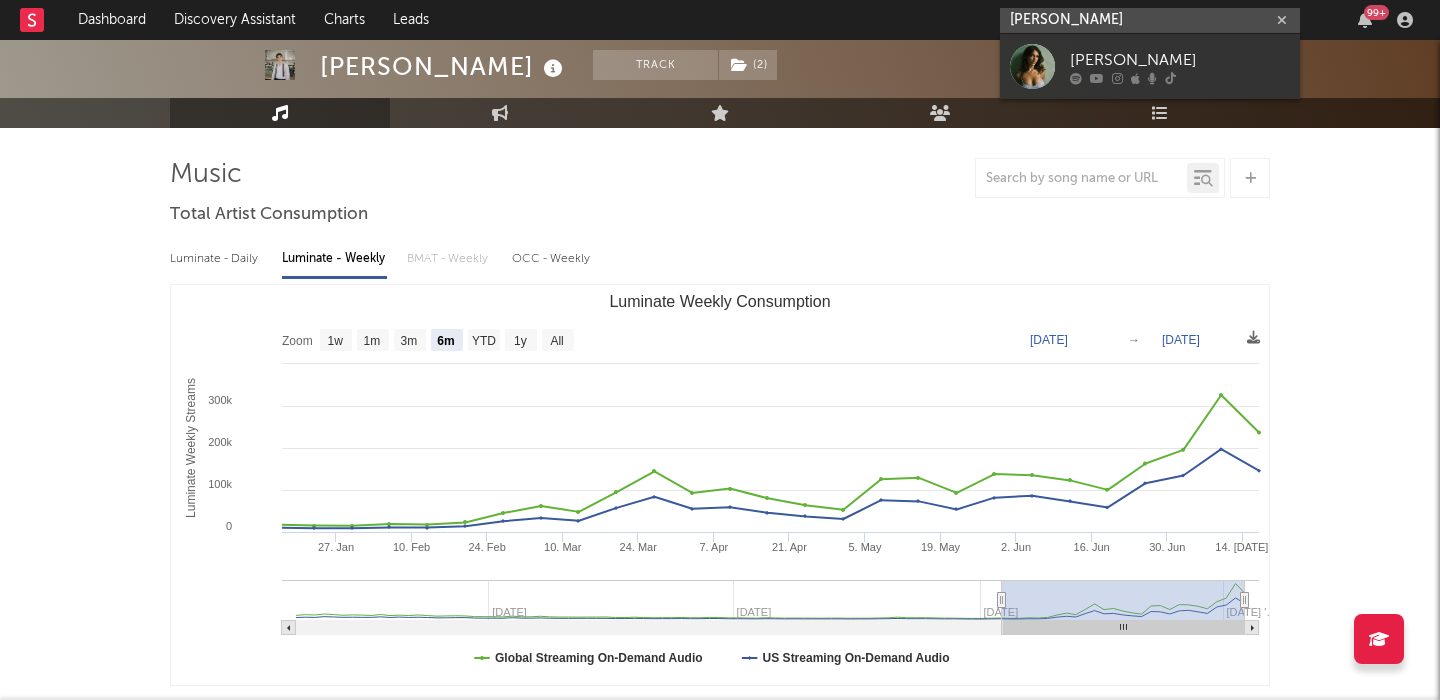 type on "Isabel Van Gelder" 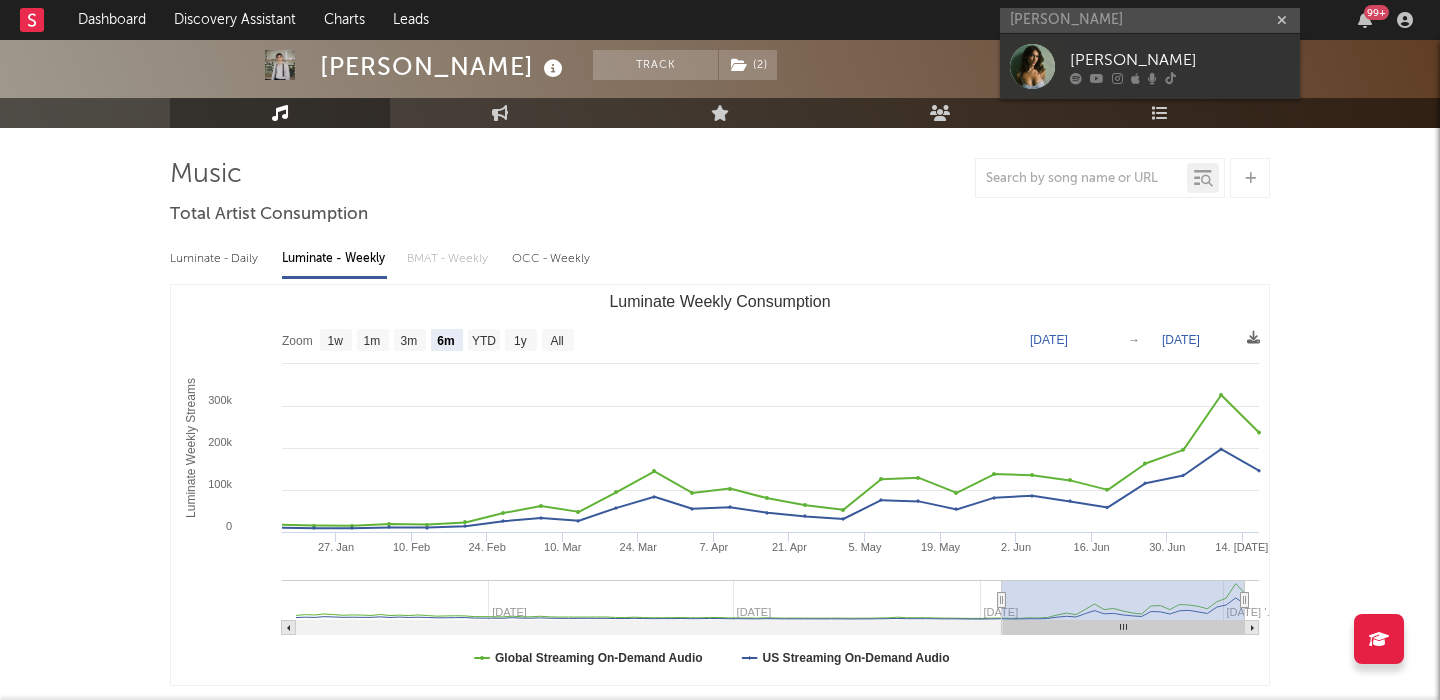 click on "Isabel van Gelder" at bounding box center [1180, 60] 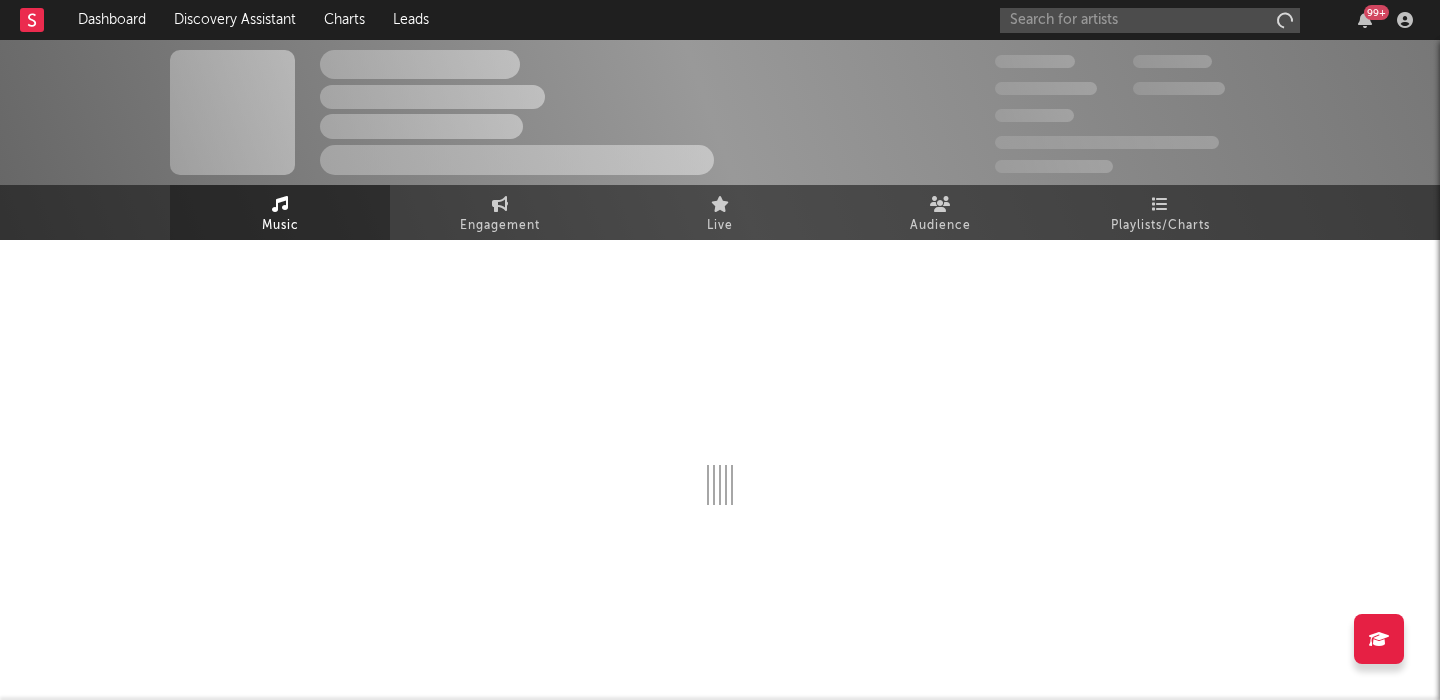 scroll, scrollTop: 0, scrollLeft: 0, axis: both 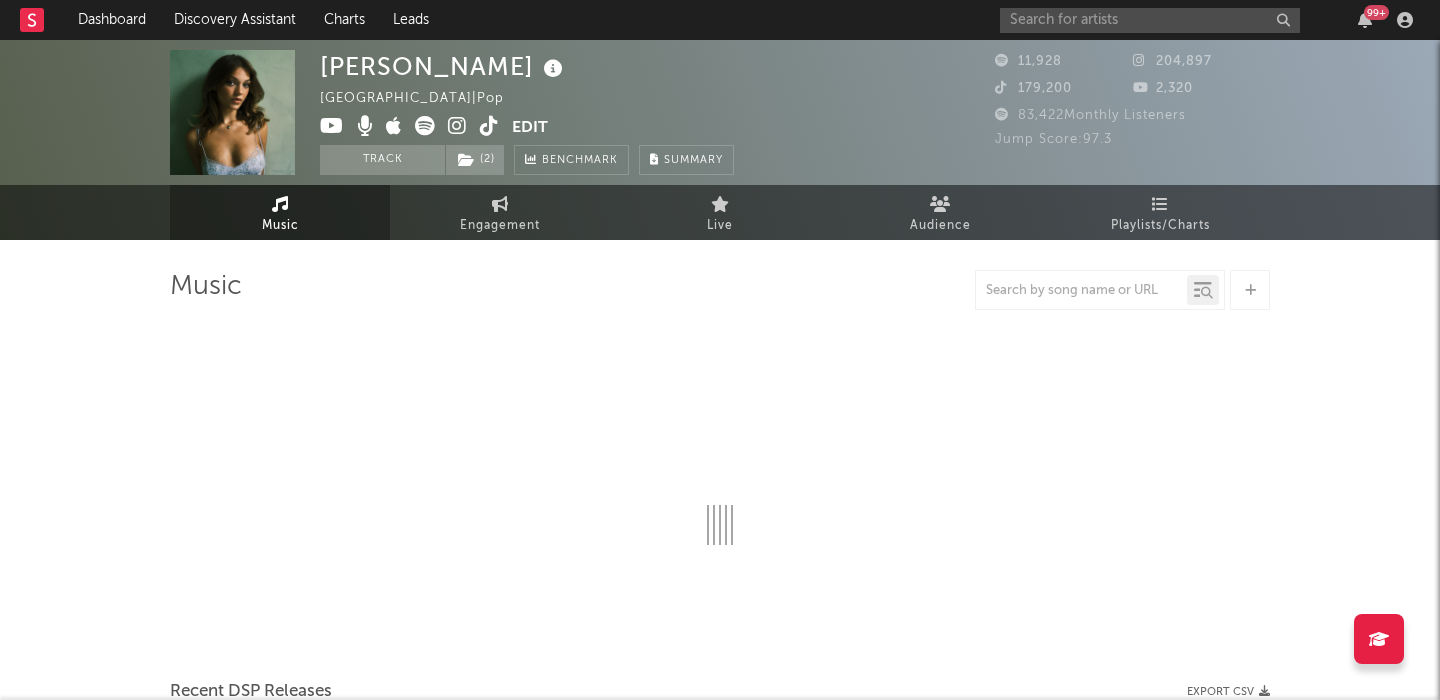 select on "1w" 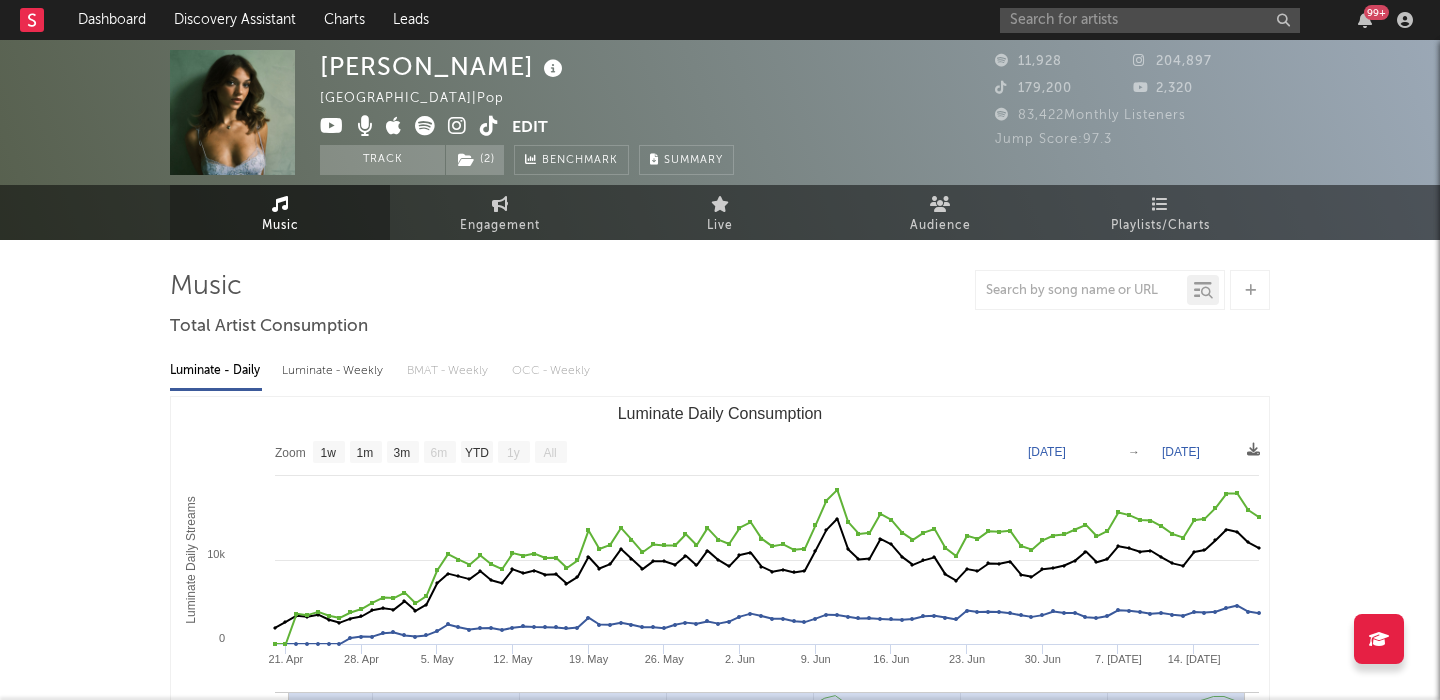 click on "Luminate - Weekly" at bounding box center (334, 371) 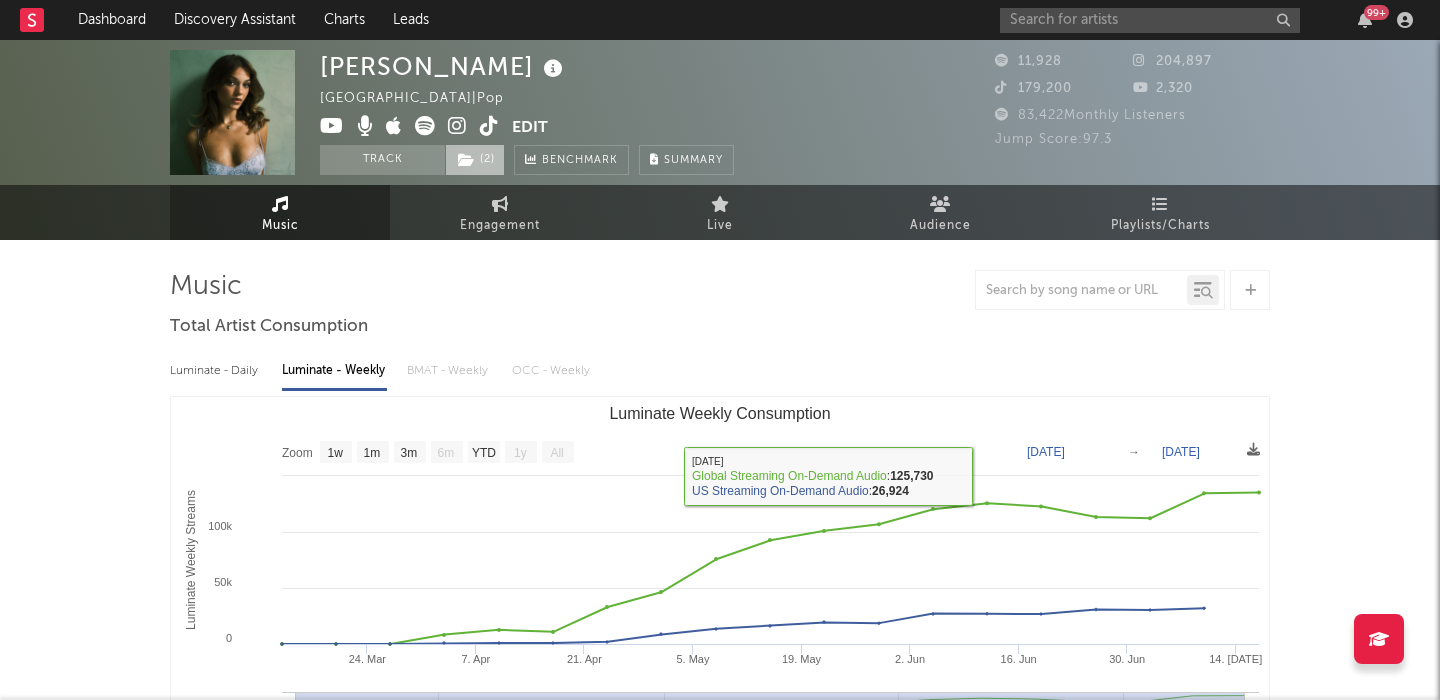 click on "( 2 )" at bounding box center (475, 160) 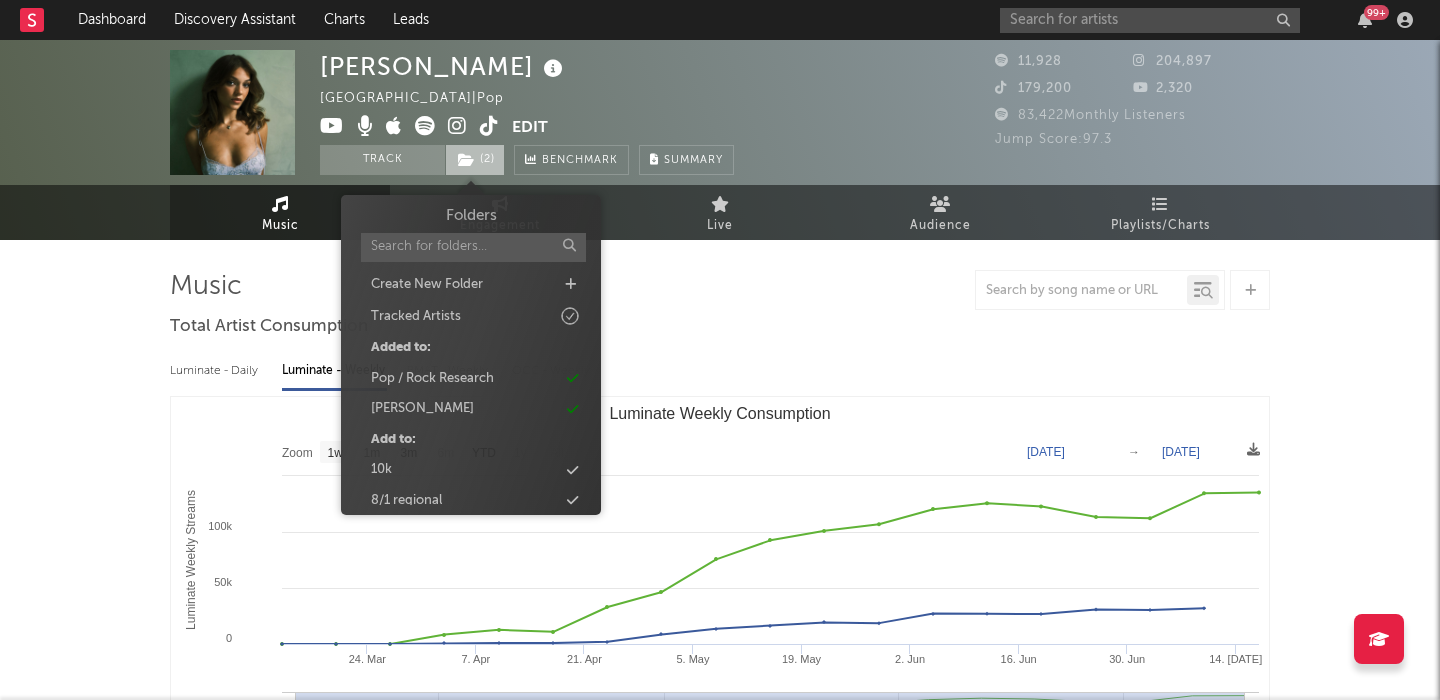 click on "( 2 )" at bounding box center [475, 160] 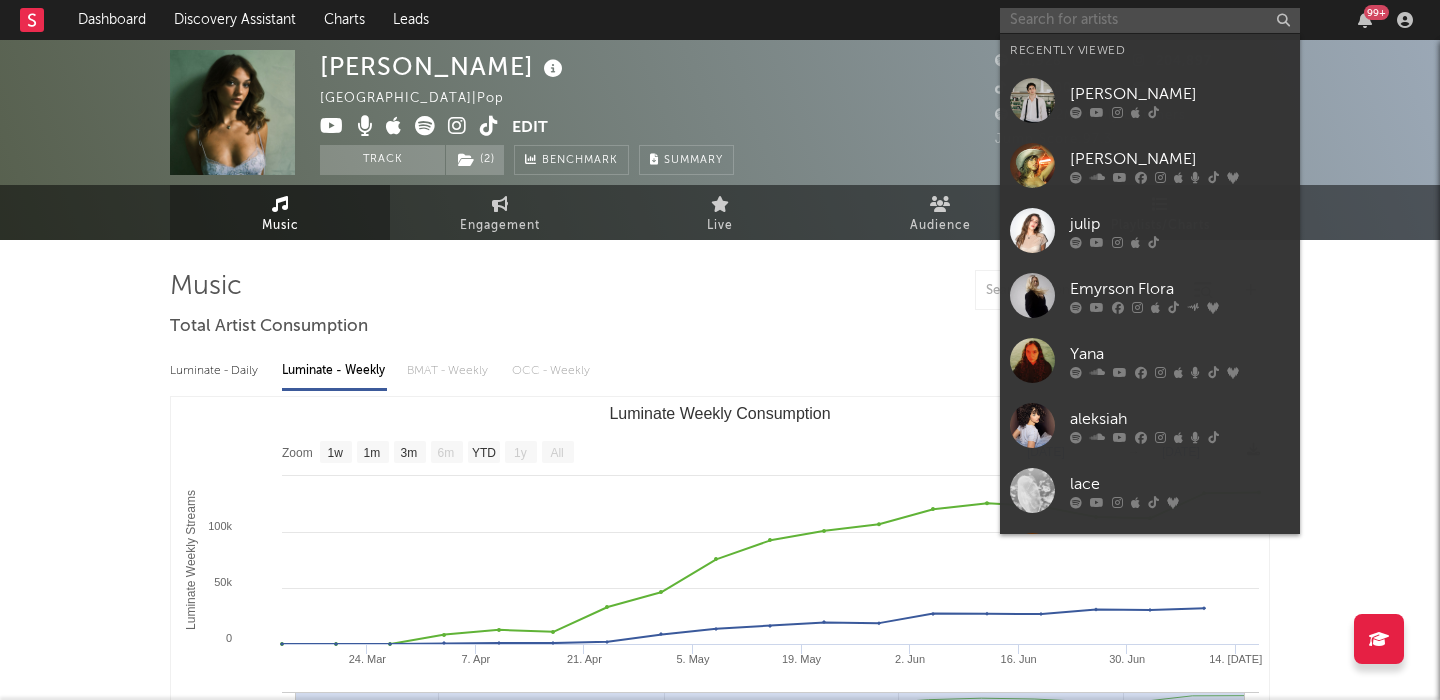 click at bounding box center [1150, 20] 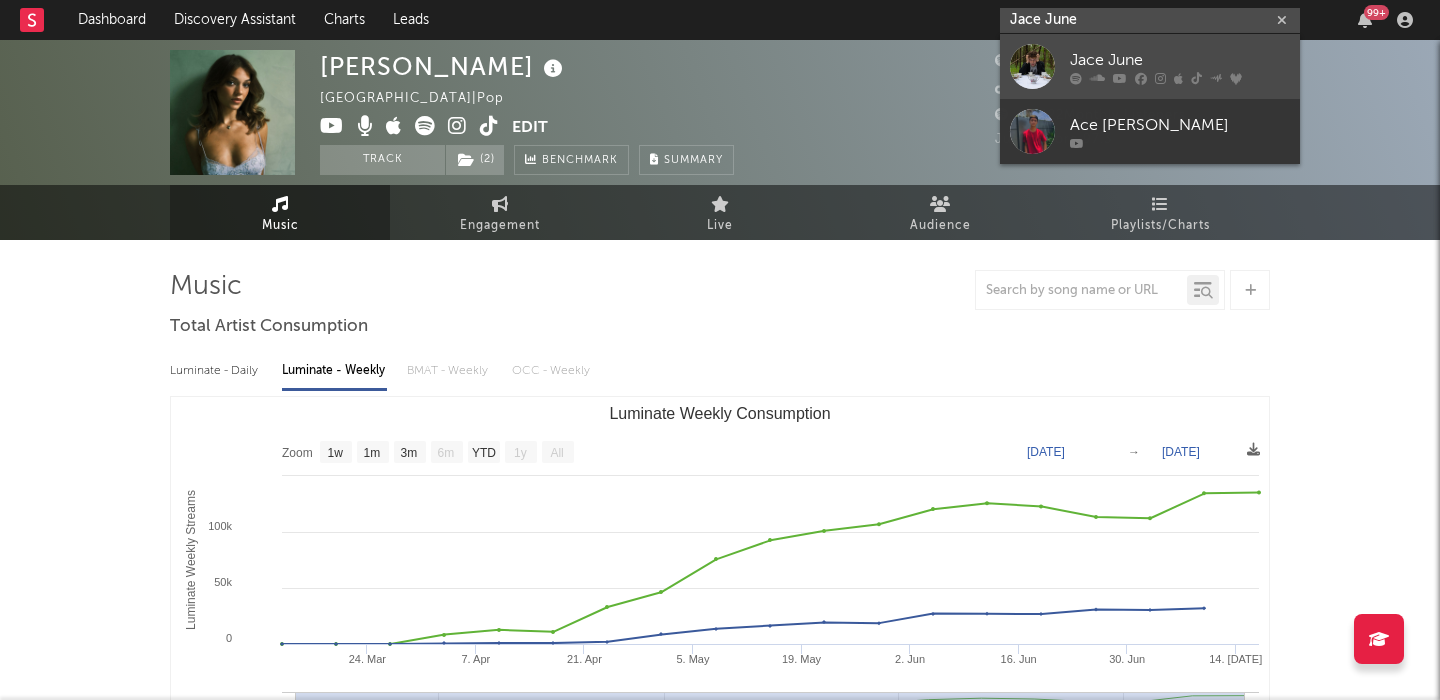 type on "Jace June" 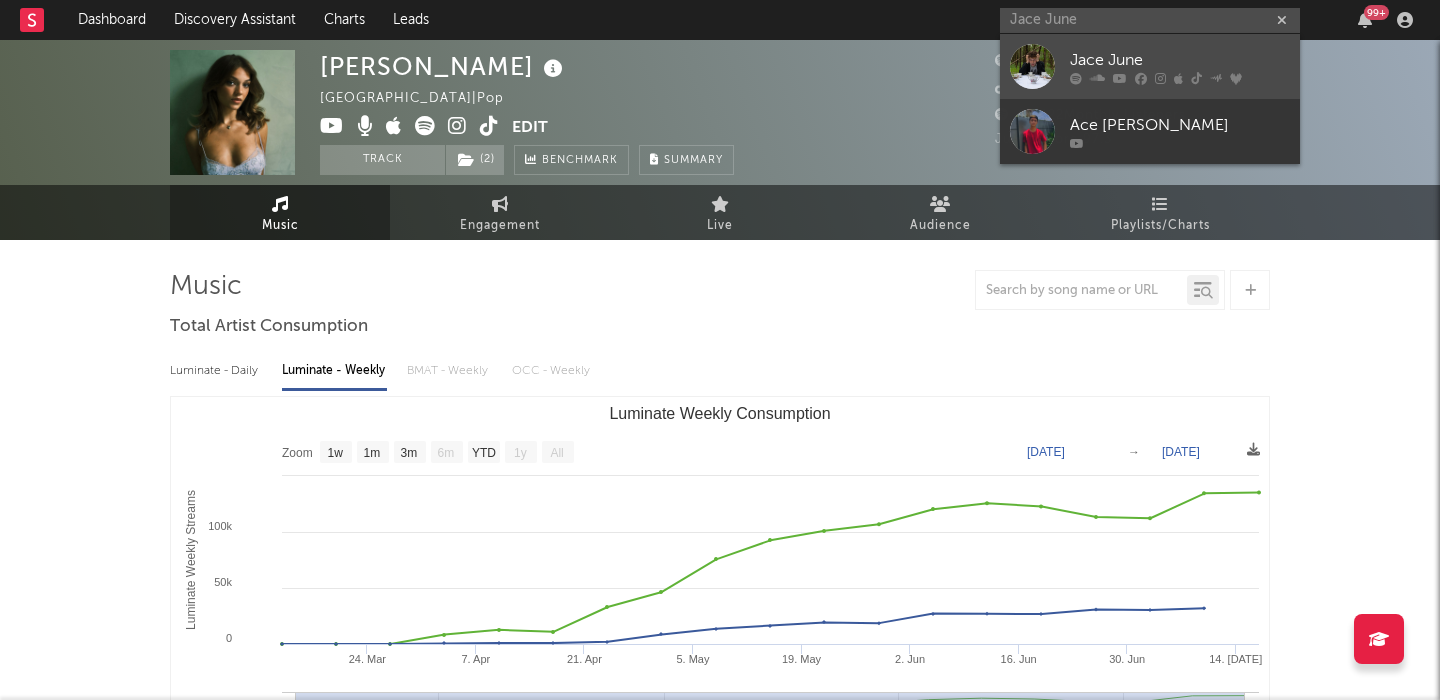 click at bounding box center (1180, 78) 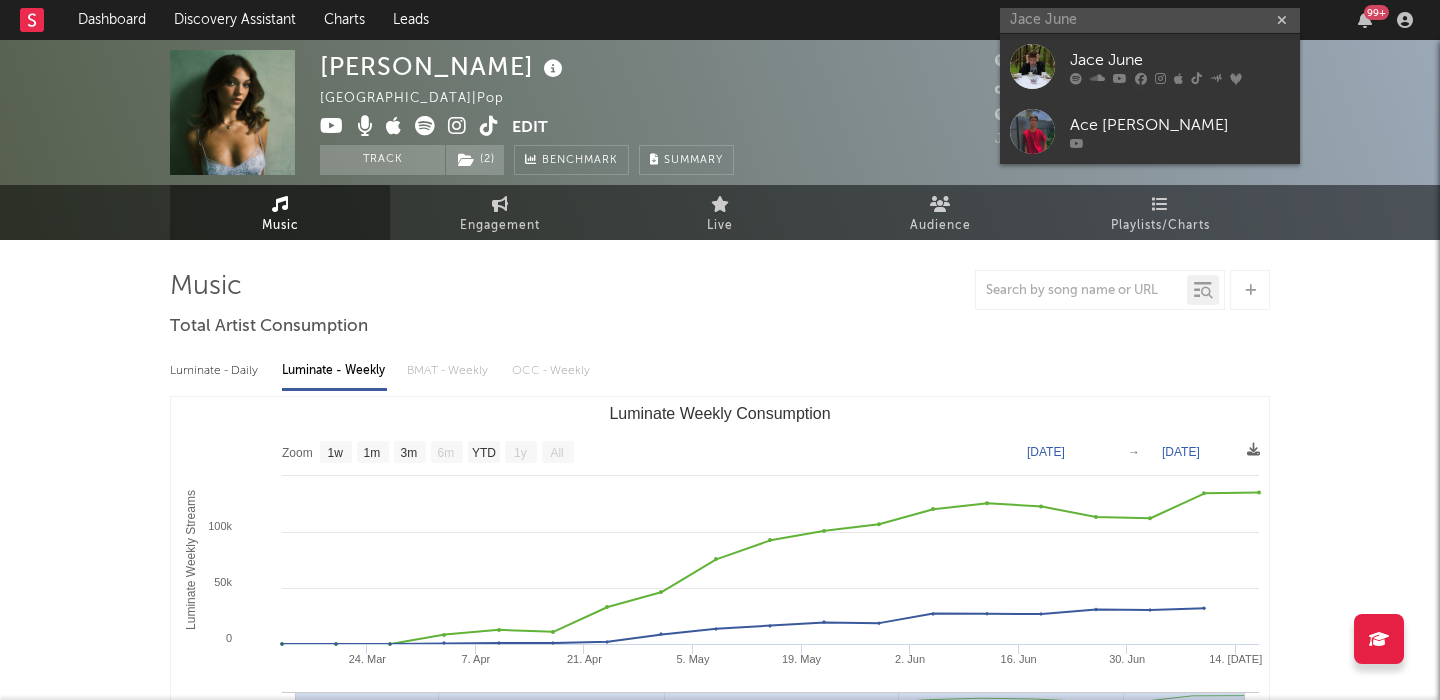 type 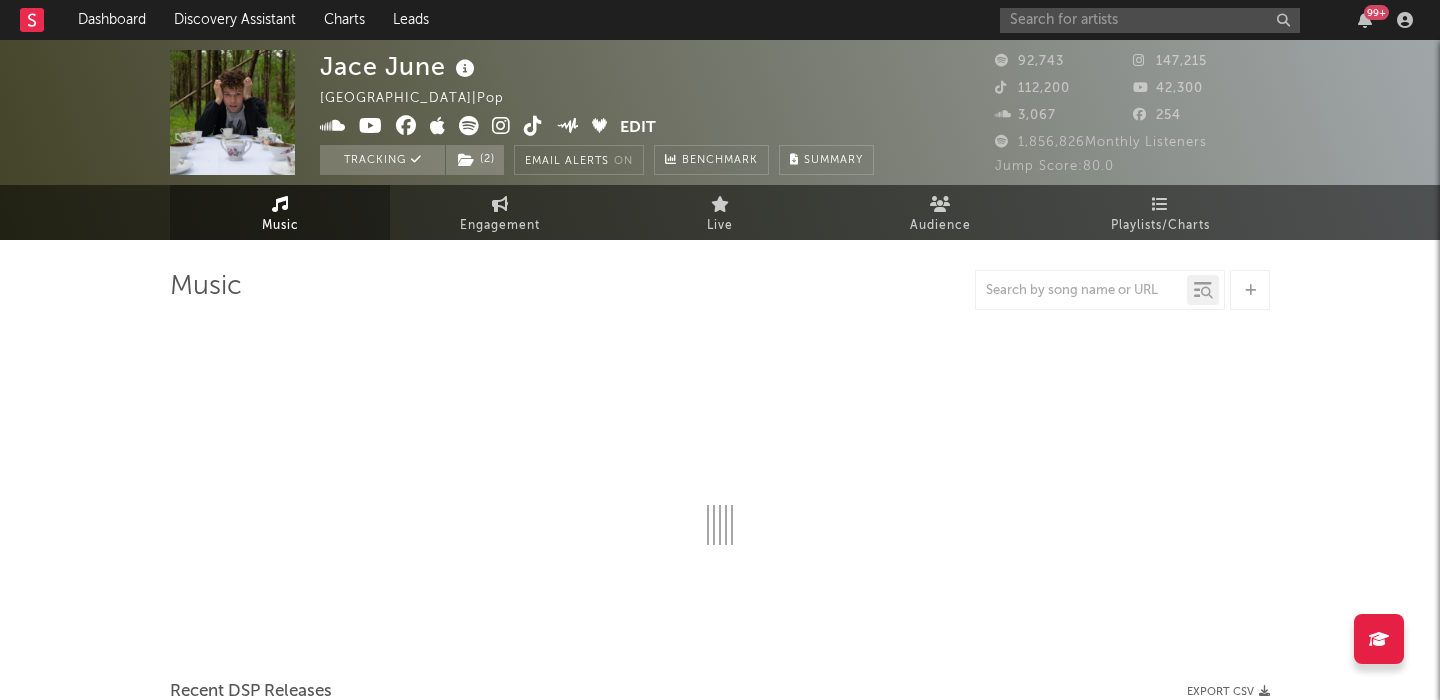 select on "6m" 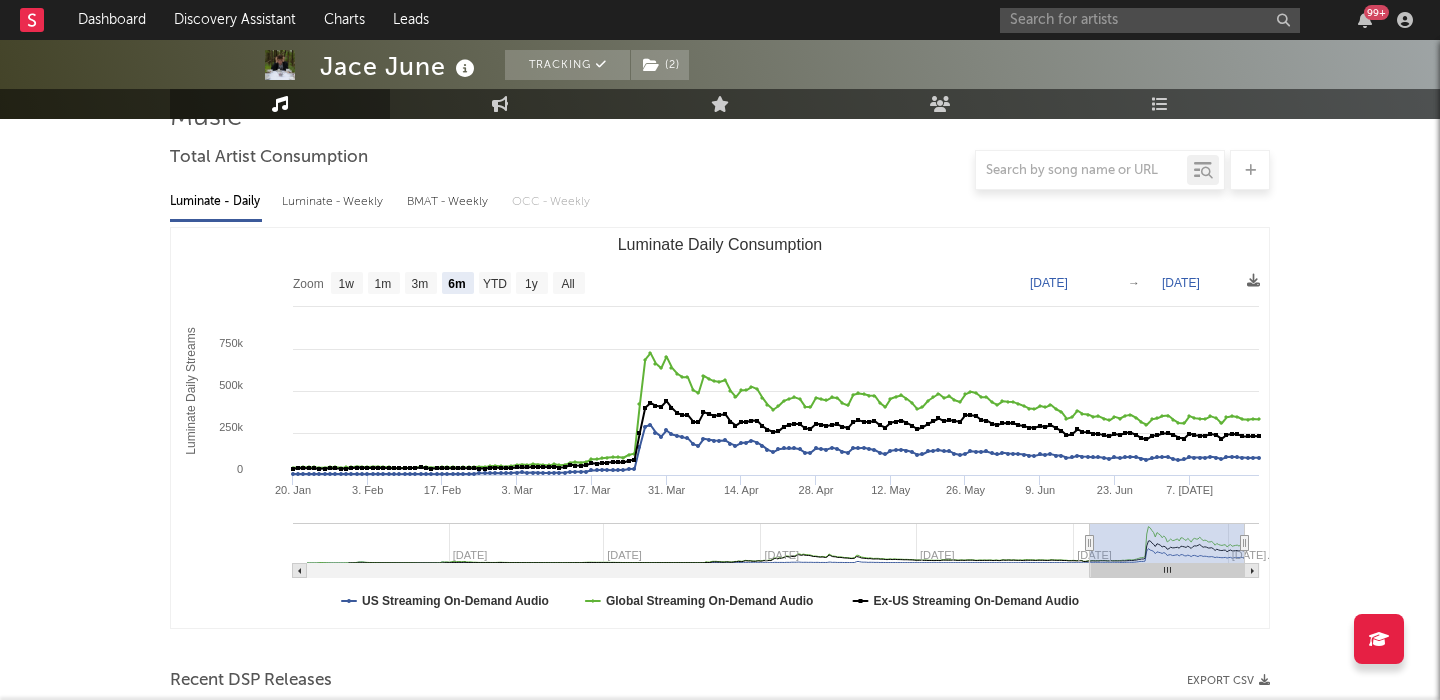 scroll, scrollTop: 170, scrollLeft: 0, axis: vertical 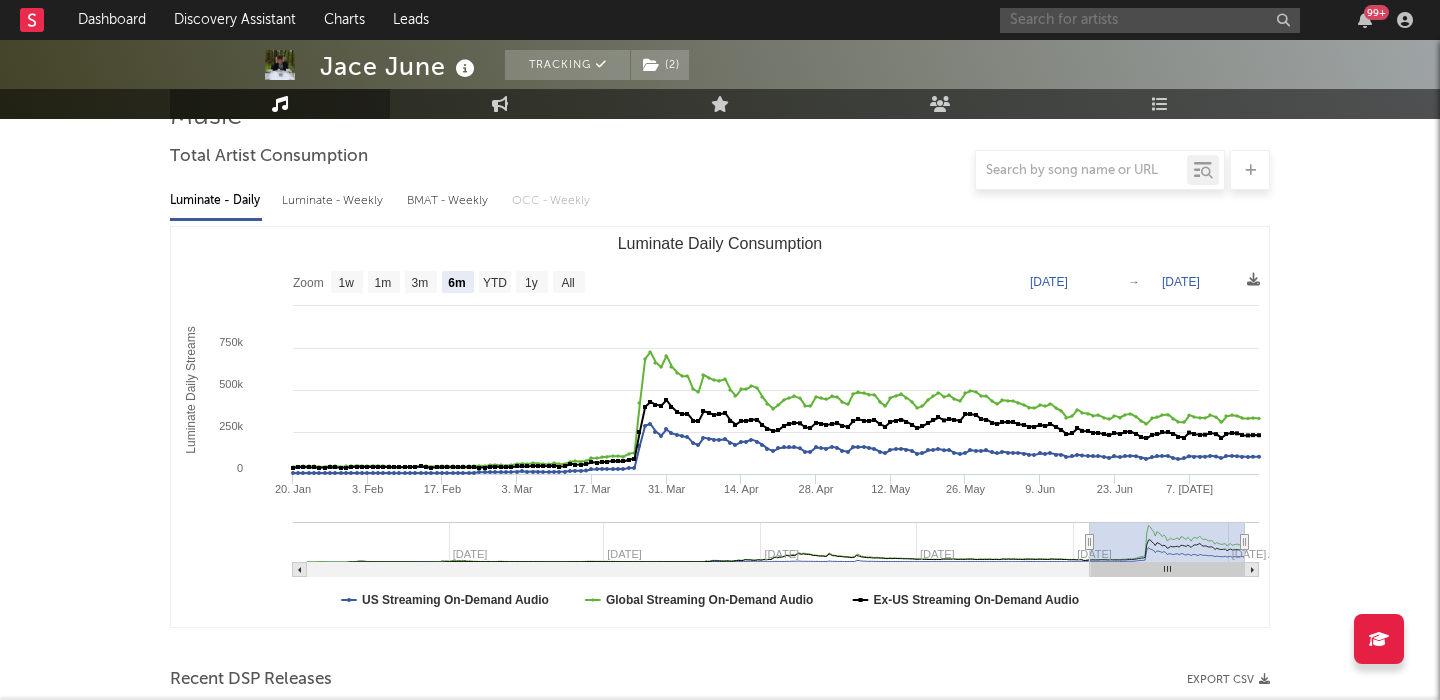 click at bounding box center [1150, 20] 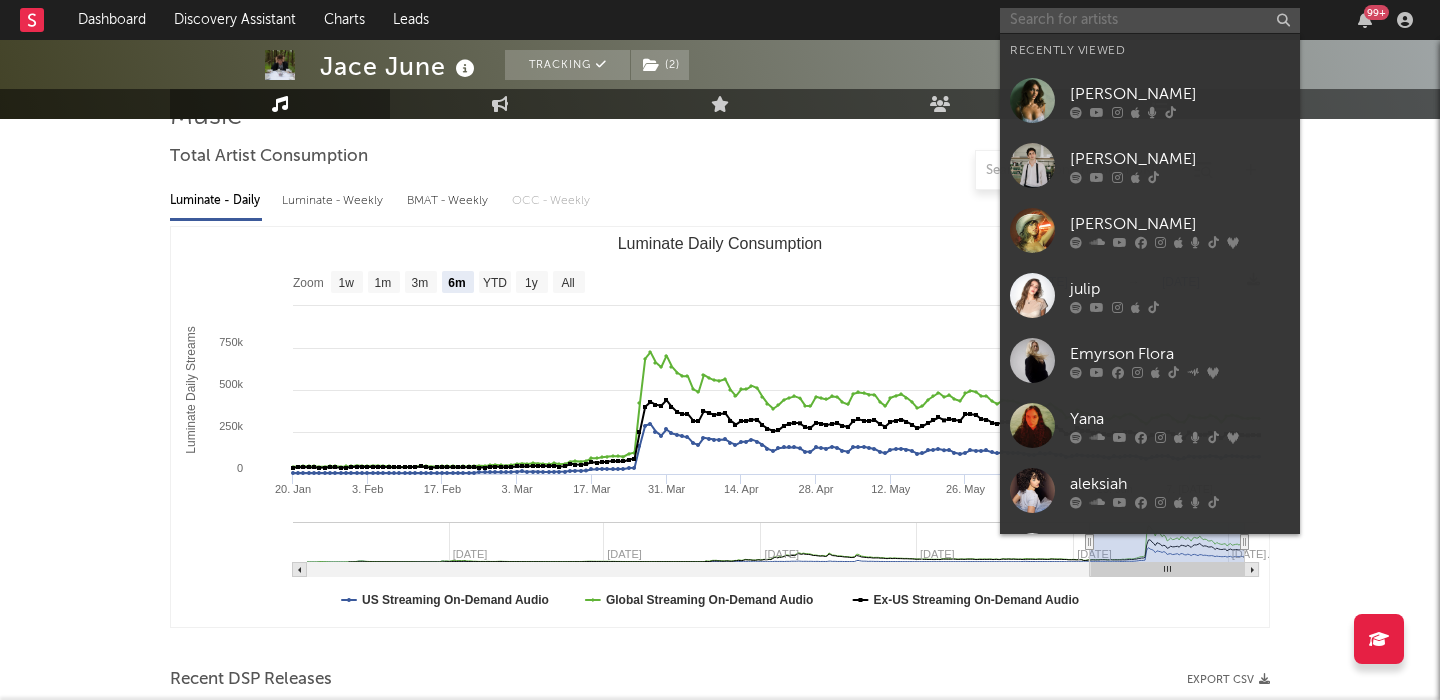 paste on "Earth to Eve" 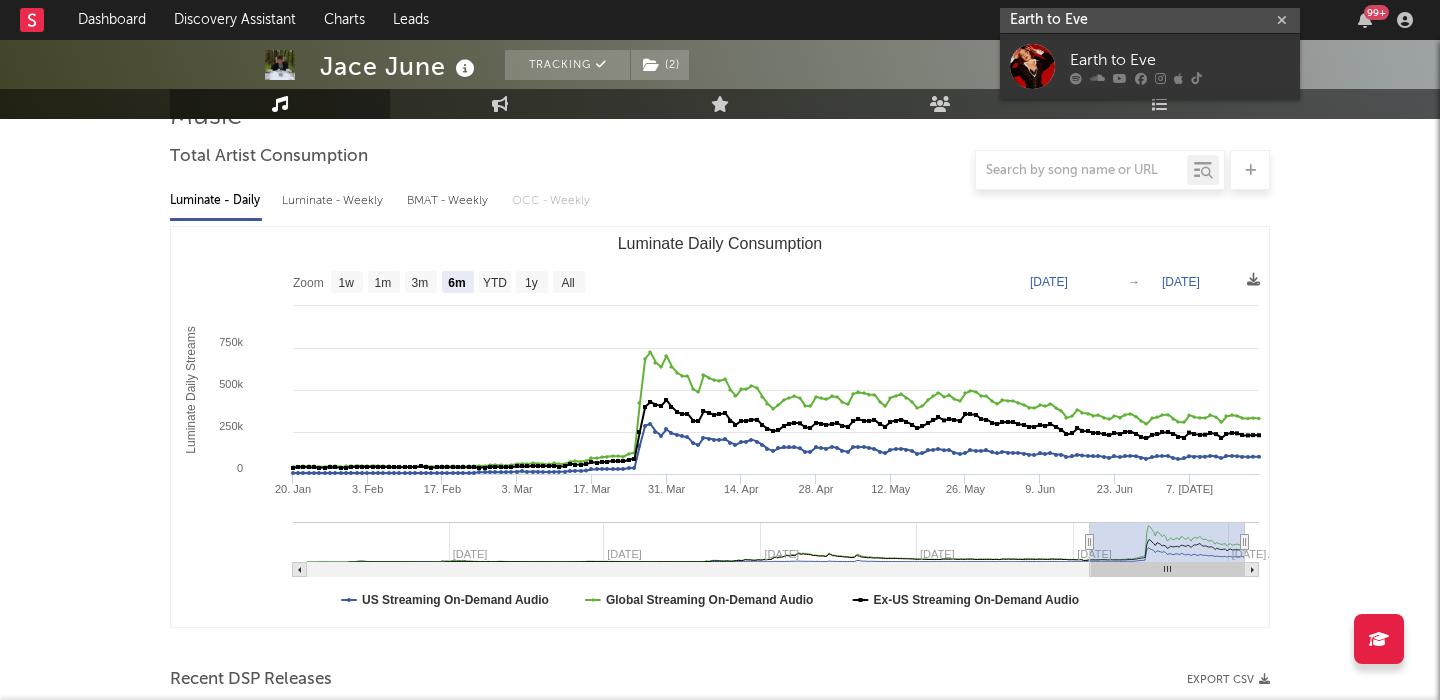 type on "Earth to Eve" 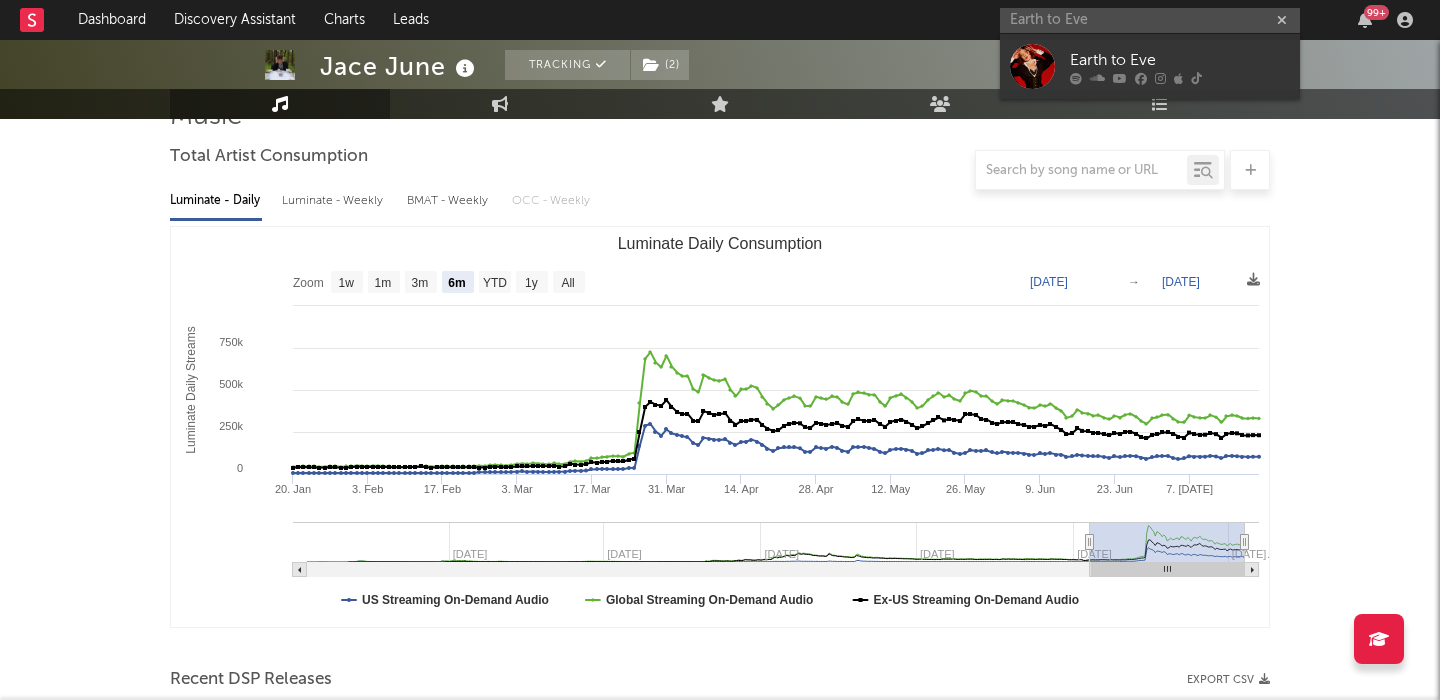 click on "Earth to Eve" at bounding box center (1180, 60) 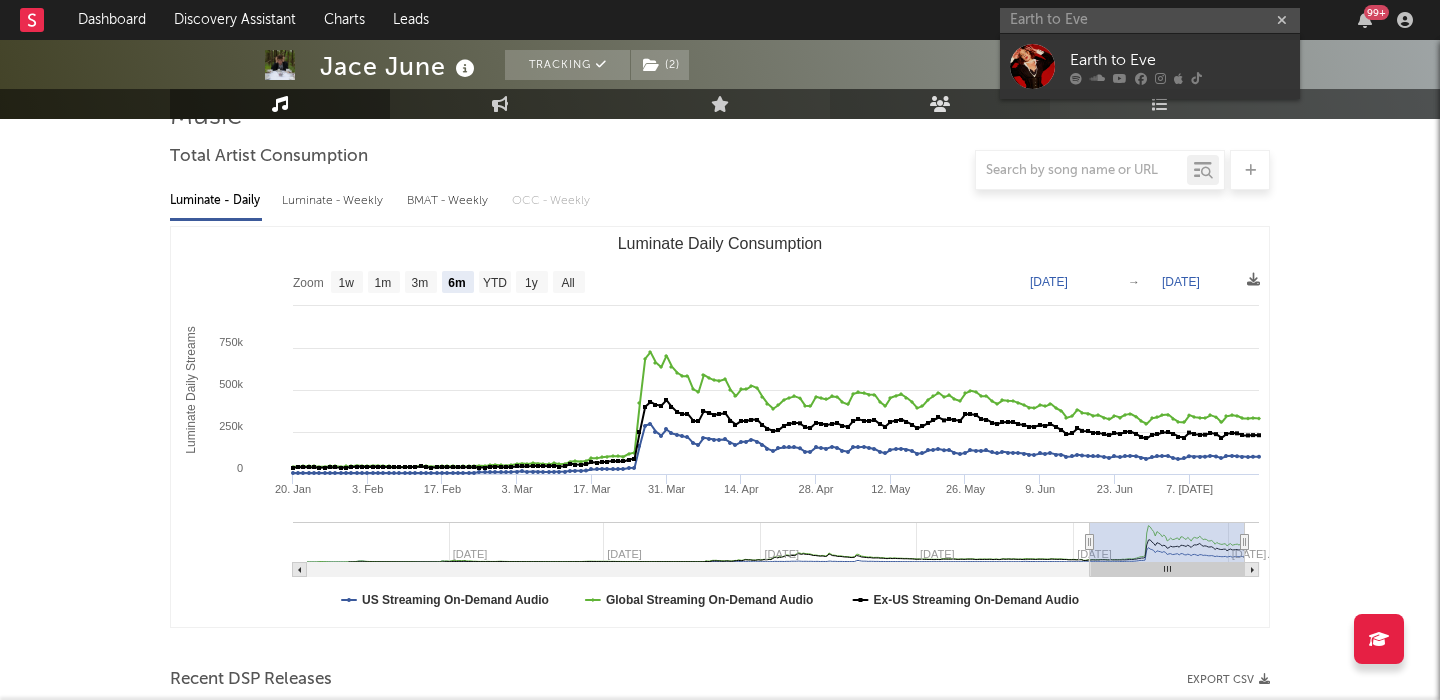 type 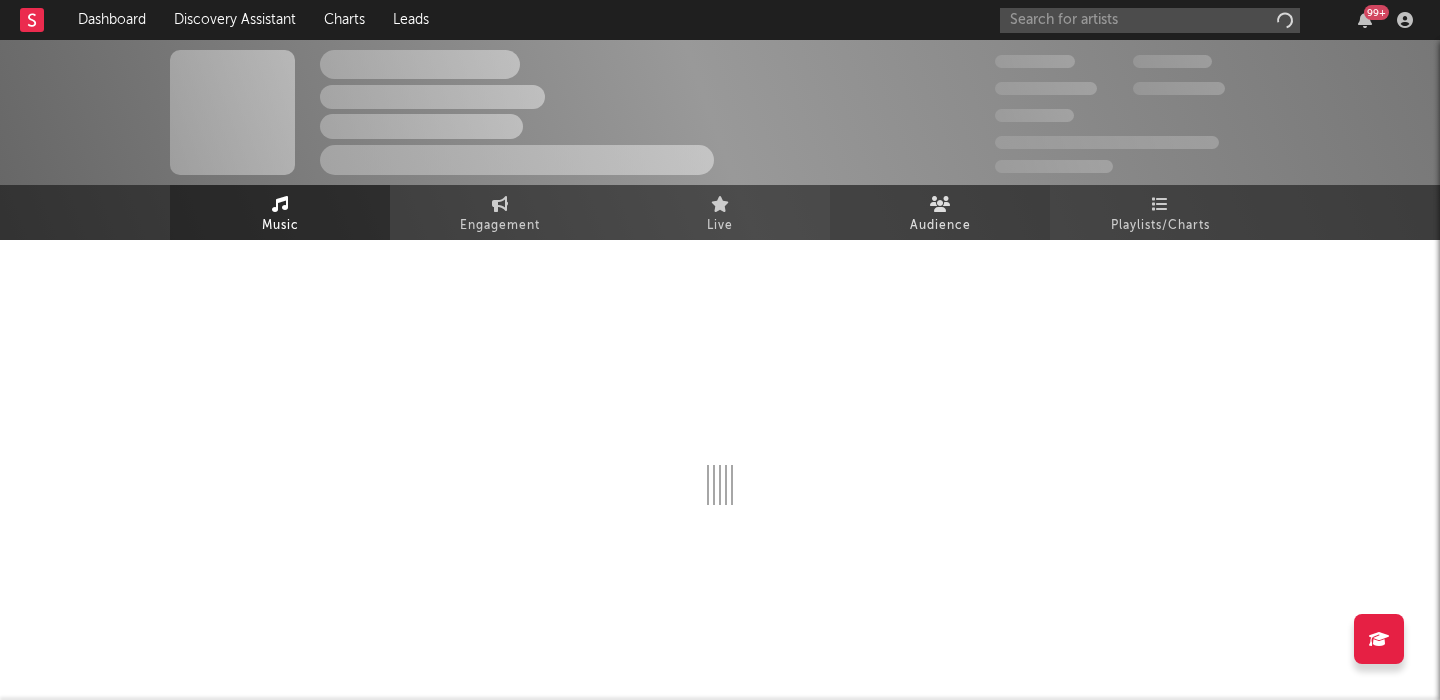 scroll, scrollTop: 0, scrollLeft: 0, axis: both 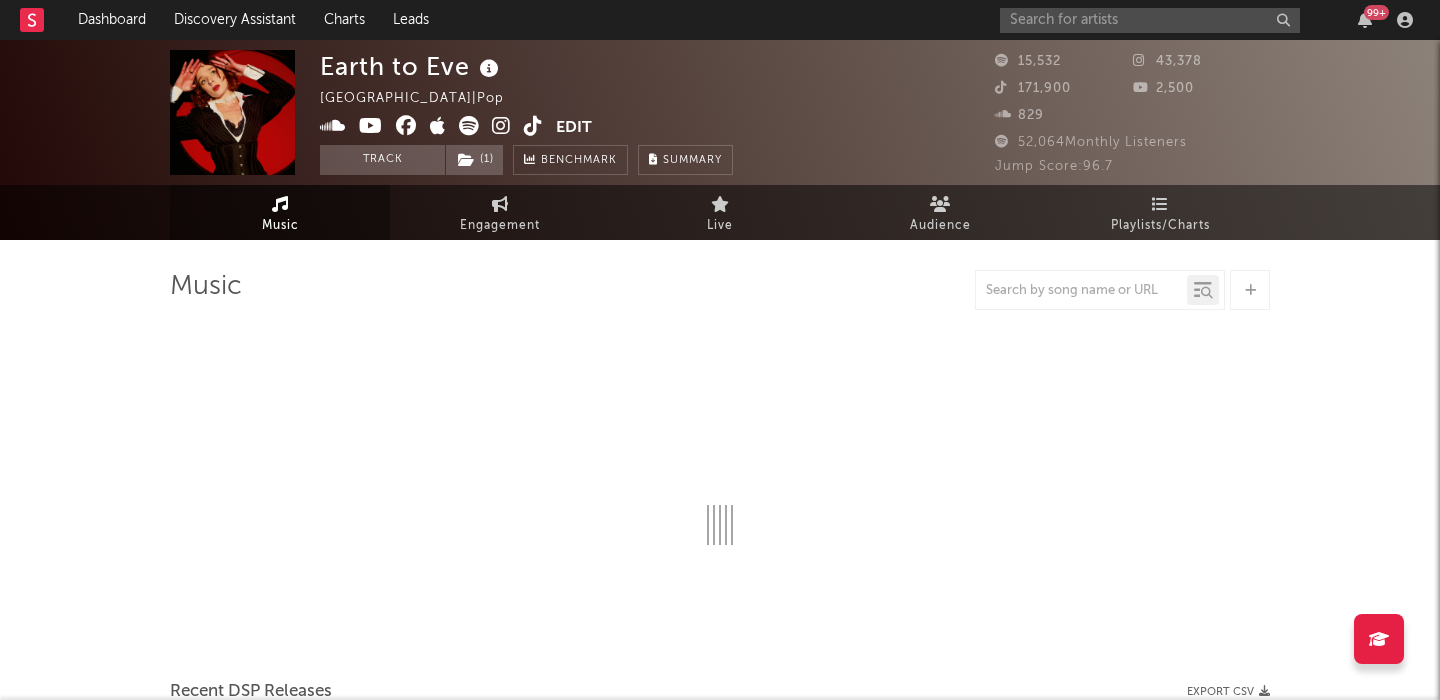 select on "6m" 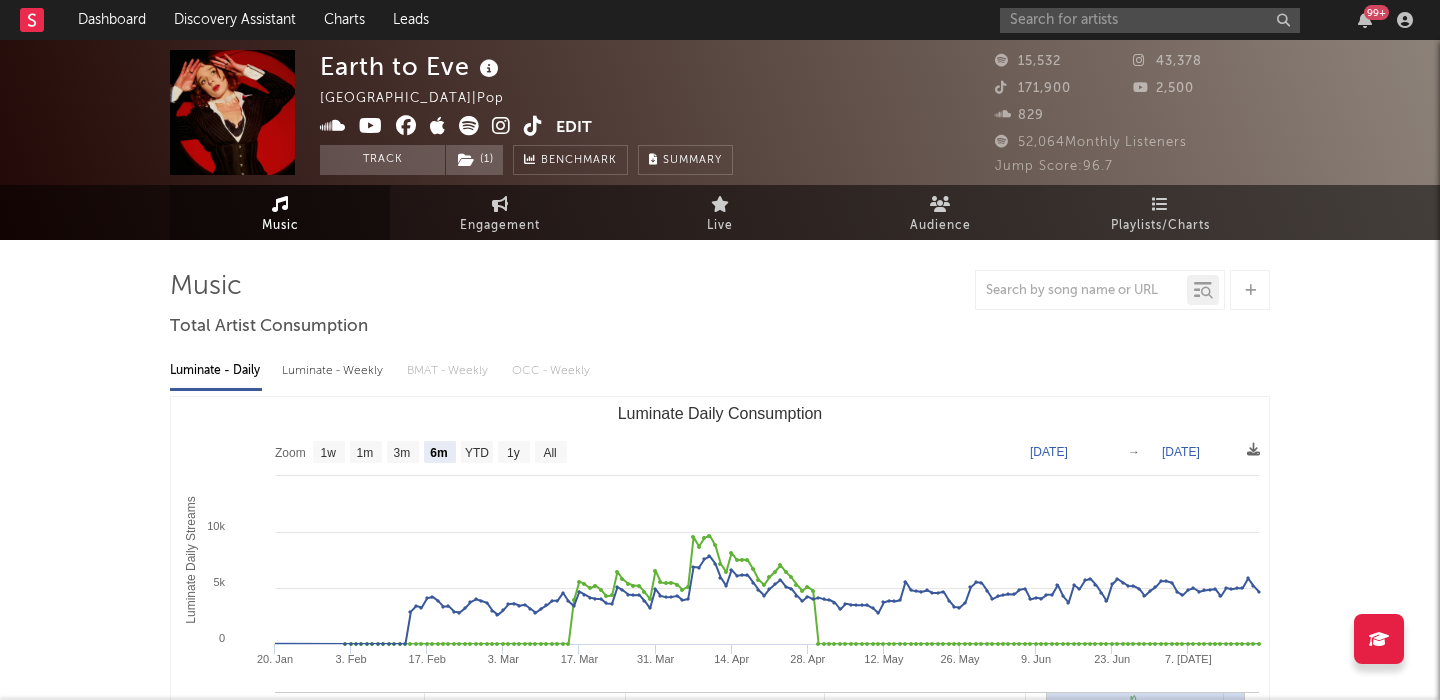 click on "Luminate - Weekly" at bounding box center [334, 371] 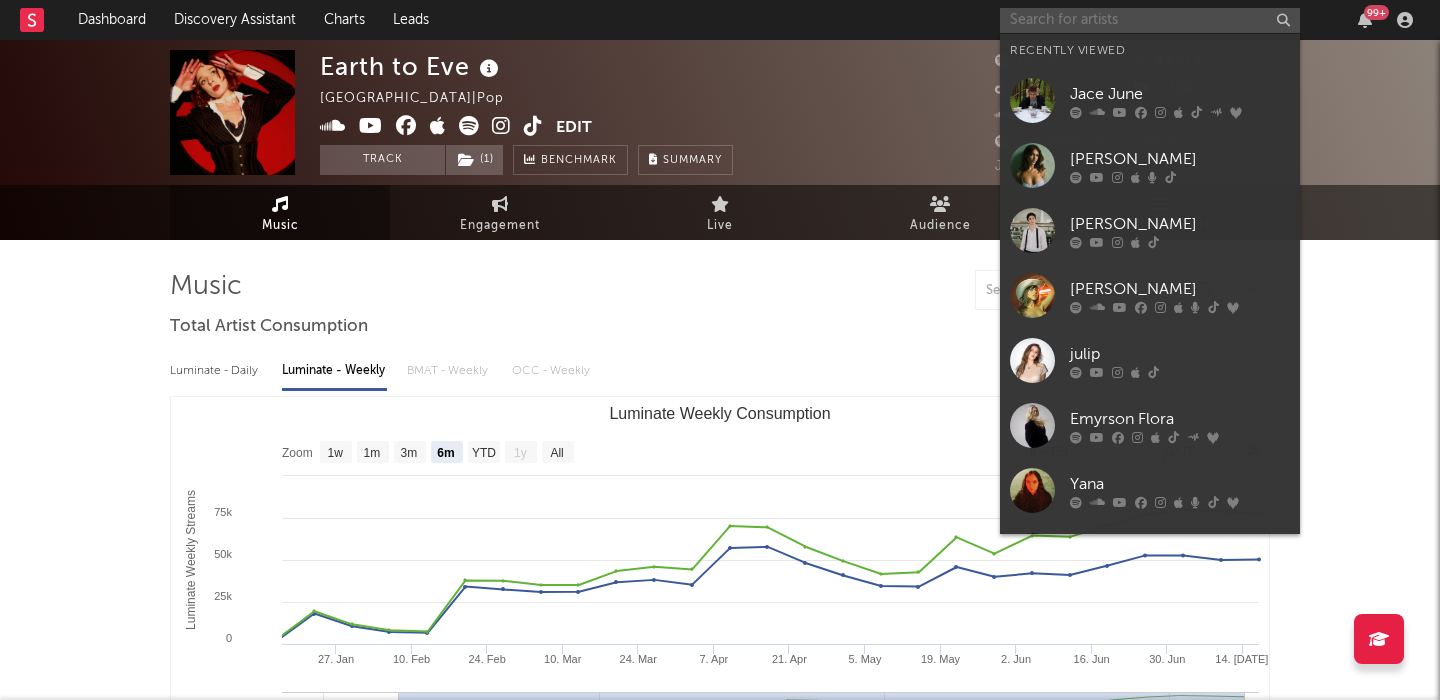 click at bounding box center (1150, 20) 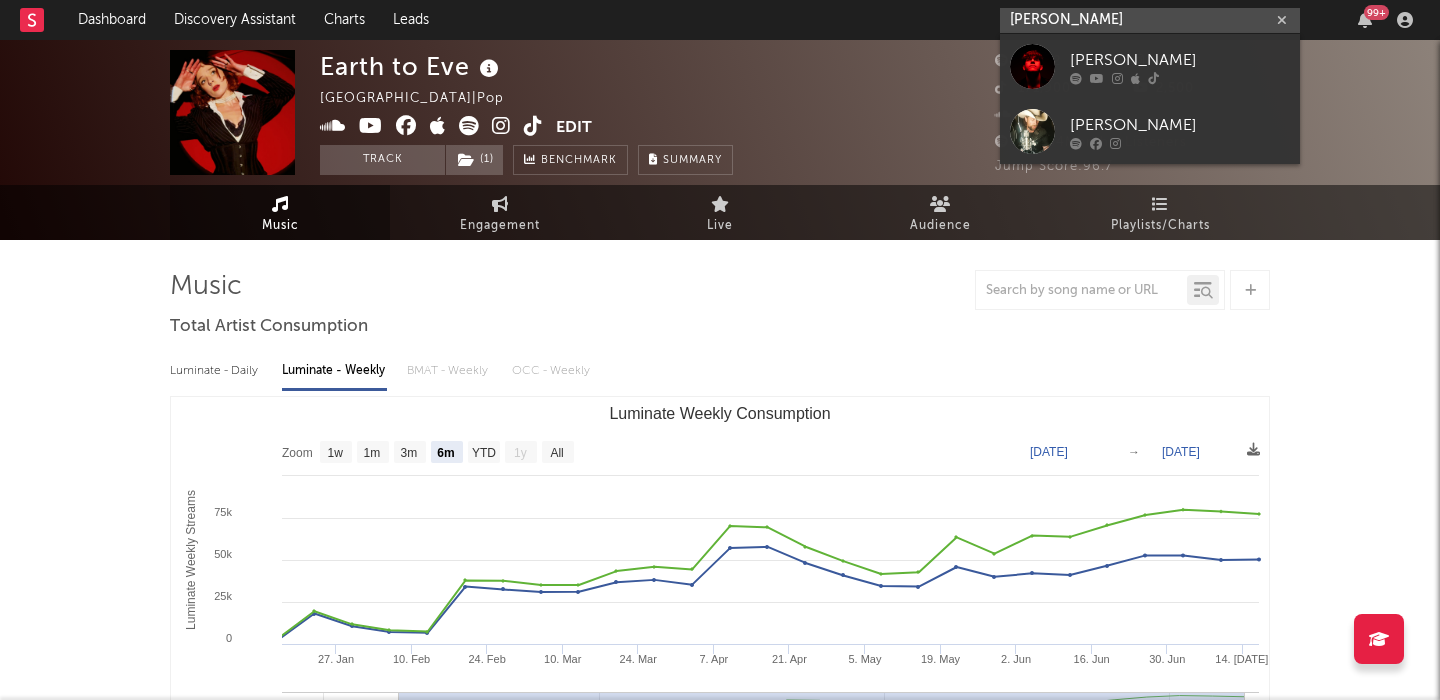 type on "Tommy Lyon" 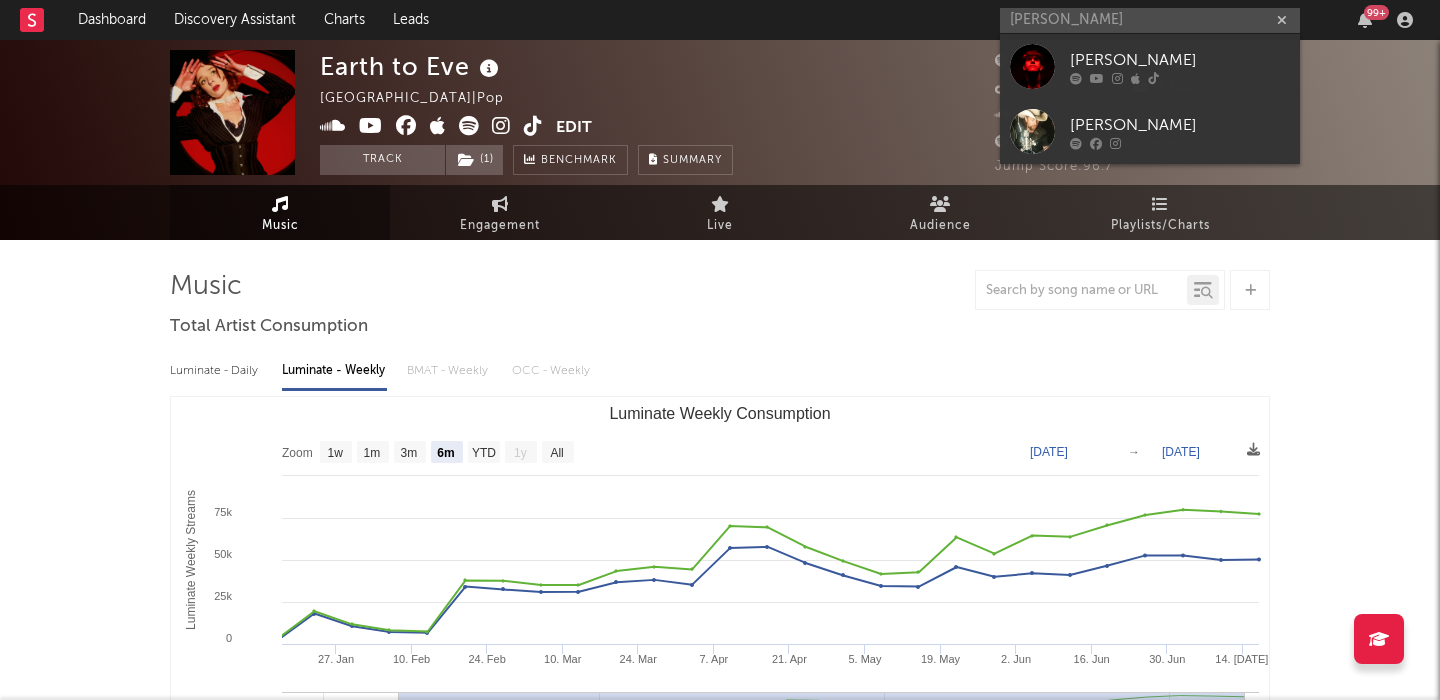 click on "Tommy Lyon" at bounding box center (1180, 60) 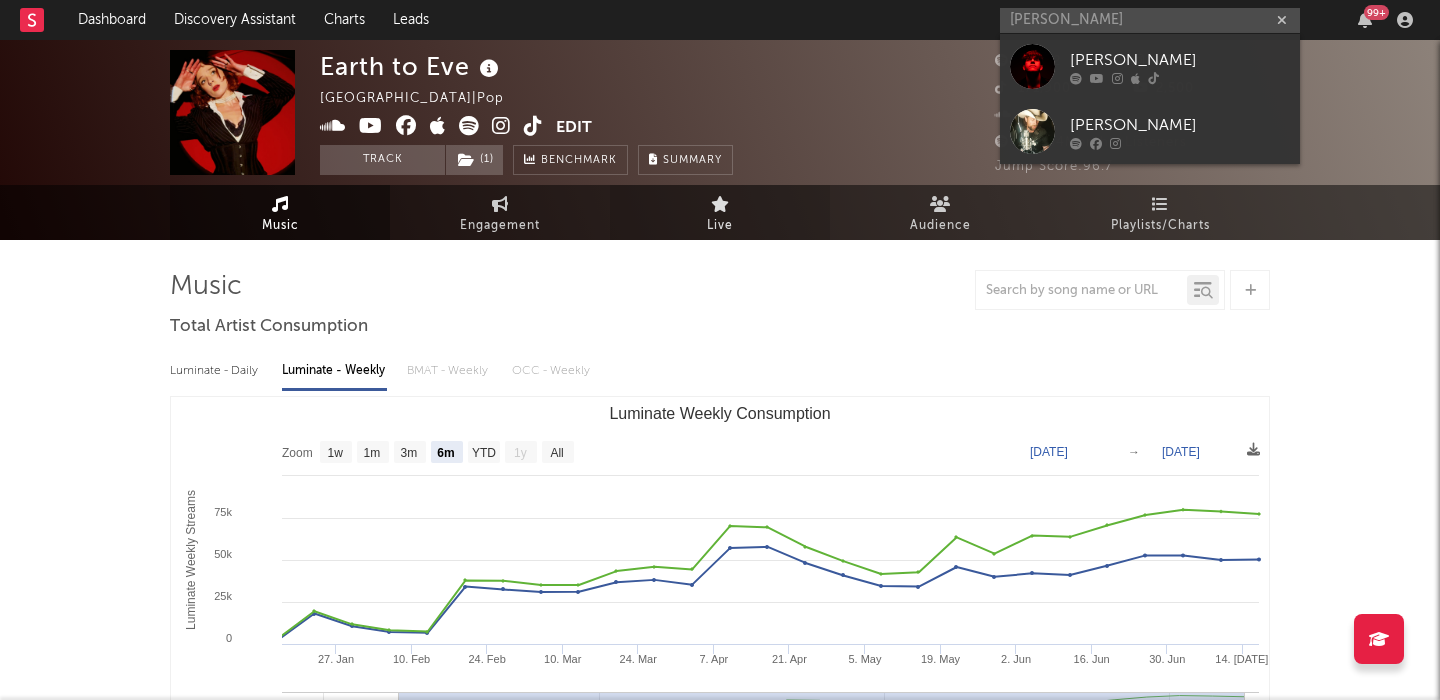 type 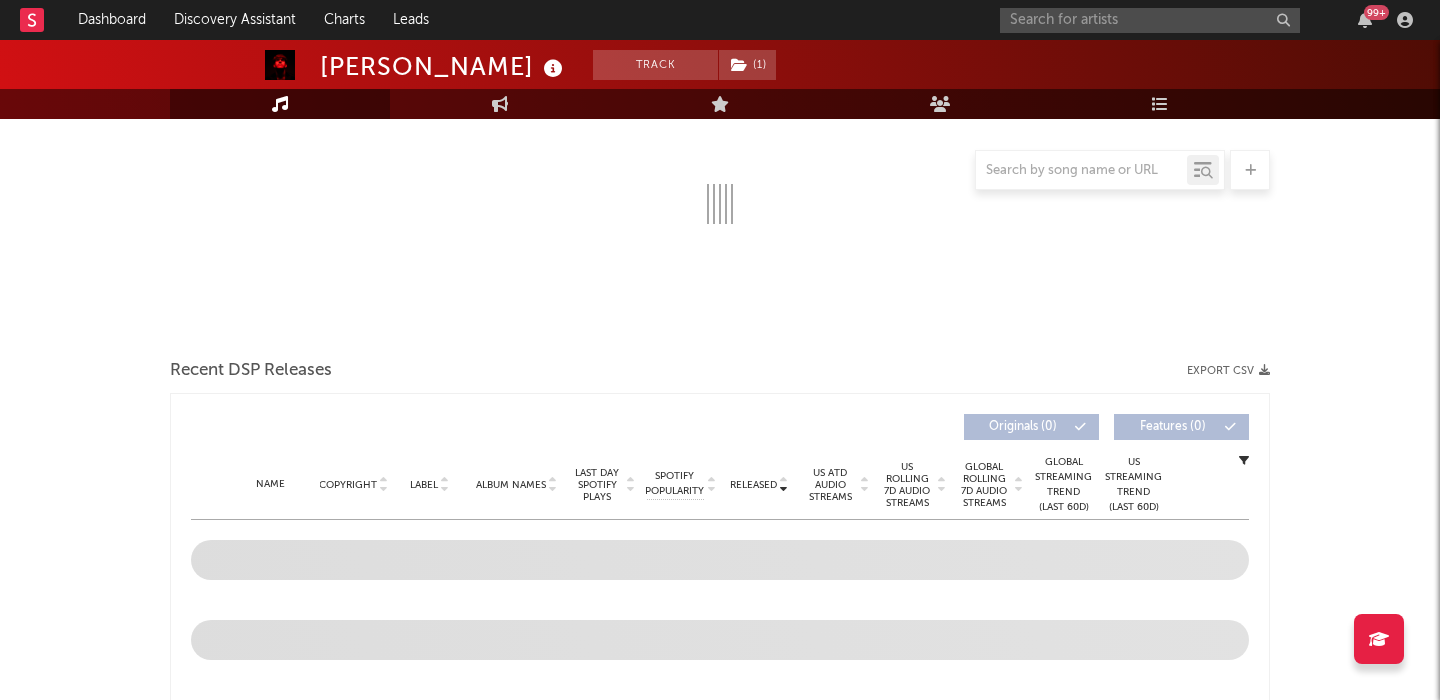 scroll, scrollTop: 343, scrollLeft: 0, axis: vertical 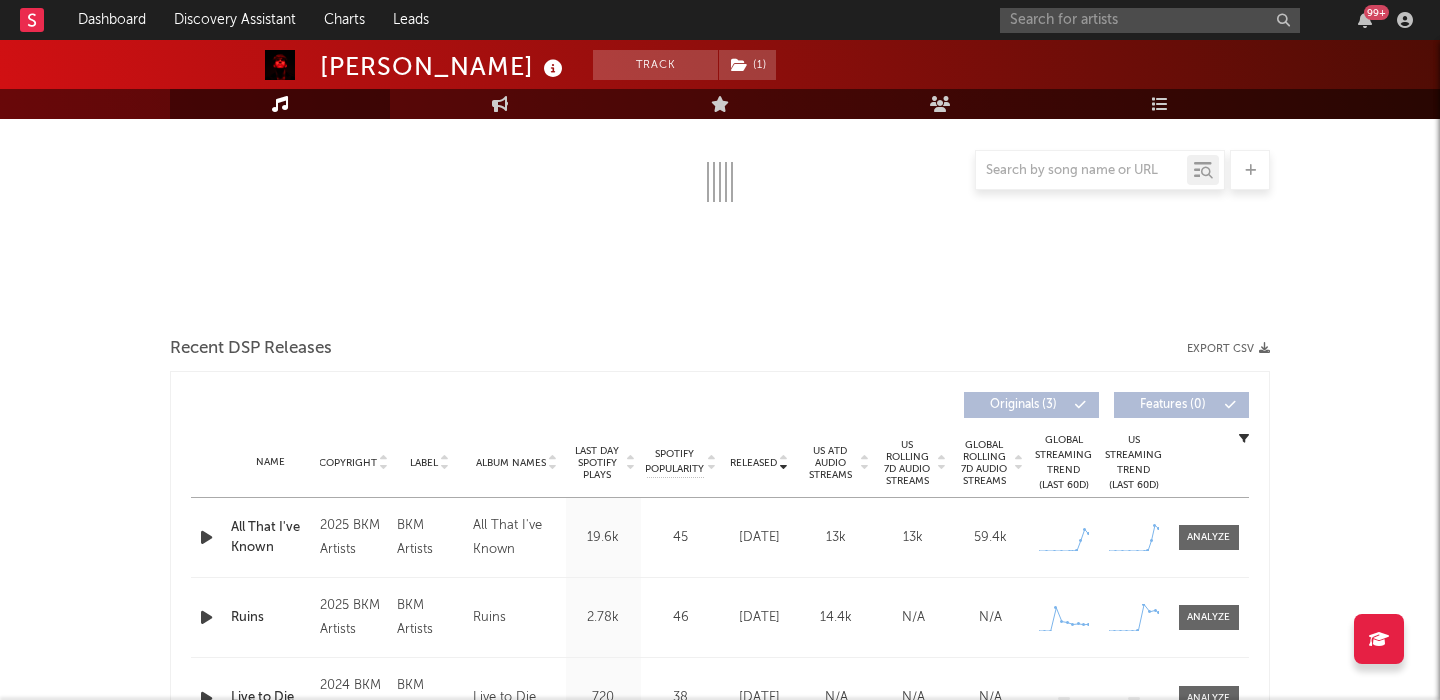 select on "1w" 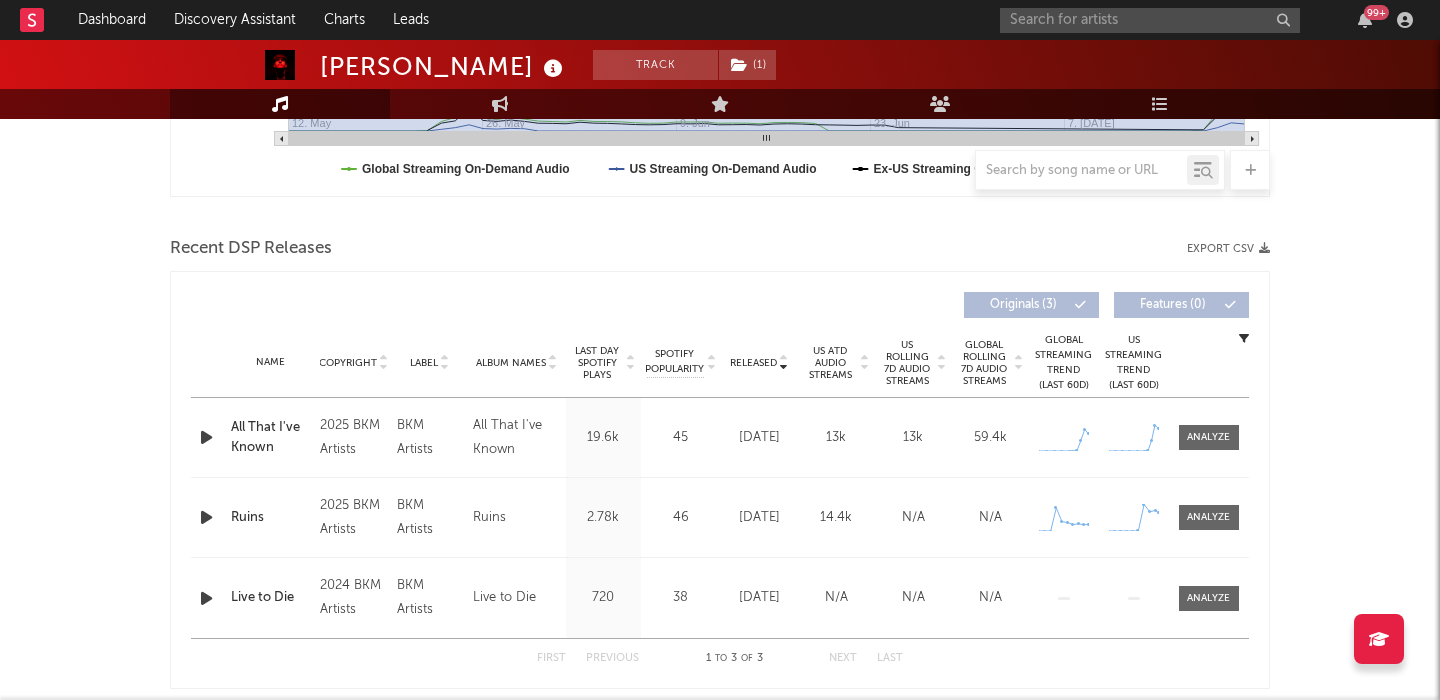 scroll, scrollTop: 609, scrollLeft: 0, axis: vertical 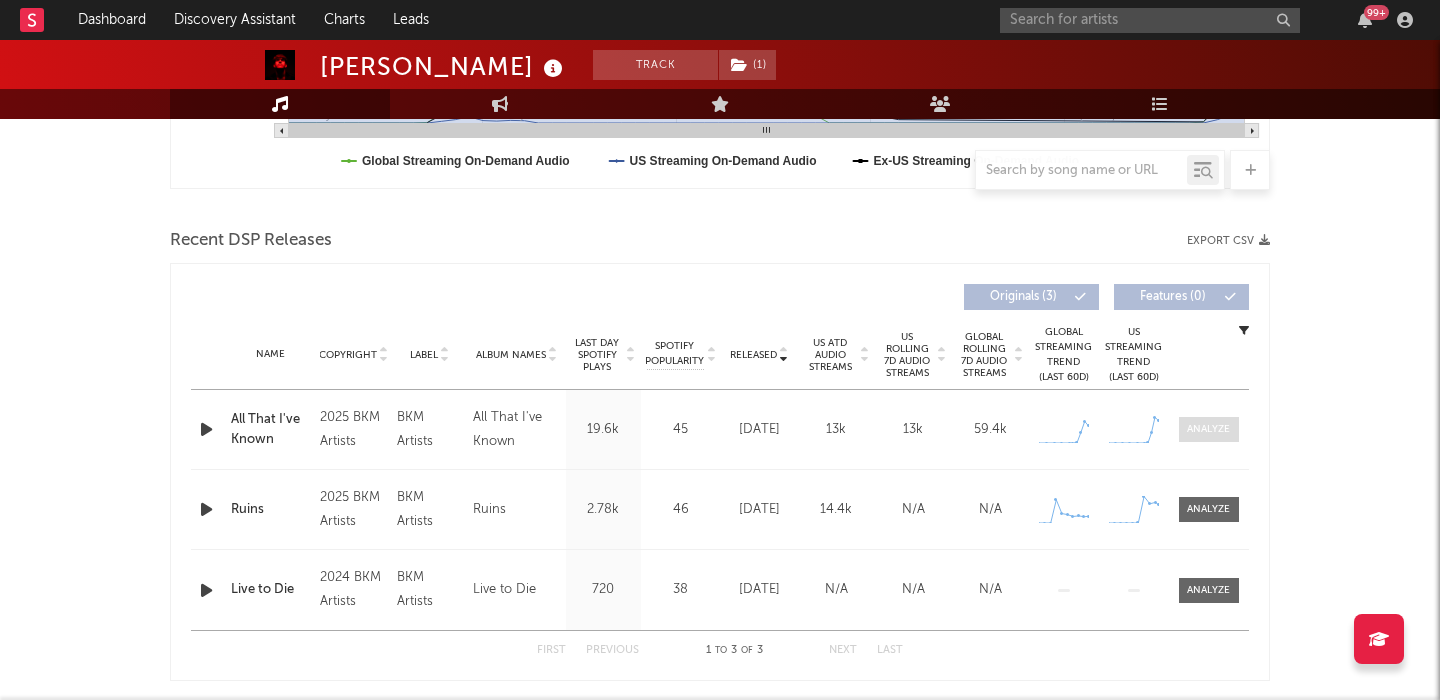 click at bounding box center (1208, 429) 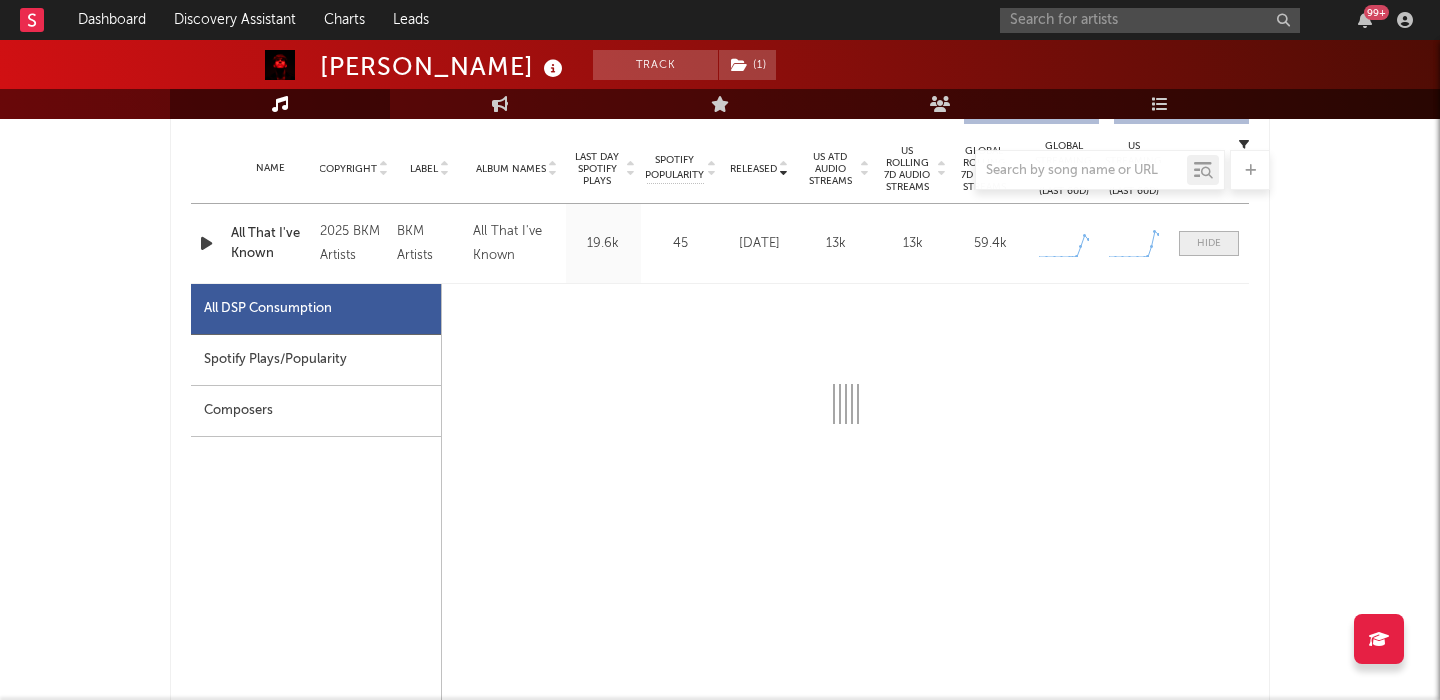 select on "1w" 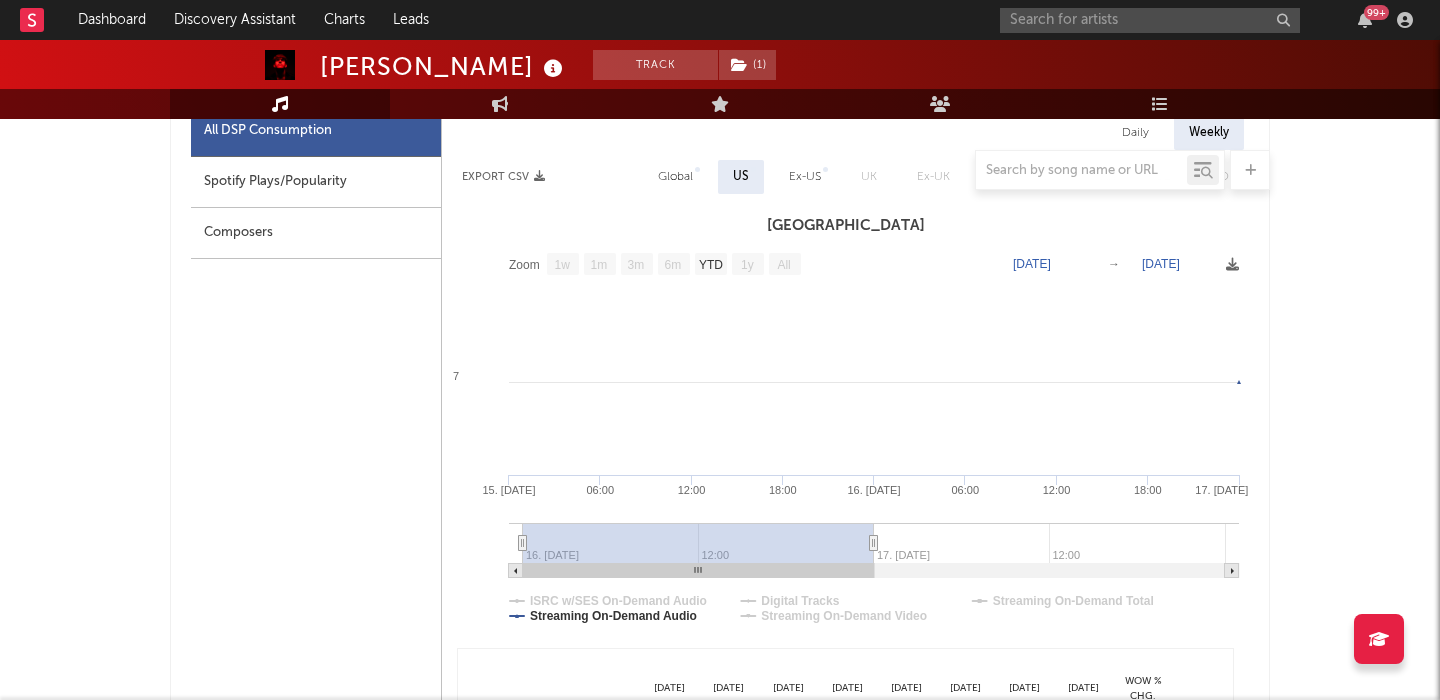 scroll, scrollTop: 837, scrollLeft: 0, axis: vertical 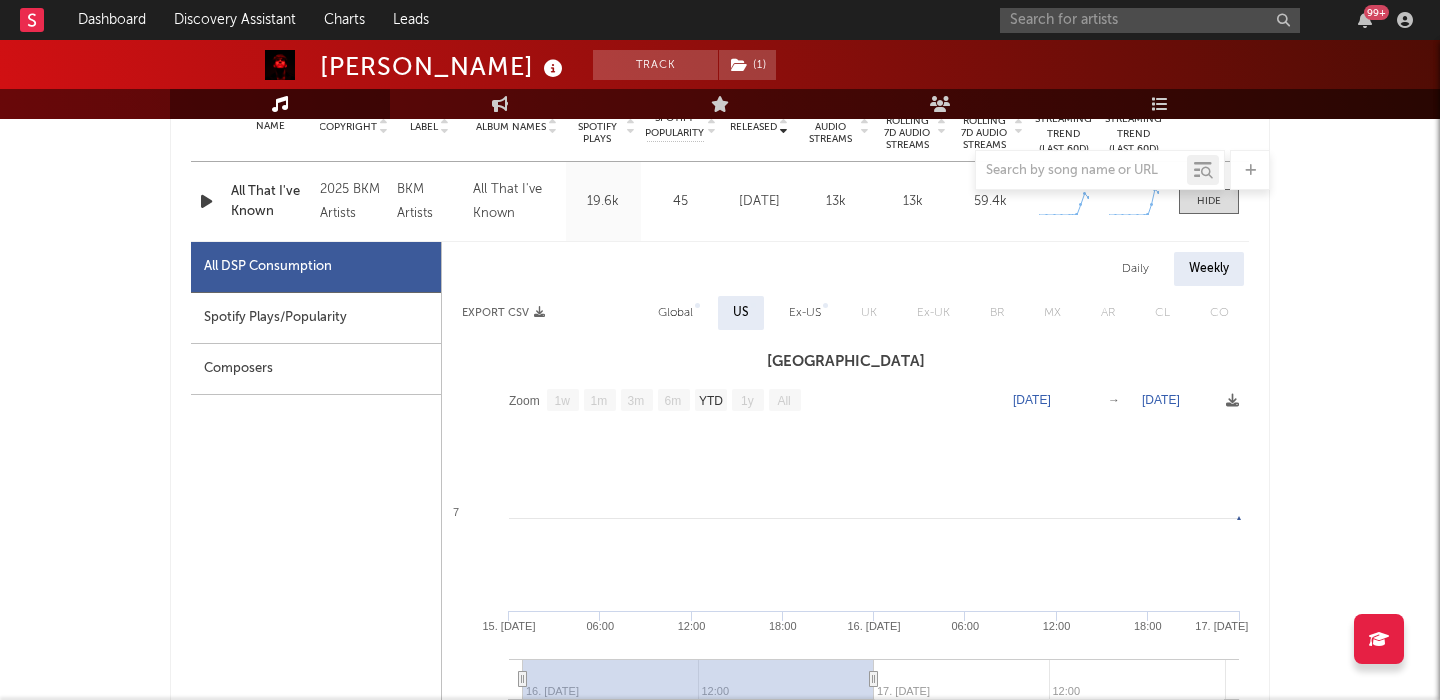 click on "Daily" at bounding box center (1135, 269) 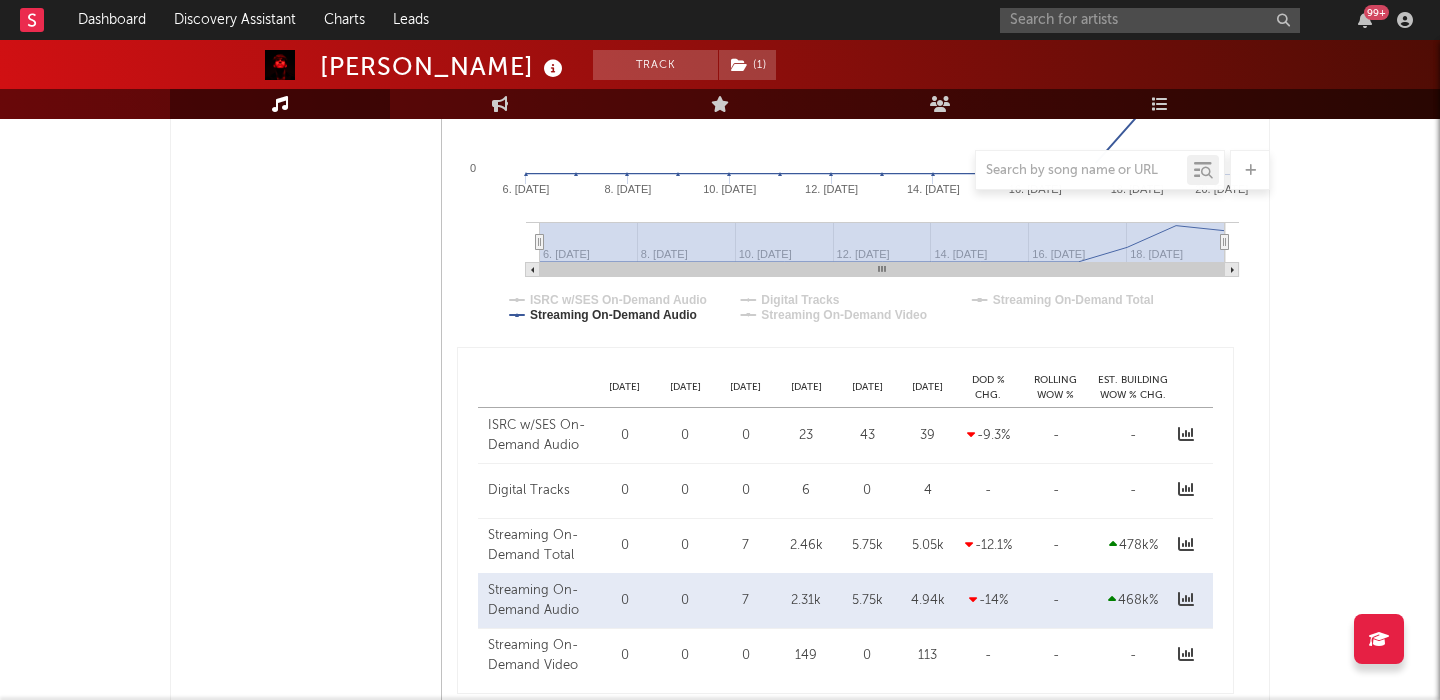 scroll, scrollTop: 864, scrollLeft: 0, axis: vertical 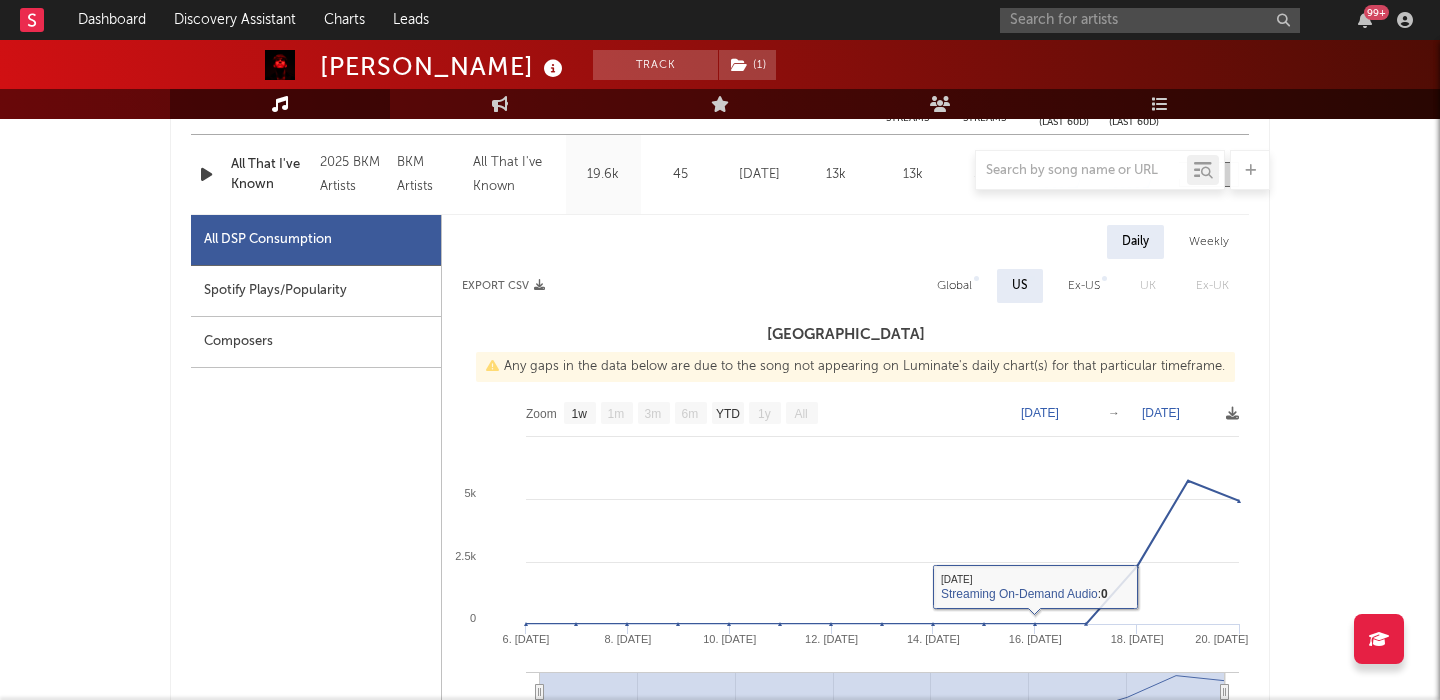 click on "Global" at bounding box center (954, 286) 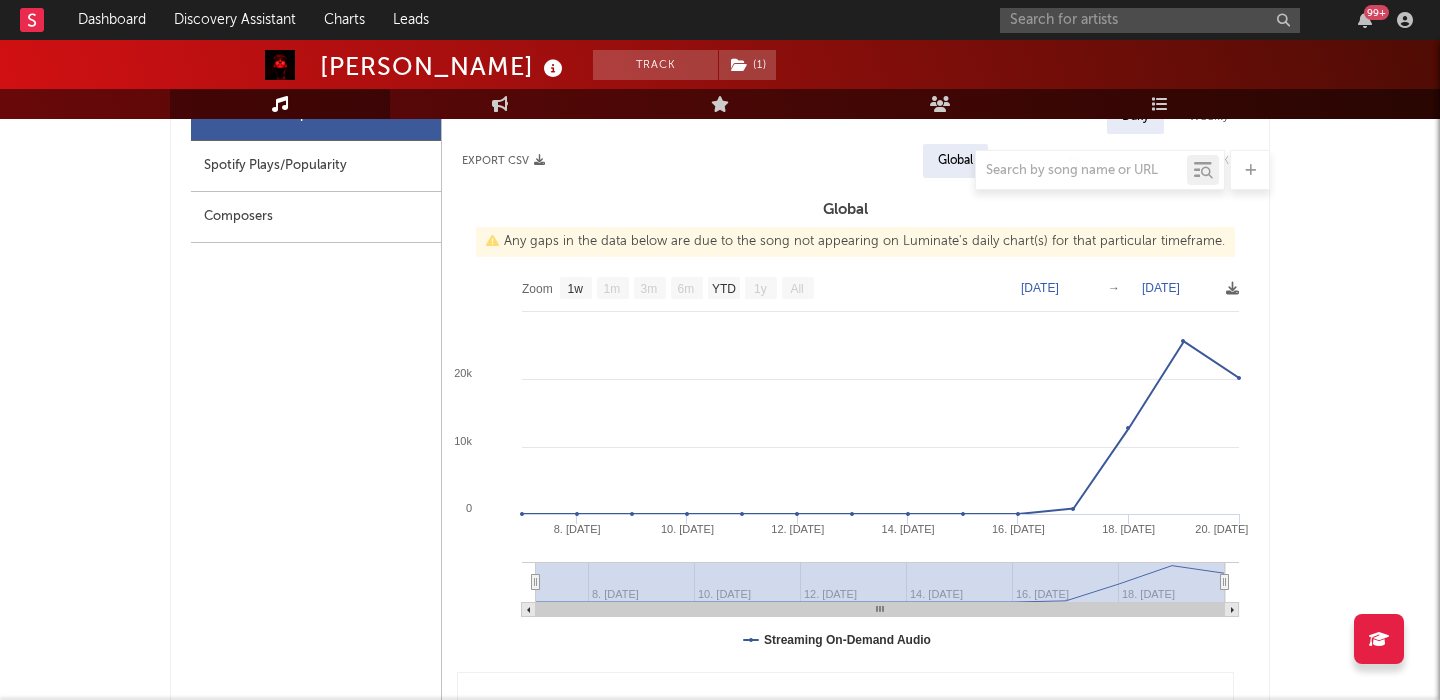 scroll, scrollTop: 1373, scrollLeft: 0, axis: vertical 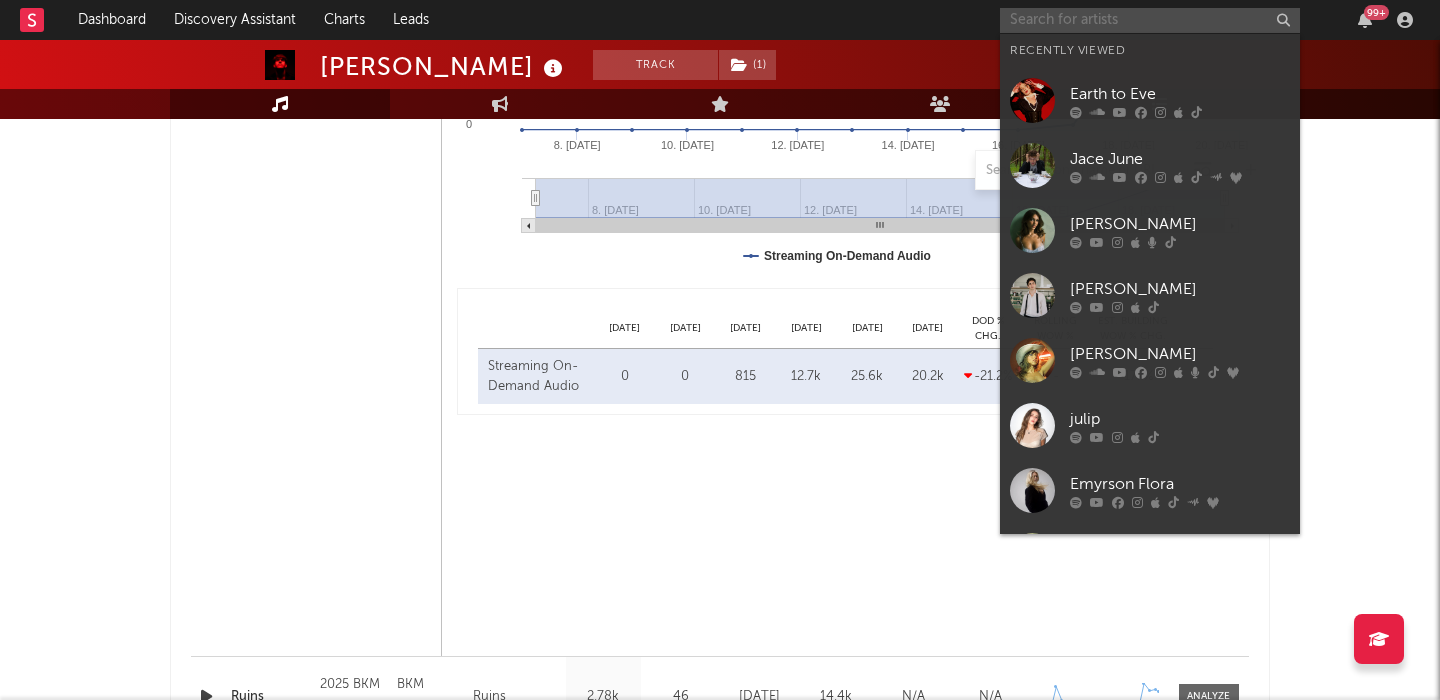 click at bounding box center [1150, 20] 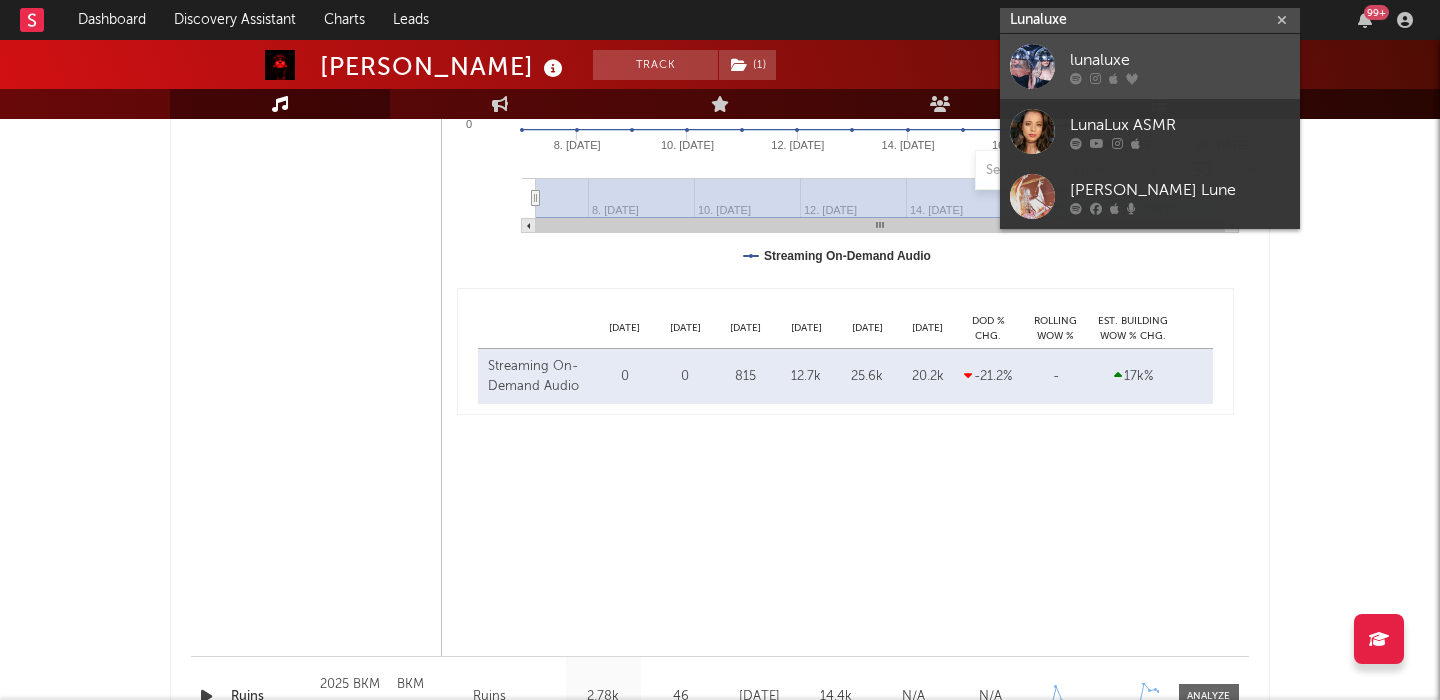 type on "Lunaluxe" 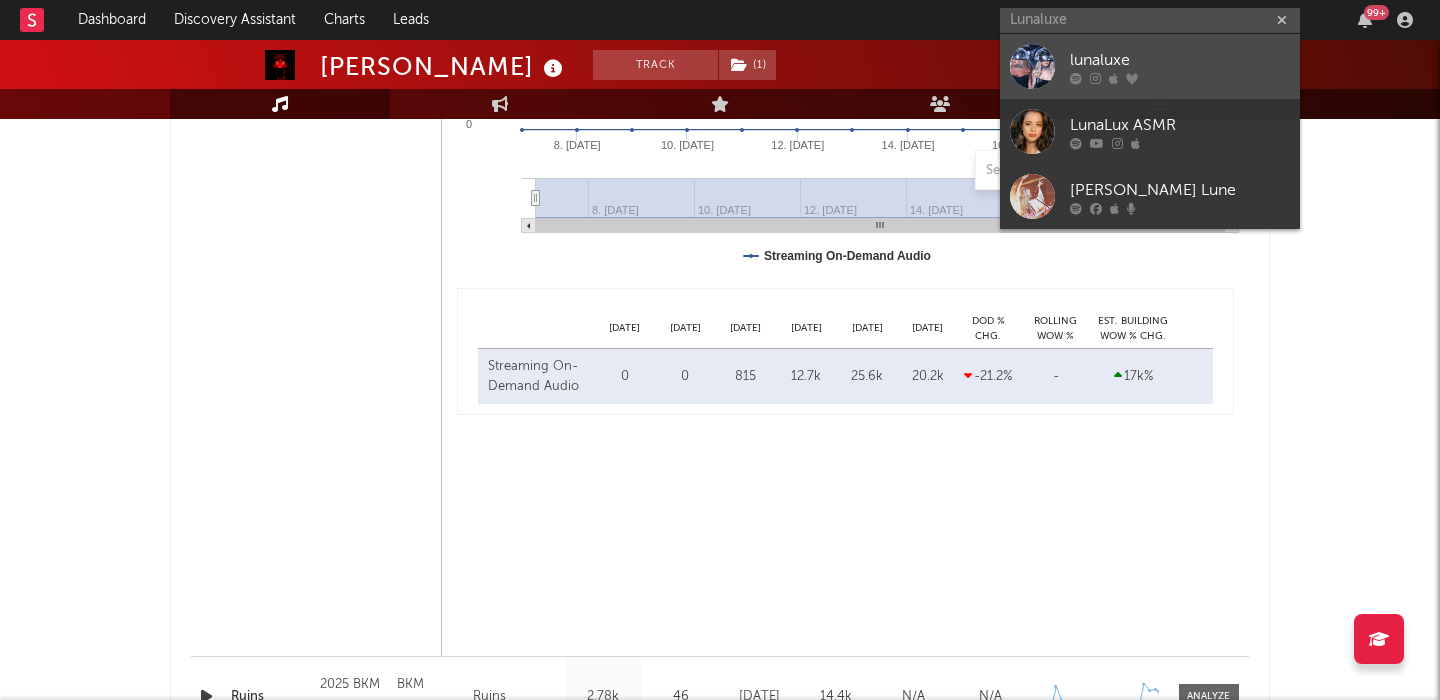 click on "lunaluxe" at bounding box center (1150, 66) 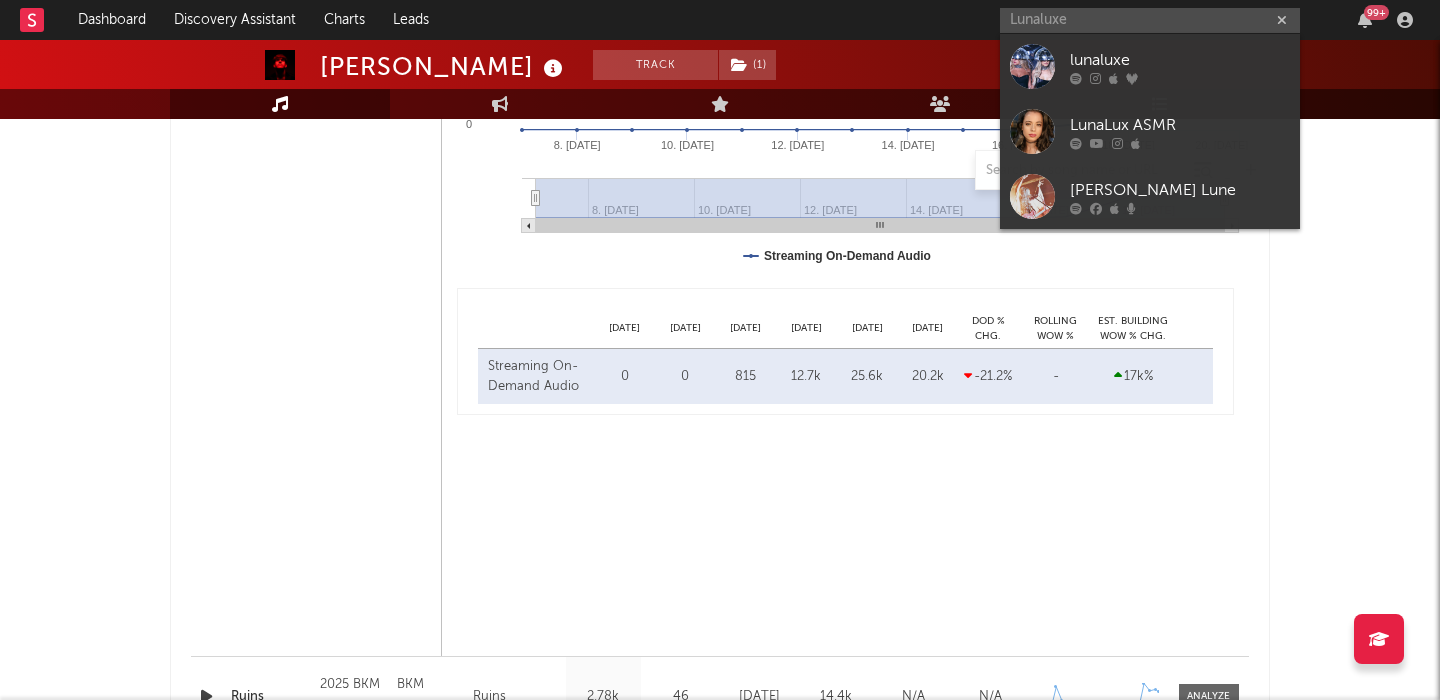 type 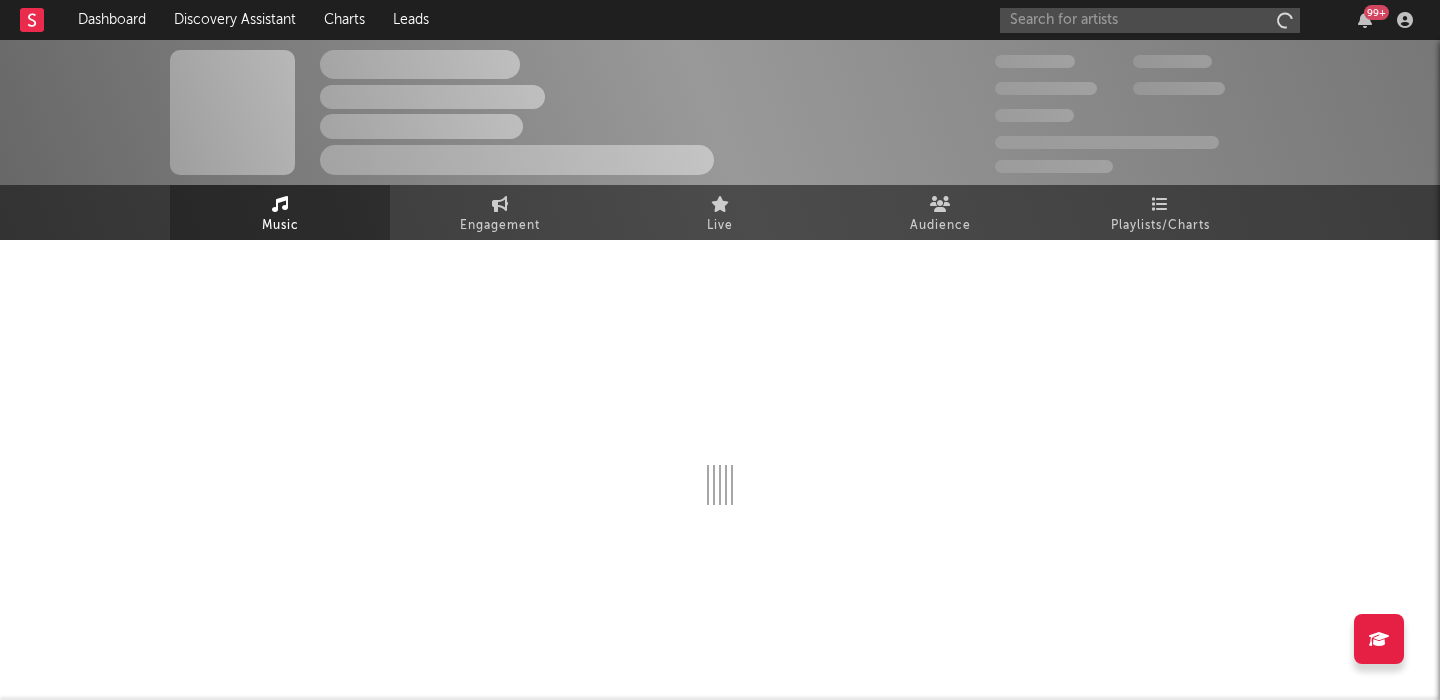 scroll, scrollTop: 0, scrollLeft: 0, axis: both 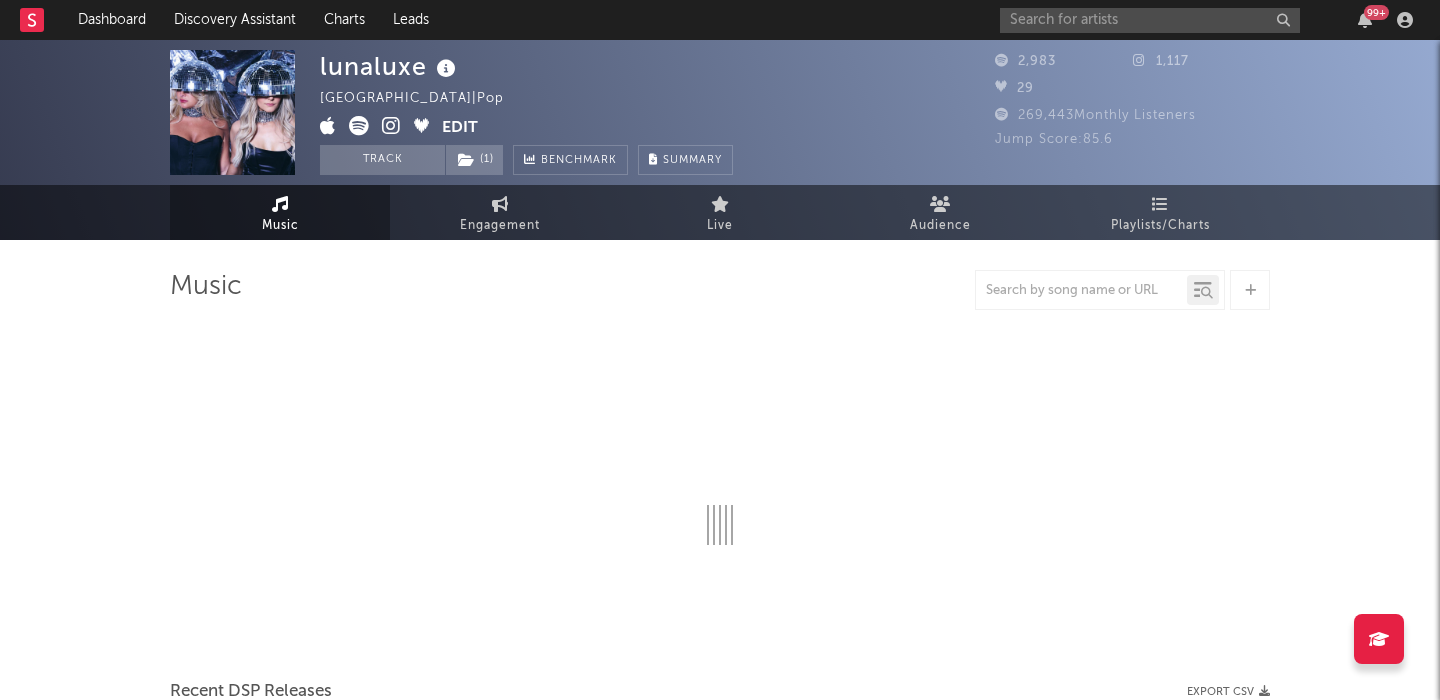 select on "1w" 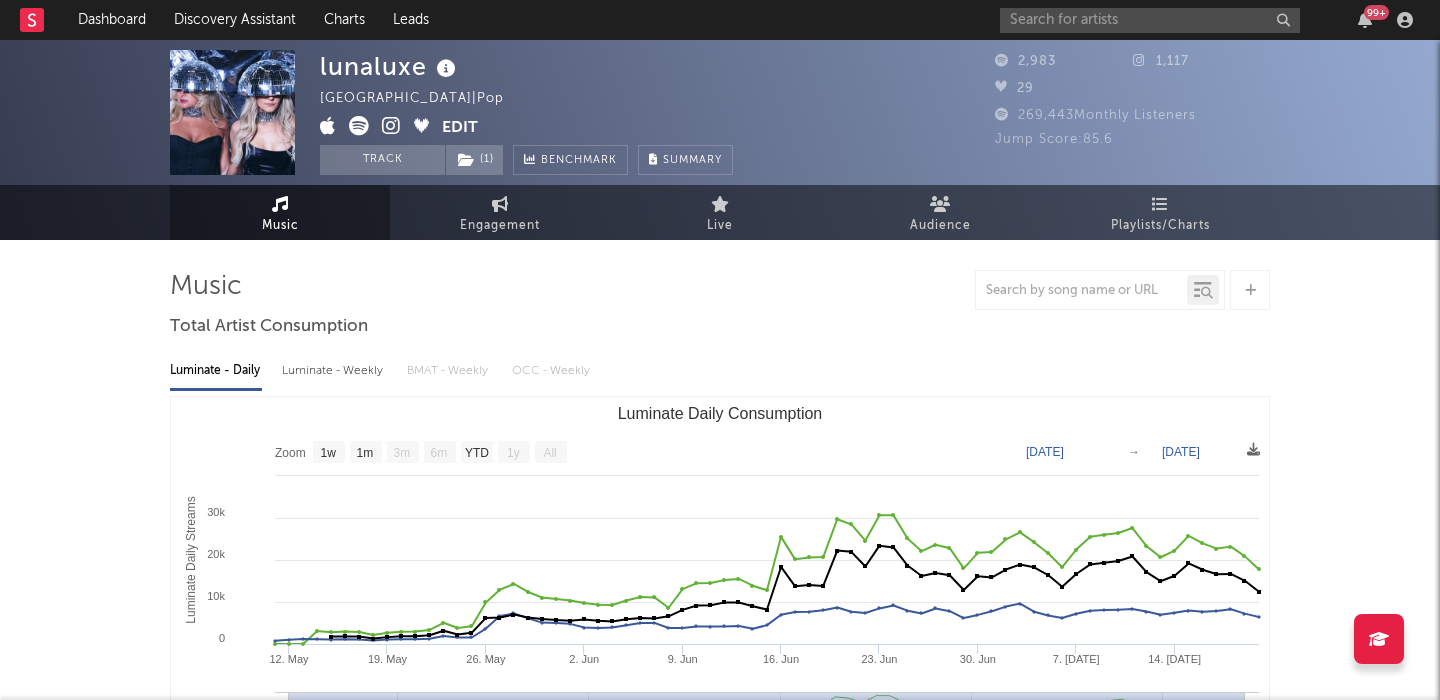click on "Luminate - Weekly" at bounding box center [334, 371] 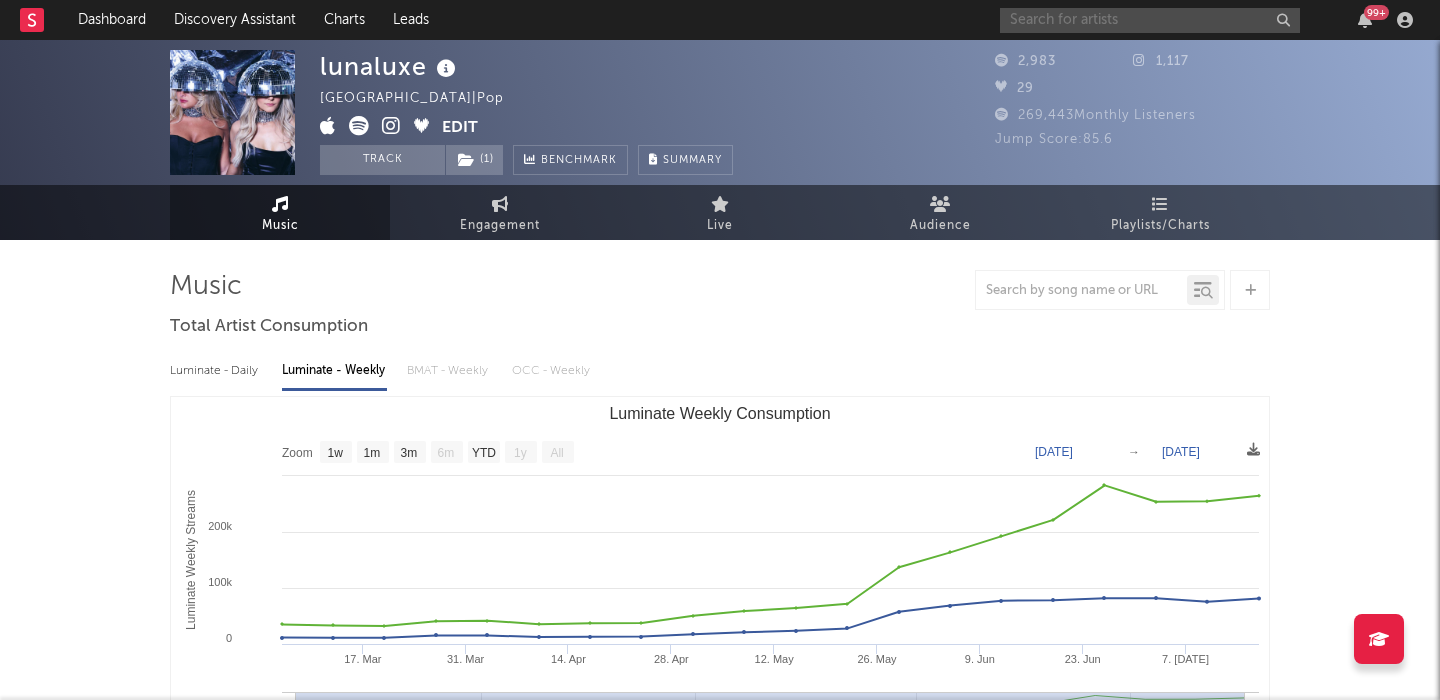 click at bounding box center [1150, 20] 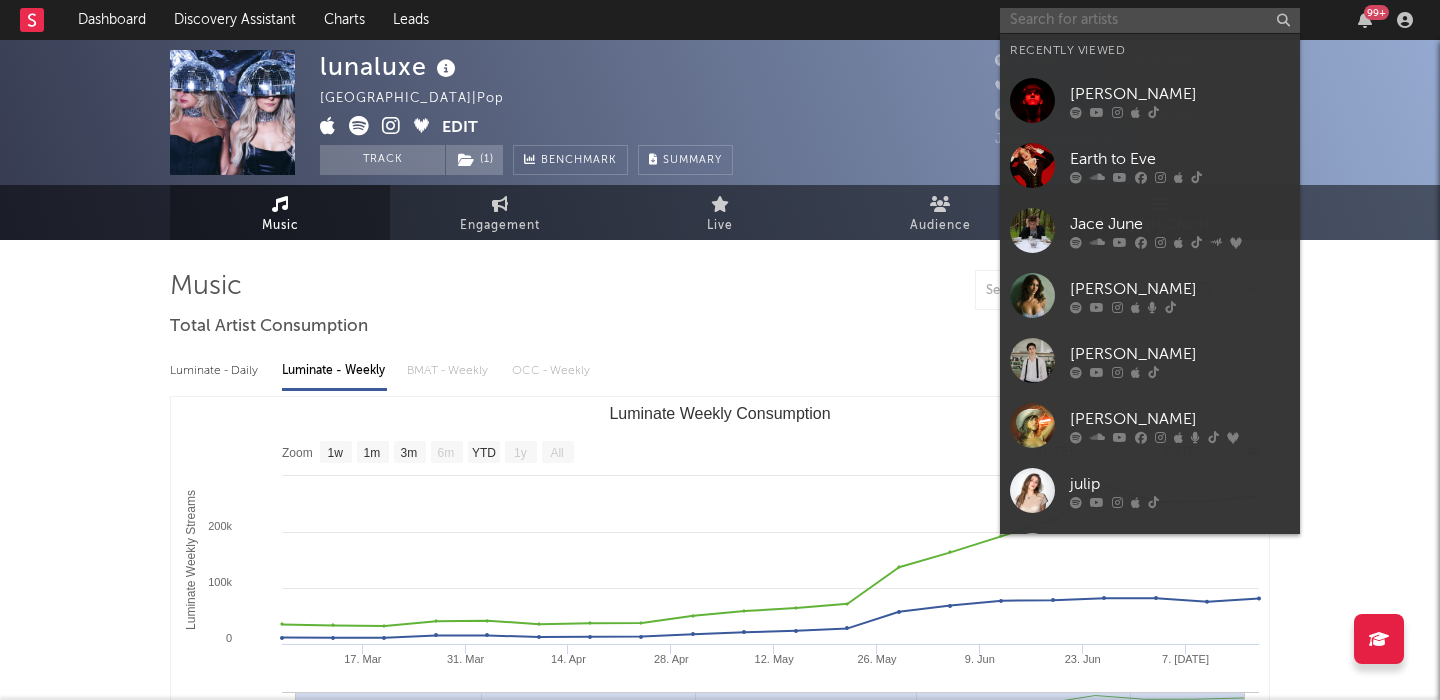 paste on "Fliss" 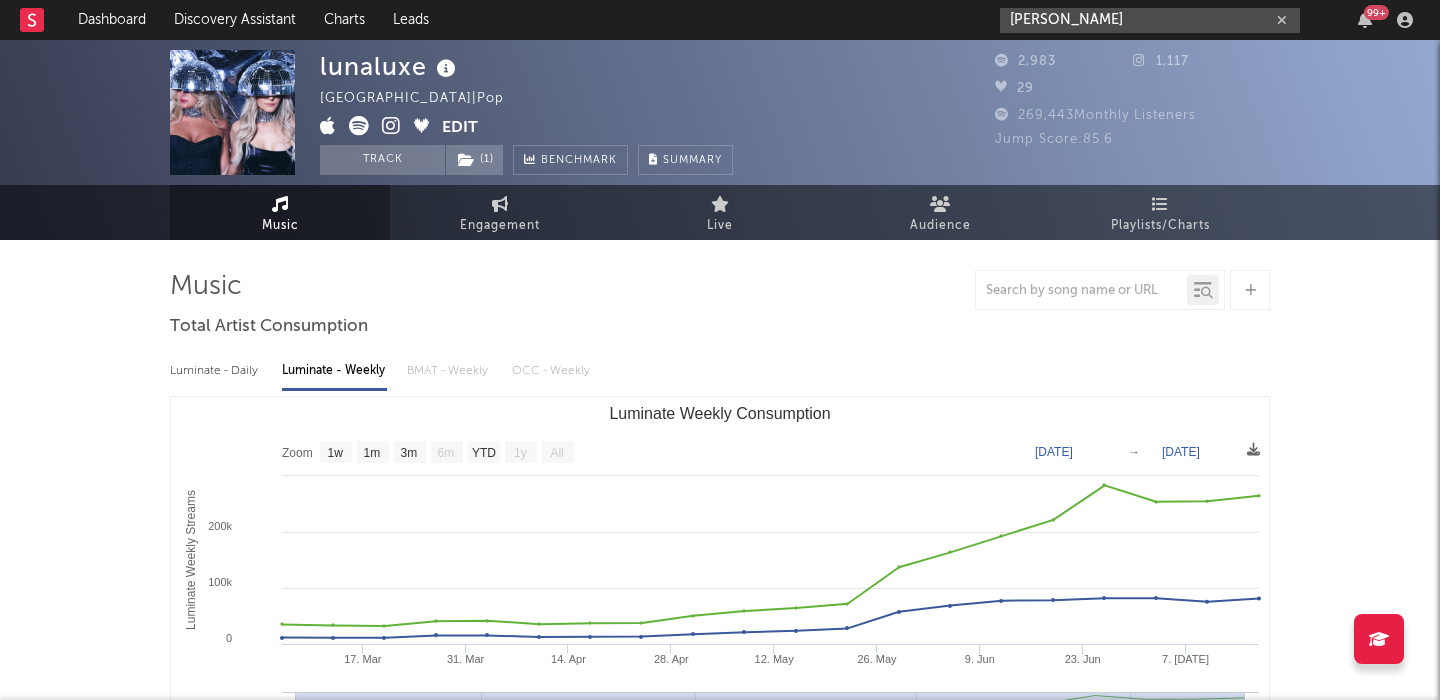 type on "Fliss" 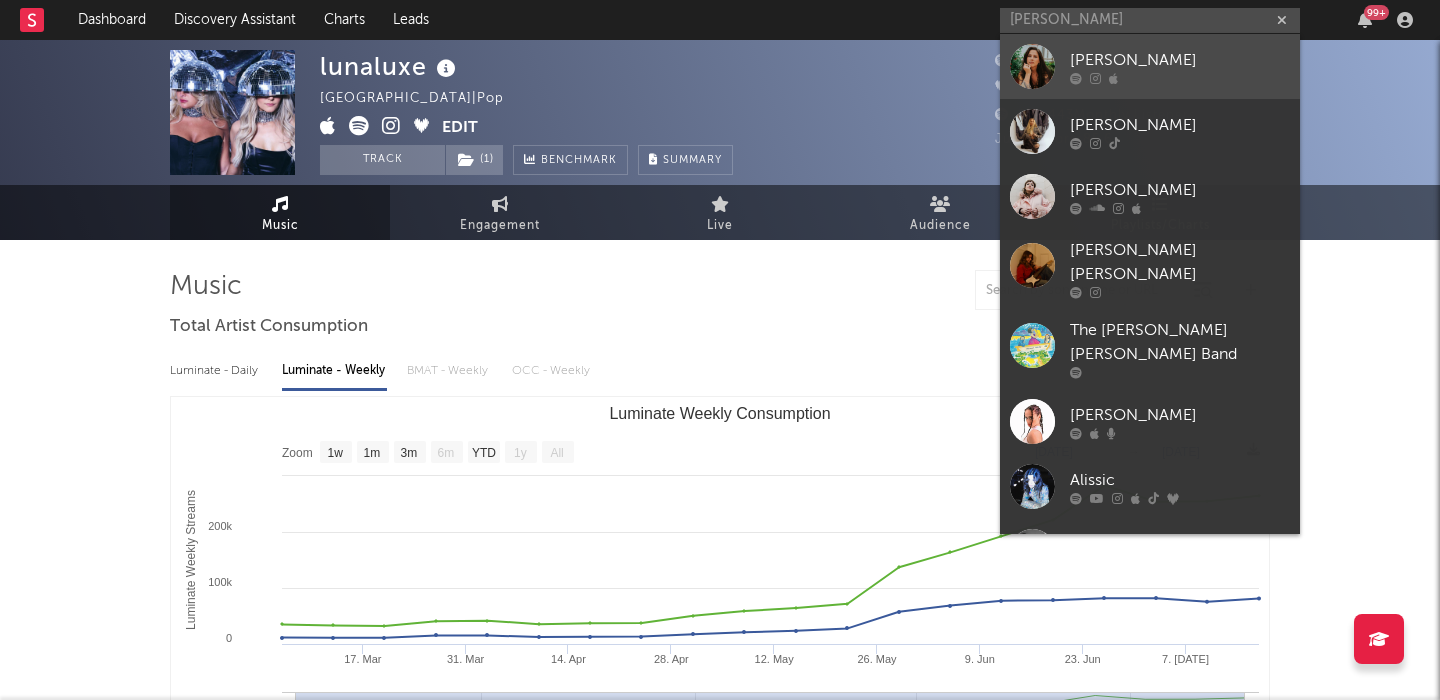 click on "FLISS" at bounding box center [1180, 60] 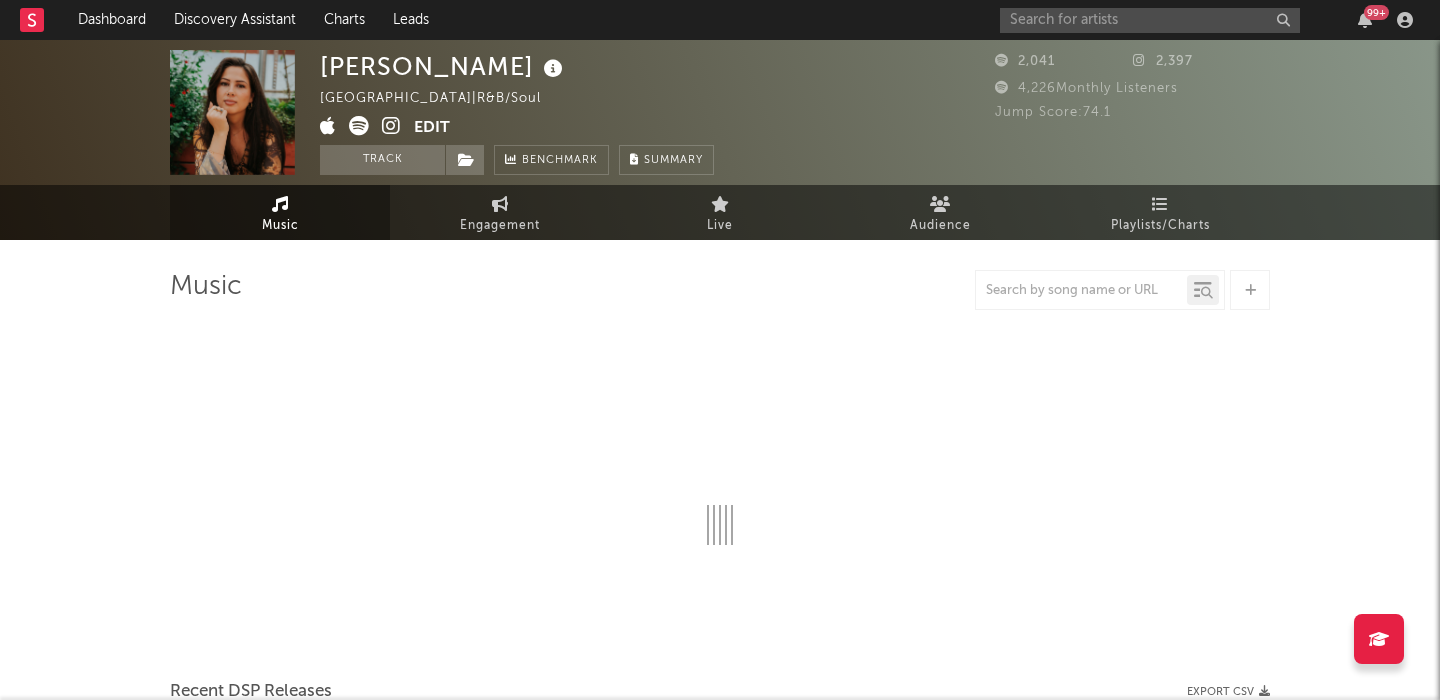 select on "1w" 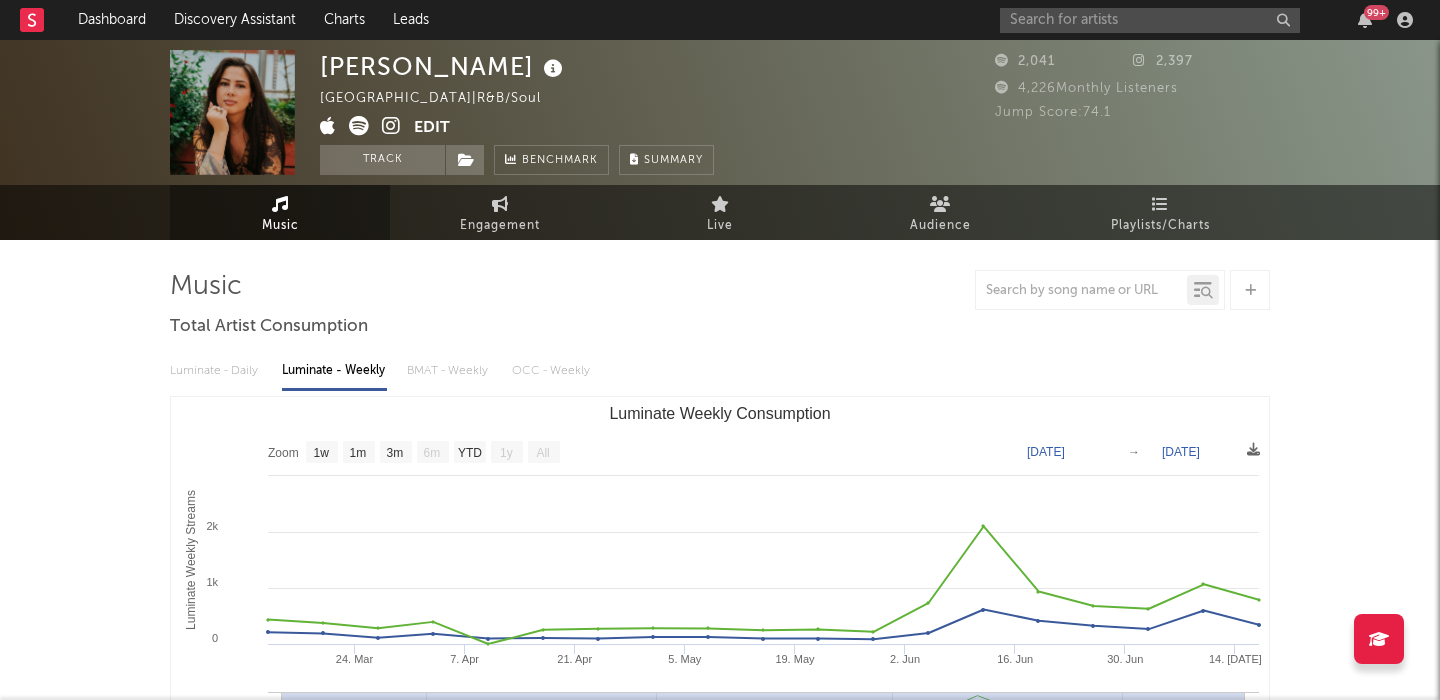 click on "99 +" at bounding box center (1210, 20) 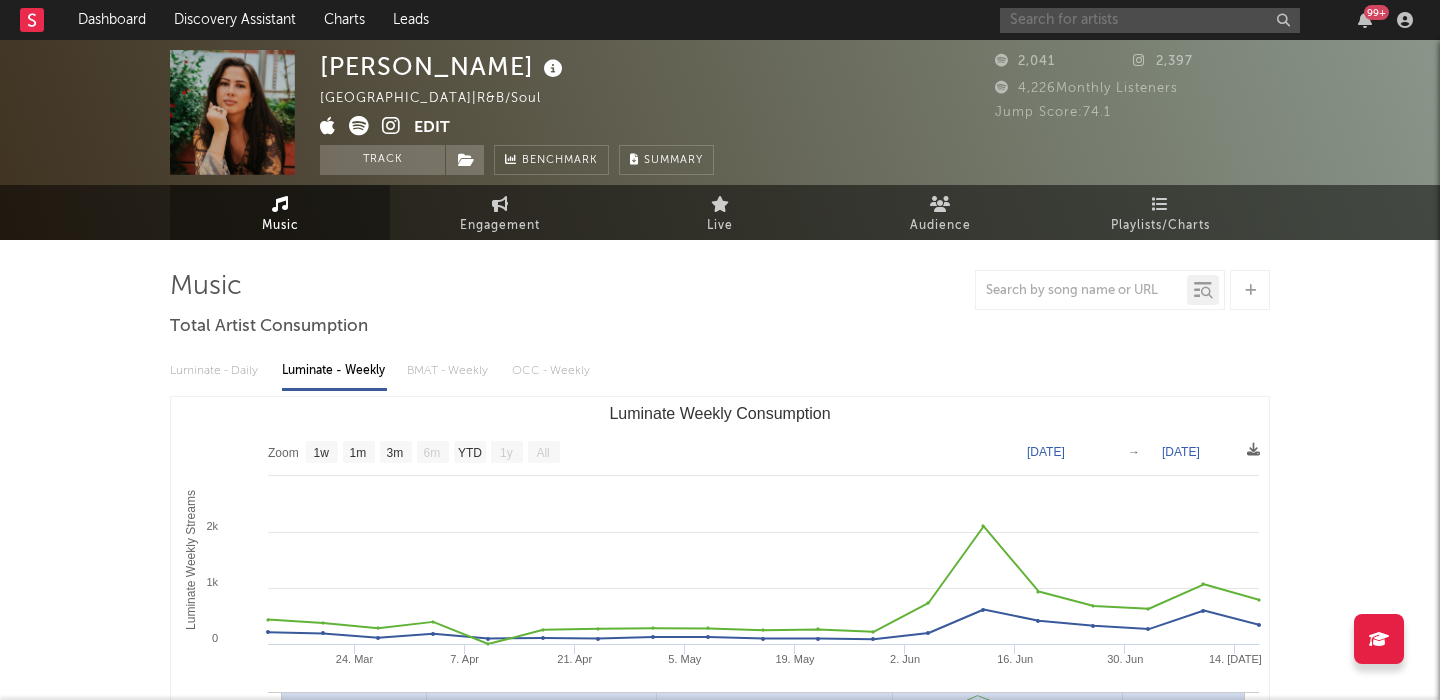 click at bounding box center [1150, 20] 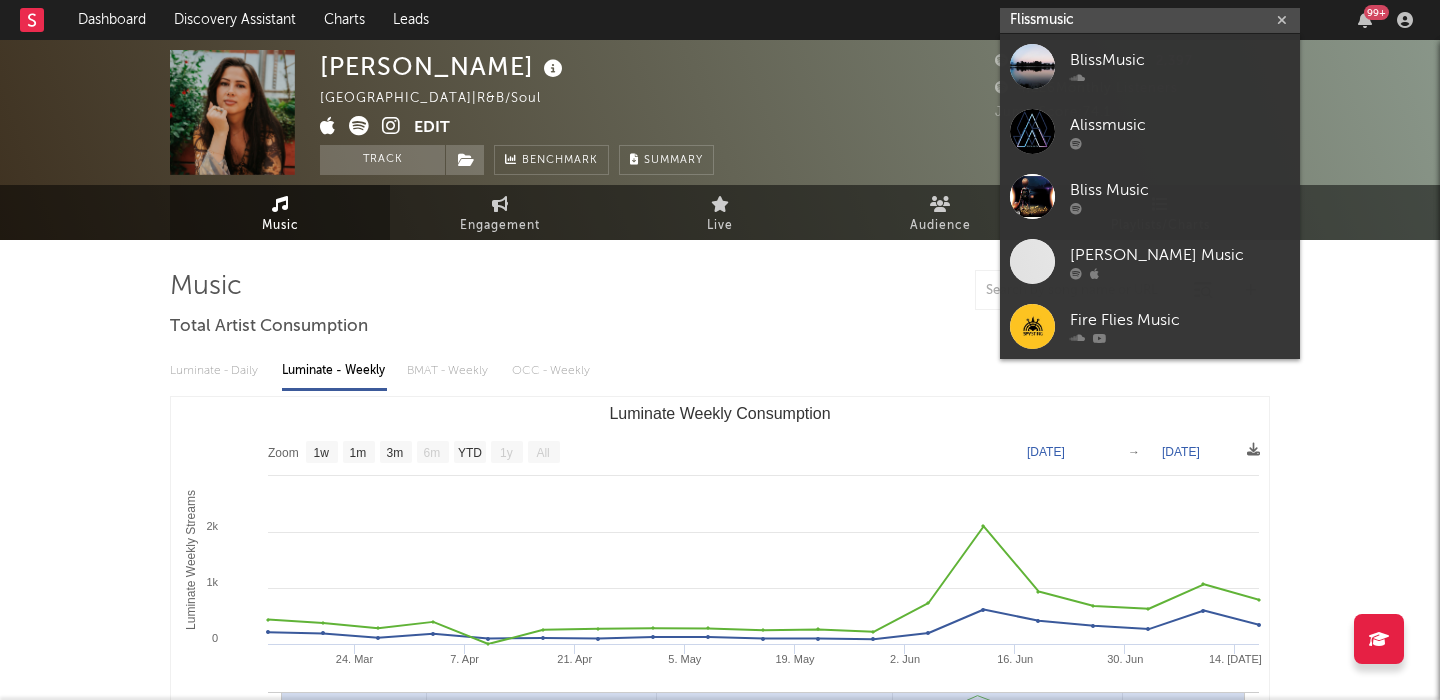 click on "Flissmusic" at bounding box center [1150, 20] 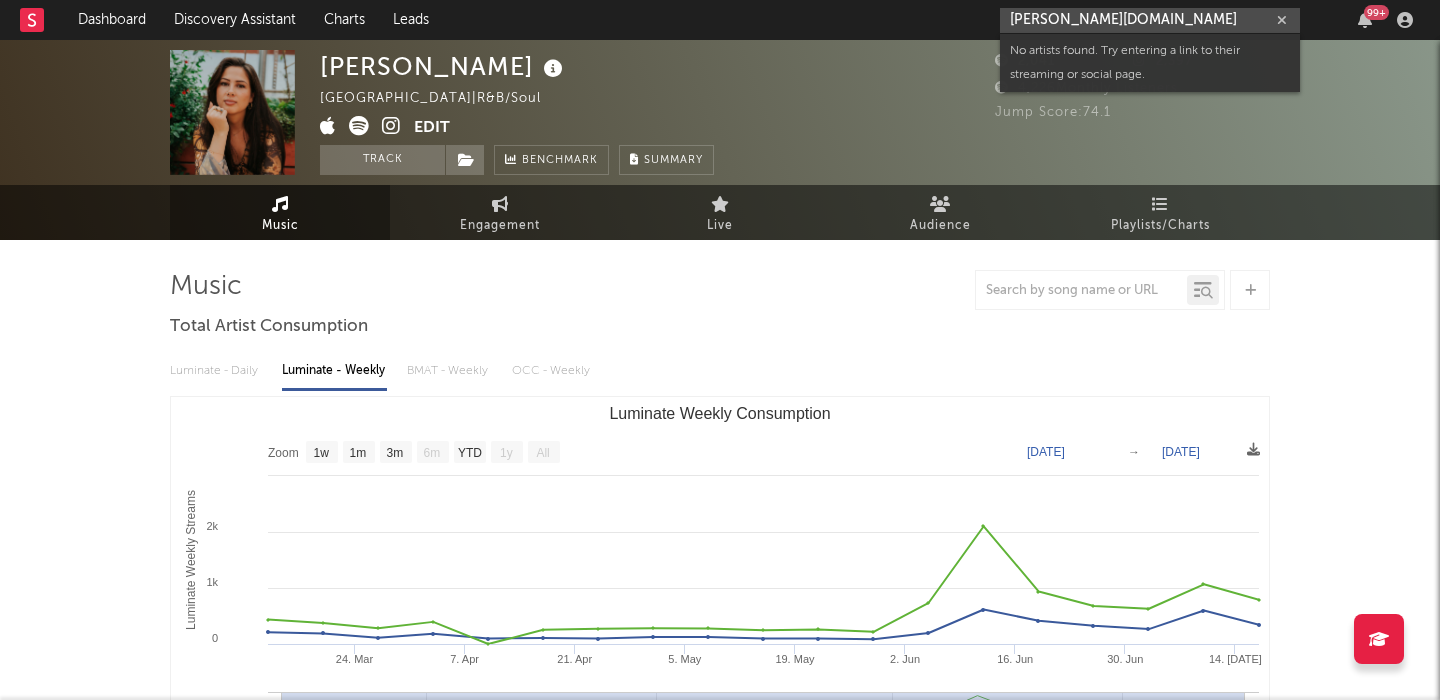 drag, startPoint x: 1139, startPoint y: 24, endPoint x: 871, endPoint y: 24, distance: 268 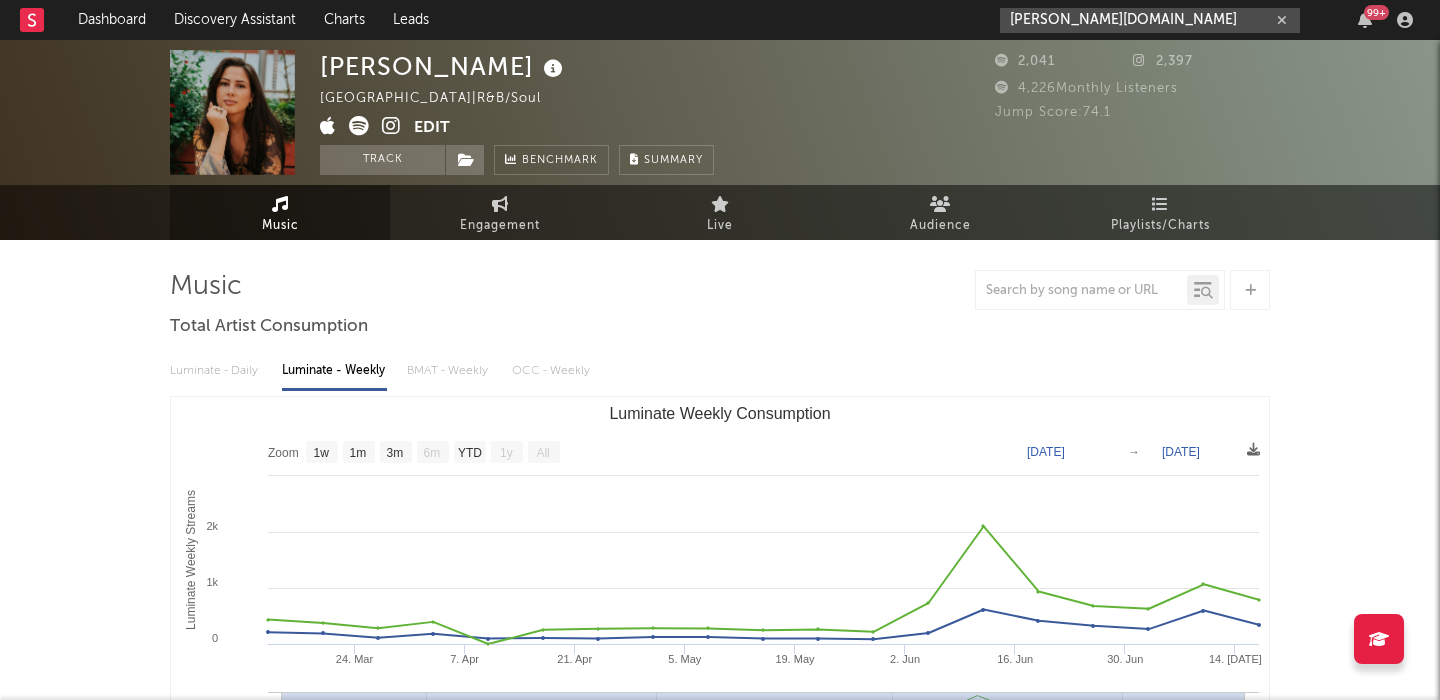 type 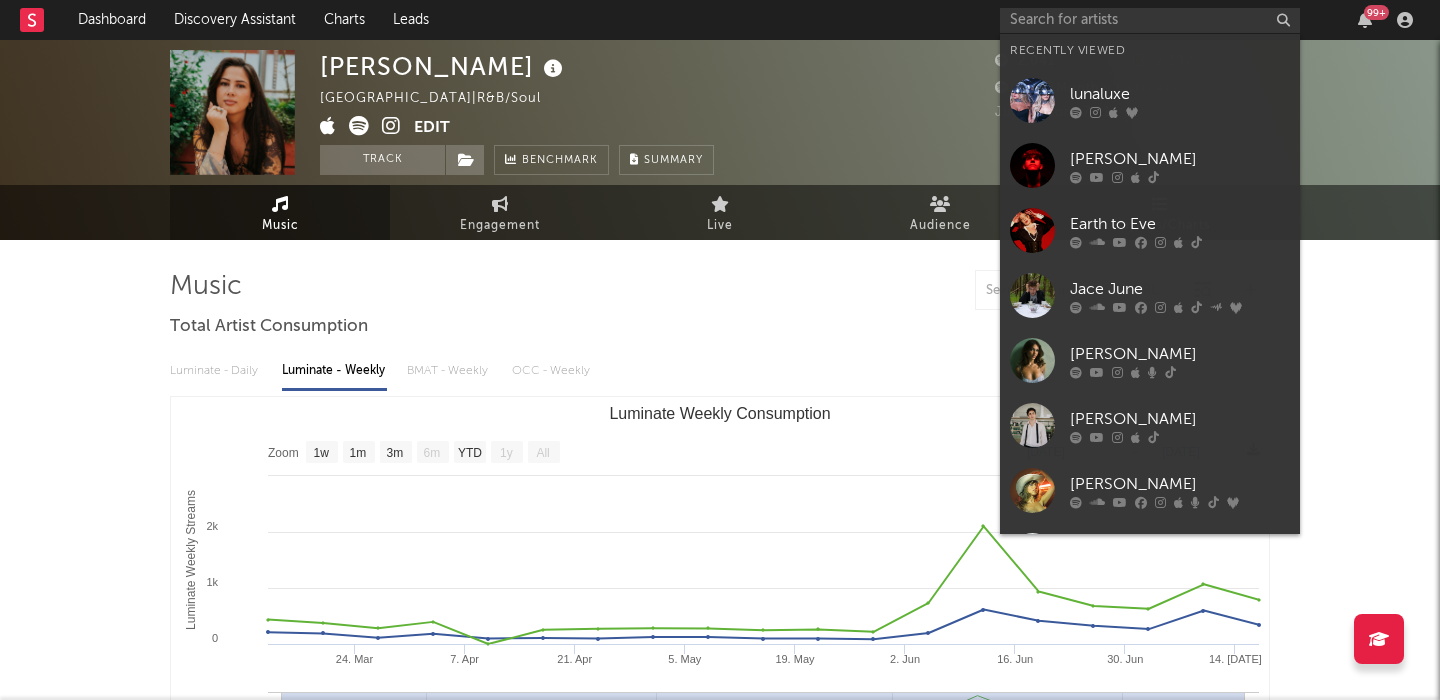 click on "Music Total Artist Consumption Luminate - Daily Luminate - Weekly BMAT - Weekly OCC - Weekly Zoom 1w 1m 3m 6m YTD 1y All 2025-03-13 2025-07-17 Created with Highcharts 10.3.3 Luminate Weekly Streams Luminate Weekly Consumption 24. Mar 7. Apr 21. Apr 5. May 19. May 2. Jun 16. Jun 30. Jun 14. Jul Apr '25 May '25 Jun '25 Jul '25 0 1k 2k 3k Zoom 1w 1m 3m 6m YTD 1y All Mar 13, 2025 → Jul 17, 2025 US Streaming On-Demand Audio Global Streaming On-Demand Audio Recent DSP Releases Export CSV  Released Copyright Label Album Names Last Day Spotify Plays Spotify Popularity Released US ATD Audio Streams US Rolling 7D Audio Streams Global Rolling 7D Audio Streams Spotify Popularity Streams / 7d Growth Originals   ( 8 ) Features   ( 4 ) Name Copyright Label Album Names Composer Names 7 Day Spotify Plays Last Day Spotify Plays ATD Spotify Plays Spotify Popularity Total US Streams Total US SES Total UK Streams Total UK Audio Streams UK Weekly Streams UK Weekly Audio Streams Released US ATD Audio Streams Name Copyright N/A" at bounding box center (720, 1088) 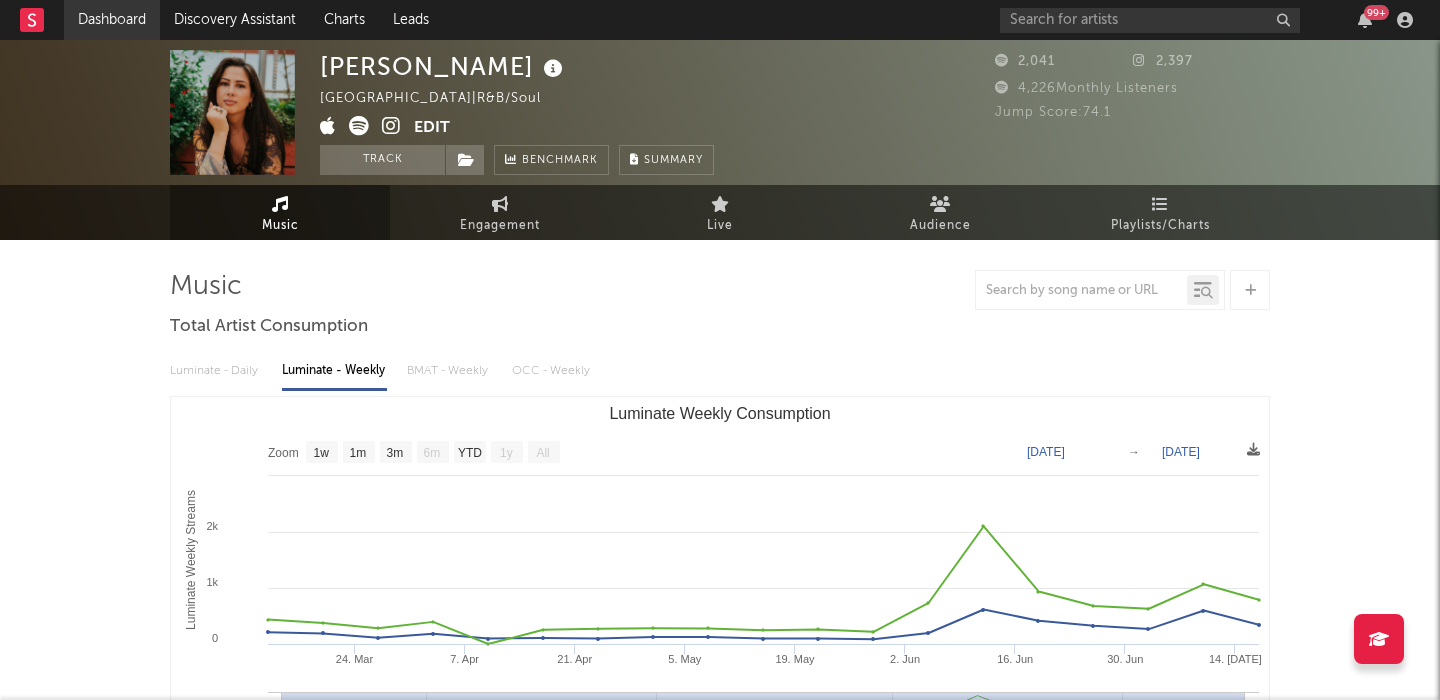 click on "Dashboard" at bounding box center (112, 20) 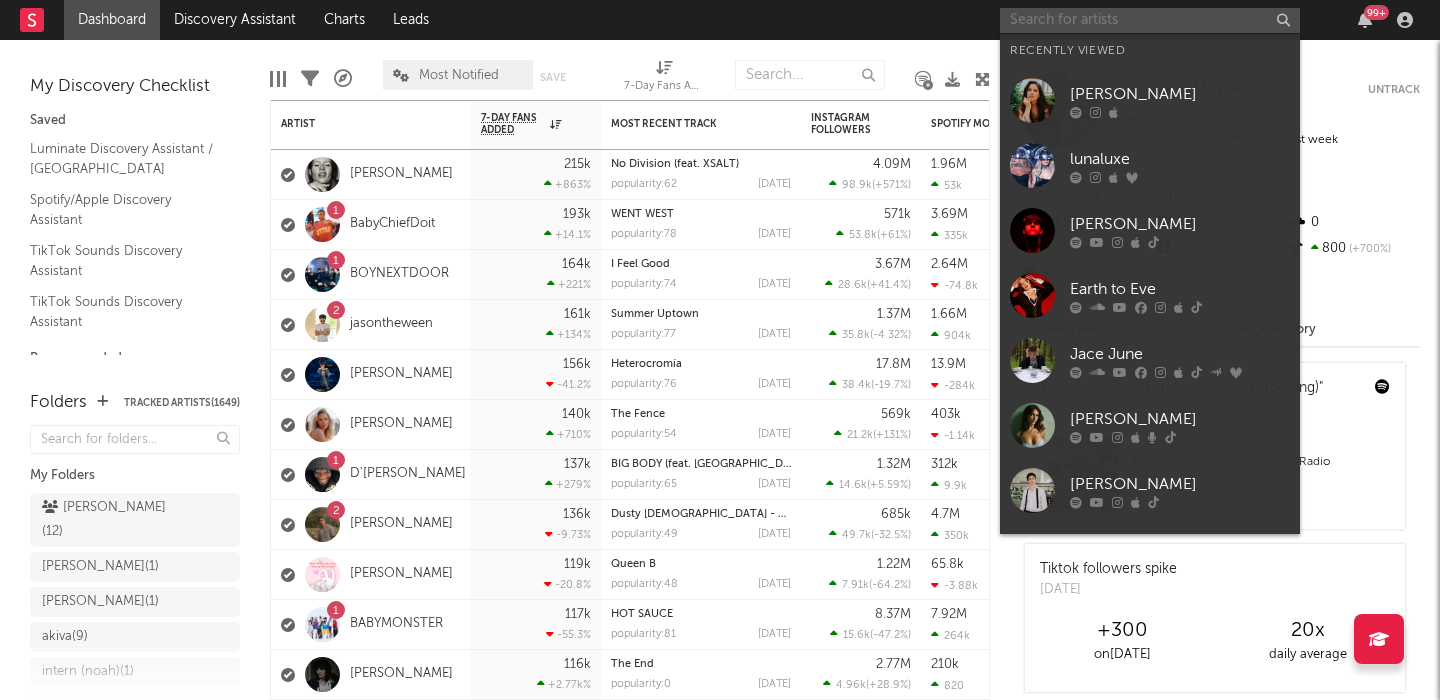 click at bounding box center [1150, 20] 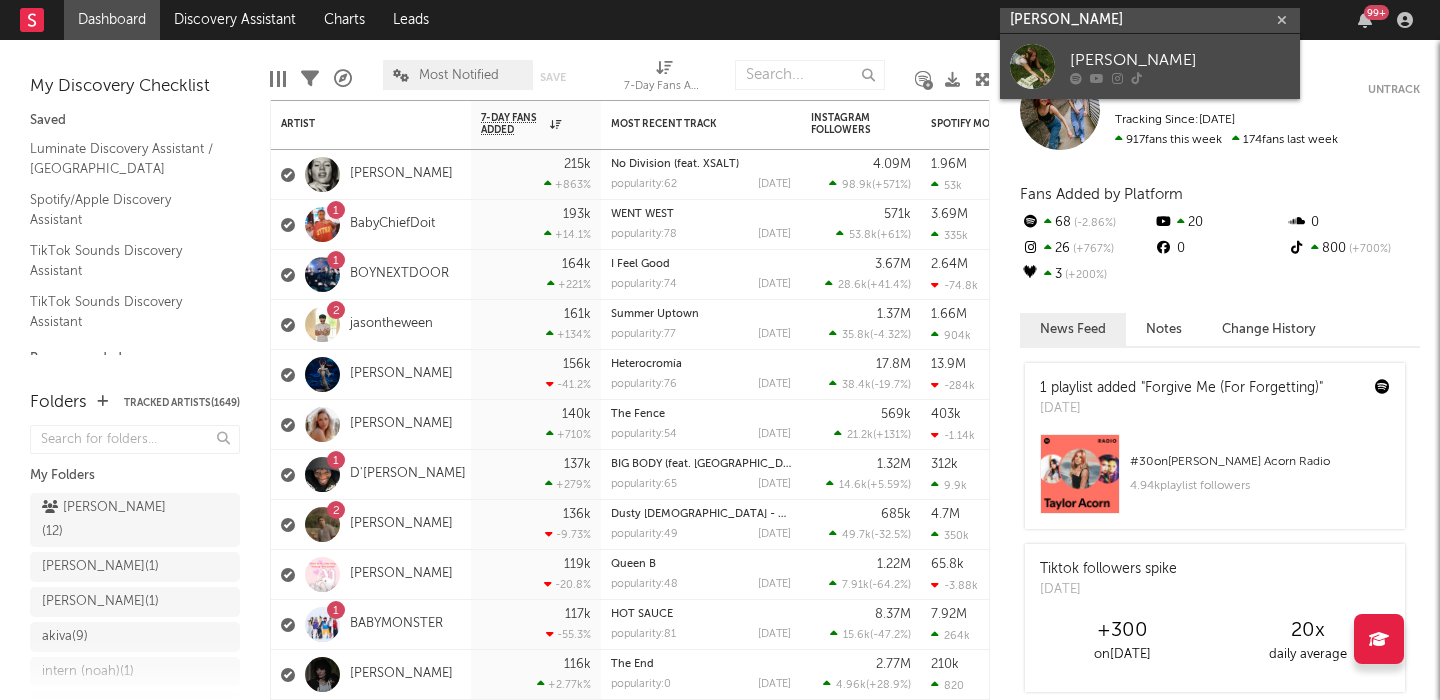 type on "Grace Runkle" 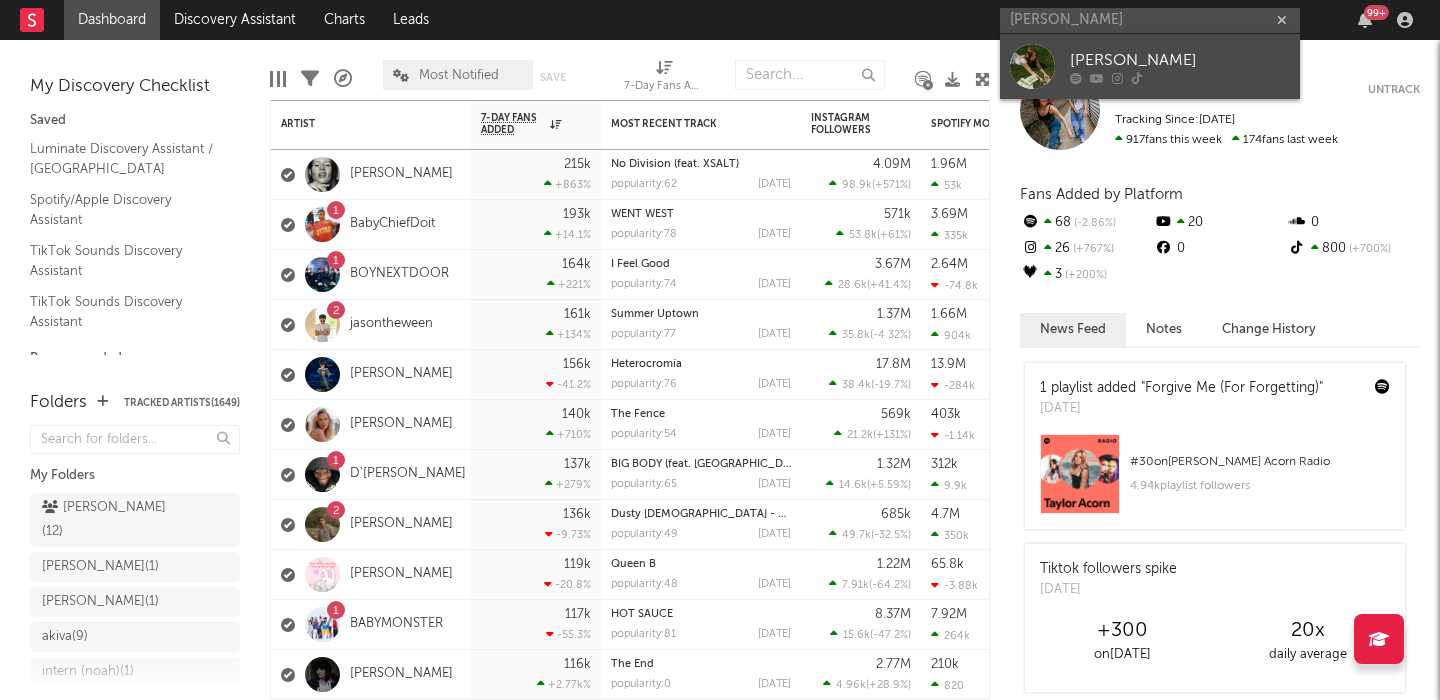 click on "Grace Runkle" at bounding box center (1180, 60) 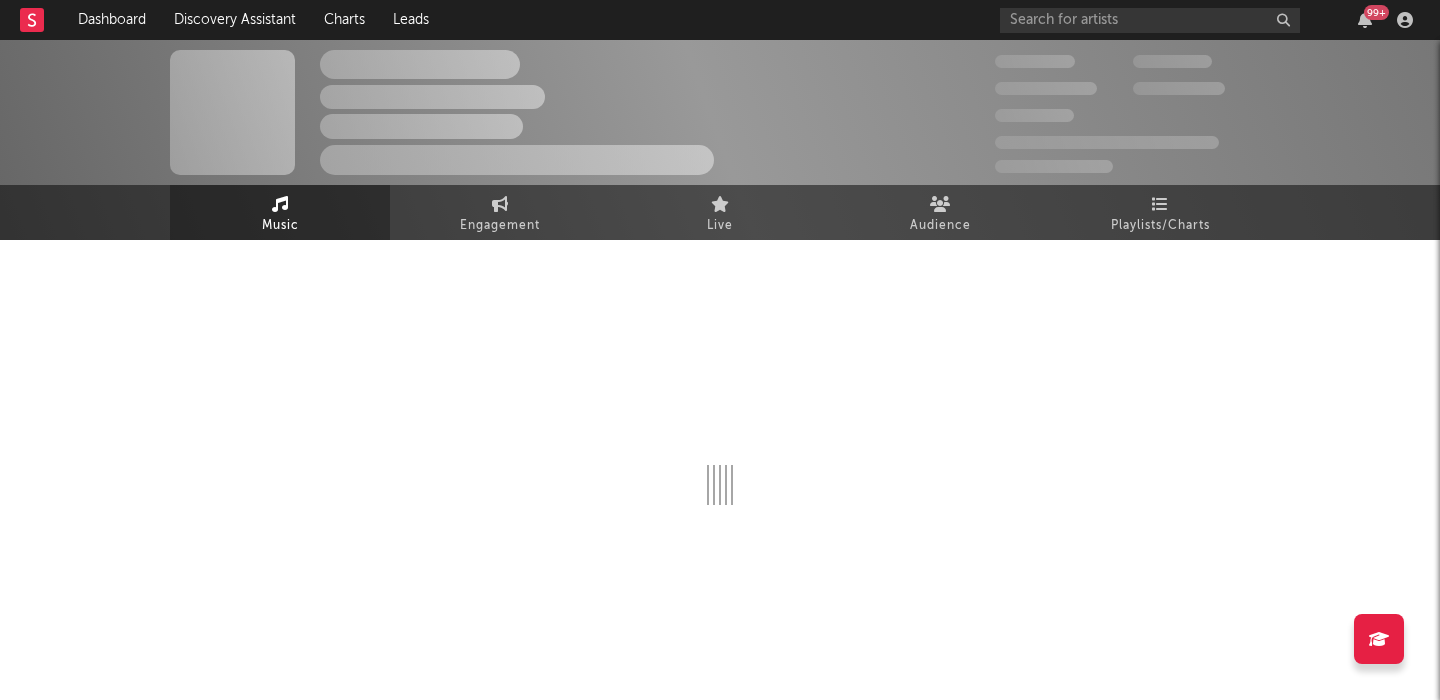 select on "1w" 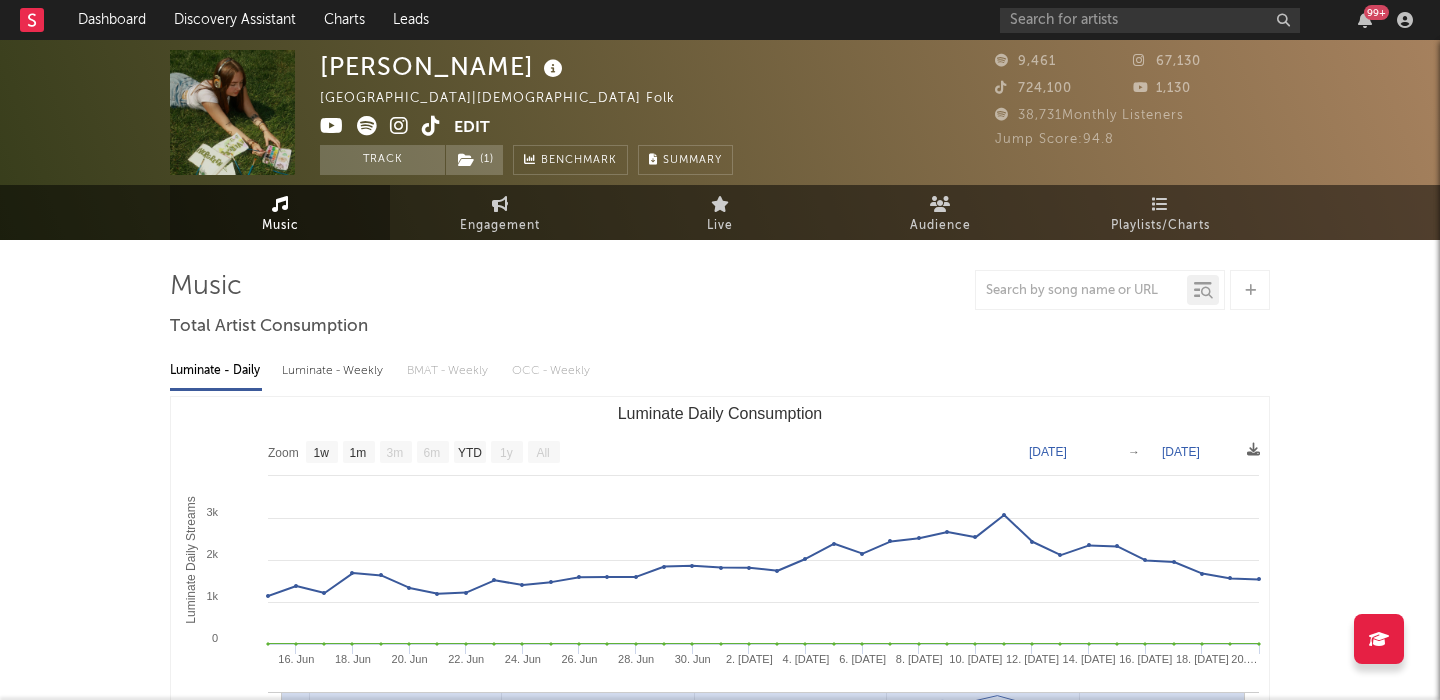 click on "Luminate - Weekly" at bounding box center (334, 371) 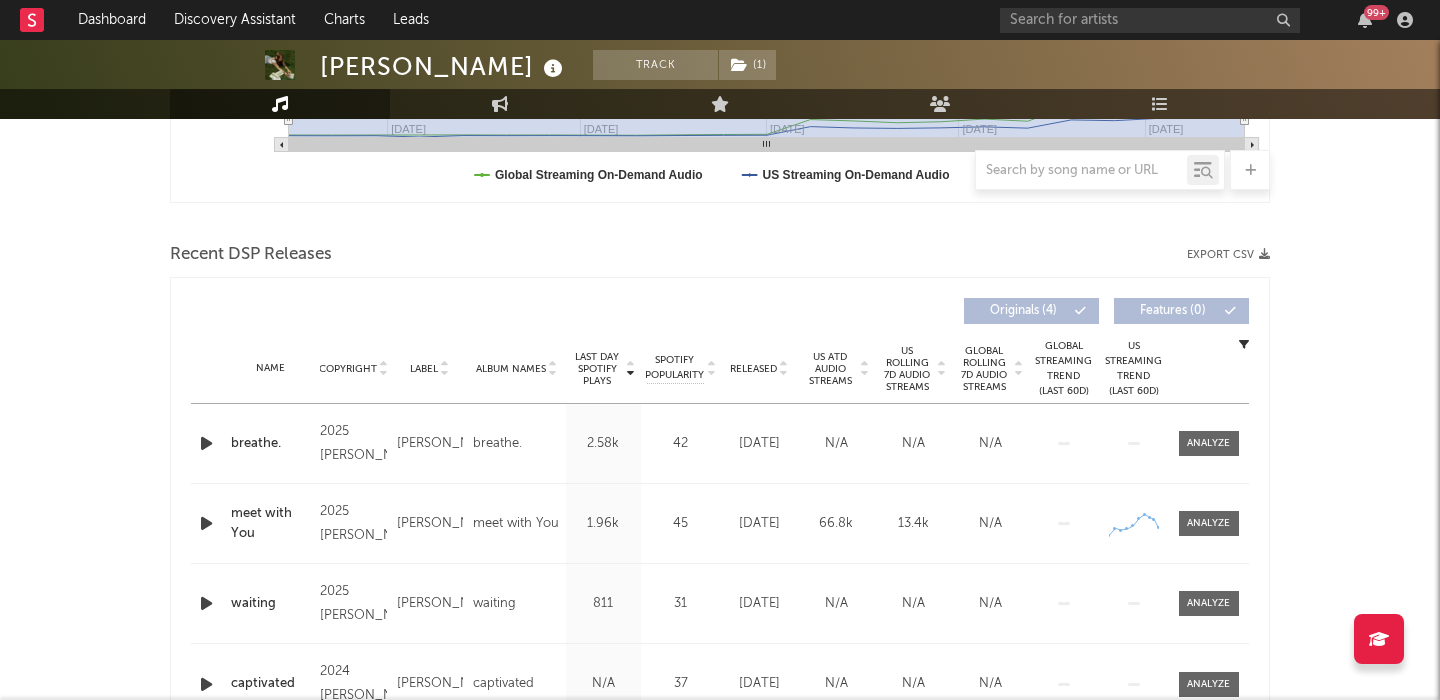 scroll, scrollTop: 596, scrollLeft: 0, axis: vertical 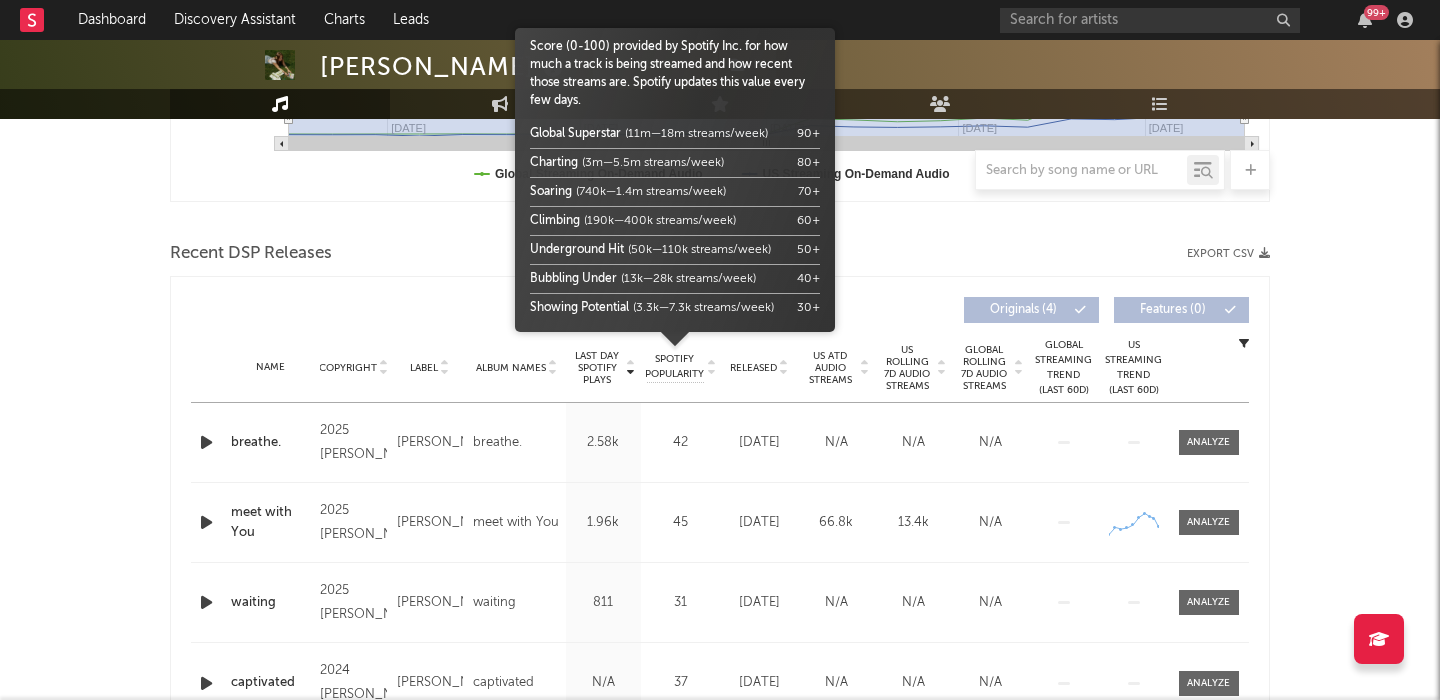 click on "Released" at bounding box center [753, 368] 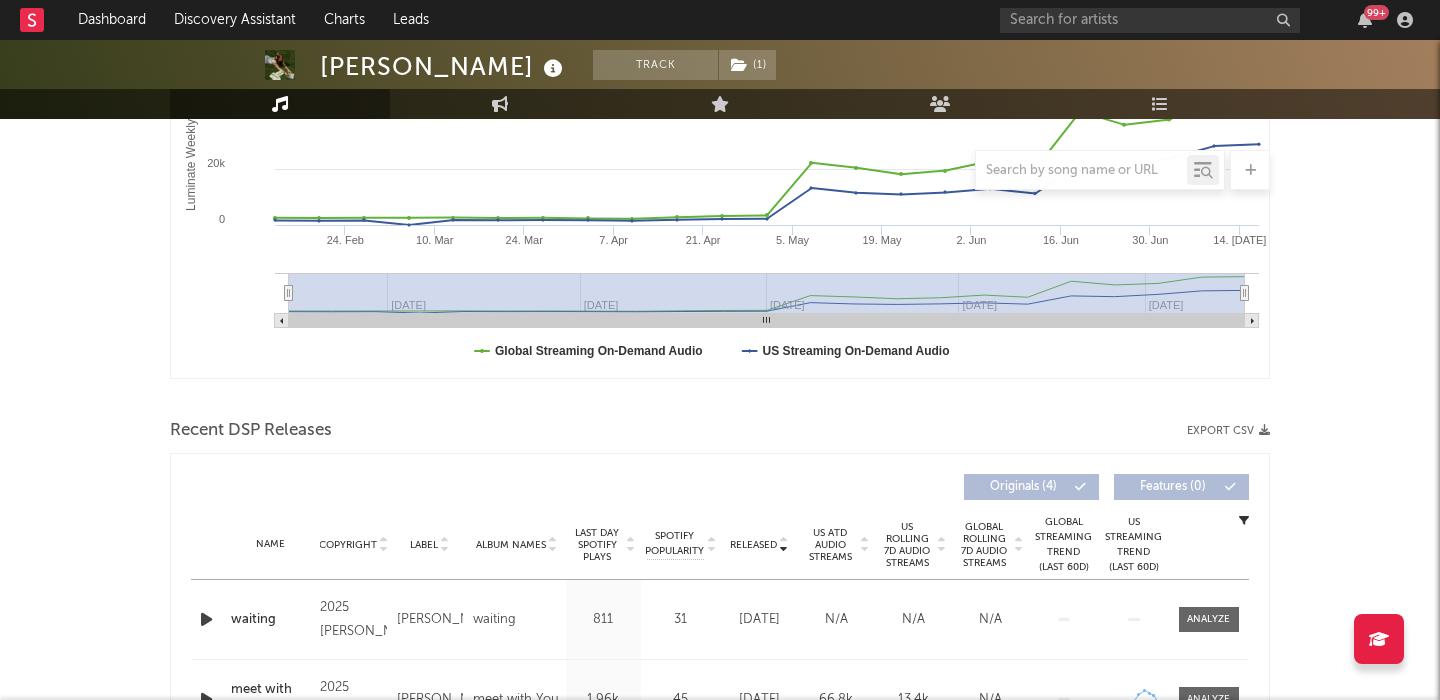 scroll, scrollTop: 0, scrollLeft: 0, axis: both 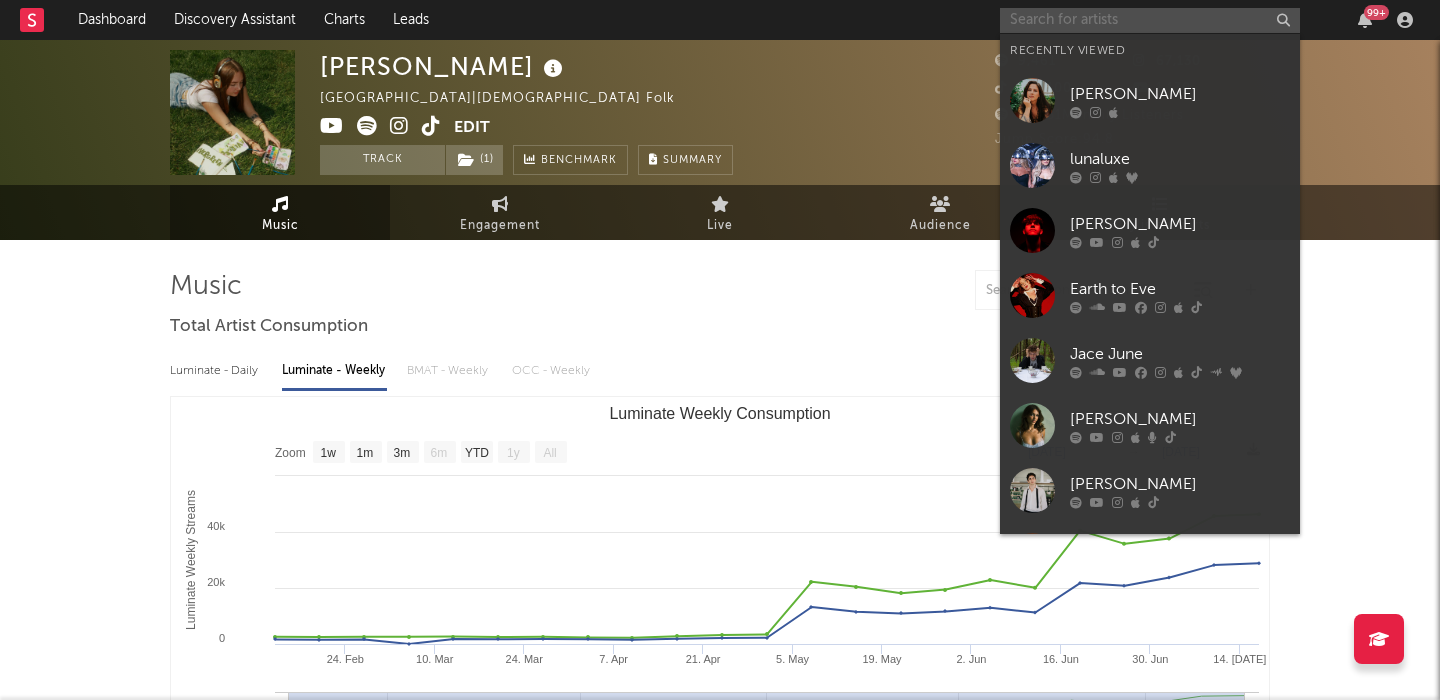 click at bounding box center (1150, 20) 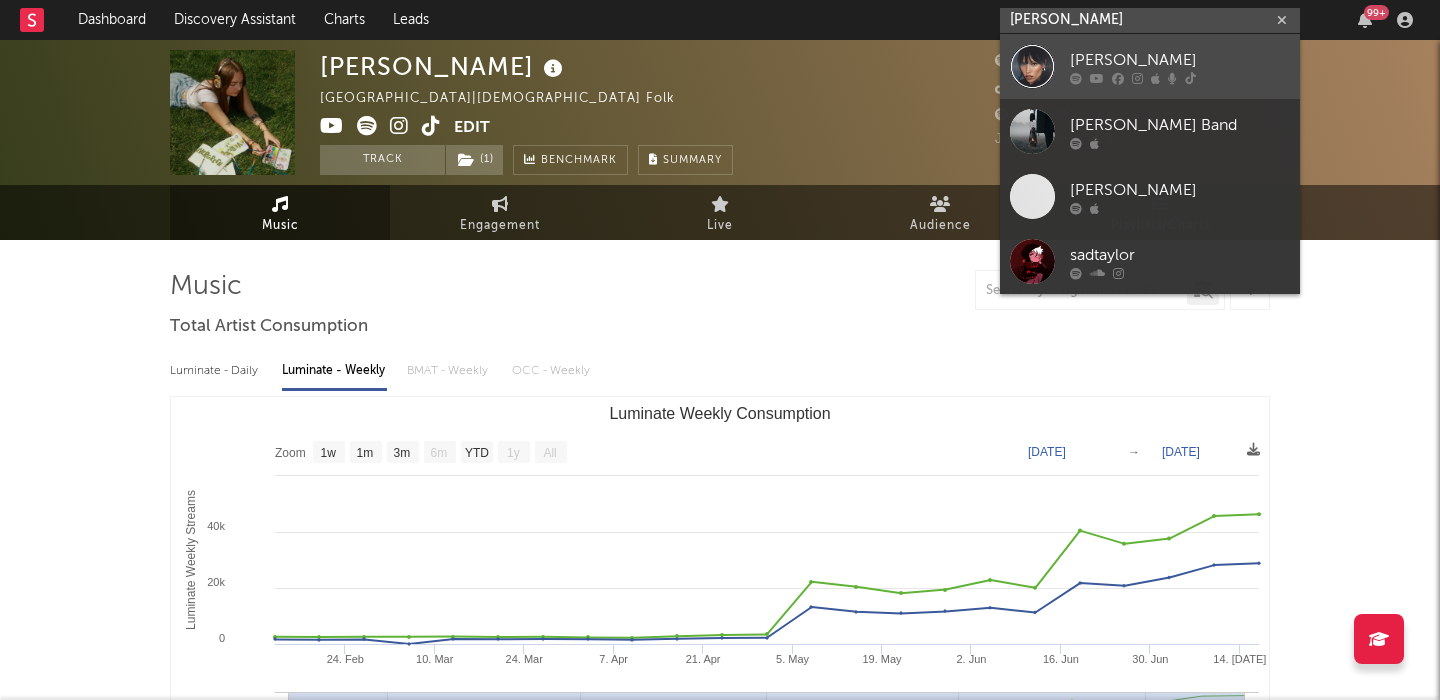 type on "Syd Taylor" 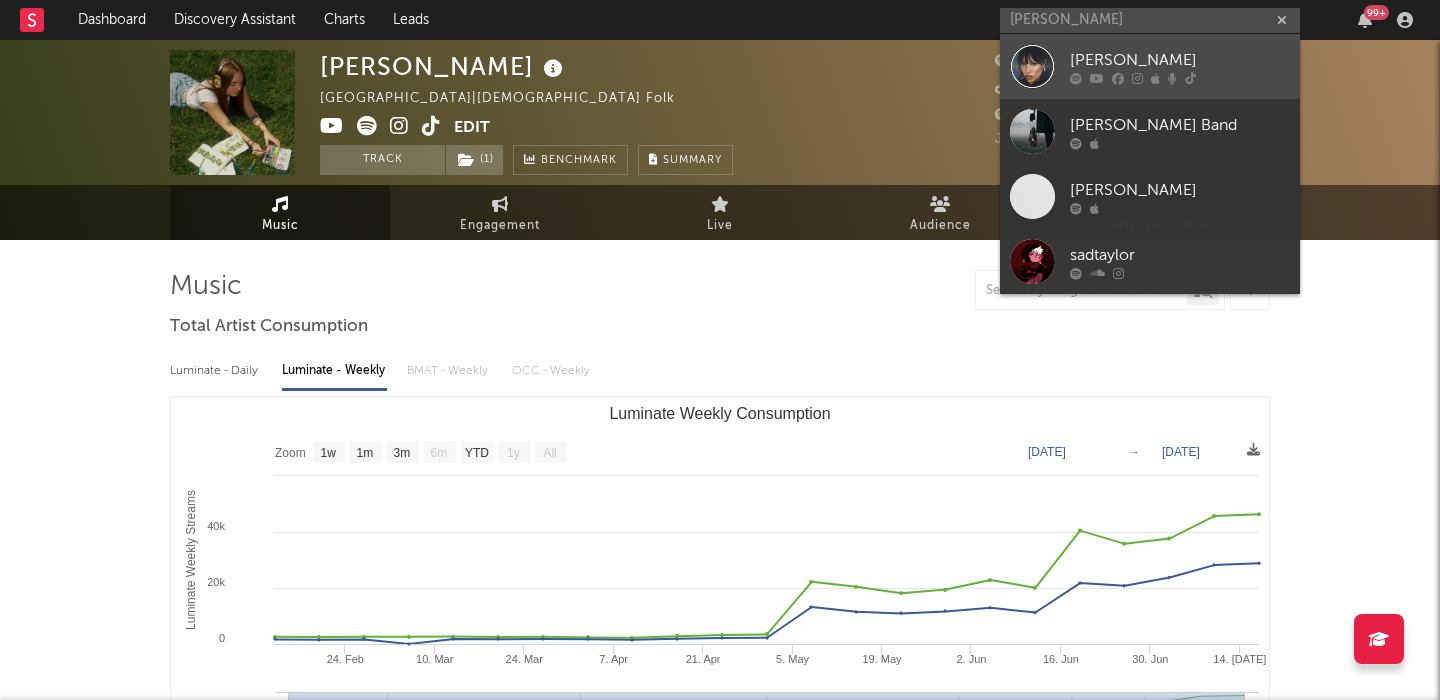 click on "Syd Taylor" at bounding box center (1150, 66) 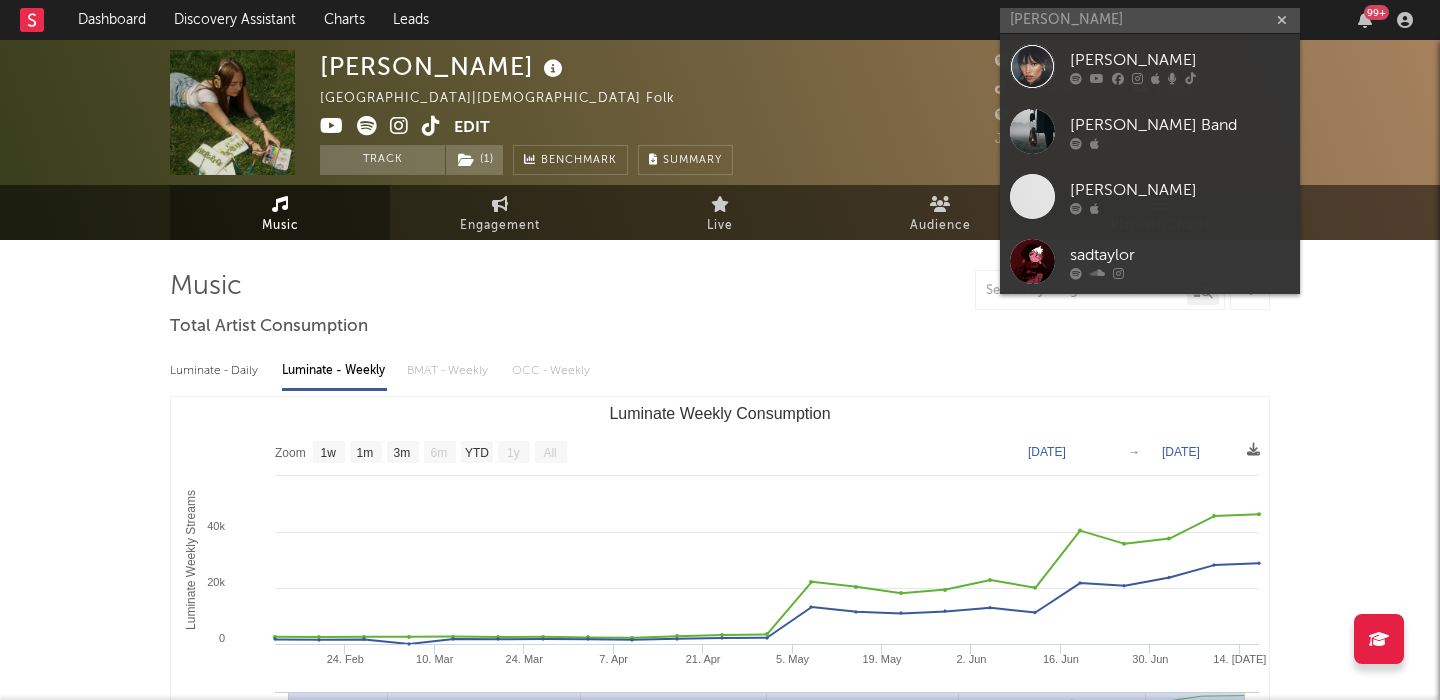 type 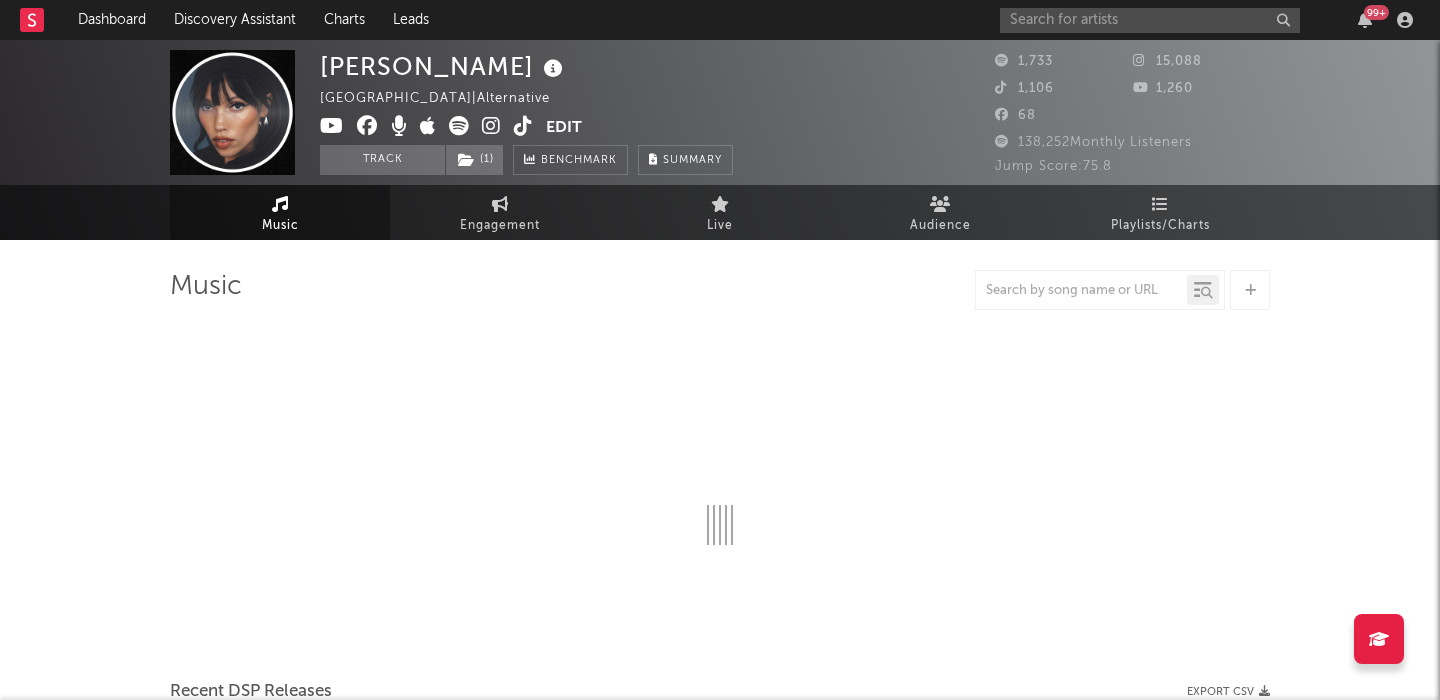select on "1w" 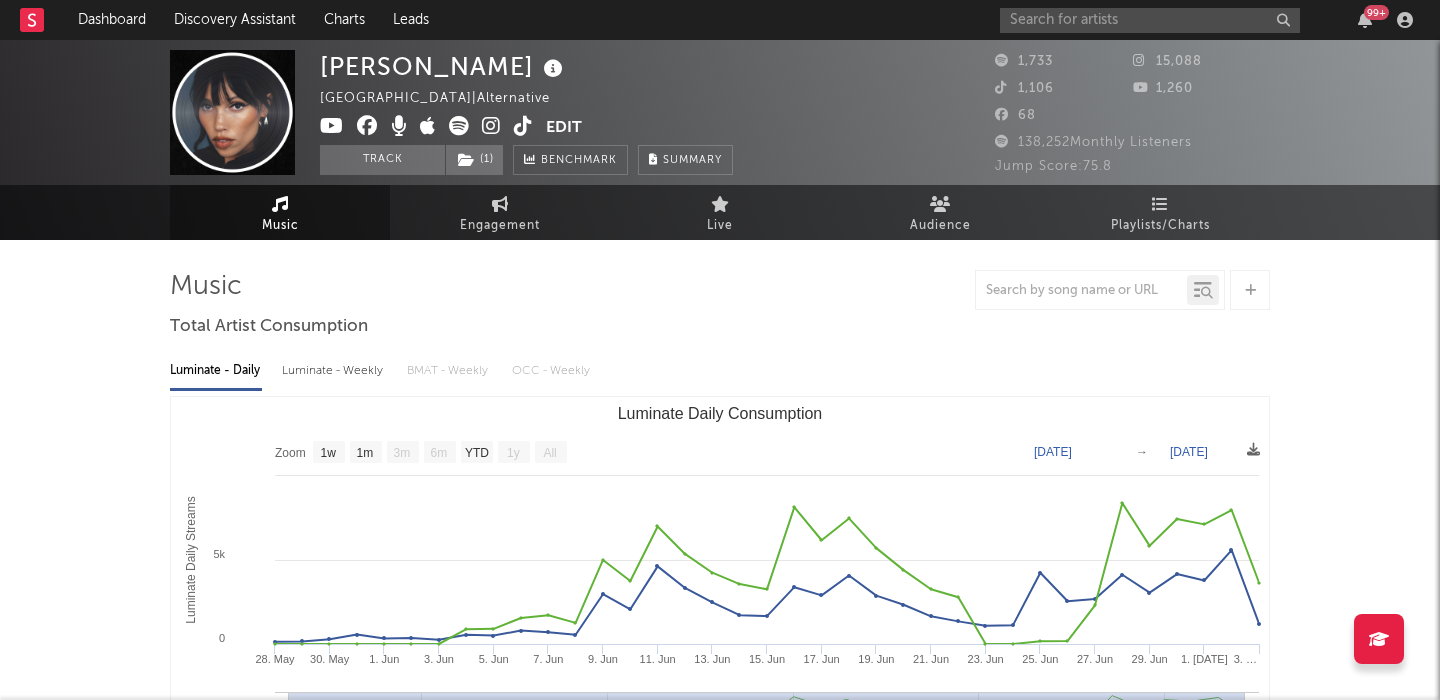 click on "Luminate - Weekly" at bounding box center [334, 371] 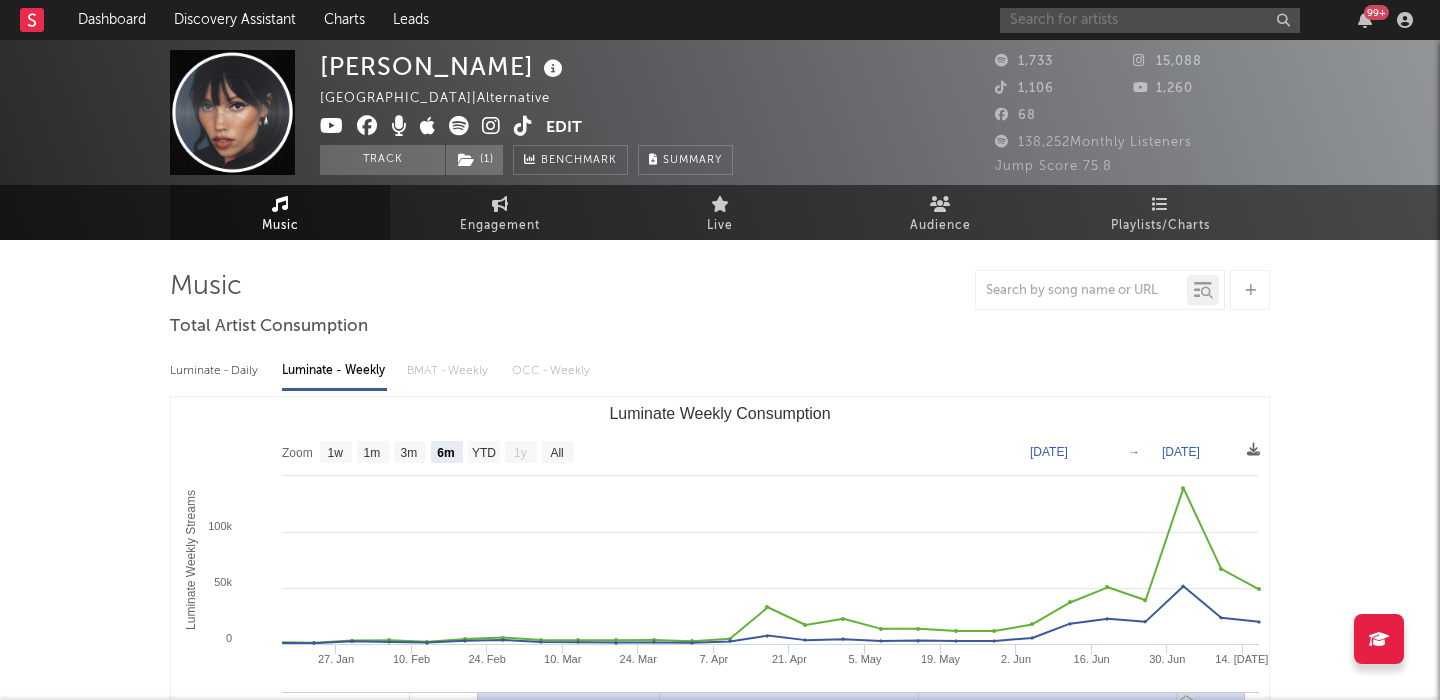 click at bounding box center [1150, 20] 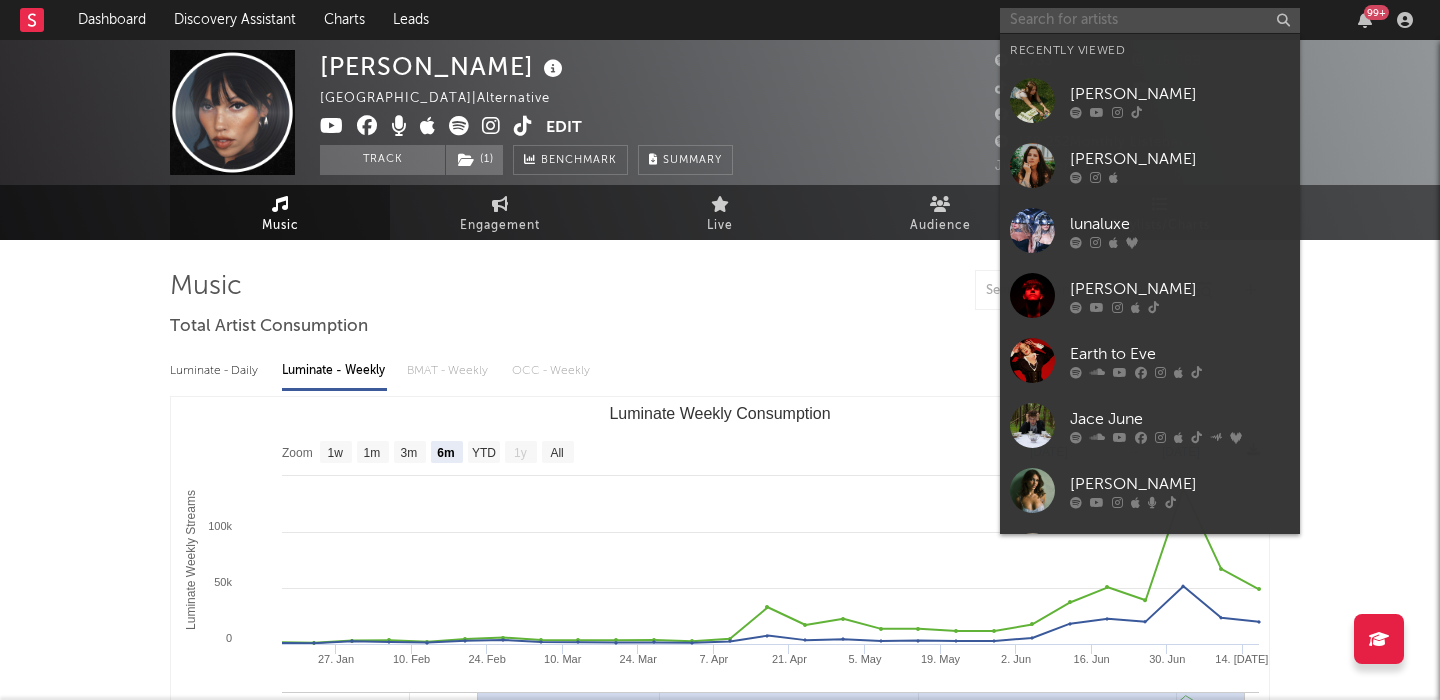 paste on "https://open.spotify.com/artist/70A1X73rk0NI2d6A8pENYN" 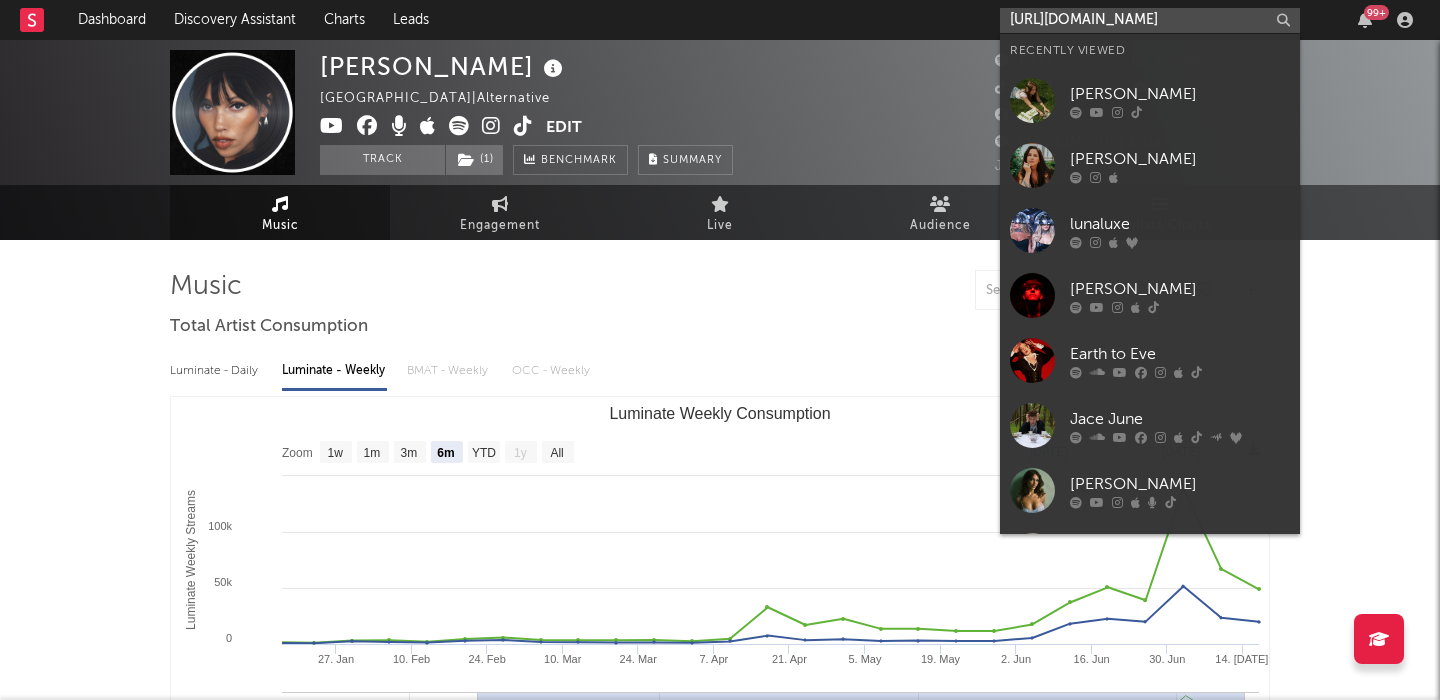 scroll, scrollTop: 0, scrollLeft: 120, axis: horizontal 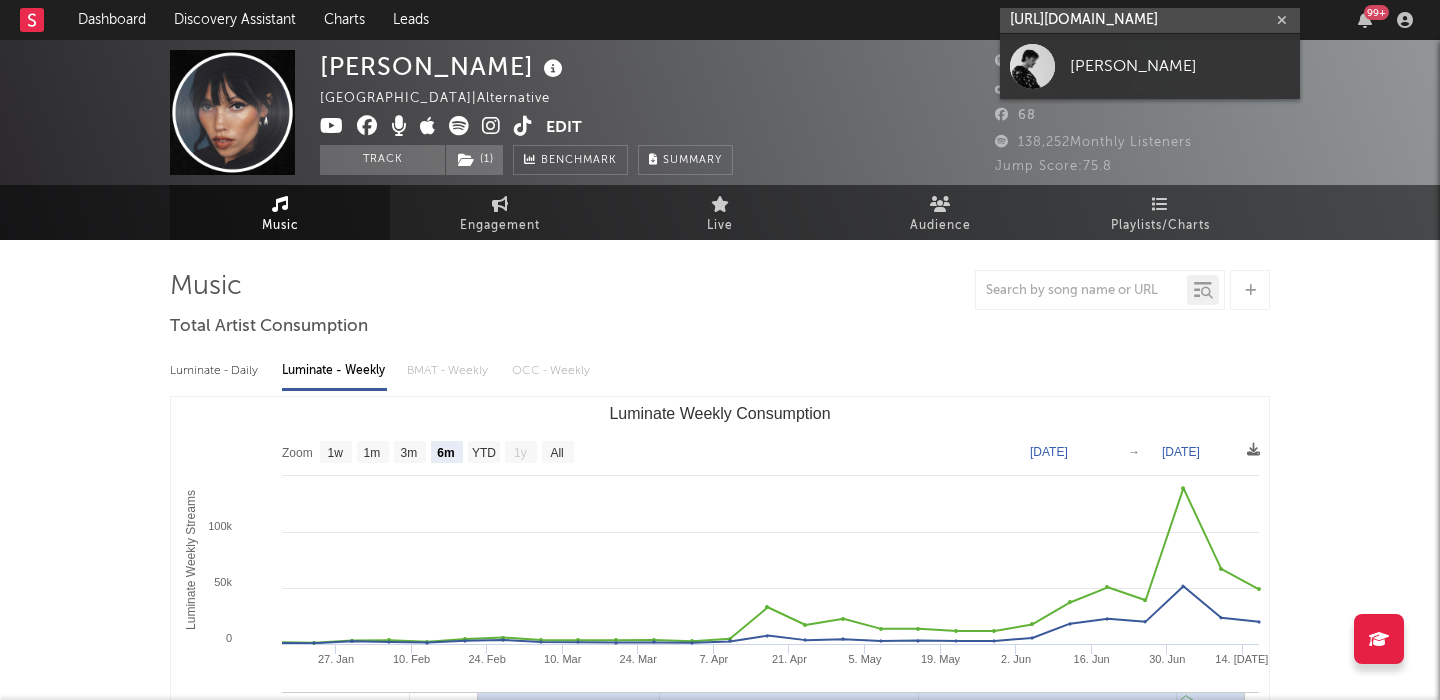 type on "https://open.spotify.com/artist/70A1X73rk0NI2d6A8pENYN" 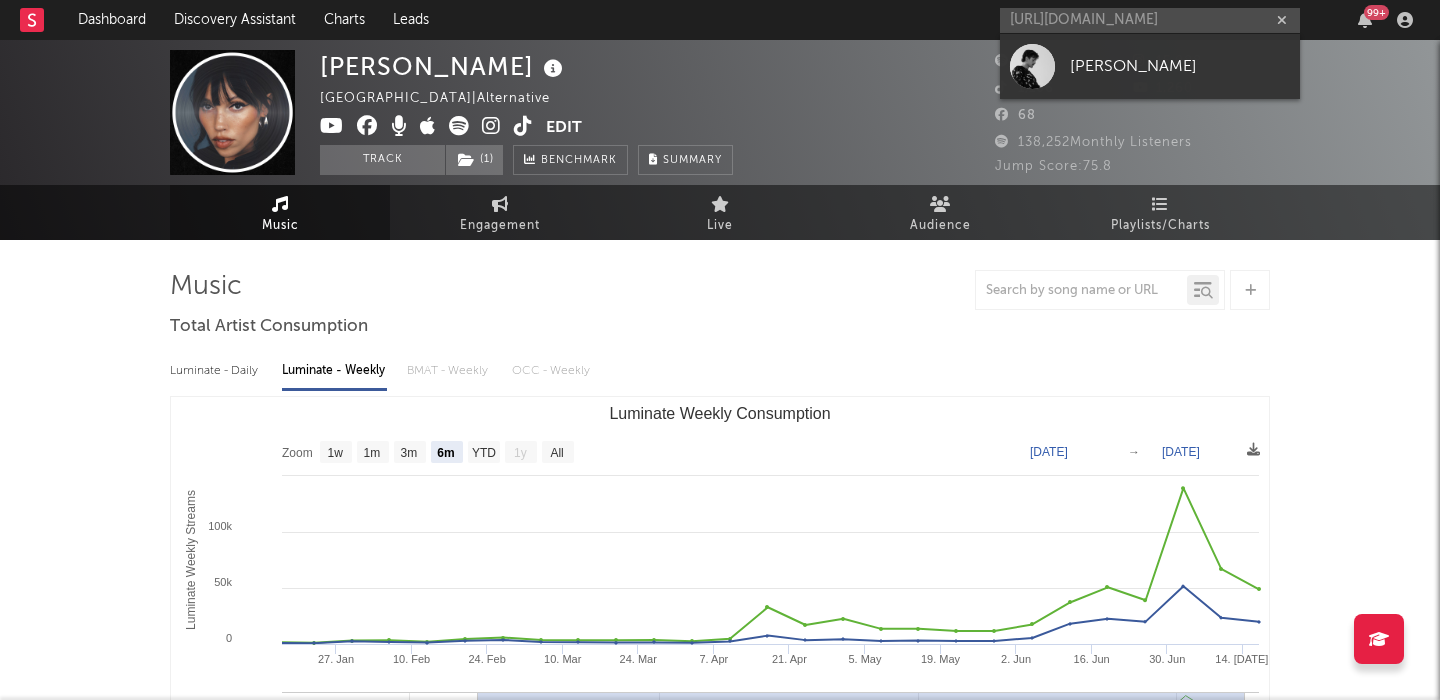 drag, startPoint x: 1099, startPoint y: 56, endPoint x: 827, endPoint y: 6, distance: 276.5574 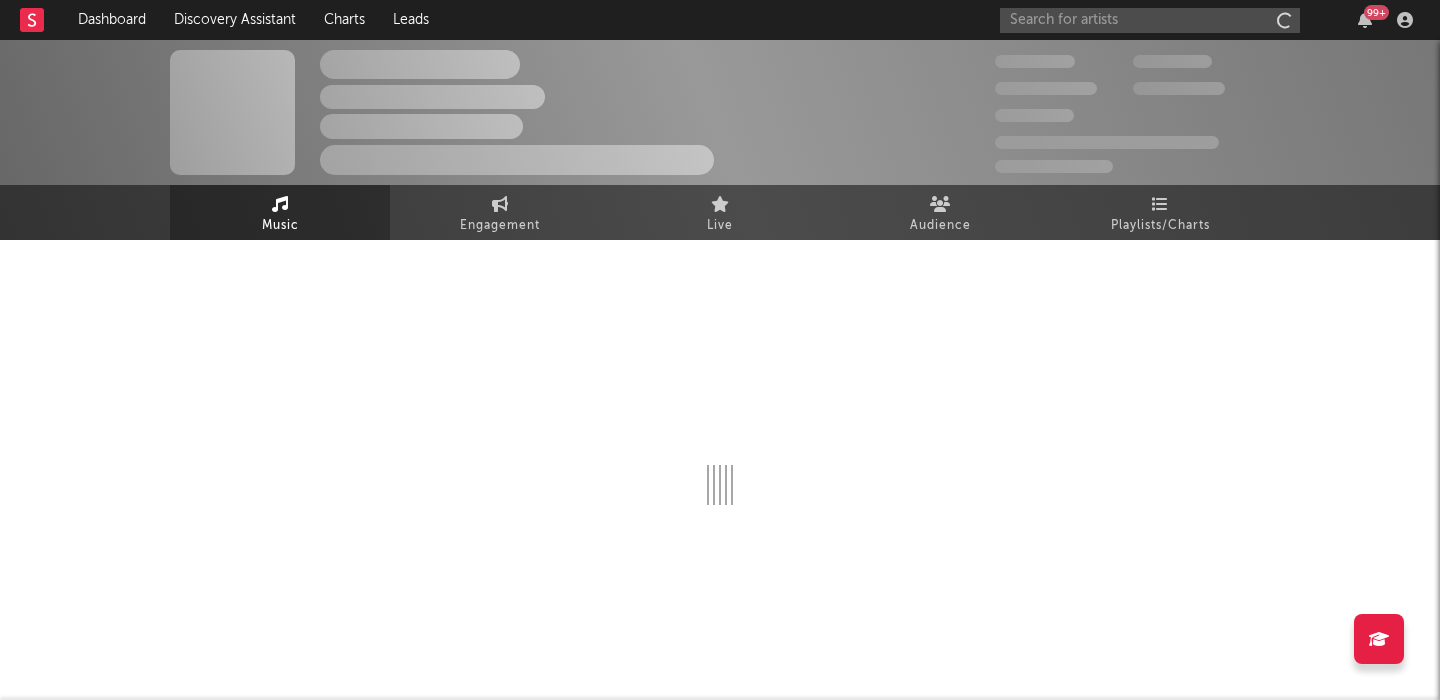 scroll, scrollTop: 0, scrollLeft: 0, axis: both 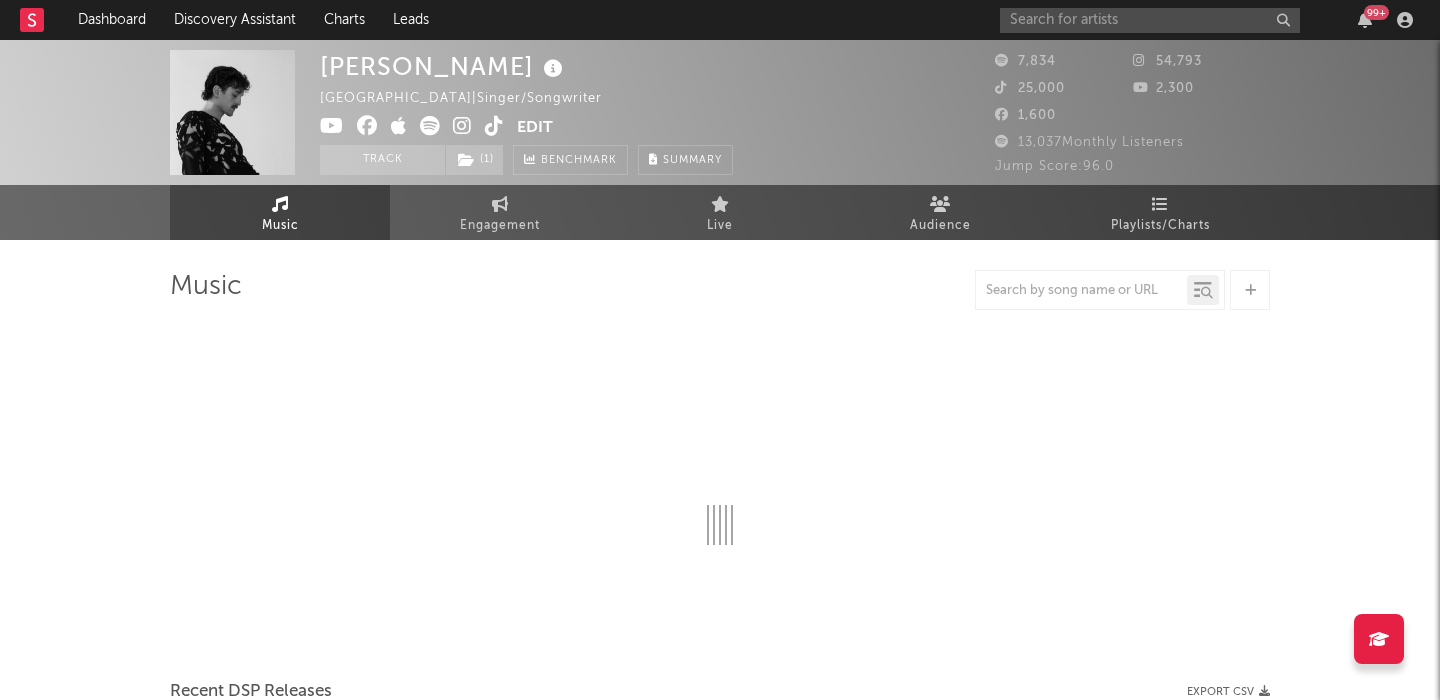 select on "1w" 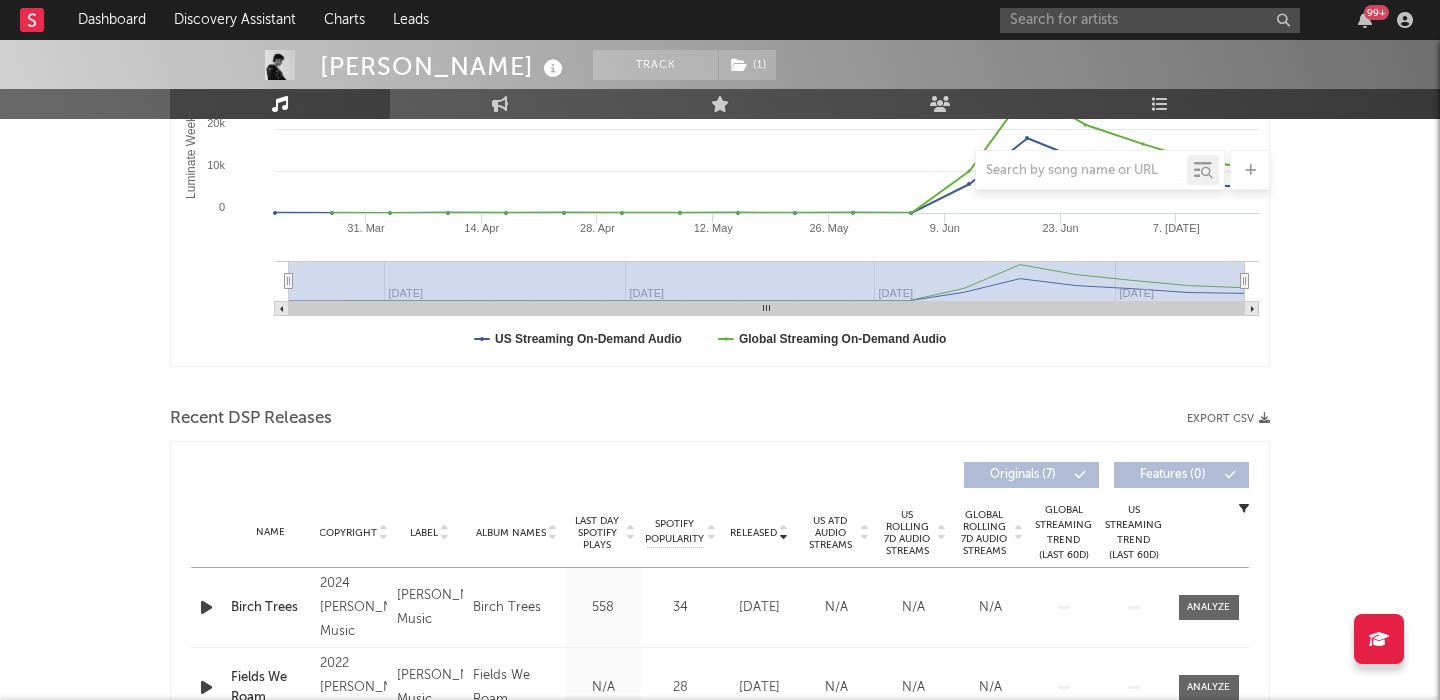 scroll, scrollTop: 670, scrollLeft: 0, axis: vertical 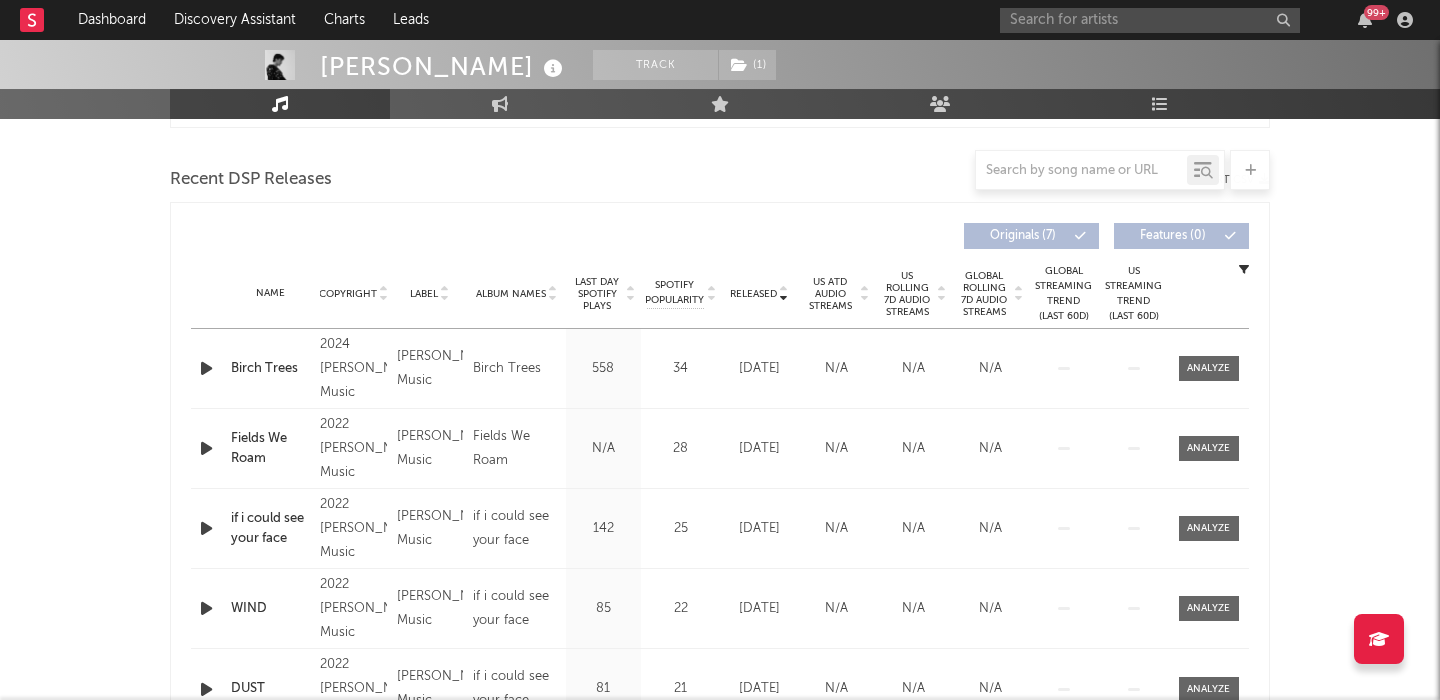 click on "US Rolling 7D Audio Streams" at bounding box center [907, 294] 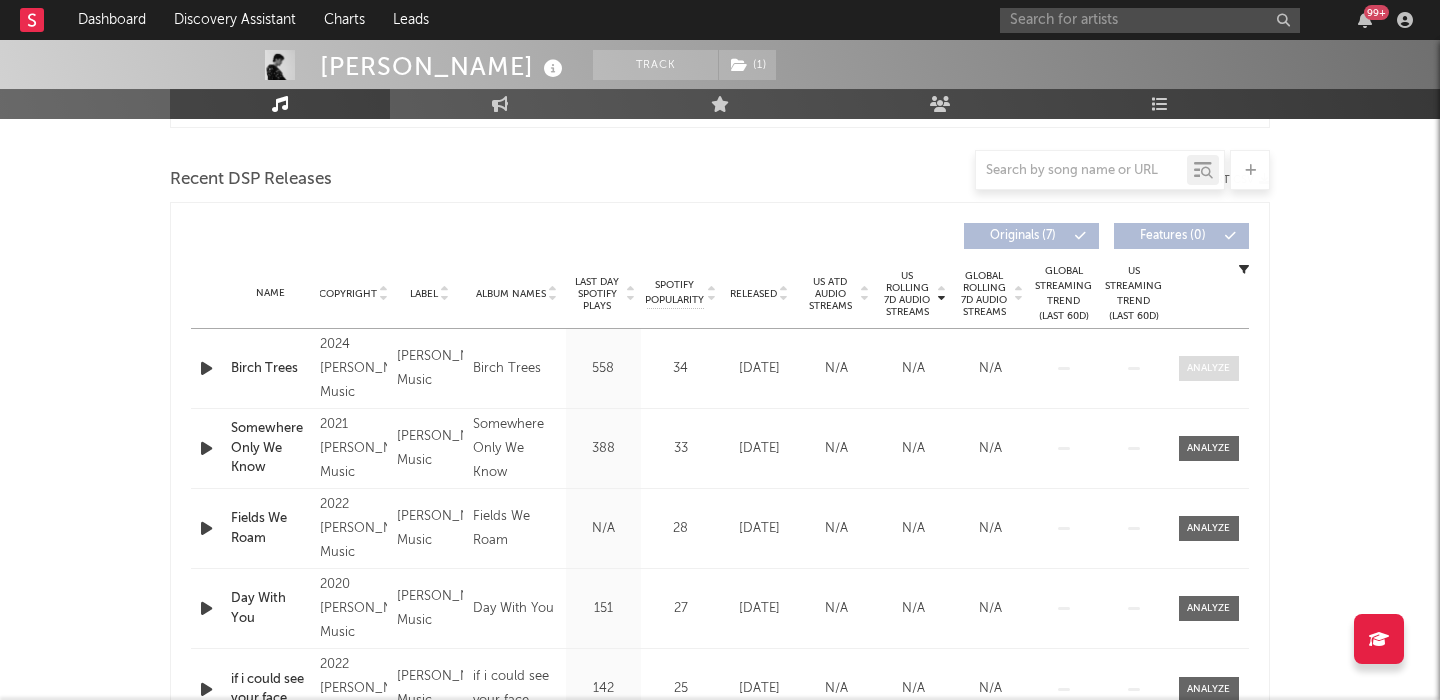 click at bounding box center (1208, 368) 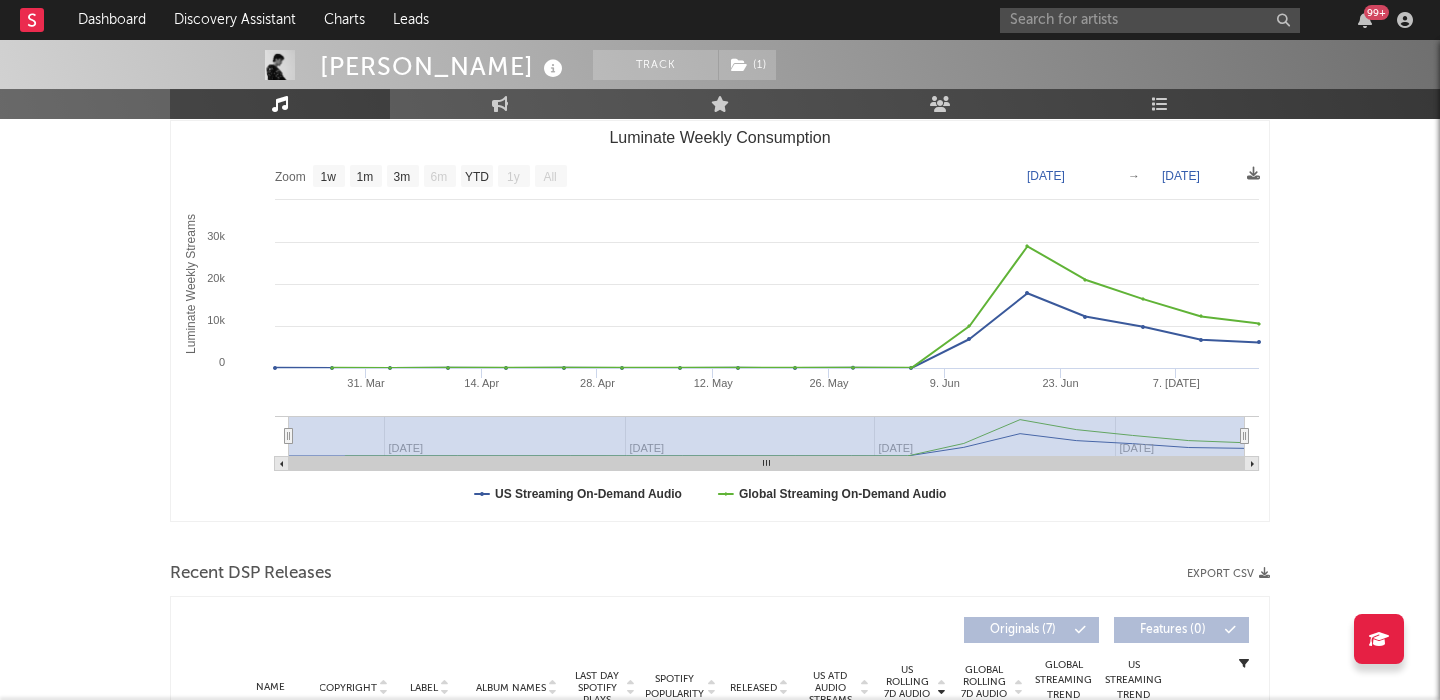scroll, scrollTop: 0, scrollLeft: 0, axis: both 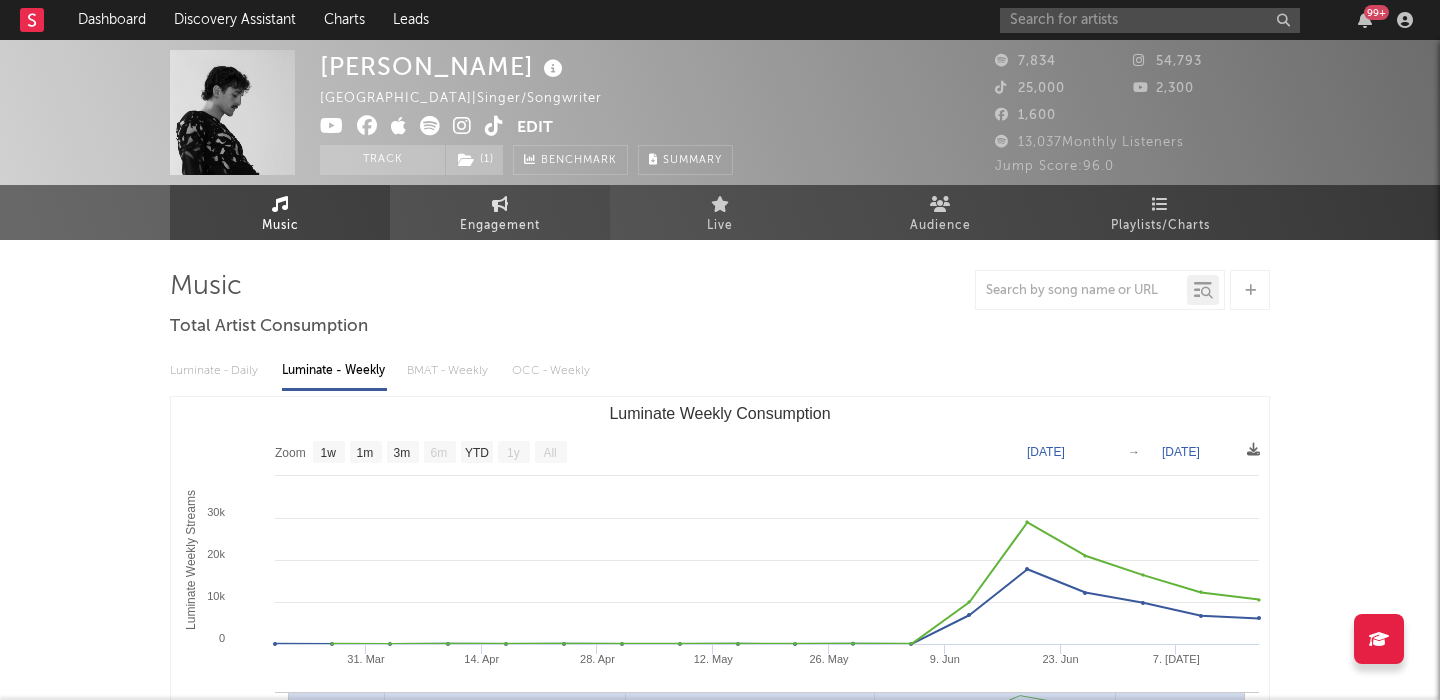 click at bounding box center (500, 204) 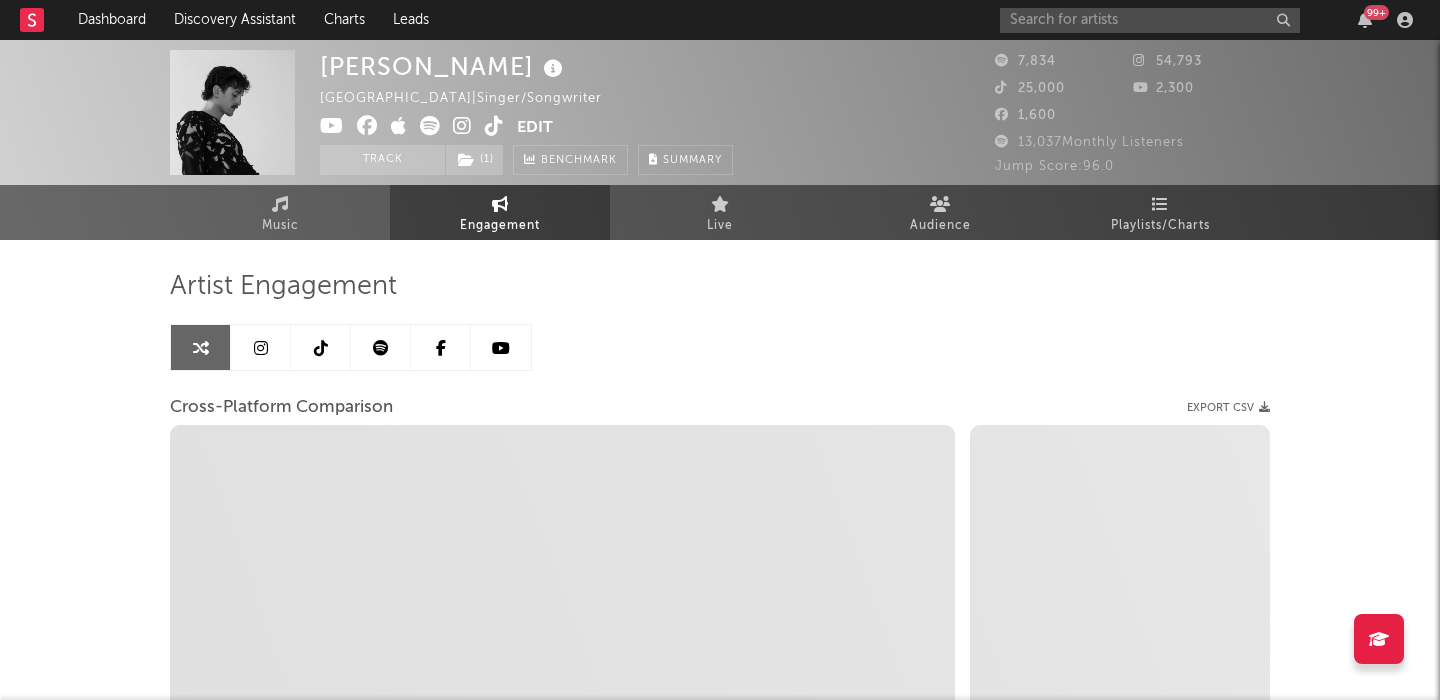 select on "1w" 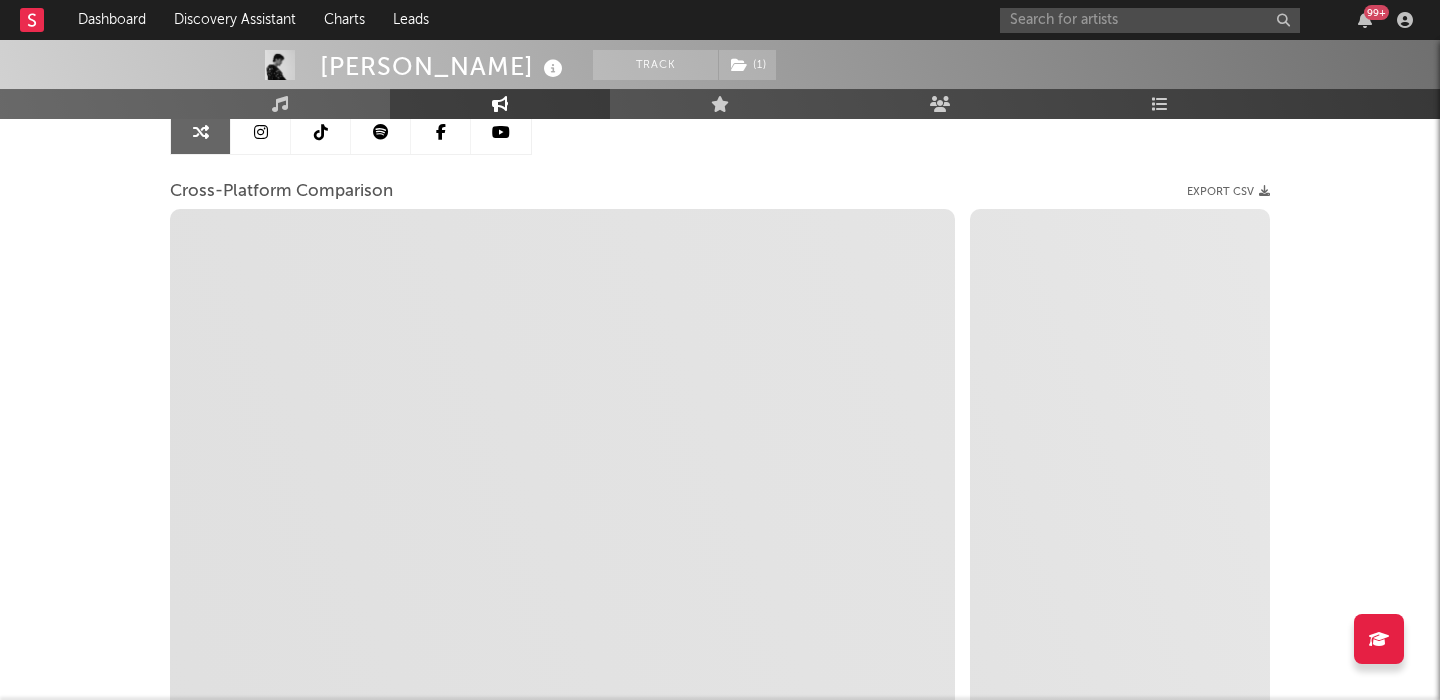 scroll, scrollTop: 277, scrollLeft: 0, axis: vertical 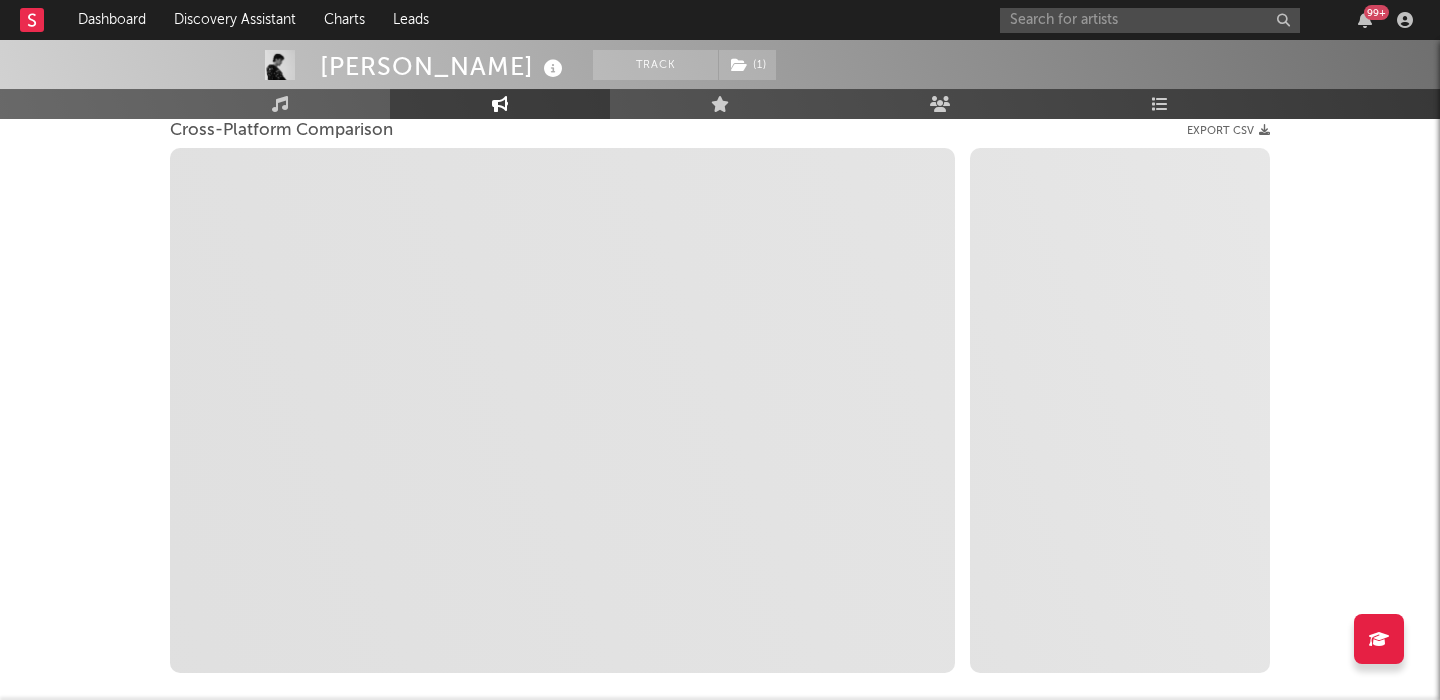 select on "1m" 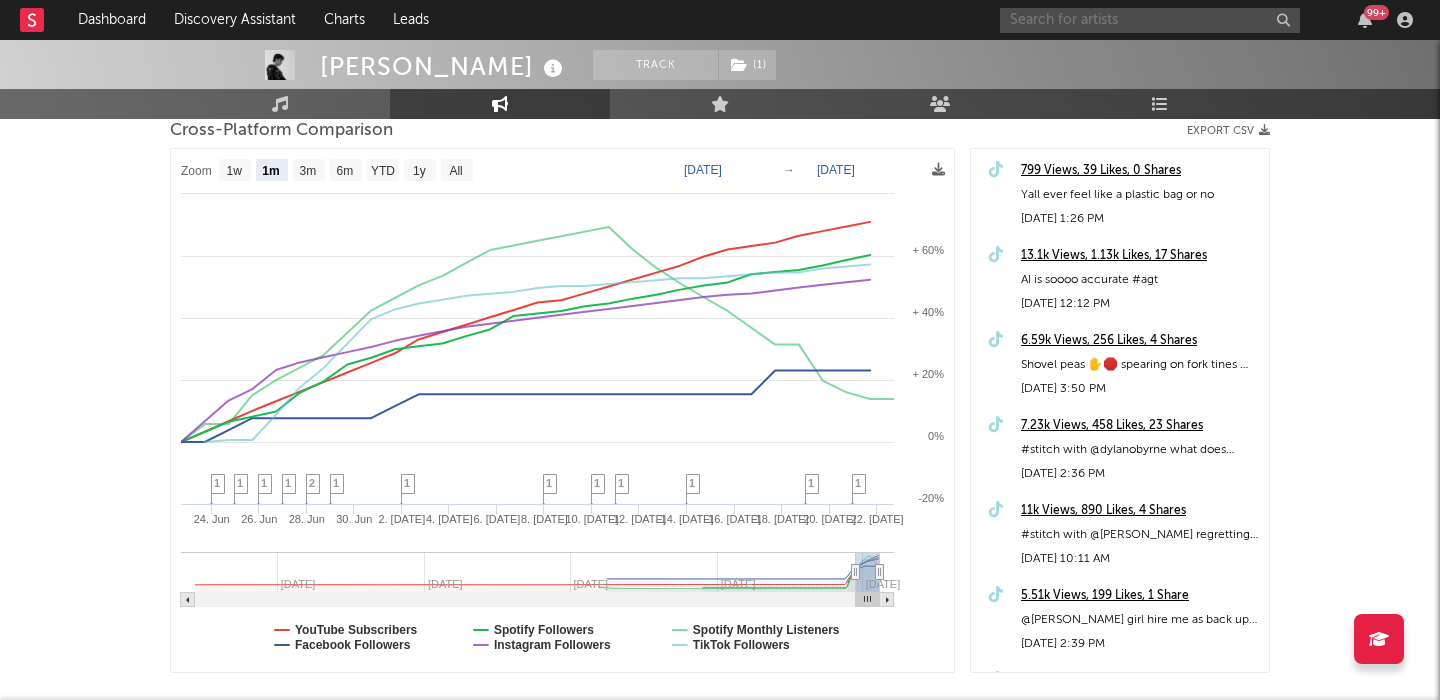 click at bounding box center [1150, 20] 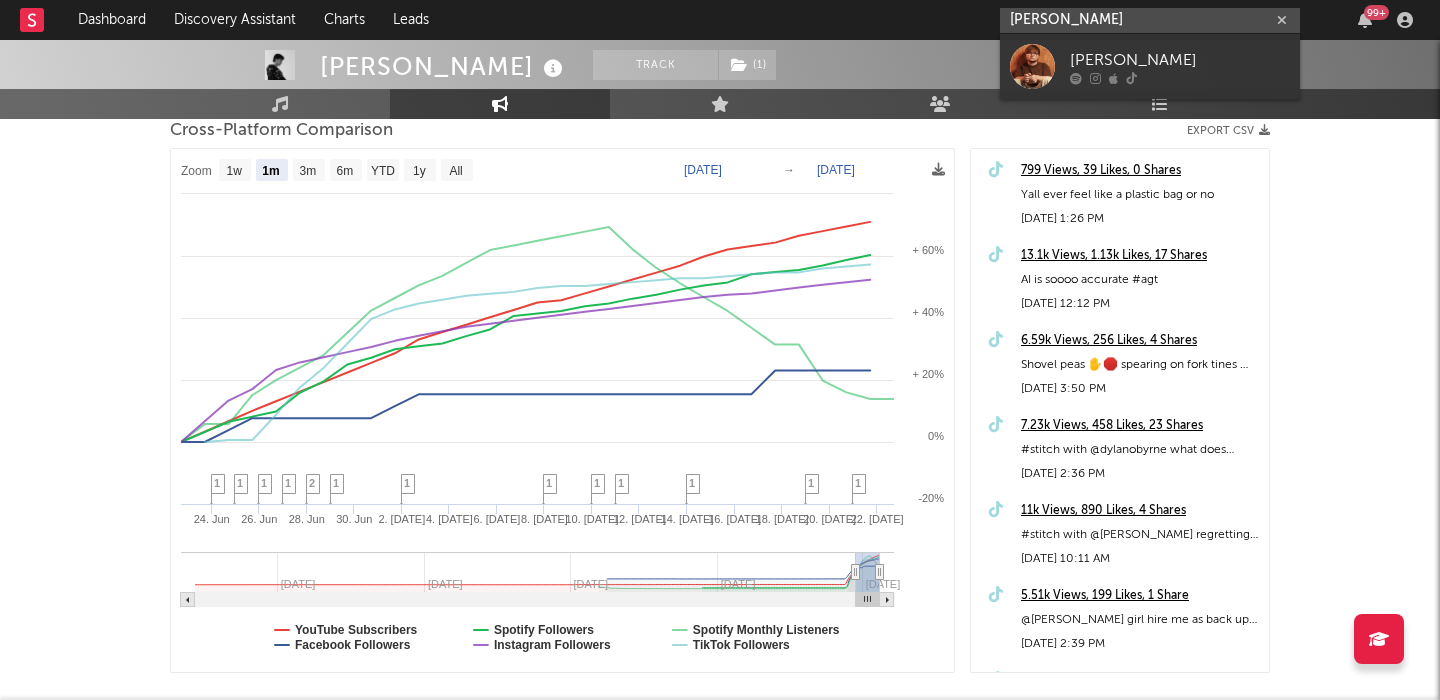 type on "Eli patterson" 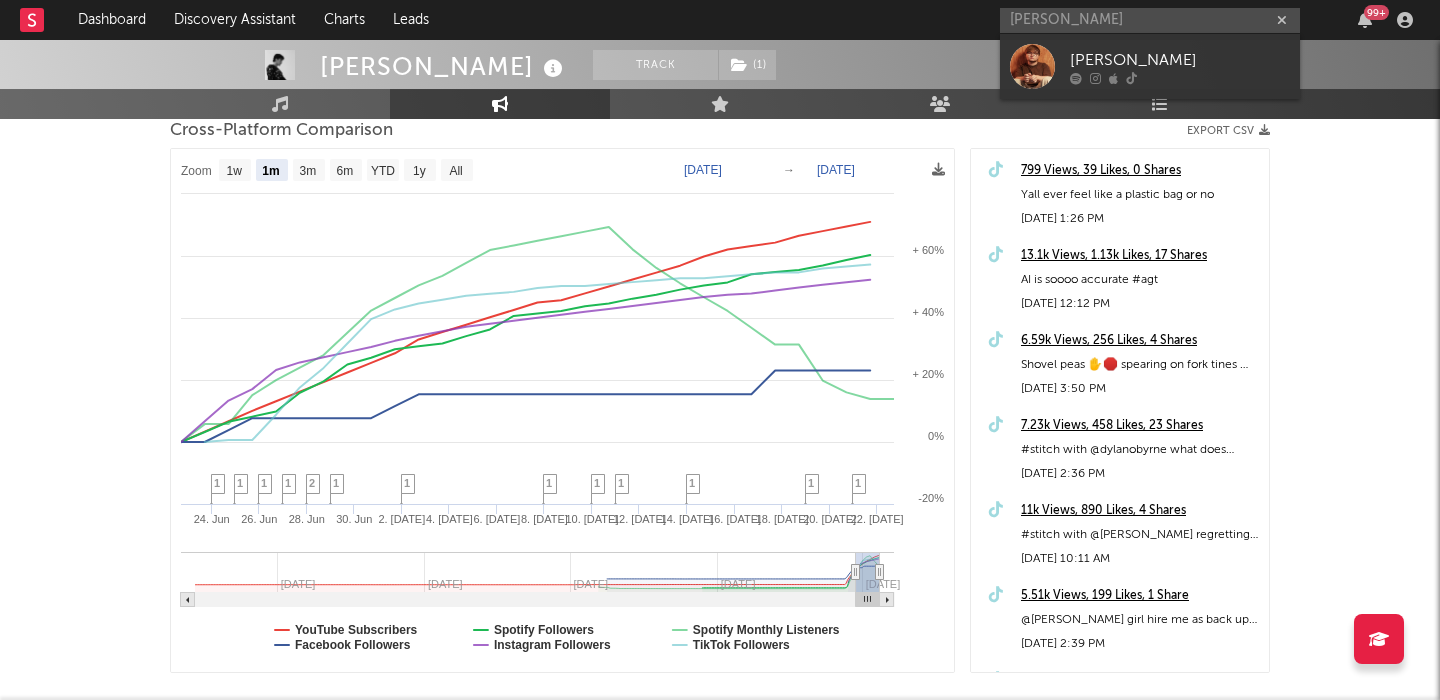 click at bounding box center (1180, 78) 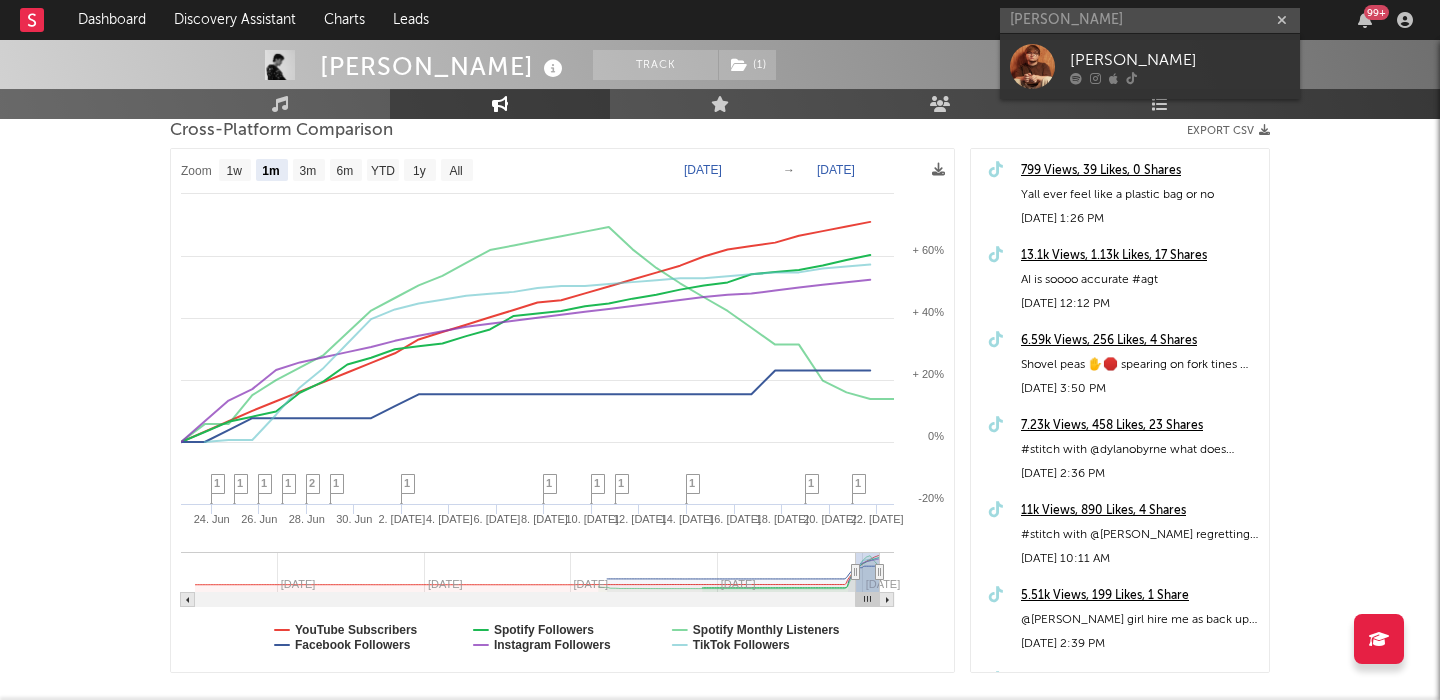 type 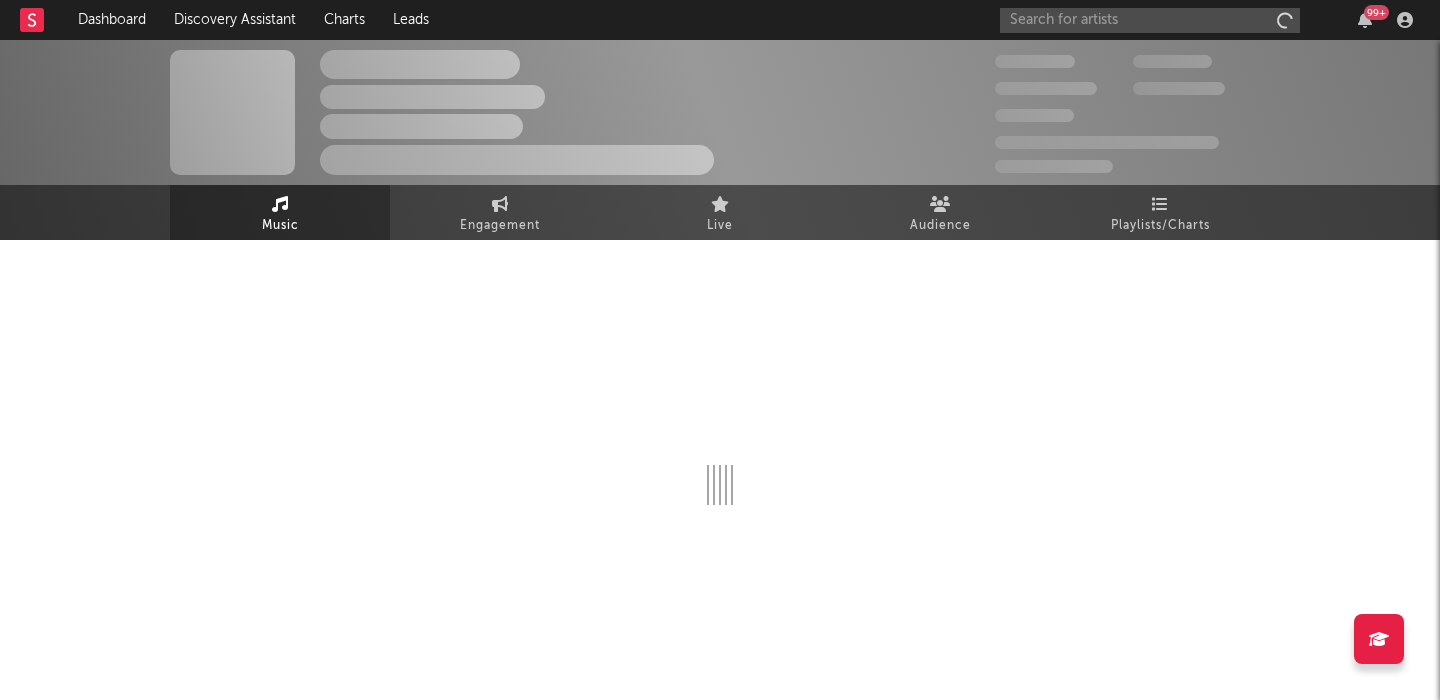 scroll, scrollTop: 0, scrollLeft: 0, axis: both 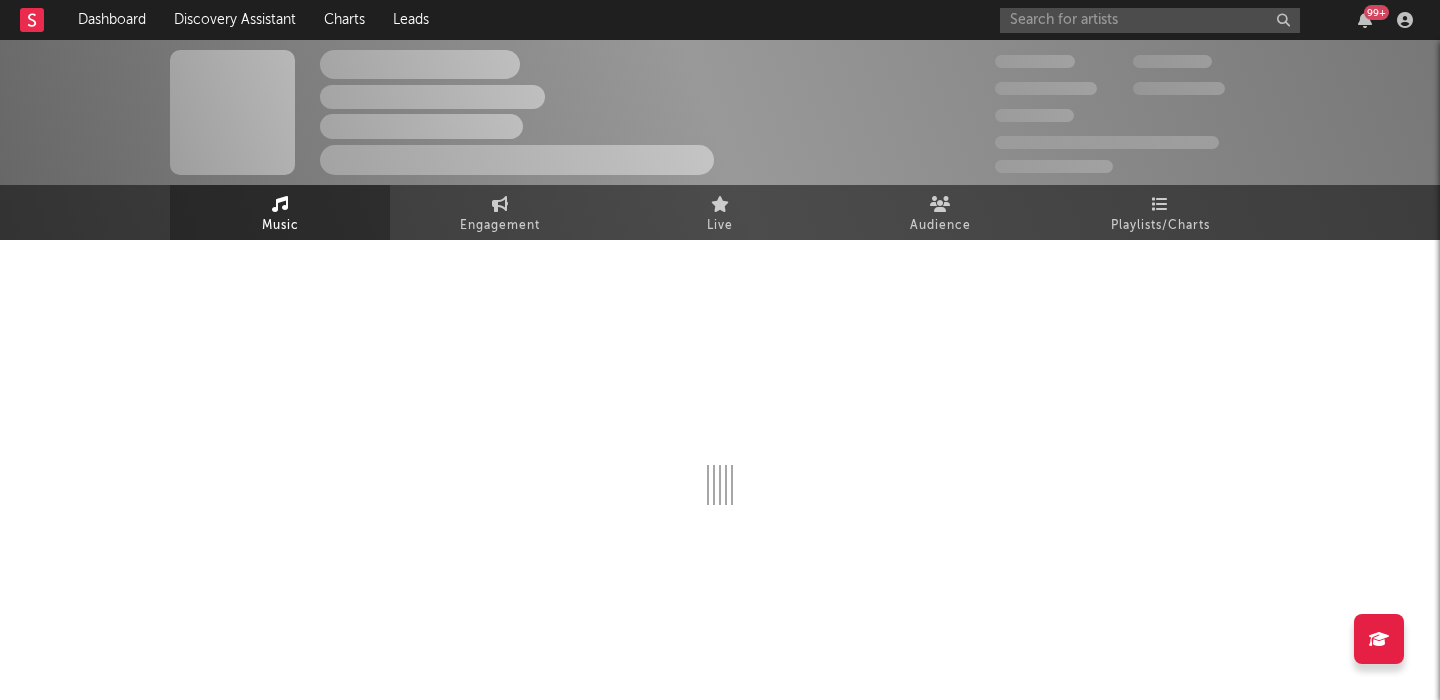 select on "1w" 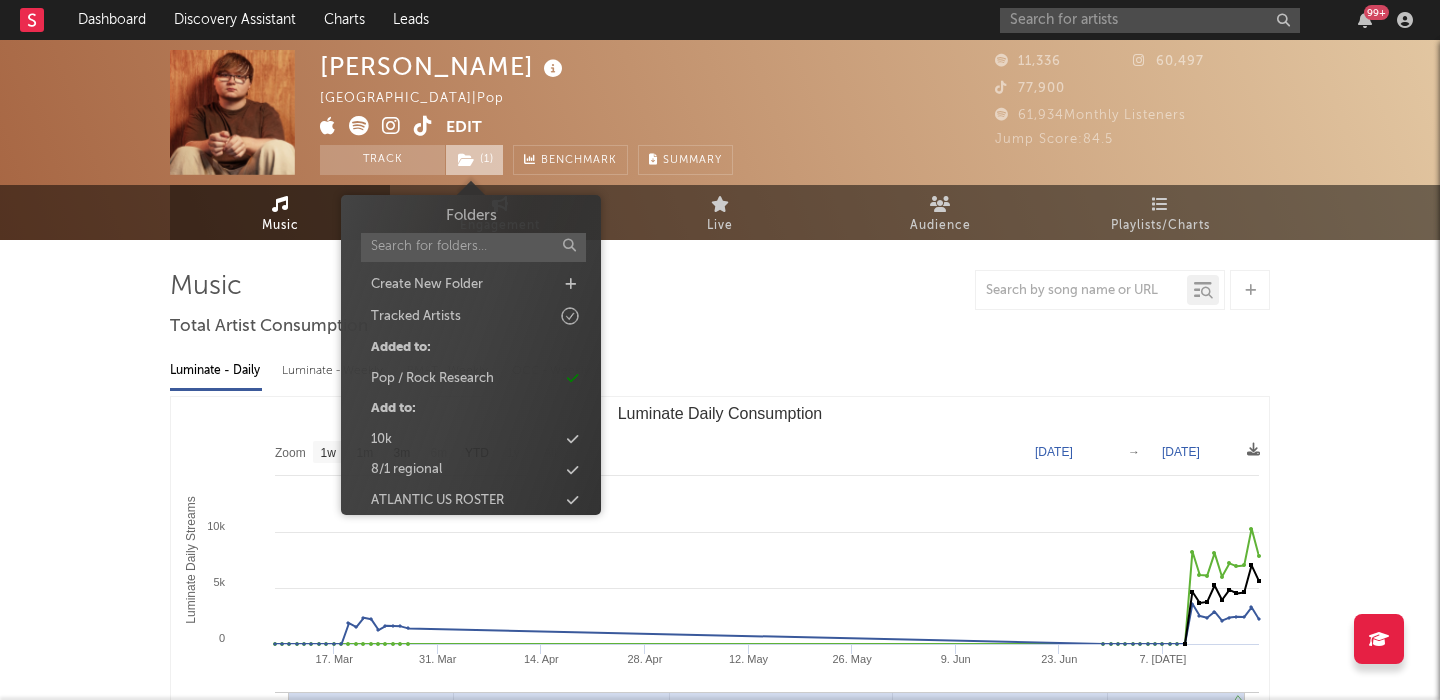 click at bounding box center [466, 160] 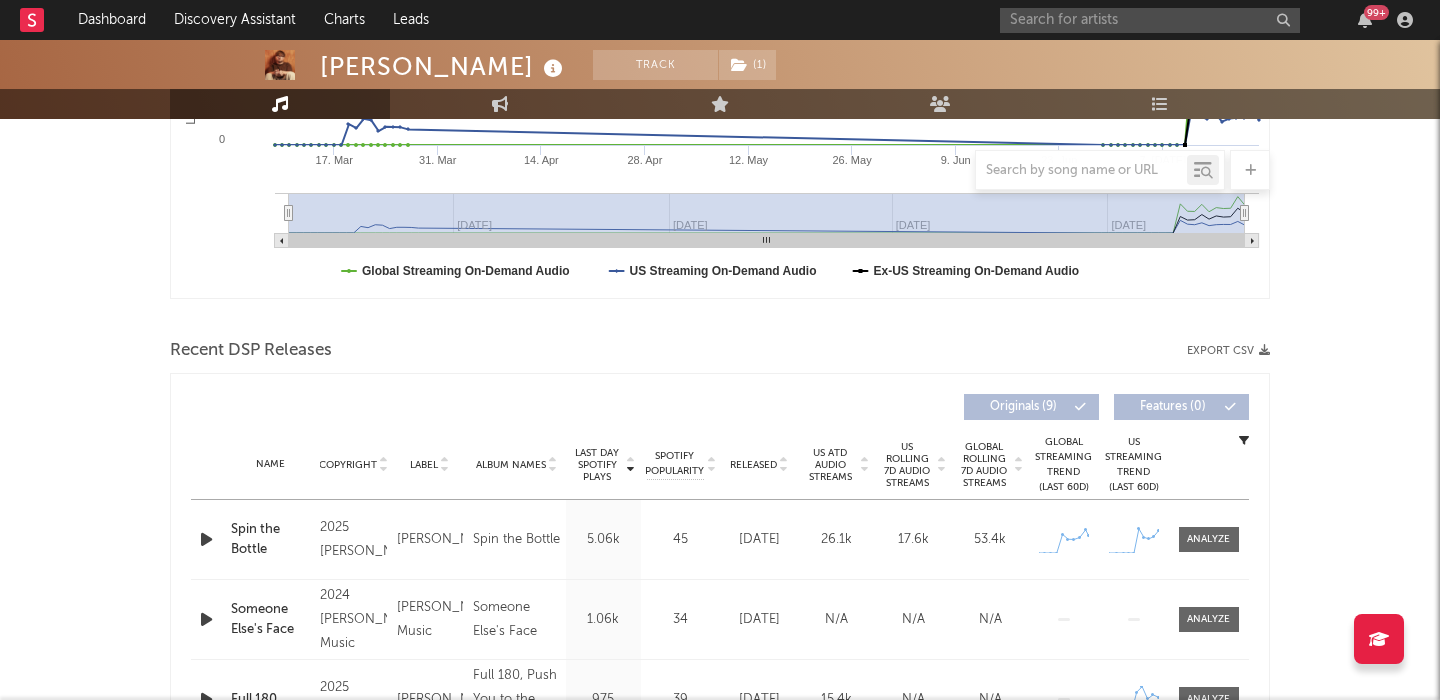 scroll, scrollTop: 589, scrollLeft: 0, axis: vertical 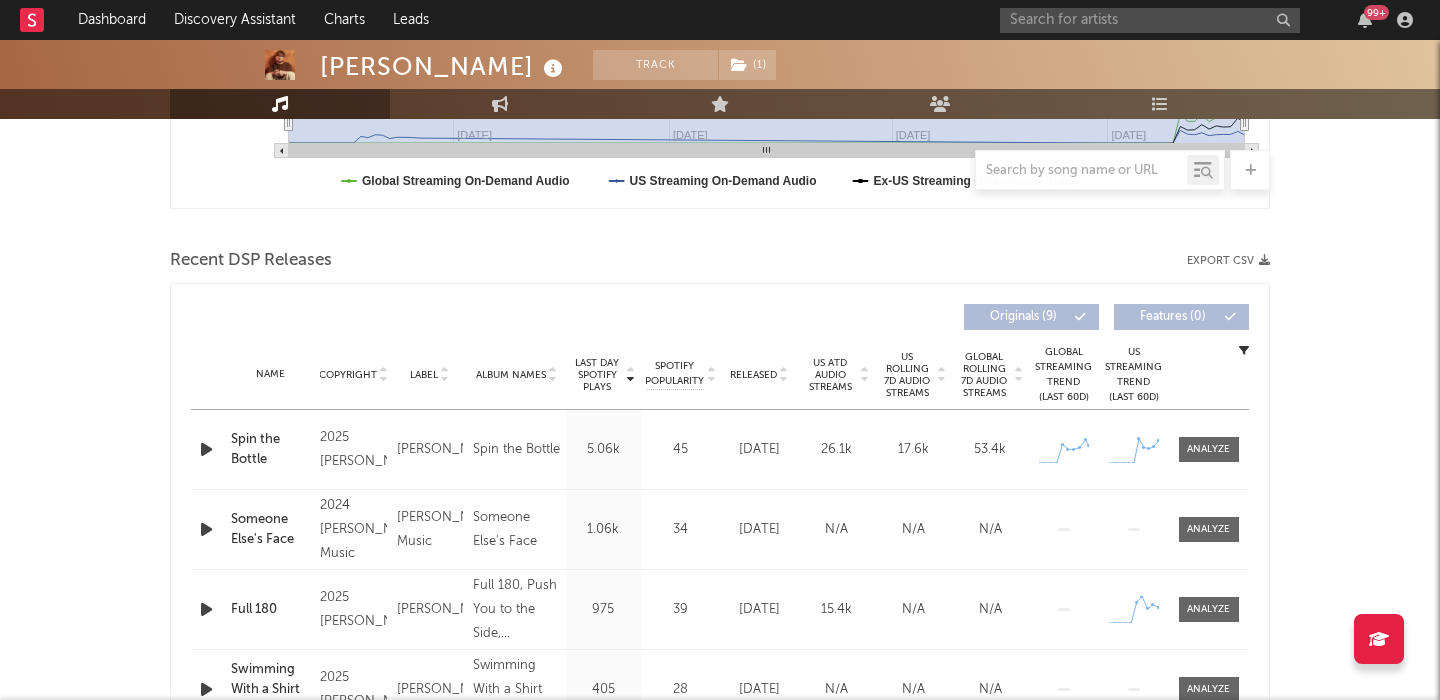 click on "Released" at bounding box center [753, 375] 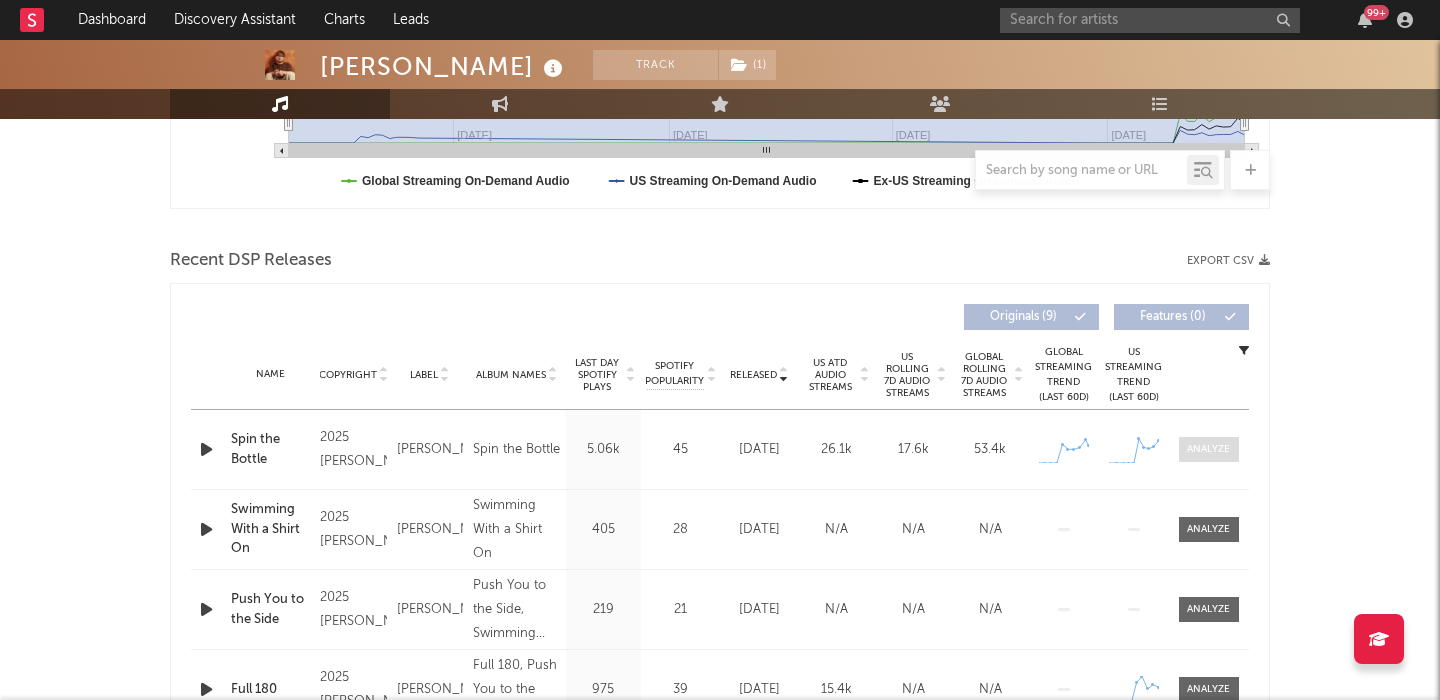 click at bounding box center (1208, 449) 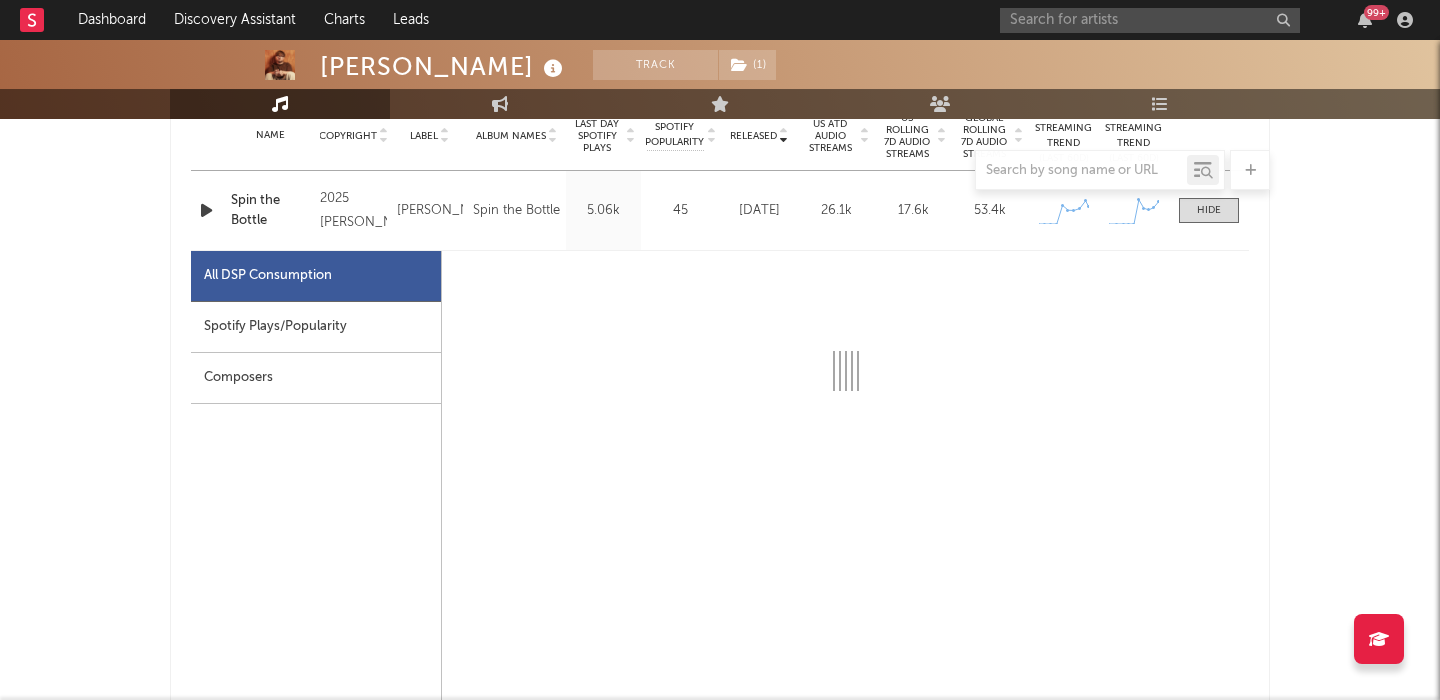 scroll, scrollTop: 841, scrollLeft: 0, axis: vertical 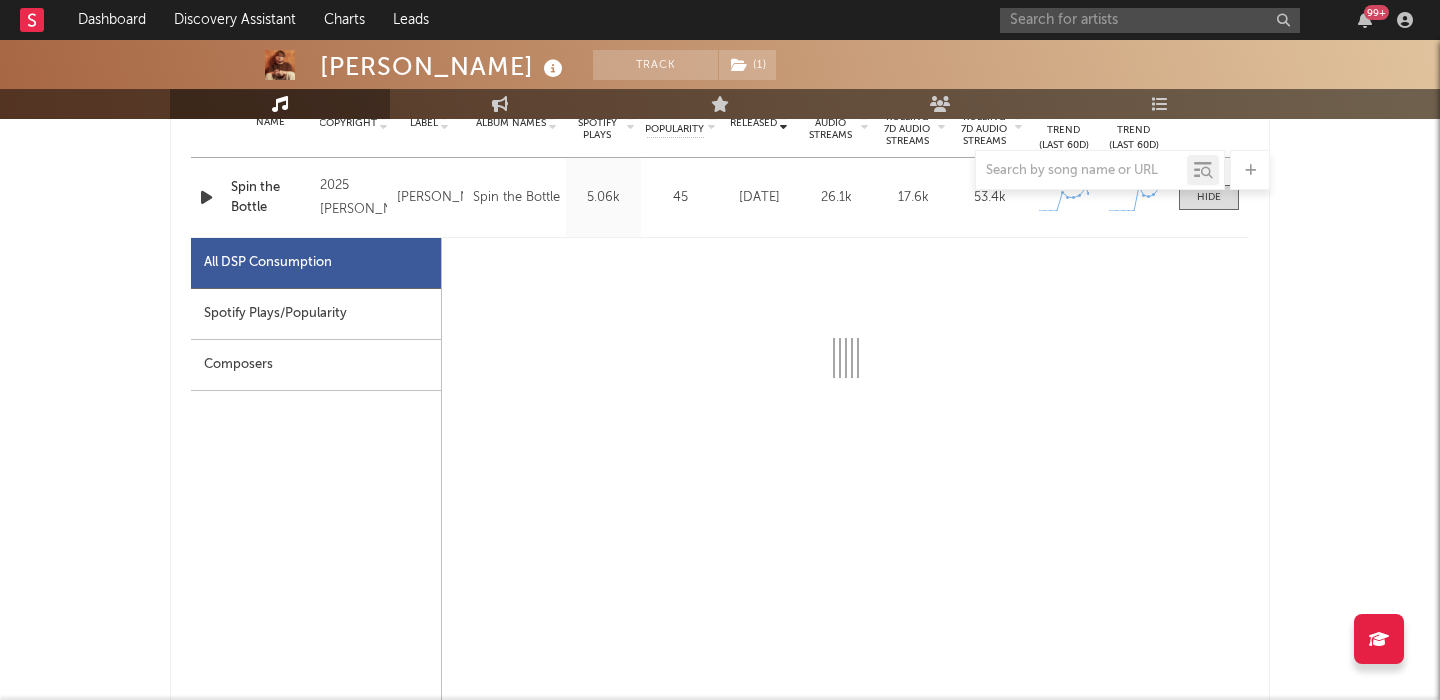 select on "1w" 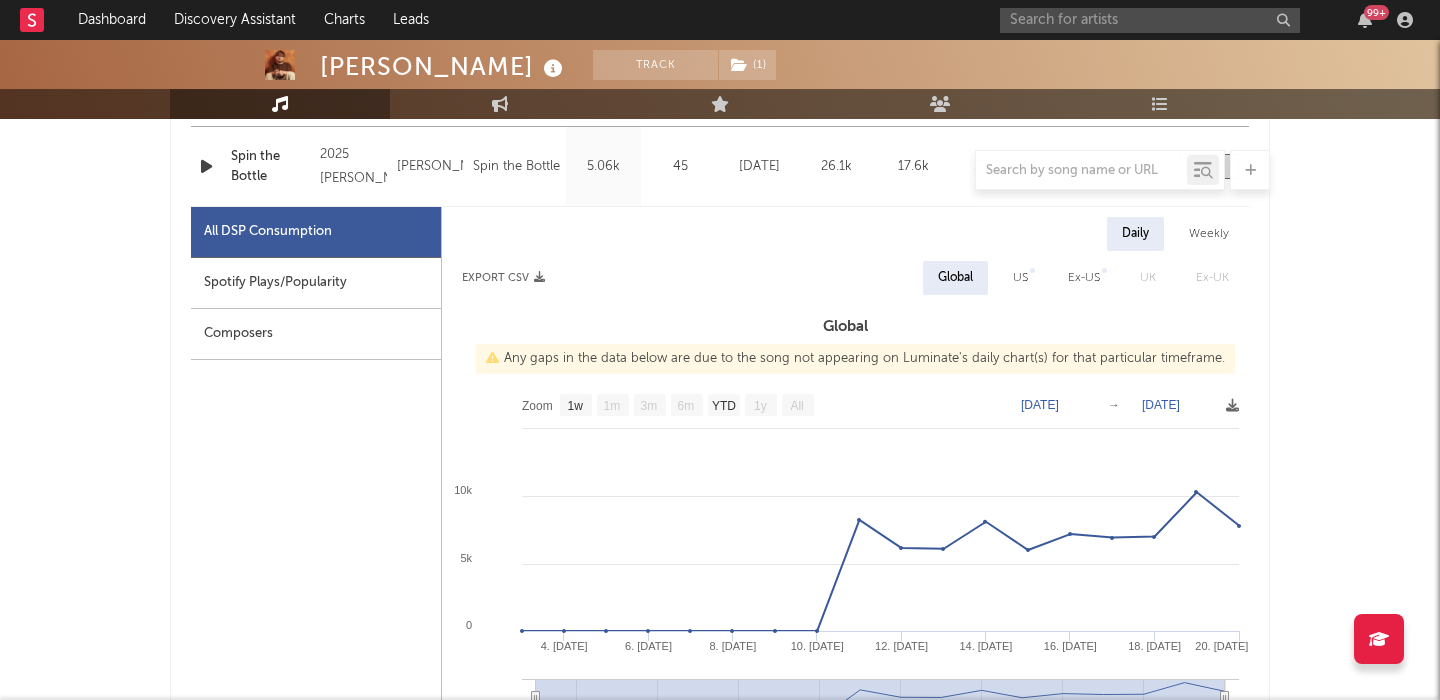 scroll, scrollTop: 873, scrollLeft: 0, axis: vertical 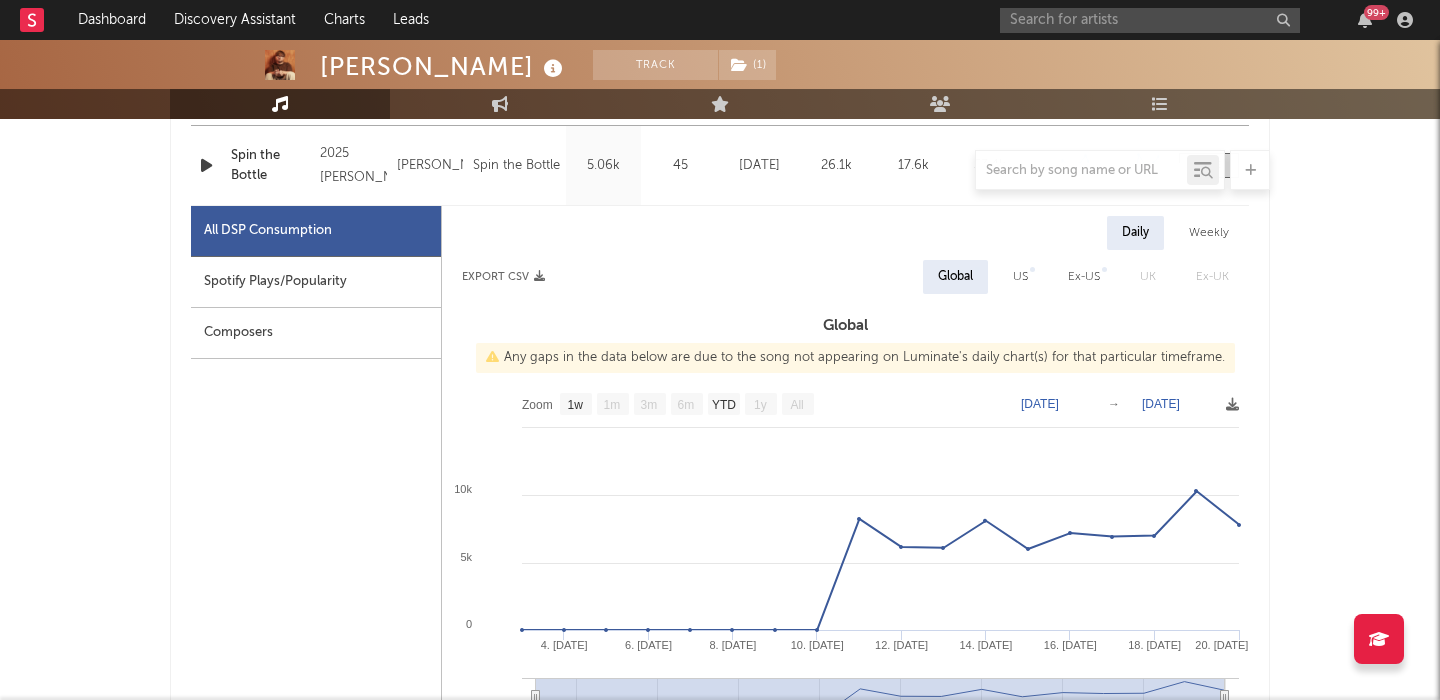 click on "US" at bounding box center [1020, 277] 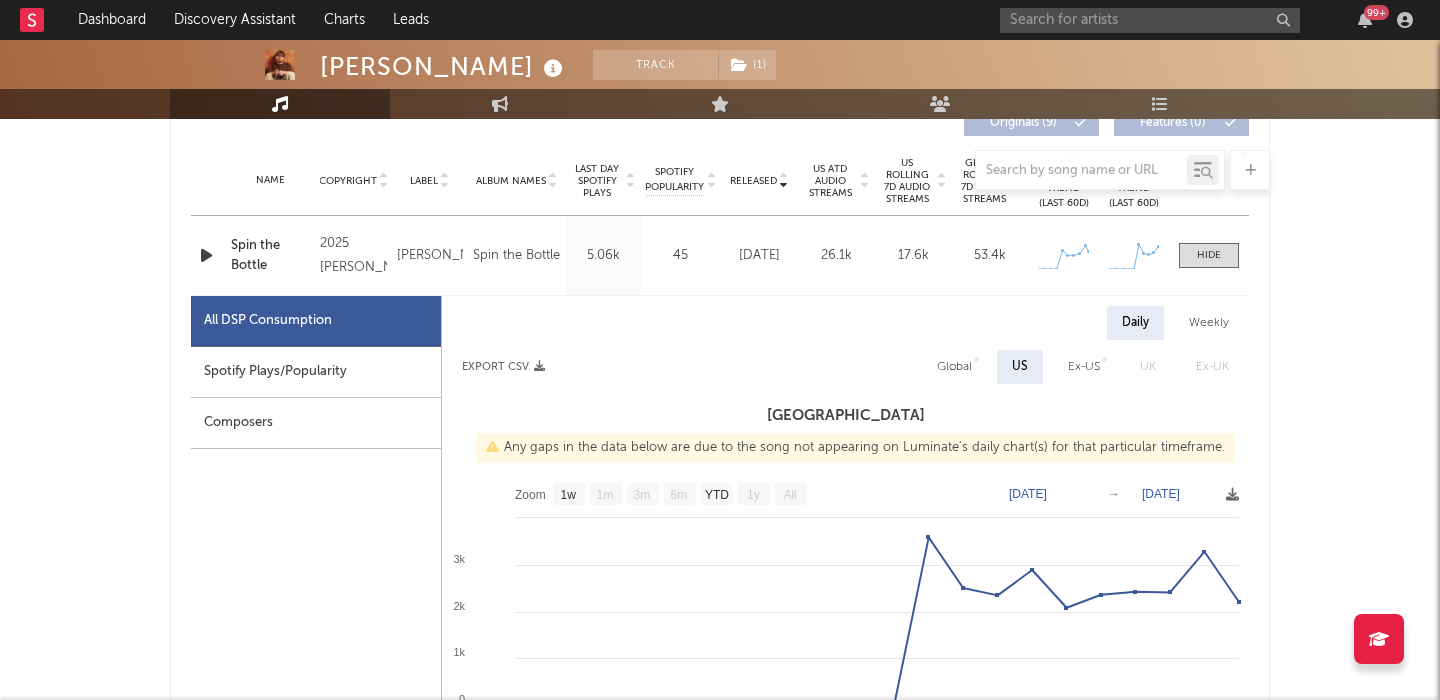 scroll, scrollTop: 753, scrollLeft: 0, axis: vertical 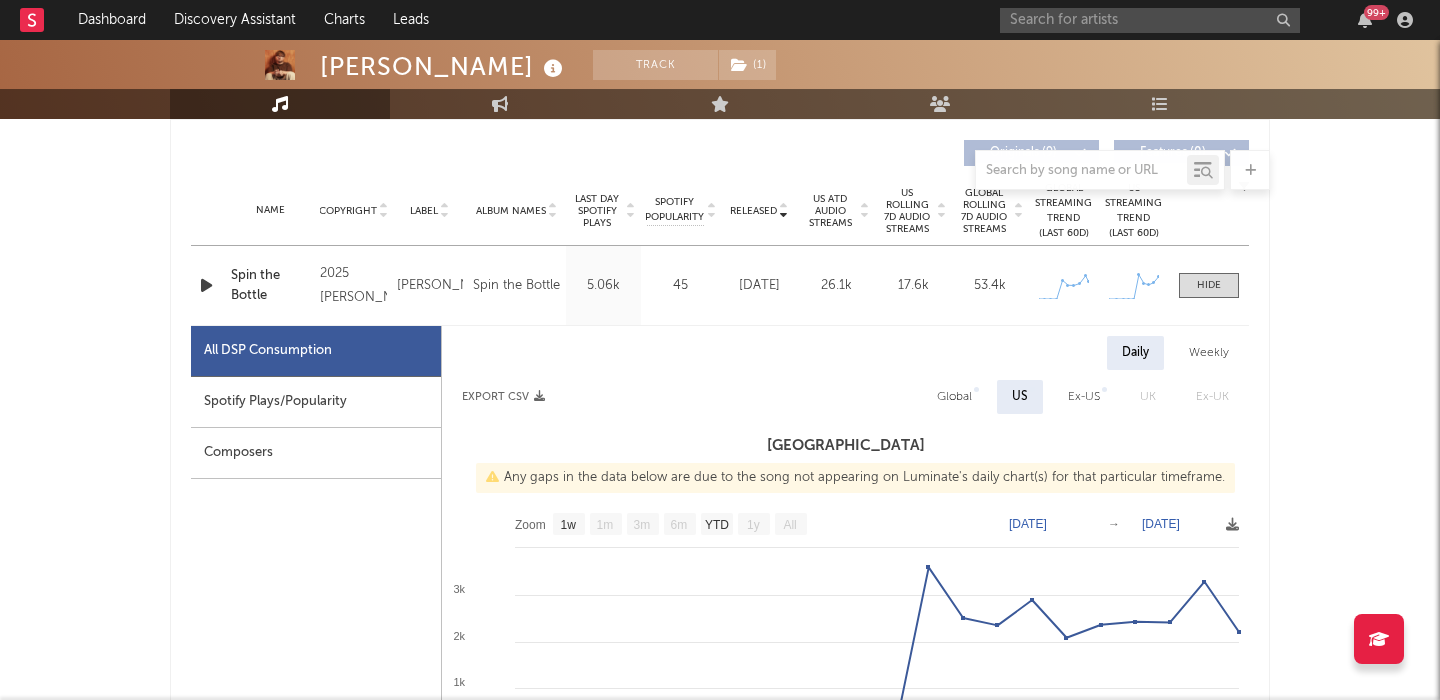 click on "Weekly" at bounding box center (1209, 353) 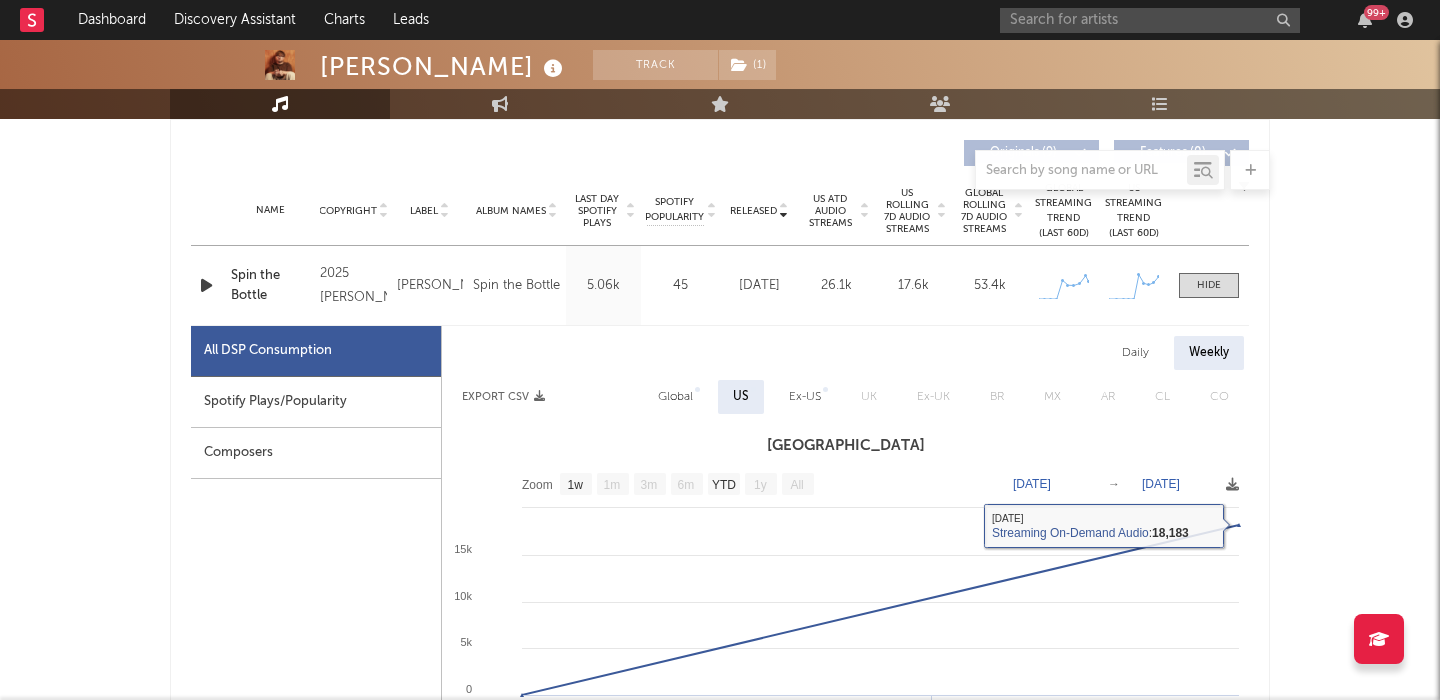 click on "Global" at bounding box center [675, 397] 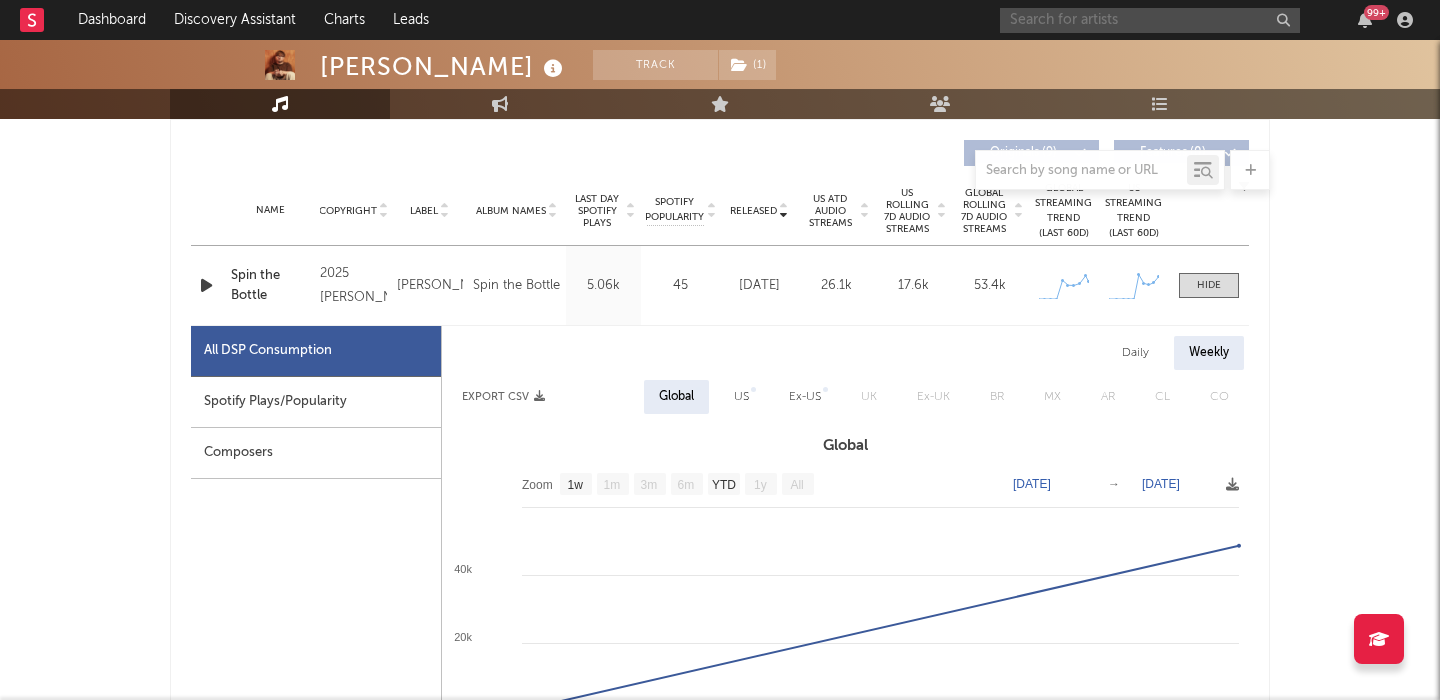 click at bounding box center (1150, 20) 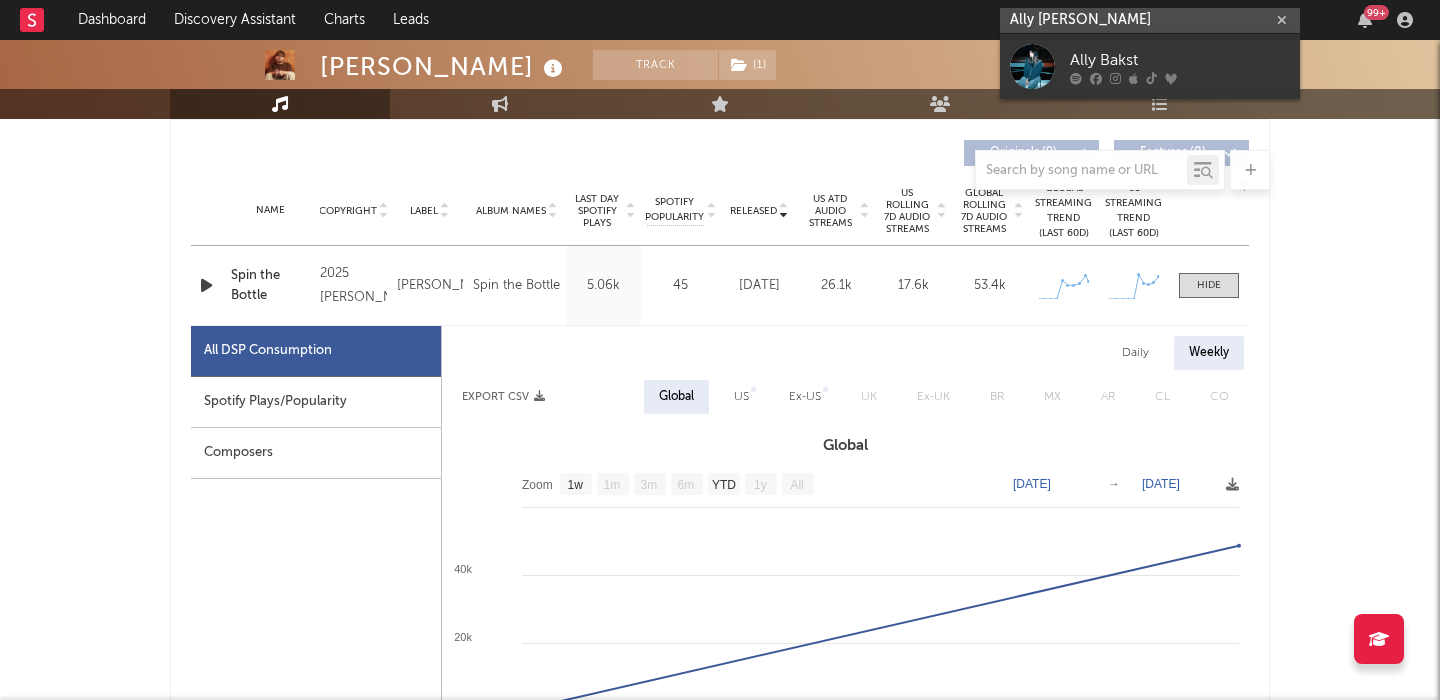 type on "Ally bakst" 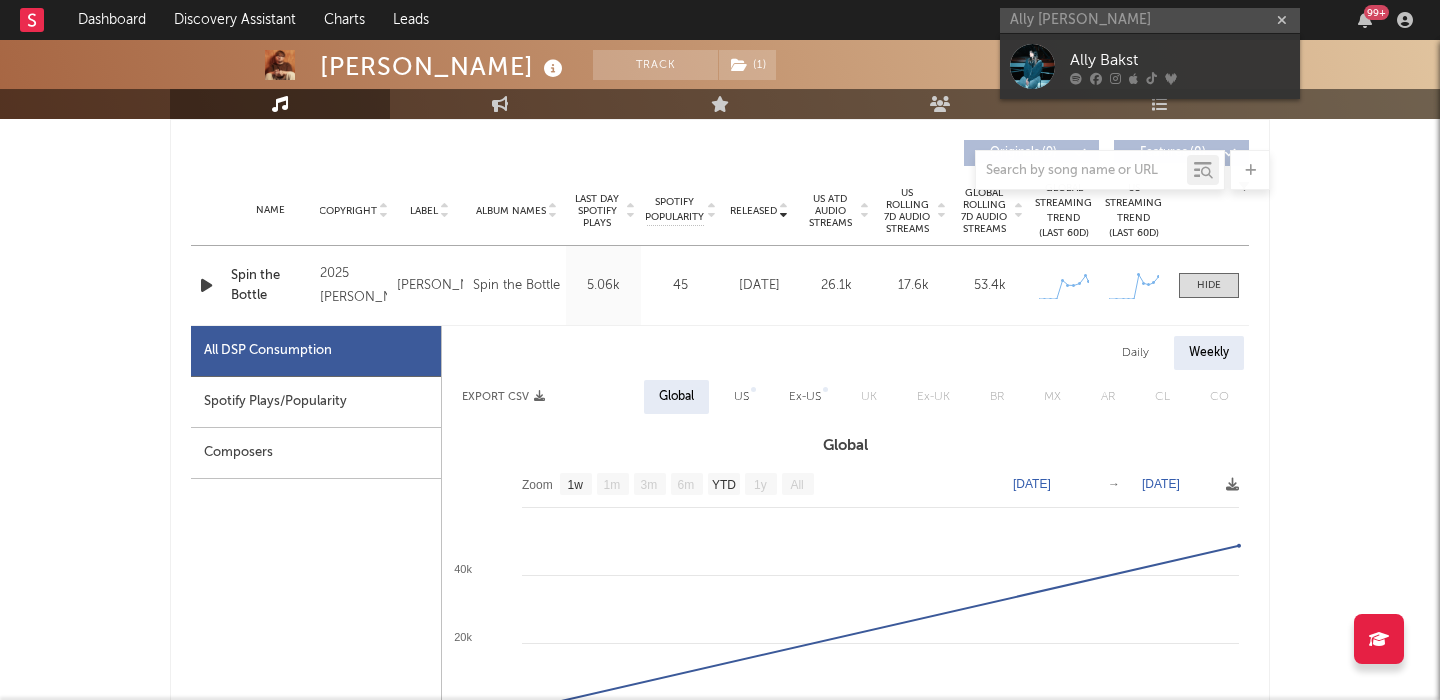 click at bounding box center (1180, 78) 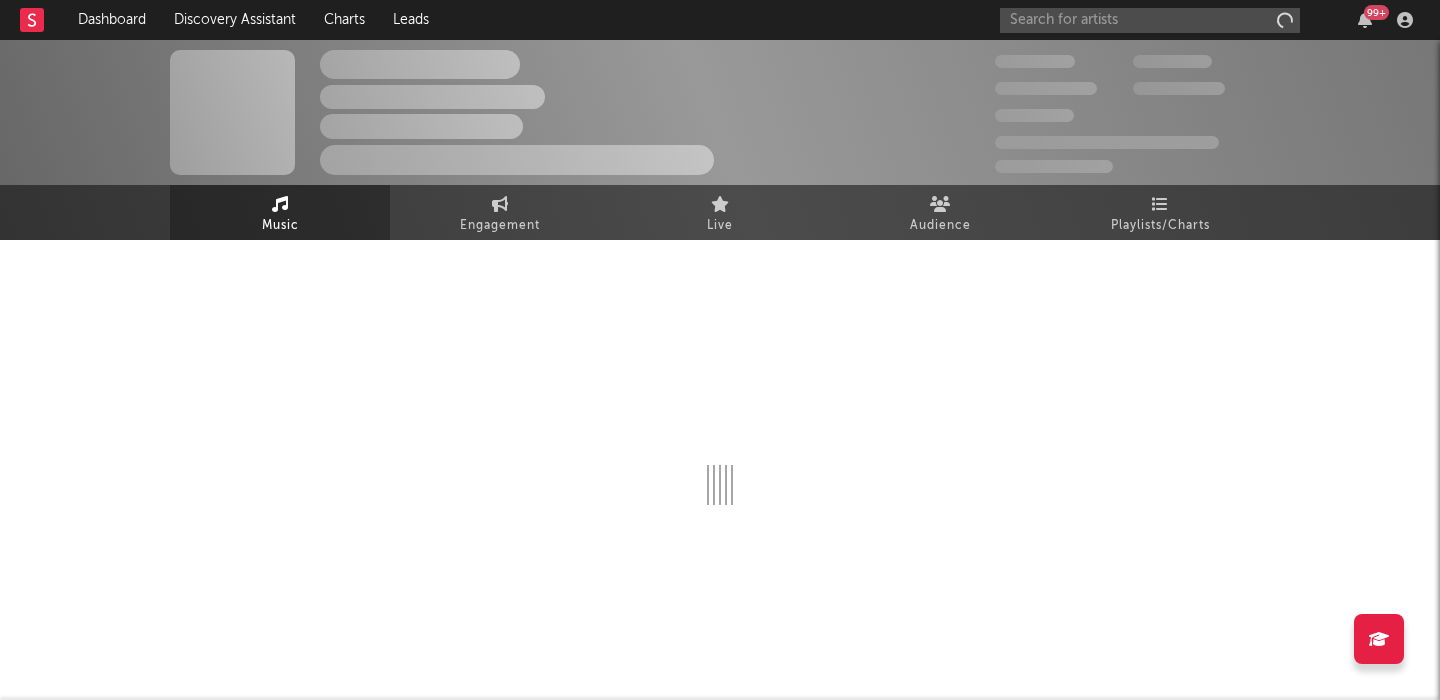 scroll, scrollTop: 0, scrollLeft: 0, axis: both 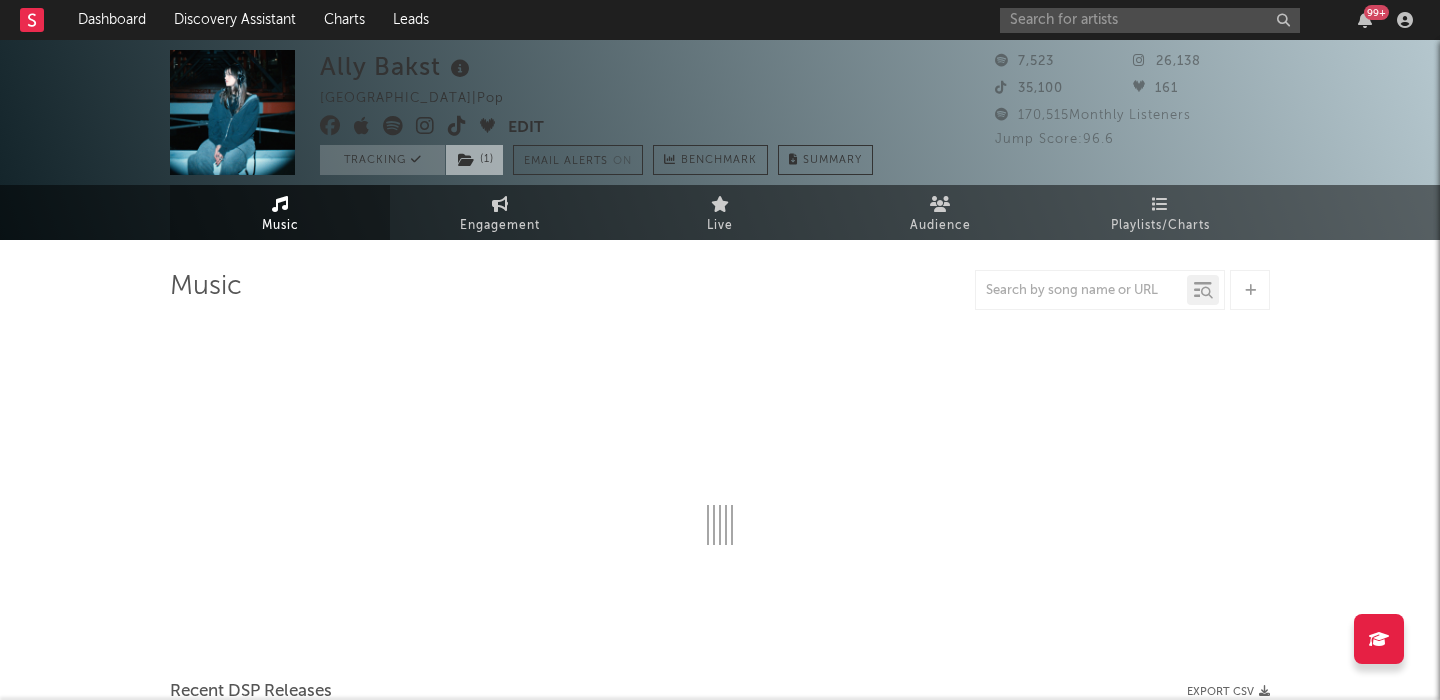 click on "( 1 )" at bounding box center (474, 160) 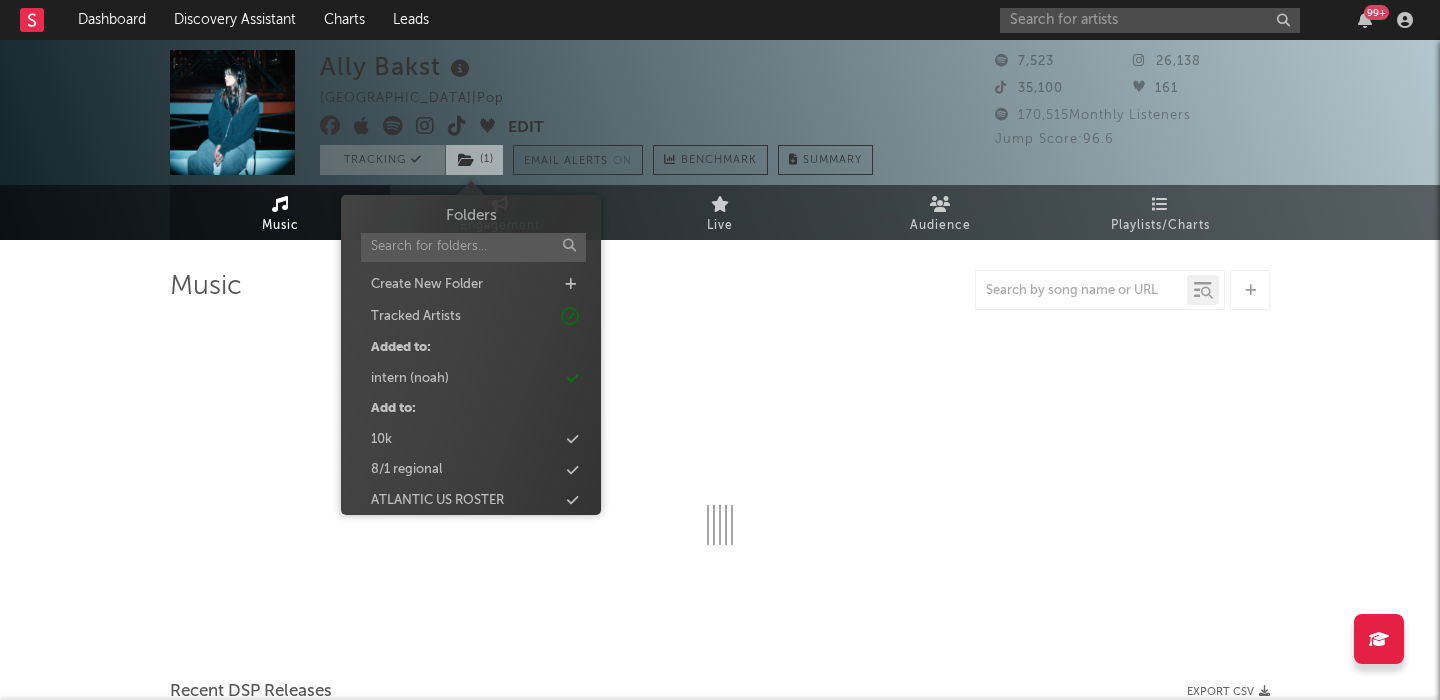 select on "1w" 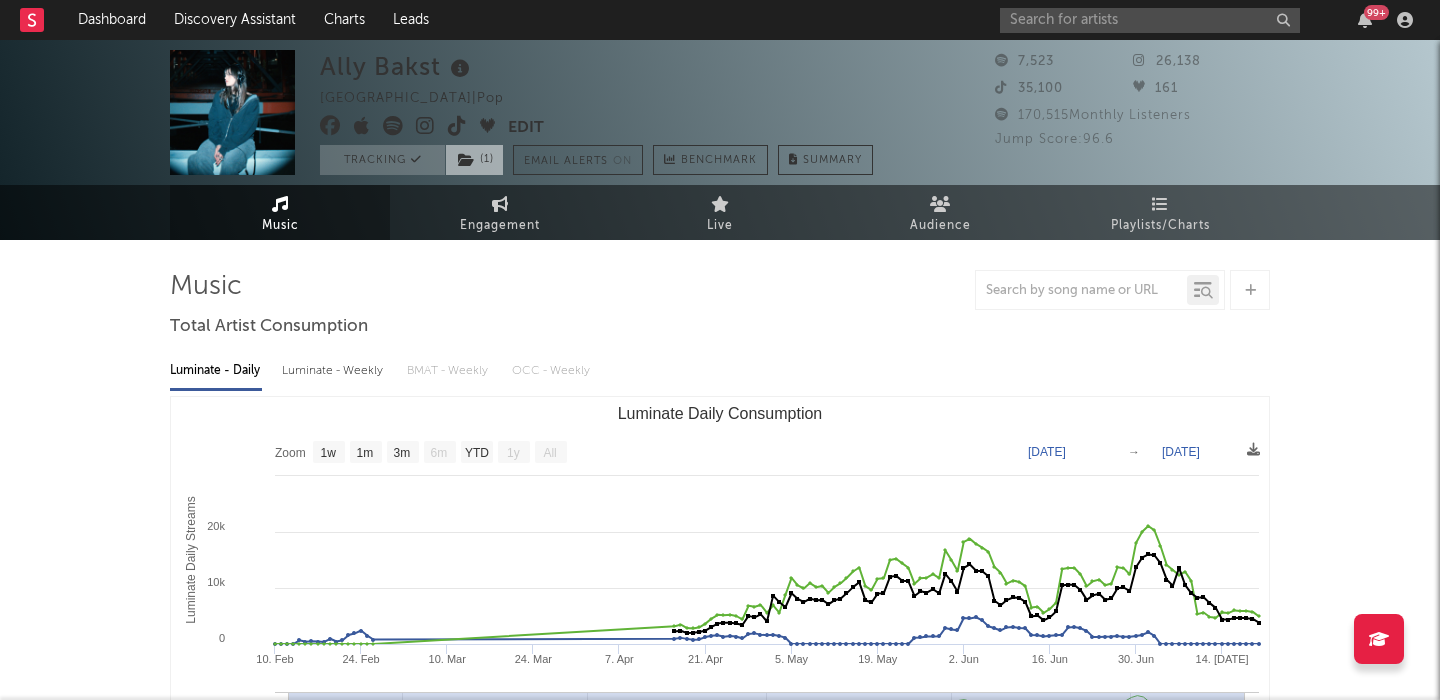 click on "( 1 )" at bounding box center (474, 160) 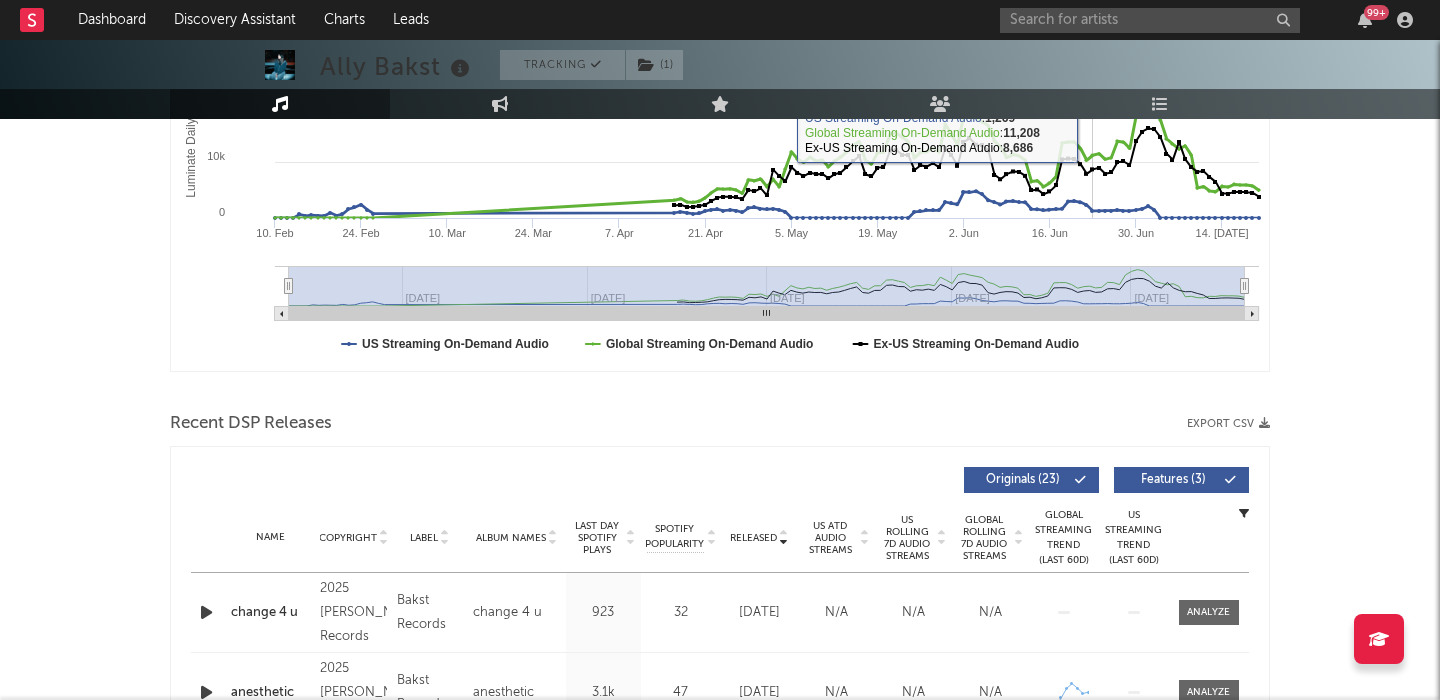 scroll, scrollTop: 574, scrollLeft: 0, axis: vertical 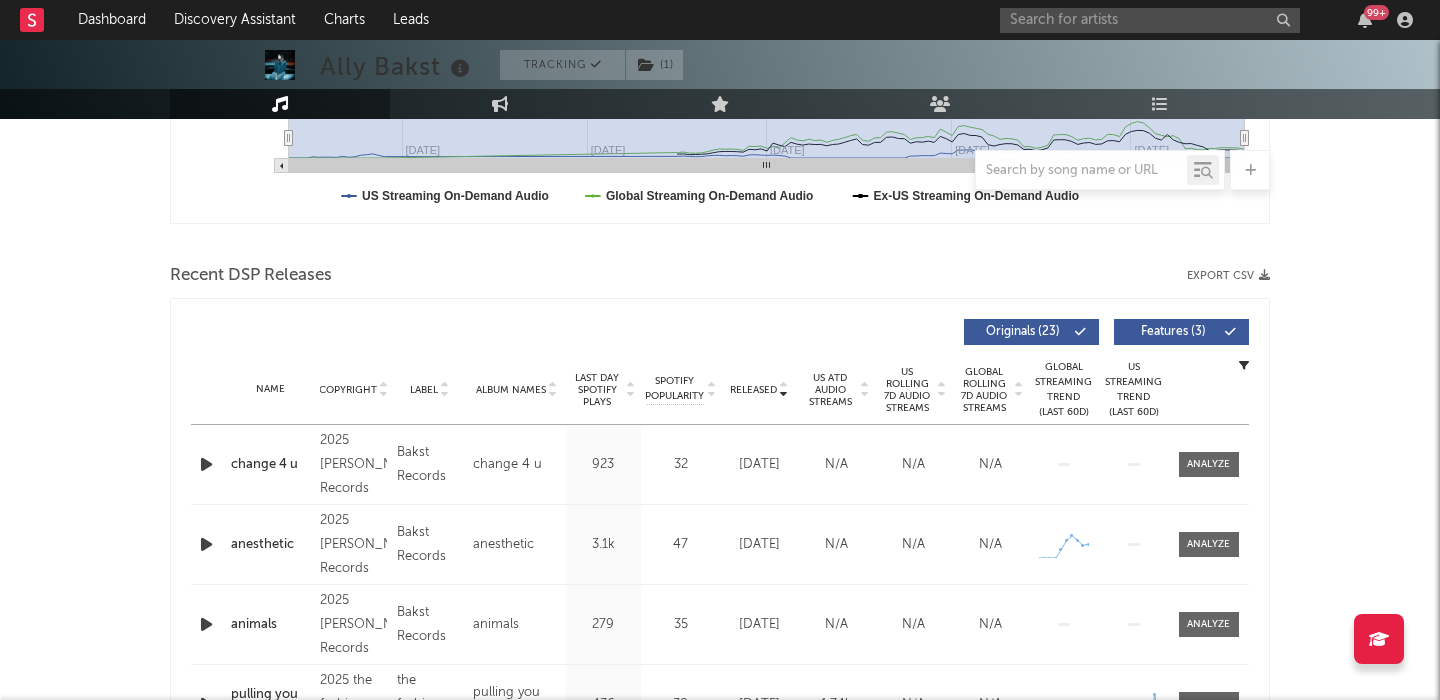 click on "US Rolling 7D Audio Streams" at bounding box center (907, 390) 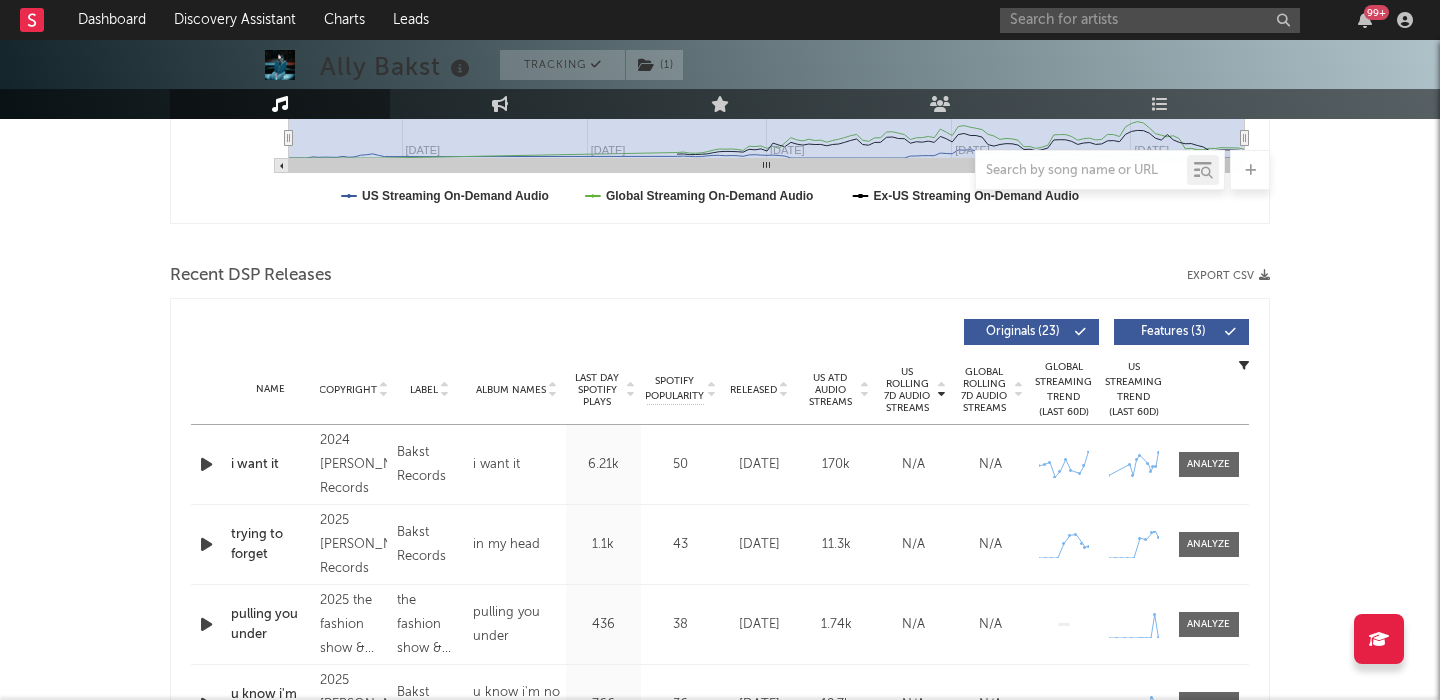 click on "Features   ( 3 )" at bounding box center (1173, 332) 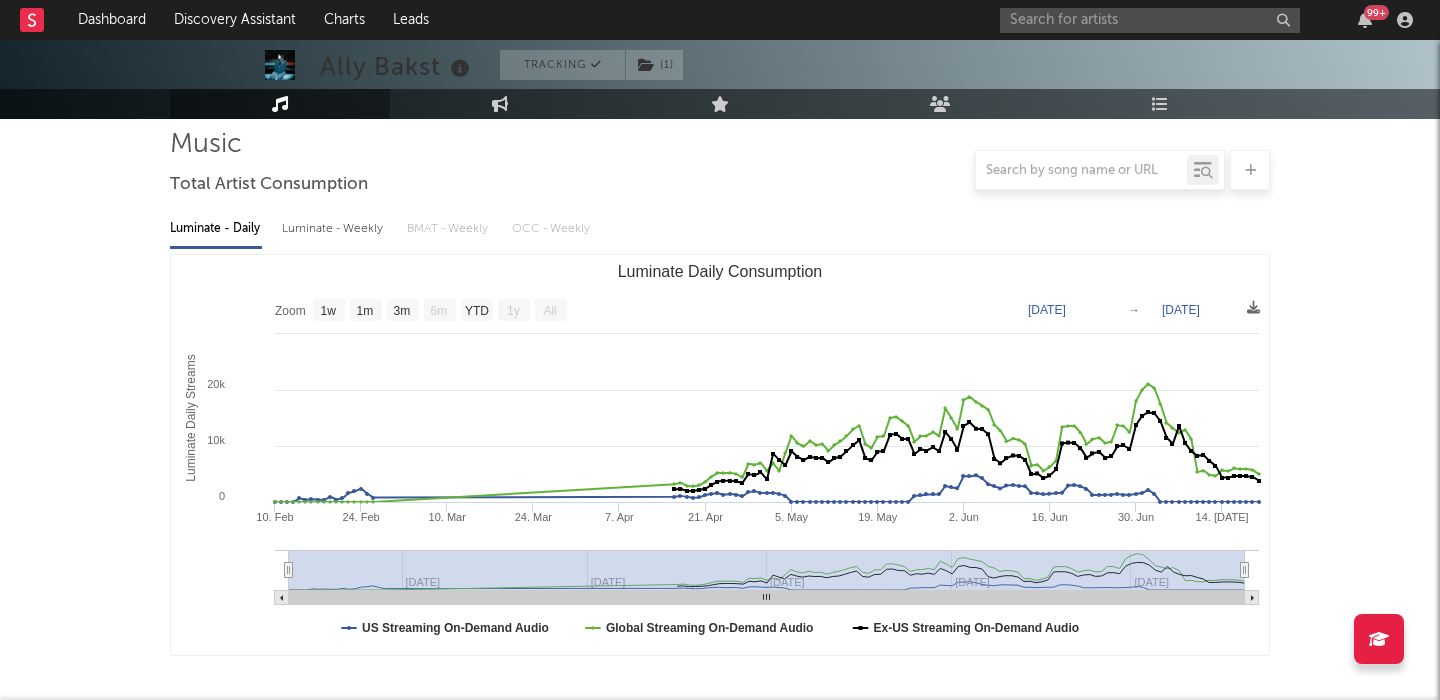 scroll, scrollTop: 0, scrollLeft: 0, axis: both 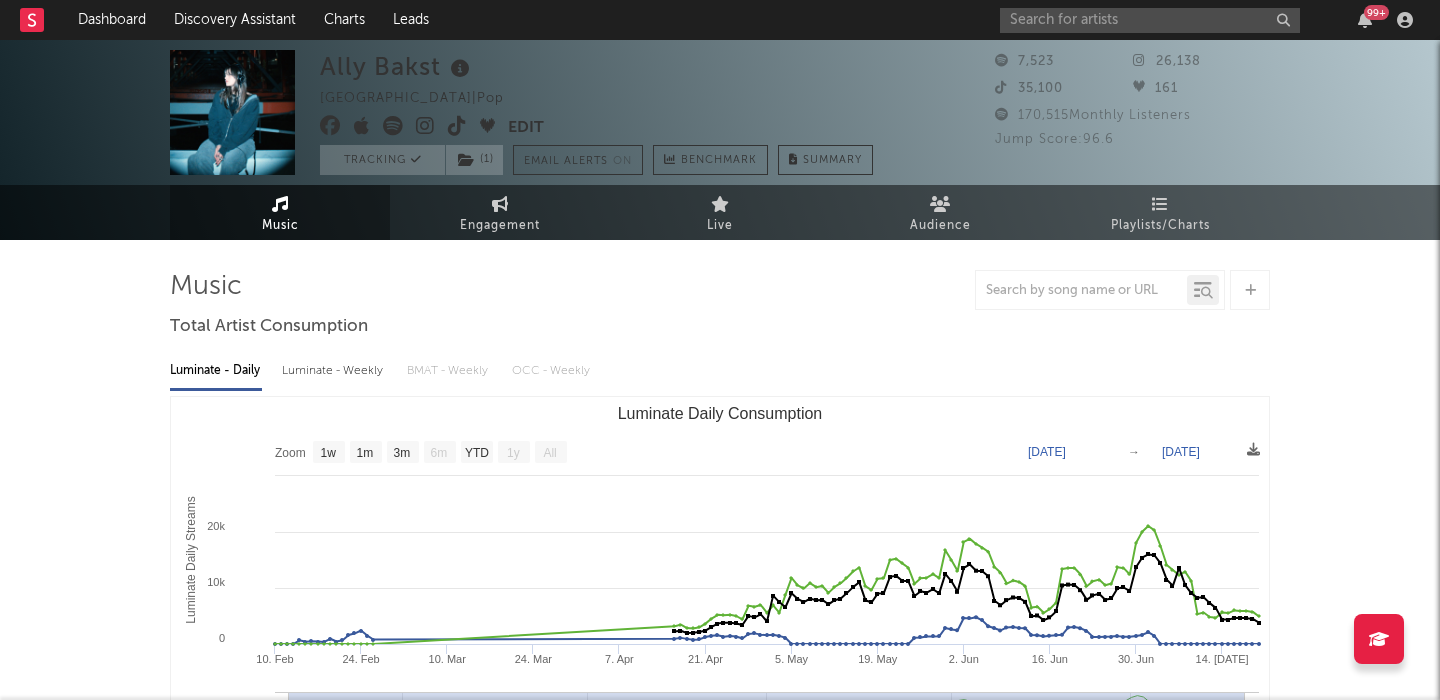 click on "Luminate - Weekly" at bounding box center [334, 371] 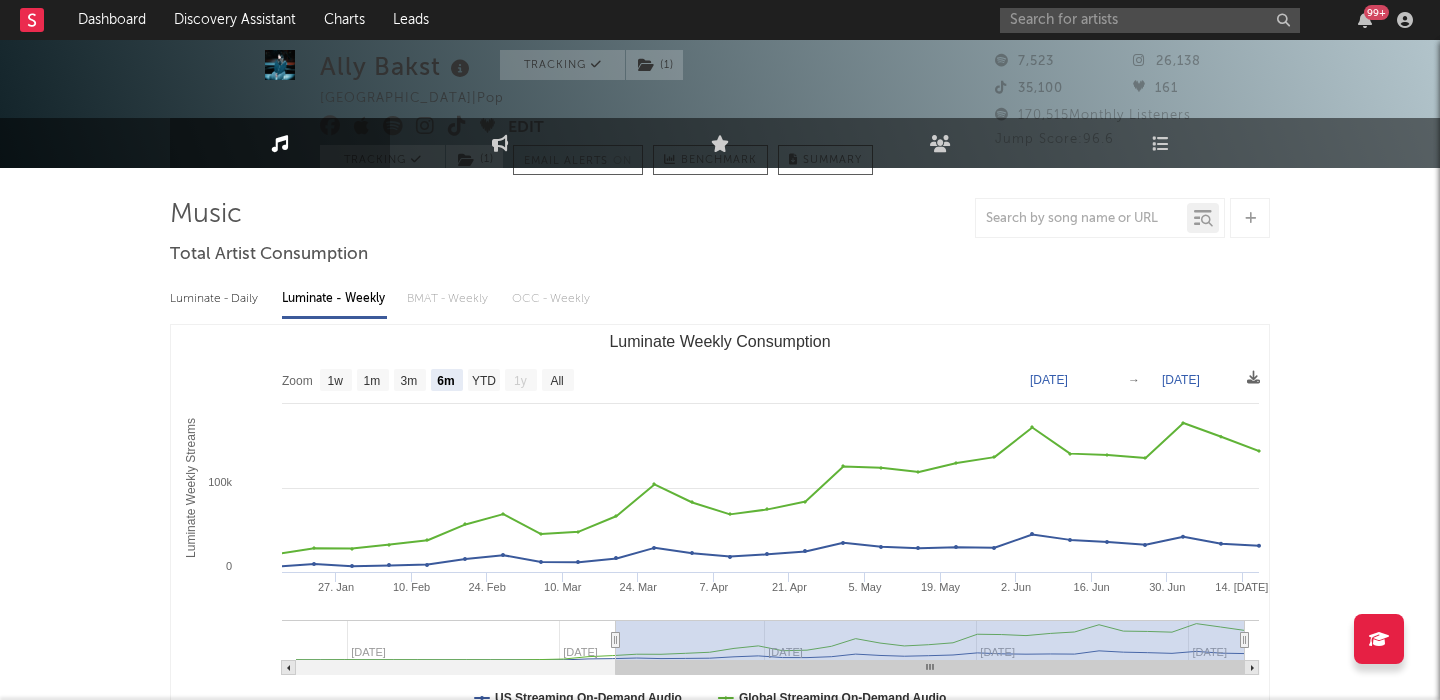 scroll, scrollTop: 0, scrollLeft: 0, axis: both 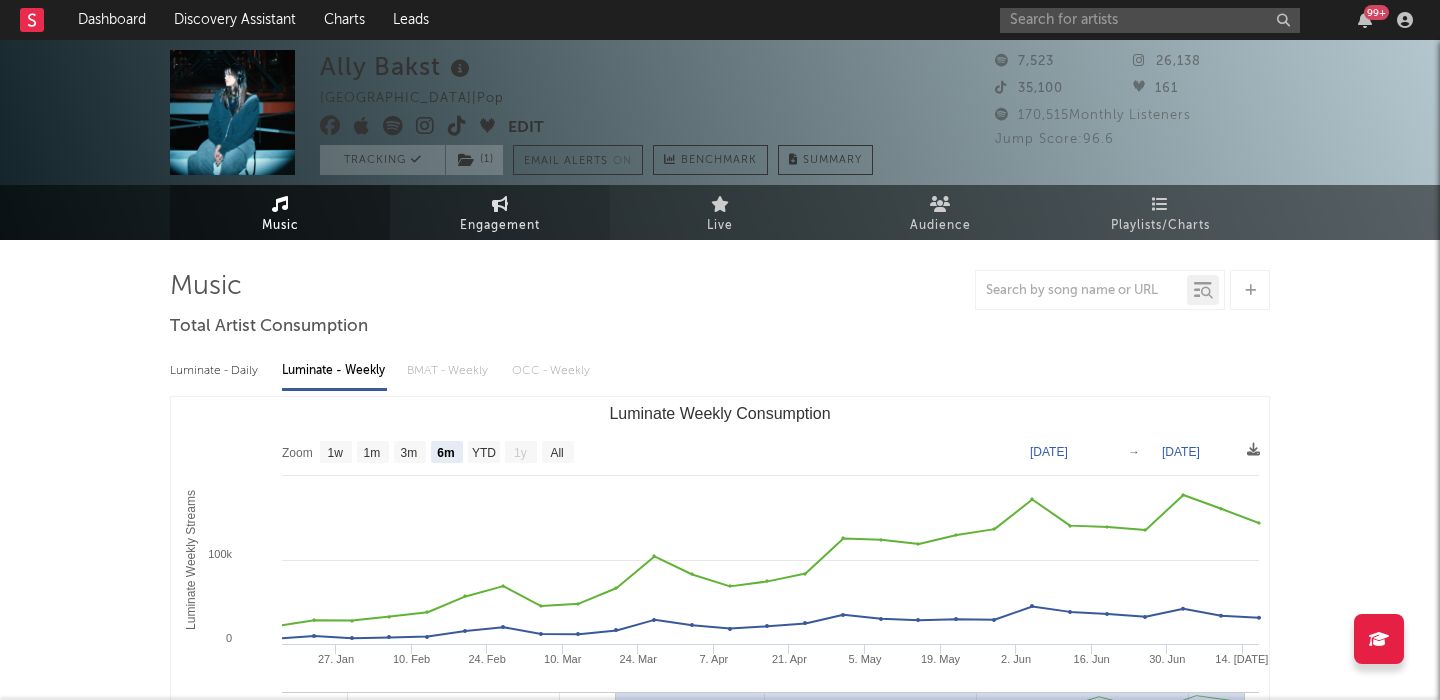 click on "Engagement" at bounding box center (500, 226) 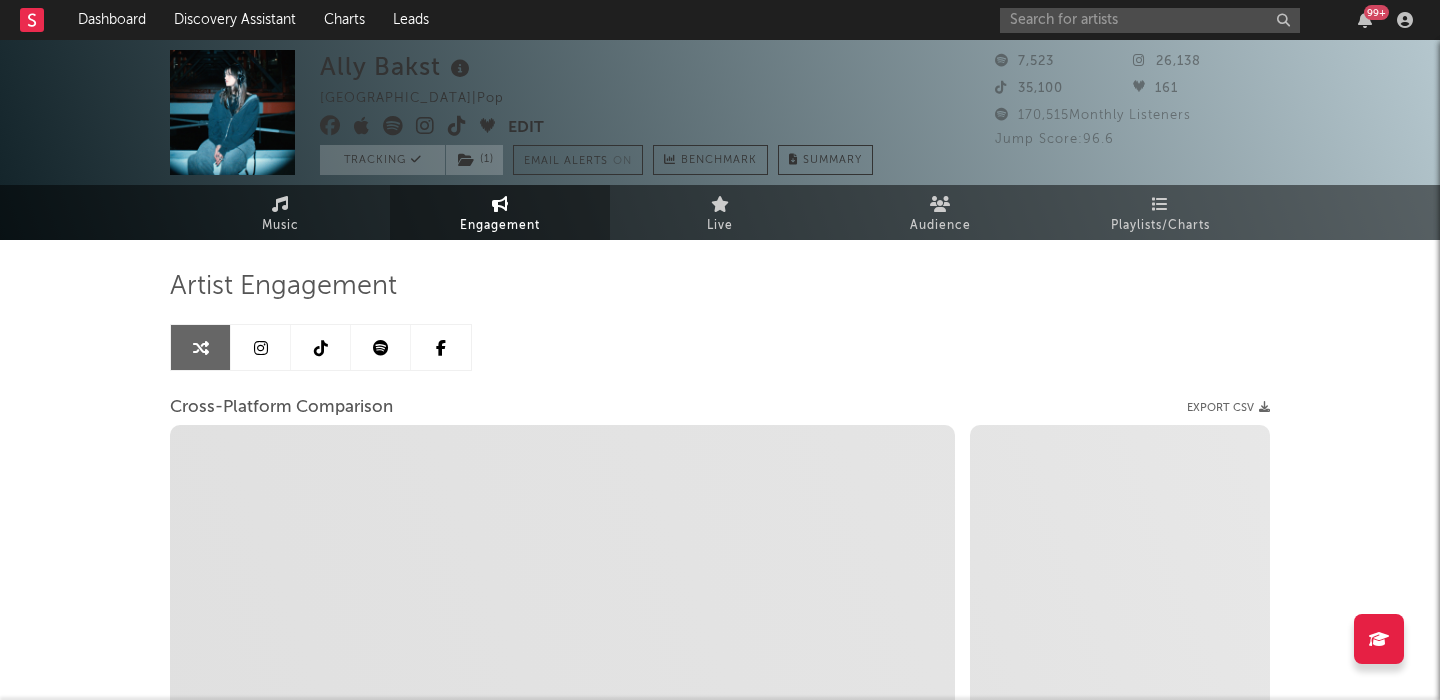 select on "1w" 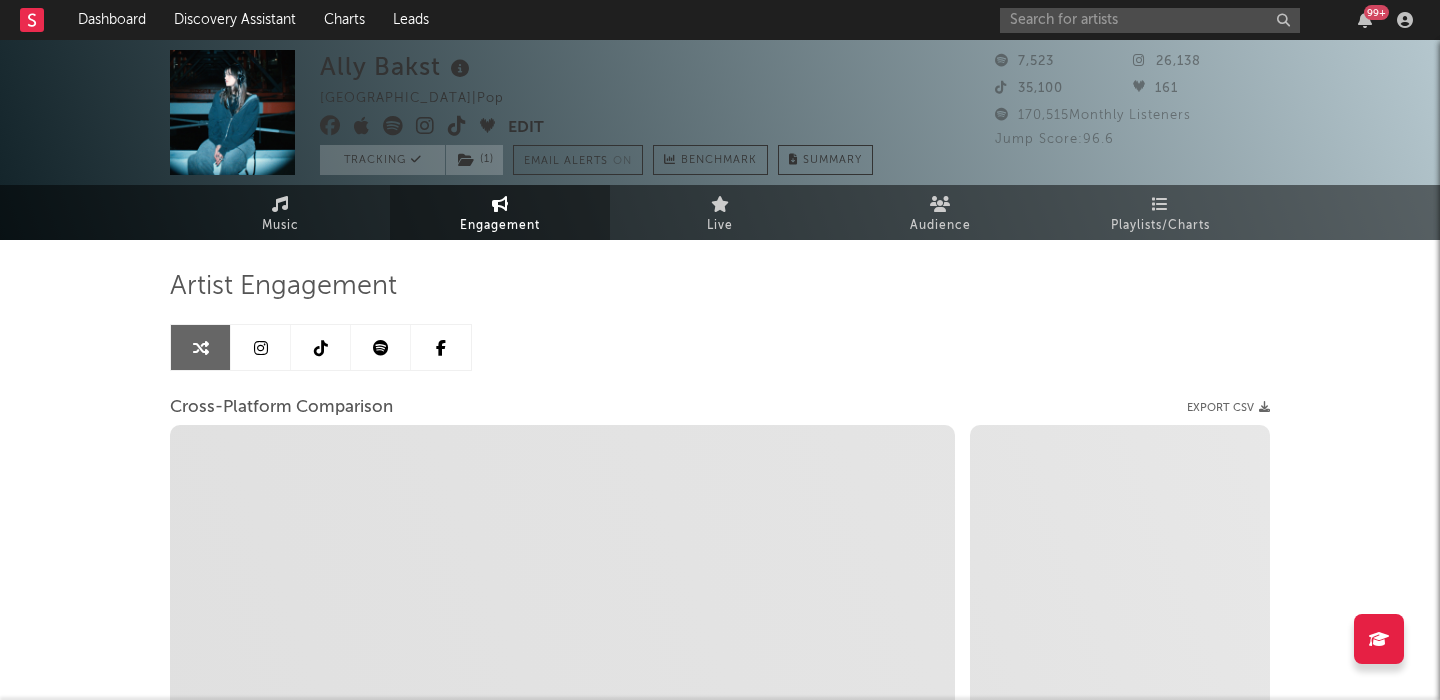 select on "1m" 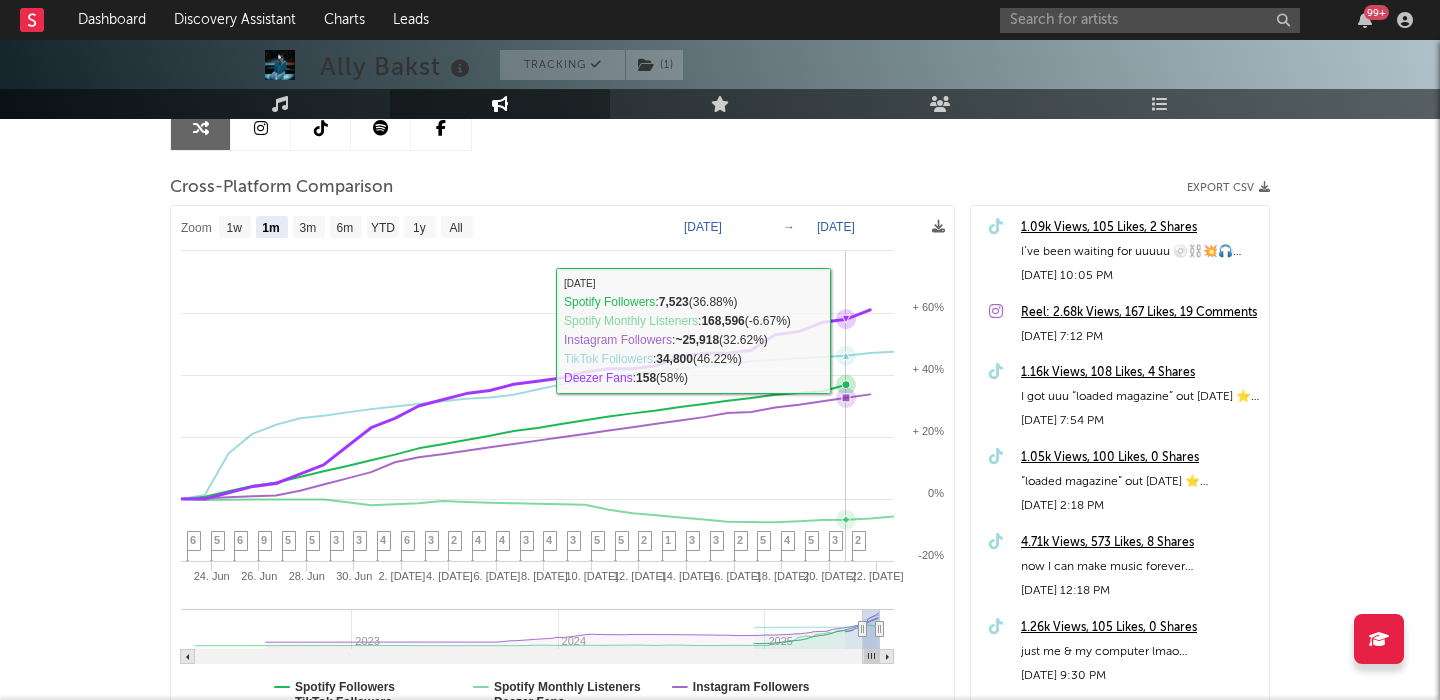 scroll, scrollTop: 223, scrollLeft: 0, axis: vertical 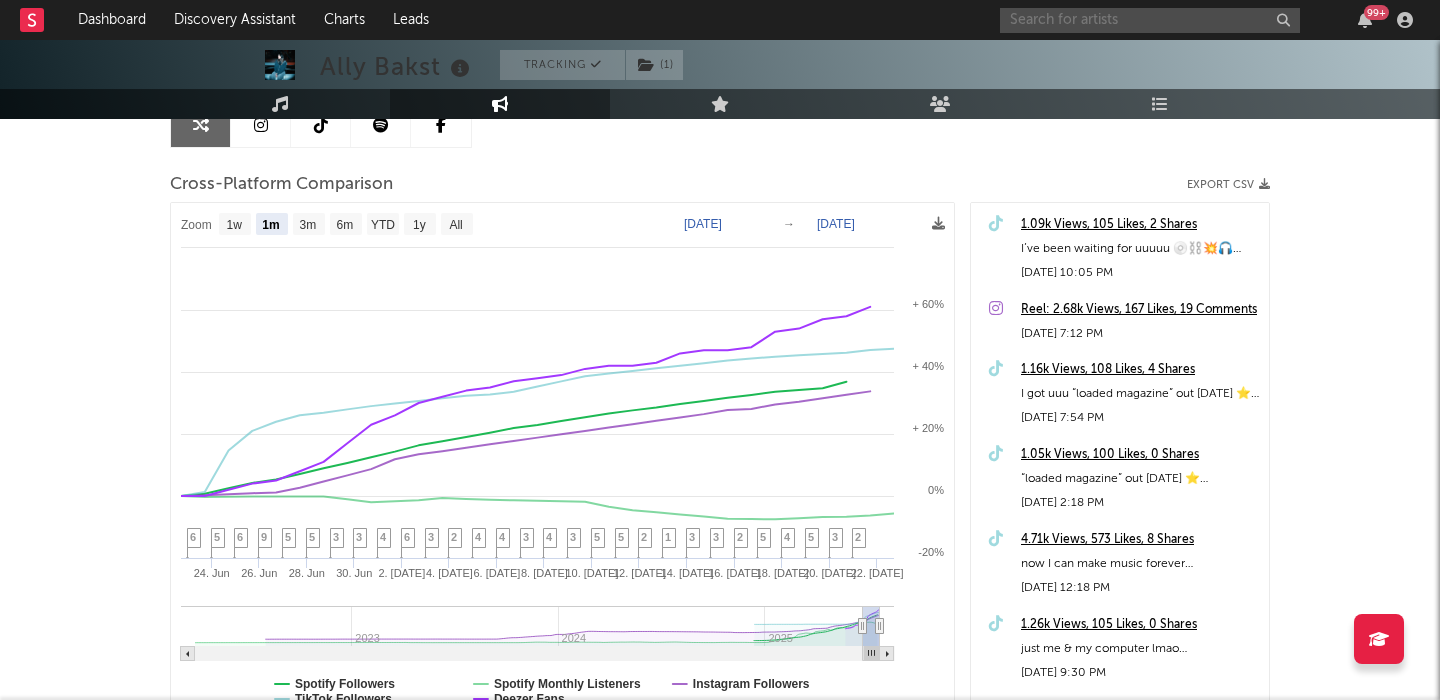 click at bounding box center (1150, 20) 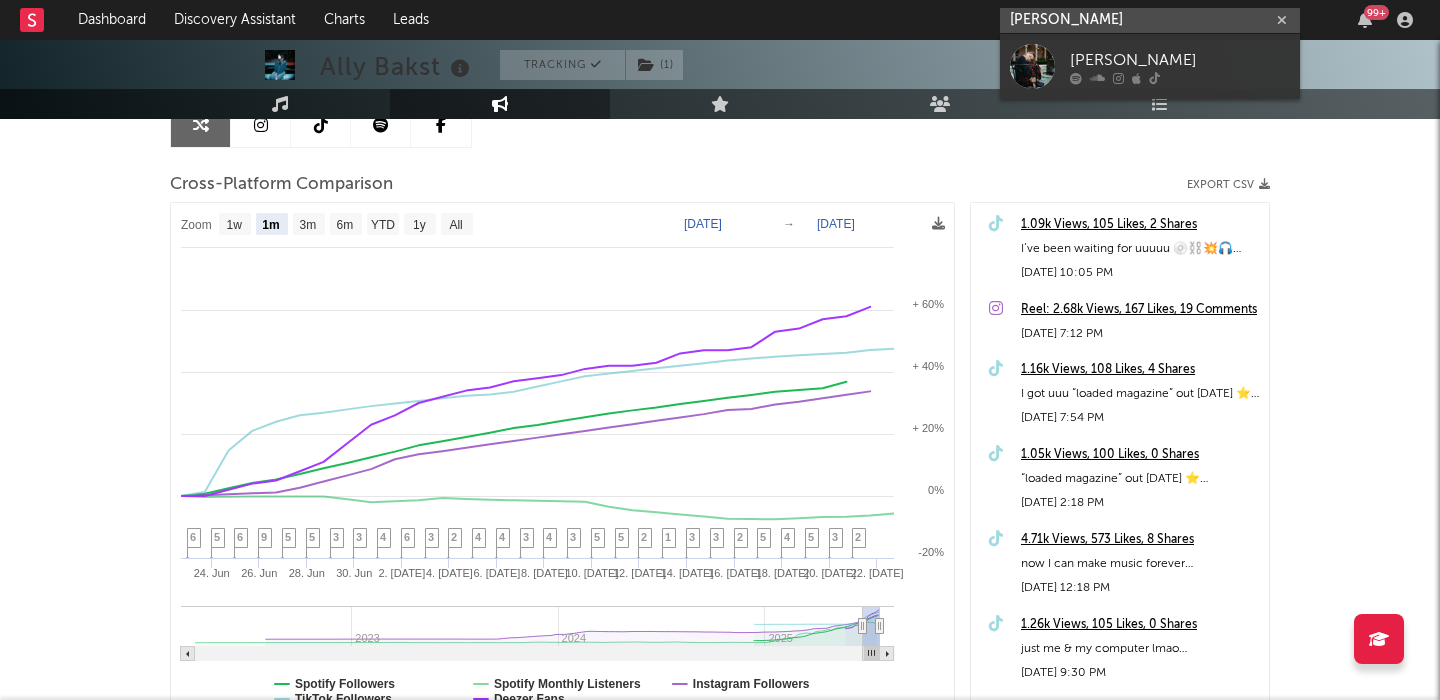 type on "Ruby Plume" 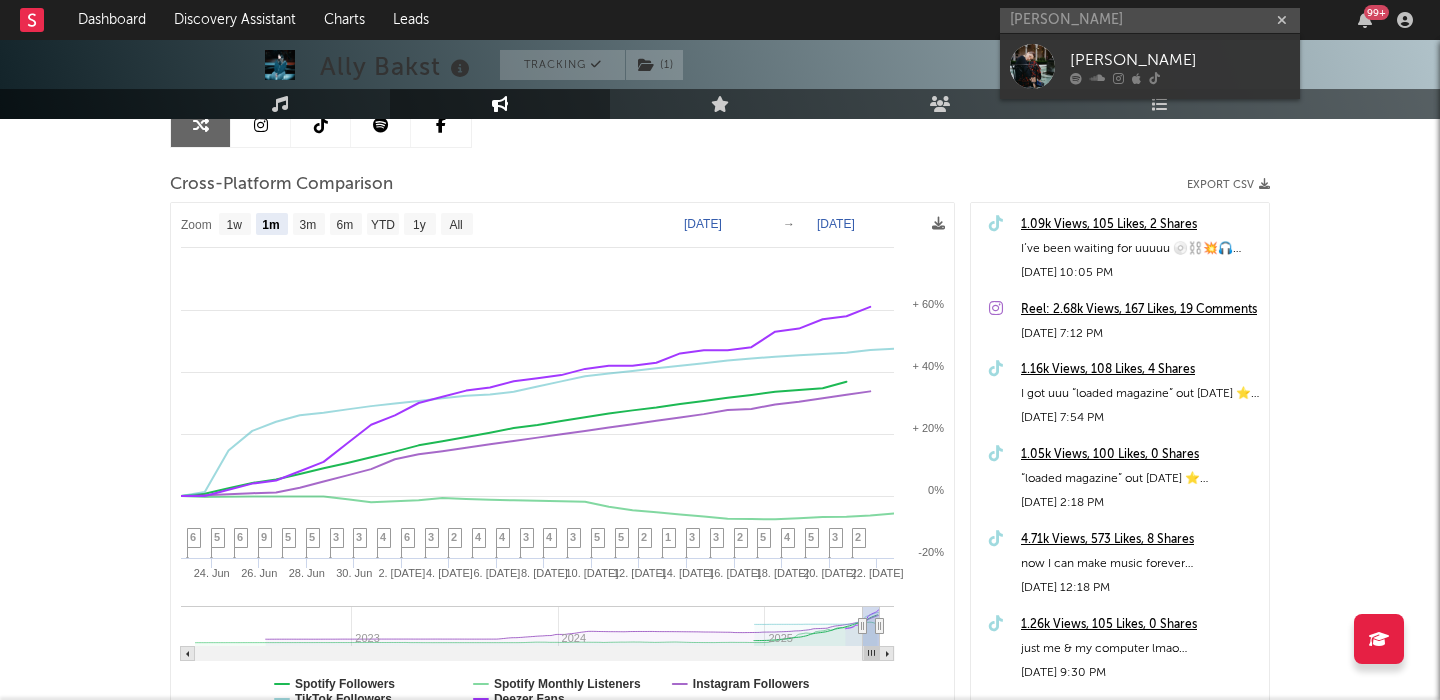 click on "Ruby Plume" at bounding box center [1180, 60] 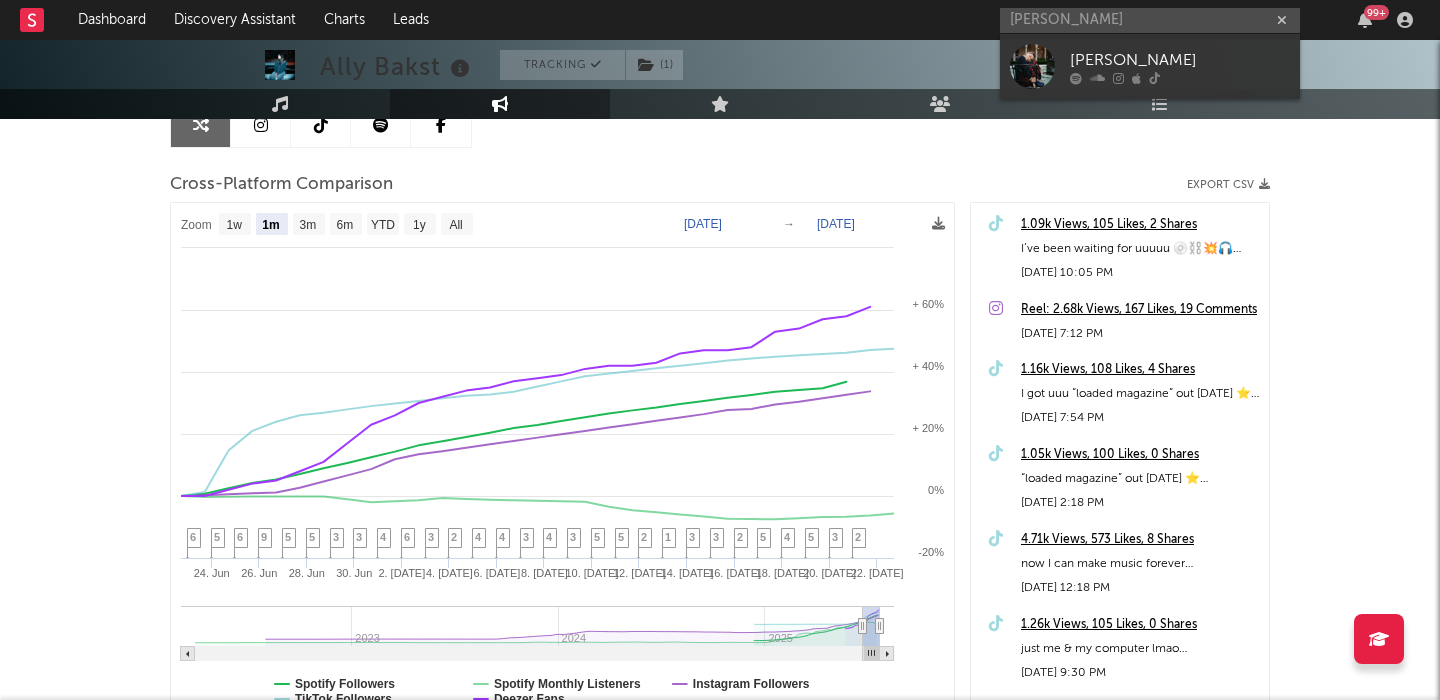 type 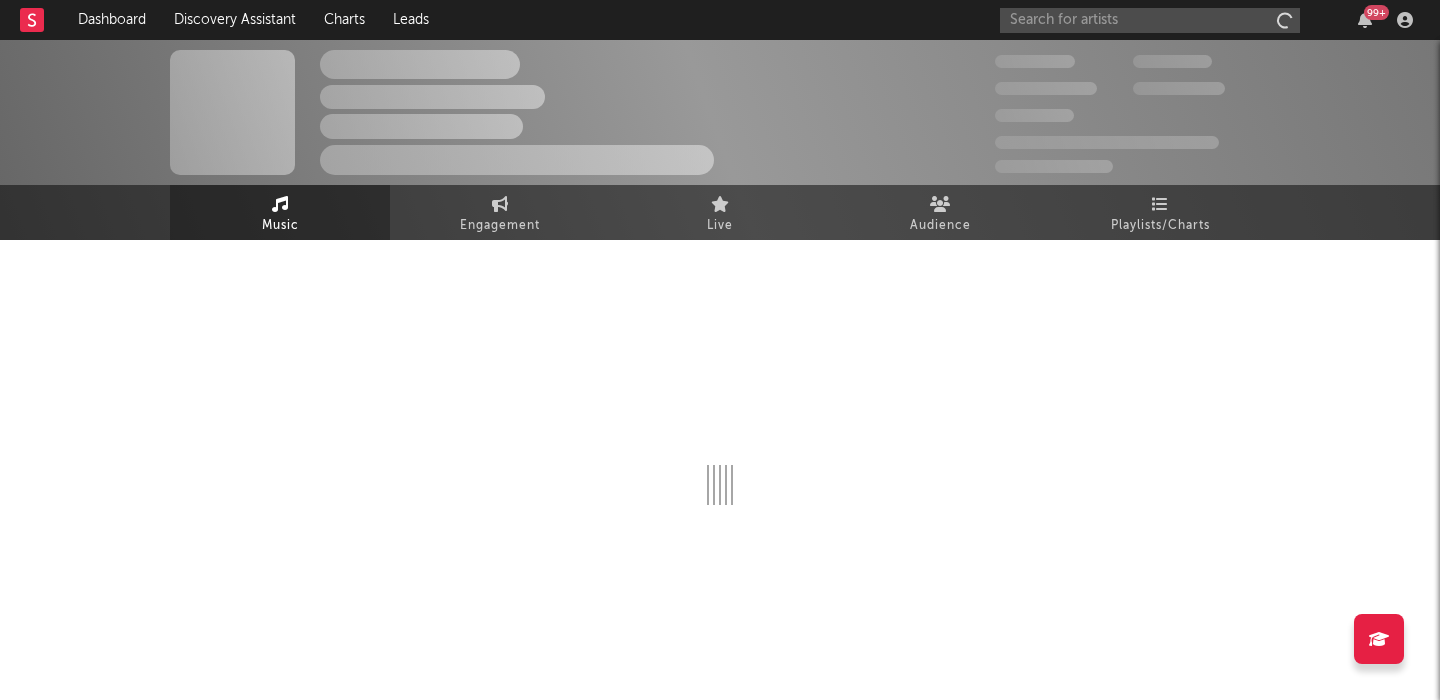 scroll, scrollTop: 0, scrollLeft: 0, axis: both 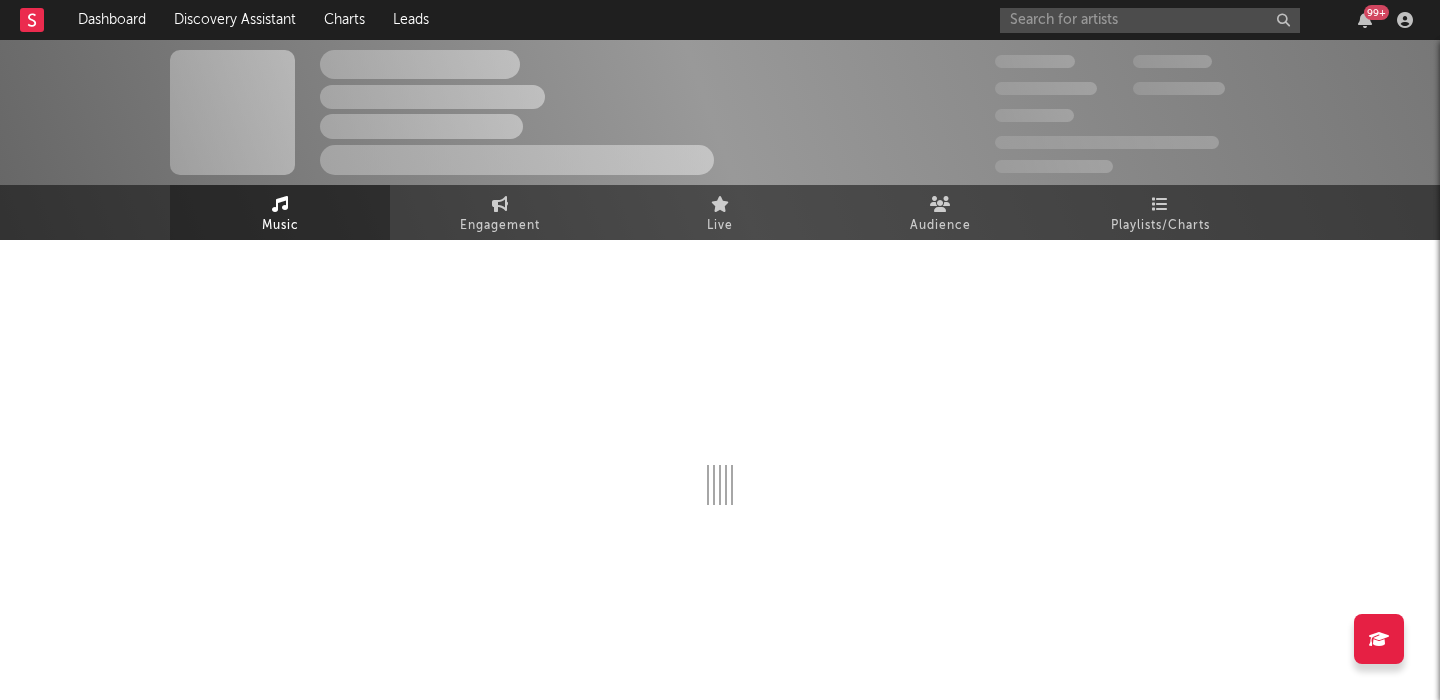 select on "1w" 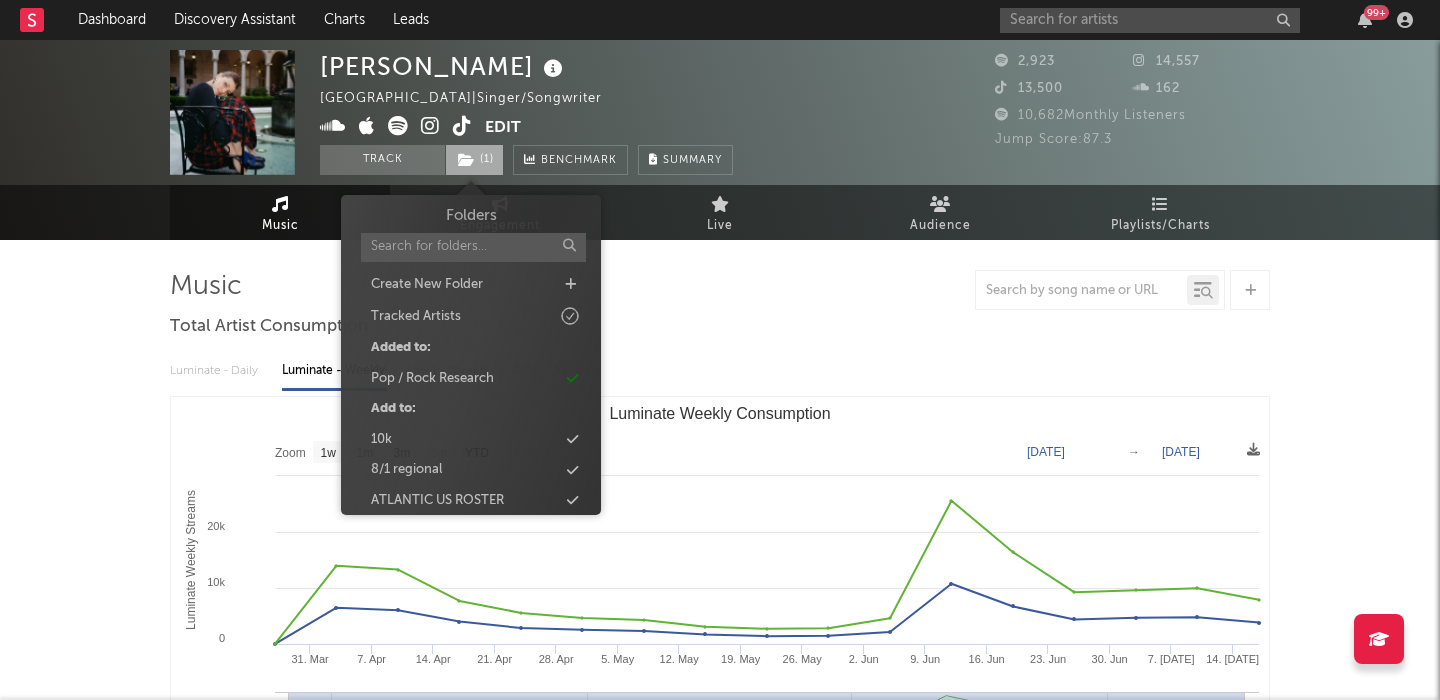 click on "( 1 )" at bounding box center (474, 160) 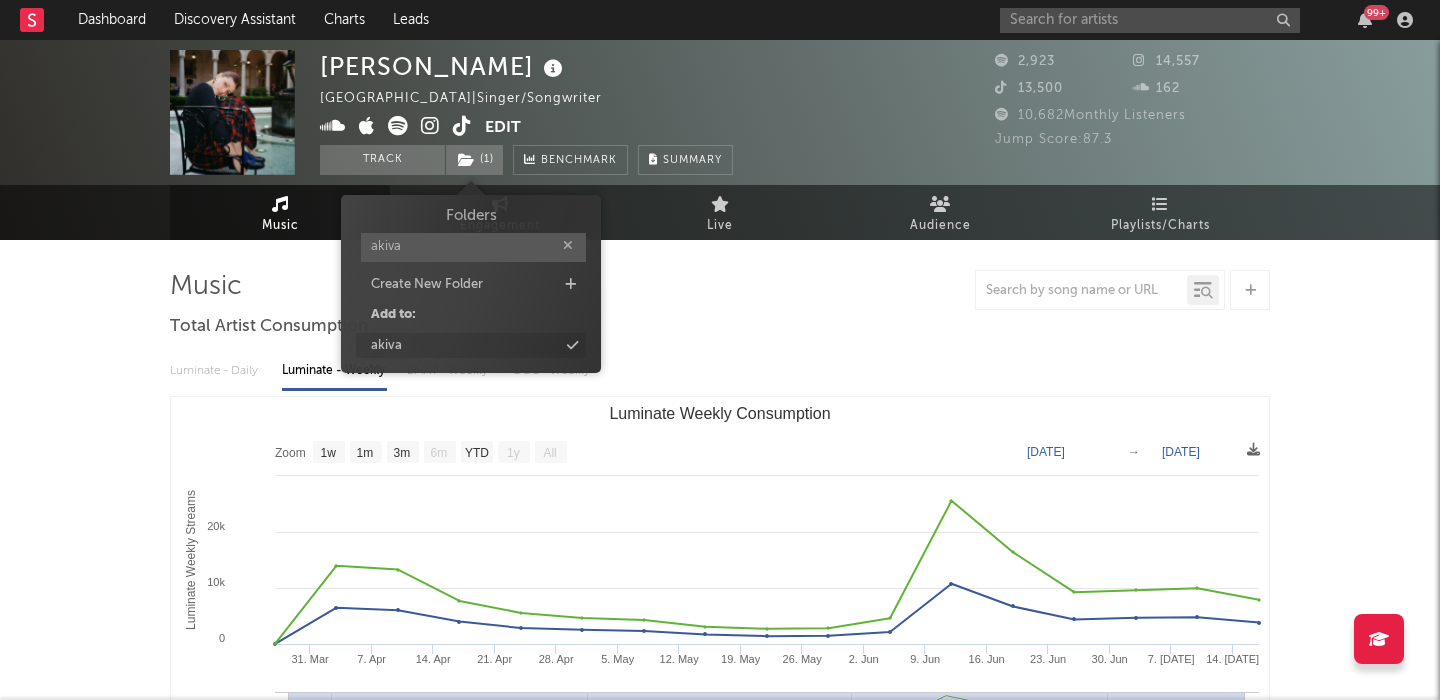 type on "akiva" 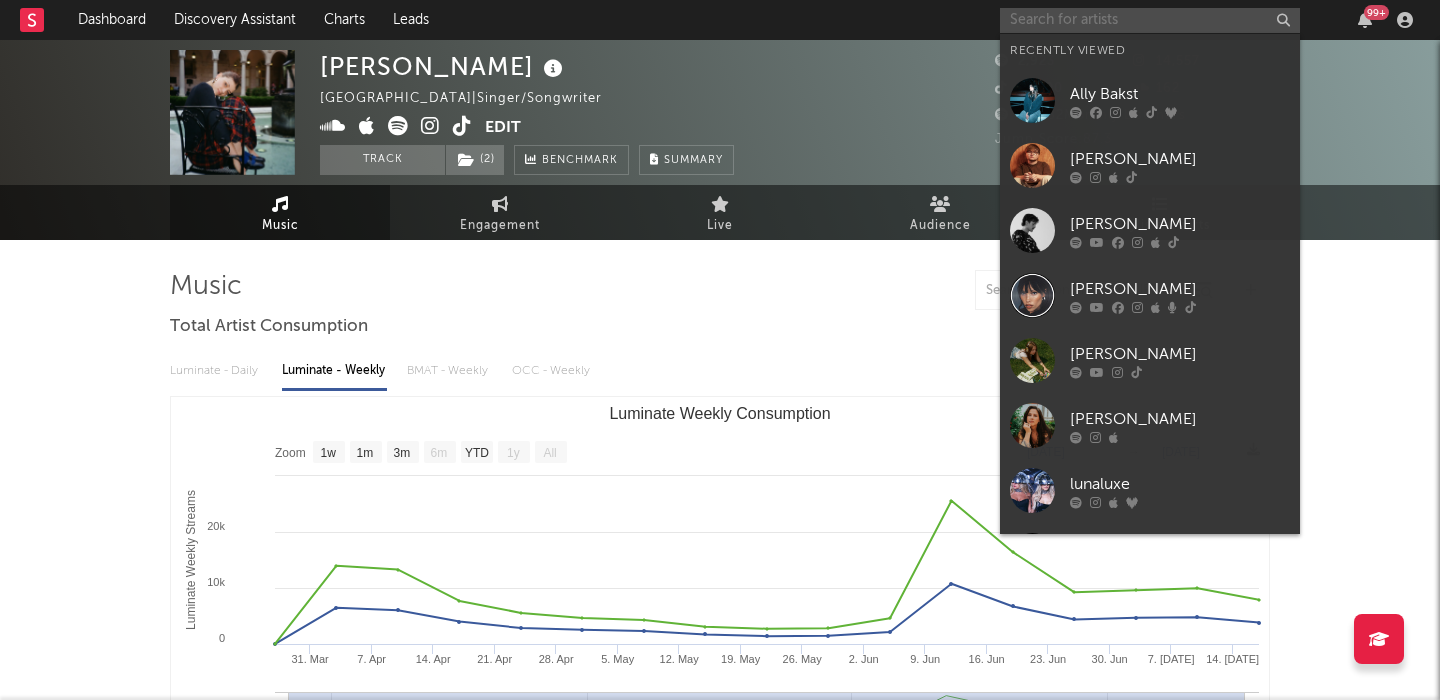 click at bounding box center [1150, 20] 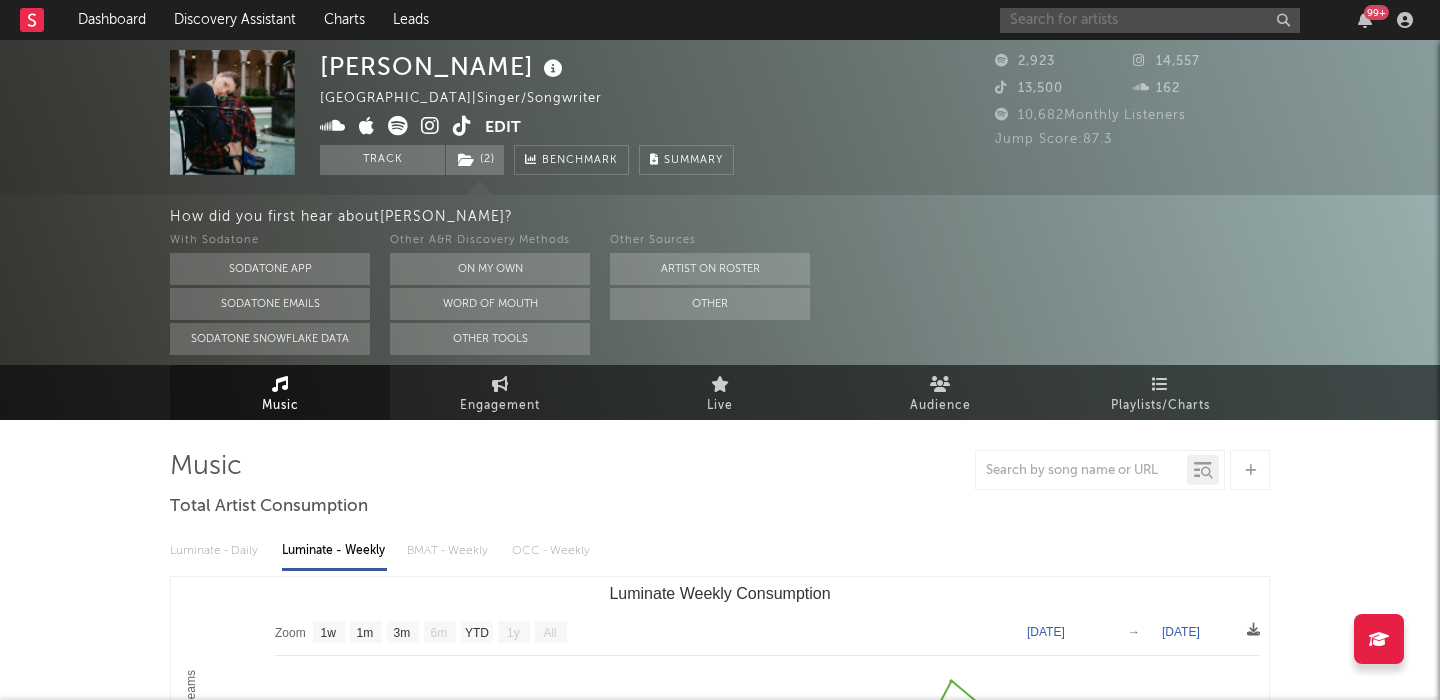 paste on "Ruby Plume" 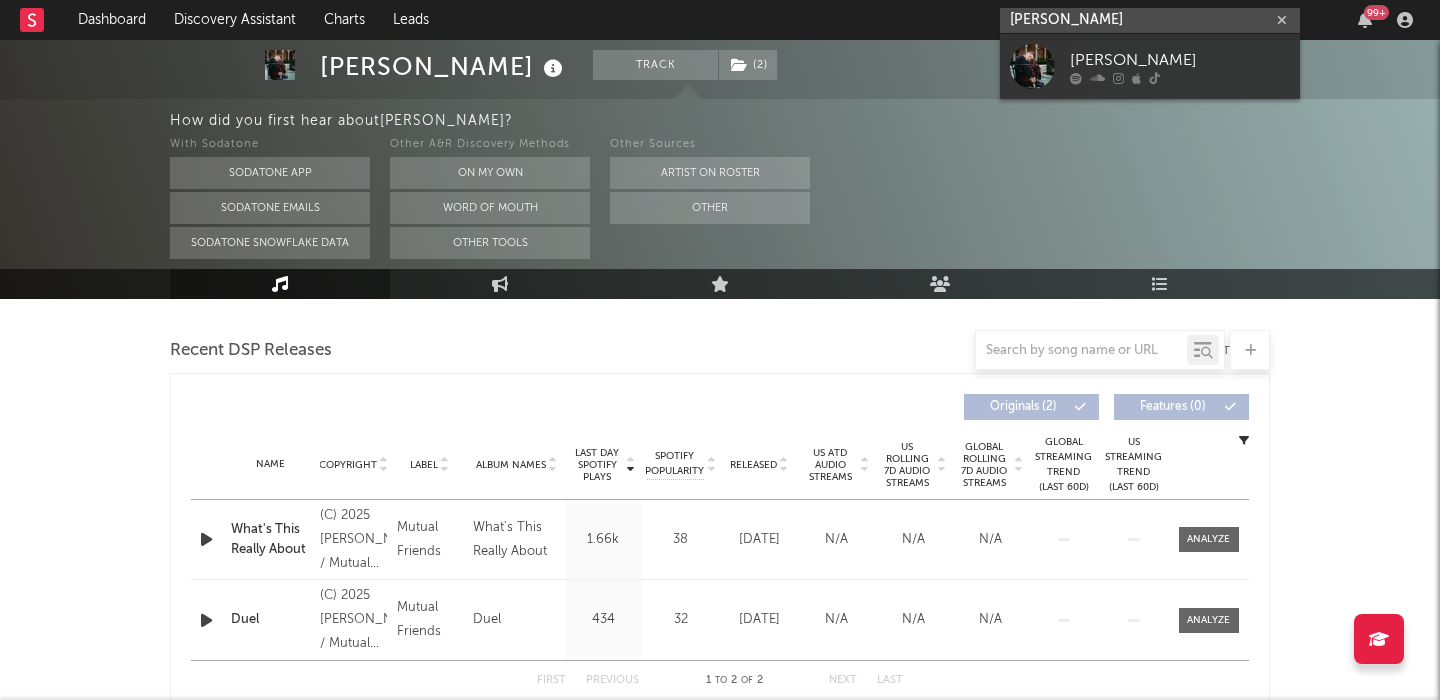 scroll, scrollTop: 718, scrollLeft: 0, axis: vertical 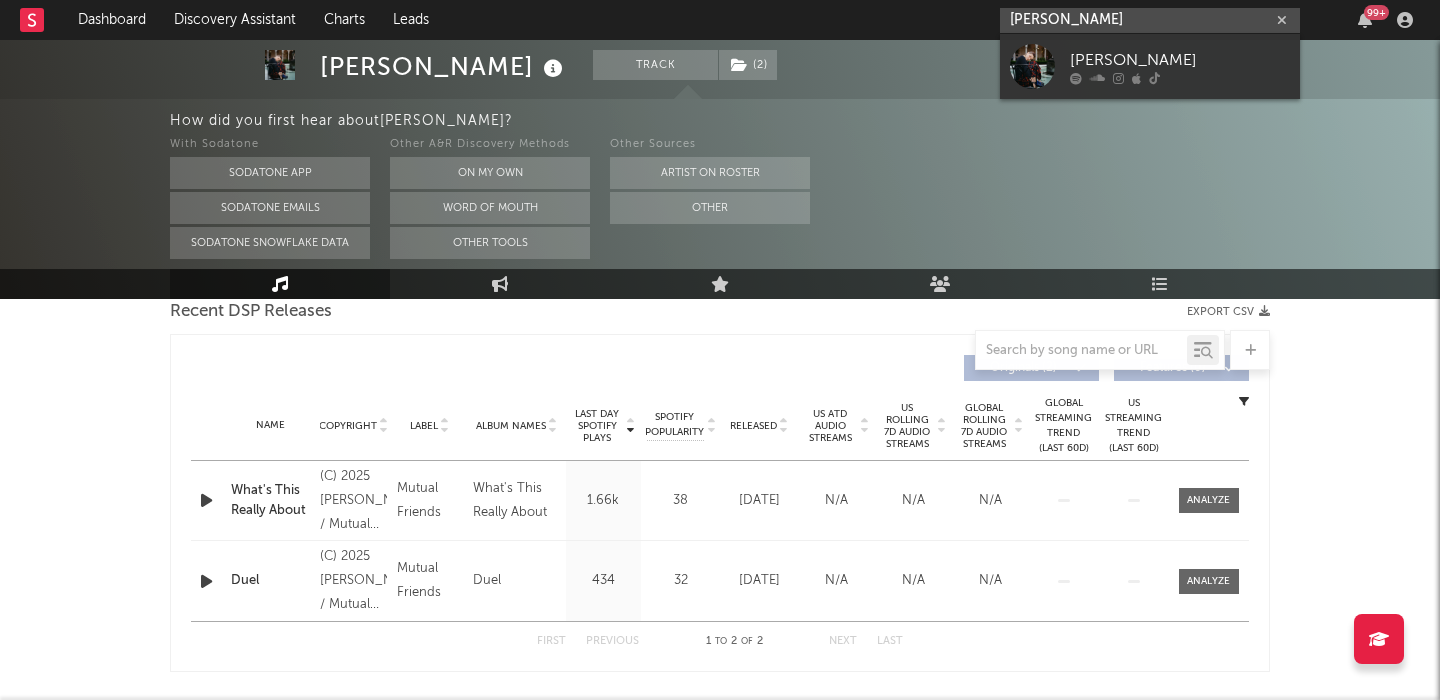 type on "Ruby Plume" 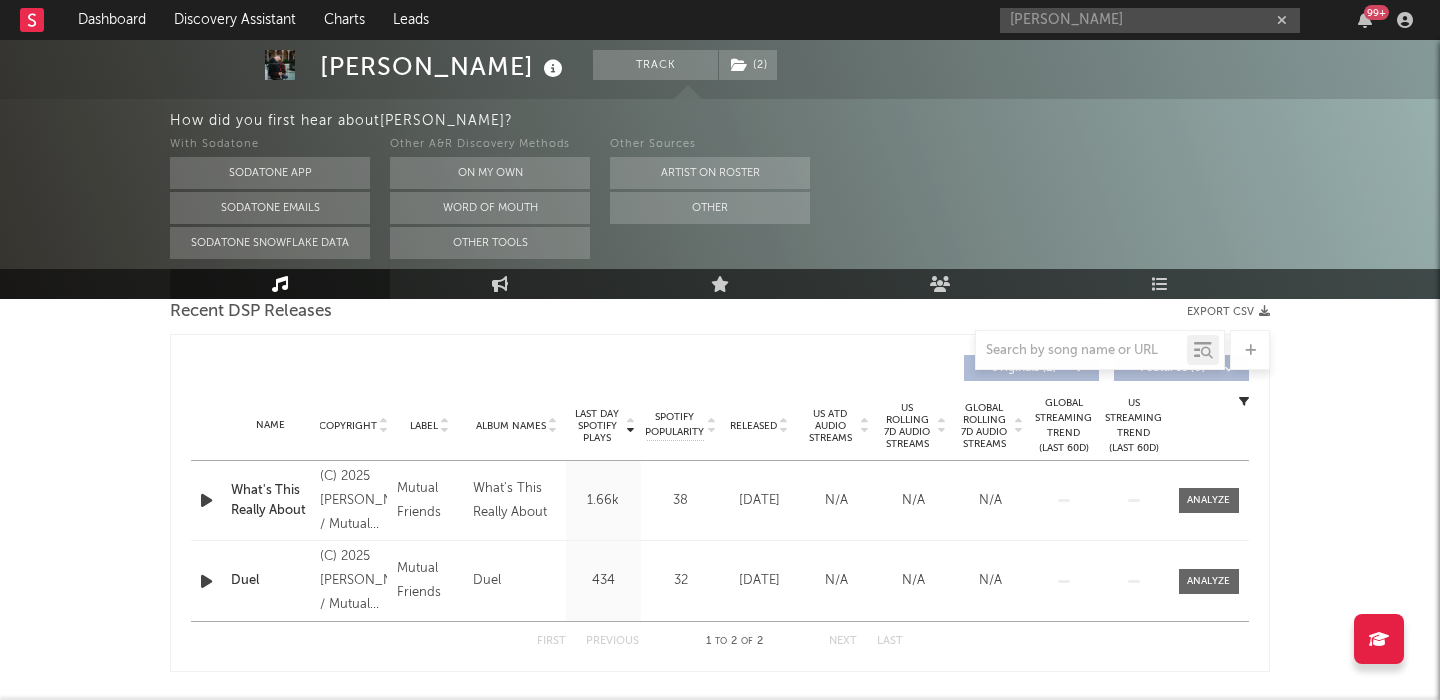 click on "US ATD Audio Streams" at bounding box center [830, 426] 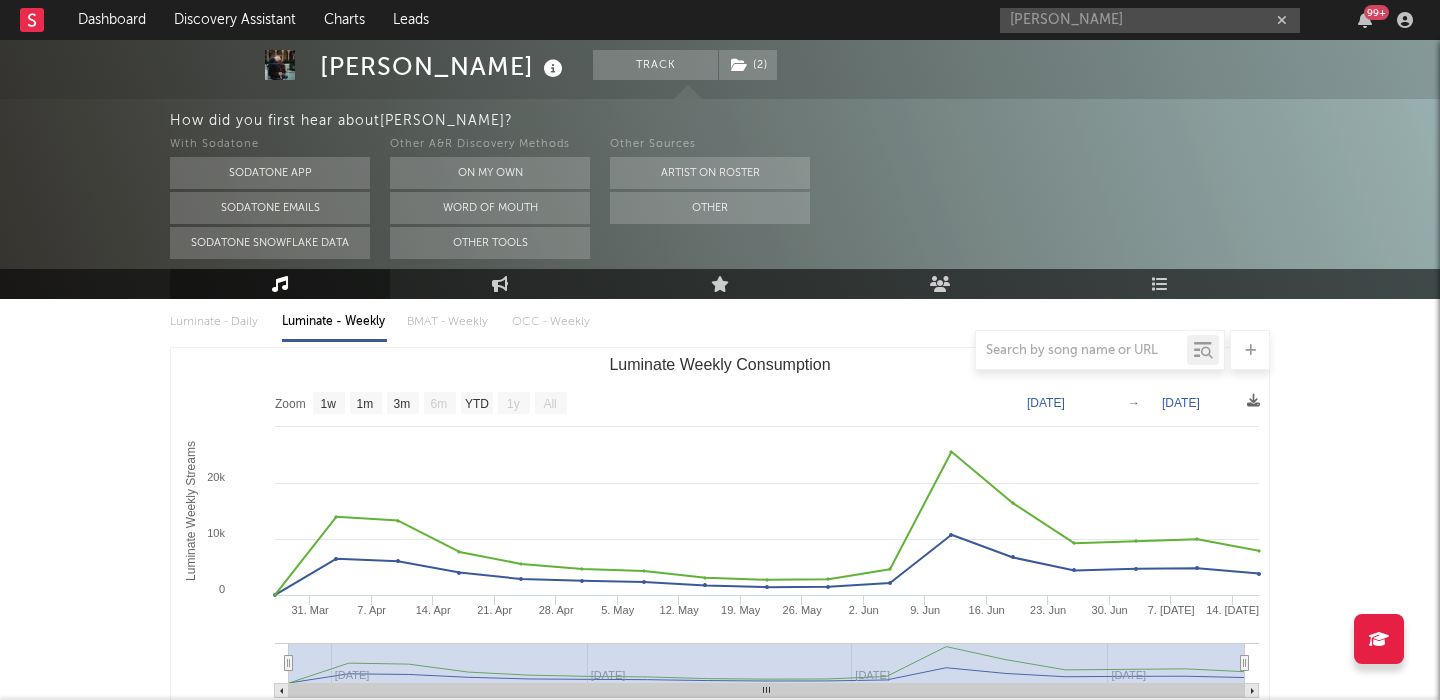 scroll, scrollTop: 0, scrollLeft: 0, axis: both 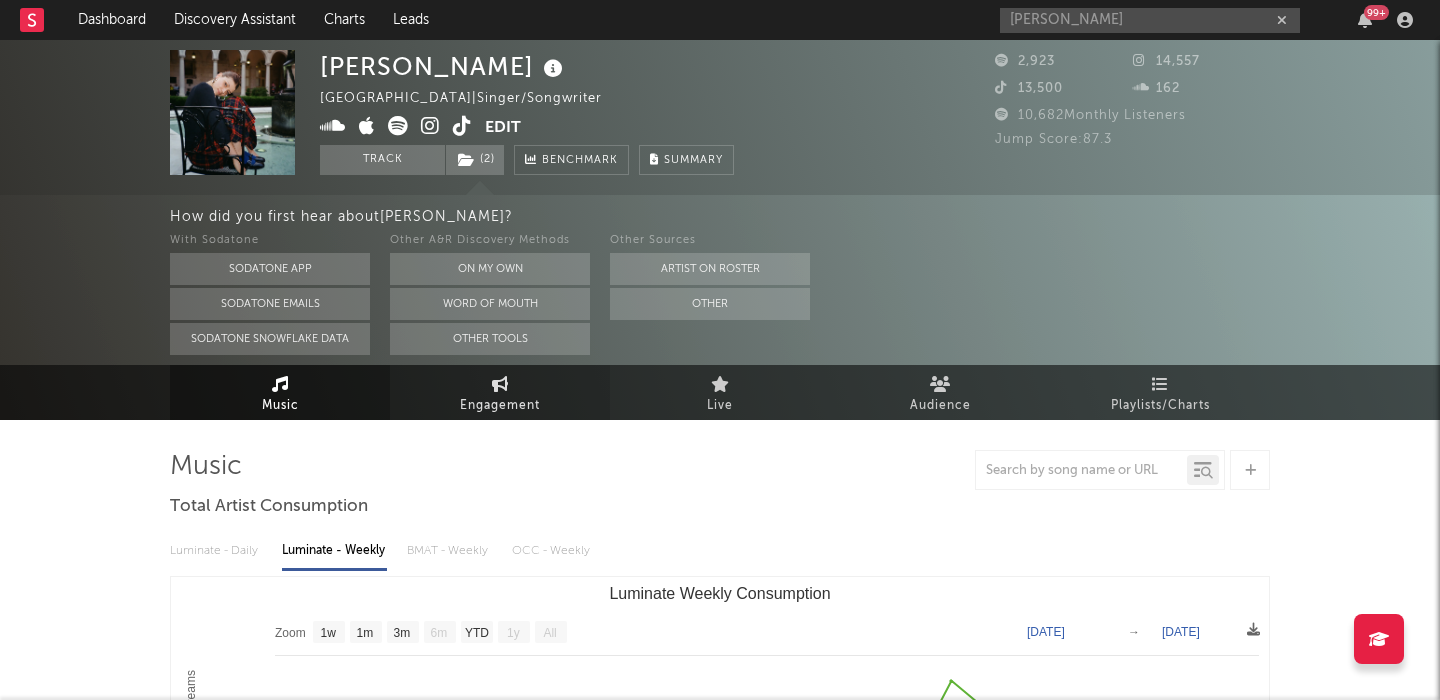 click on "Engagement" at bounding box center [500, 392] 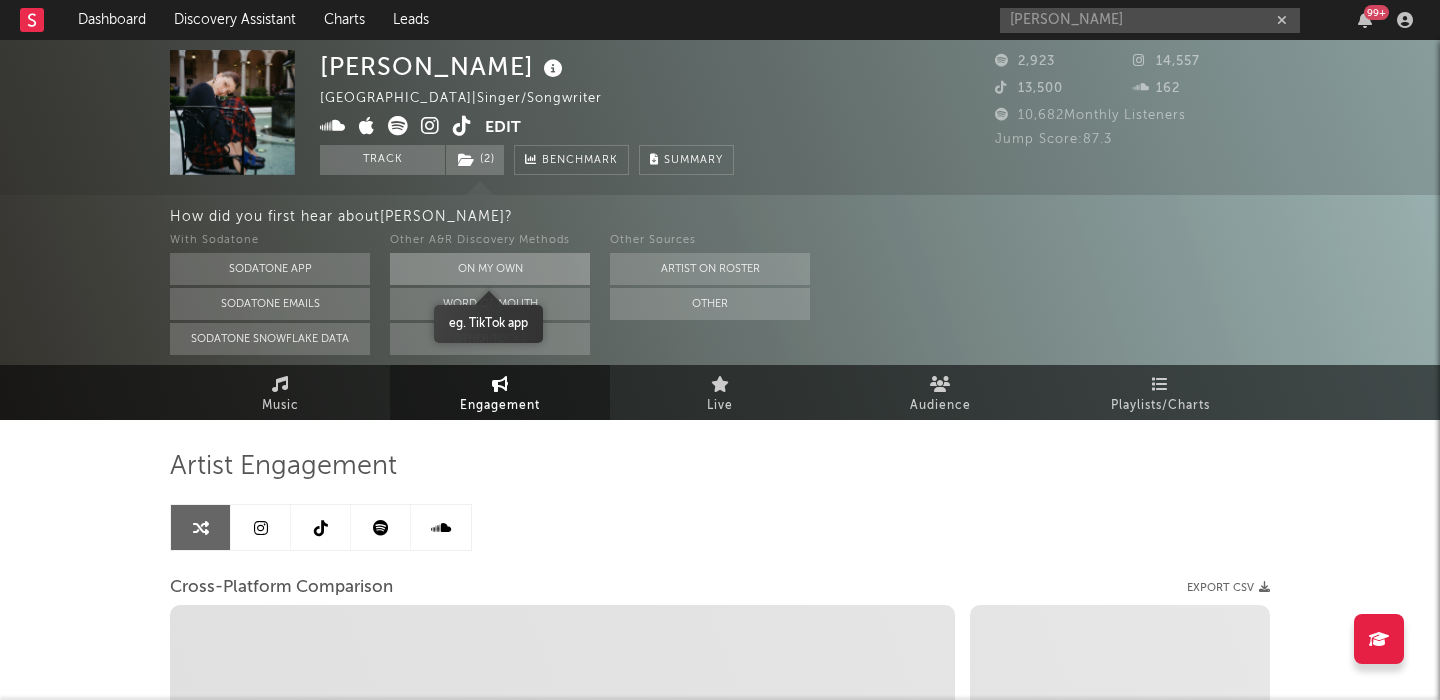 click on "On My Own" at bounding box center (490, 269) 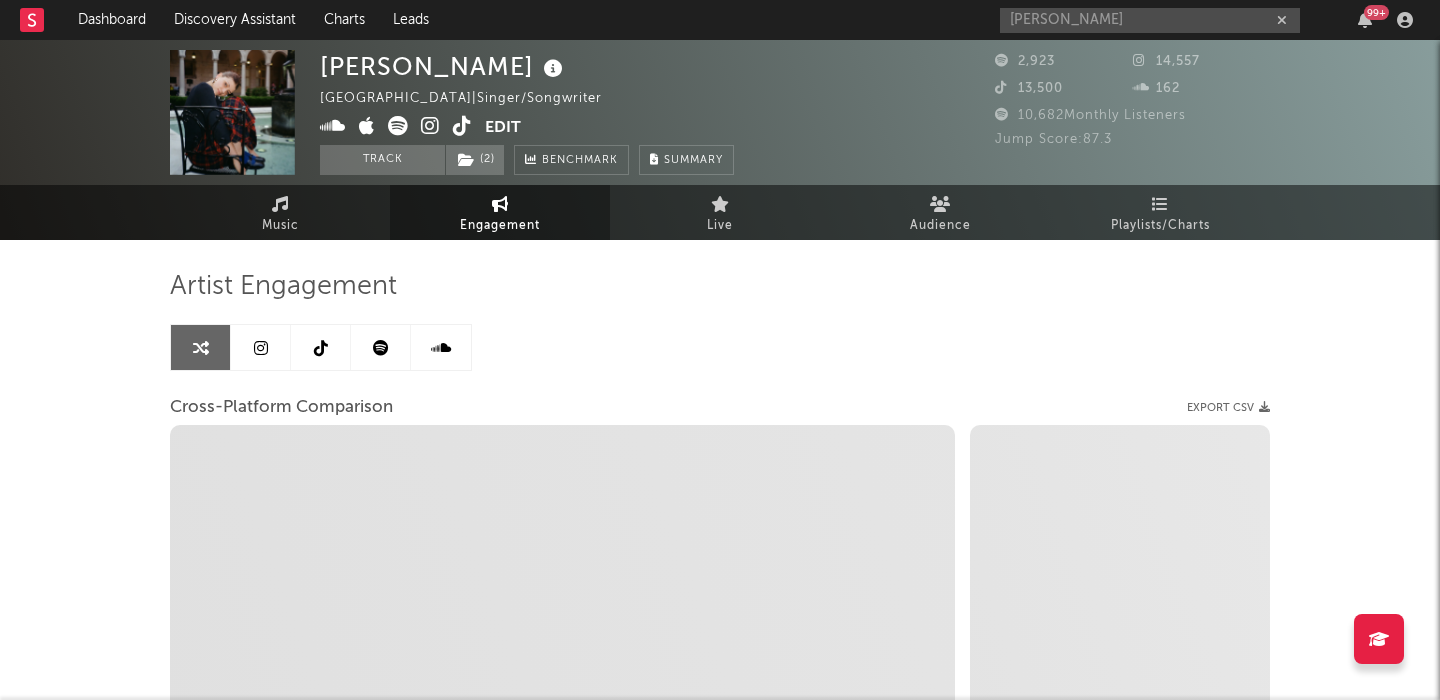 select on "1m" 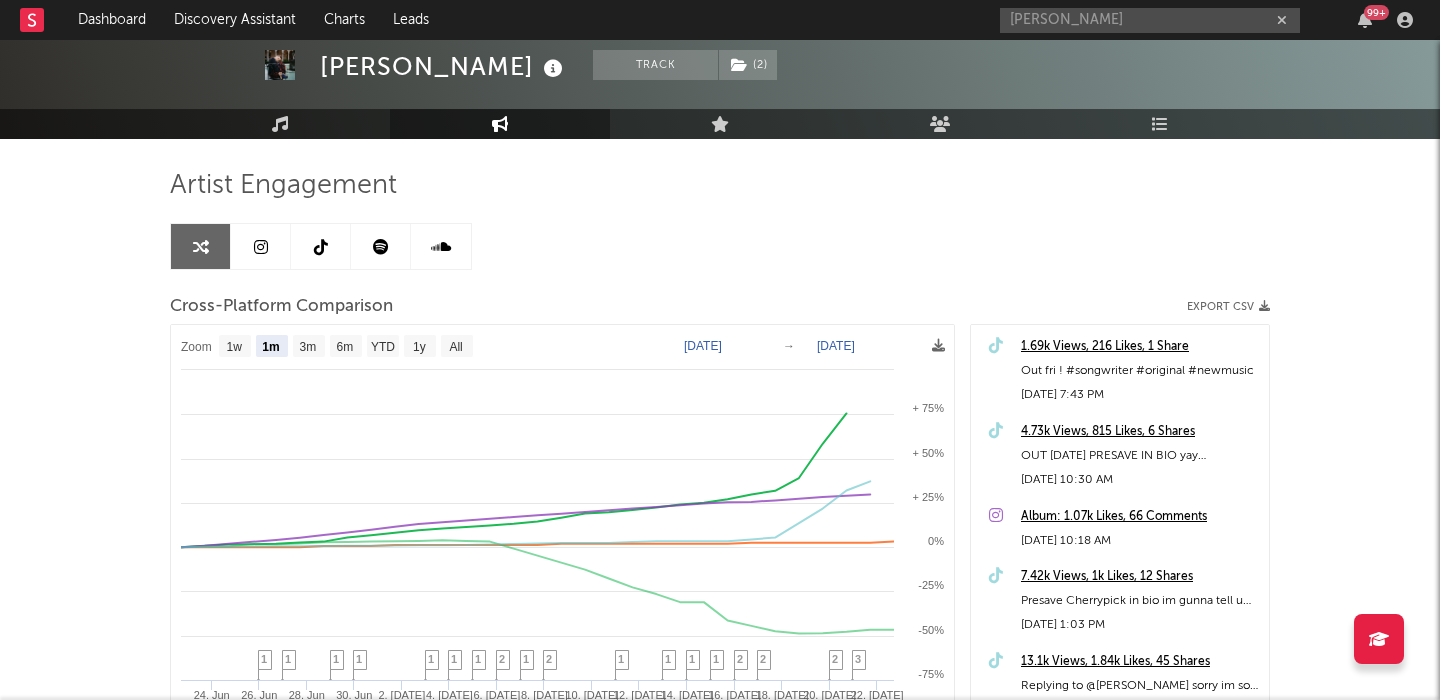 scroll, scrollTop: 123, scrollLeft: 0, axis: vertical 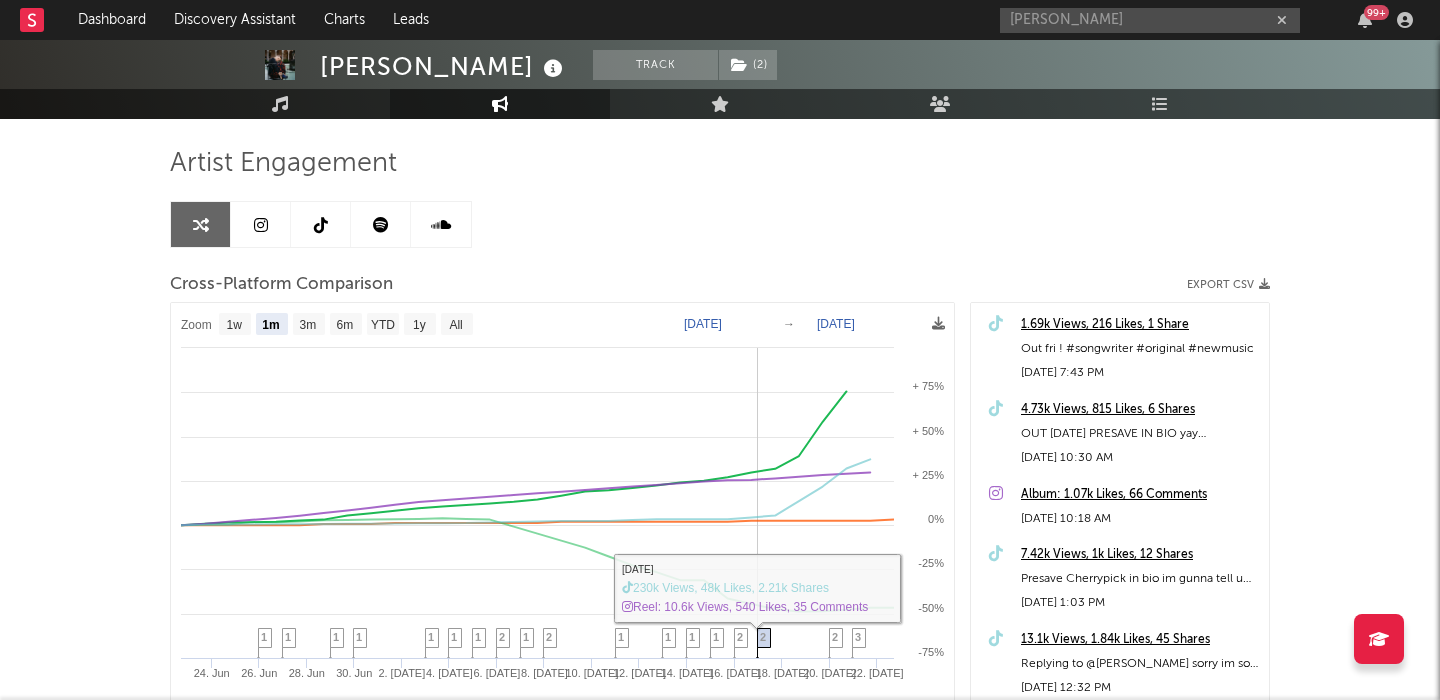 click on "2" at bounding box center (763, 637) 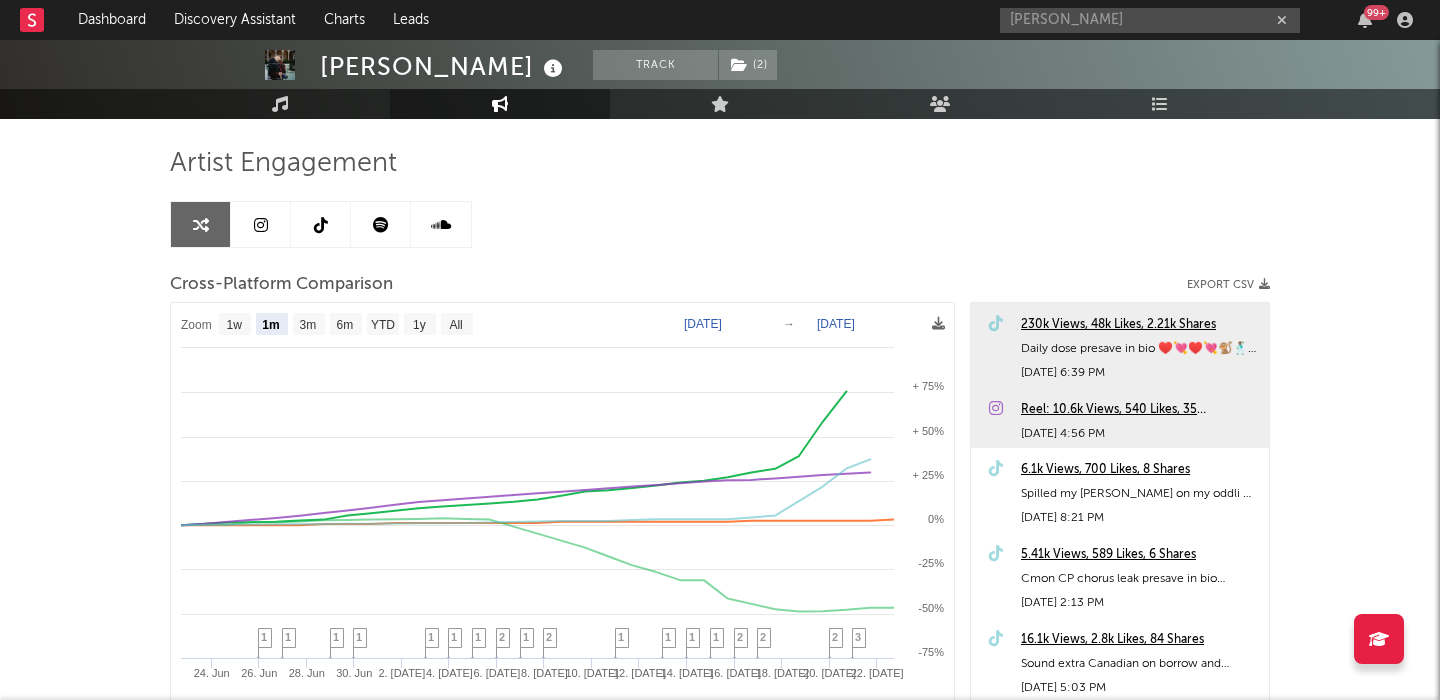 scroll, scrollTop: 0, scrollLeft: 0, axis: both 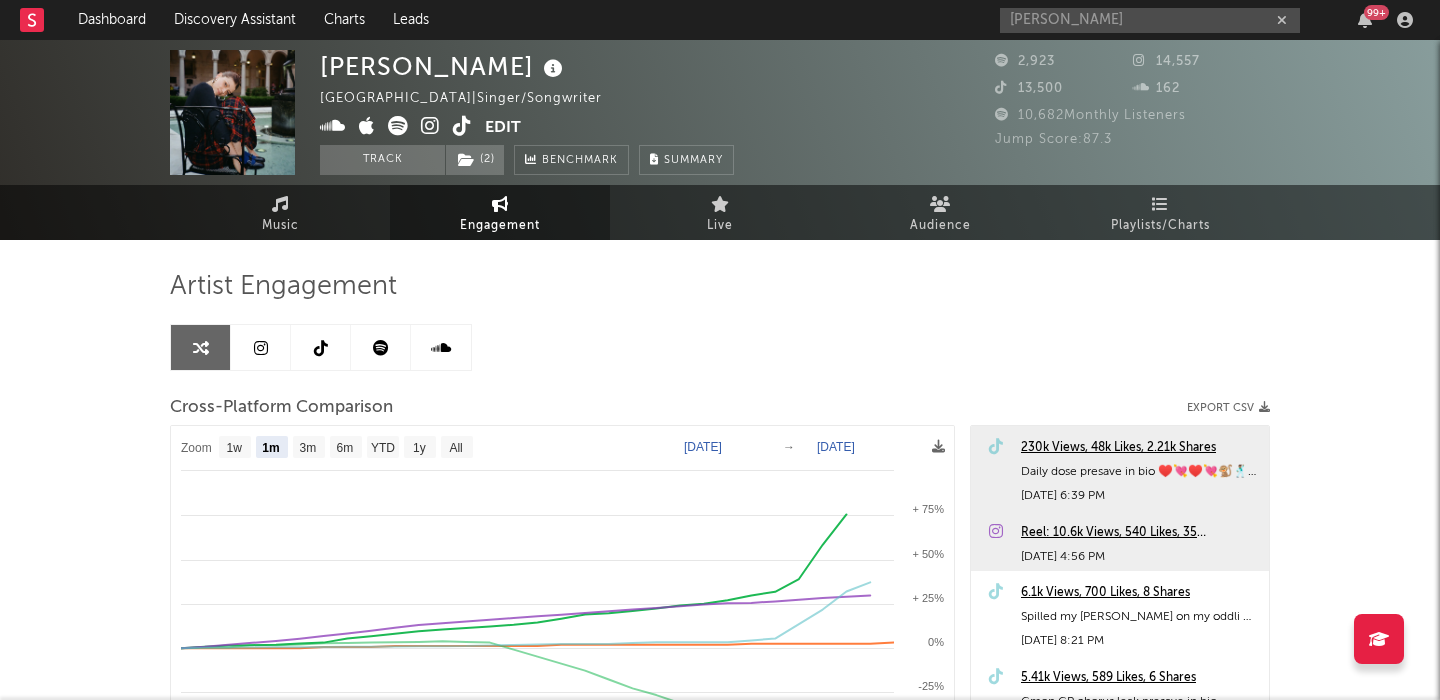 click at bounding box center (381, 347) 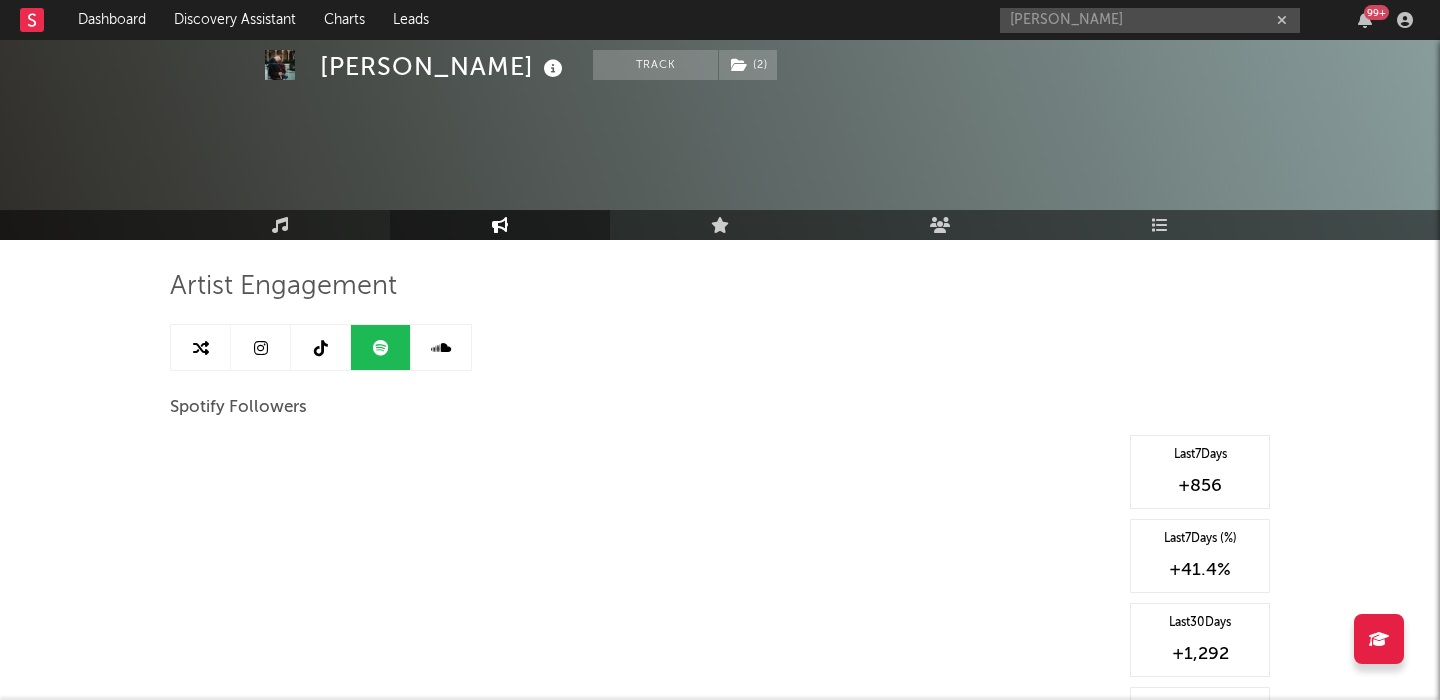 select on "1w" 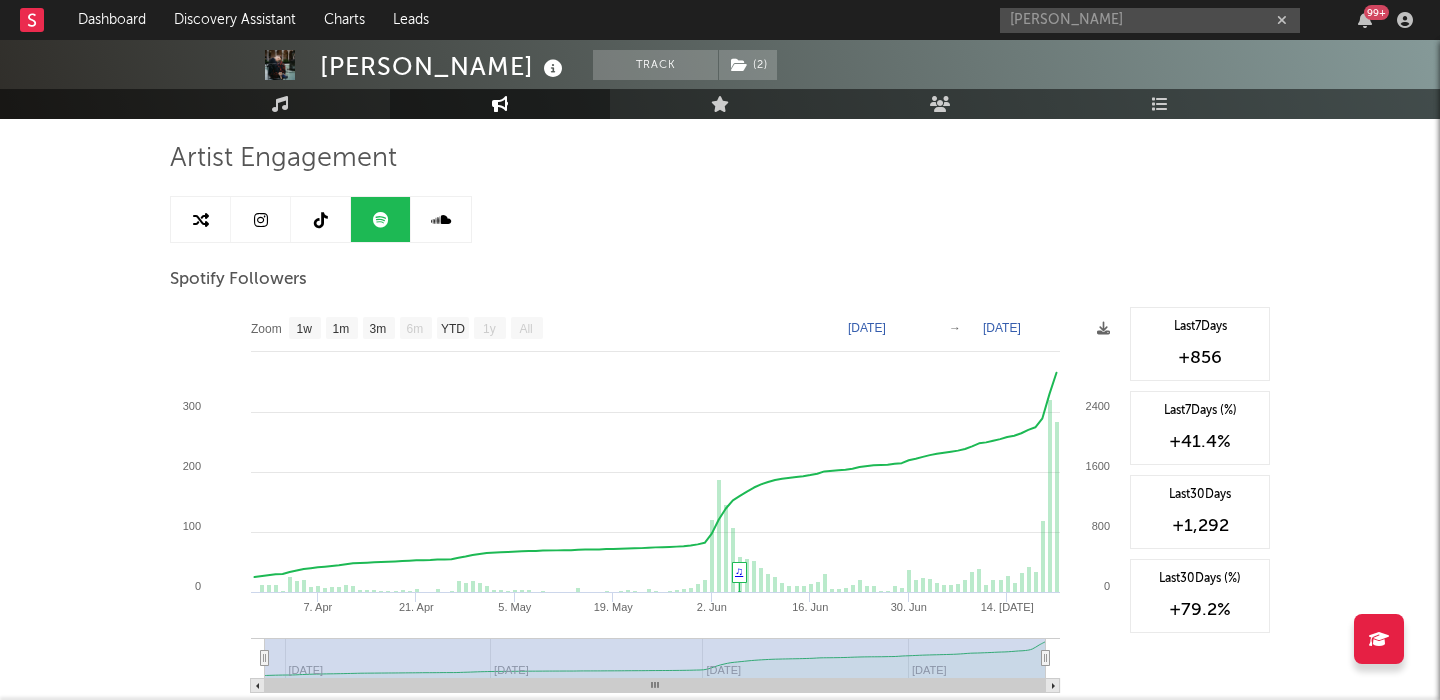 scroll, scrollTop: 127, scrollLeft: 0, axis: vertical 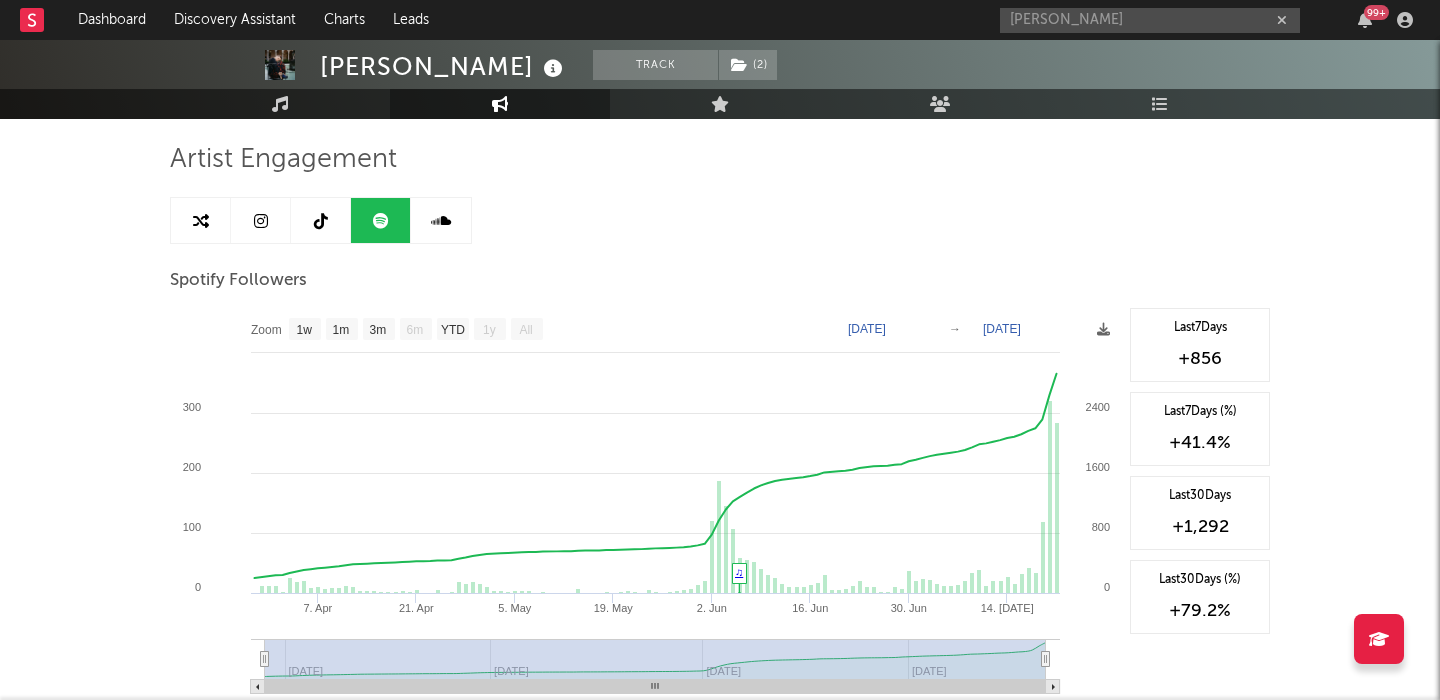 click at bounding box center [201, 221] 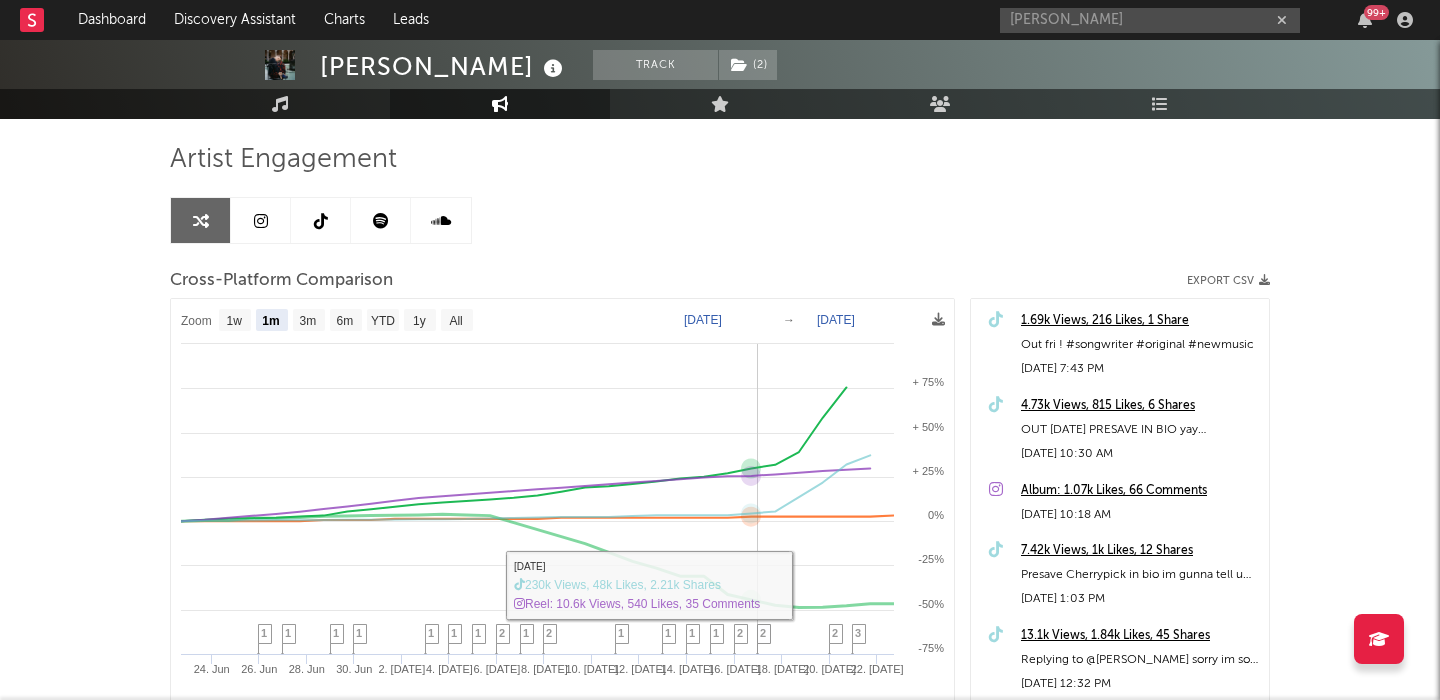 click on "2" at bounding box center (763, 633) 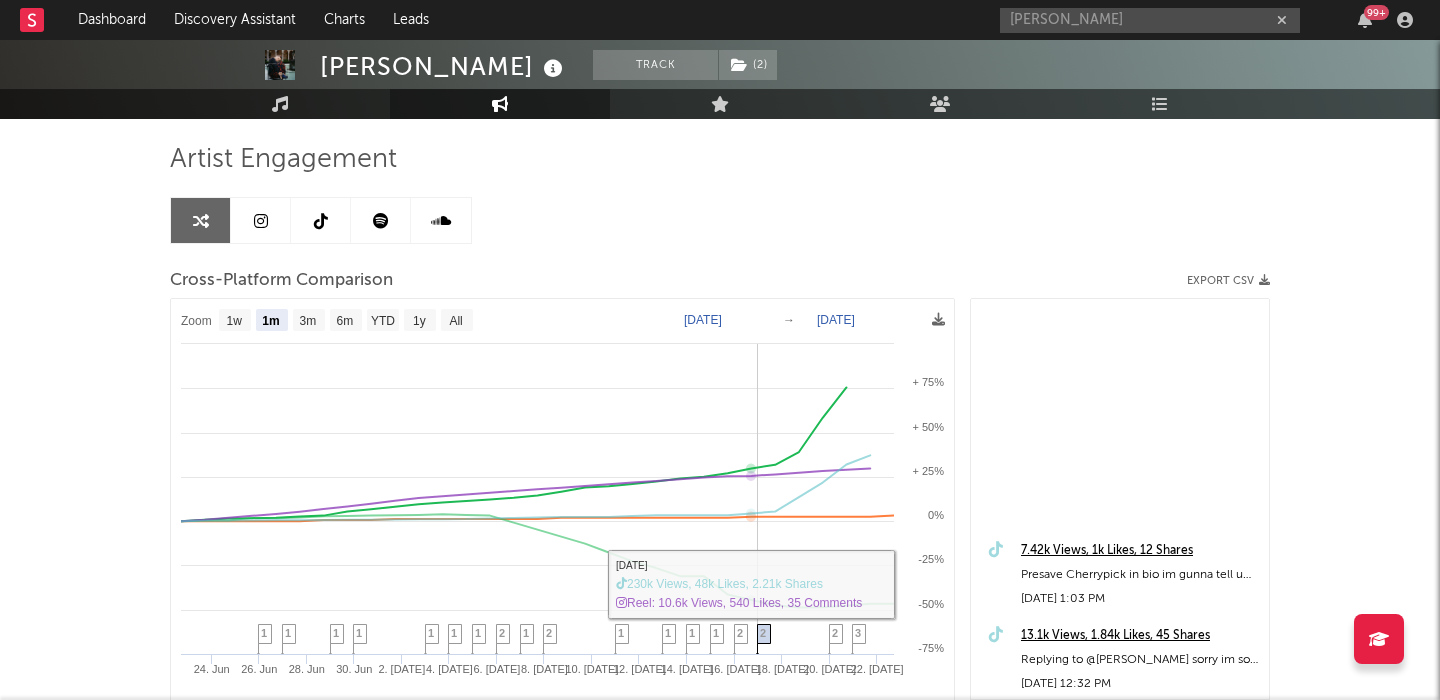 scroll, scrollTop: 400, scrollLeft: 0, axis: vertical 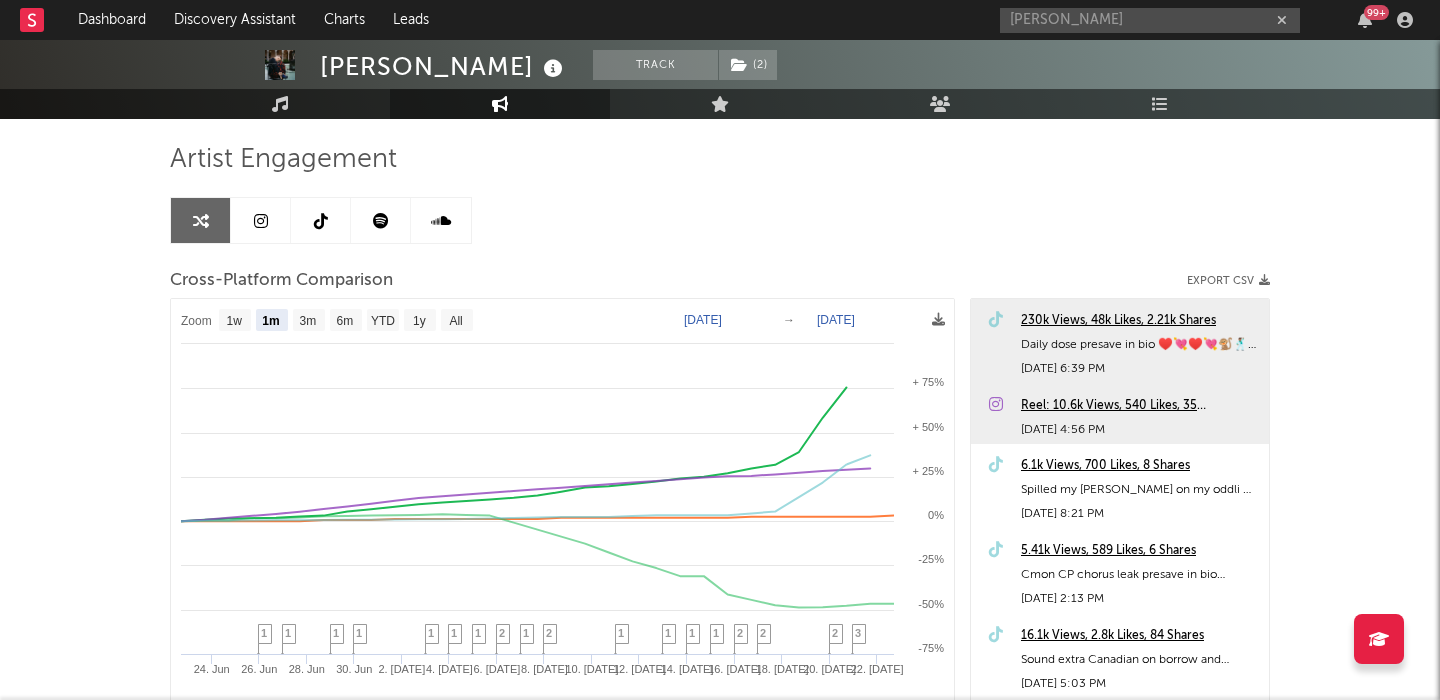 click on "230k Views, 48k Likes, 2.21k Shares" at bounding box center (1140, 321) 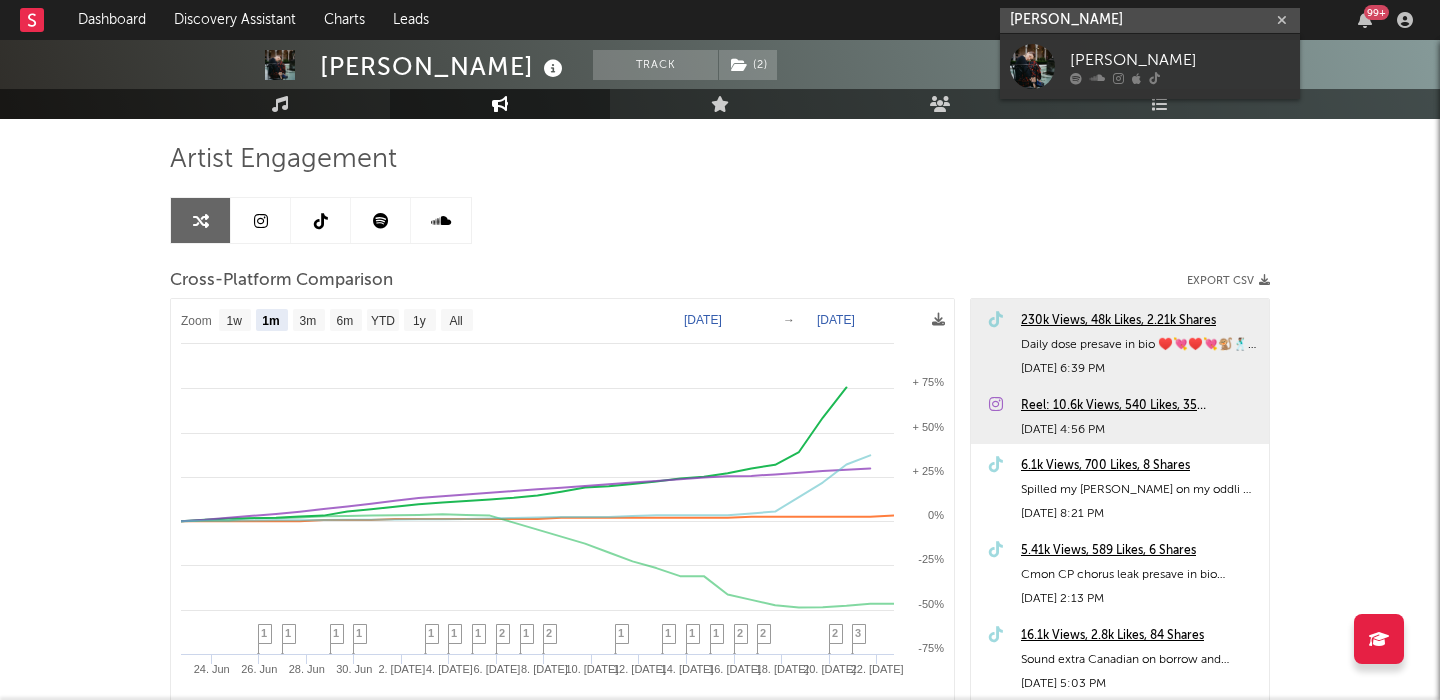 click on "Ruby Plume" at bounding box center (1150, 20) 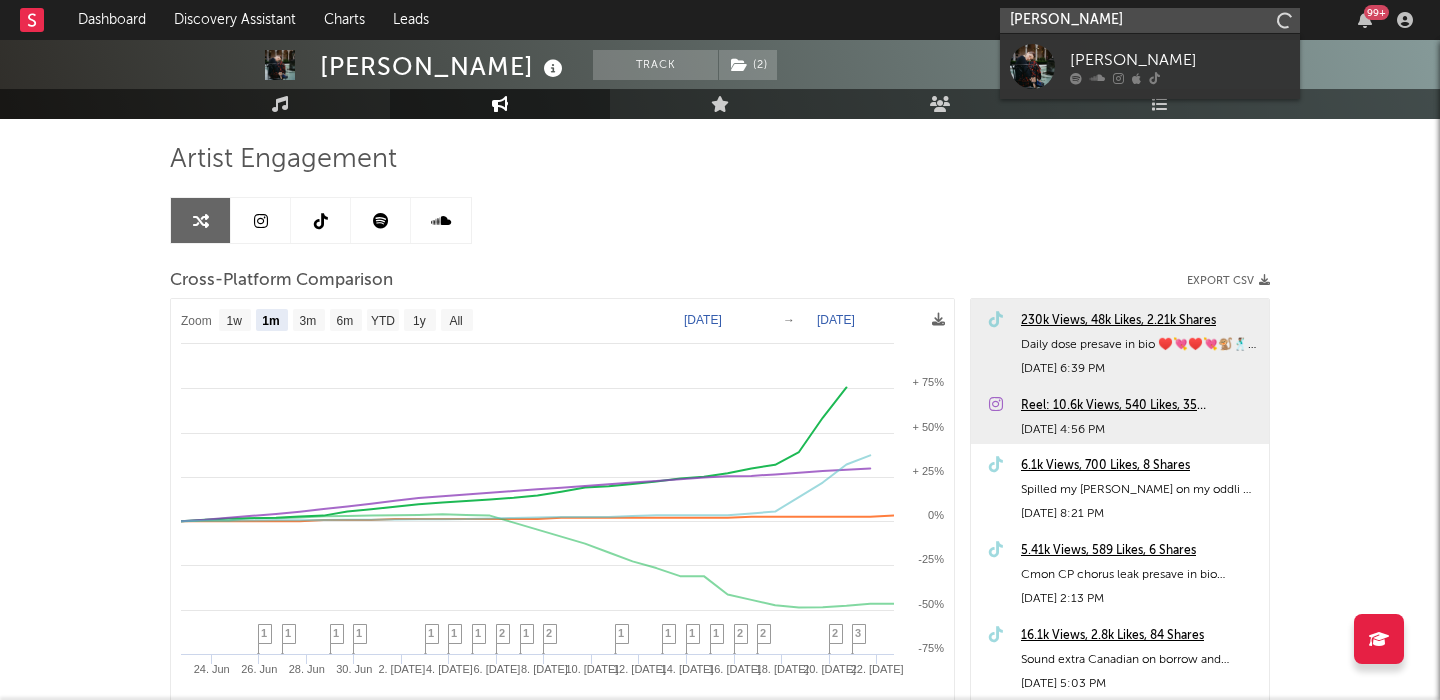 click on "Ruby LARA" at bounding box center (1150, 20) 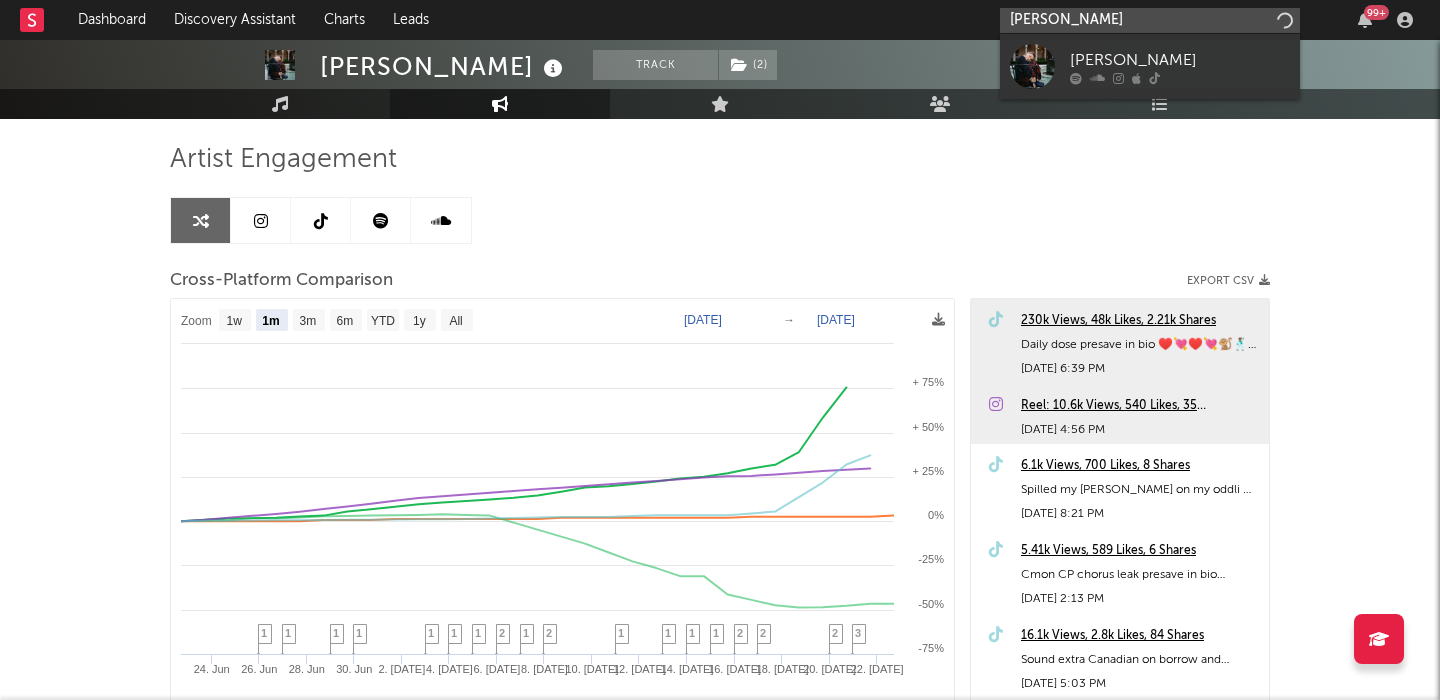 click on "Ruby LARA" at bounding box center [1150, 20] 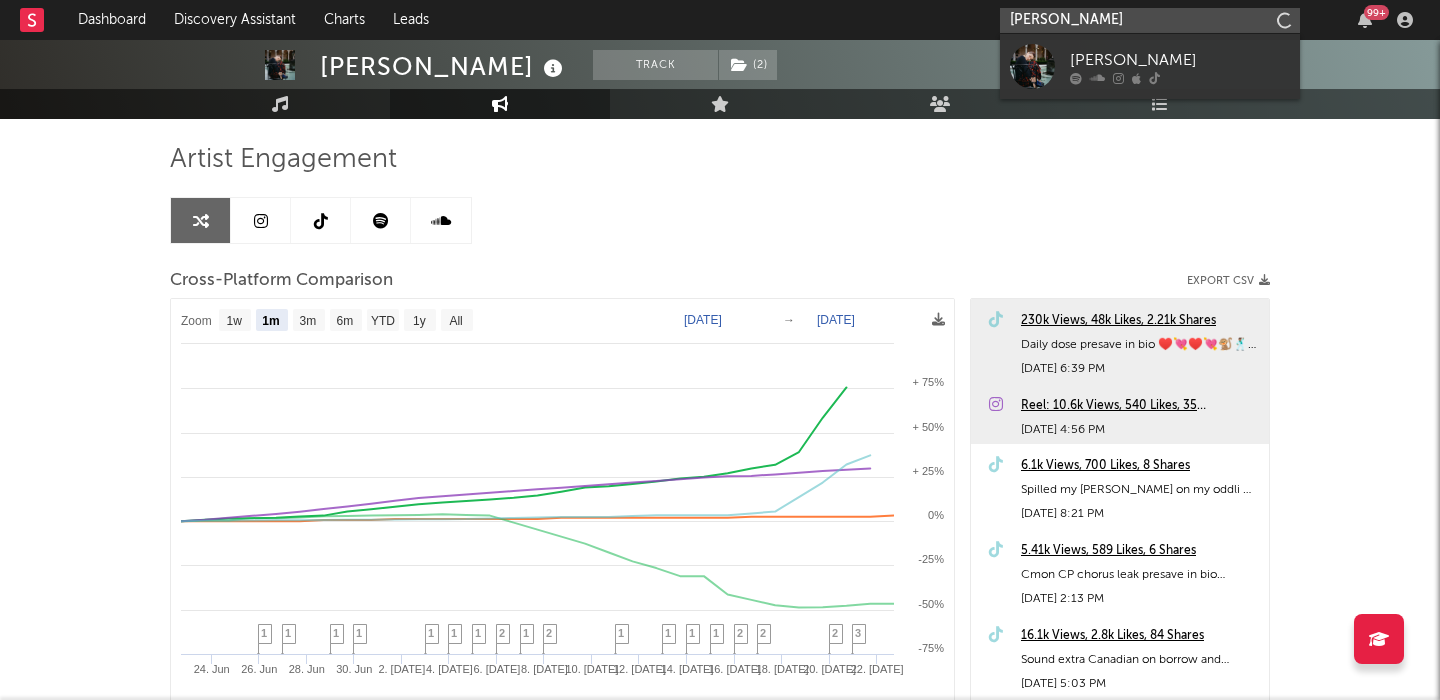 click on "Ruby LARA" at bounding box center (1150, 20) 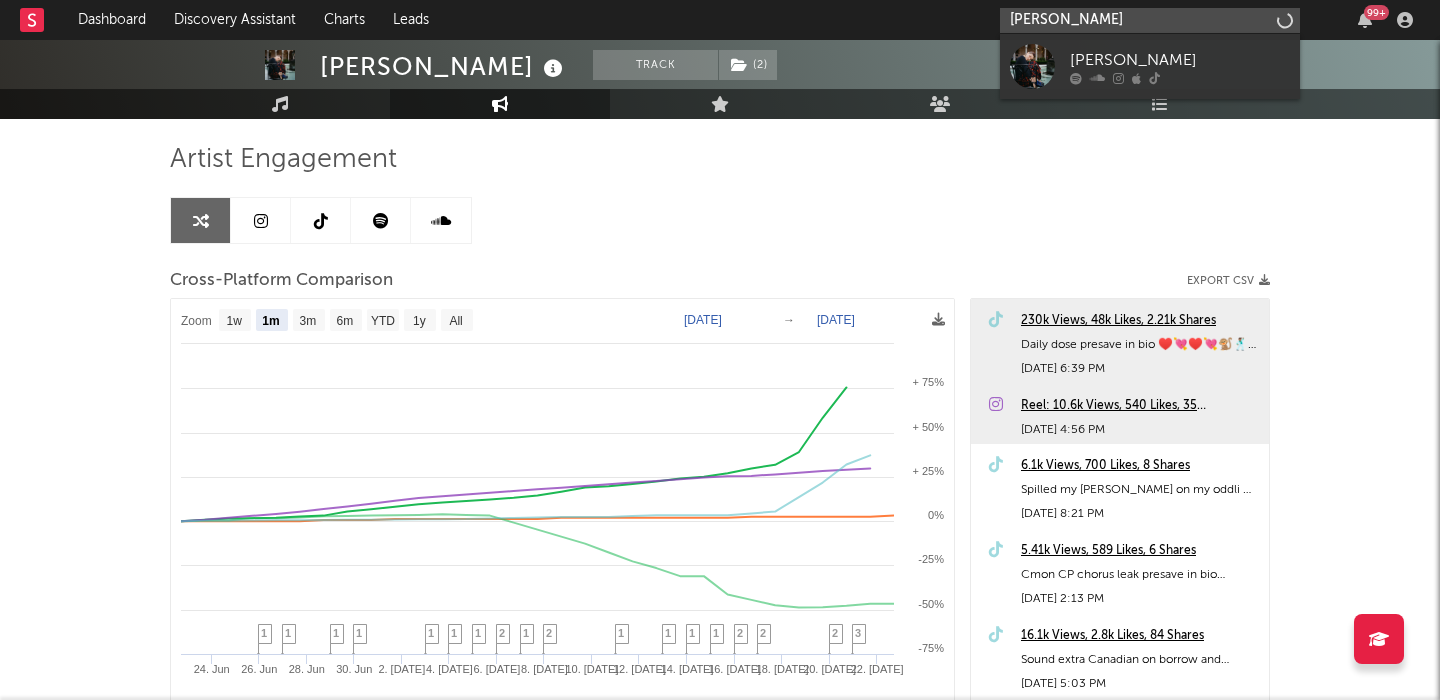 paste on "LARA" 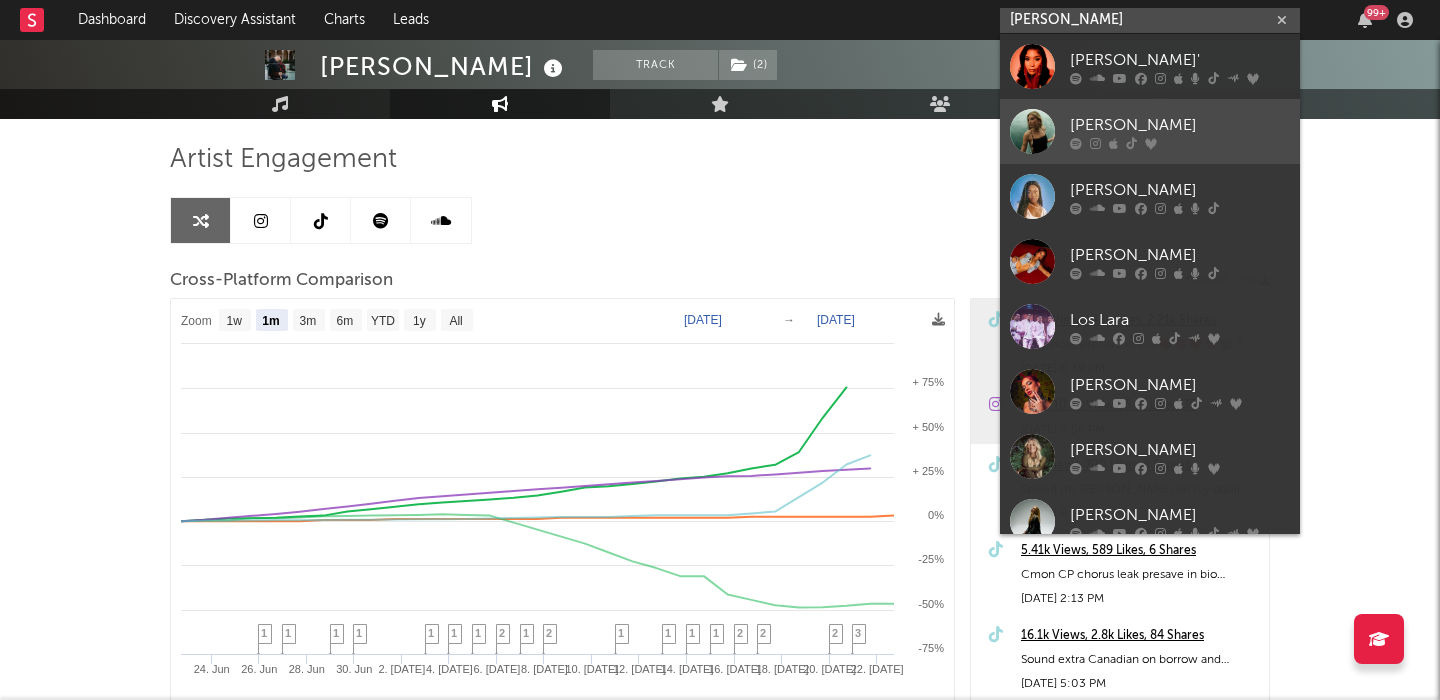 type on "LARA" 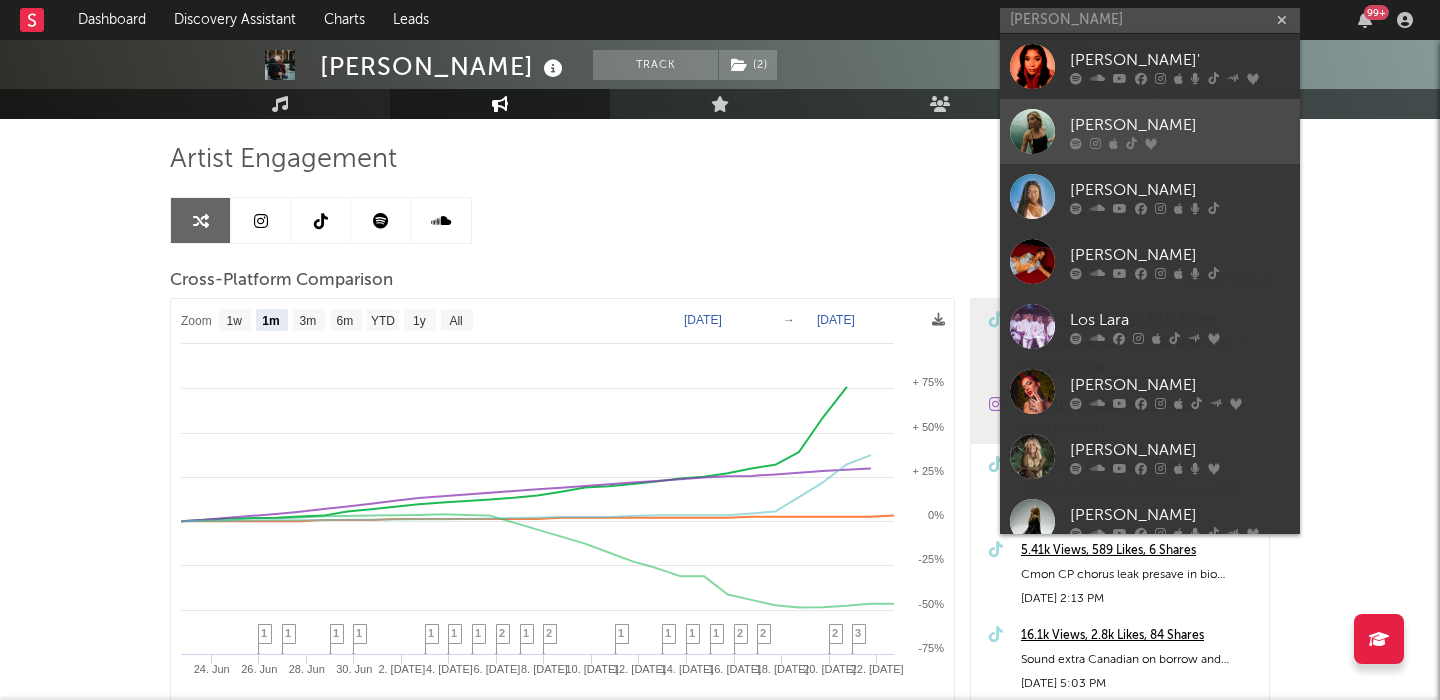 click on "LARA" at bounding box center (1180, 125) 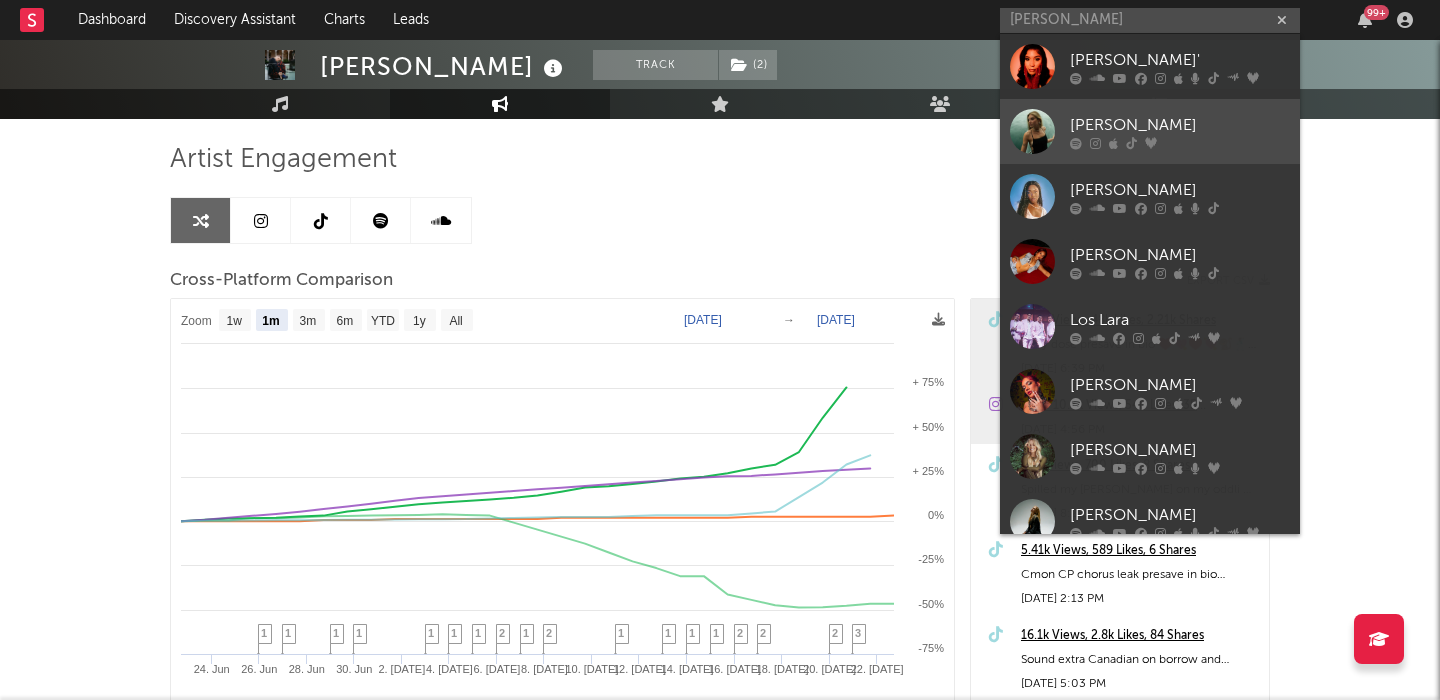 type 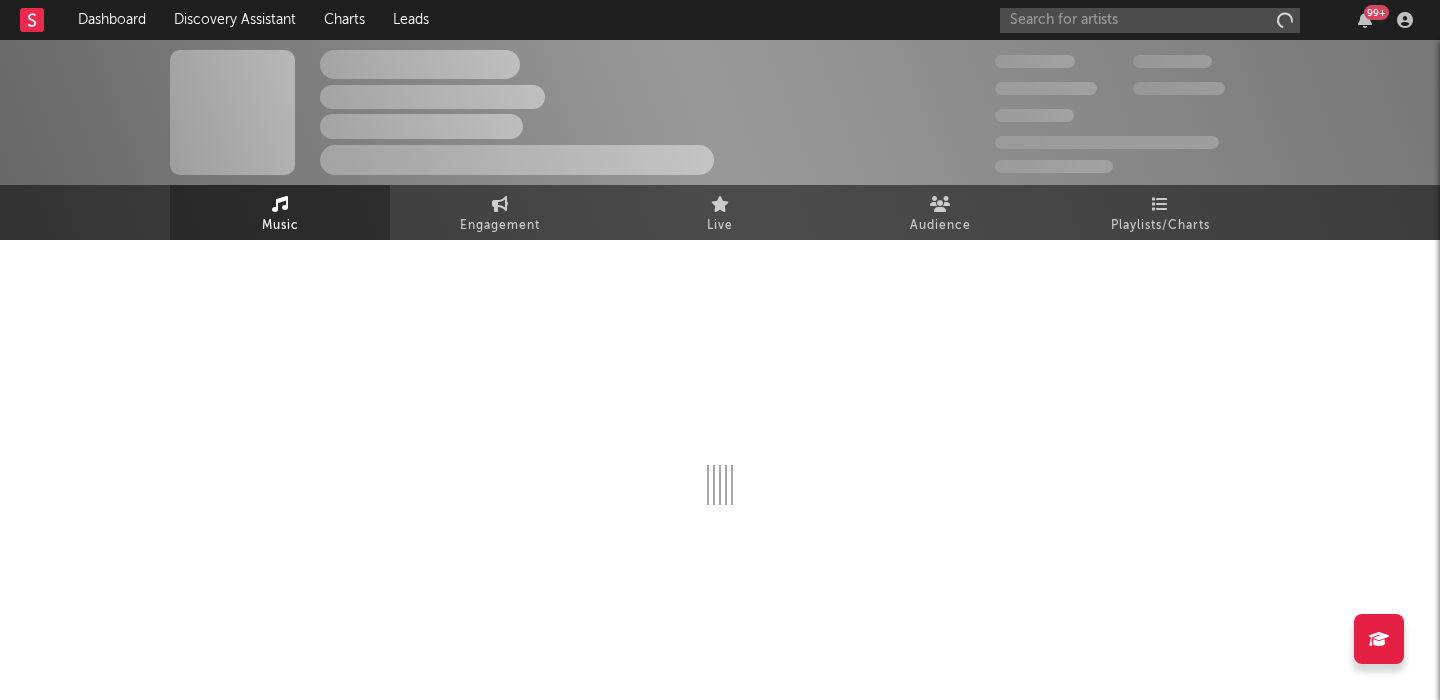 scroll, scrollTop: 0, scrollLeft: 0, axis: both 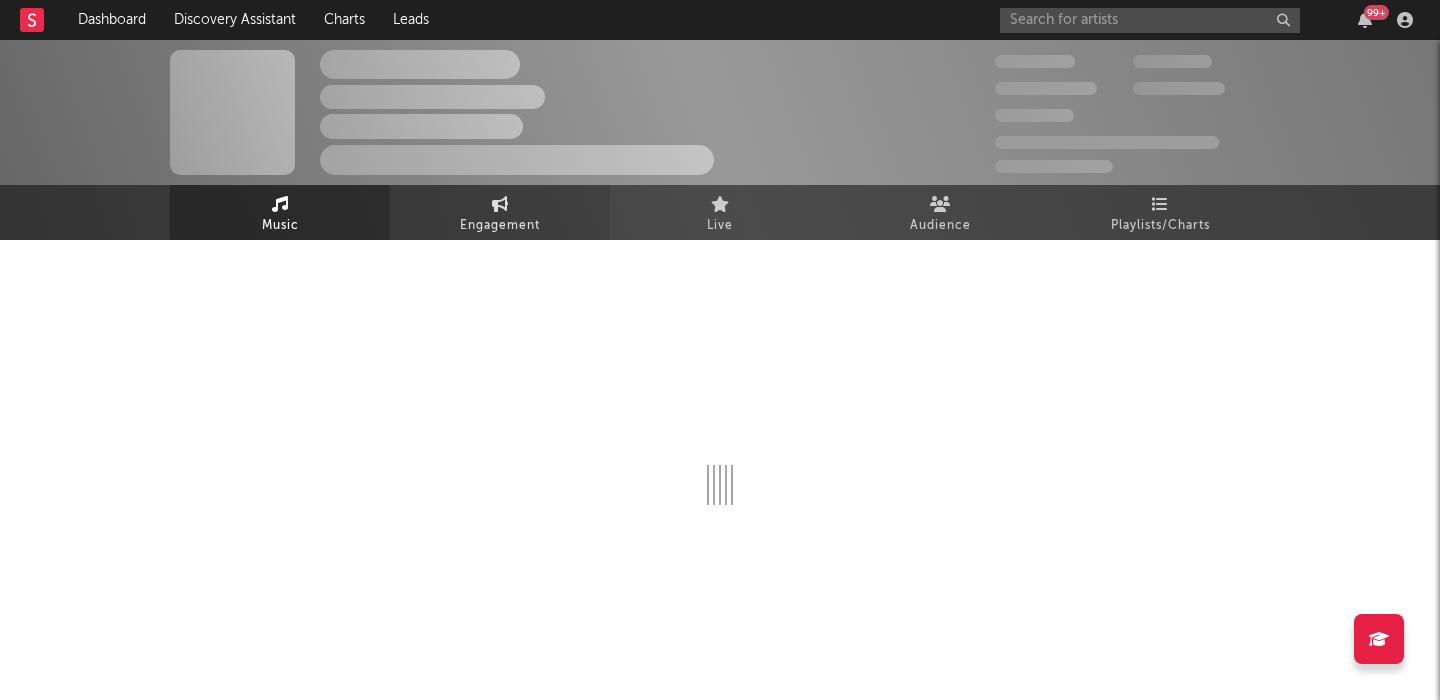 select on "1w" 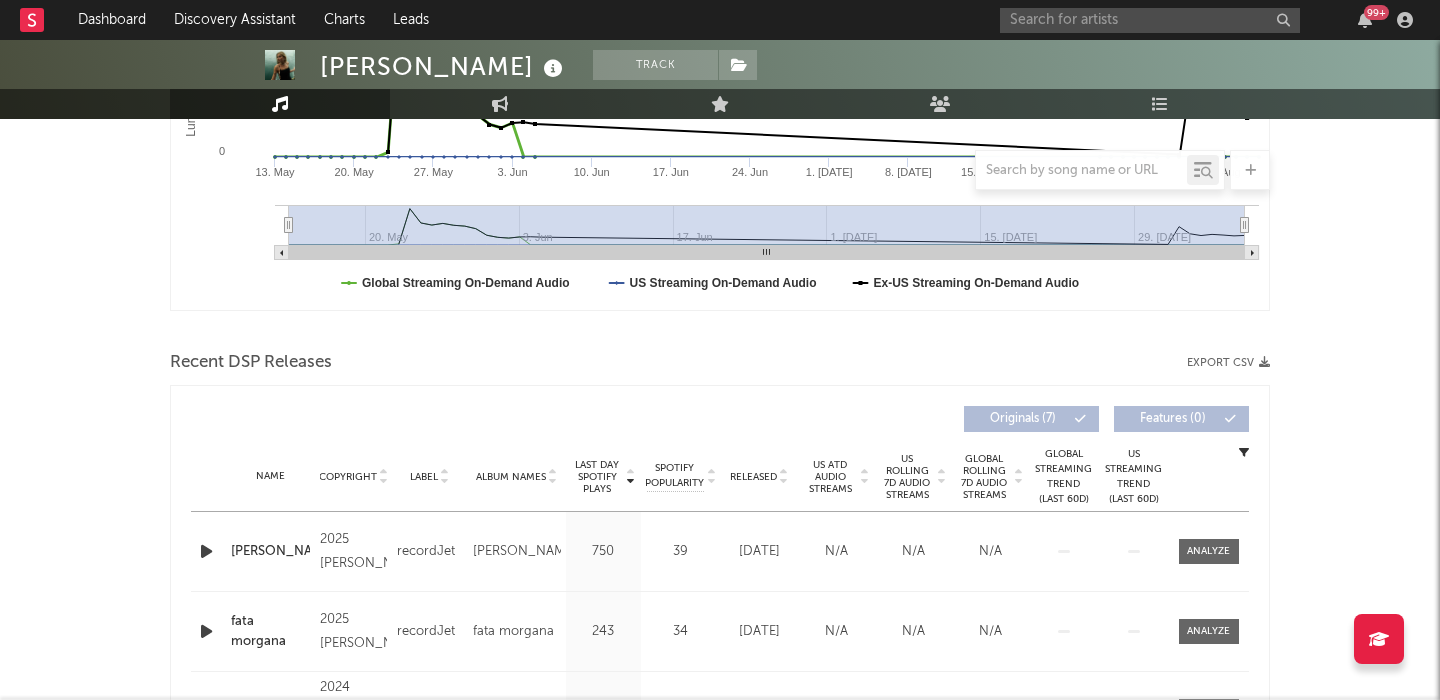 scroll, scrollTop: 654, scrollLeft: 0, axis: vertical 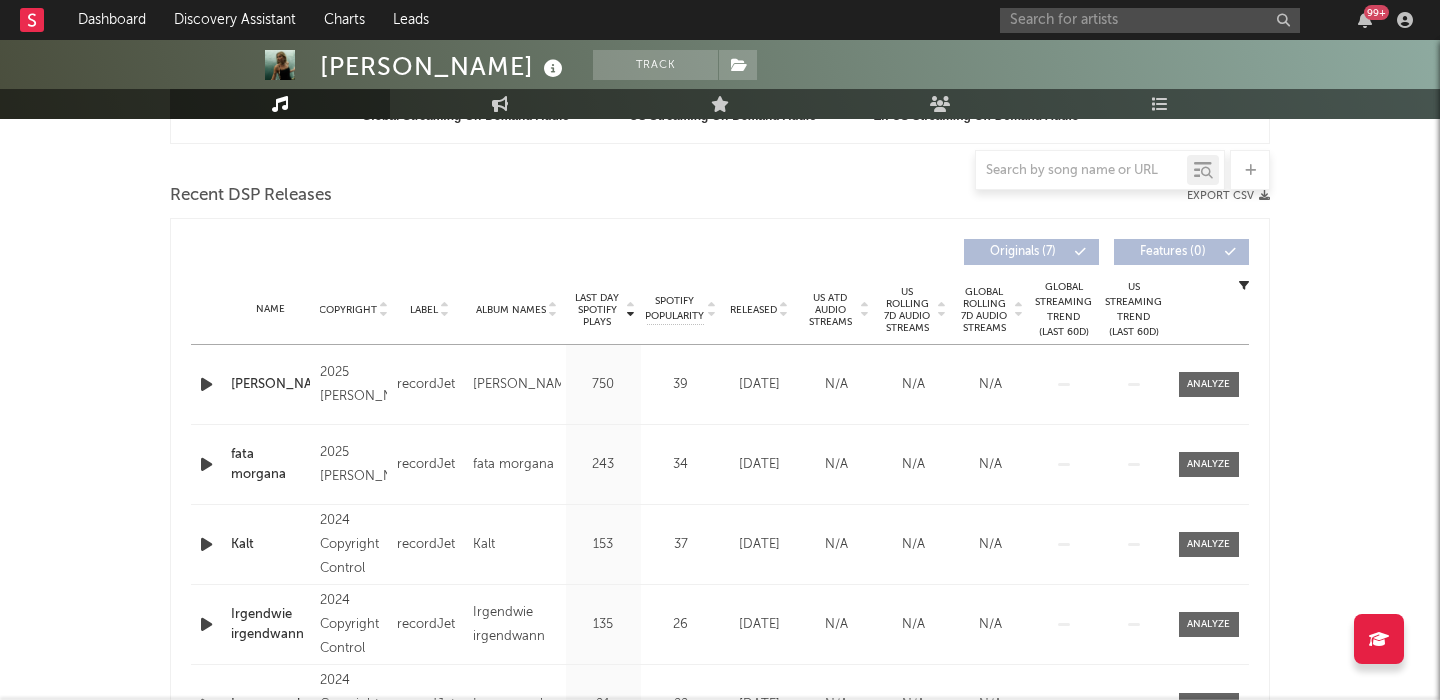 click on "Released" at bounding box center (753, 310) 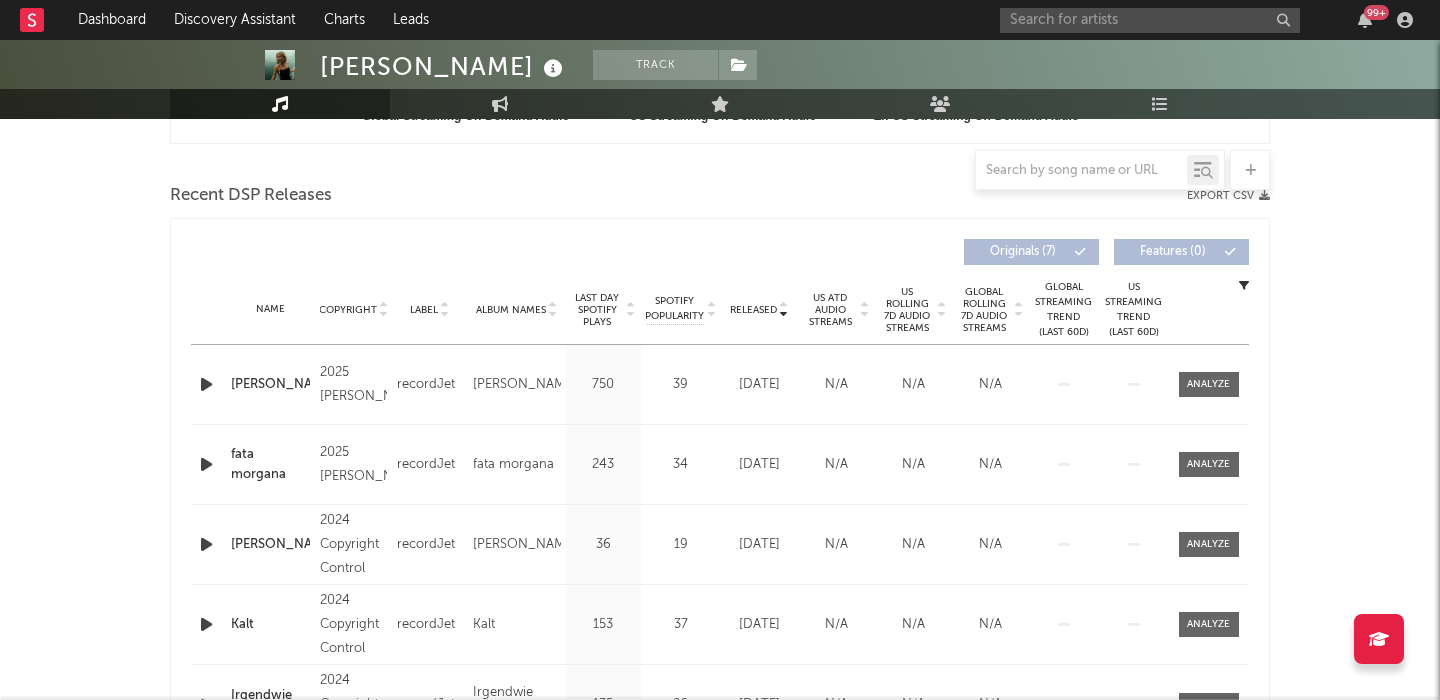 click at bounding box center [206, 384] 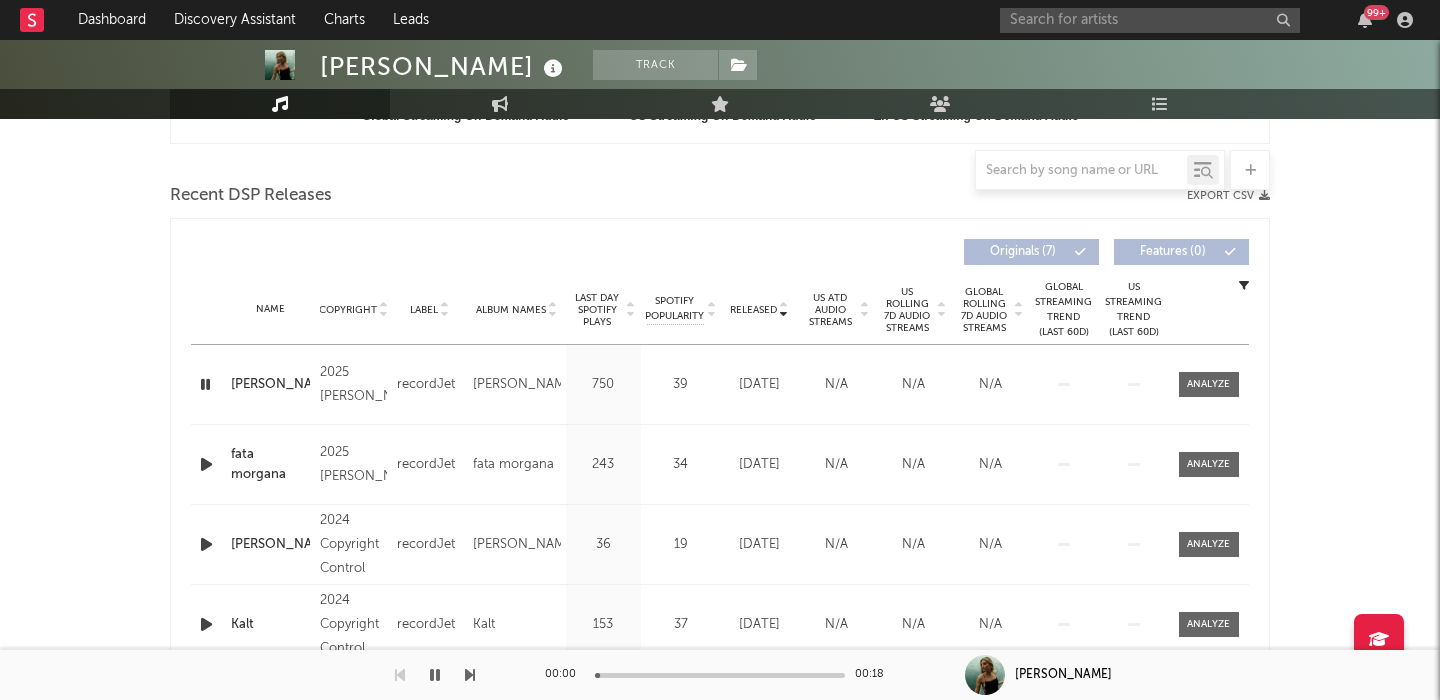 scroll, scrollTop: 0, scrollLeft: 0, axis: both 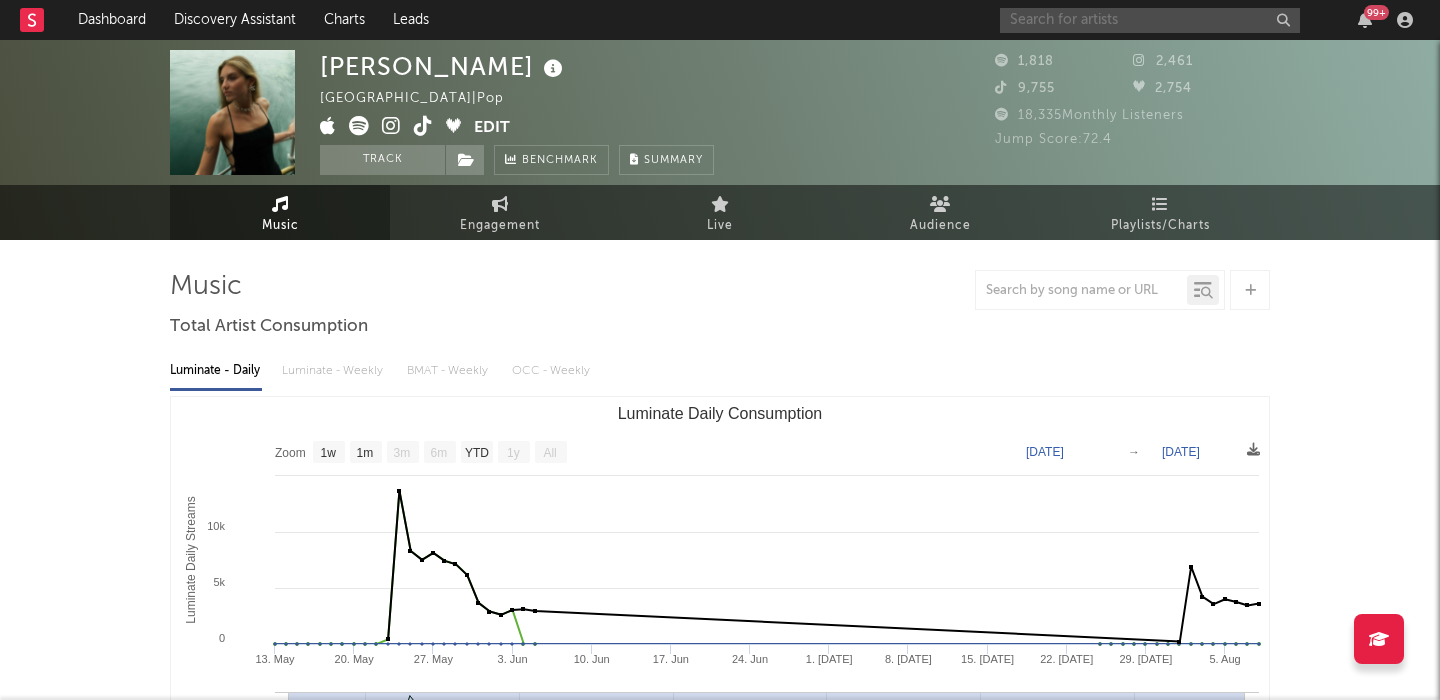click at bounding box center (1150, 20) 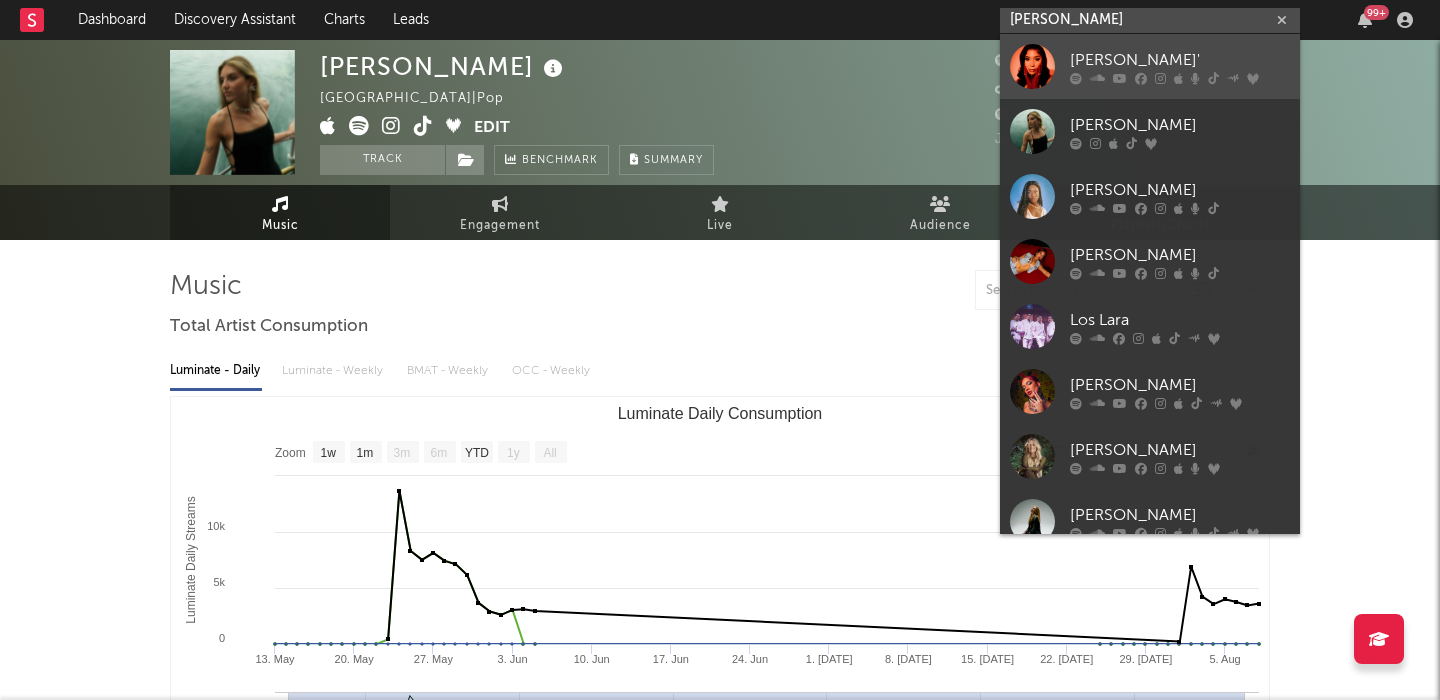type on "lara" 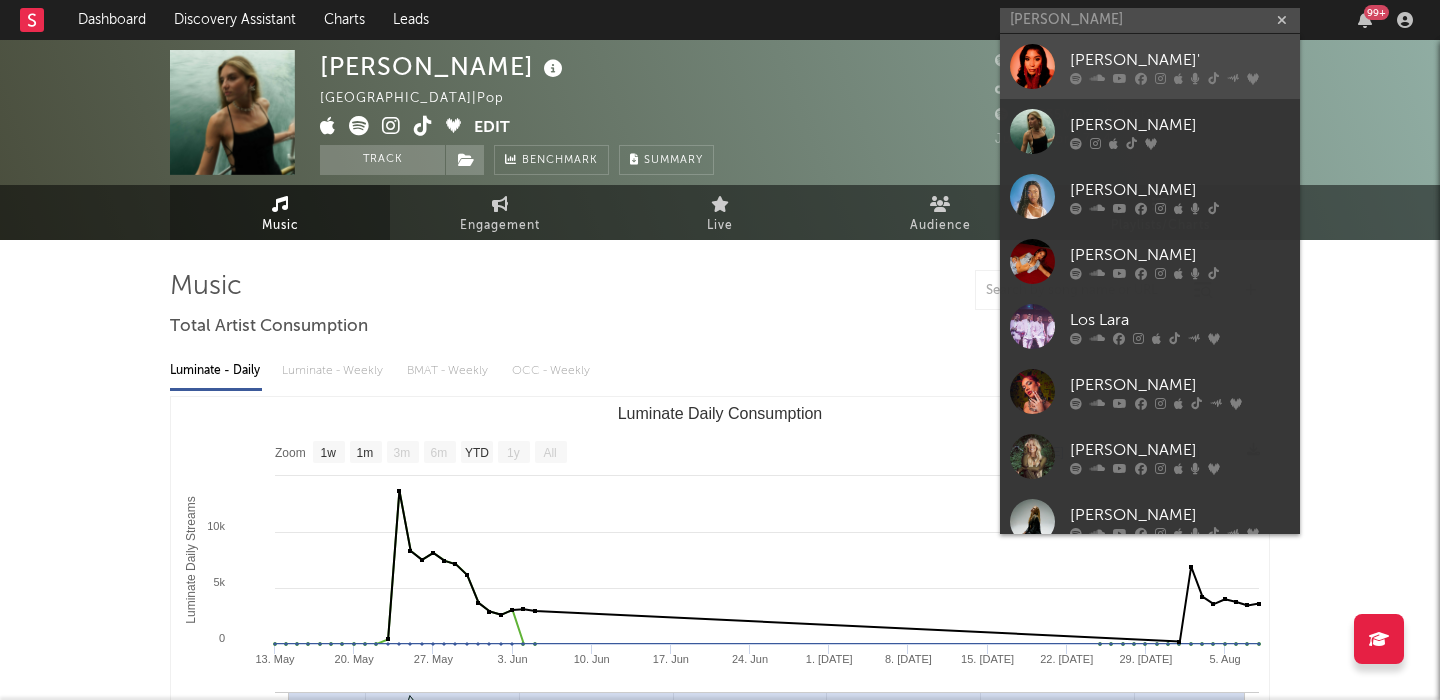 click on "LARA'" at bounding box center (1180, 60) 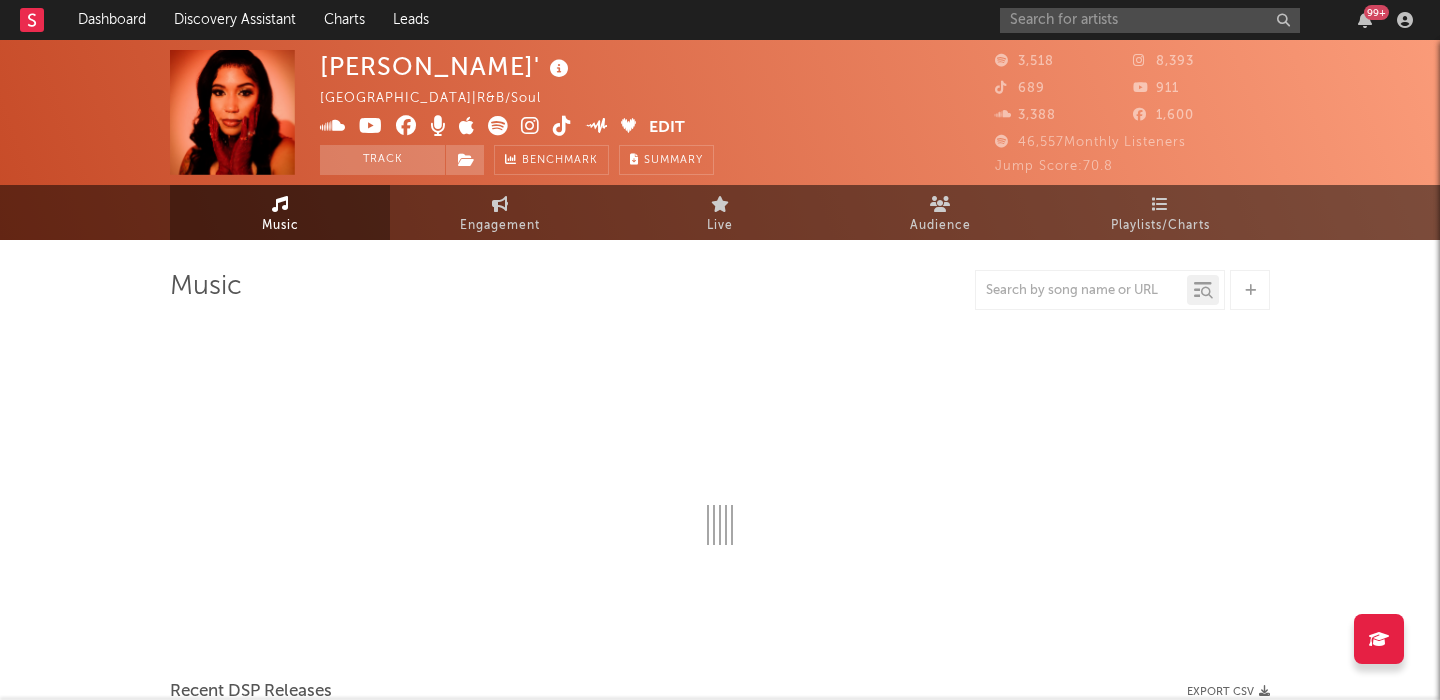 select on "6m" 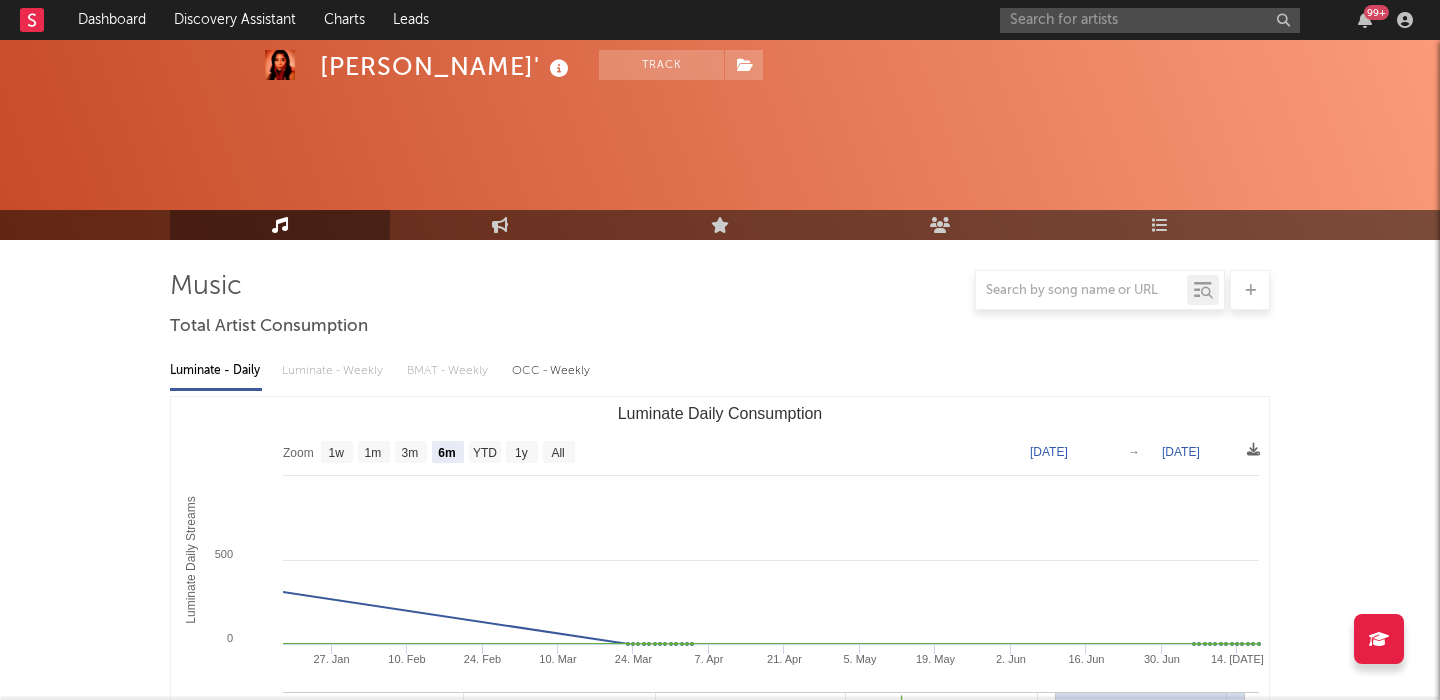 scroll, scrollTop: 567, scrollLeft: 0, axis: vertical 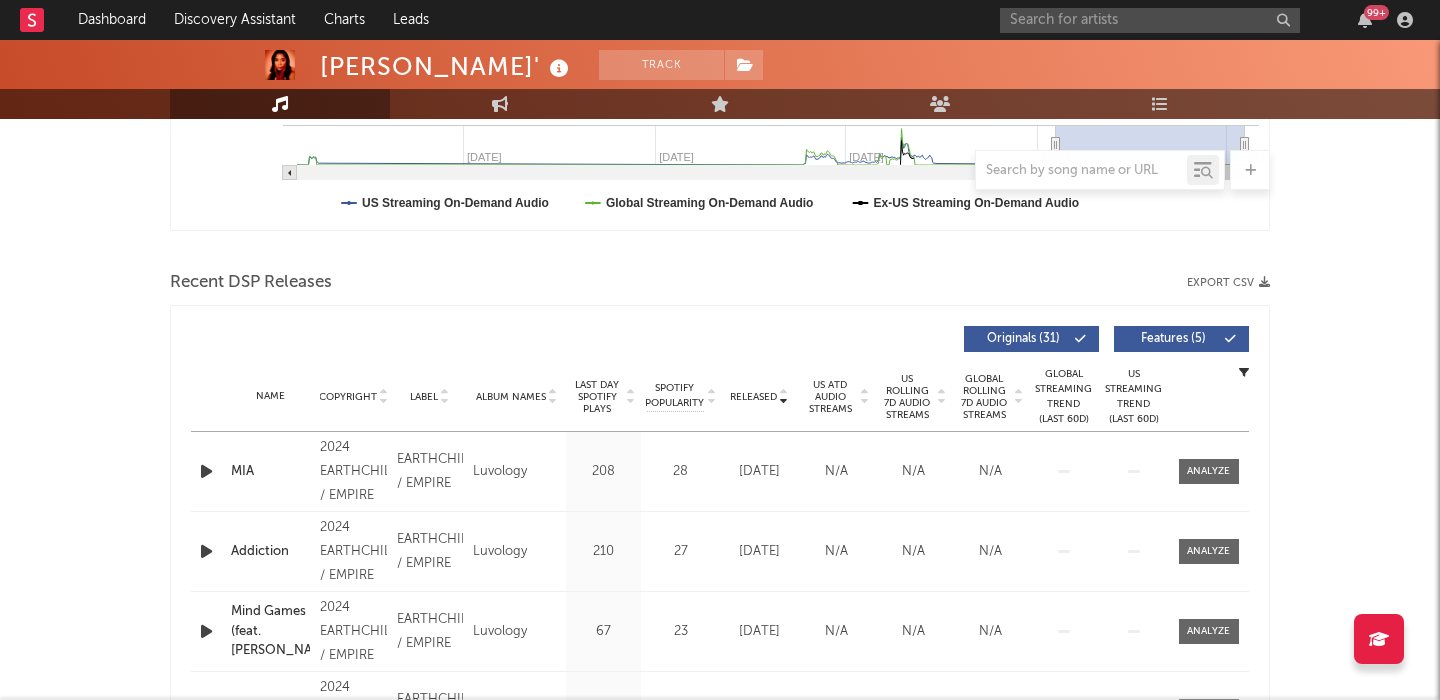click at bounding box center [206, 471] 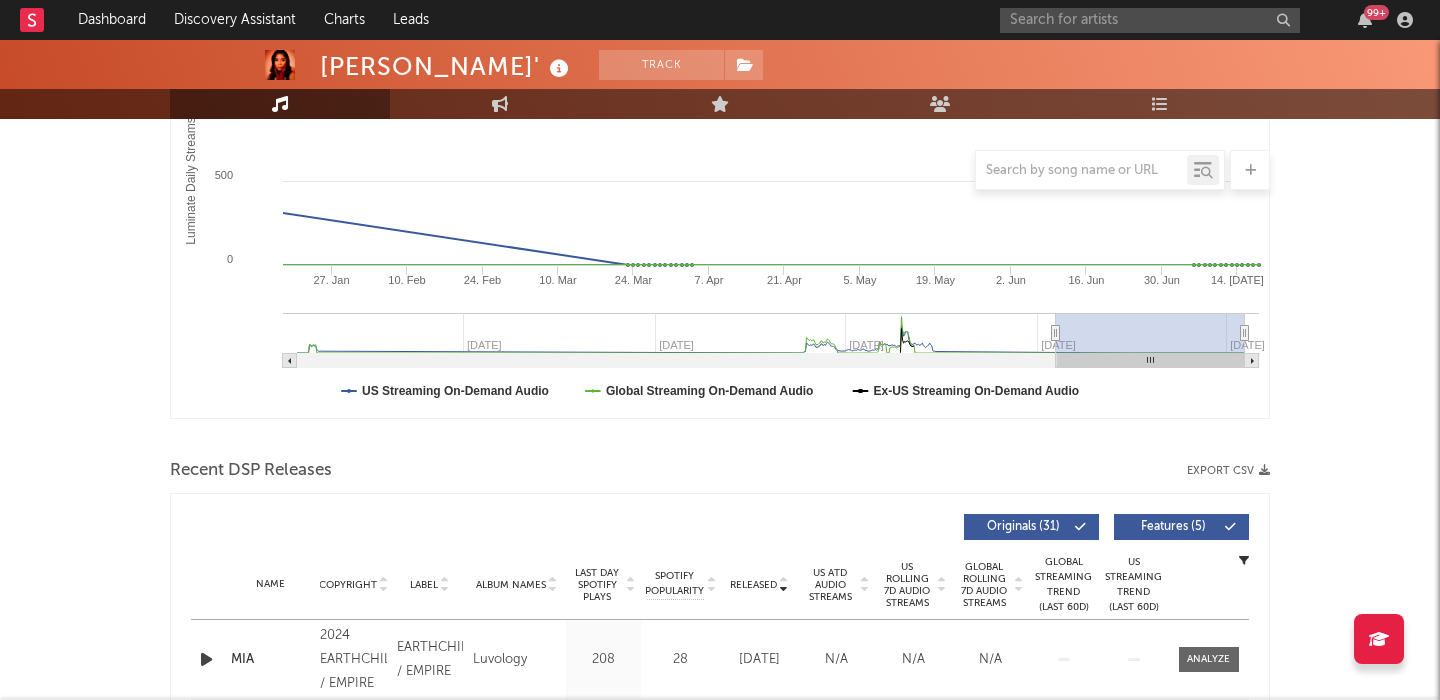 scroll, scrollTop: 169, scrollLeft: 0, axis: vertical 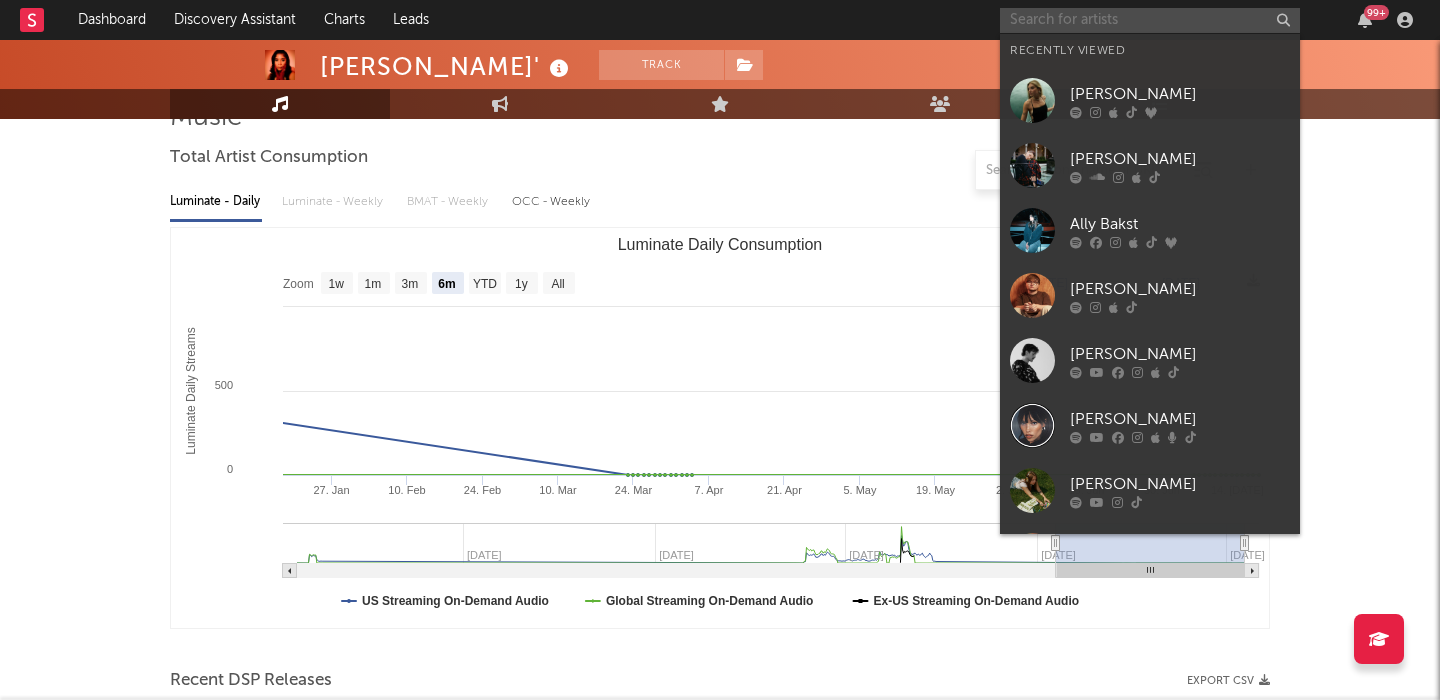 click at bounding box center (1150, 20) 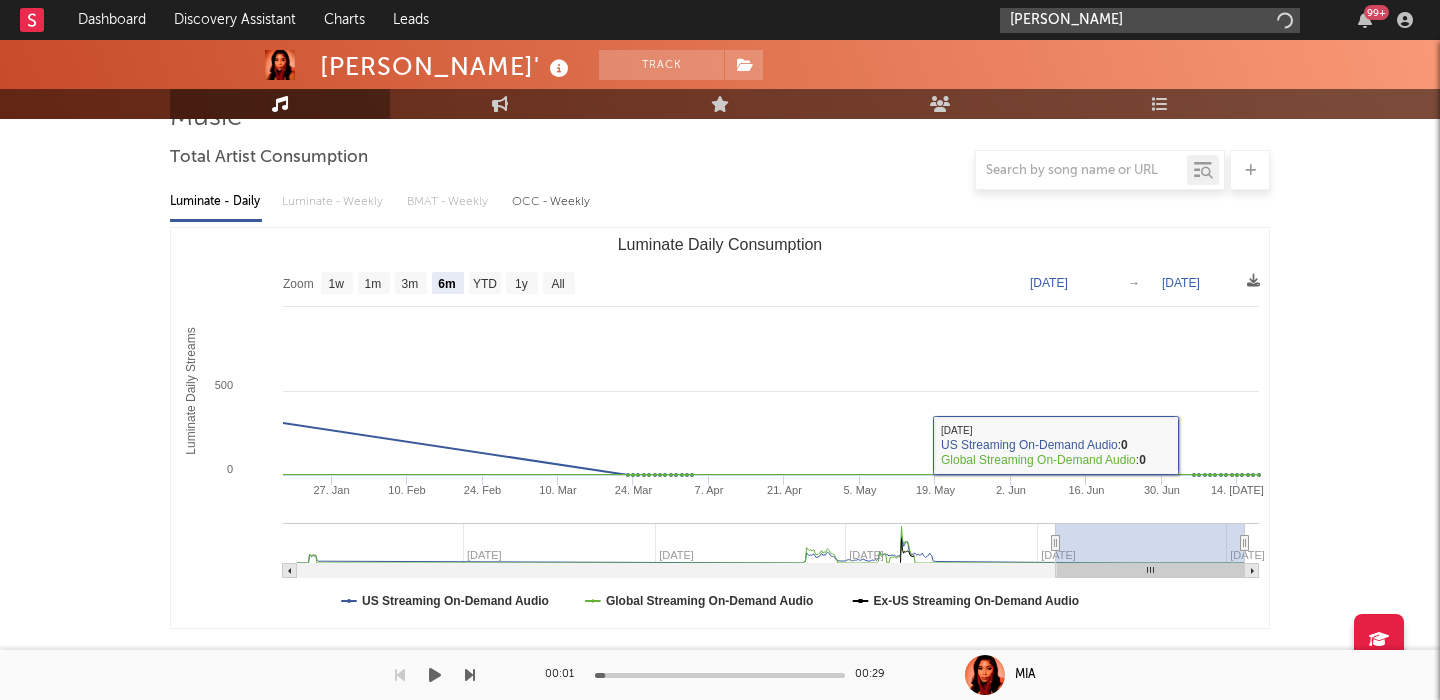 type on "Avery Cochrane" 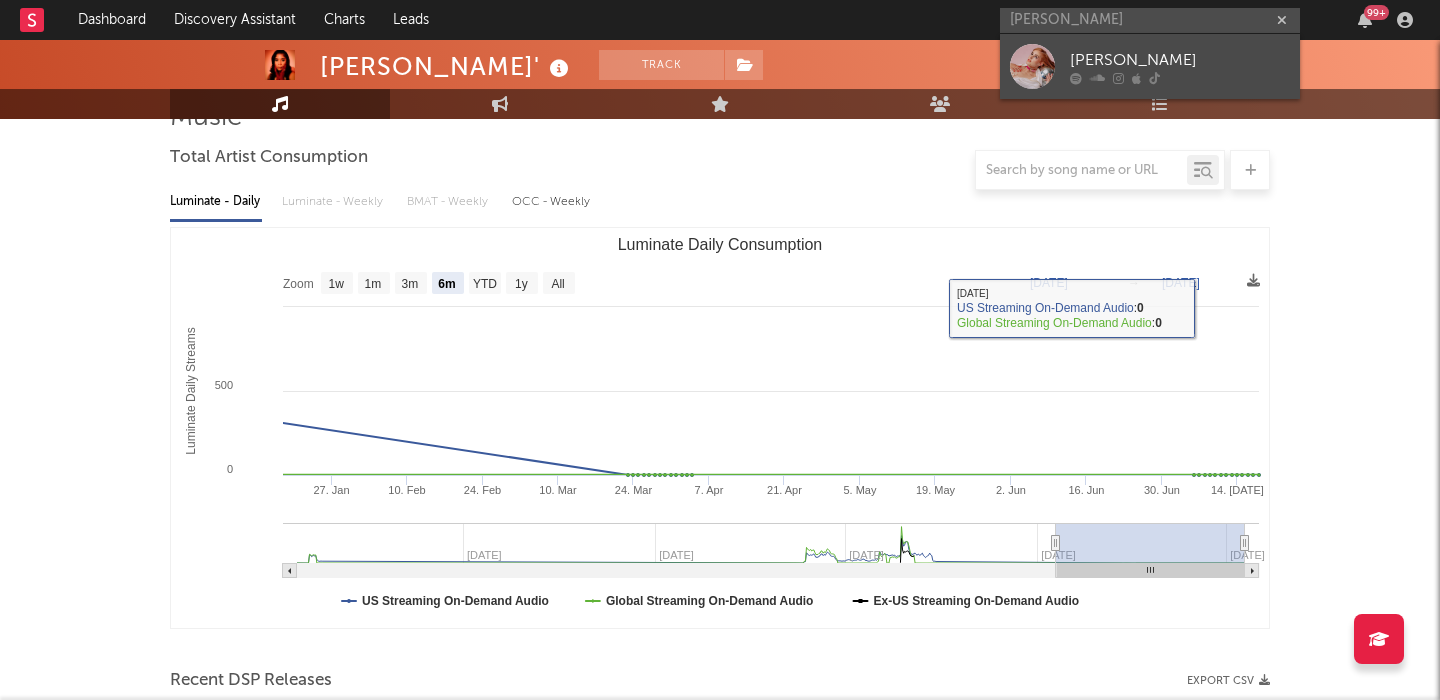 click on "Avery Cochrane" at bounding box center [1180, 60] 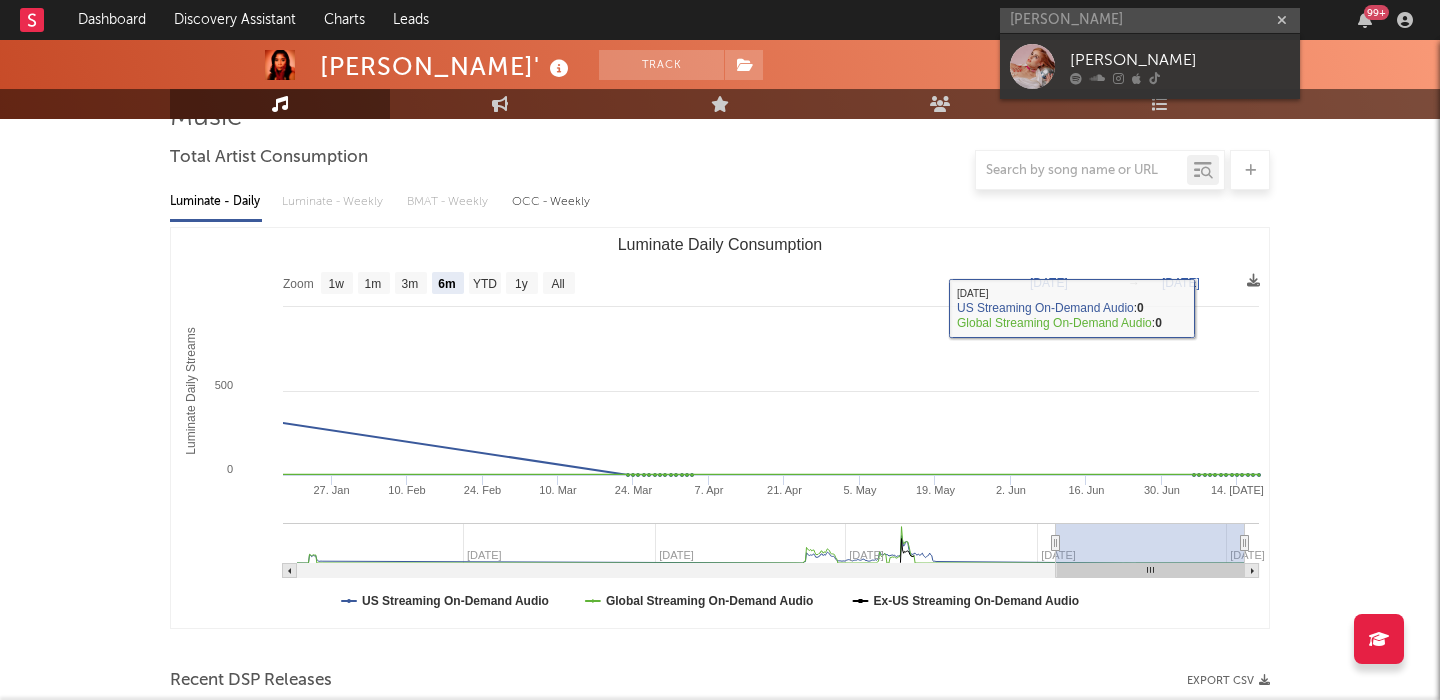 type 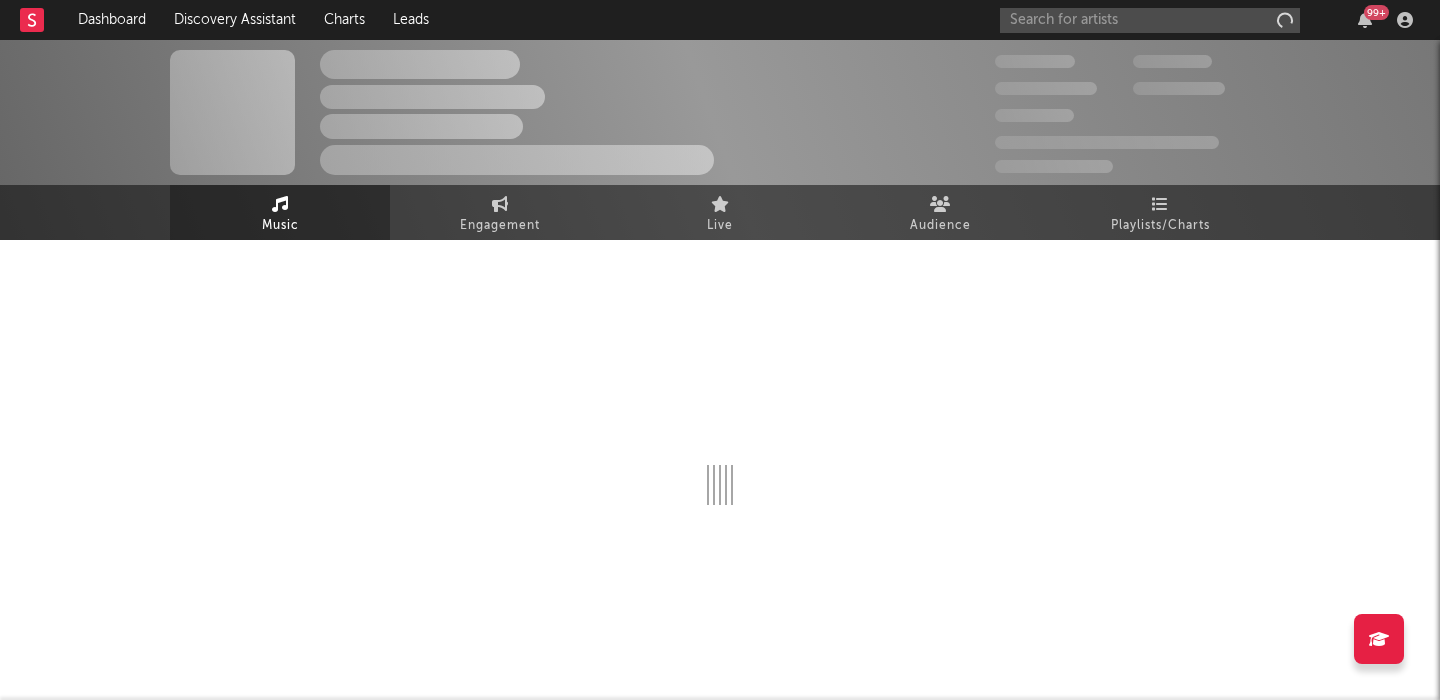scroll, scrollTop: 0, scrollLeft: 0, axis: both 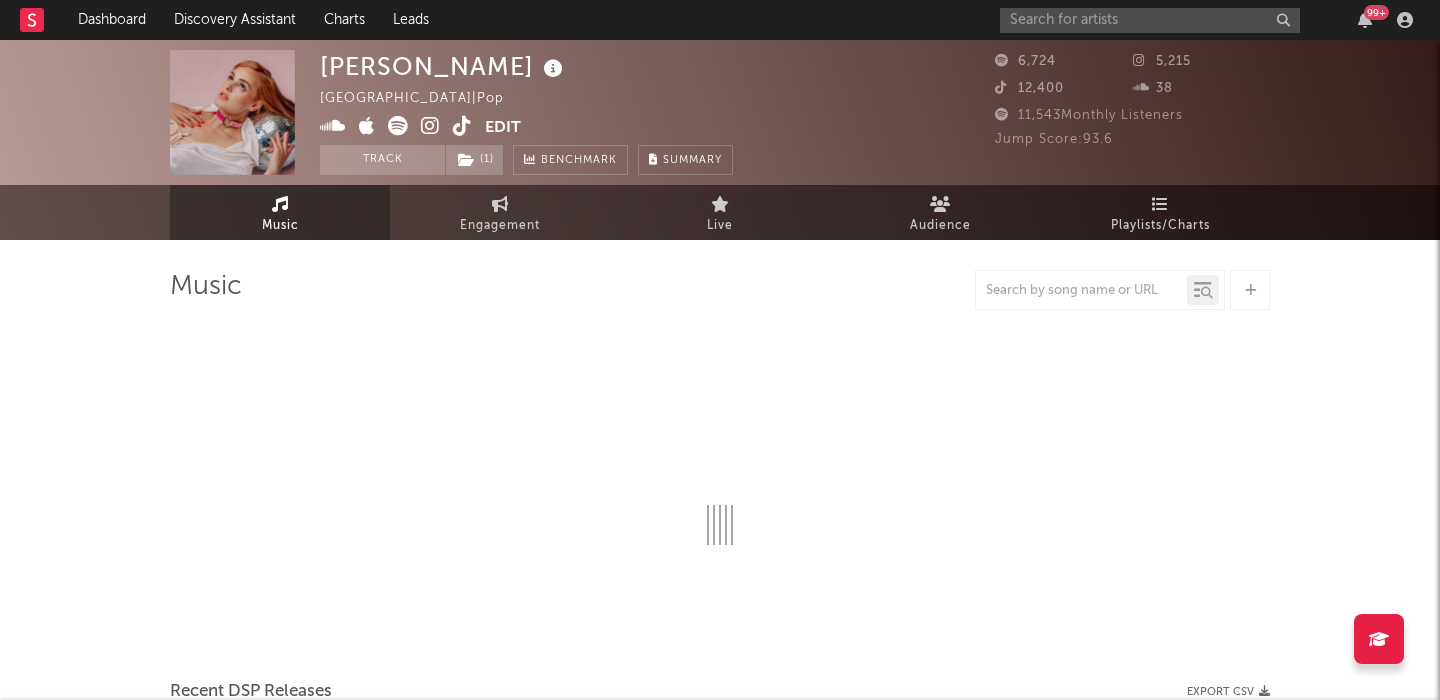 select on "1w" 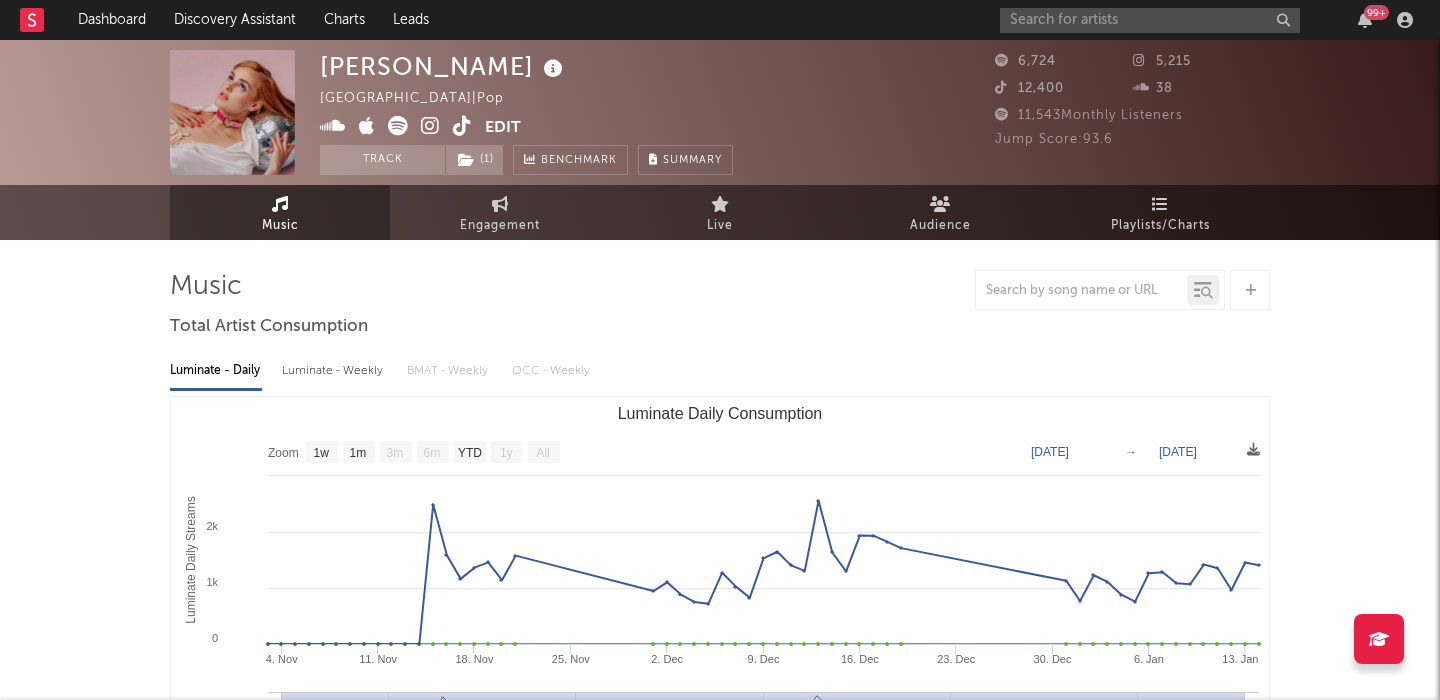 click on "Luminate - Weekly" at bounding box center [334, 371] 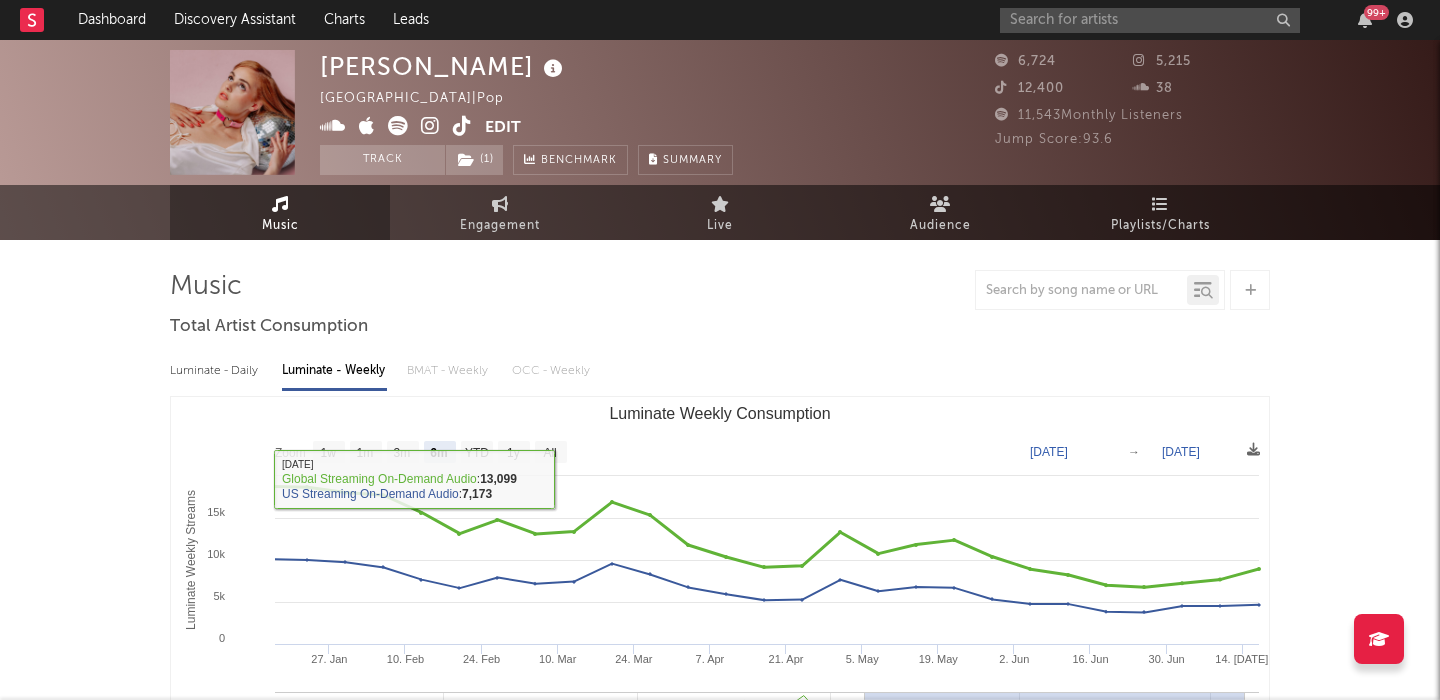 click 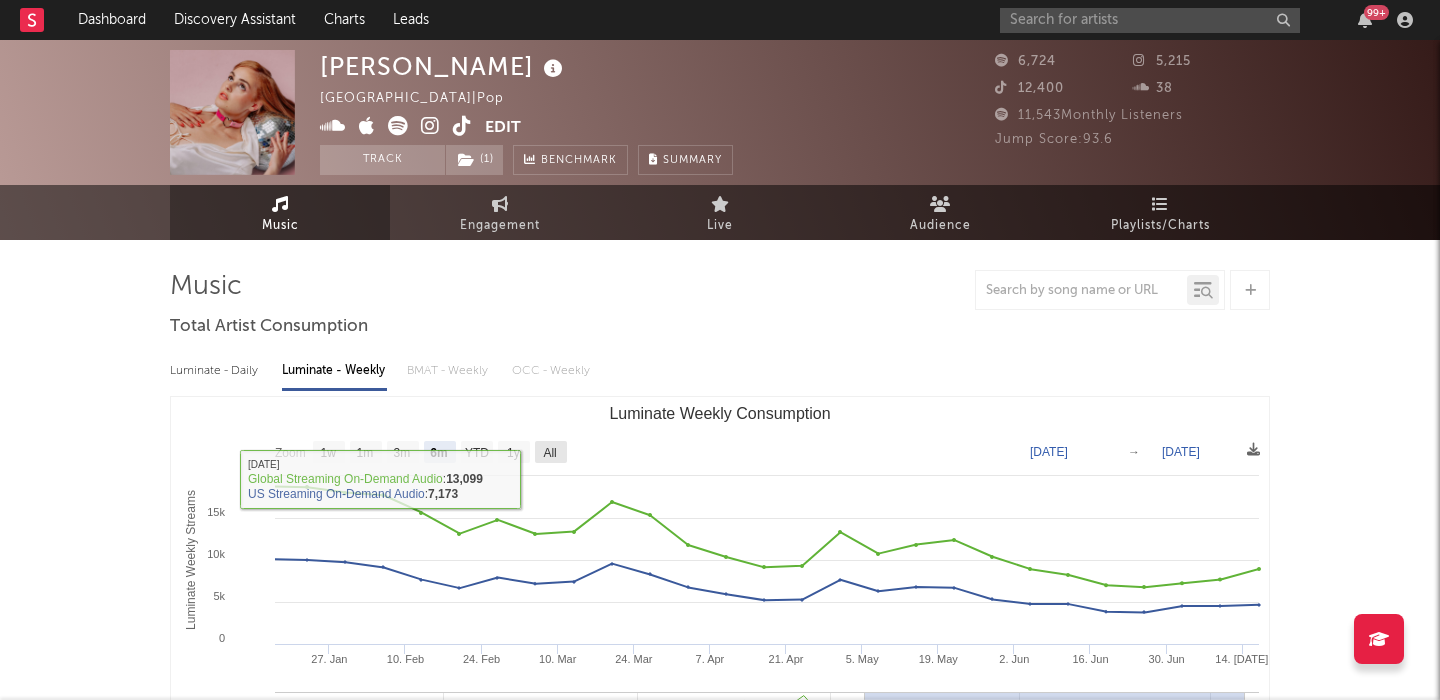 click on "All" 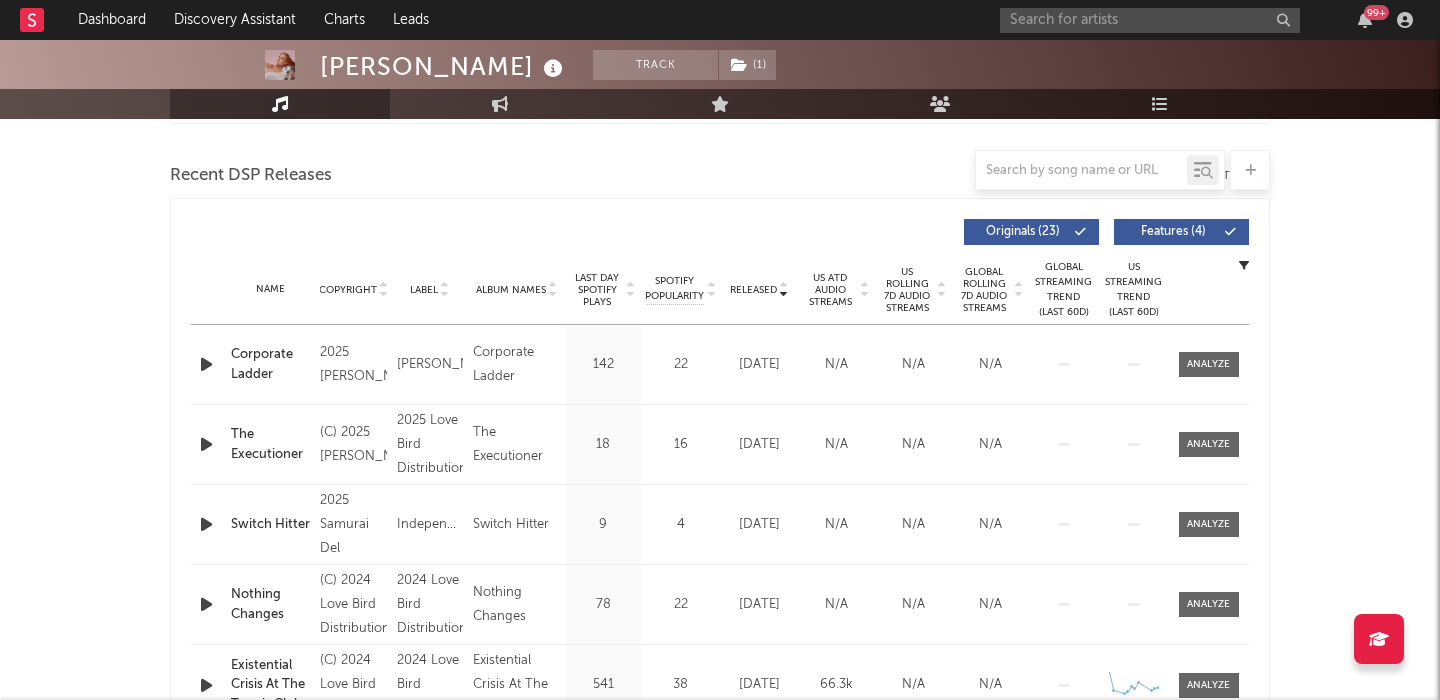 scroll, scrollTop: 702, scrollLeft: 0, axis: vertical 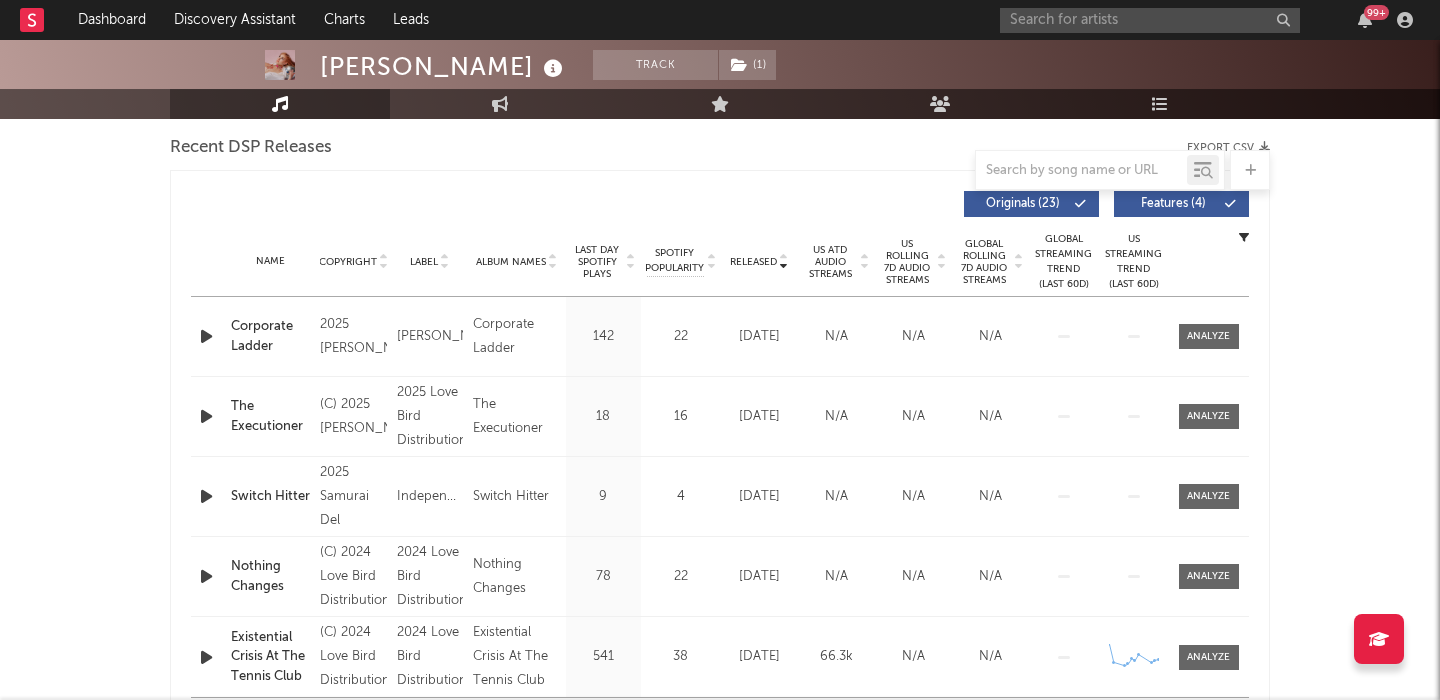 click on "US Rolling 7D Audio Streams" at bounding box center [907, 262] 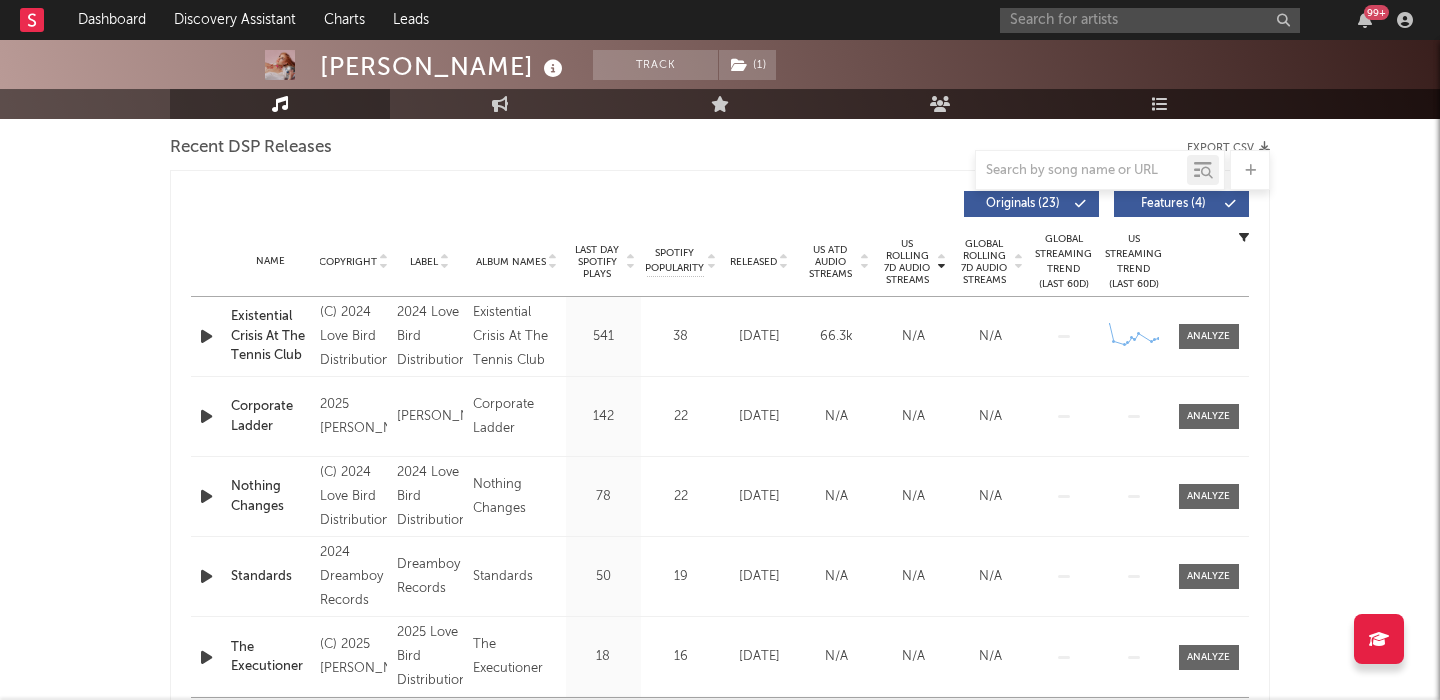 click on "Features   ( 4 )" at bounding box center (1181, 204) 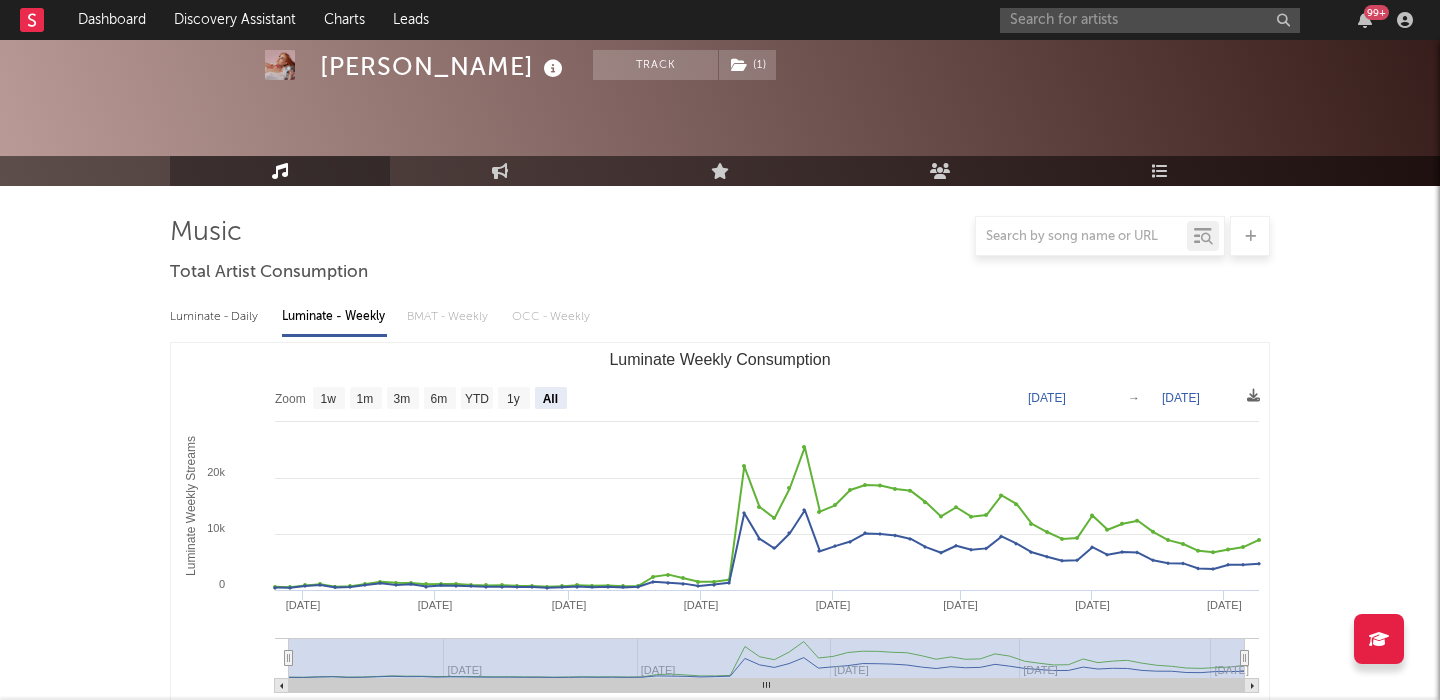 scroll, scrollTop: 0, scrollLeft: 0, axis: both 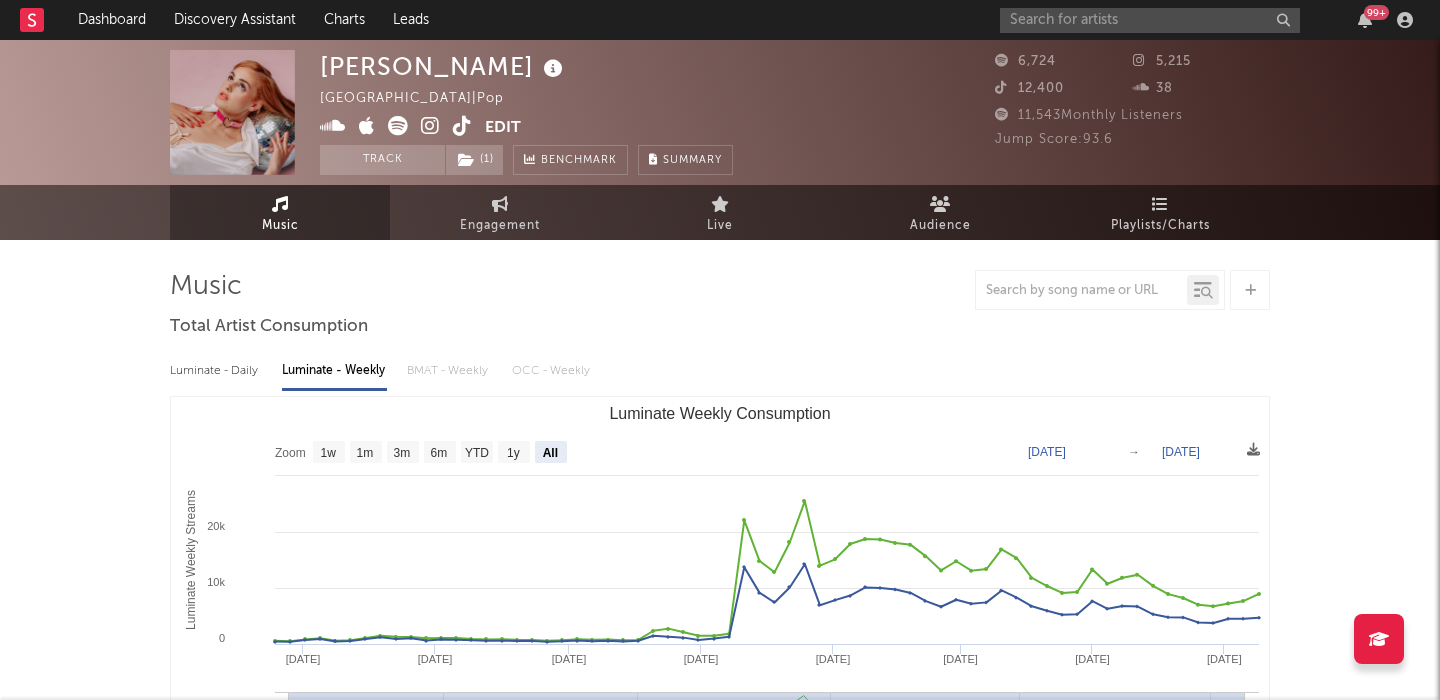 click at bounding box center (553, 69) 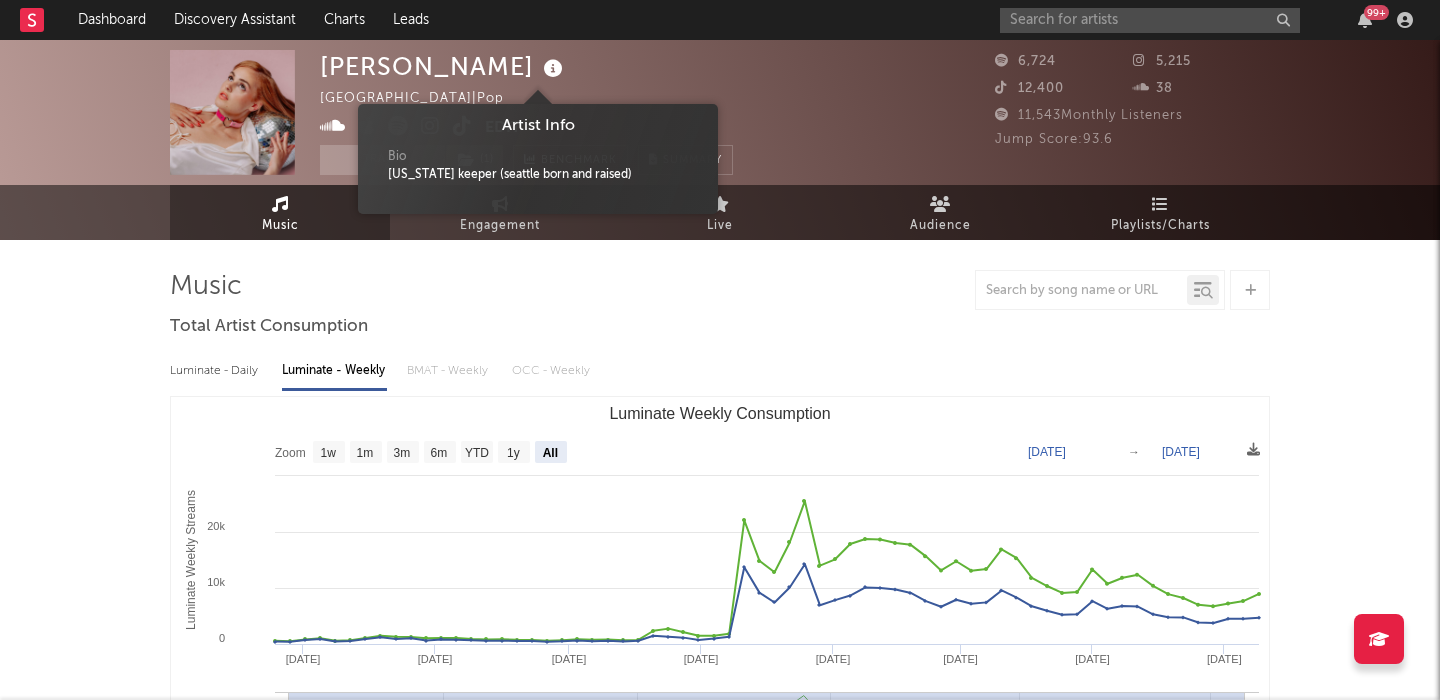 click at bounding box center [553, 69] 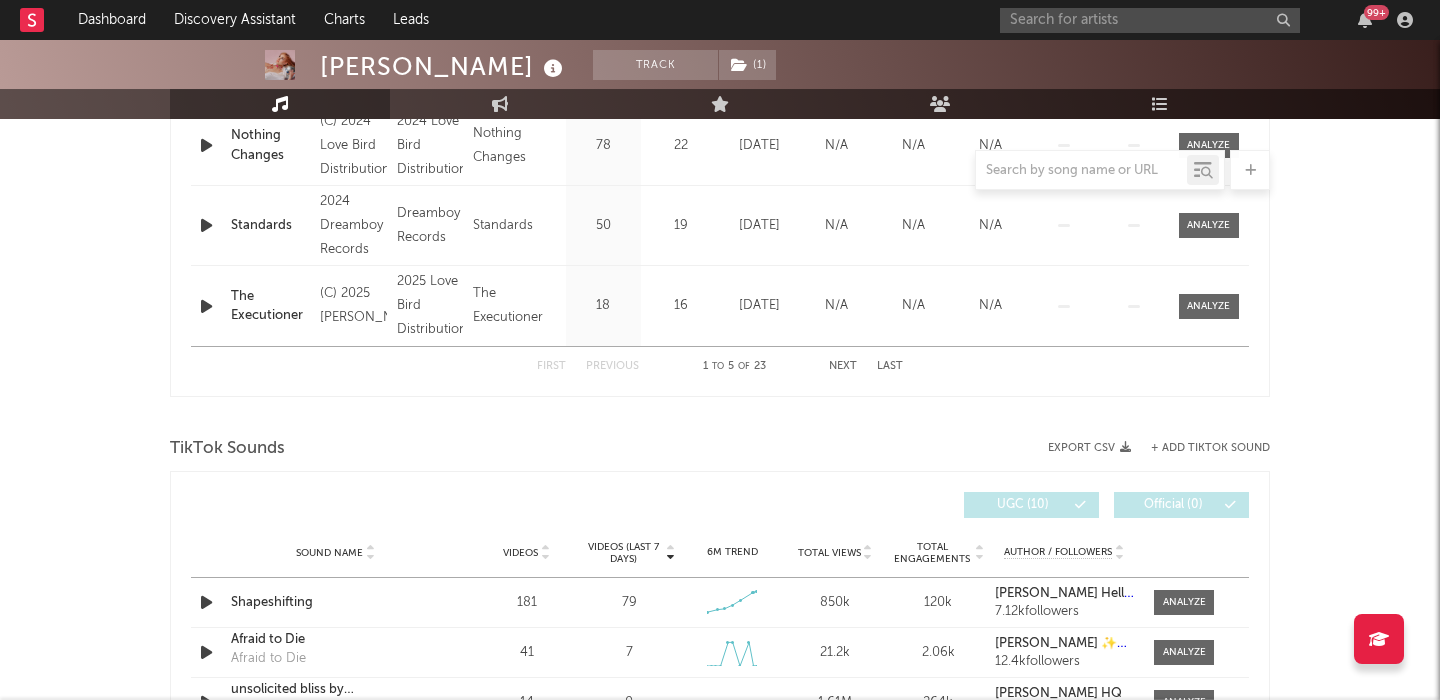 scroll, scrollTop: 1286, scrollLeft: 0, axis: vertical 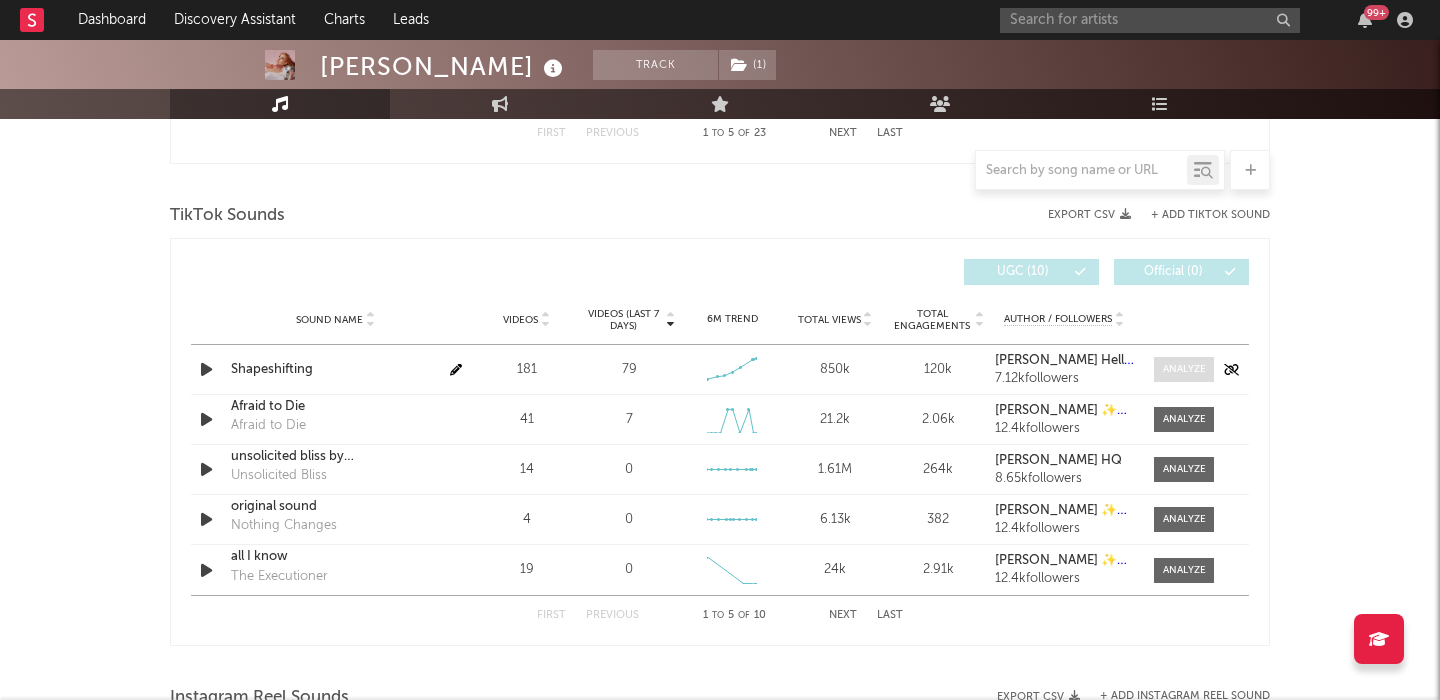 click at bounding box center [1184, 369] 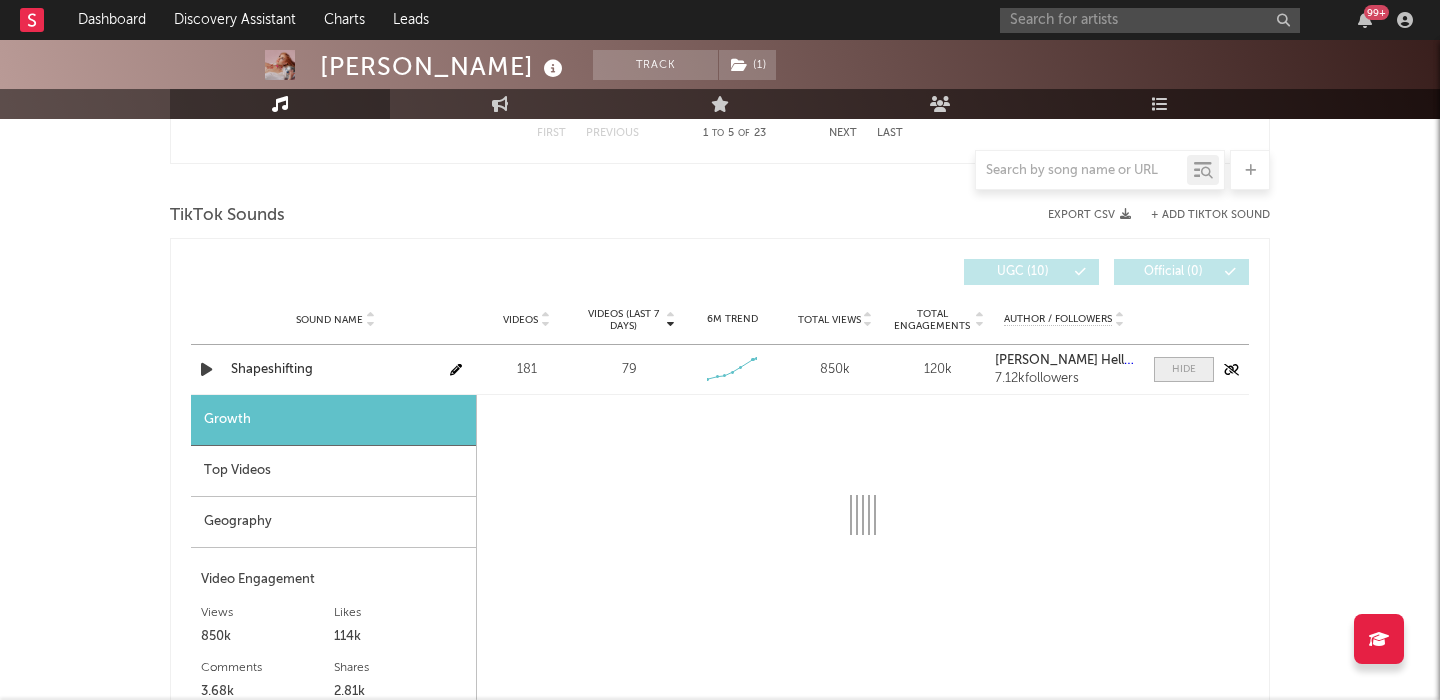 select on "1w" 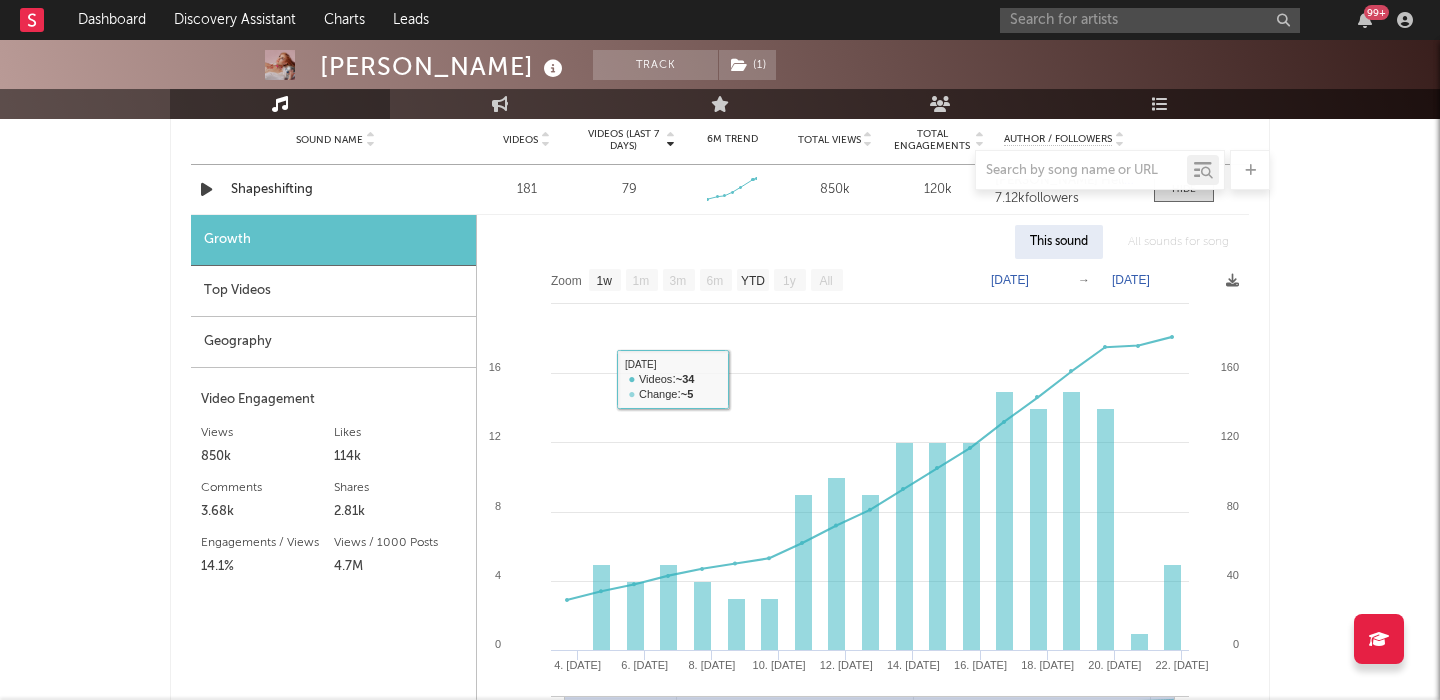 scroll, scrollTop: 1464, scrollLeft: 0, axis: vertical 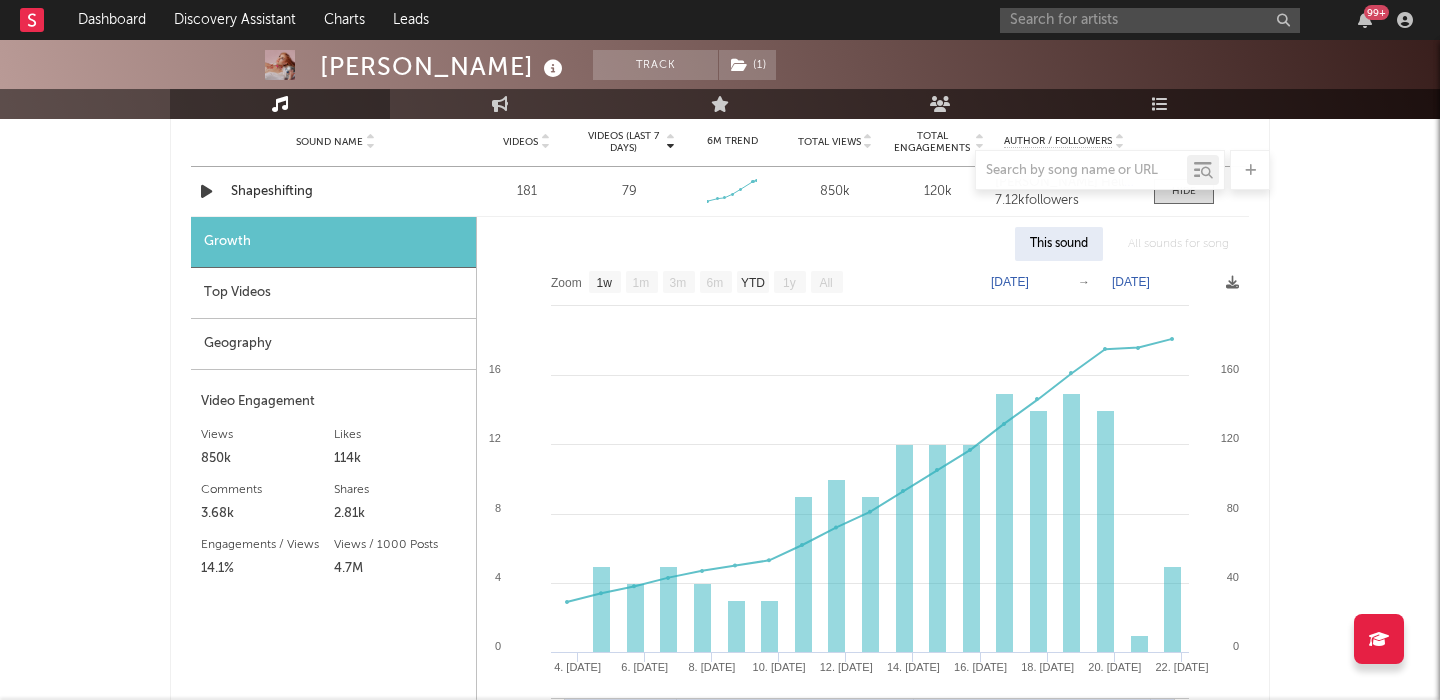 click on "Top Videos" at bounding box center [333, 293] 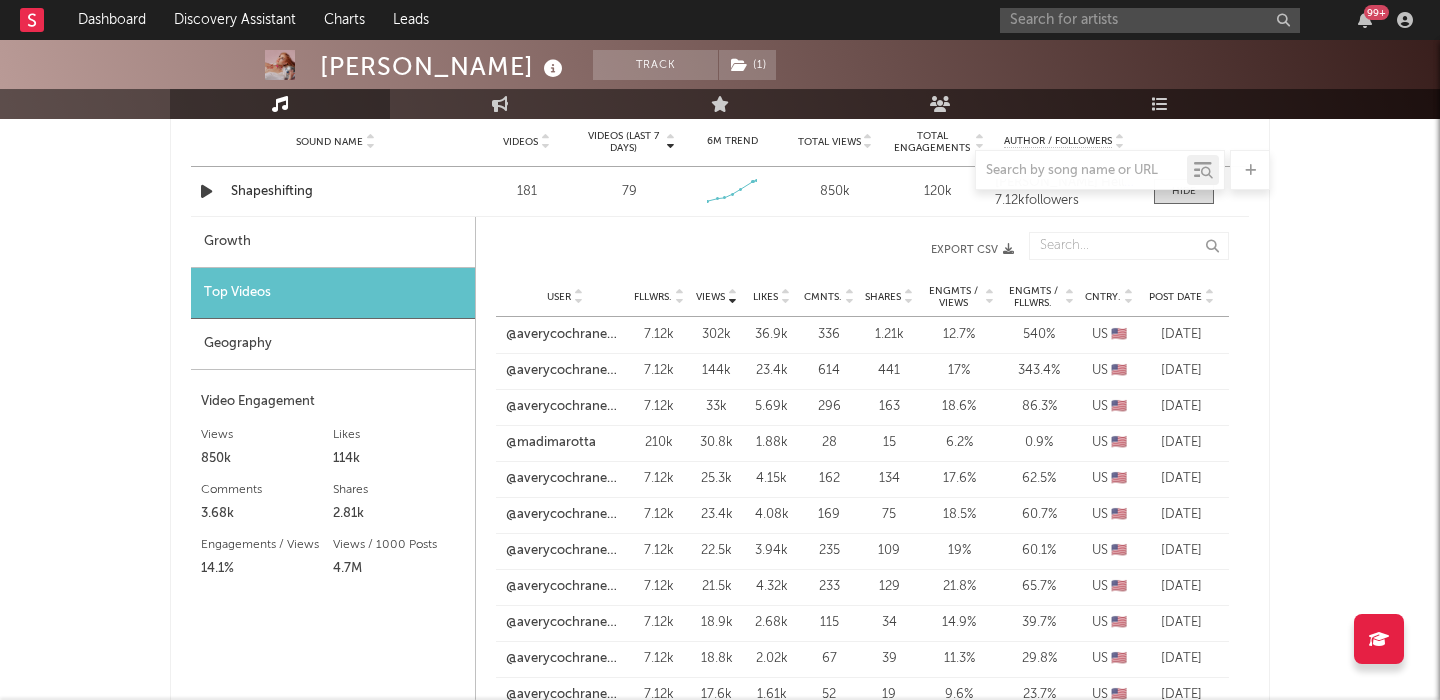 click at bounding box center (720, 170) 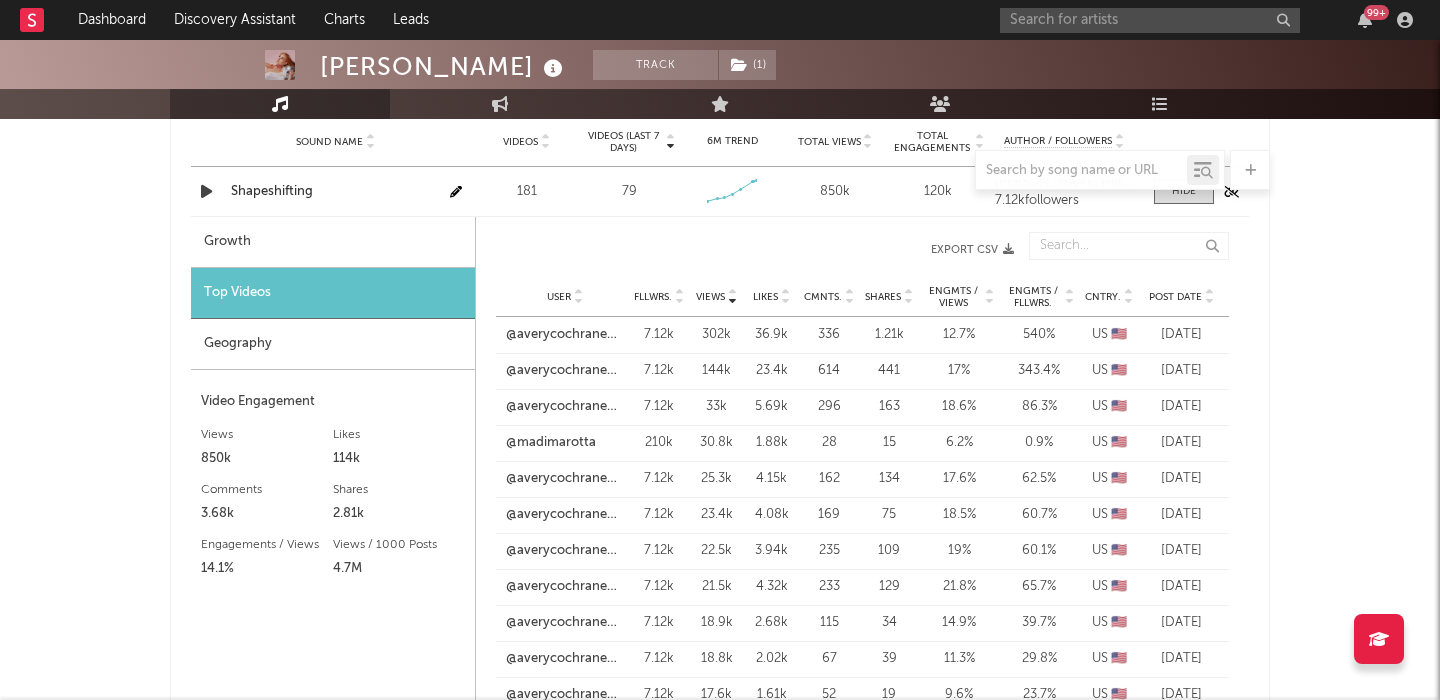 click on "Shapeshifting" at bounding box center [335, 192] 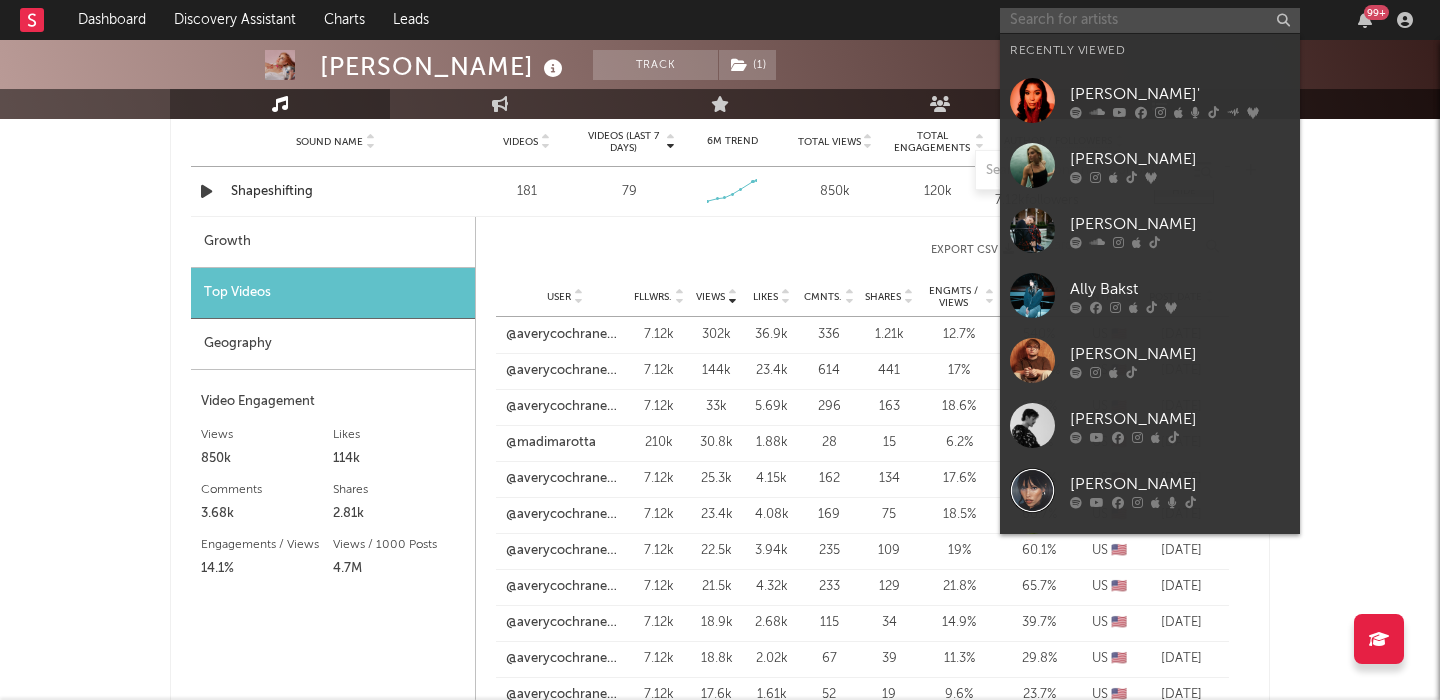 click at bounding box center [1150, 20] 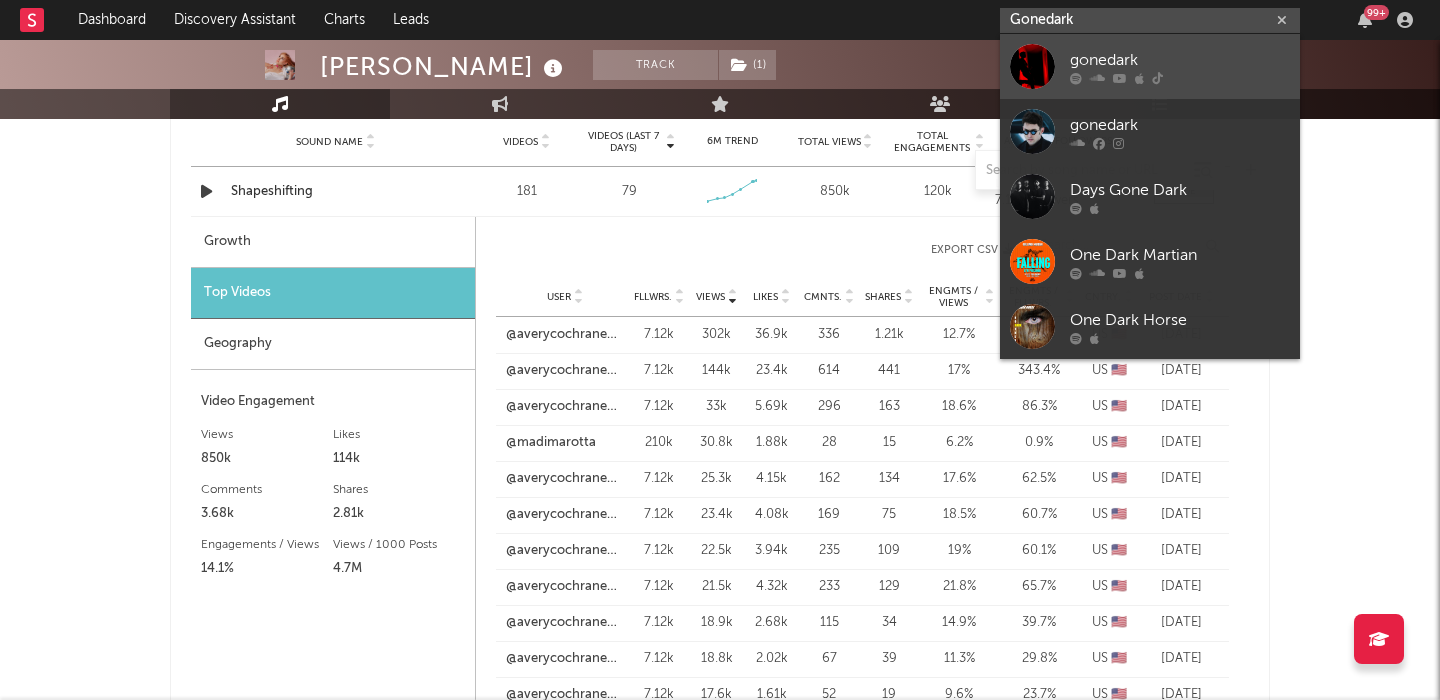 type on "Gonedark" 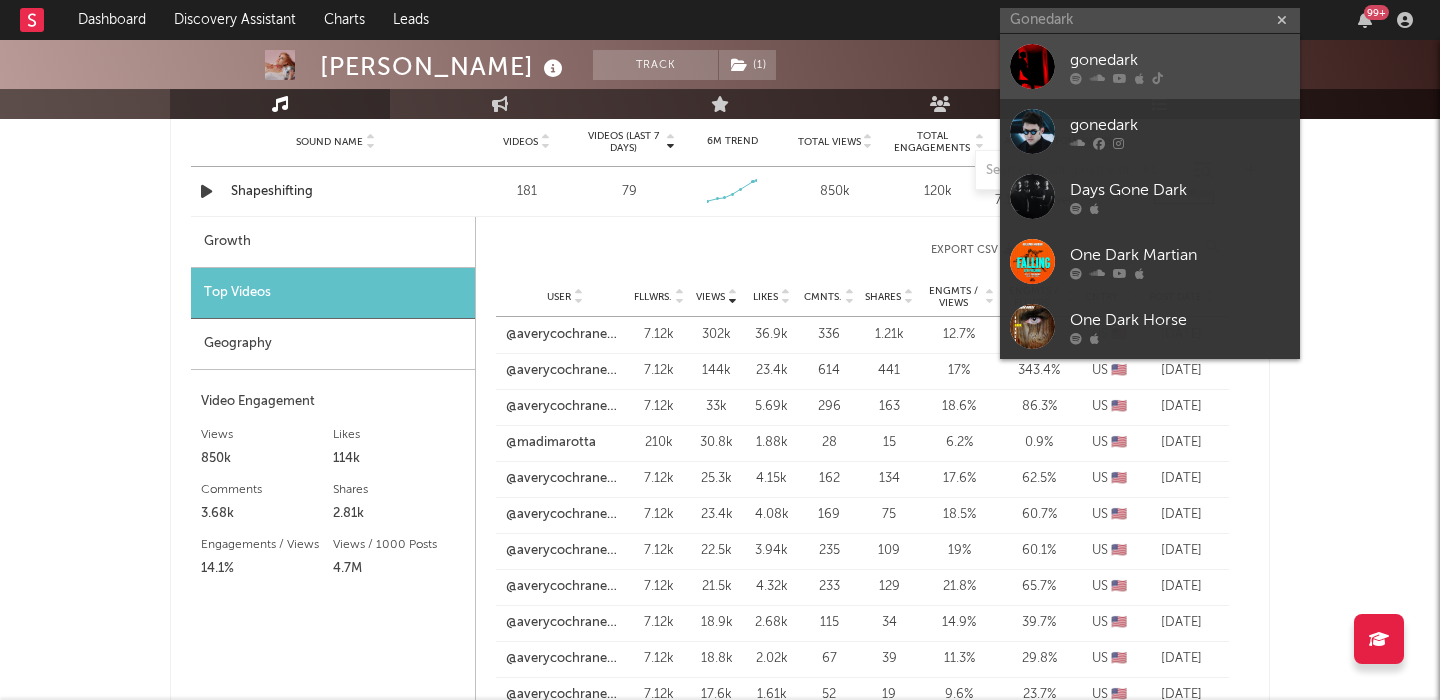 click on "gonedark" at bounding box center [1180, 60] 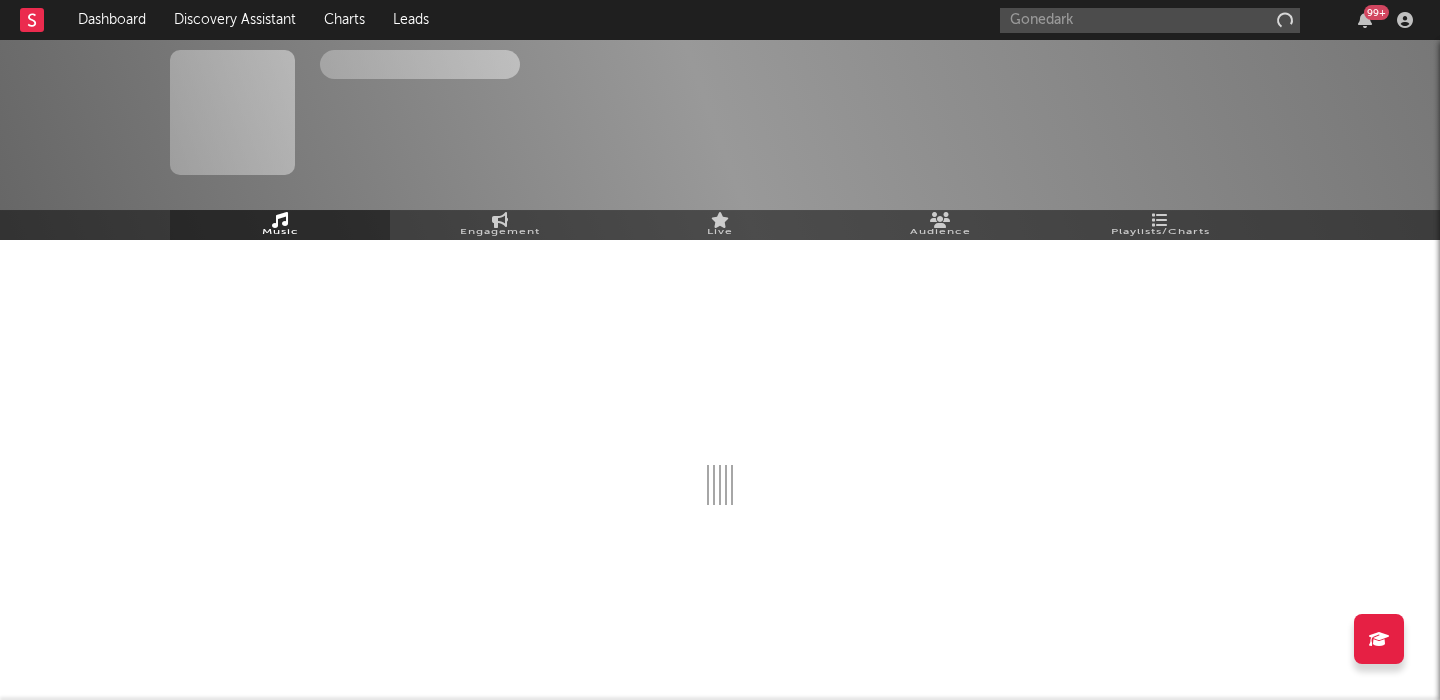 type 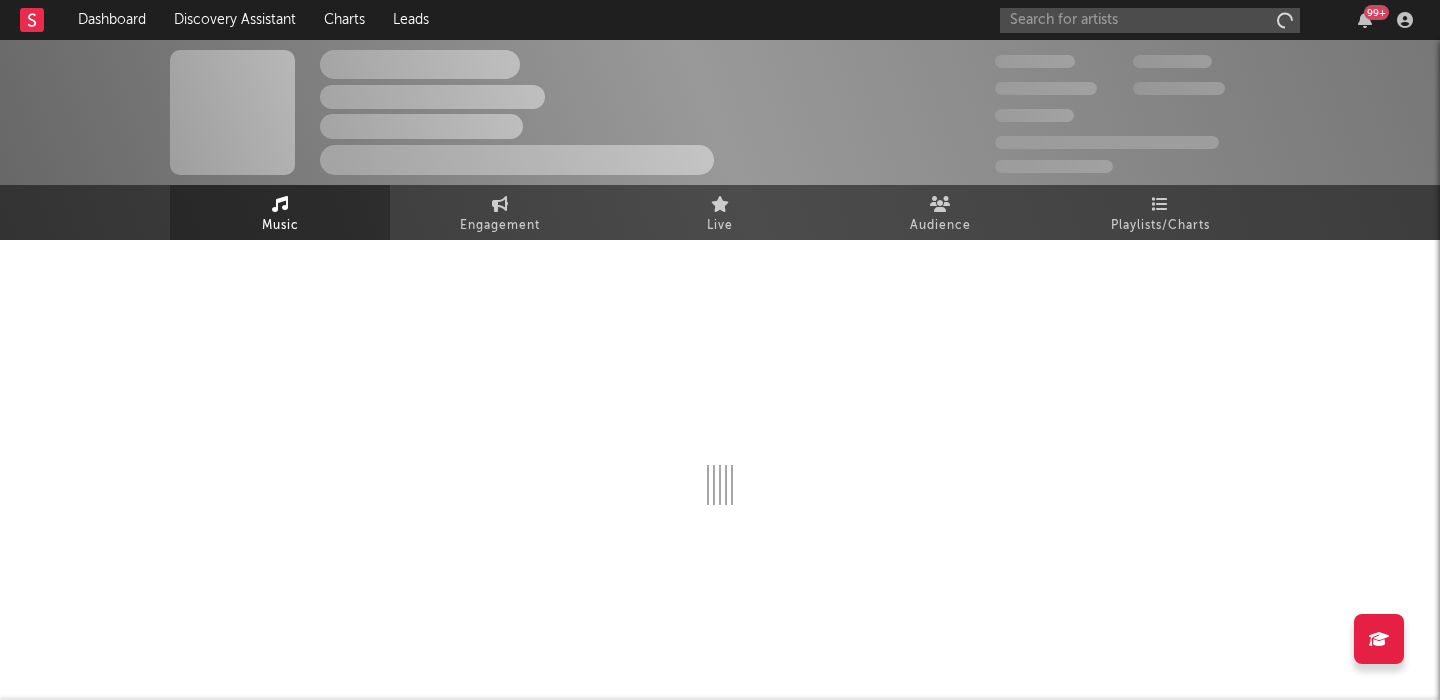 scroll, scrollTop: 0, scrollLeft: 0, axis: both 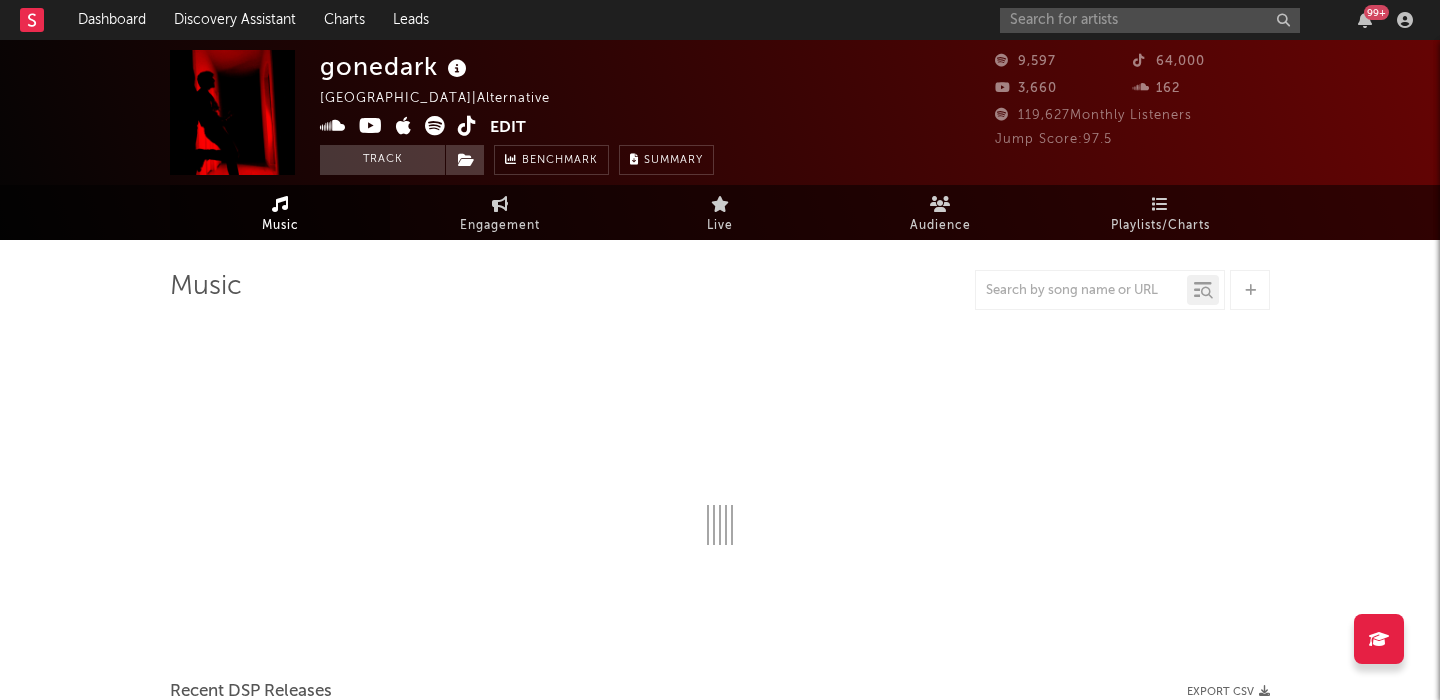 select on "1w" 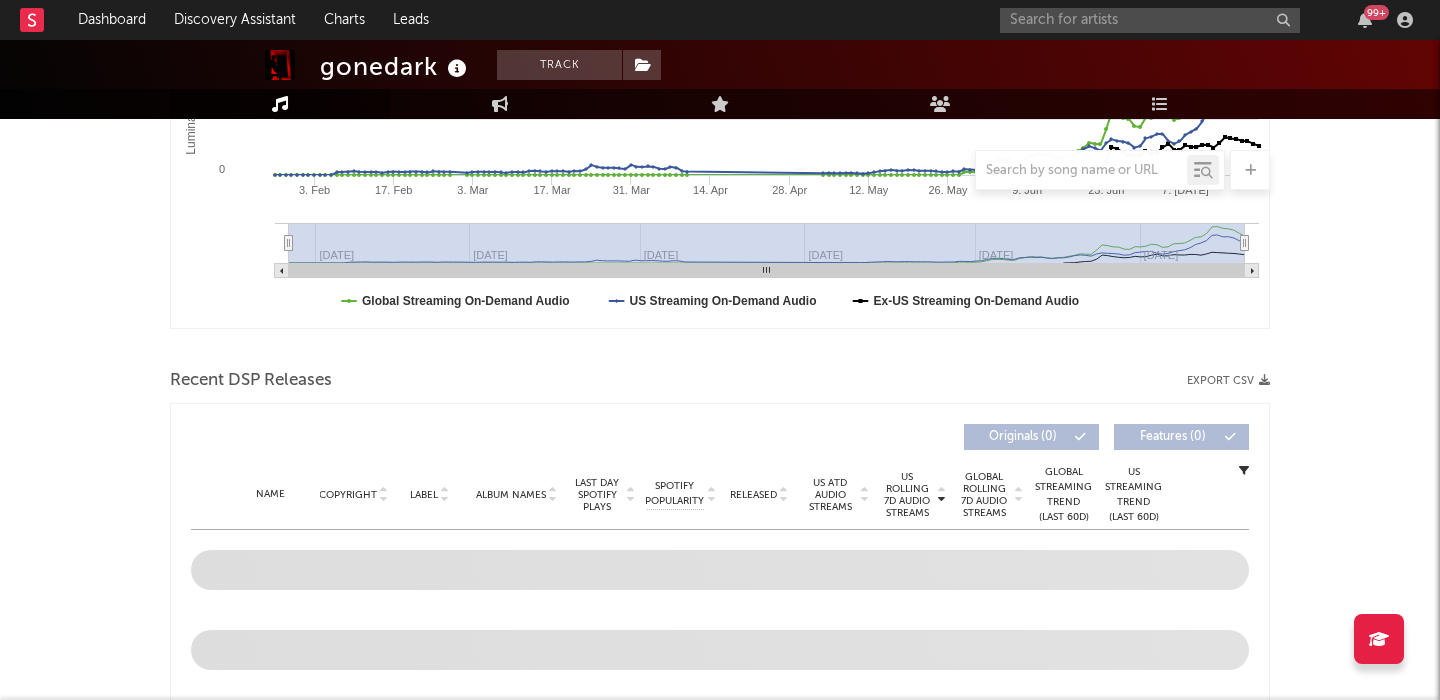 scroll, scrollTop: 503, scrollLeft: 0, axis: vertical 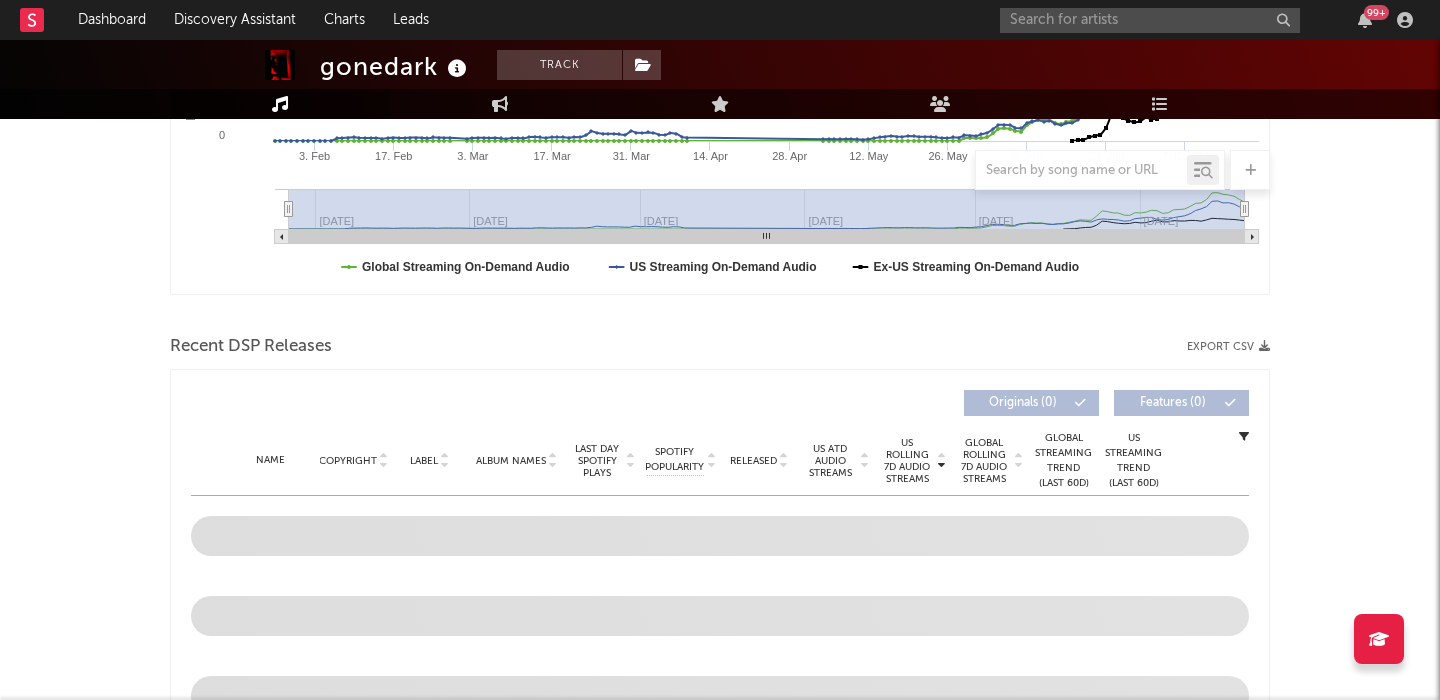 click on "Luminate - Weekly" at bounding box center [334, -132] 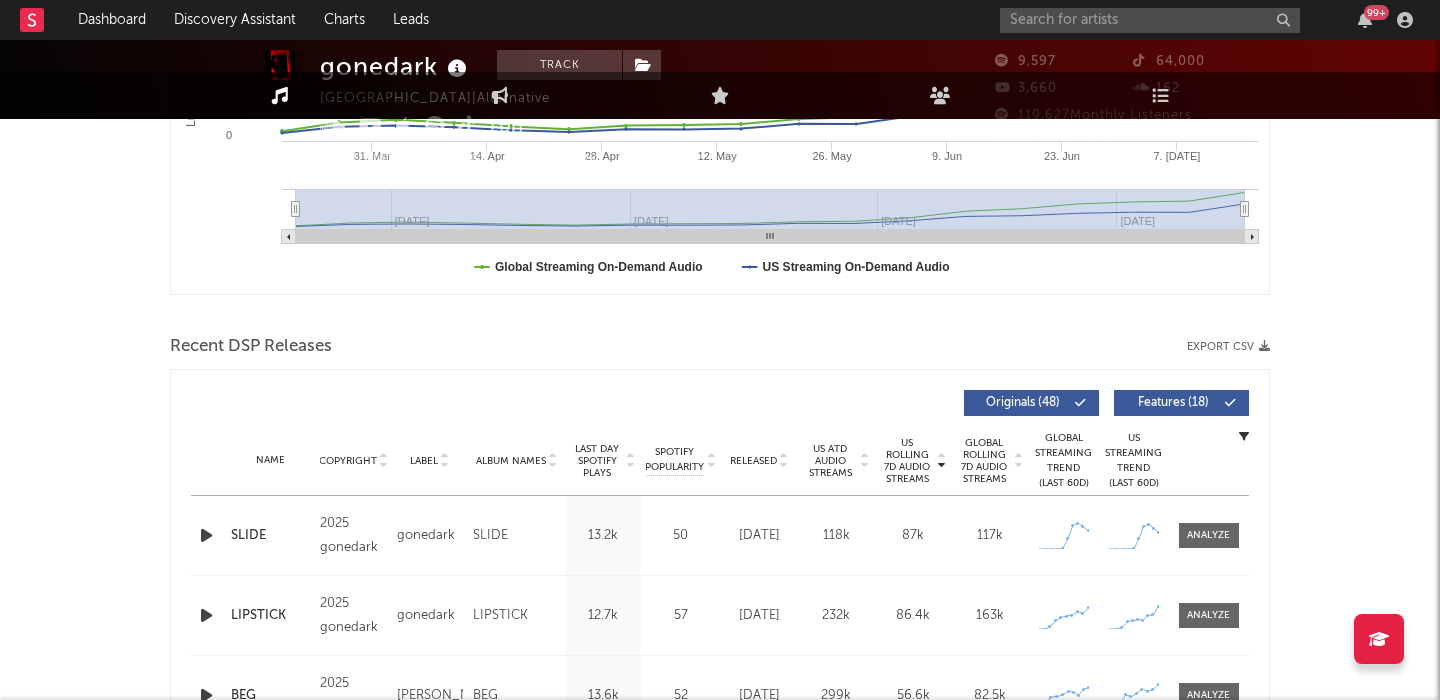 scroll, scrollTop: 19, scrollLeft: 0, axis: vertical 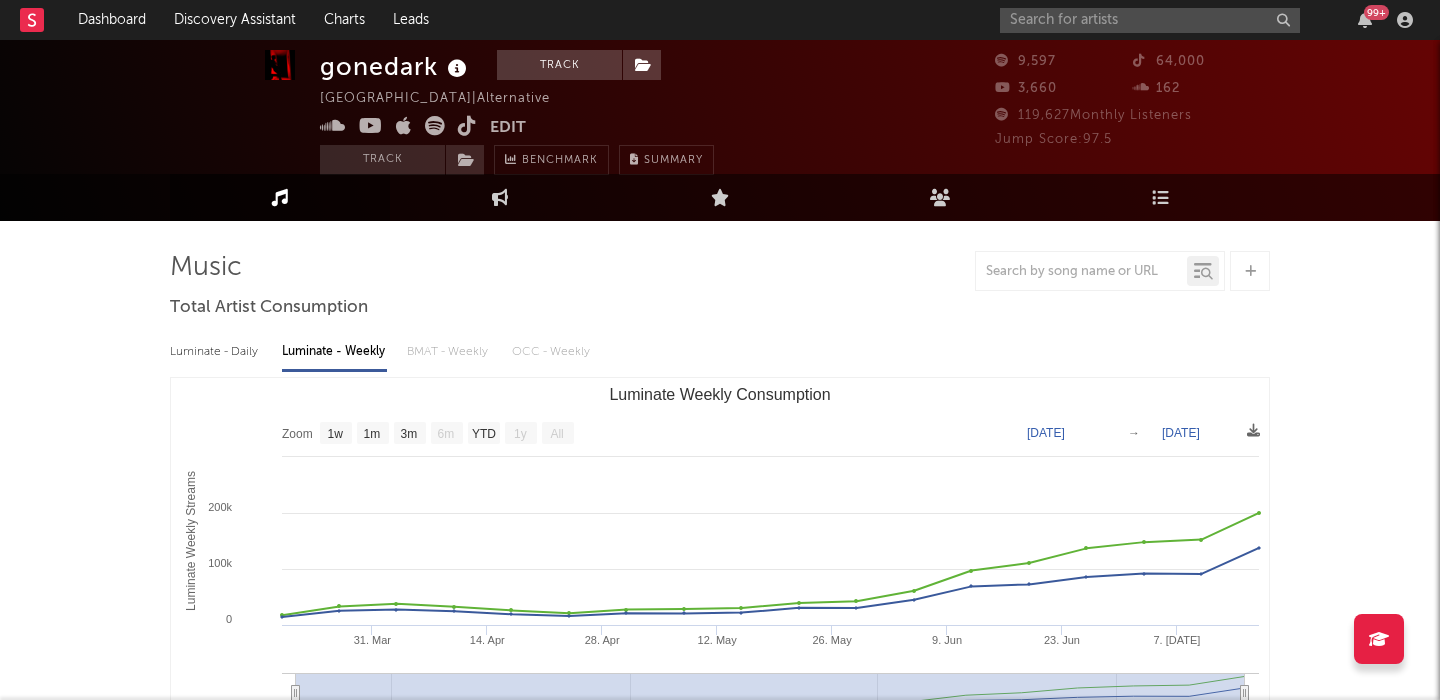 click on "Luminate - Weekly" at bounding box center [334, 352] 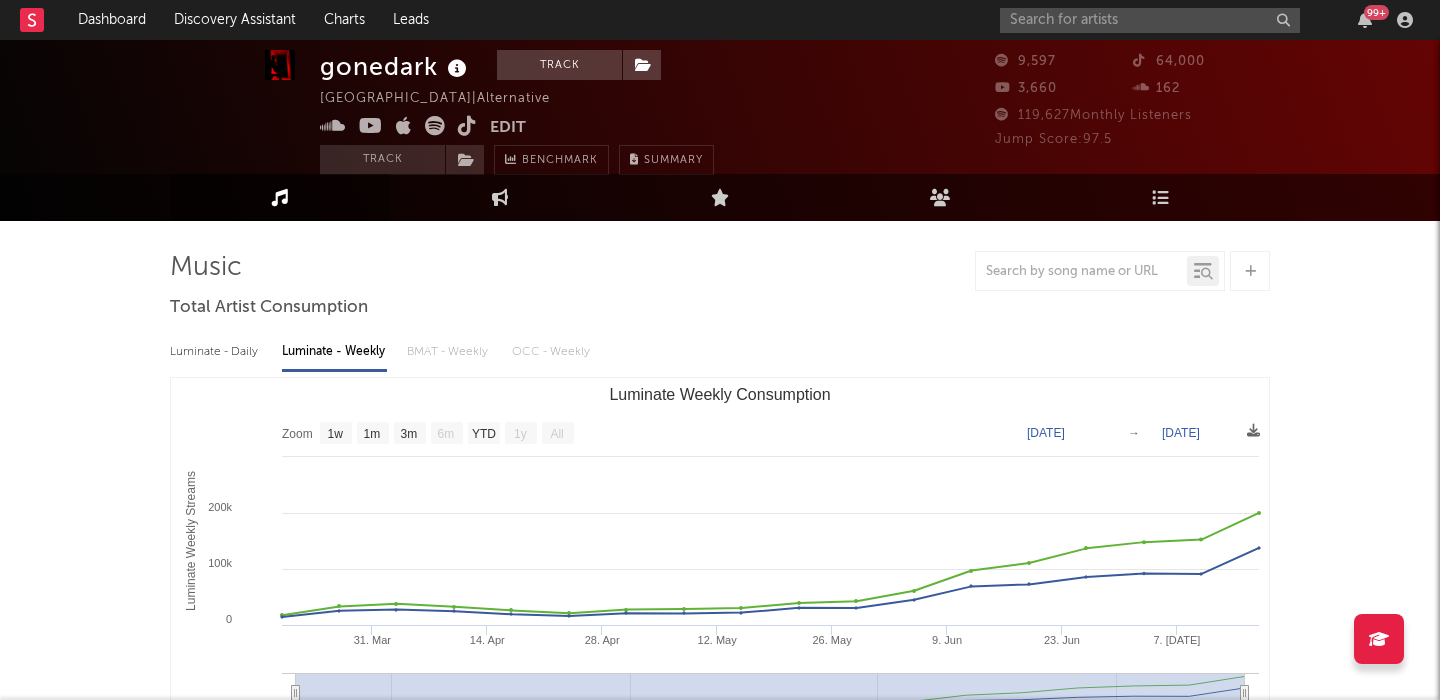 click at bounding box center (435, 126) 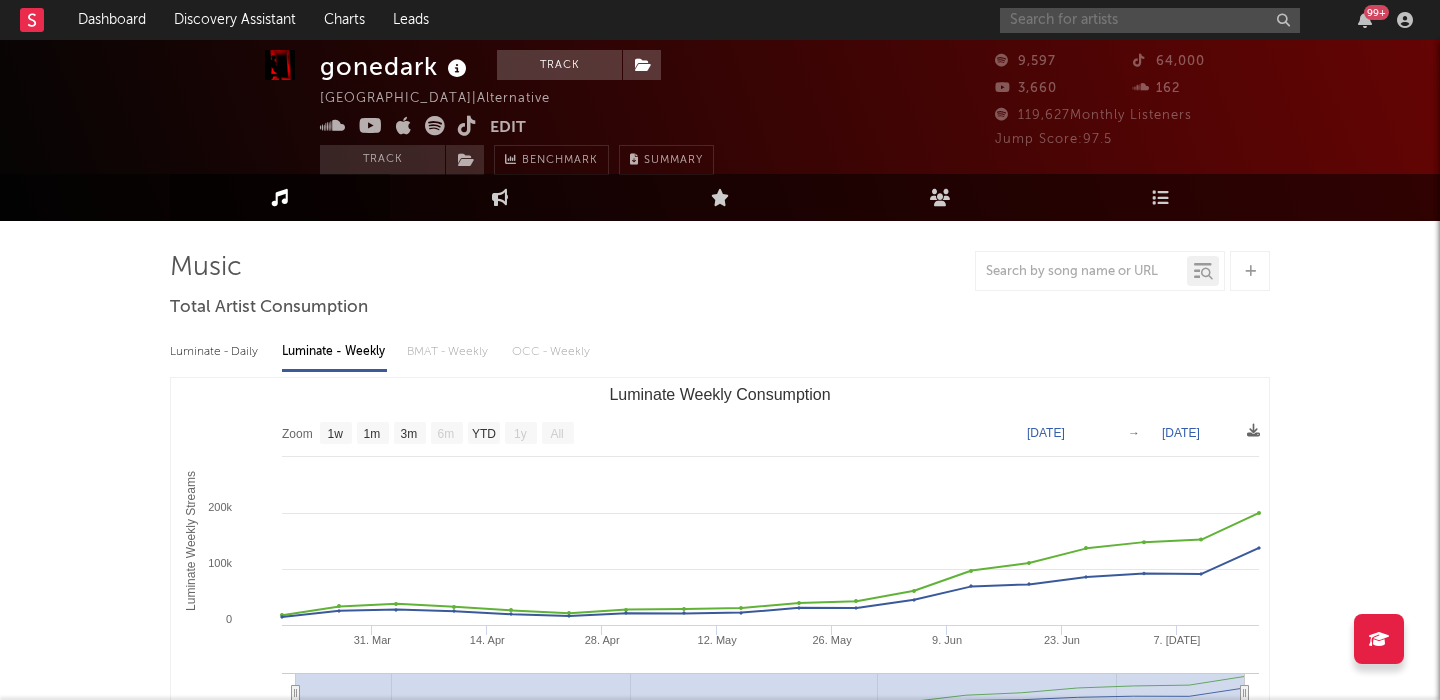 click at bounding box center (1150, 20) 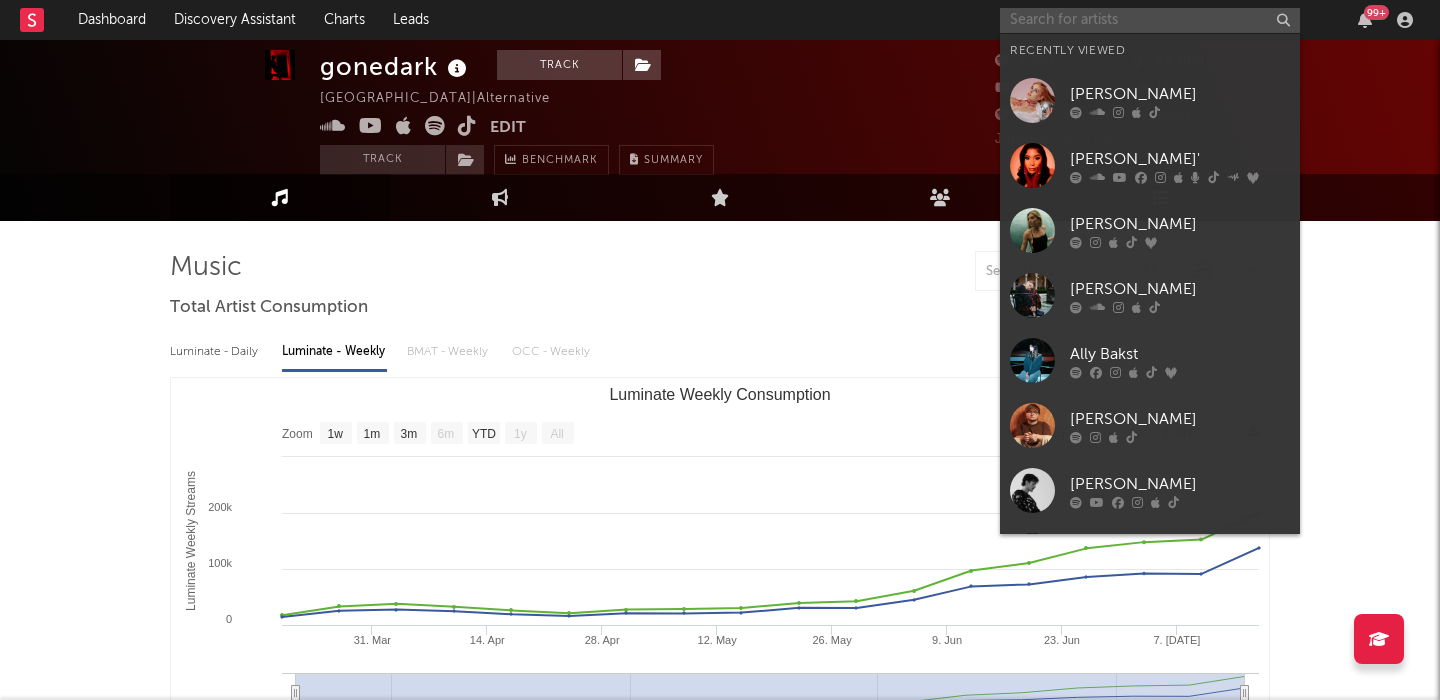 paste on "Ally Bakst" 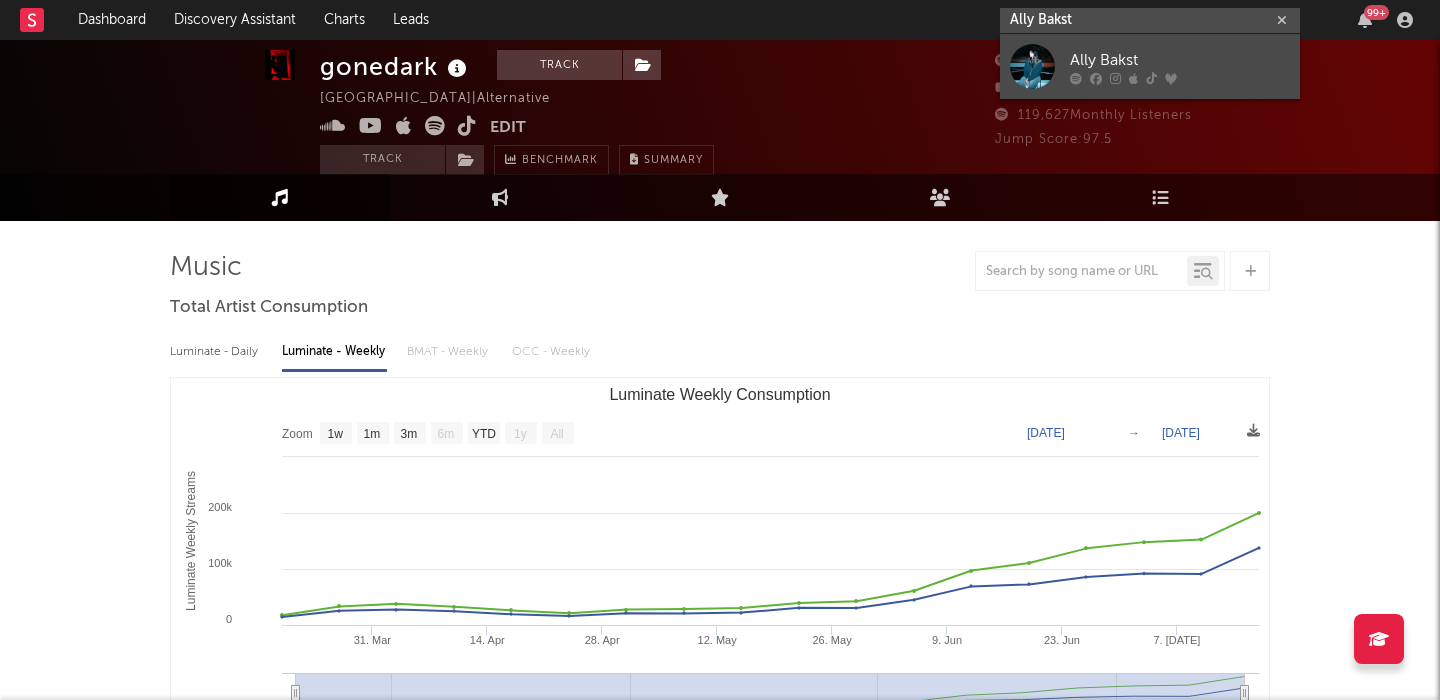 type on "Ally Bakst" 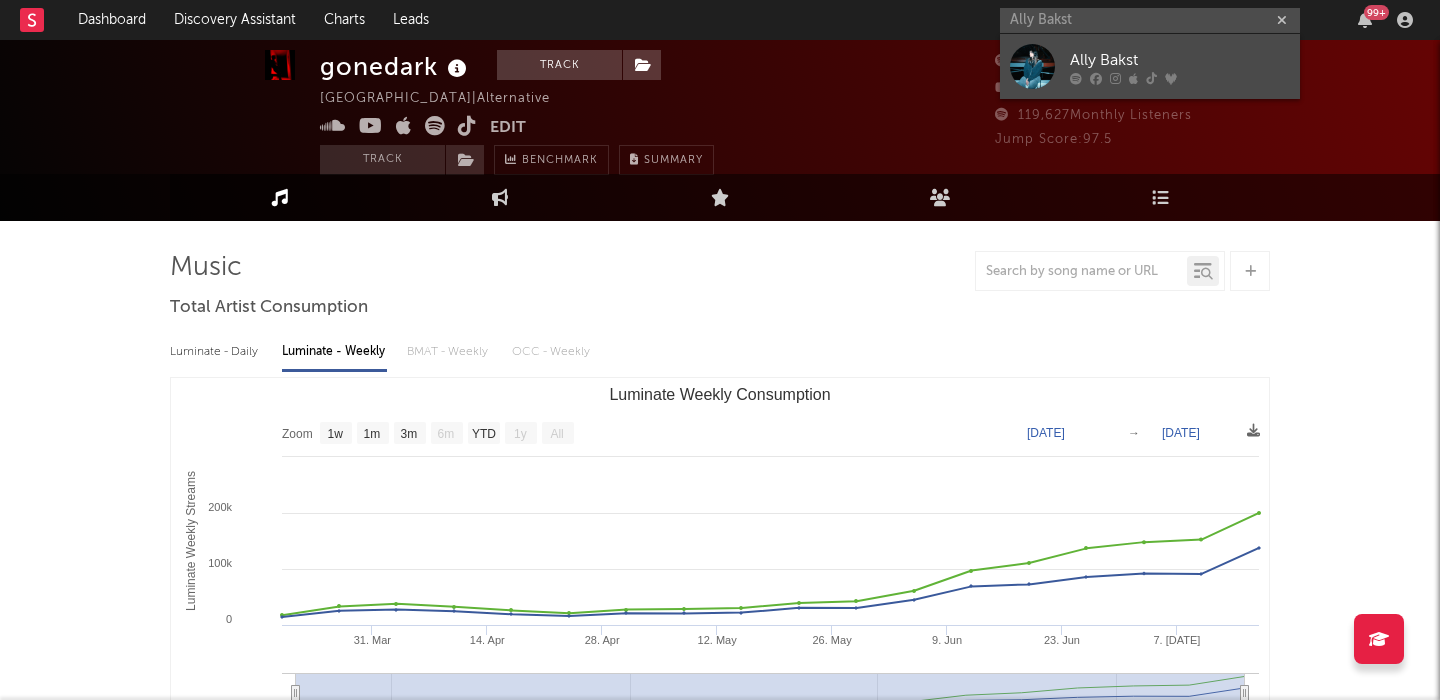 click on "Ally Bakst" at bounding box center (1180, 60) 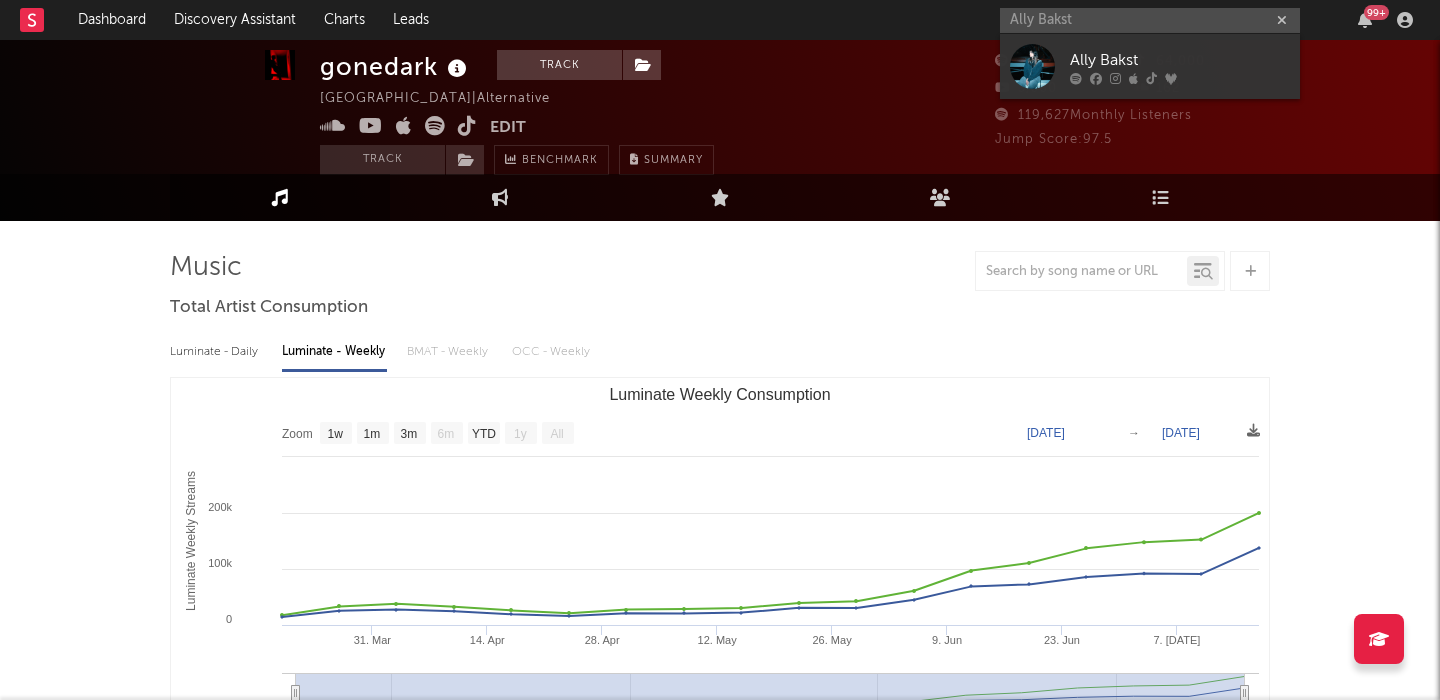 type 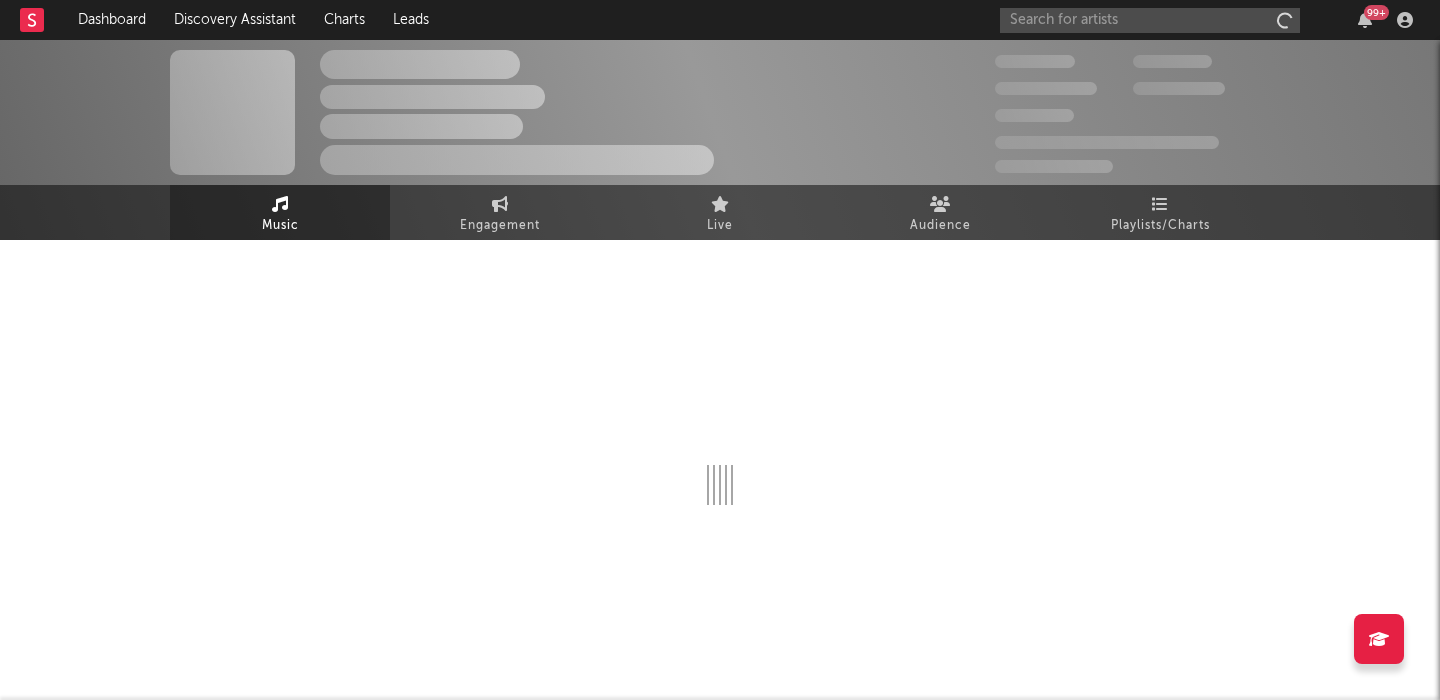 scroll, scrollTop: 0, scrollLeft: 0, axis: both 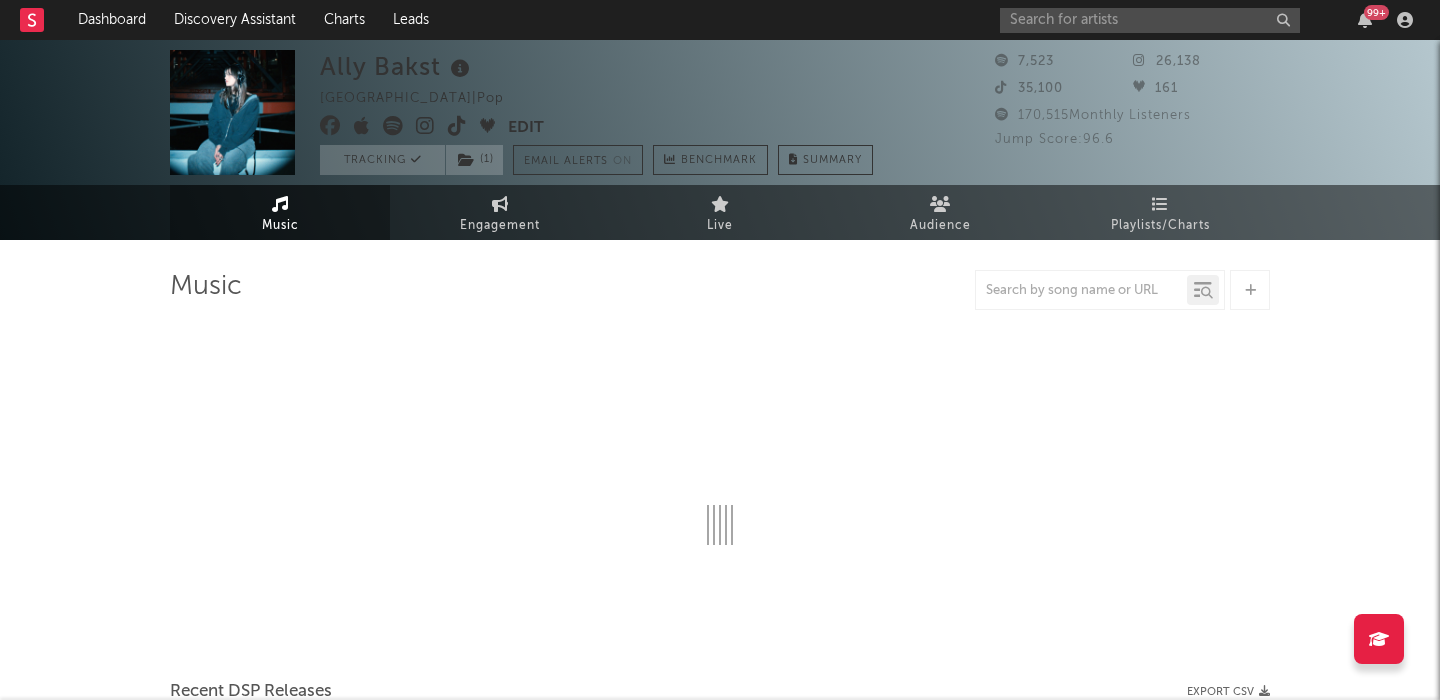 click at bounding box center [393, 126] 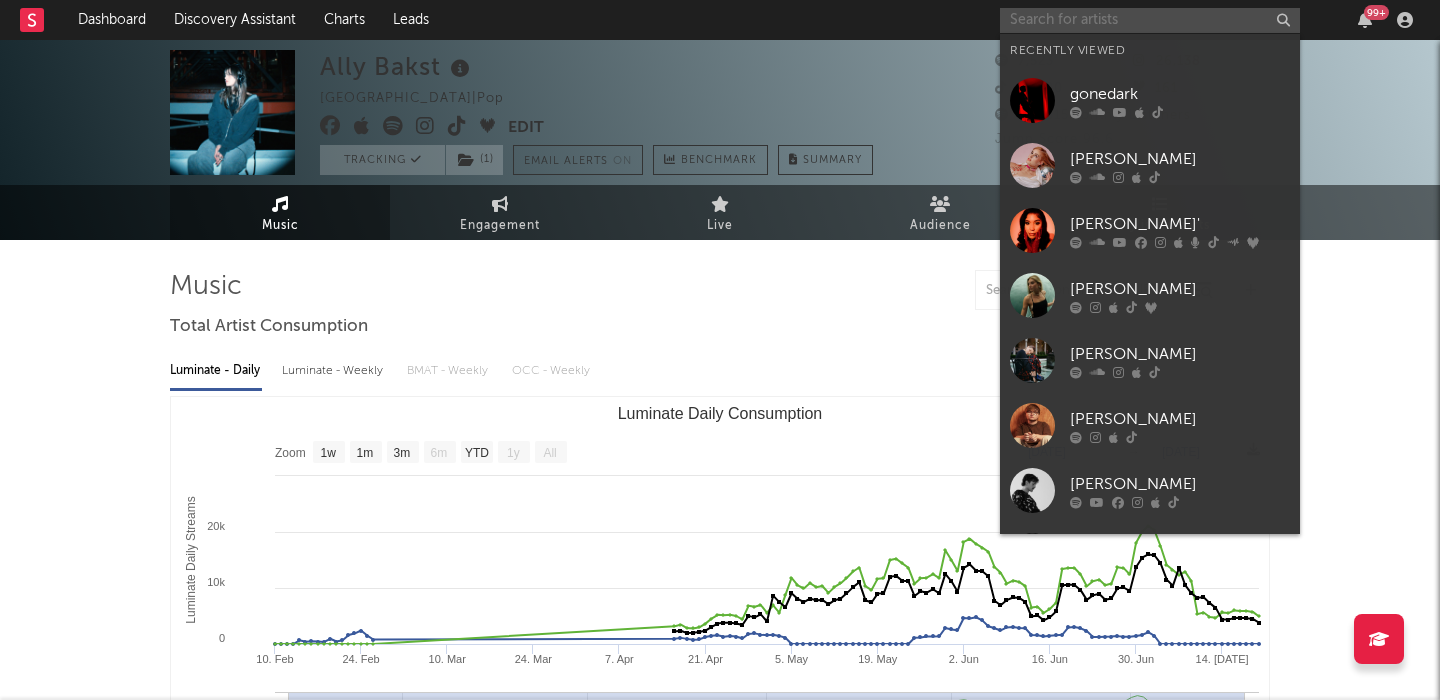 click at bounding box center [1150, 20] 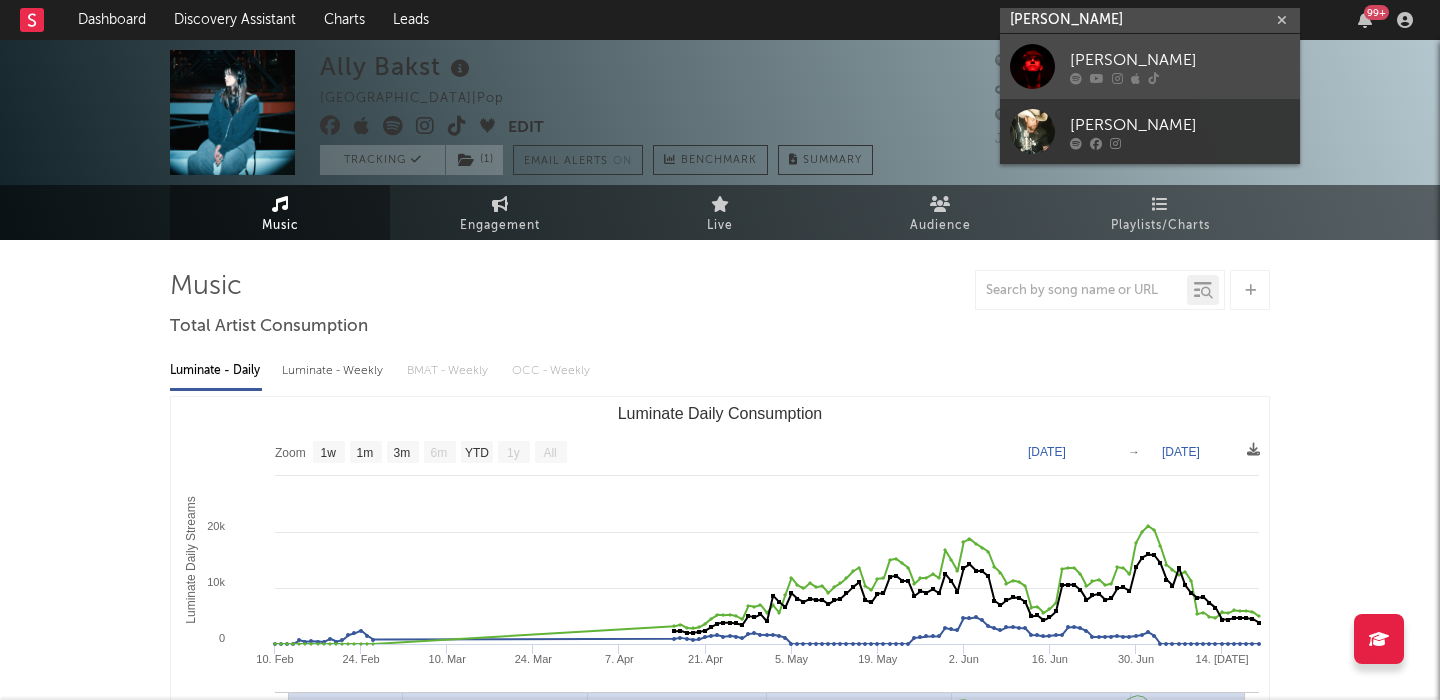 type on "Tommy Lyon" 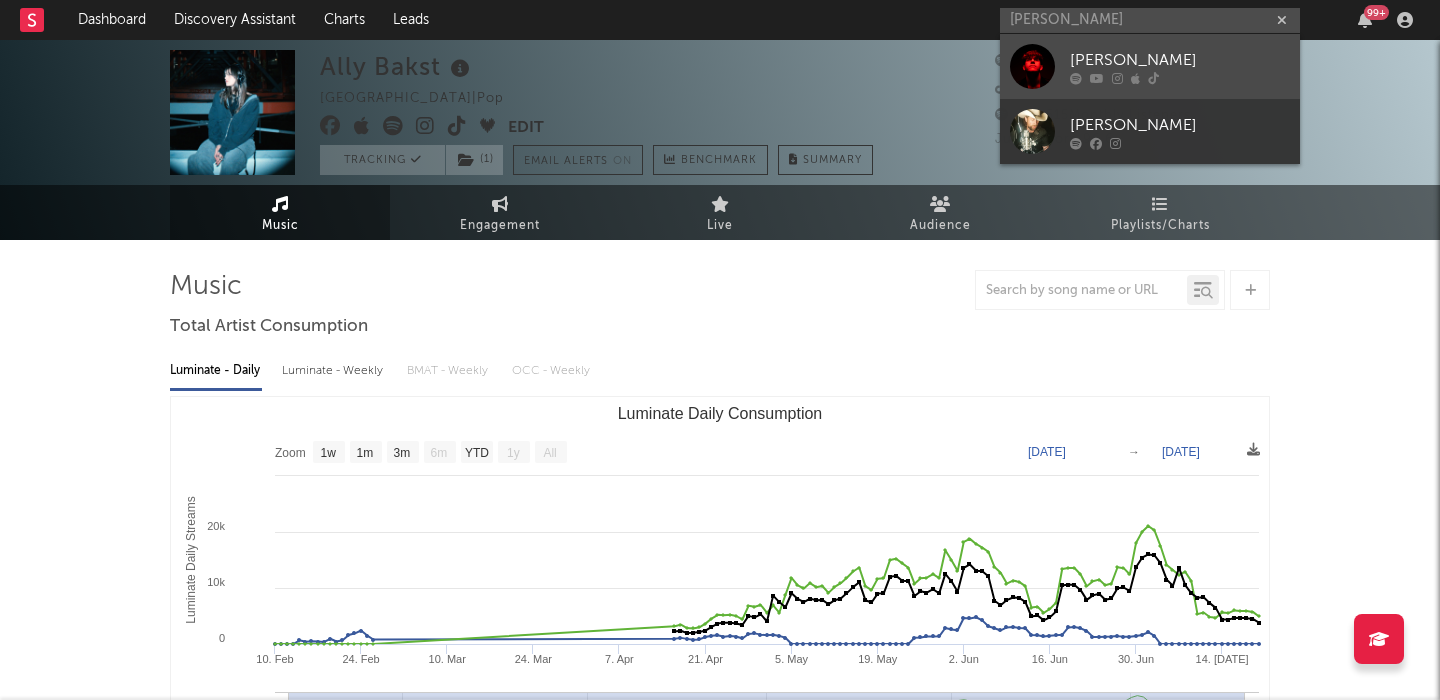 click on "Tommy Lyon" at bounding box center [1150, 66] 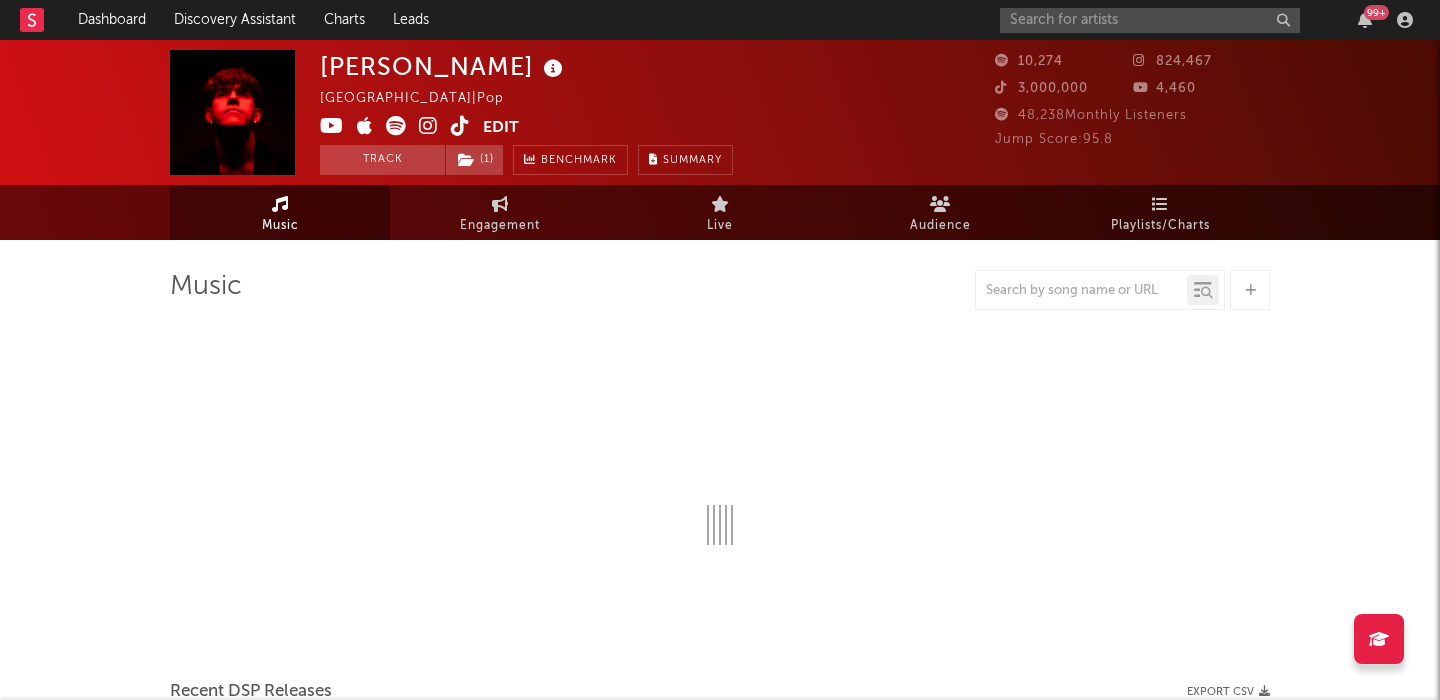 click at bounding box center (396, 126) 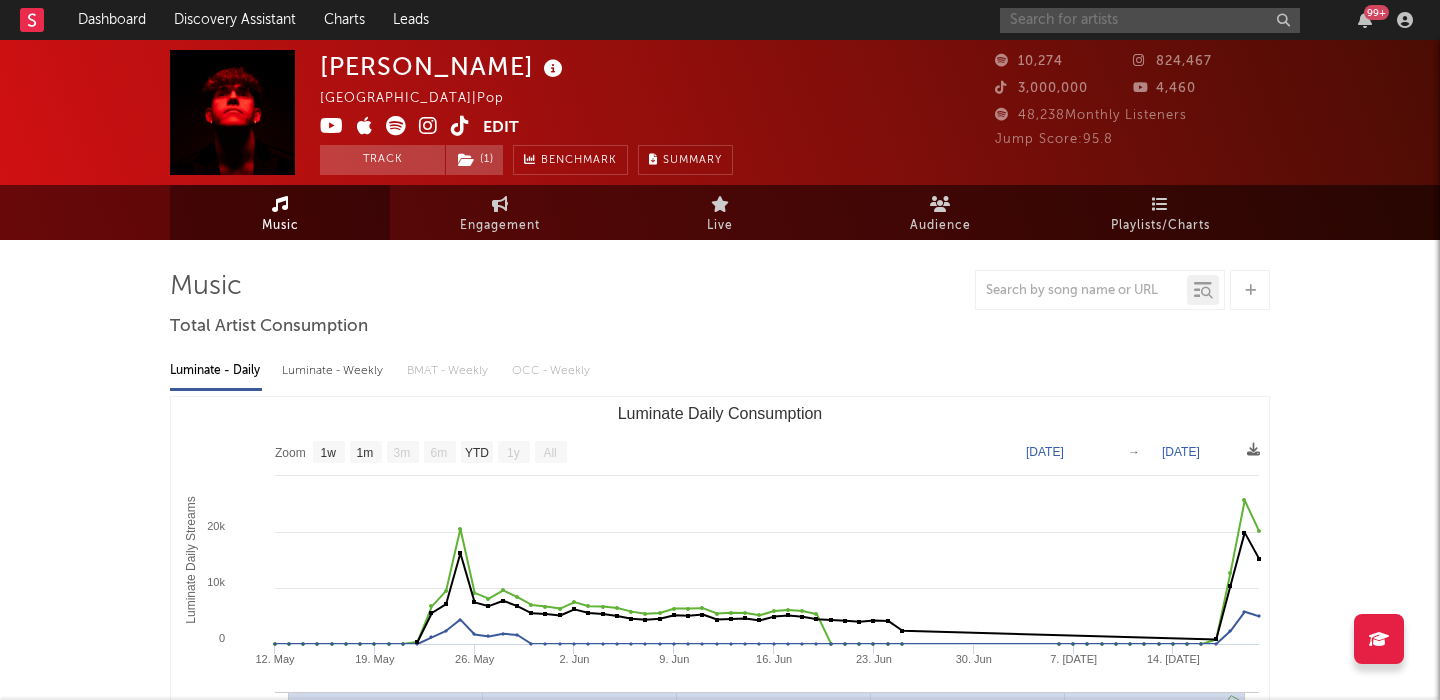 click at bounding box center [1150, 20] 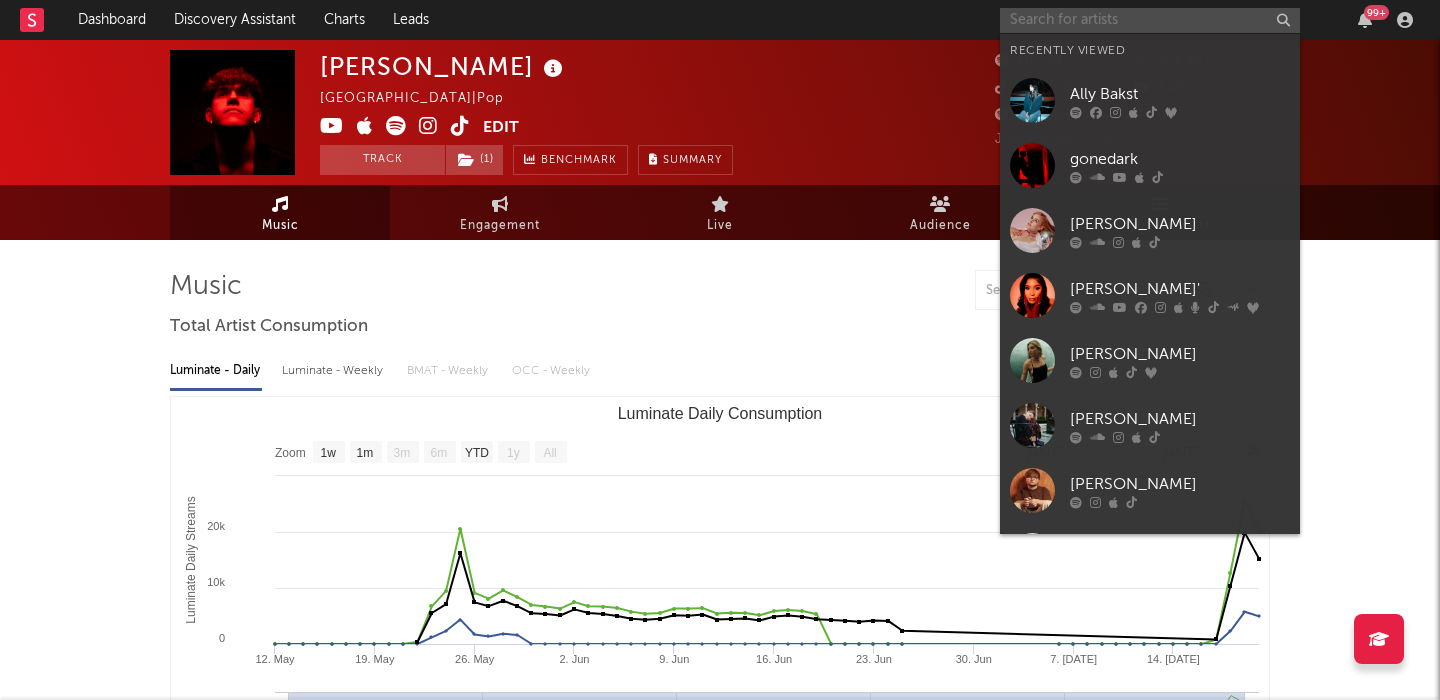 paste on "Earth to Eve" 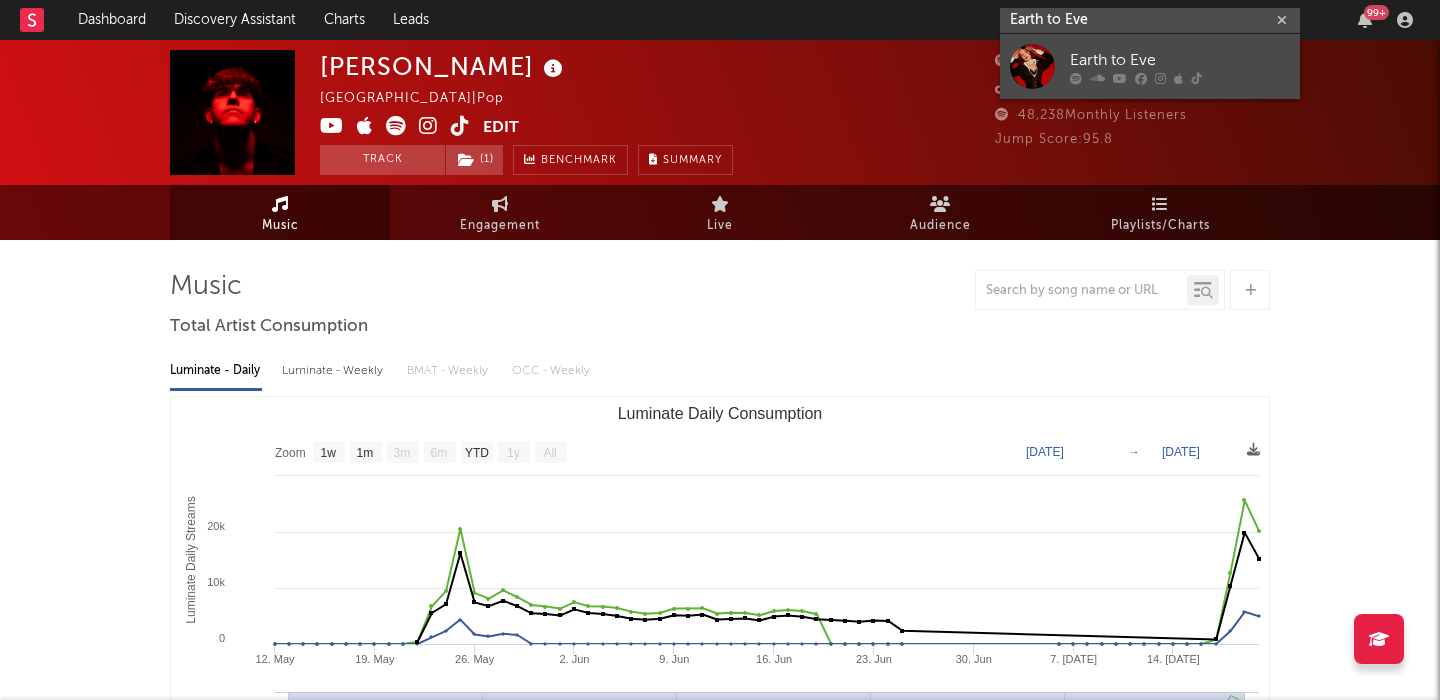 type on "Earth to Eve" 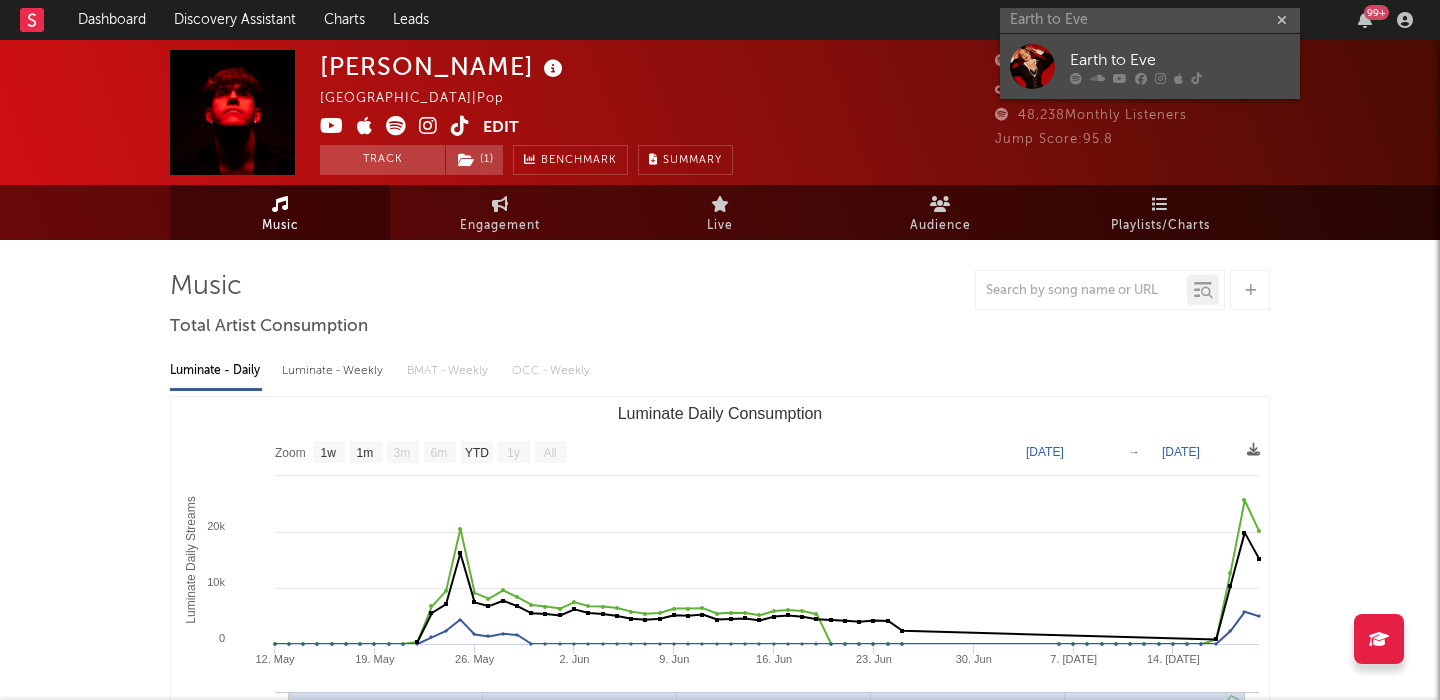 click on "Earth to Eve" at bounding box center [1180, 60] 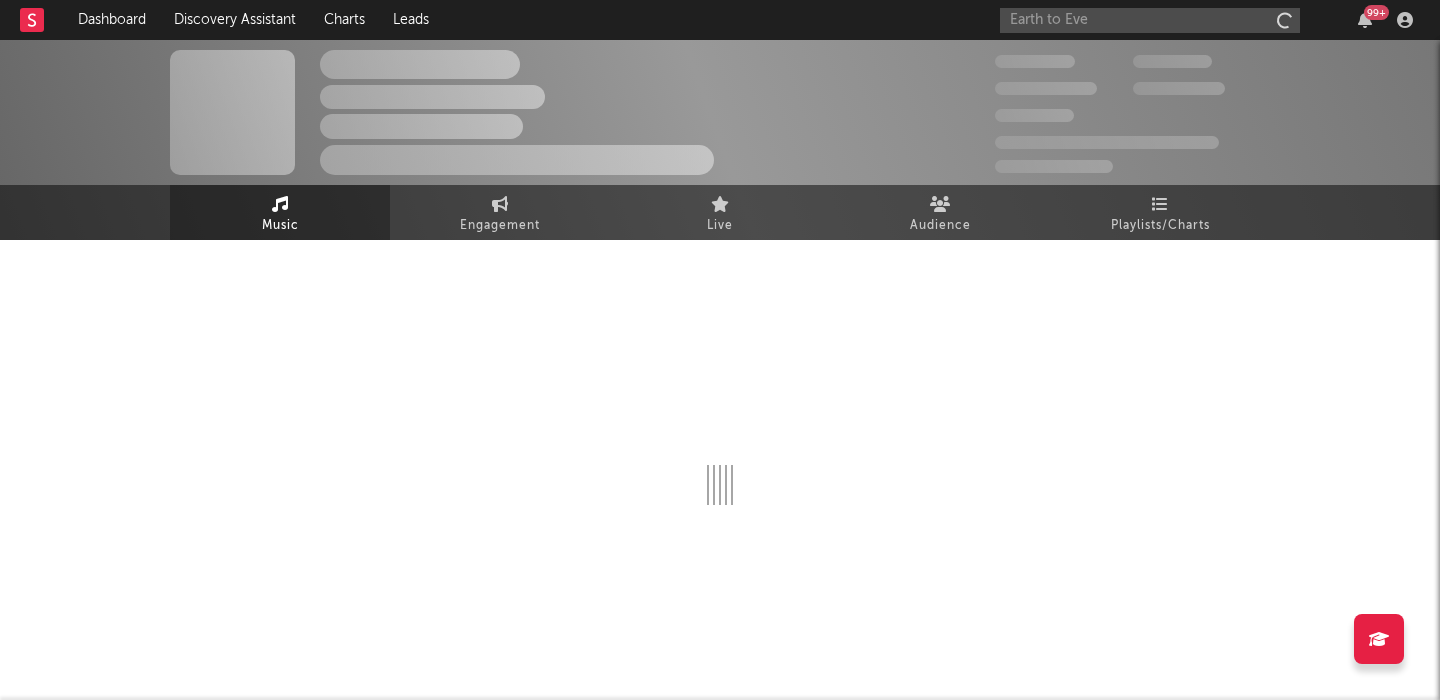 type 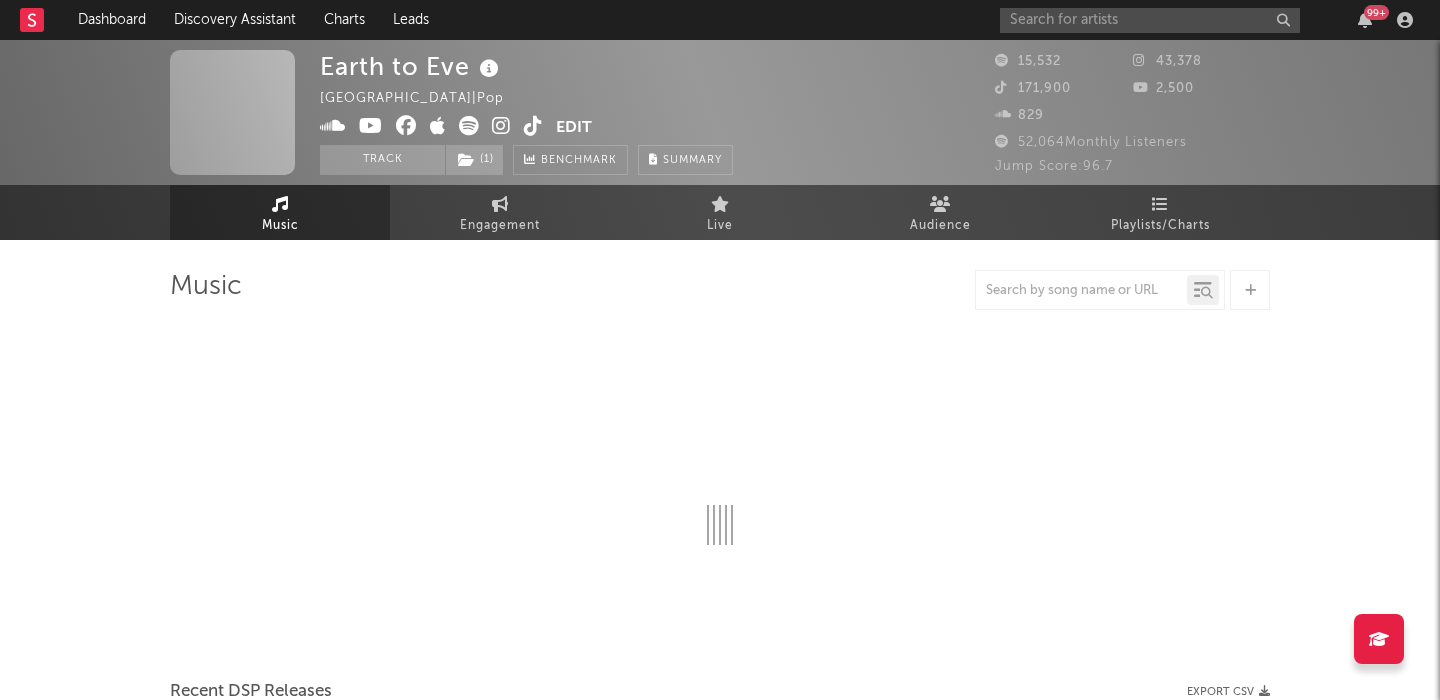select on "6m" 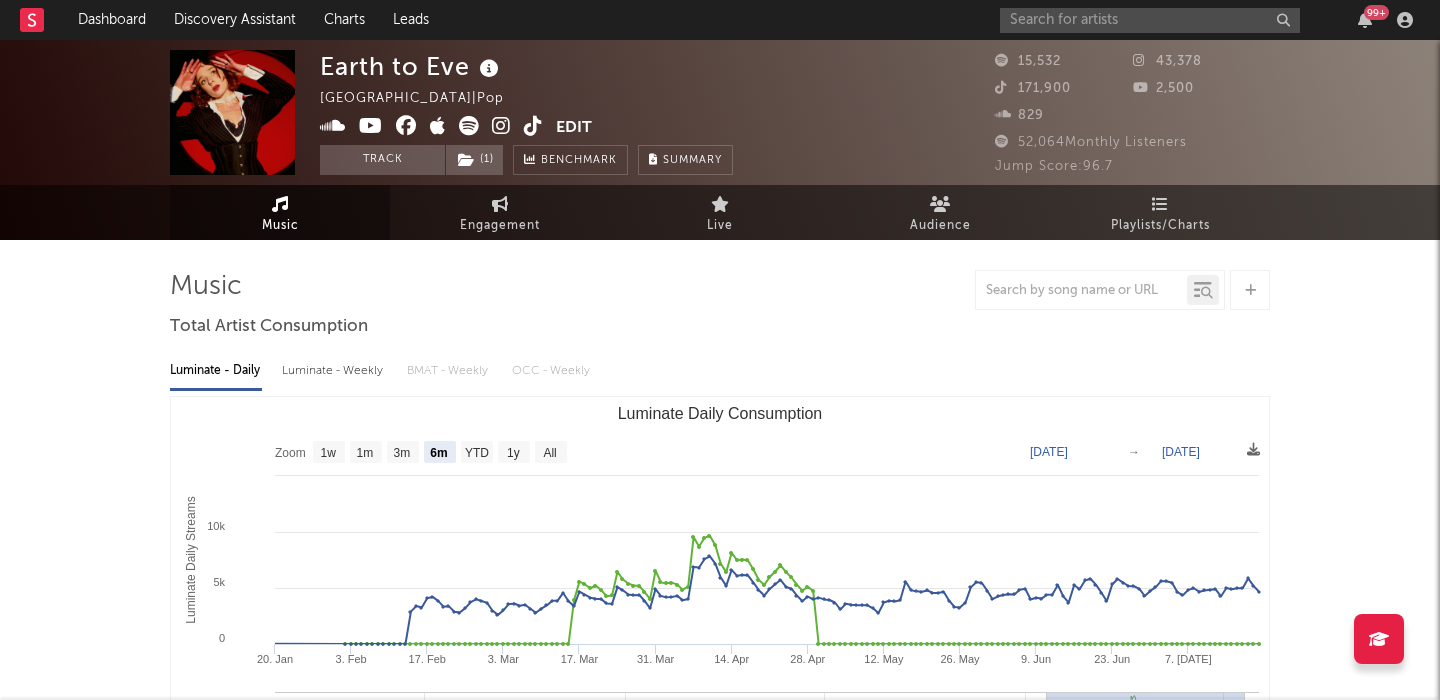 click at bounding box center (469, 126) 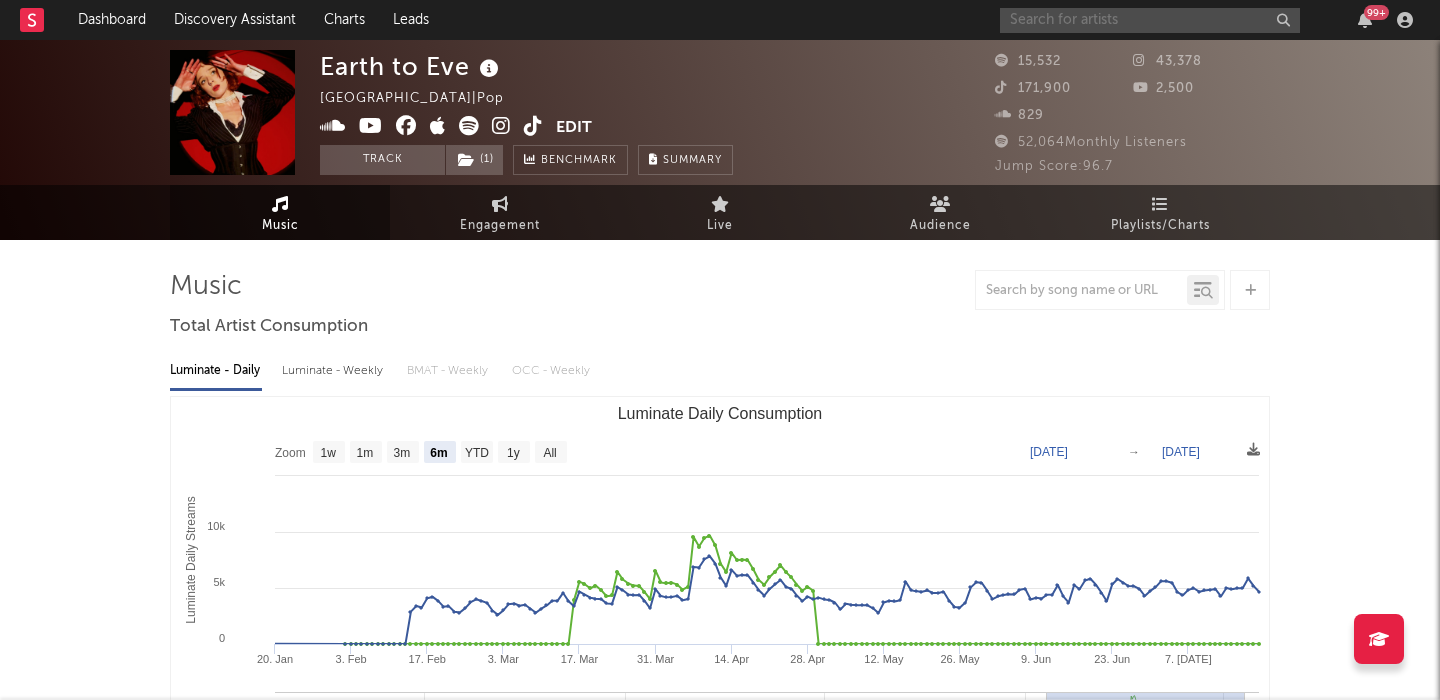 click at bounding box center (1150, 20) 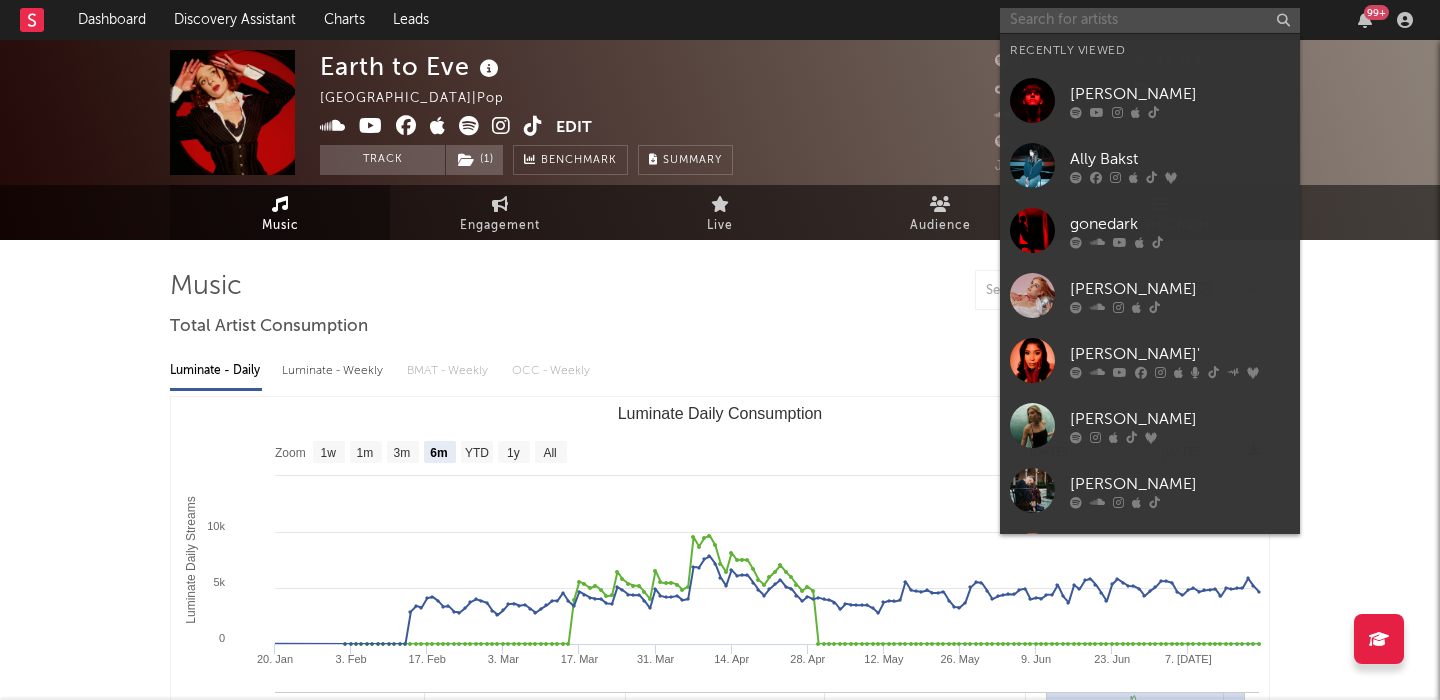 paste on "Avery Cochrane" 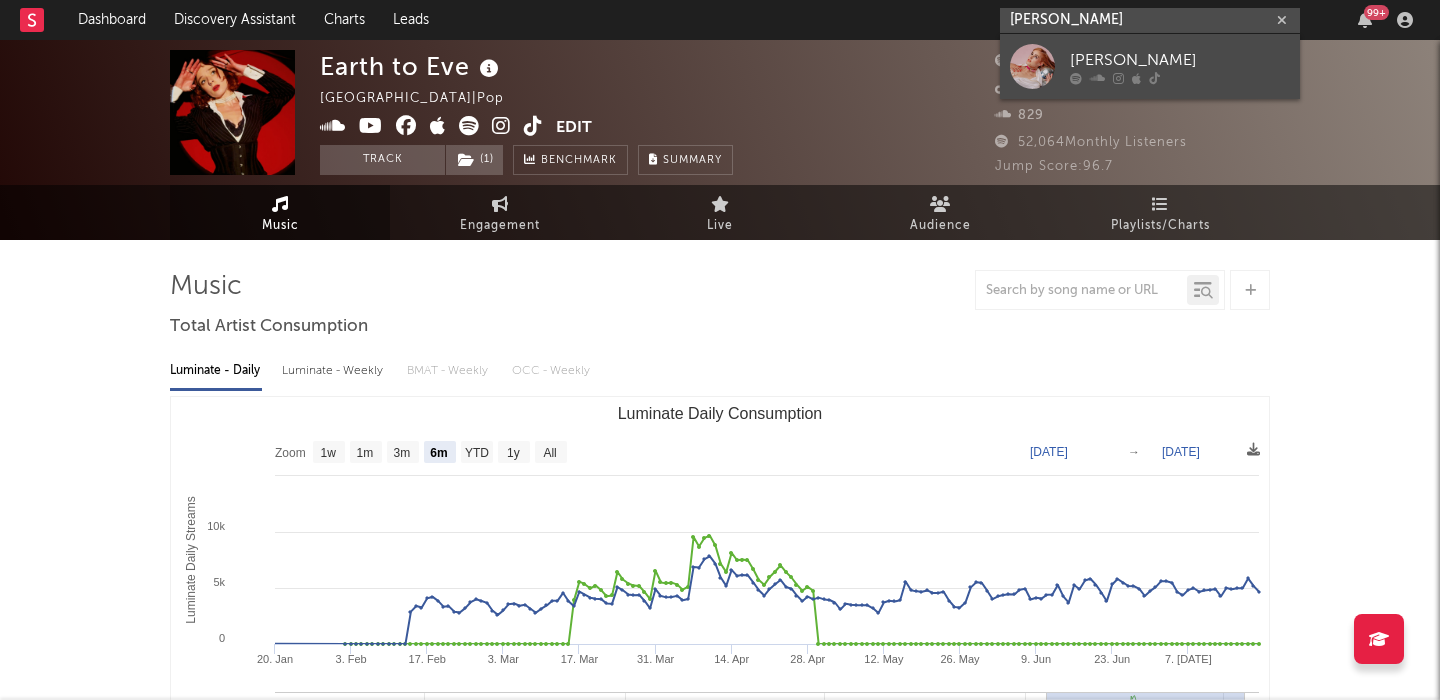type on "Avery Cochrane" 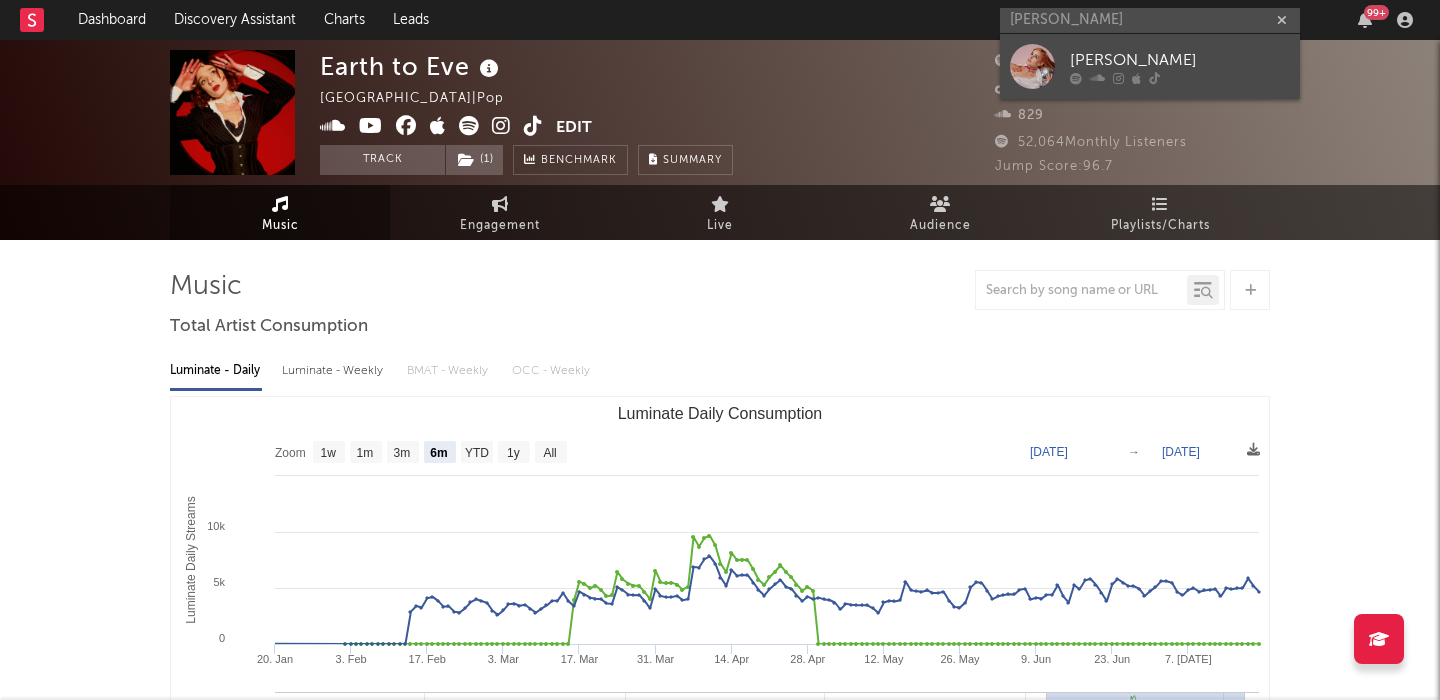 click at bounding box center [1032, 66] 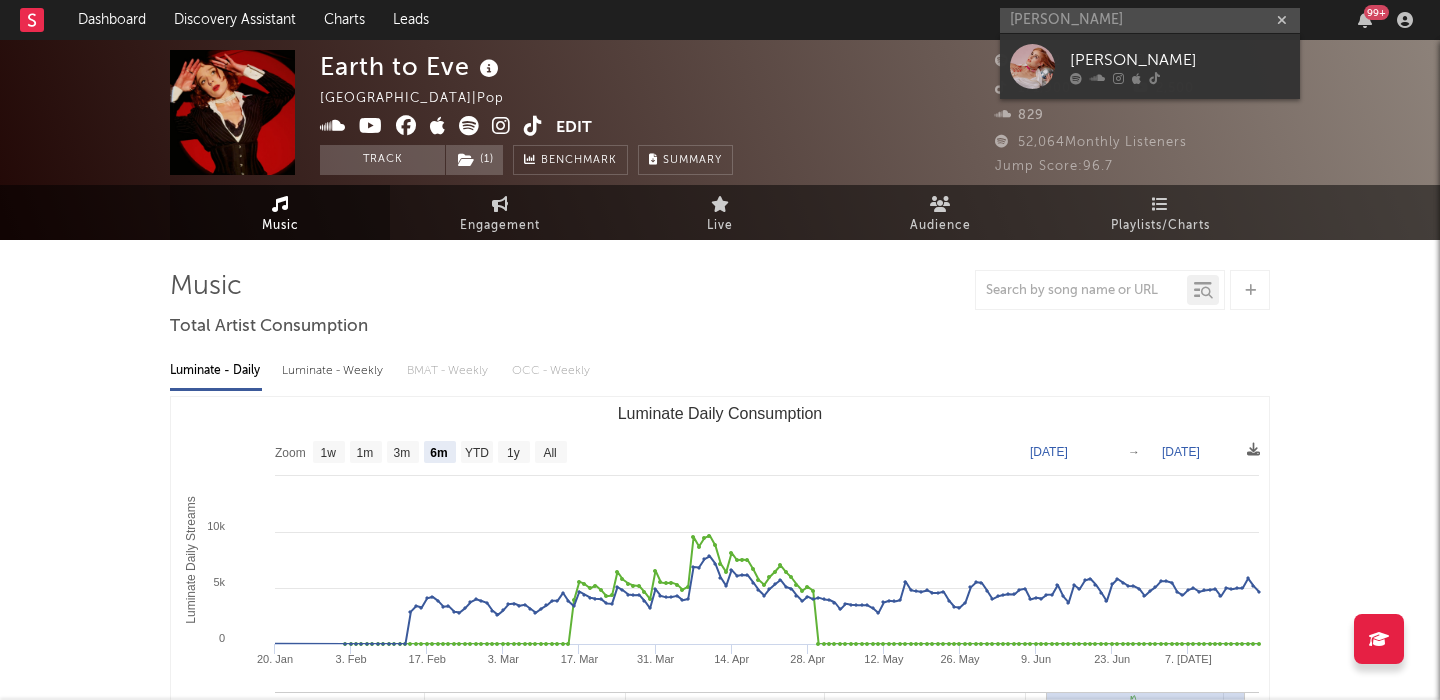 type 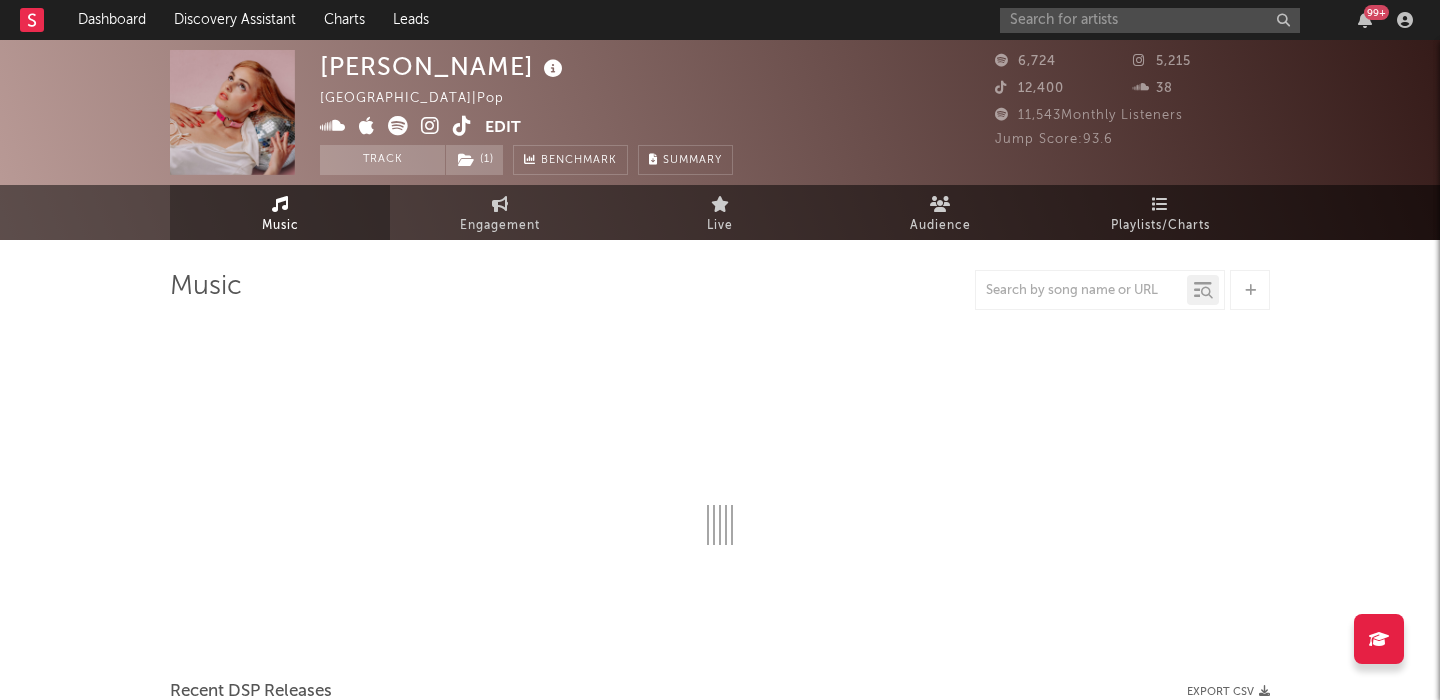 click at bounding box center (398, 126) 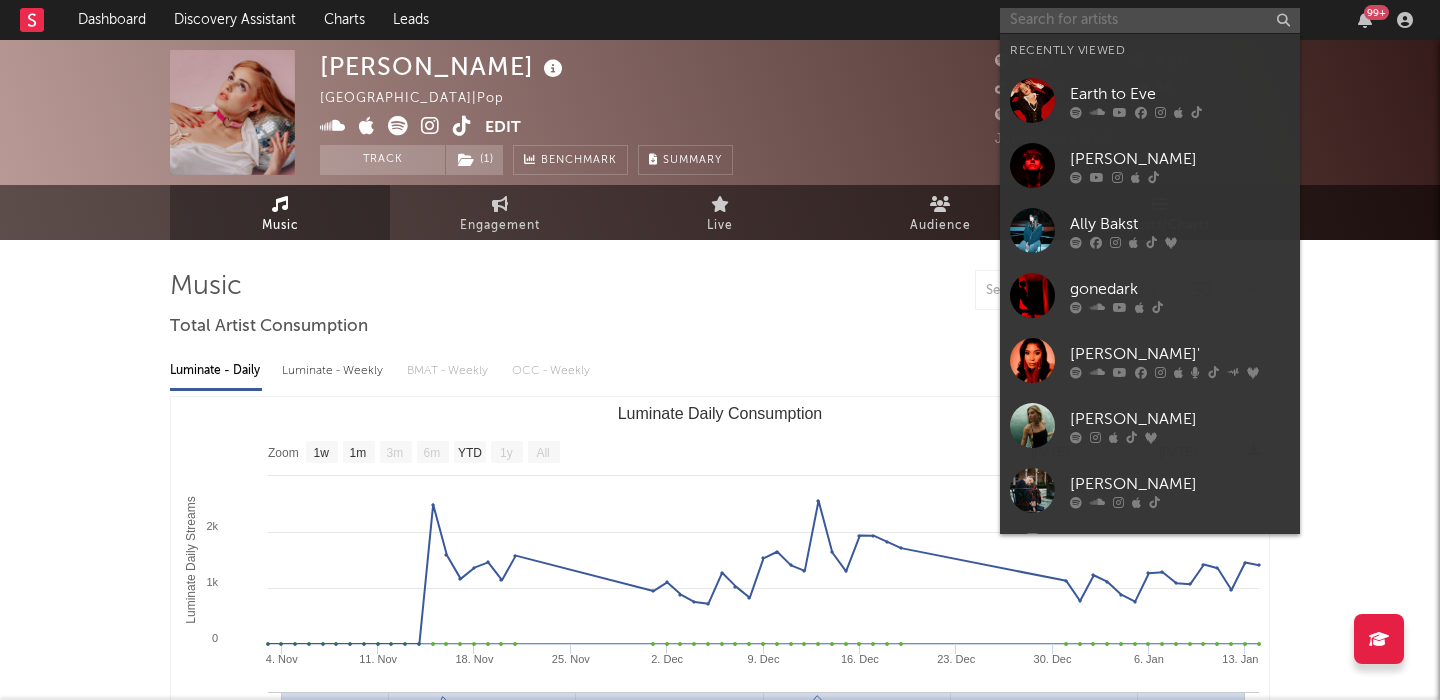 click at bounding box center (1150, 20) 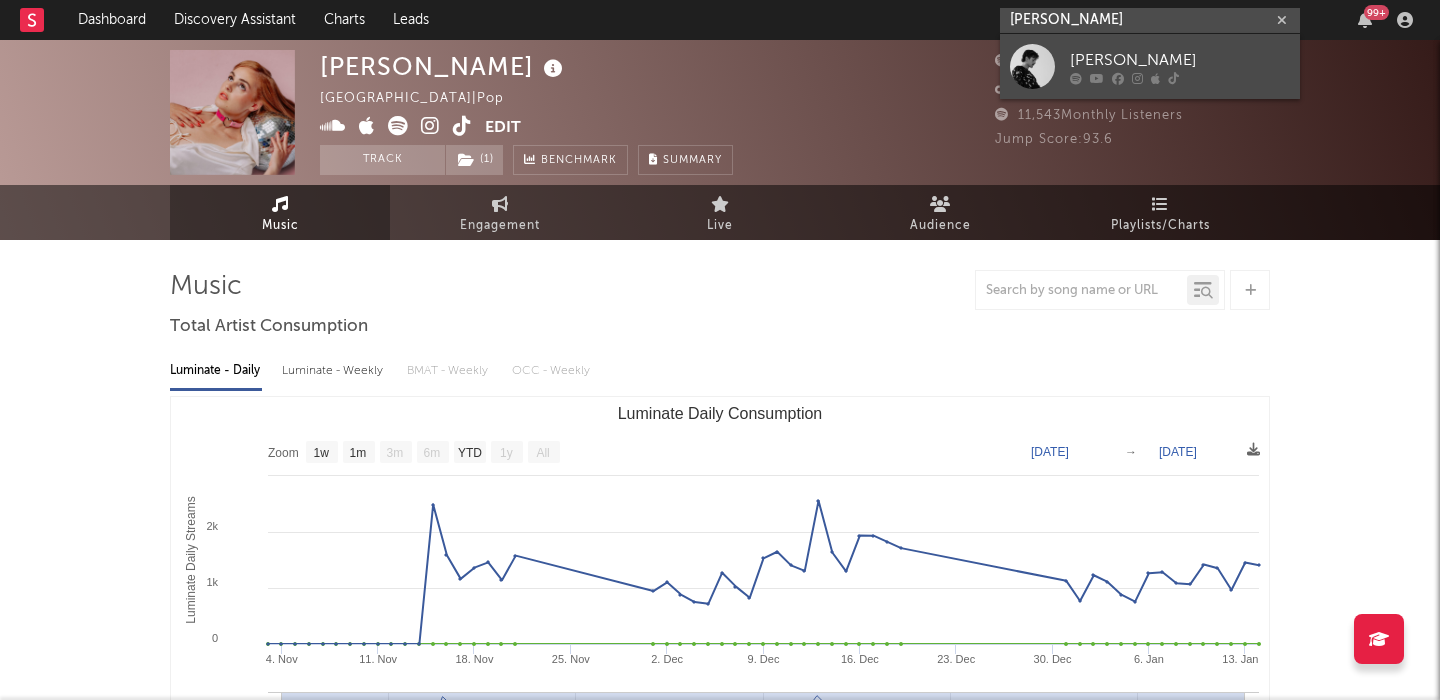 type on "Benjamin Hightower" 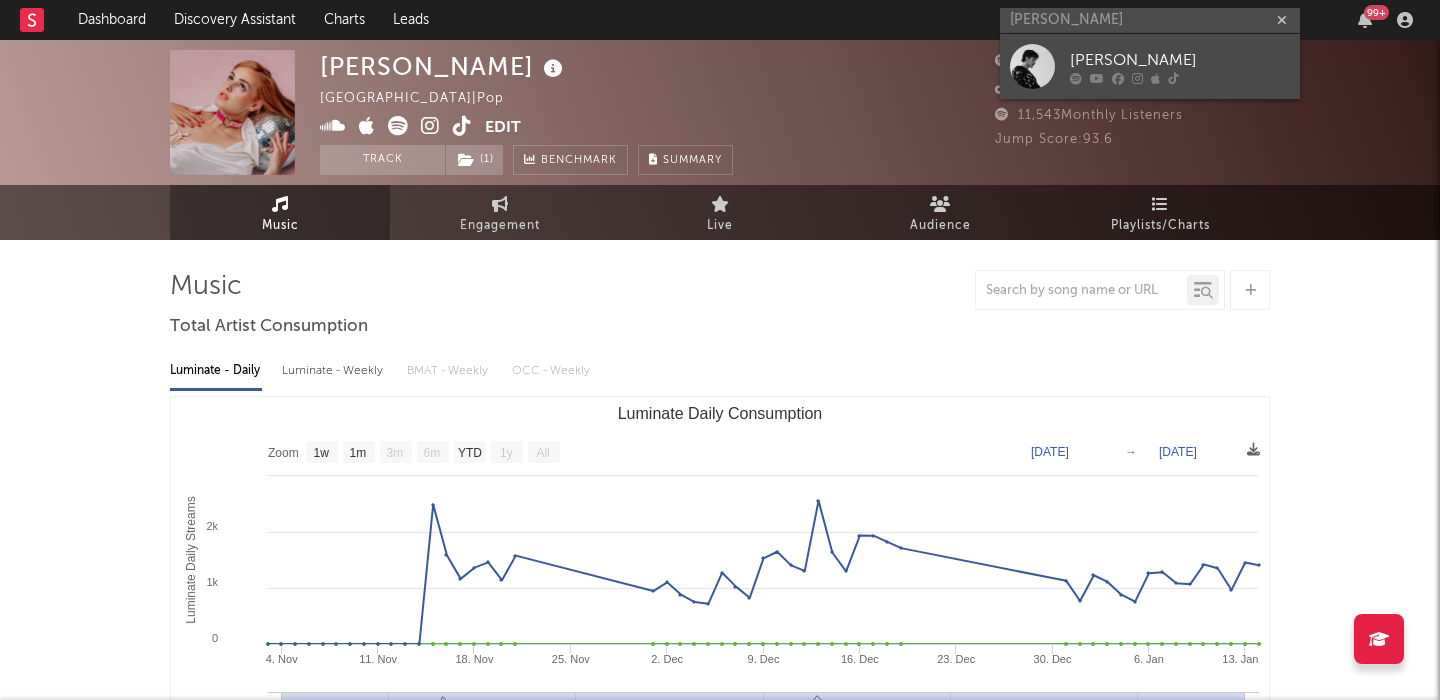 click on "Benjamin Hightower" at bounding box center [1180, 60] 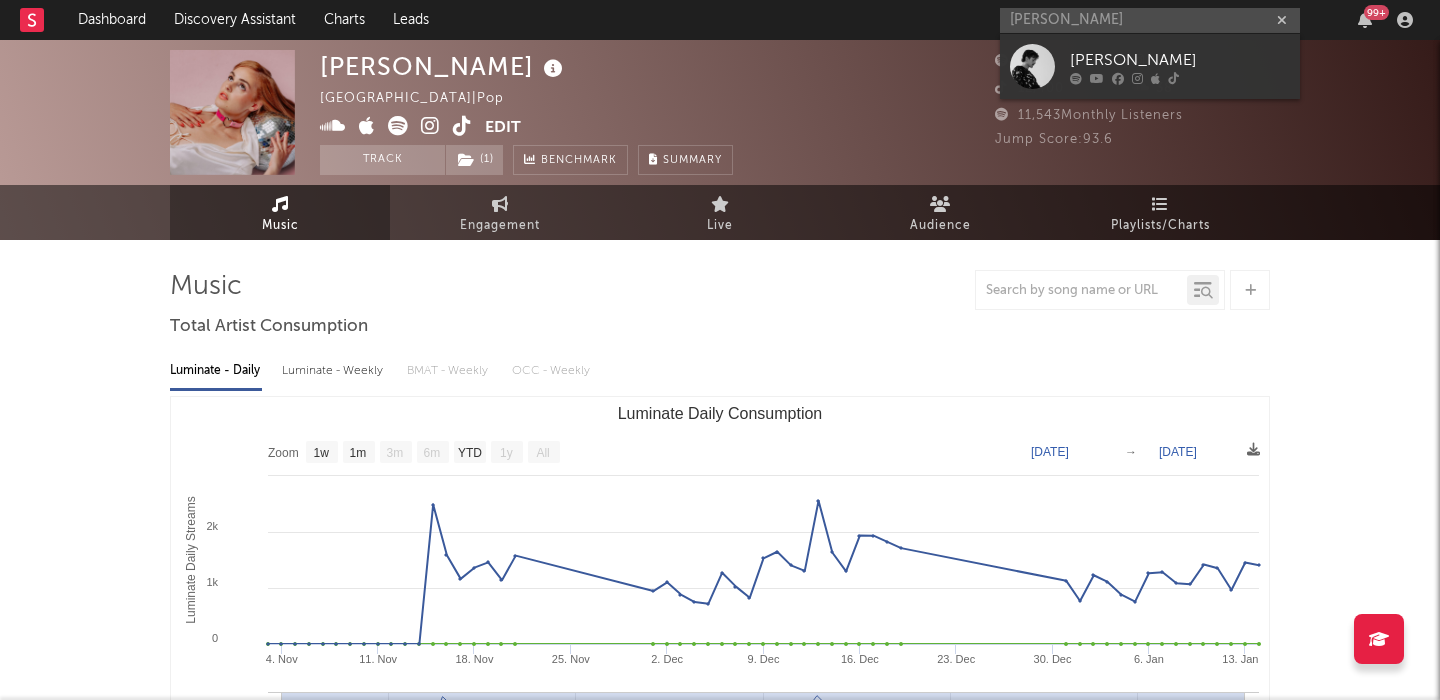 type 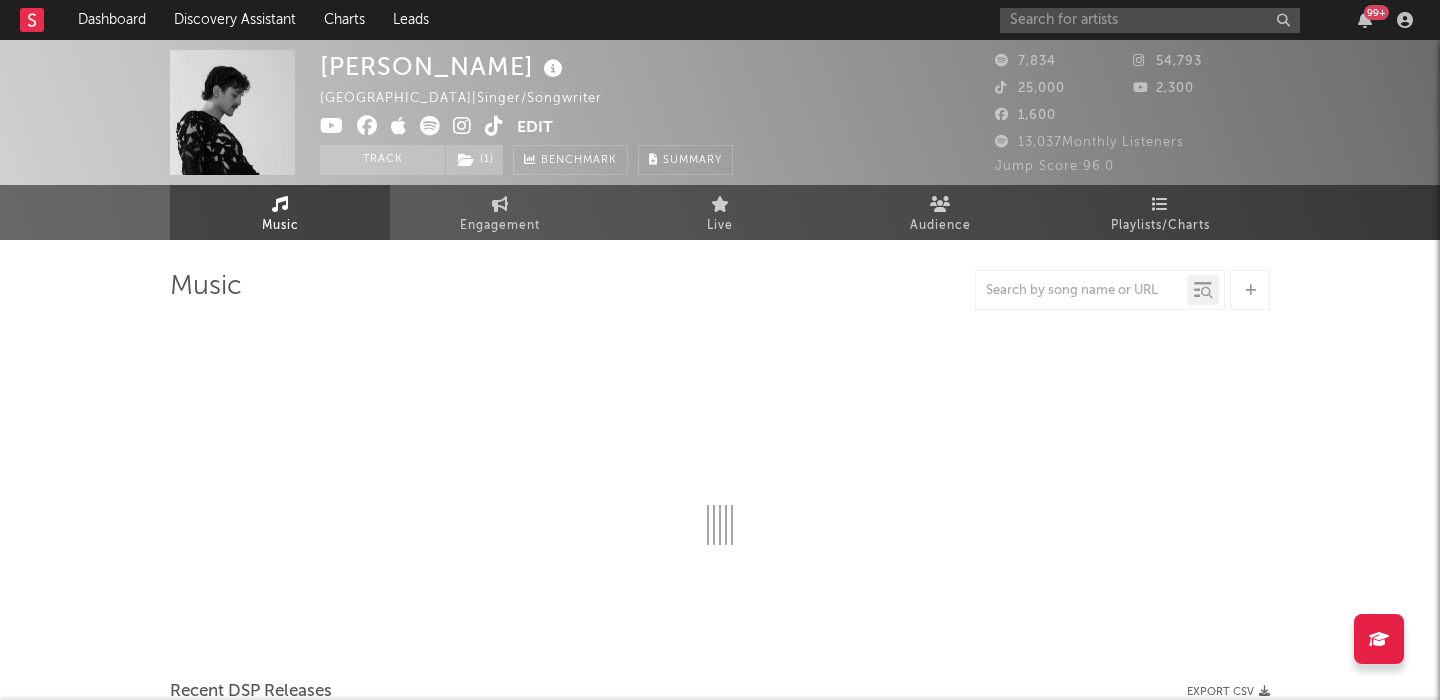 click at bounding box center [430, 126] 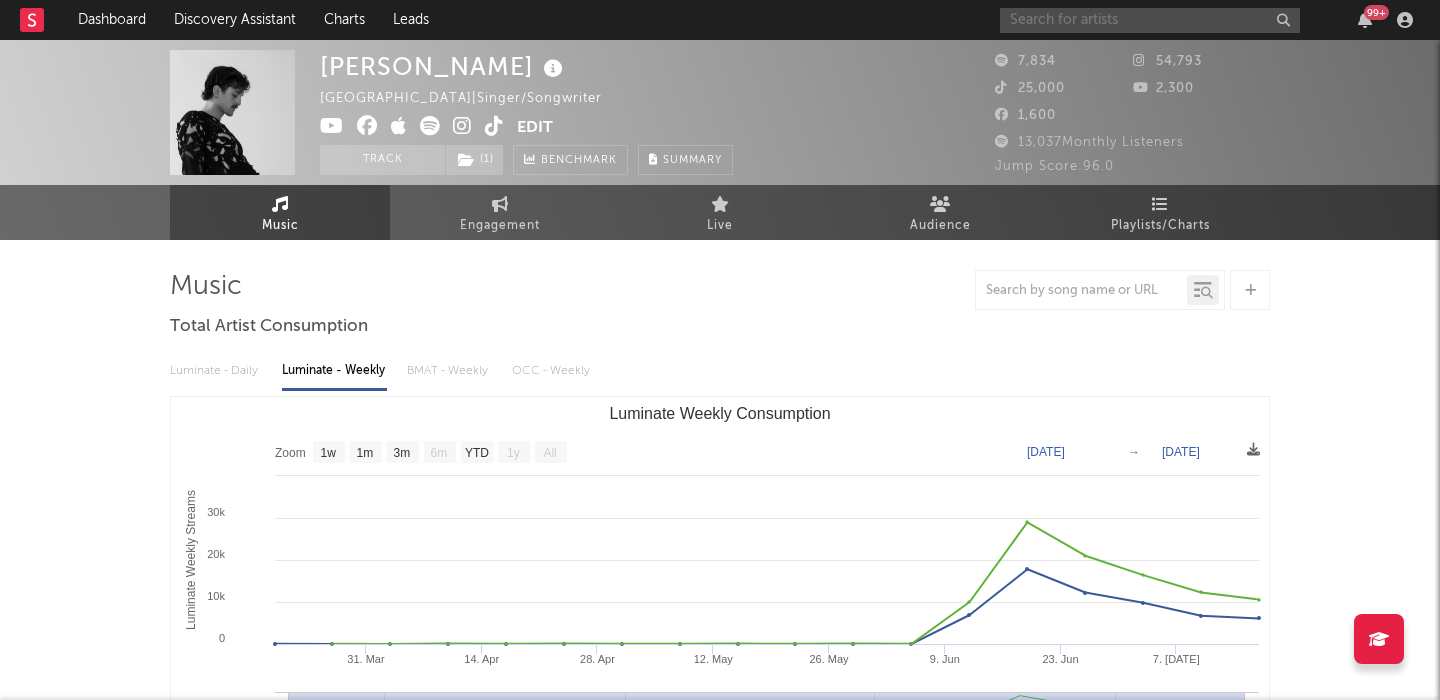 click at bounding box center [1150, 20] 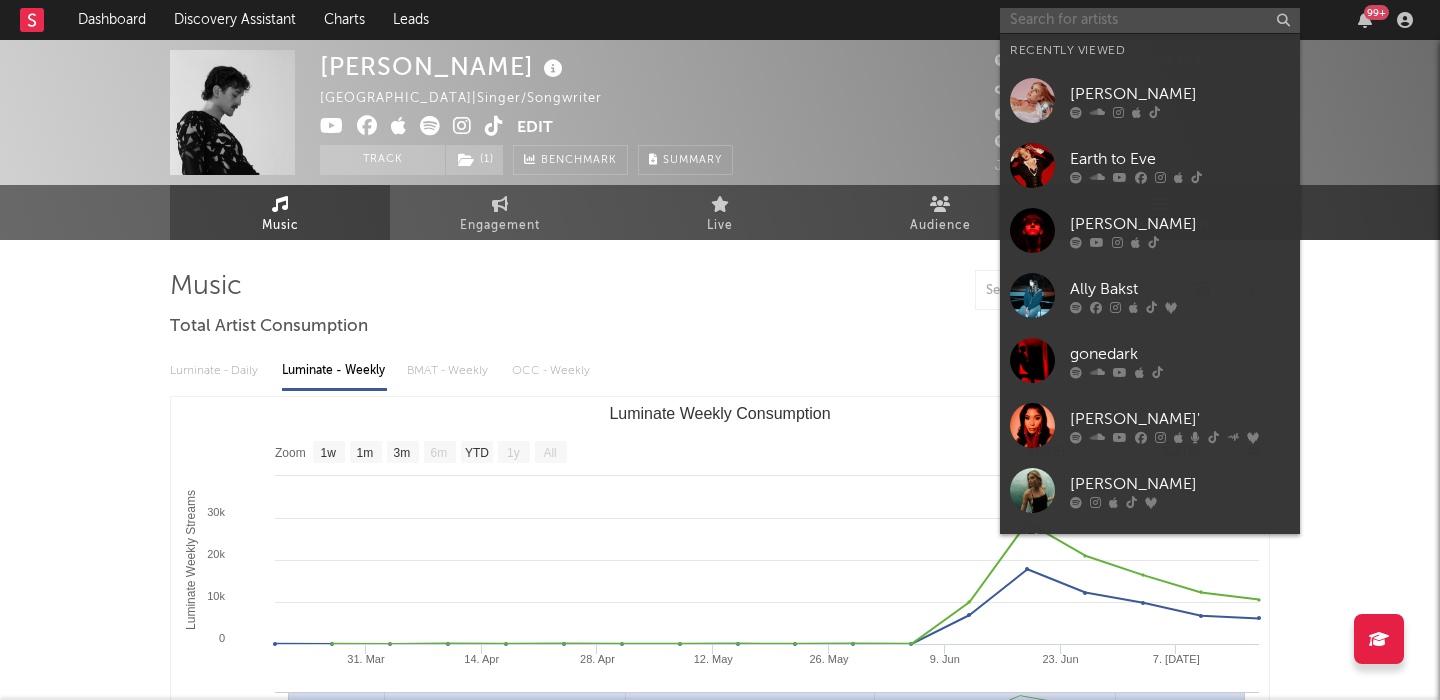 paste on "Ella slaughte" 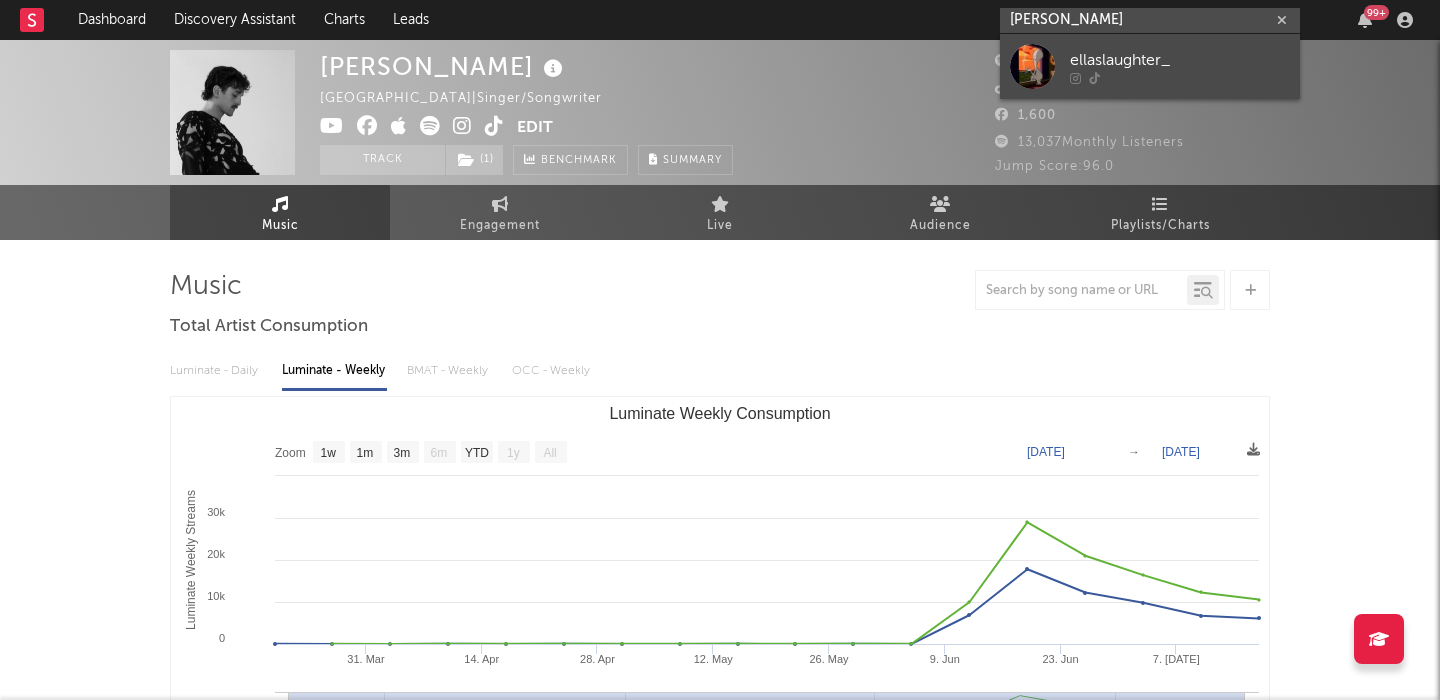 type on "Ella slaughter" 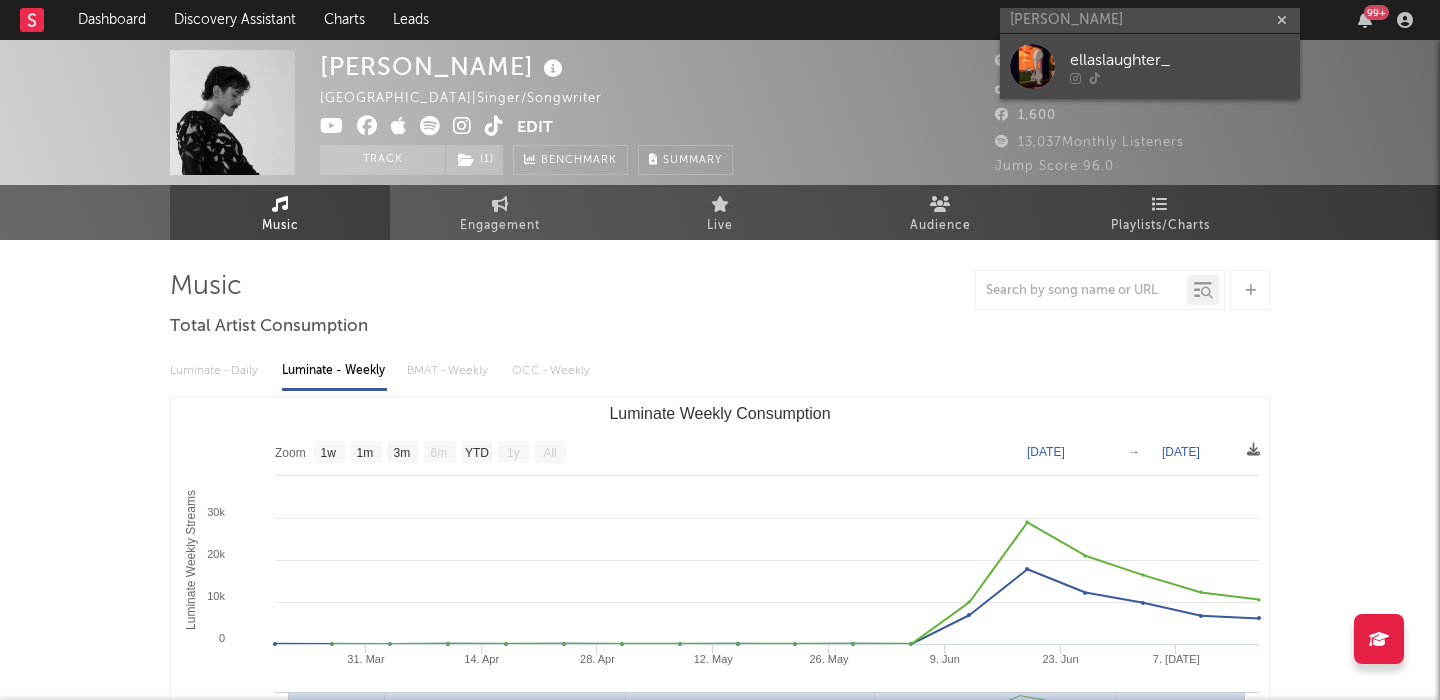click on "ellaslaughter_" at bounding box center (1180, 60) 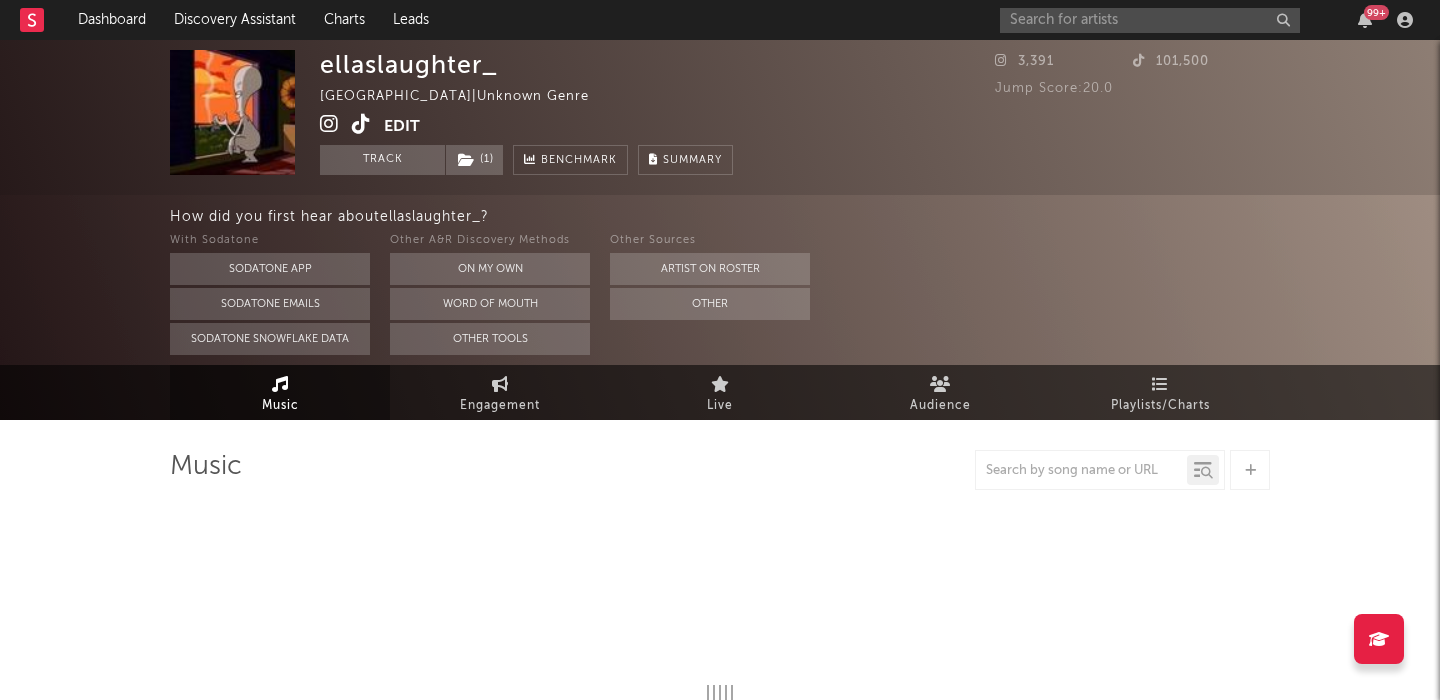 select on "1w" 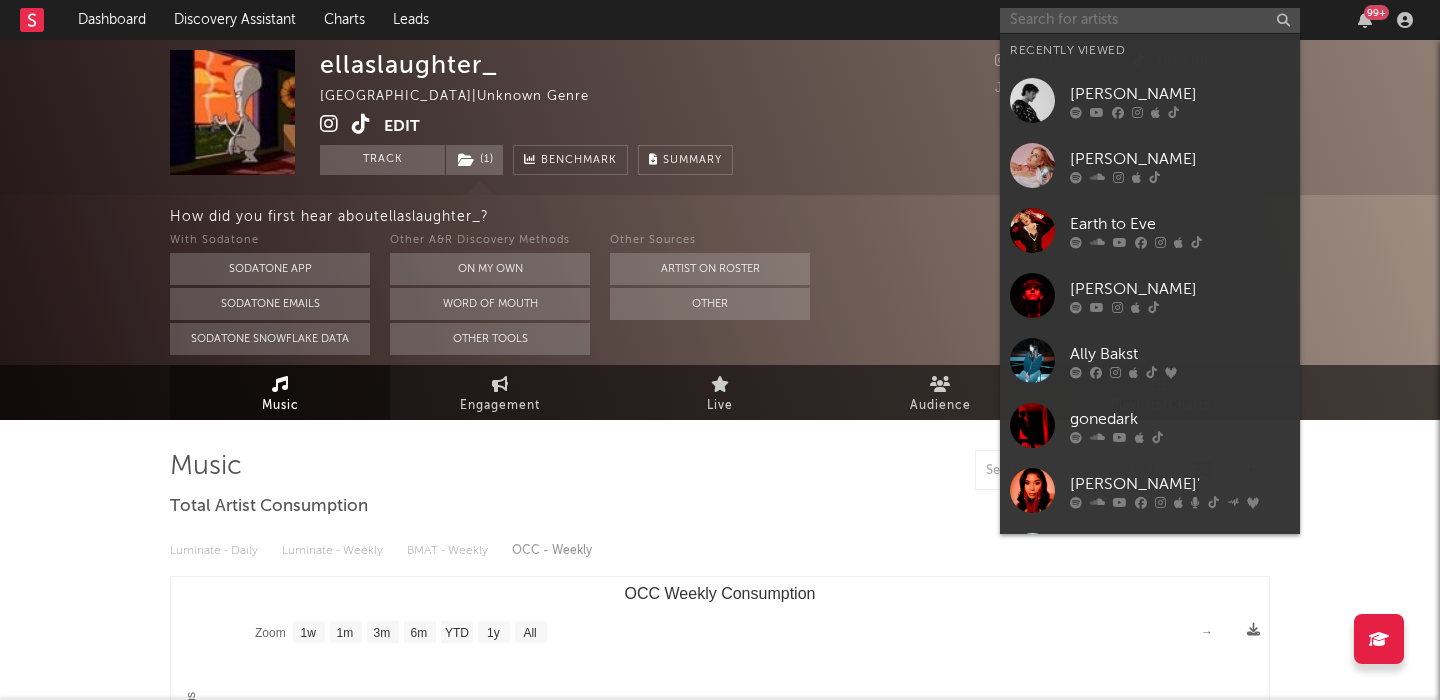 click at bounding box center [1150, 20] 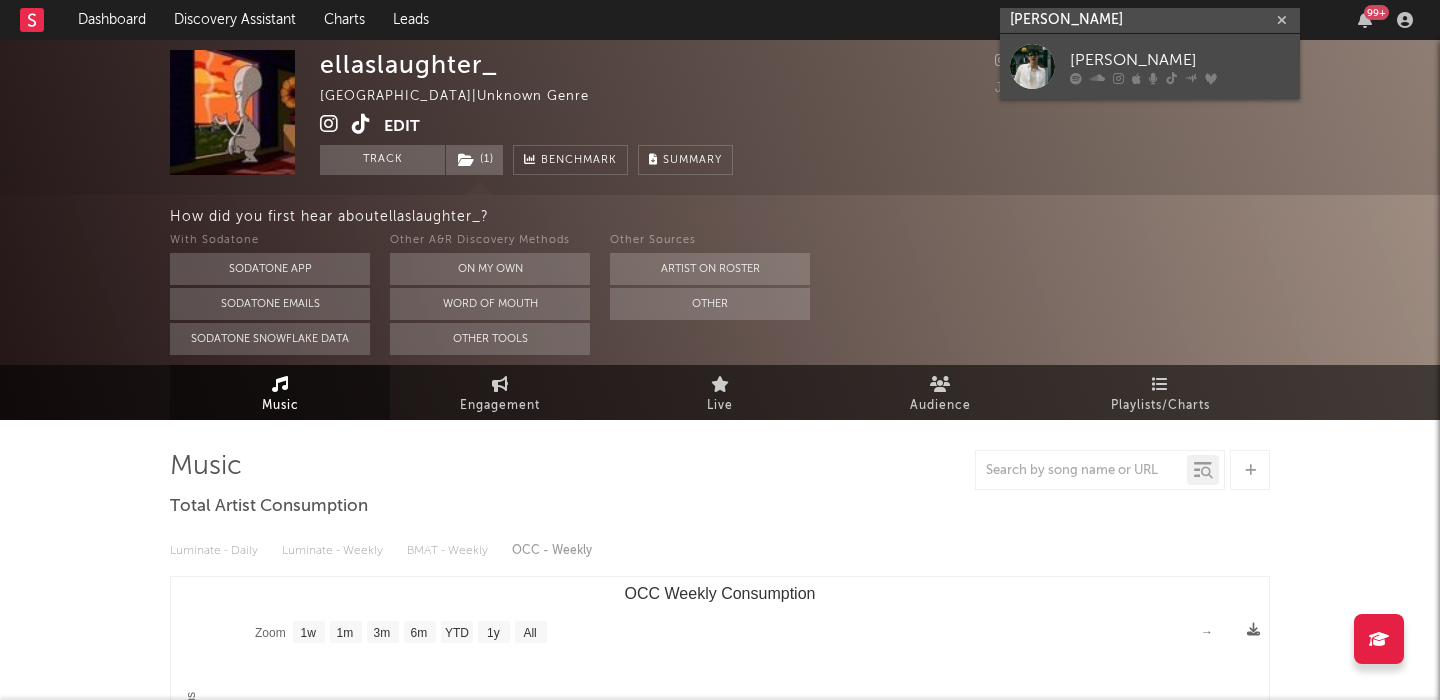 type on "Benjamin Steer" 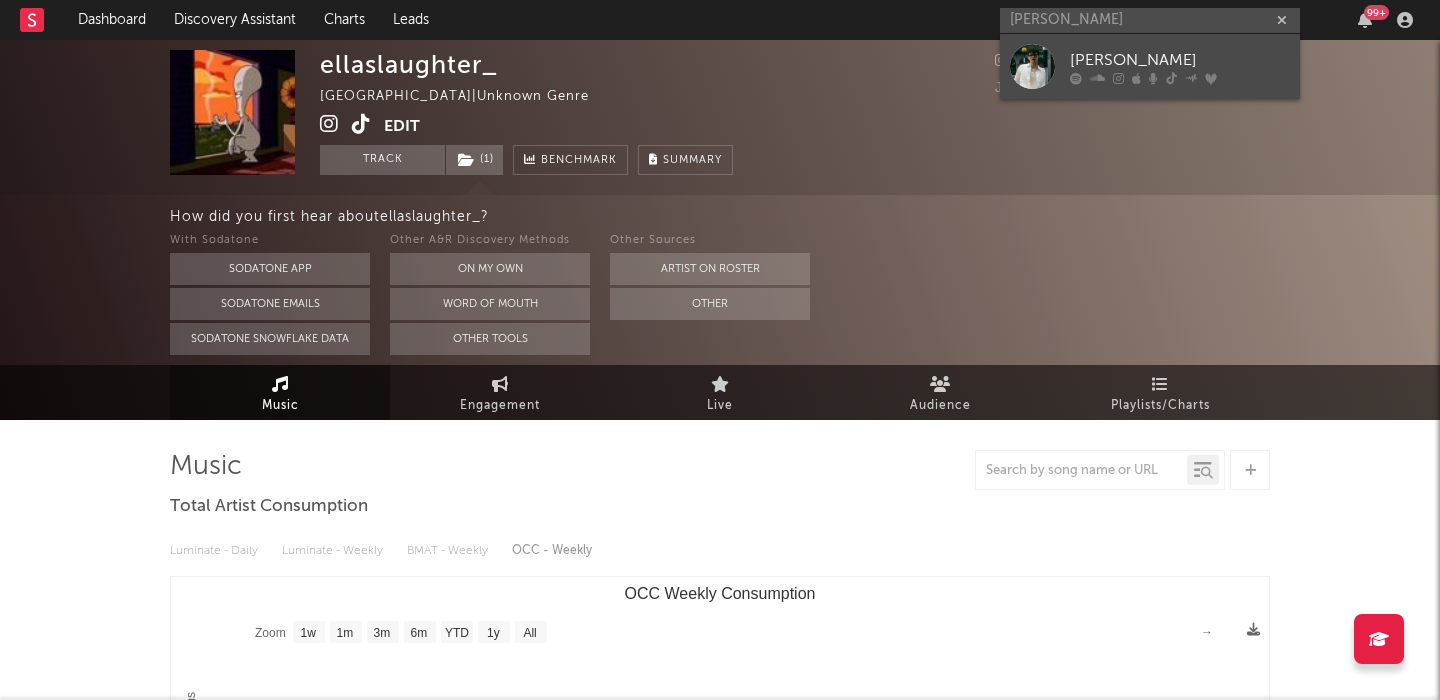 click on "Benjamin Steer" at bounding box center (1180, 60) 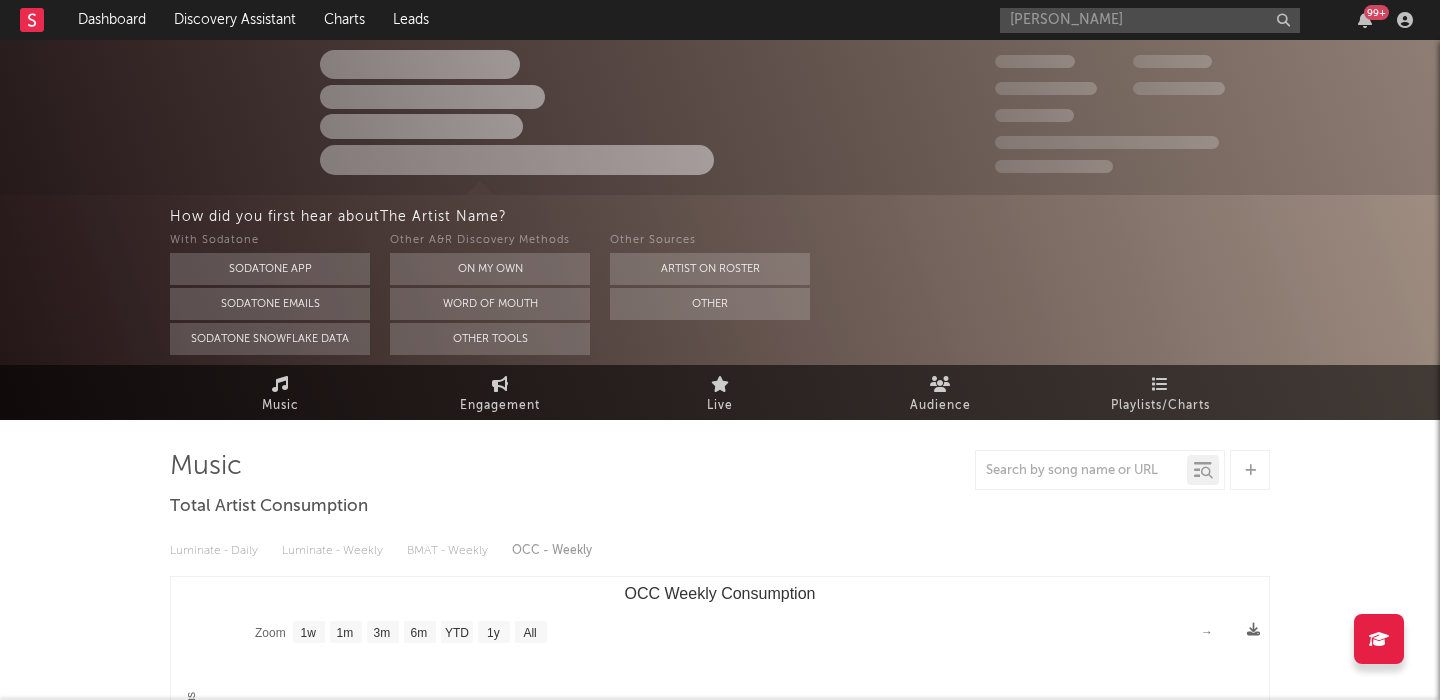 type 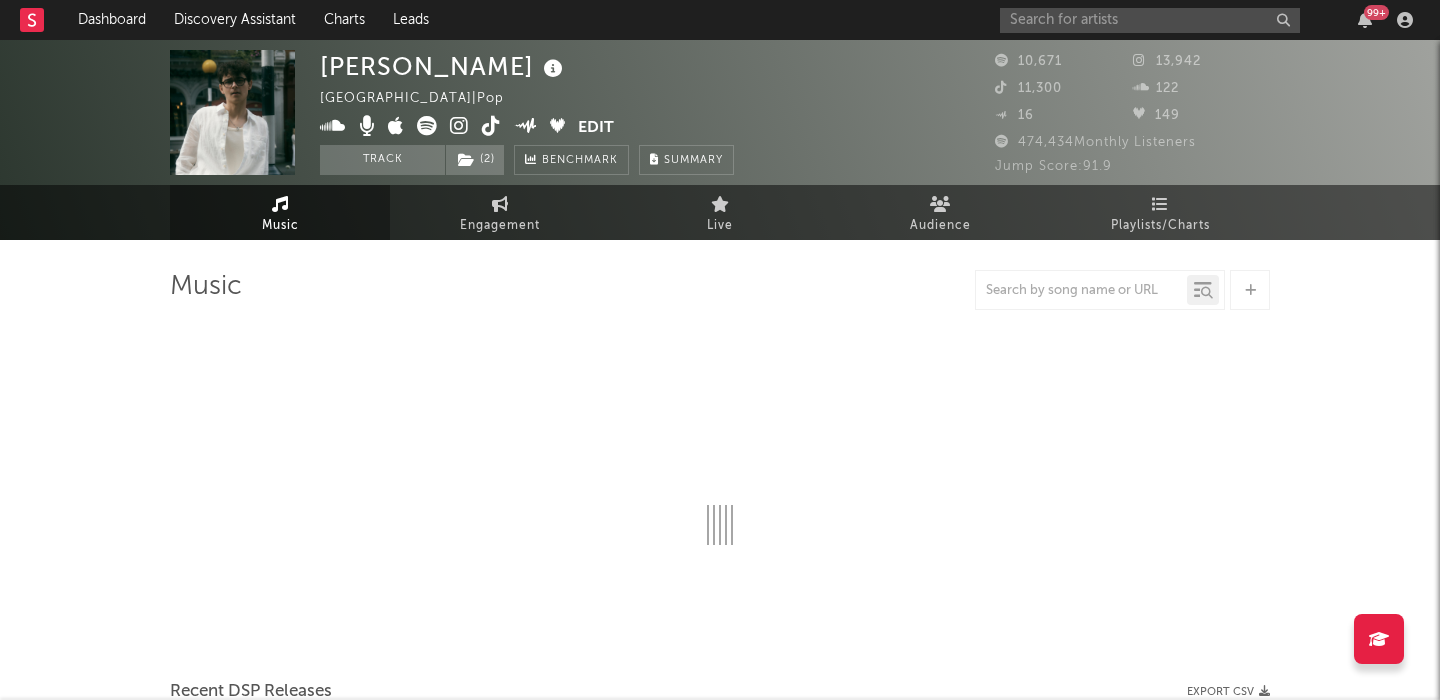 select on "6m" 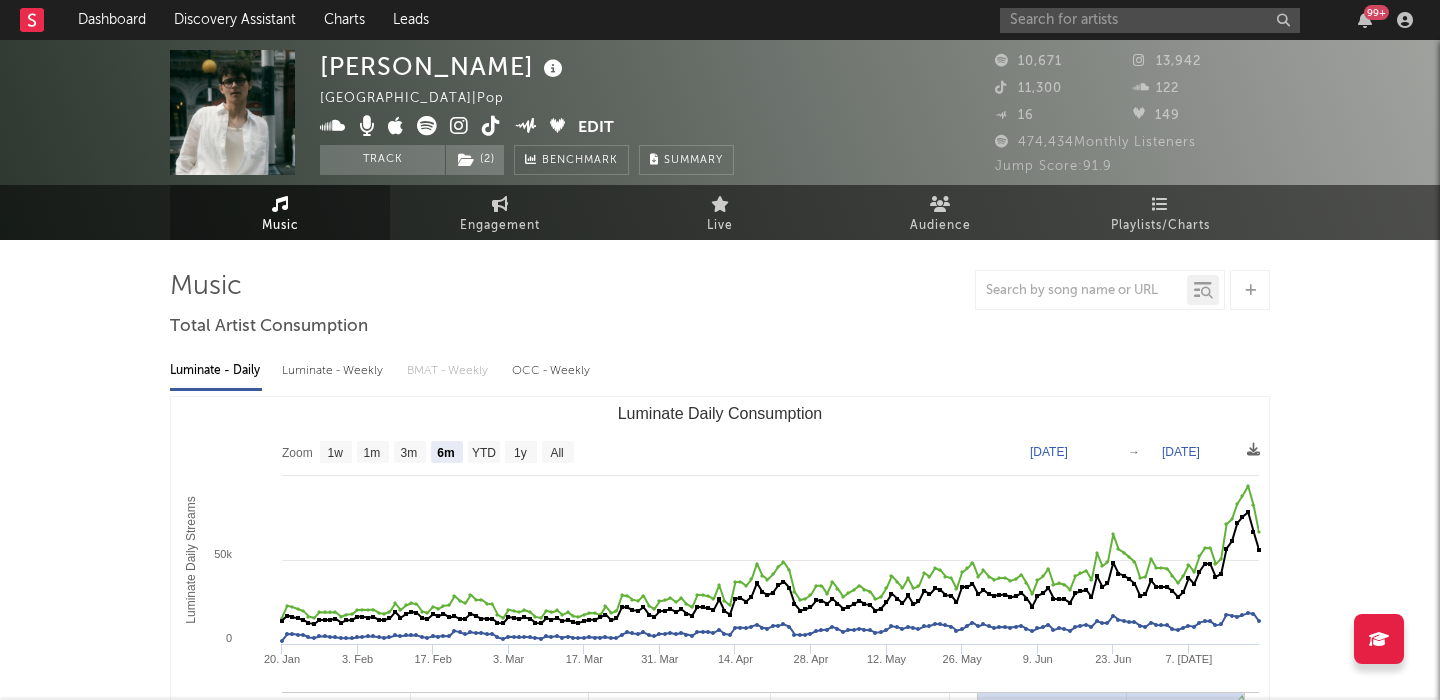 click on "Luminate - Weekly" at bounding box center [334, 371] 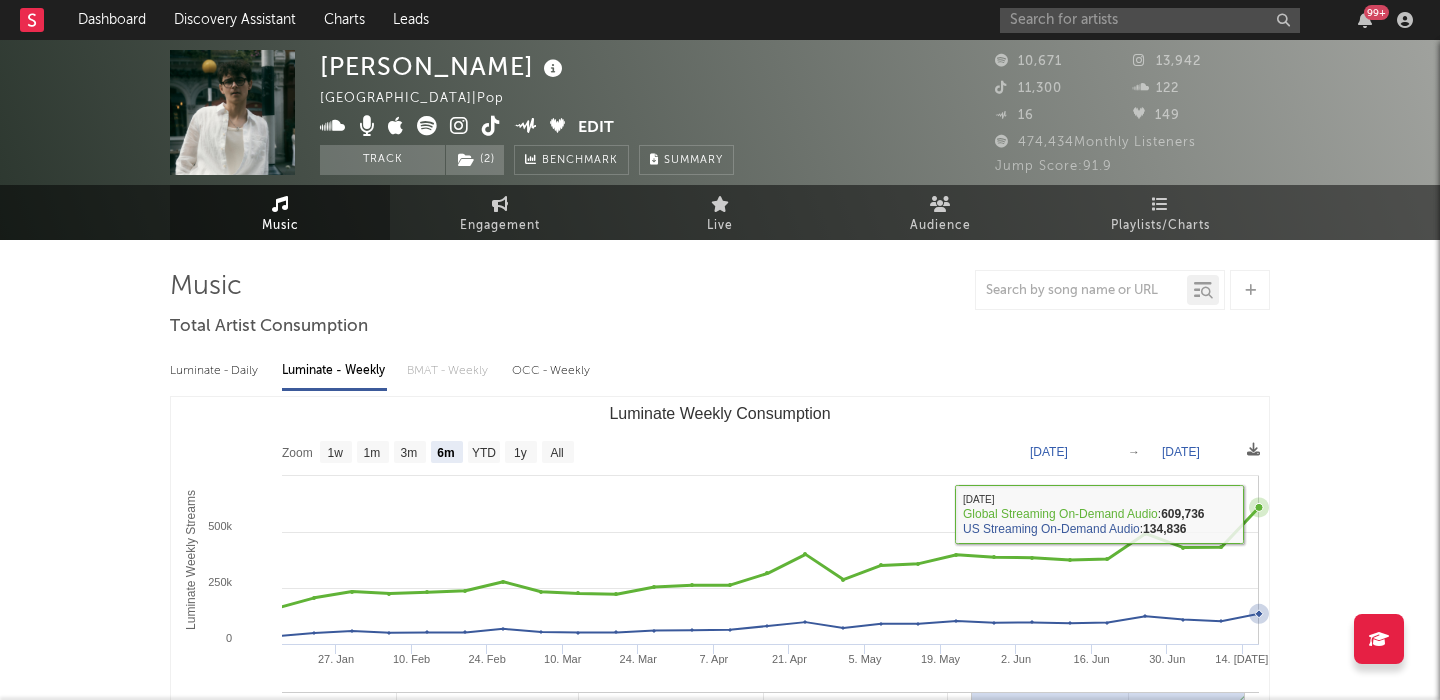 select on "6m" 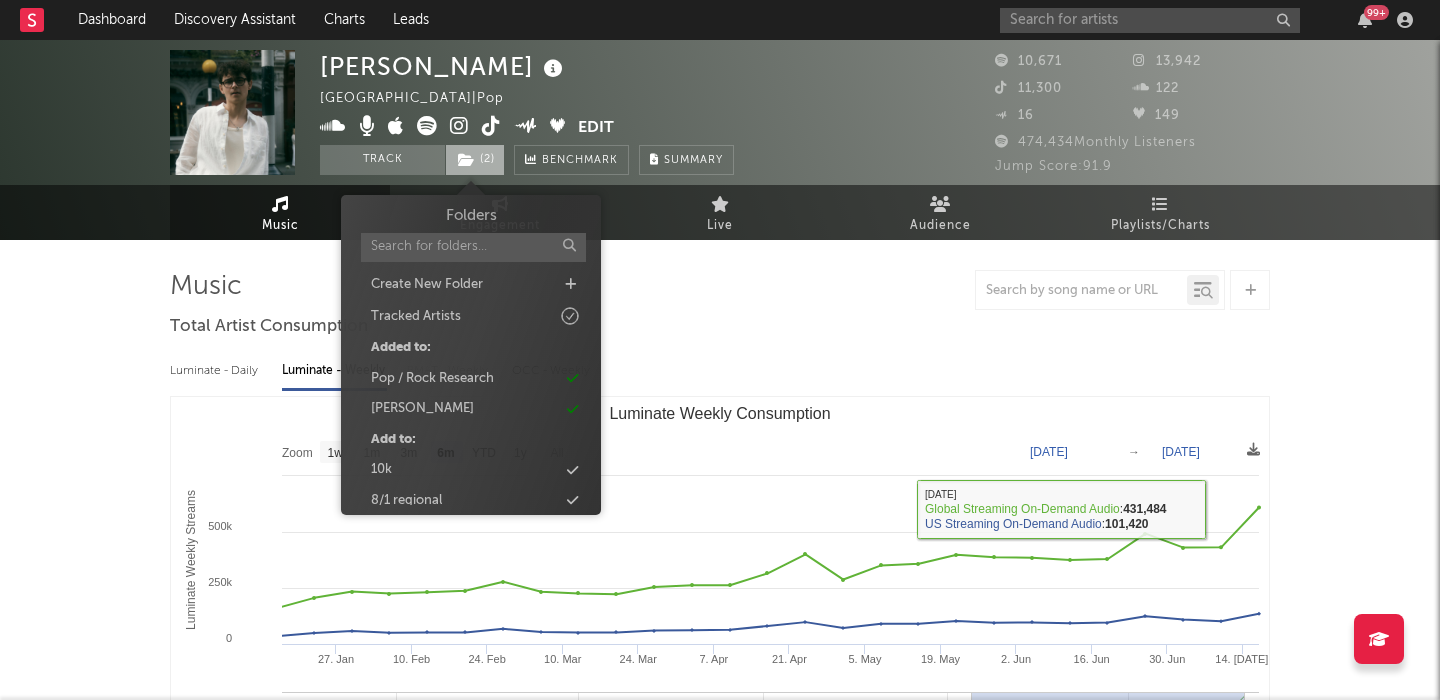 click on "( 2 )" at bounding box center [475, 160] 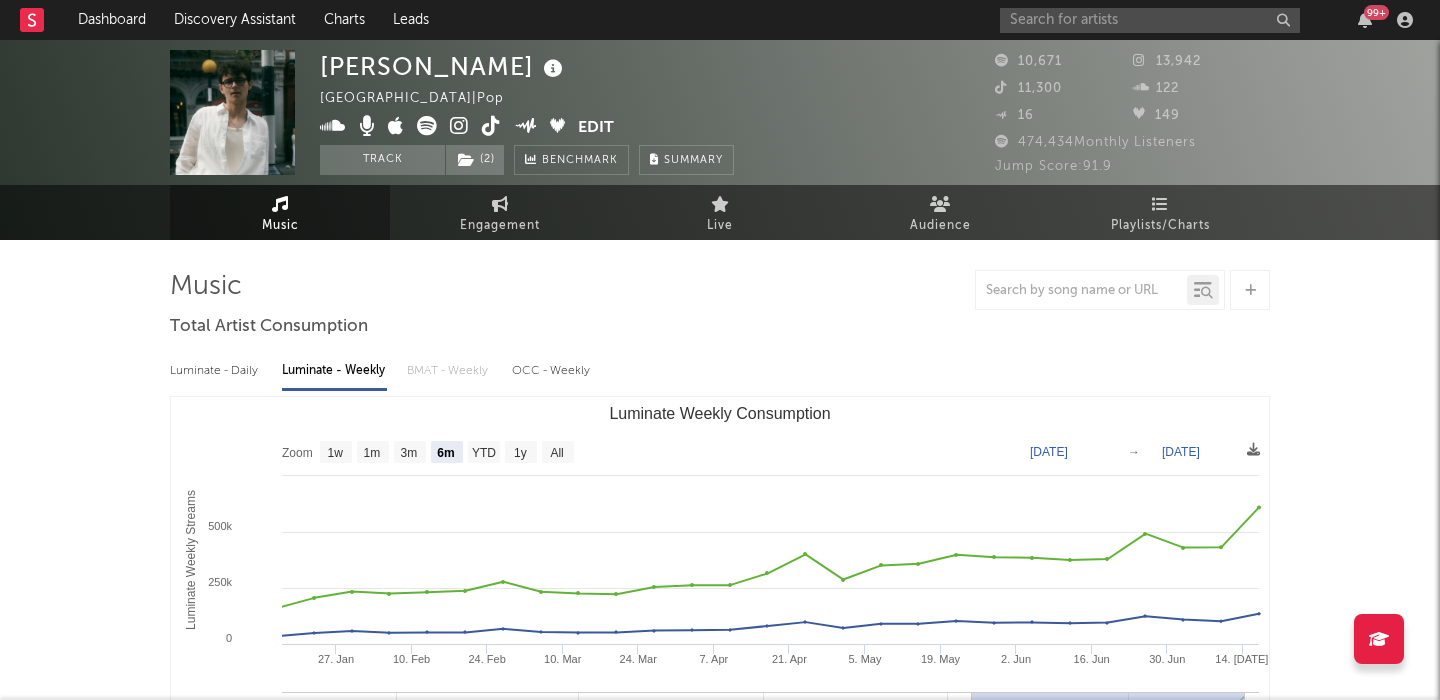 click on "Luminate - Daily Luminate - Weekly BMAT - Weekly OCC - Weekly Zoom 1w 1m 3m 6m YTD 1y All [DATE] [DATE] Created with Highcharts 10.3.3 Luminate Weekly Streams Luminate Weekly Consumption [DATE]. Feb [DATE]. Mar 24. Mar [DATE]. Apr [DATE]. [DATE]. Jun [DATE]. Jun 14. [DATE] [DATE] May '[DATE] Jan '[DATE] 0 500k 250k 750k Zoom 1w 1m 3m 6m YTD 1y All [DATE] → [DATE] Global Streaming On-Demand Audio US Streaming On-Demand Audio [DATE] ​ Global Streaming On-Demand Audio :  431,484 ​ US Streaming On-Demand Audio :  101,420 ​" at bounding box center [720, 573] 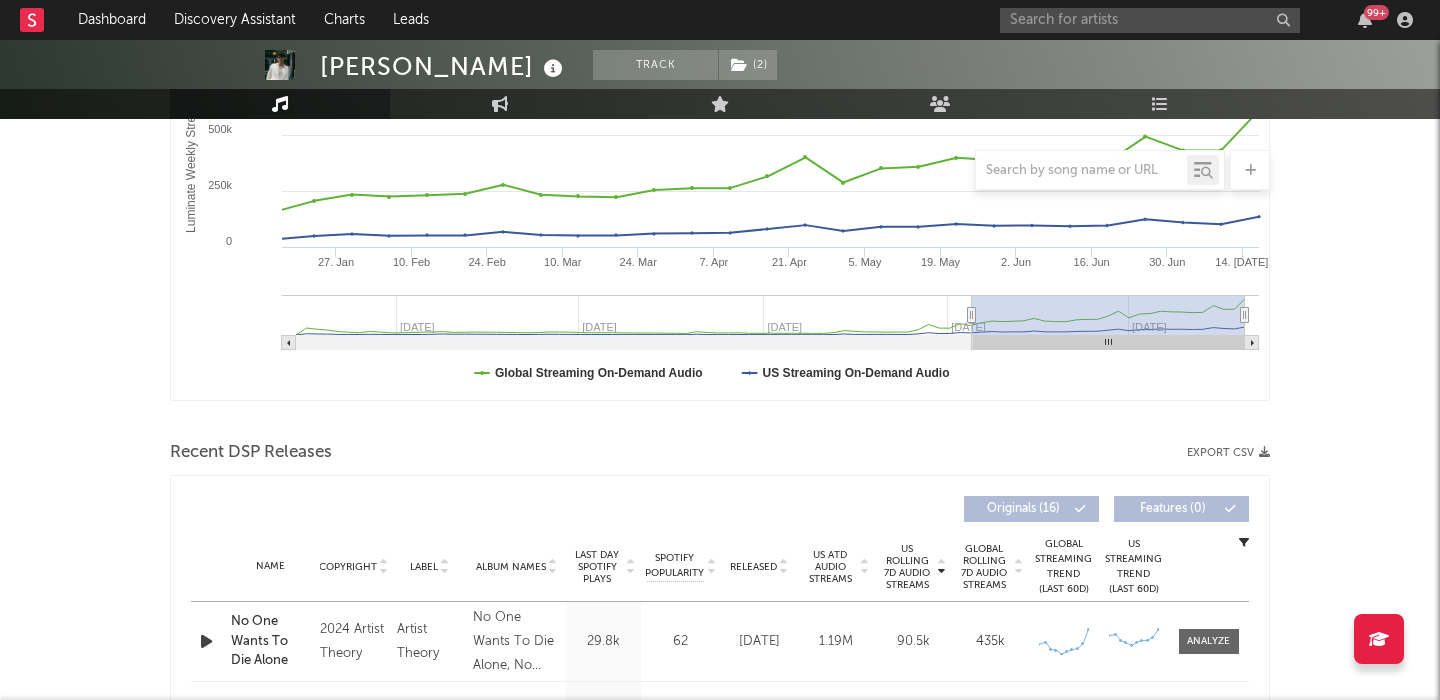 scroll, scrollTop: 522, scrollLeft: 0, axis: vertical 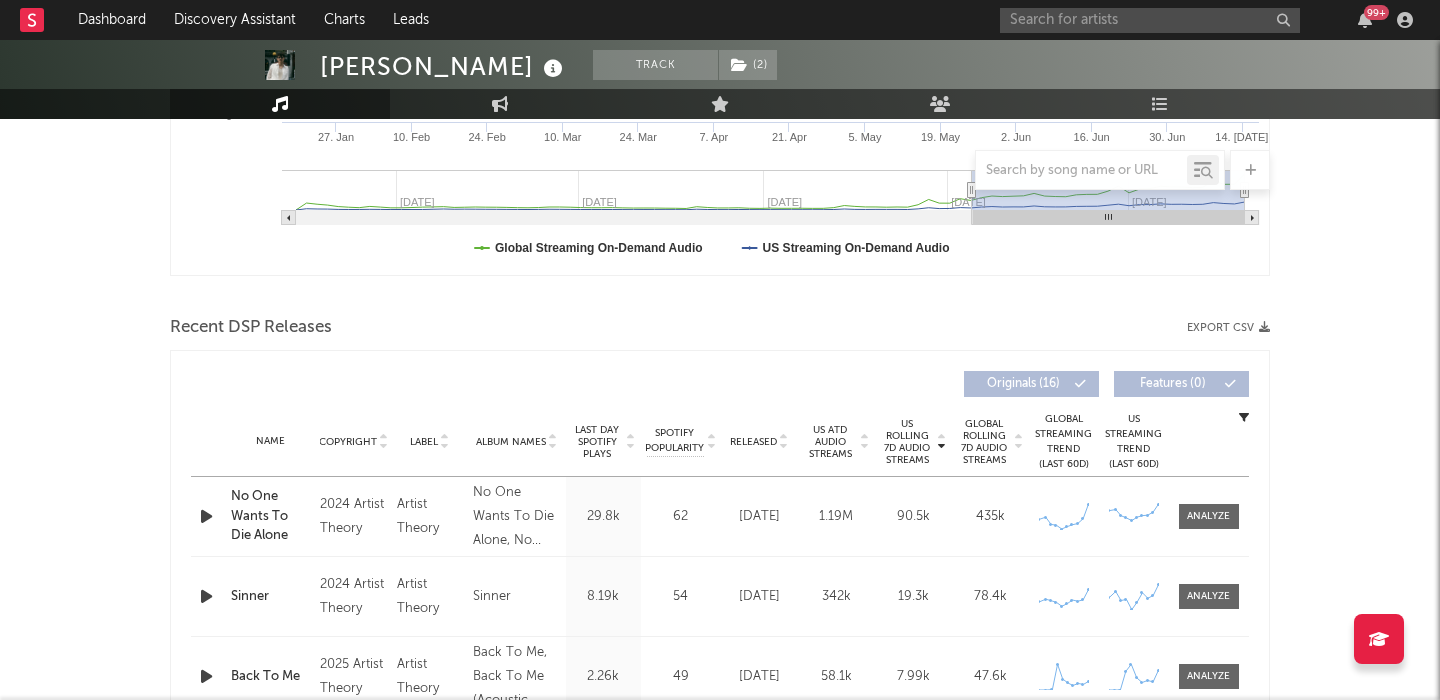 click on "Released" at bounding box center [753, 442] 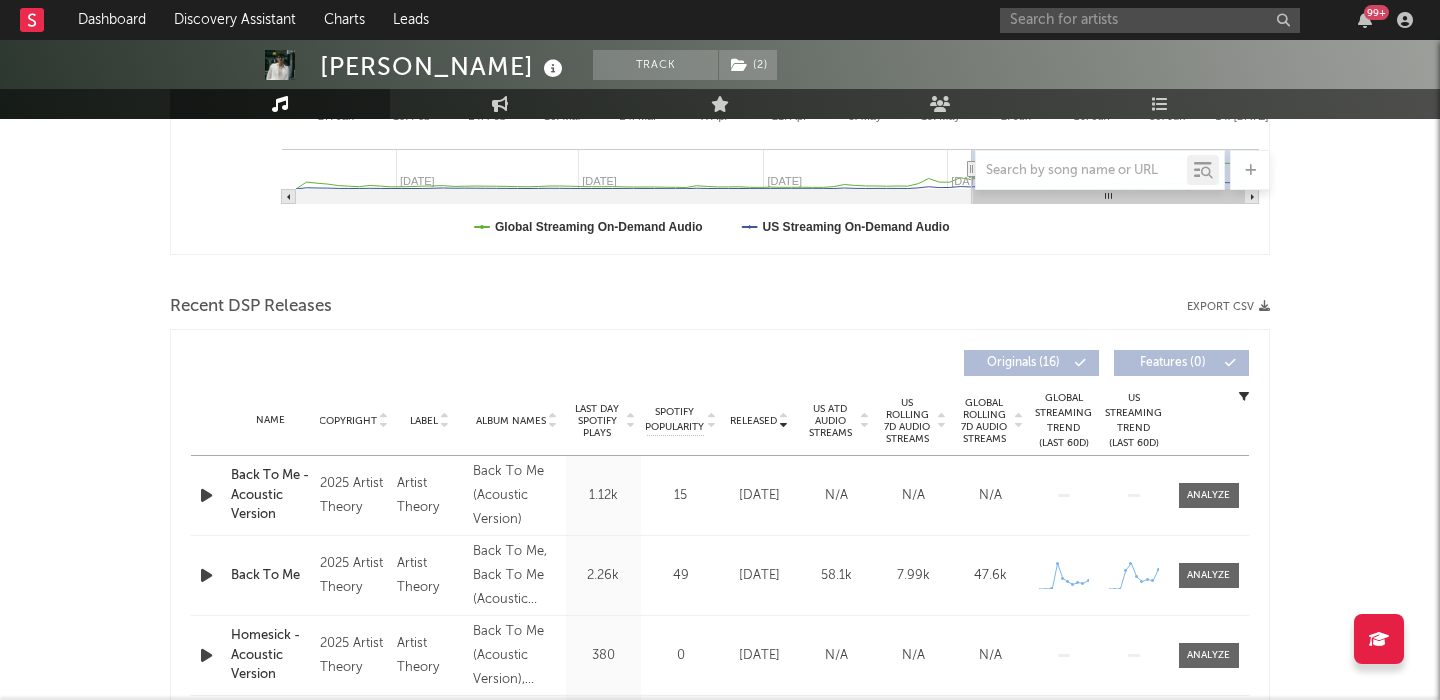 scroll, scrollTop: 553, scrollLeft: 0, axis: vertical 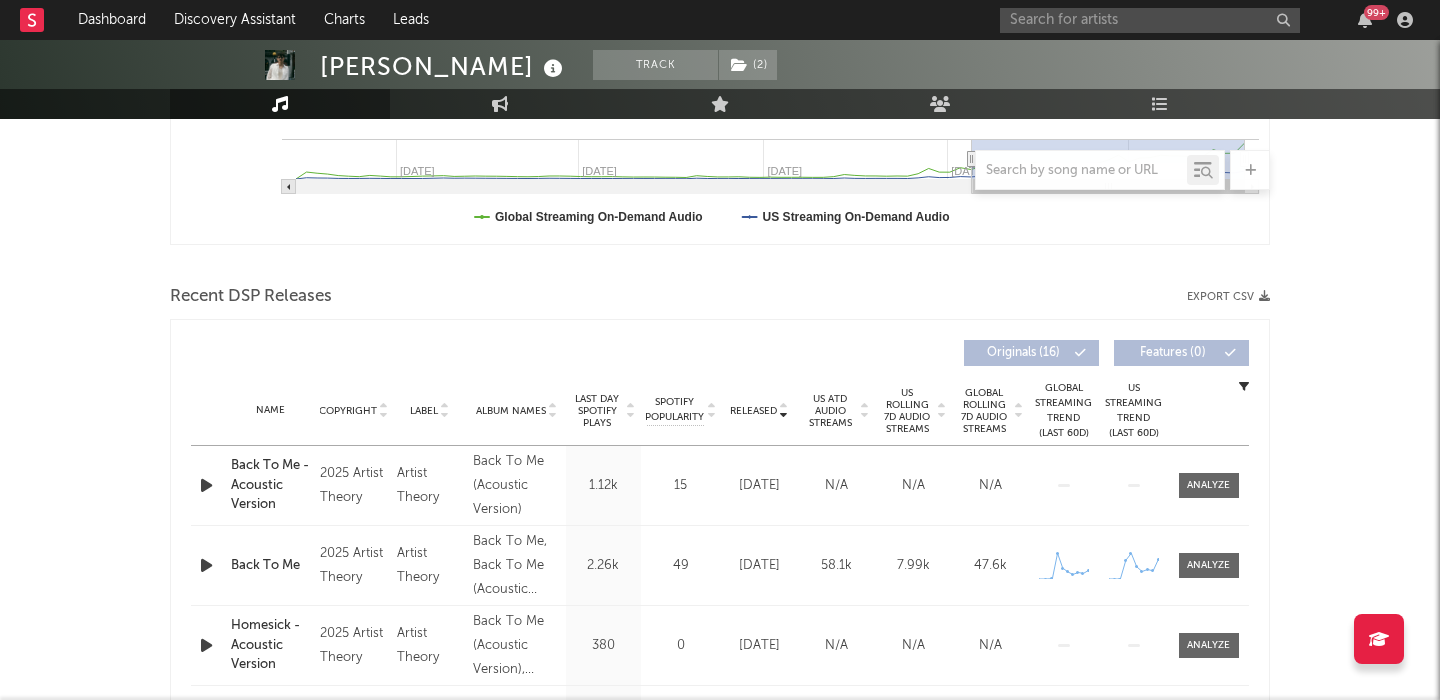 click on "US Rolling 7D Audio Streams" at bounding box center [907, 411] 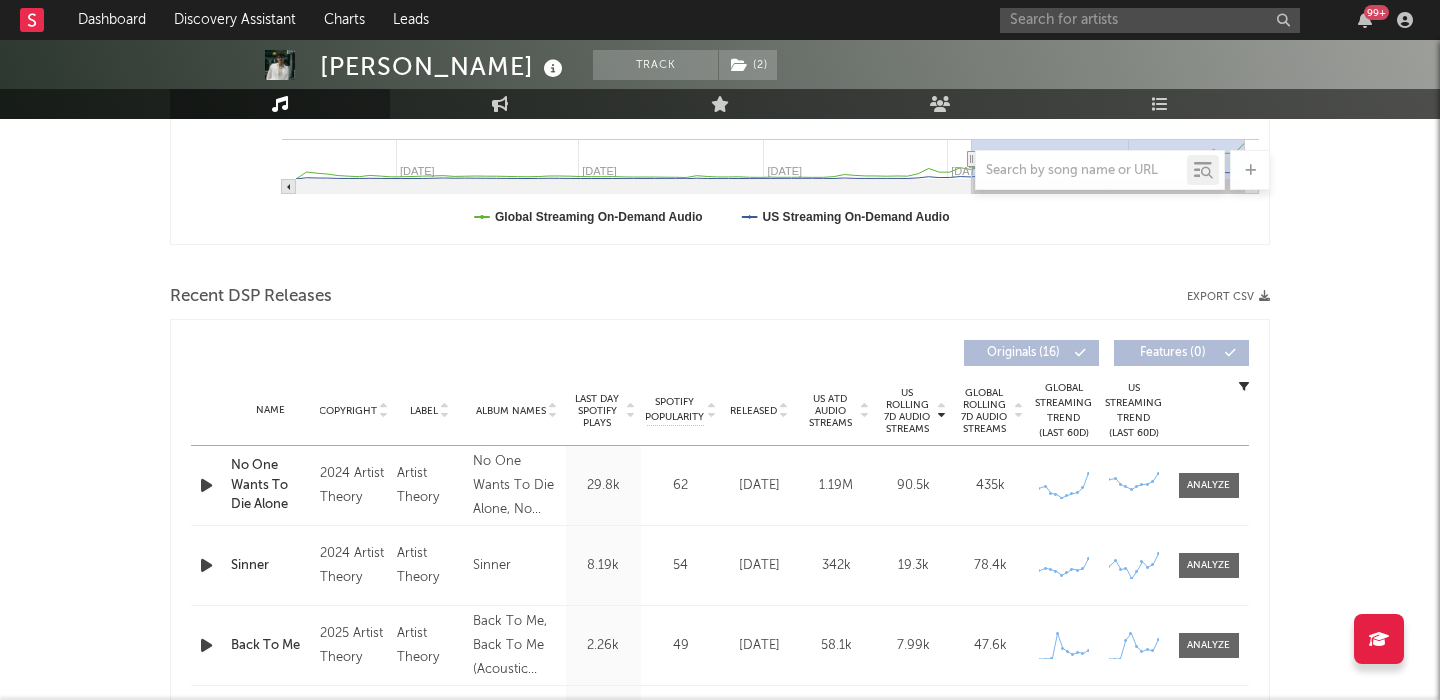 drag, startPoint x: 1214, startPoint y: 489, endPoint x: 984, endPoint y: 465, distance: 231.24878 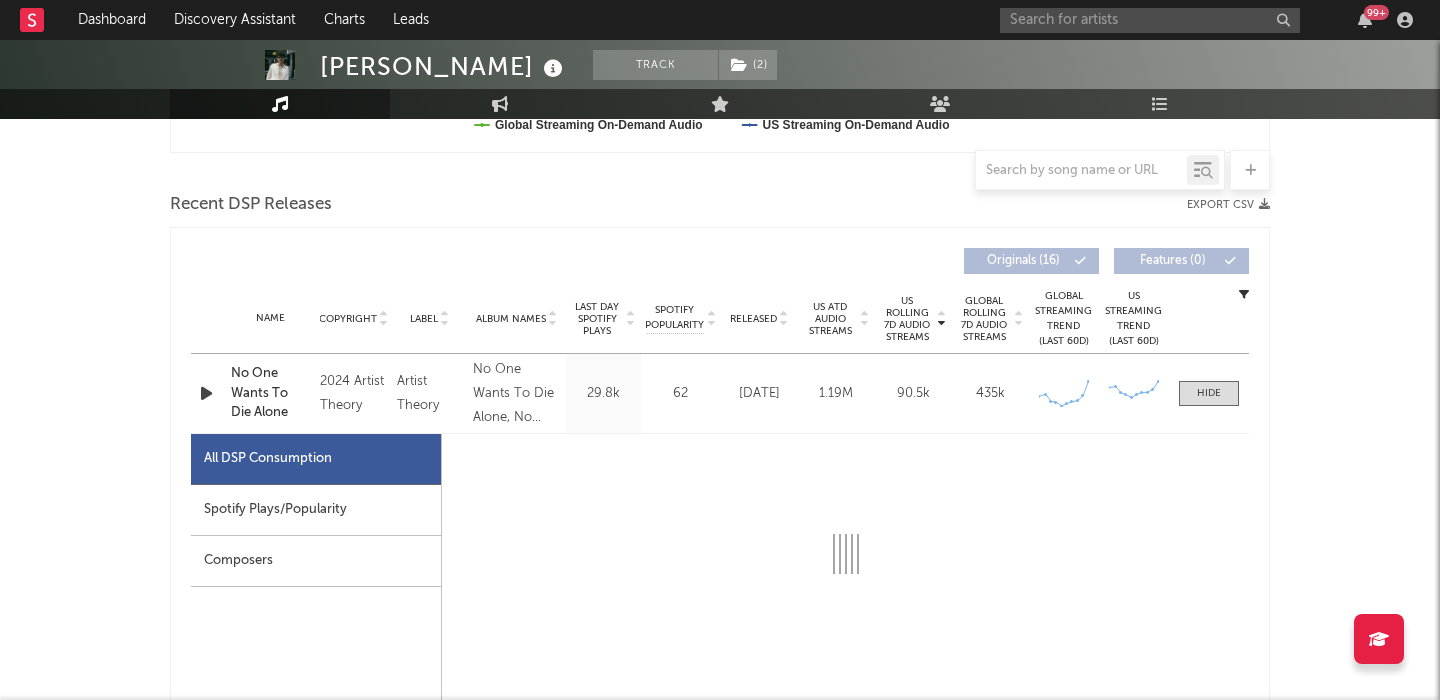 scroll, scrollTop: 676, scrollLeft: 0, axis: vertical 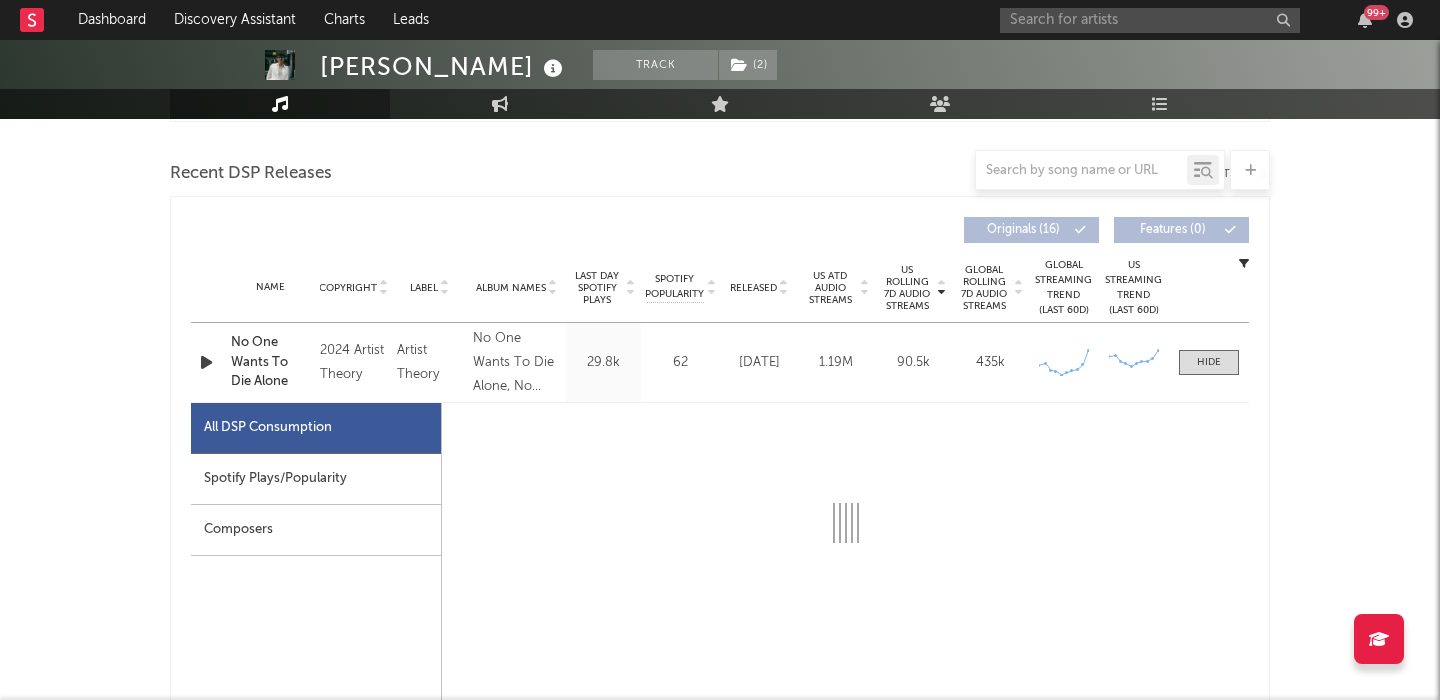select on "6m" 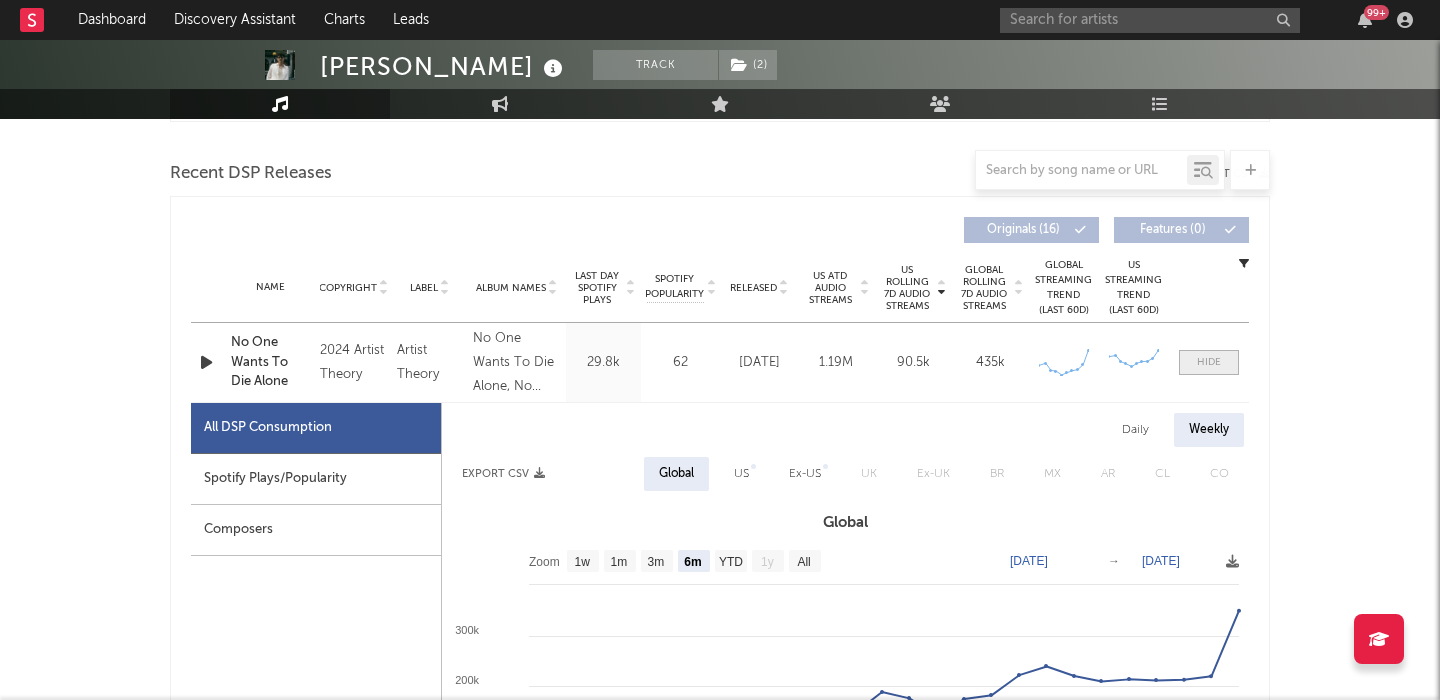 click at bounding box center (1209, 362) 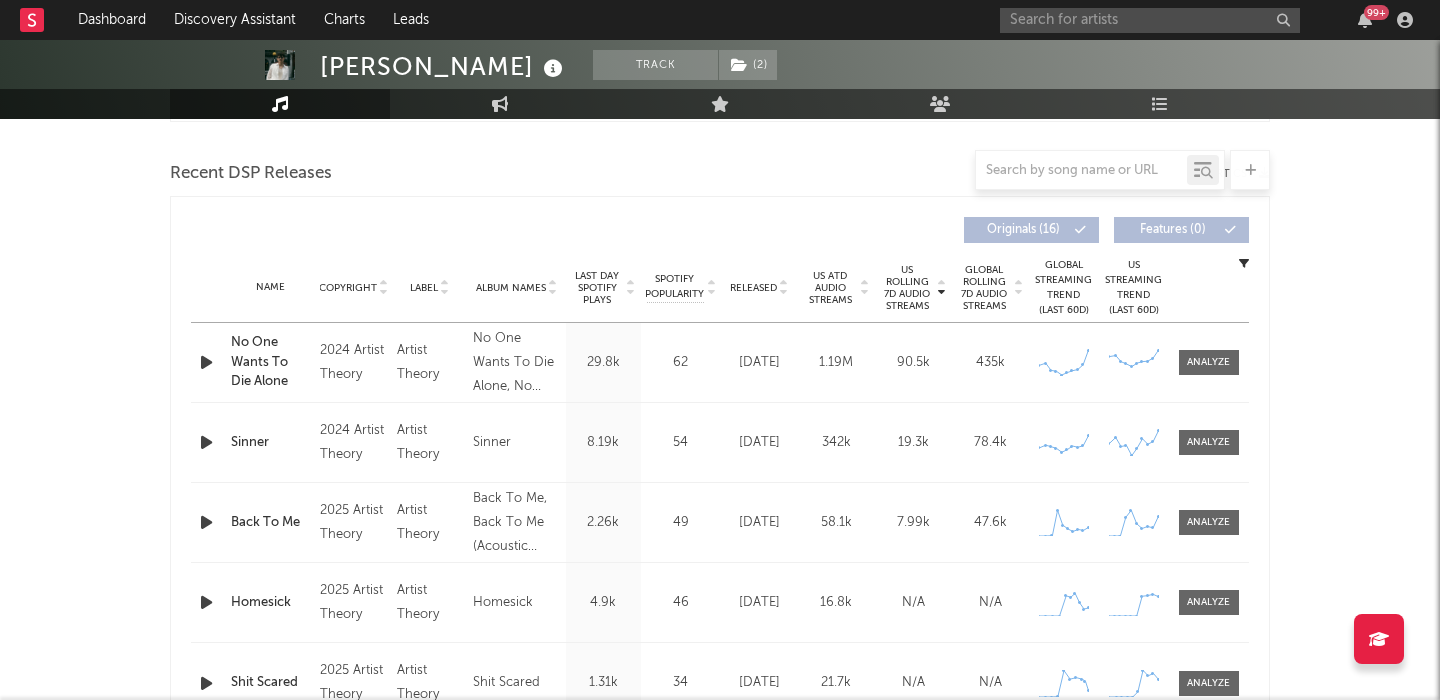 click at bounding box center [1208, 362] 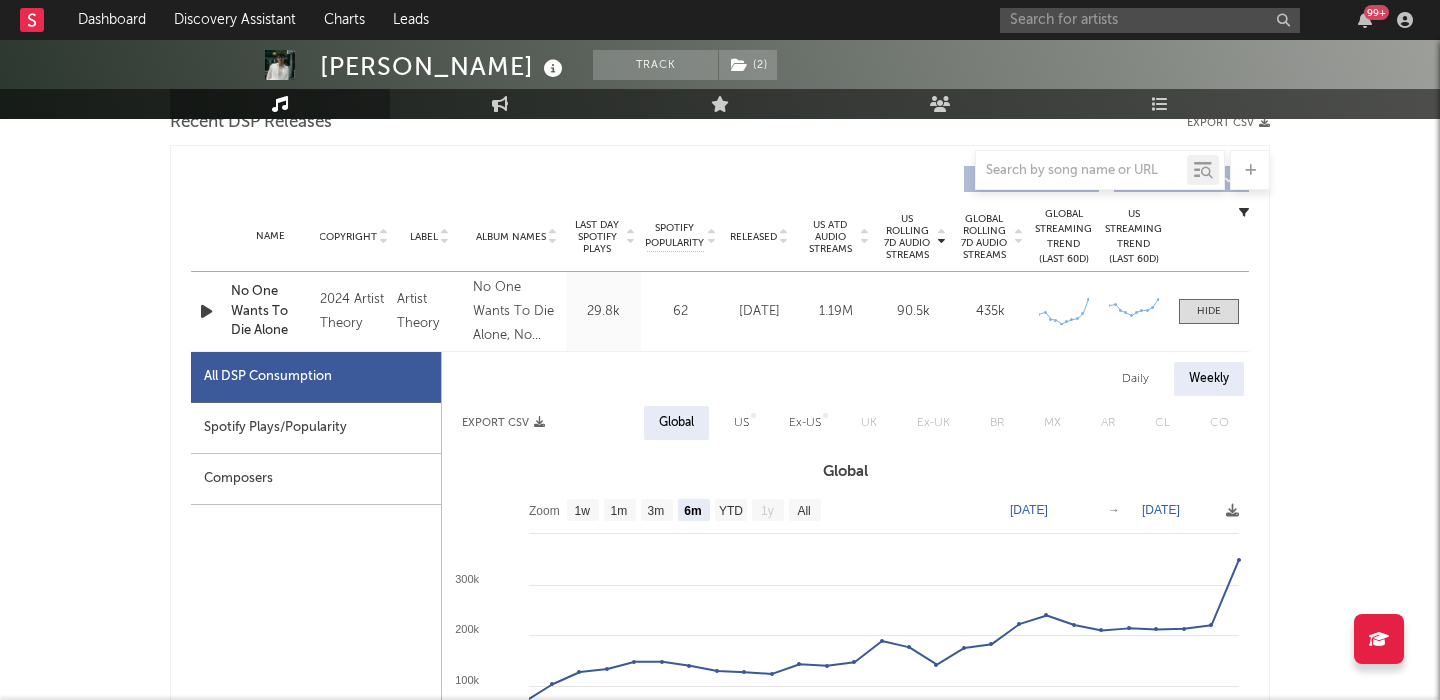 scroll, scrollTop: 729, scrollLeft: 0, axis: vertical 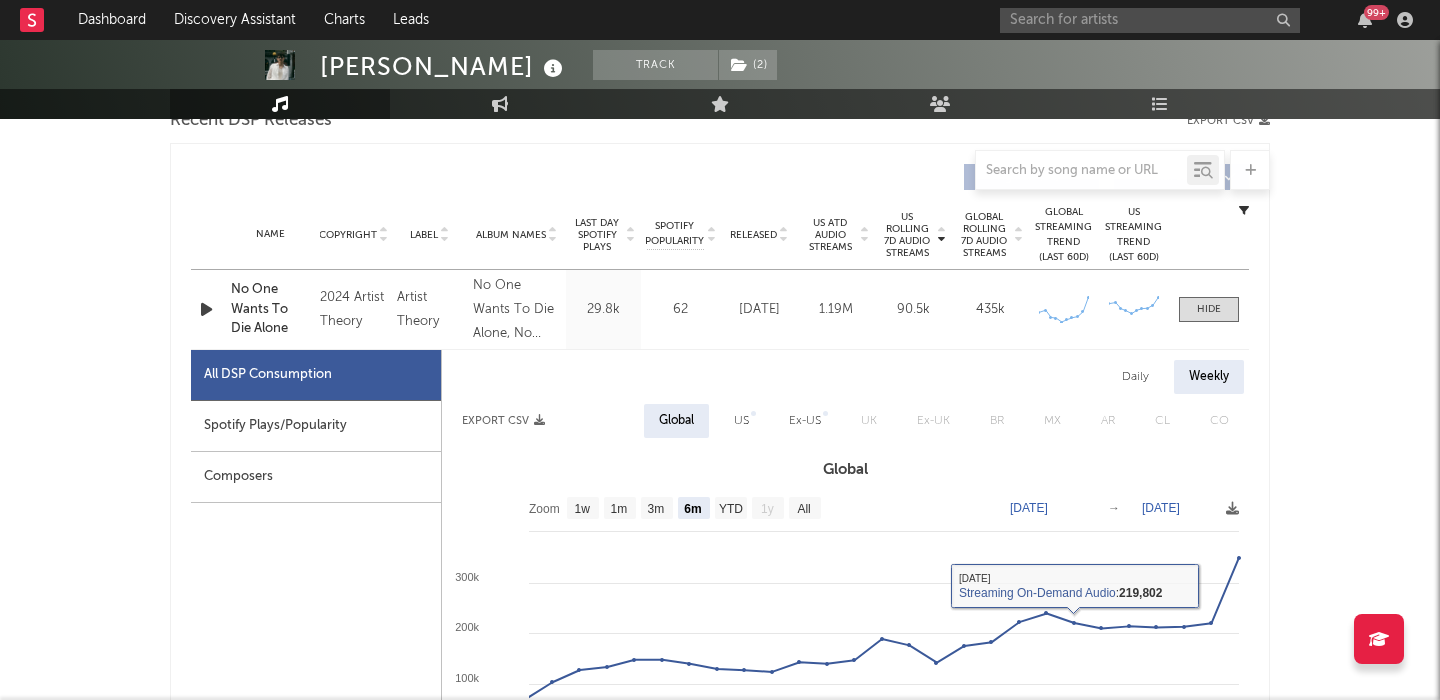 click on "Daily" at bounding box center [1135, 377] 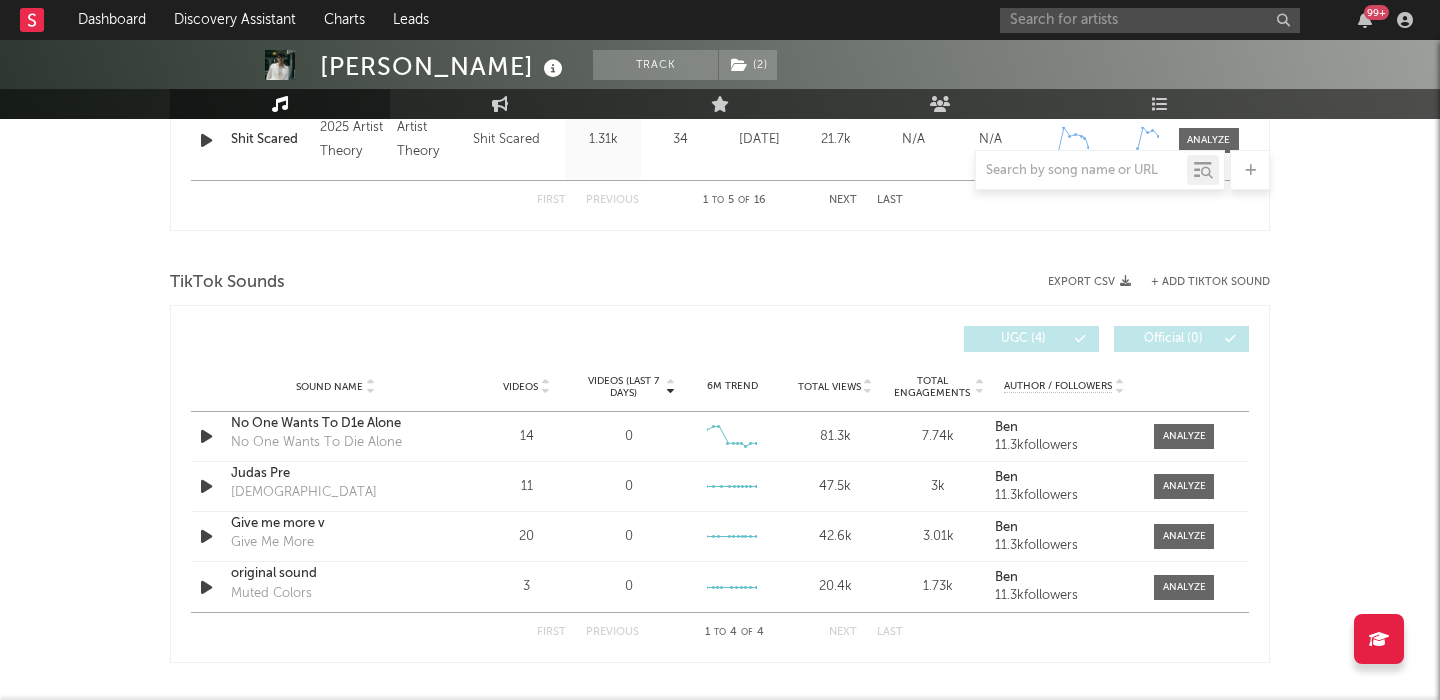scroll, scrollTop: 2174, scrollLeft: 0, axis: vertical 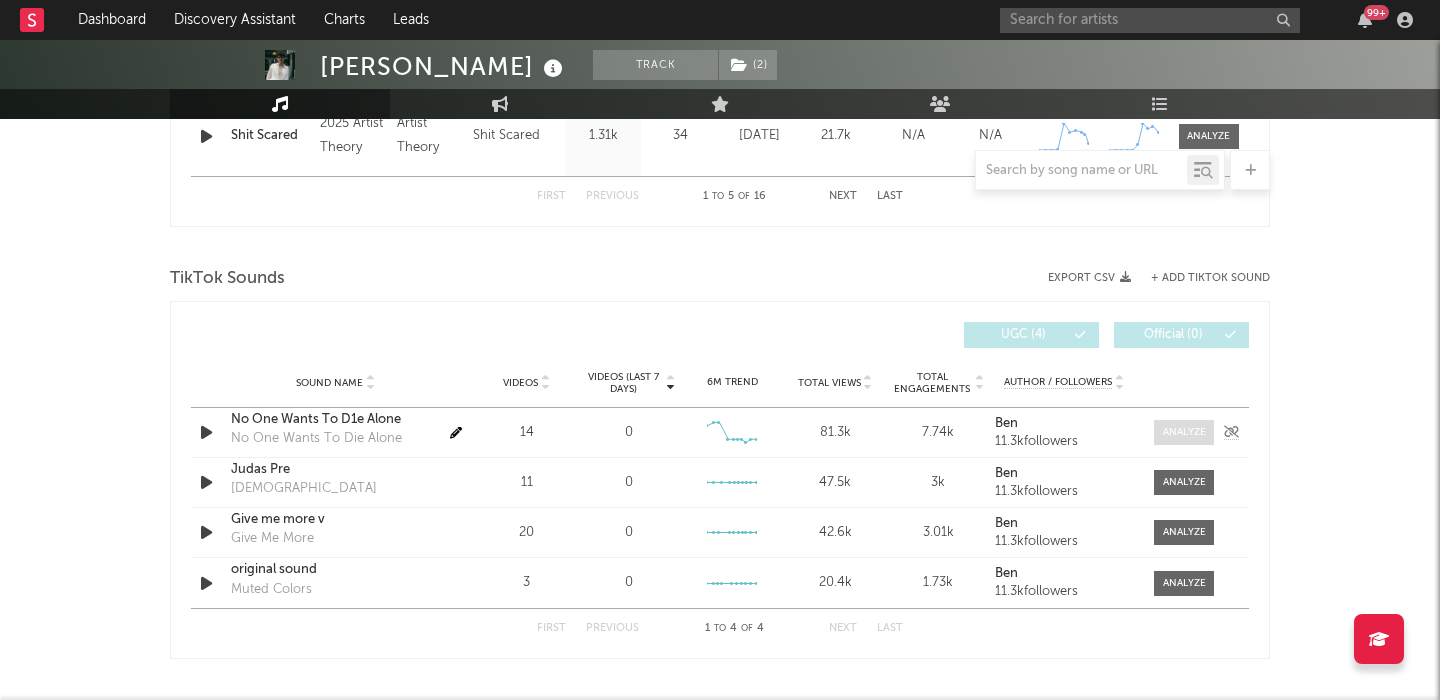 click at bounding box center (1184, 432) 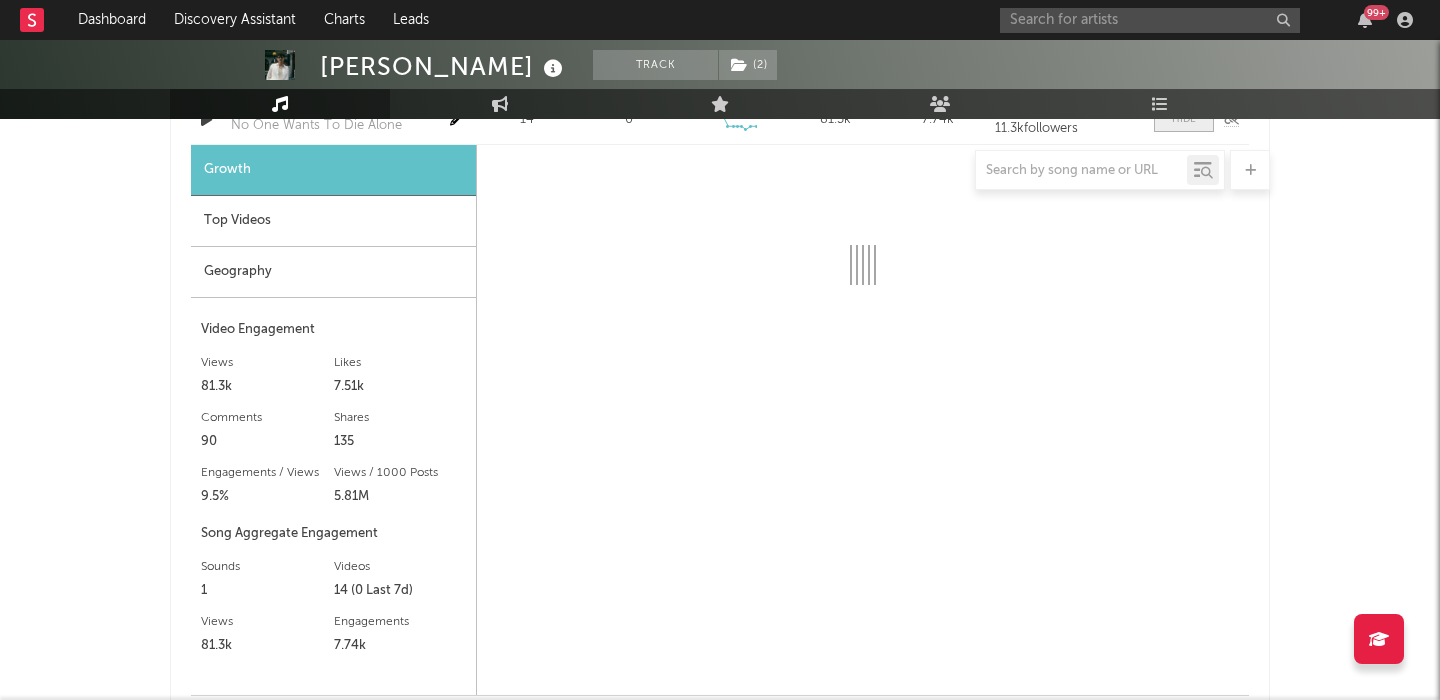 scroll, scrollTop: 2488, scrollLeft: 0, axis: vertical 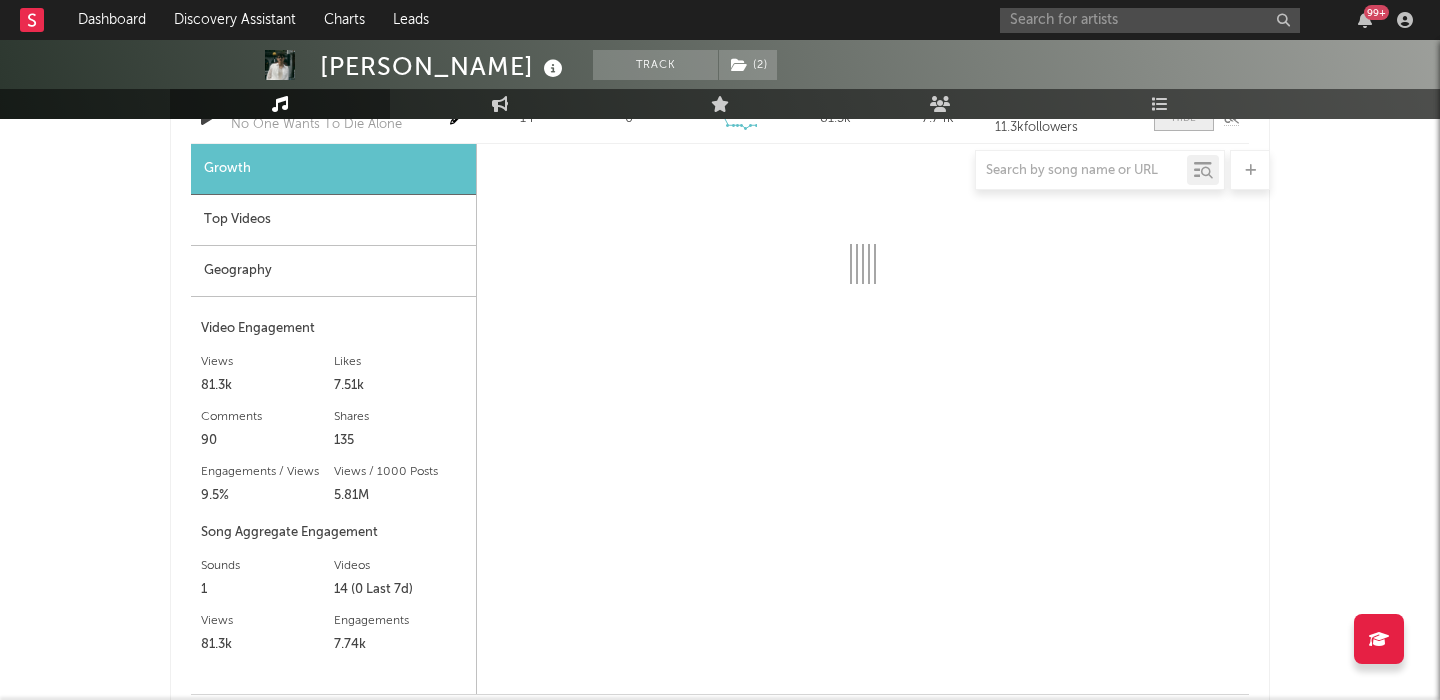 select on "6m" 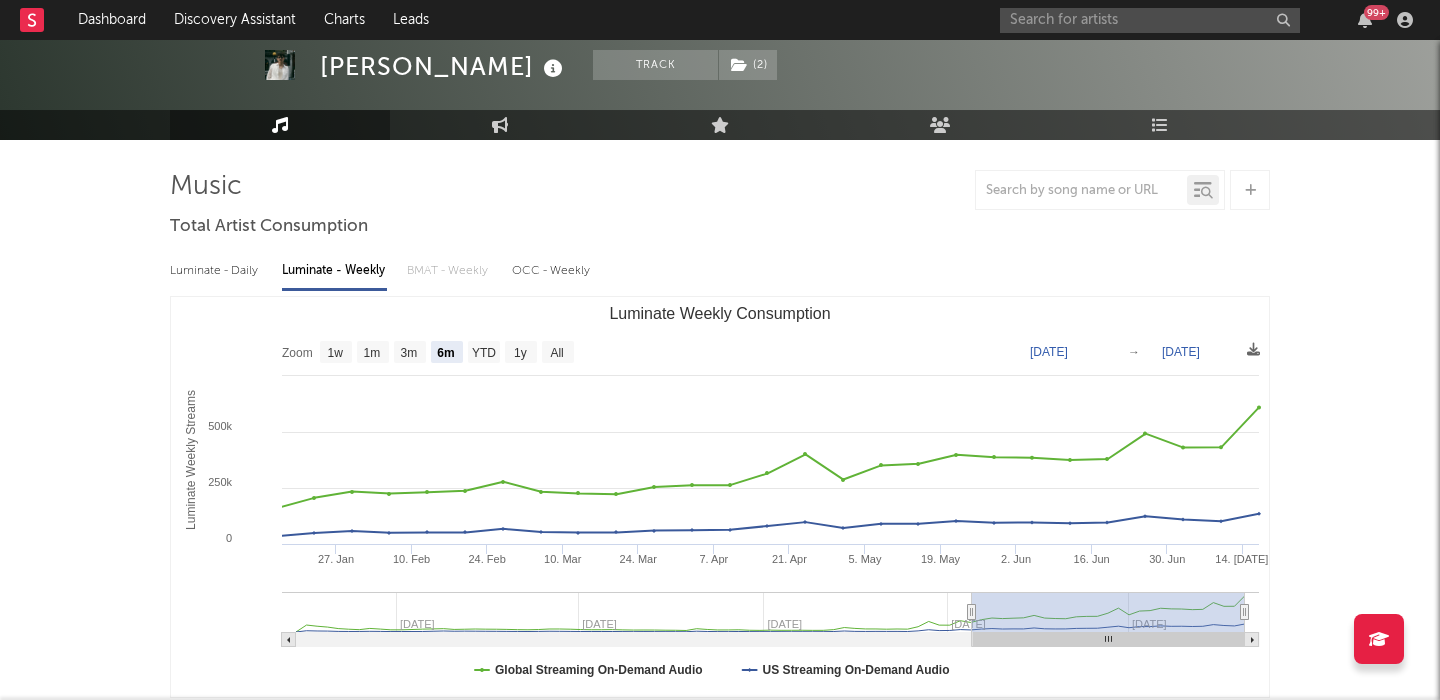 scroll, scrollTop: 0, scrollLeft: 0, axis: both 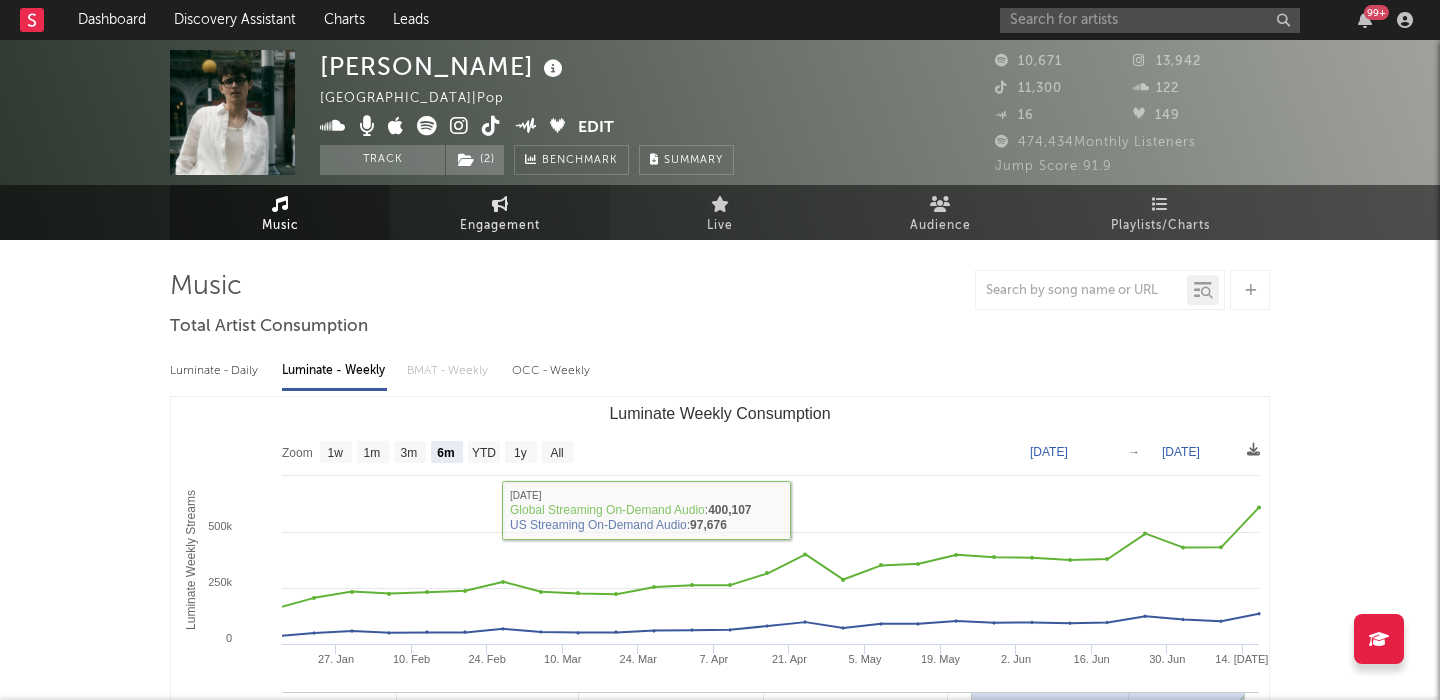 click on "Engagement" at bounding box center [500, 226] 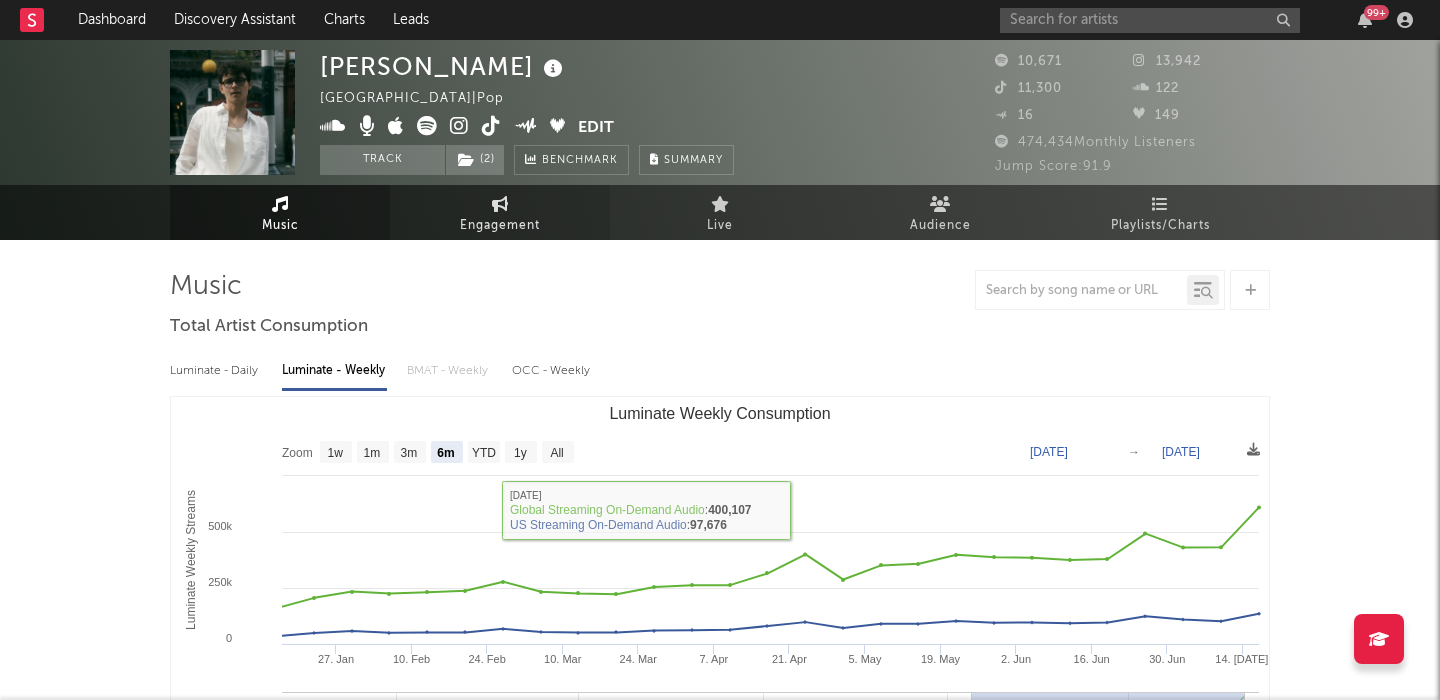 select on "1w" 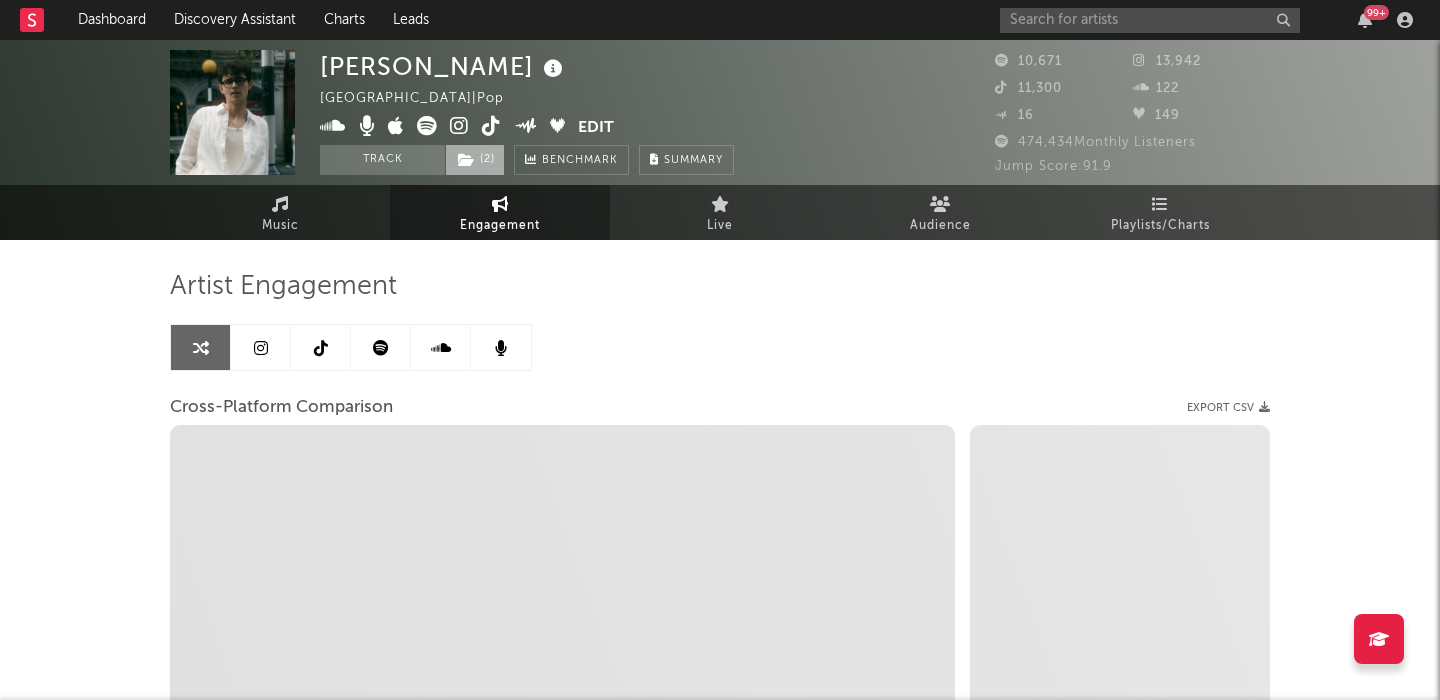 click on "( 2 )" at bounding box center (475, 160) 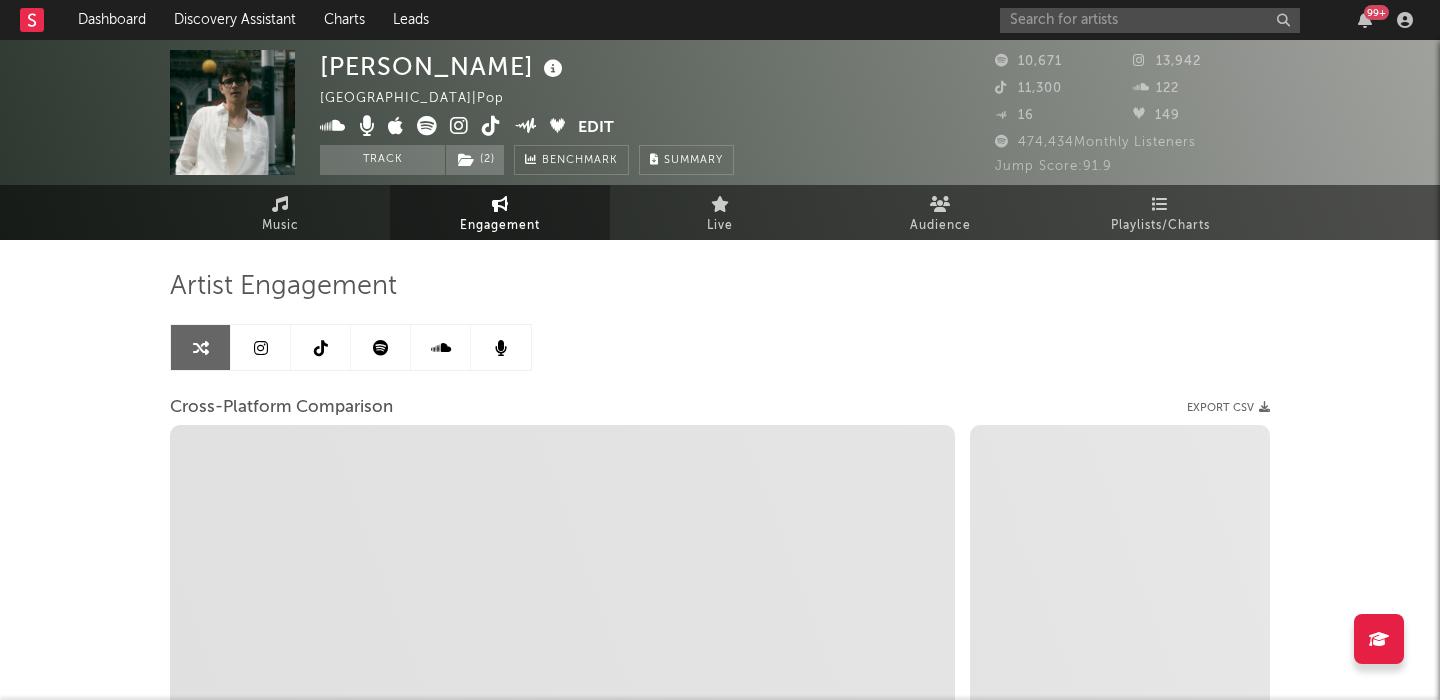 select on "1m" 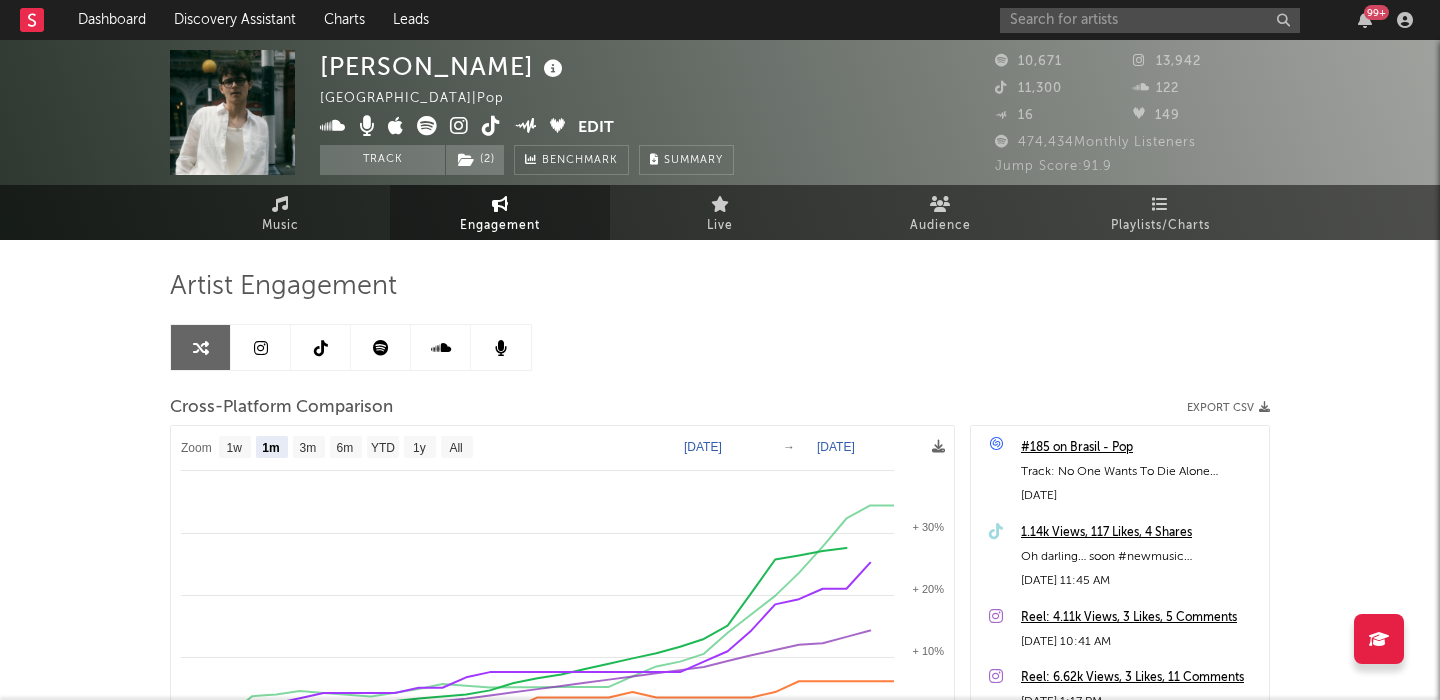 click at bounding box center (553, 69) 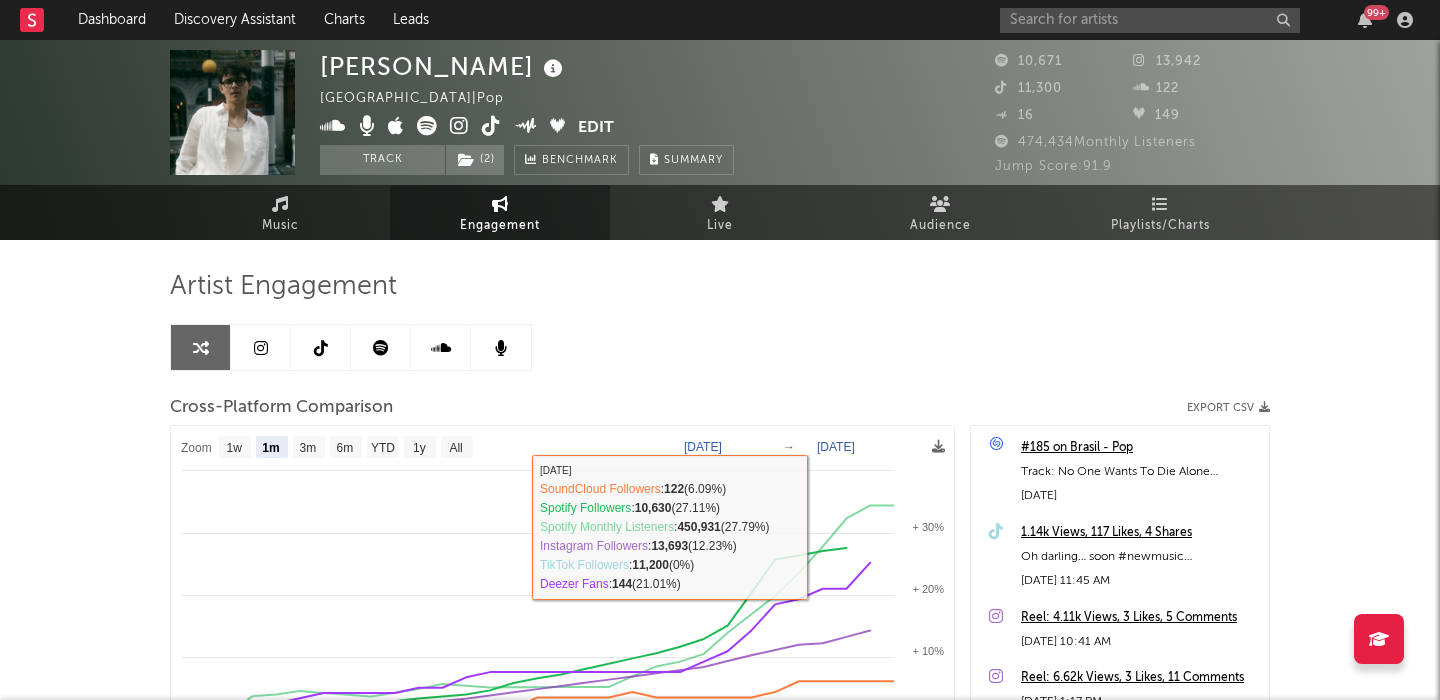 click at bounding box center [261, 347] 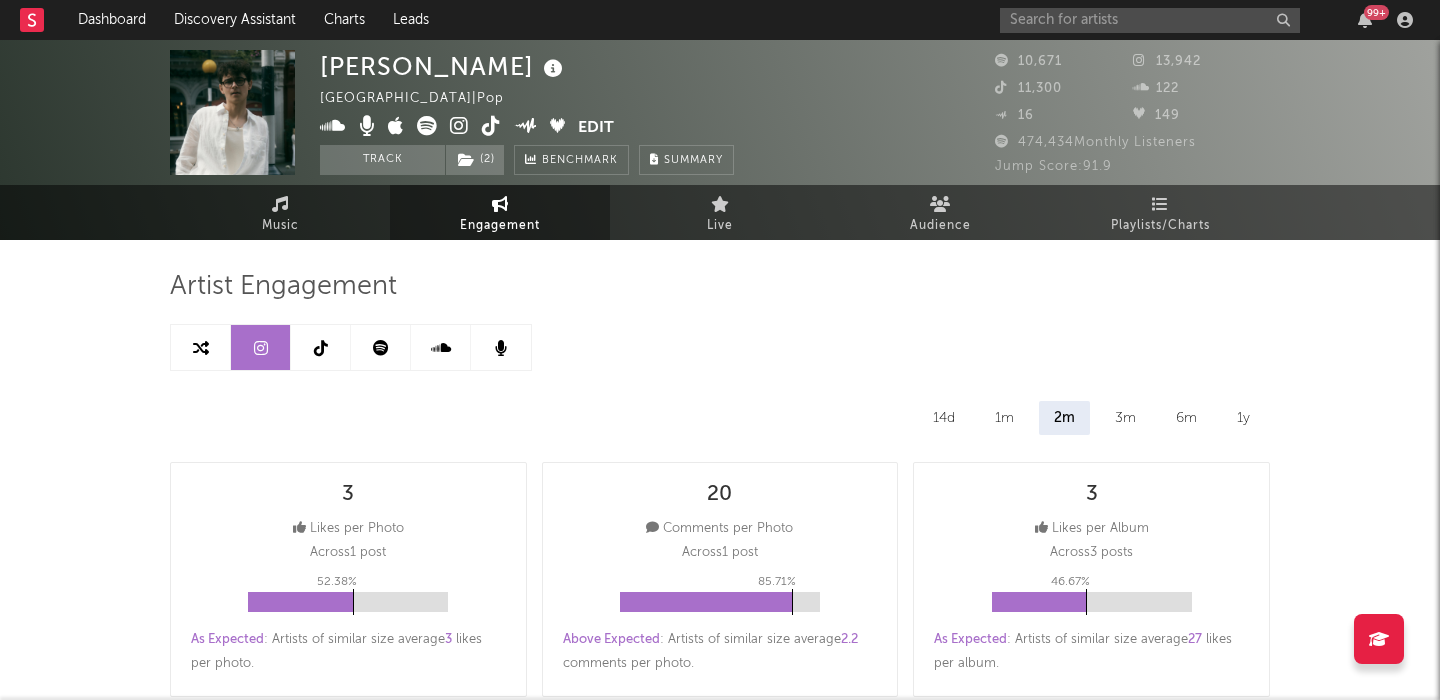 select on "6m" 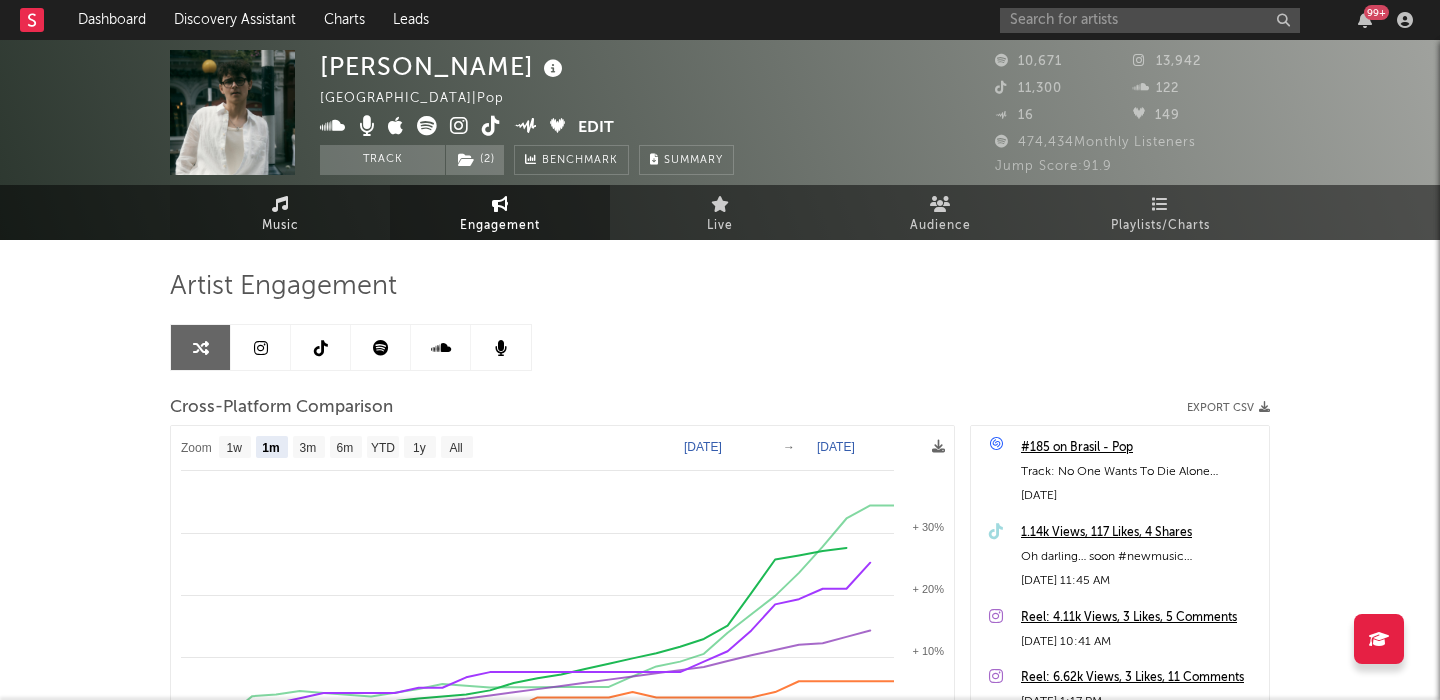 click on "Music" at bounding box center [280, 212] 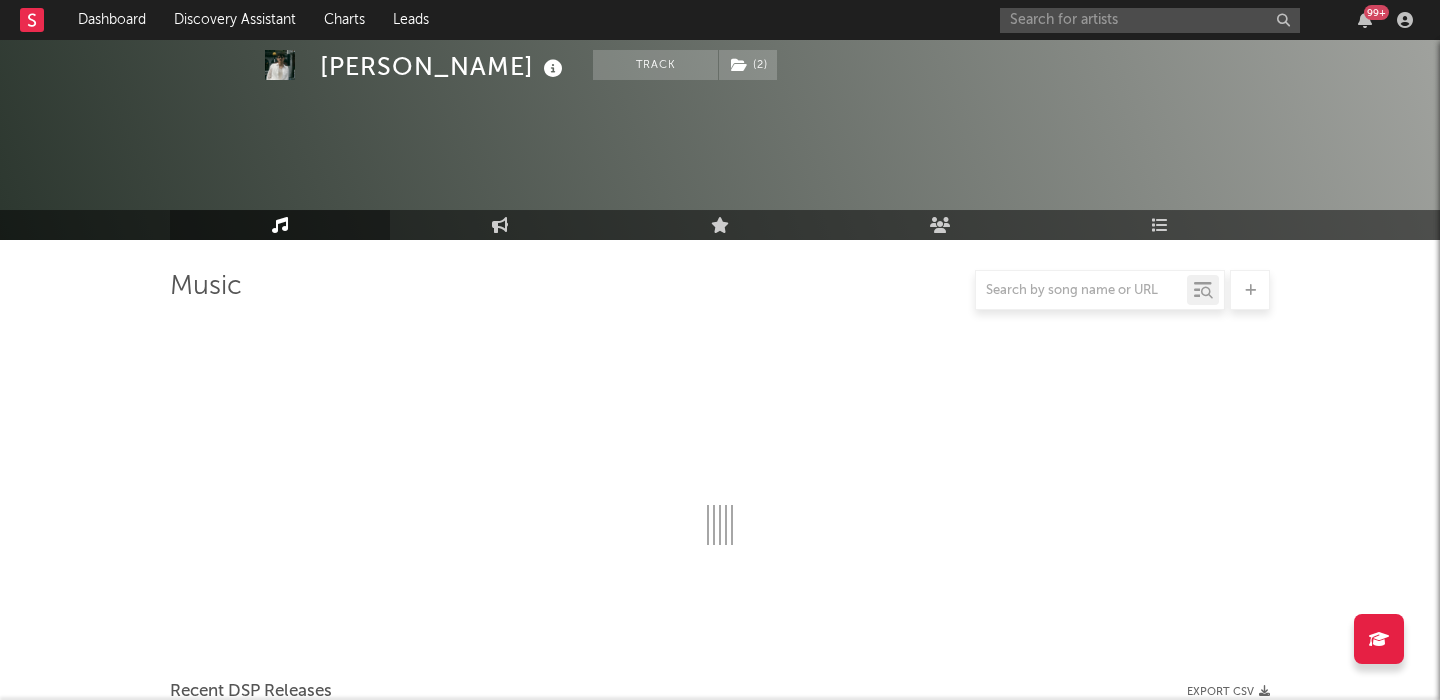 select on "6m" 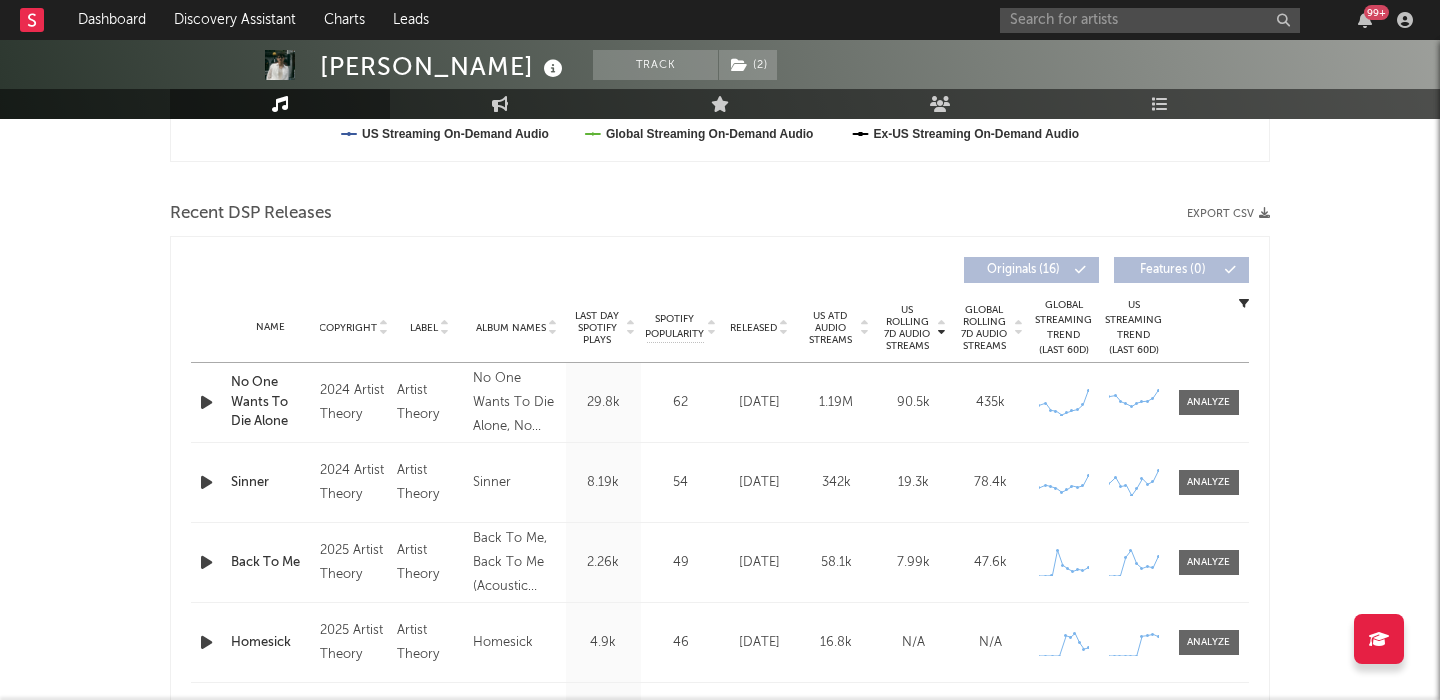 scroll, scrollTop: 0, scrollLeft: 0, axis: both 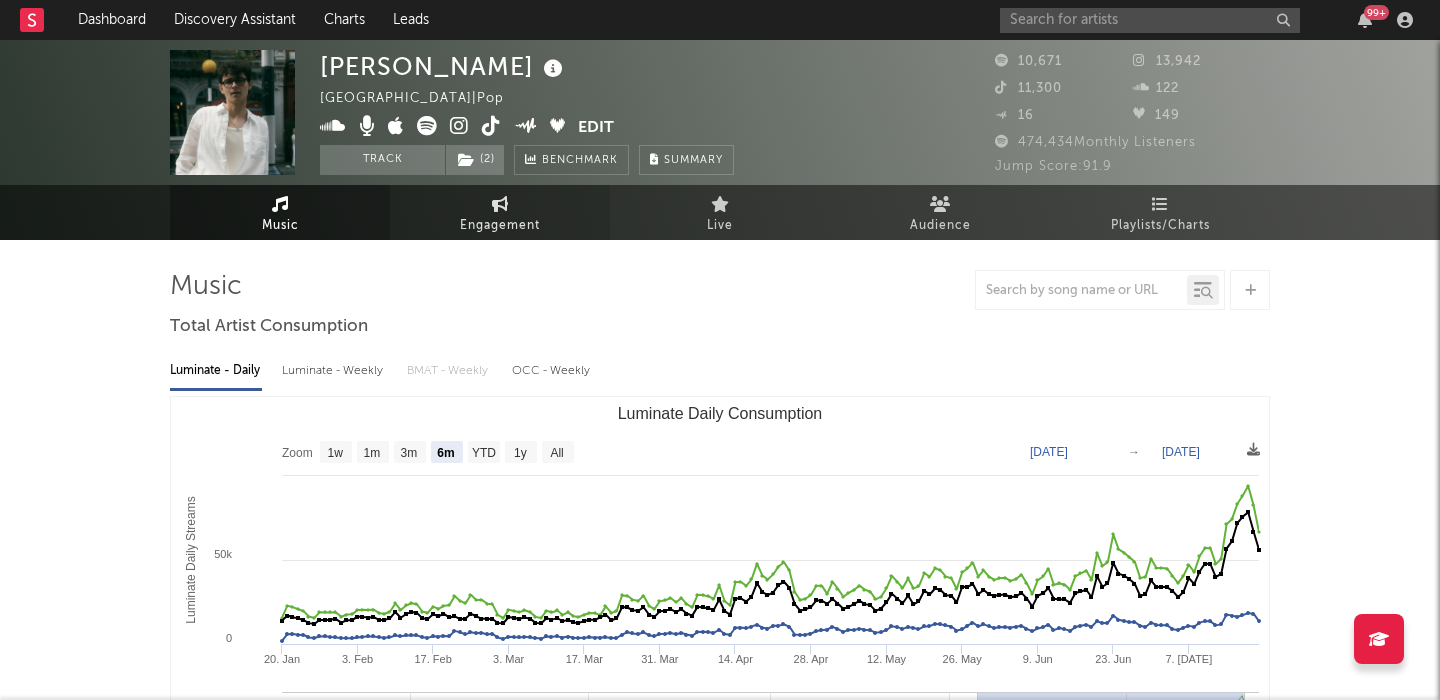 click on "Engagement" at bounding box center [500, 226] 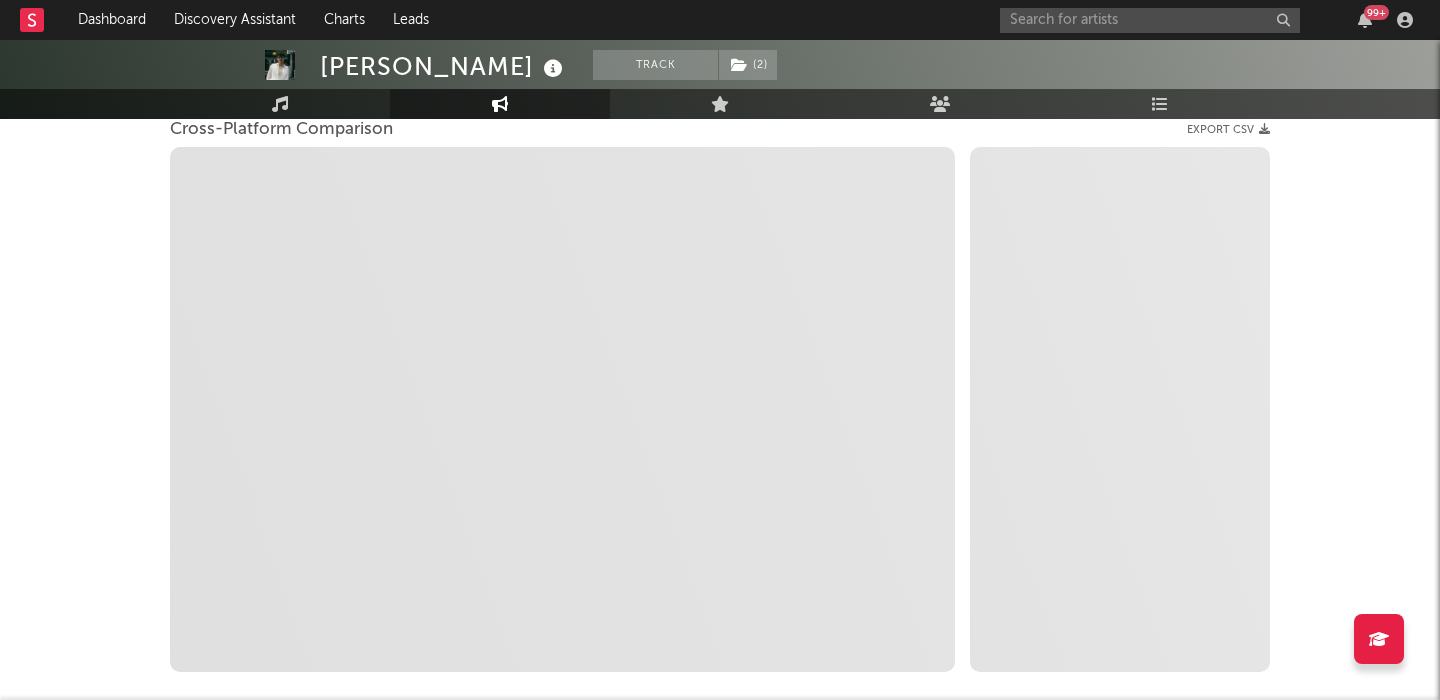 scroll, scrollTop: 279, scrollLeft: 0, axis: vertical 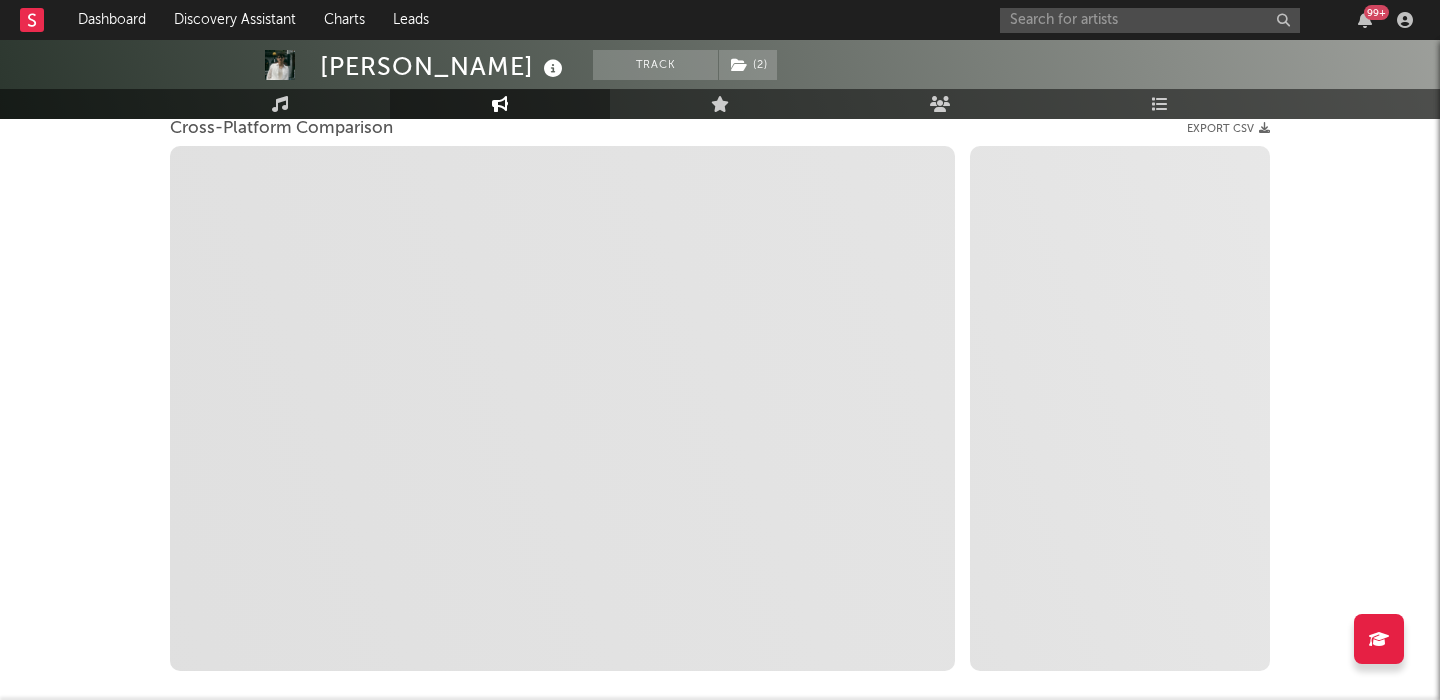 select on "1m" 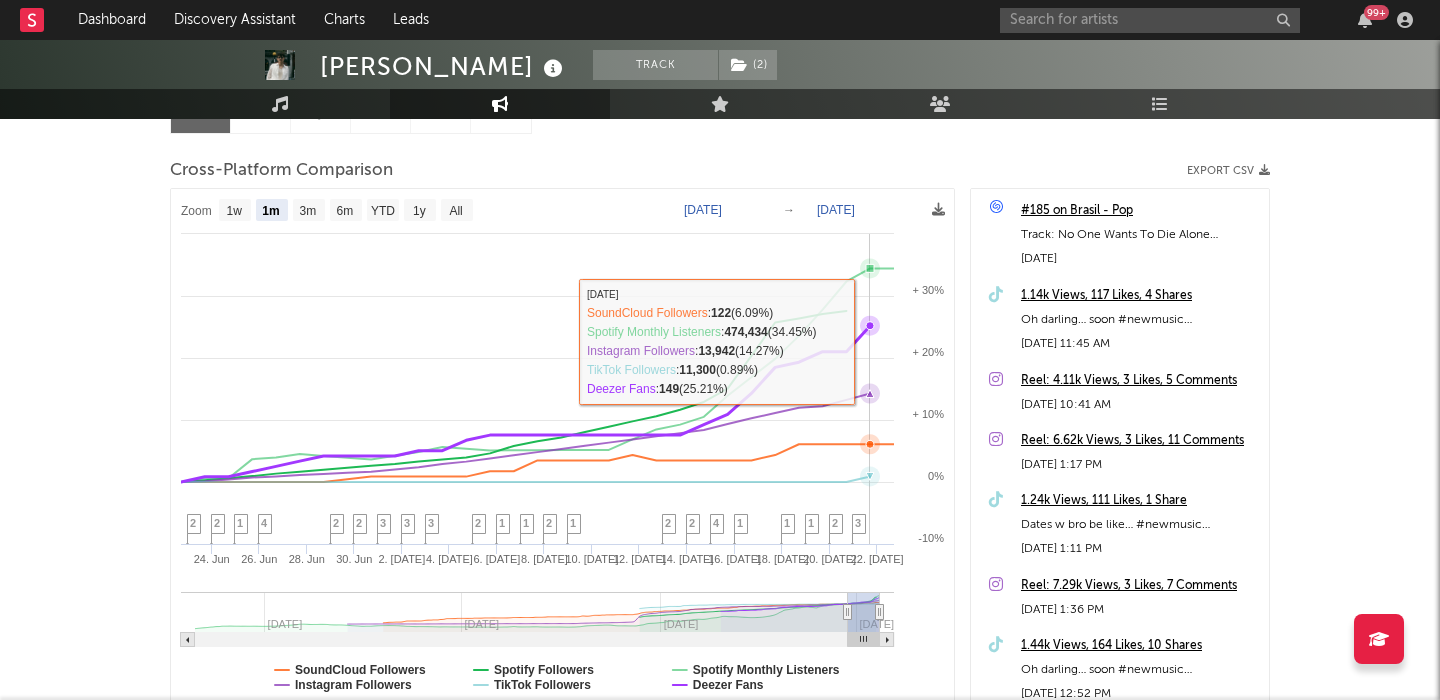 scroll, scrollTop: 209, scrollLeft: 0, axis: vertical 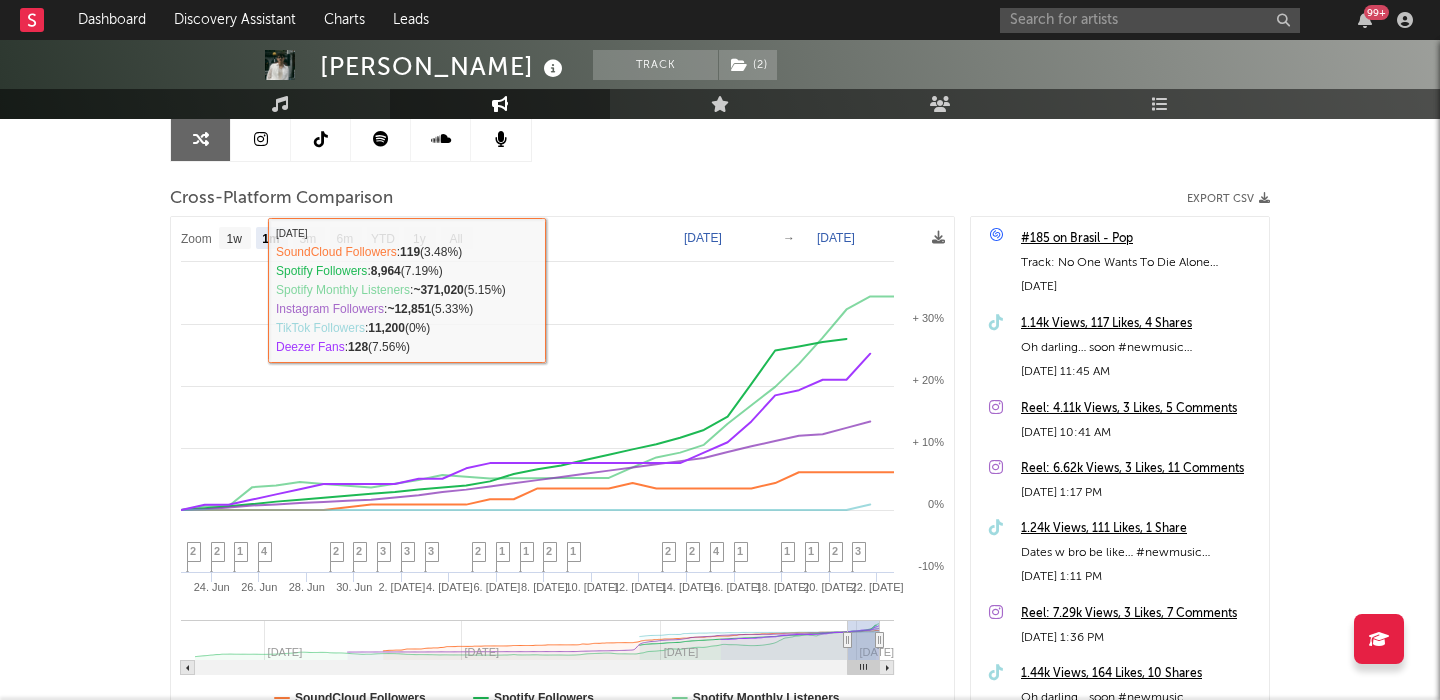 click at bounding box center [261, 139] 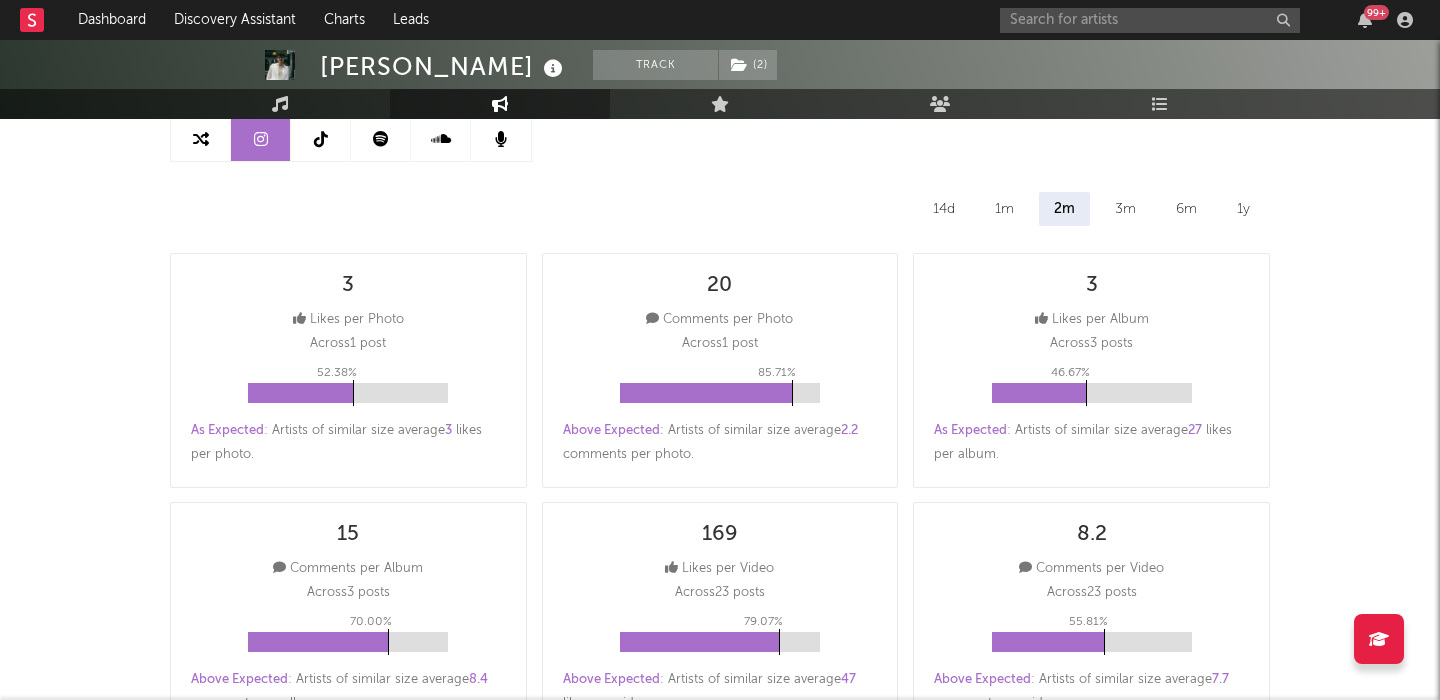 select on "6m" 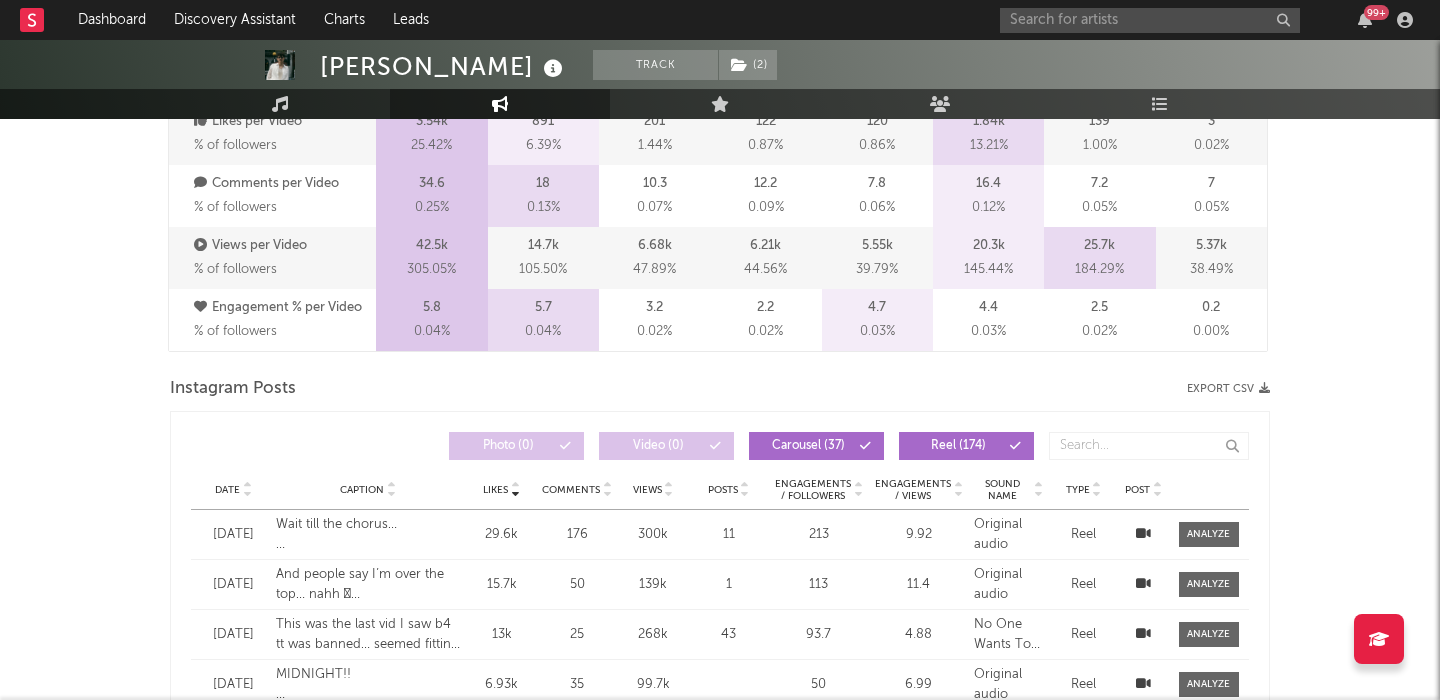 scroll, scrollTop: 1420, scrollLeft: 0, axis: vertical 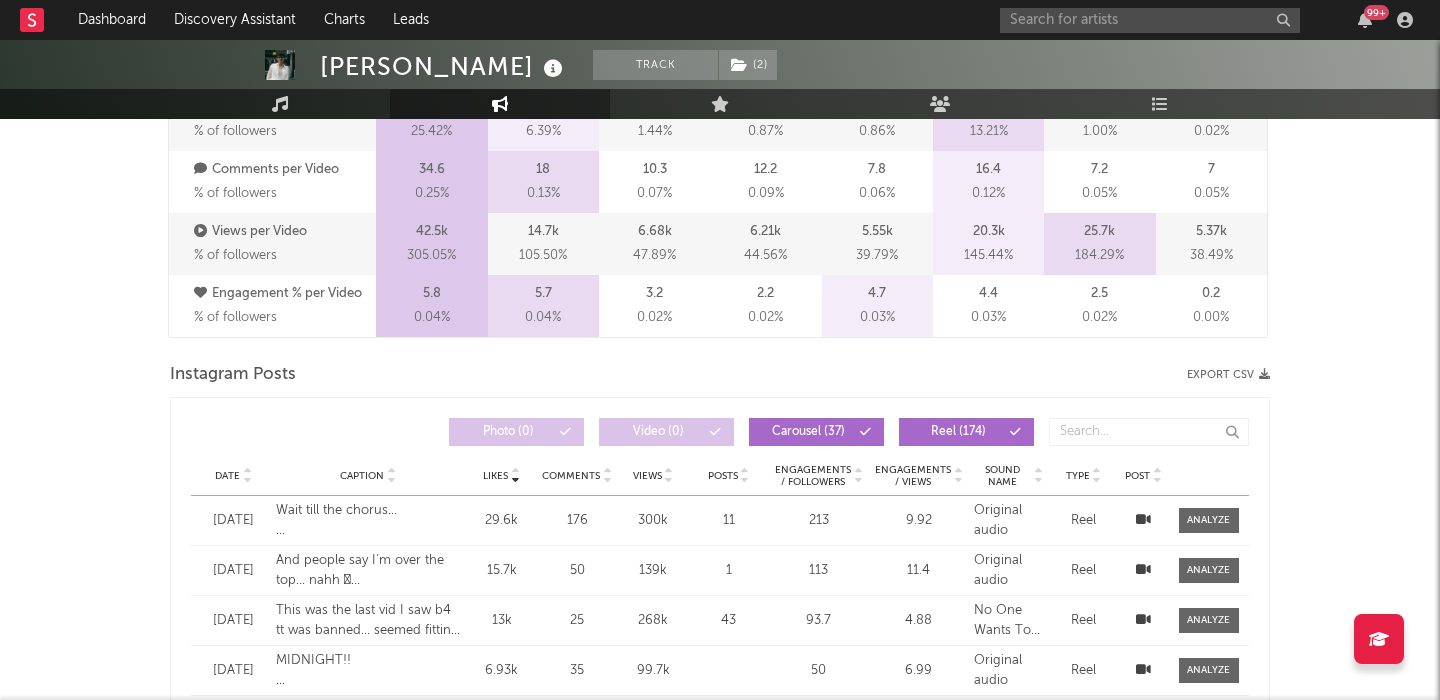 click on "Date" at bounding box center (227, 476) 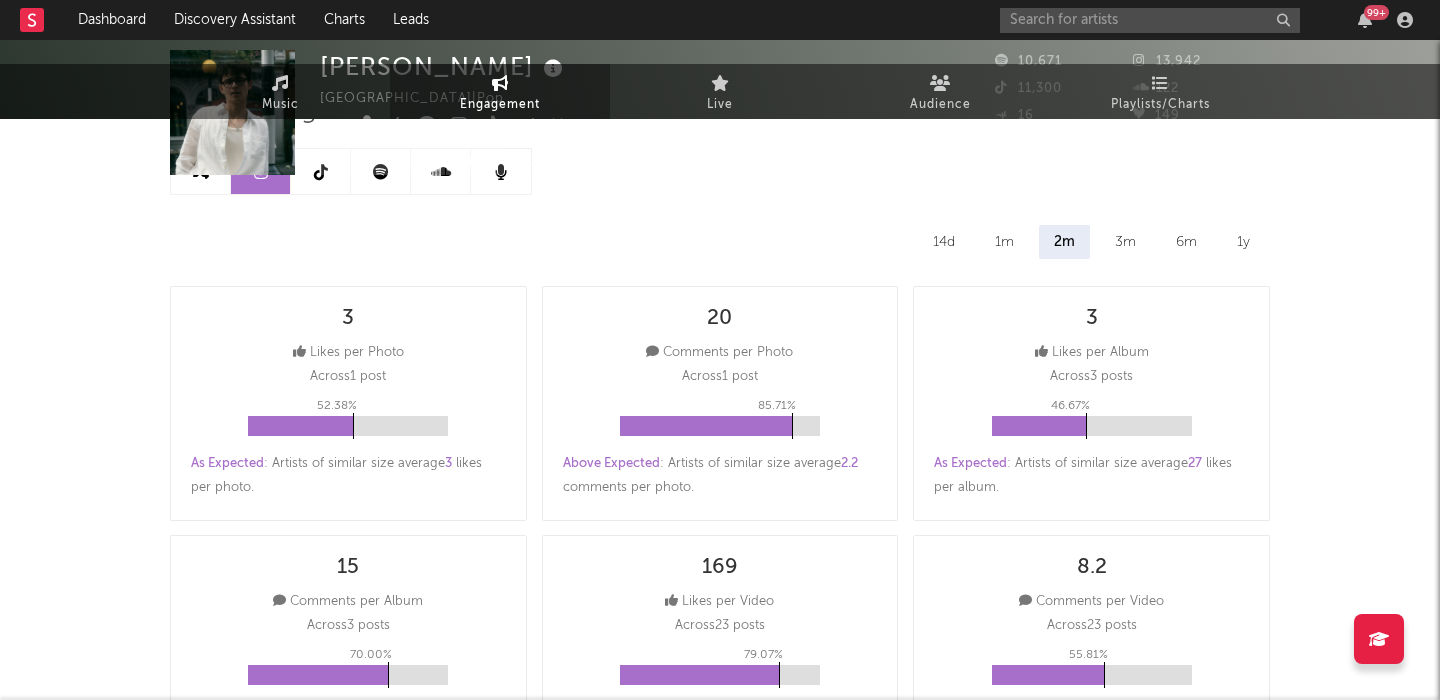 scroll, scrollTop: 0, scrollLeft: 0, axis: both 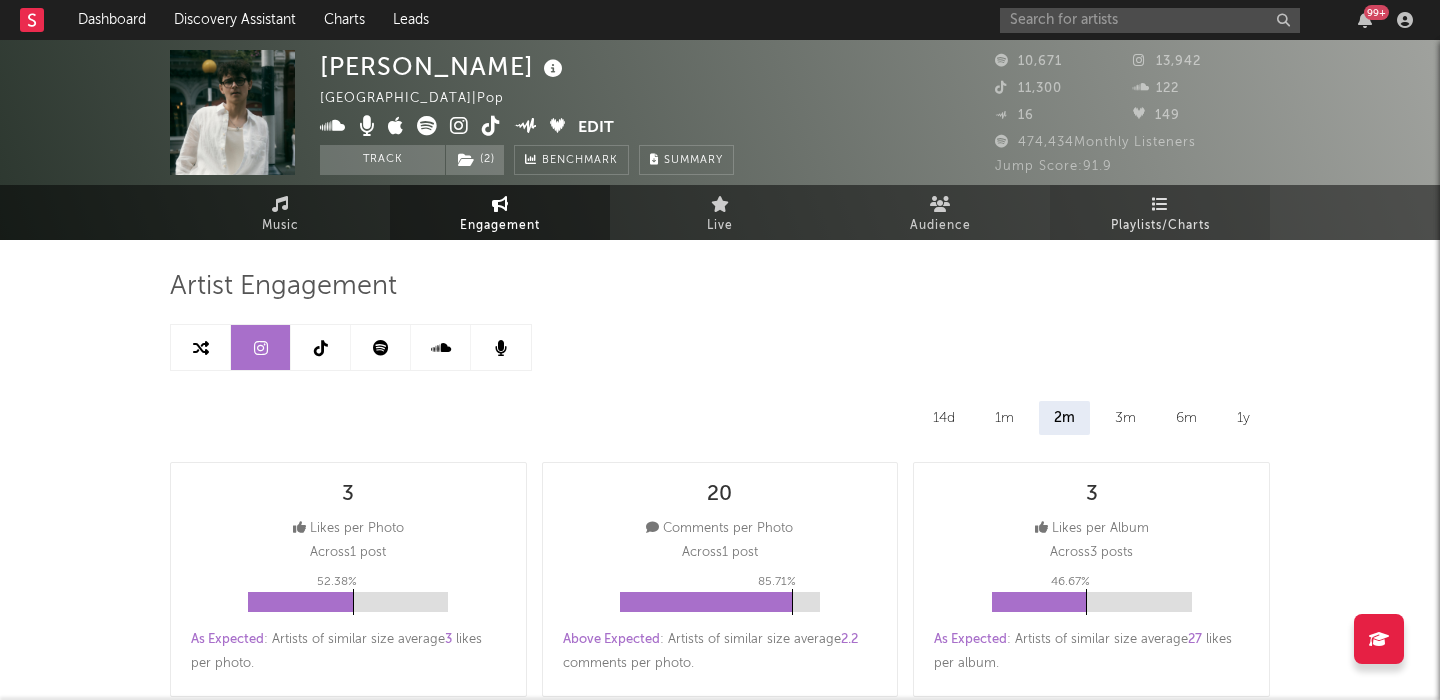 click on "Playlists/Charts" at bounding box center (1160, 212) 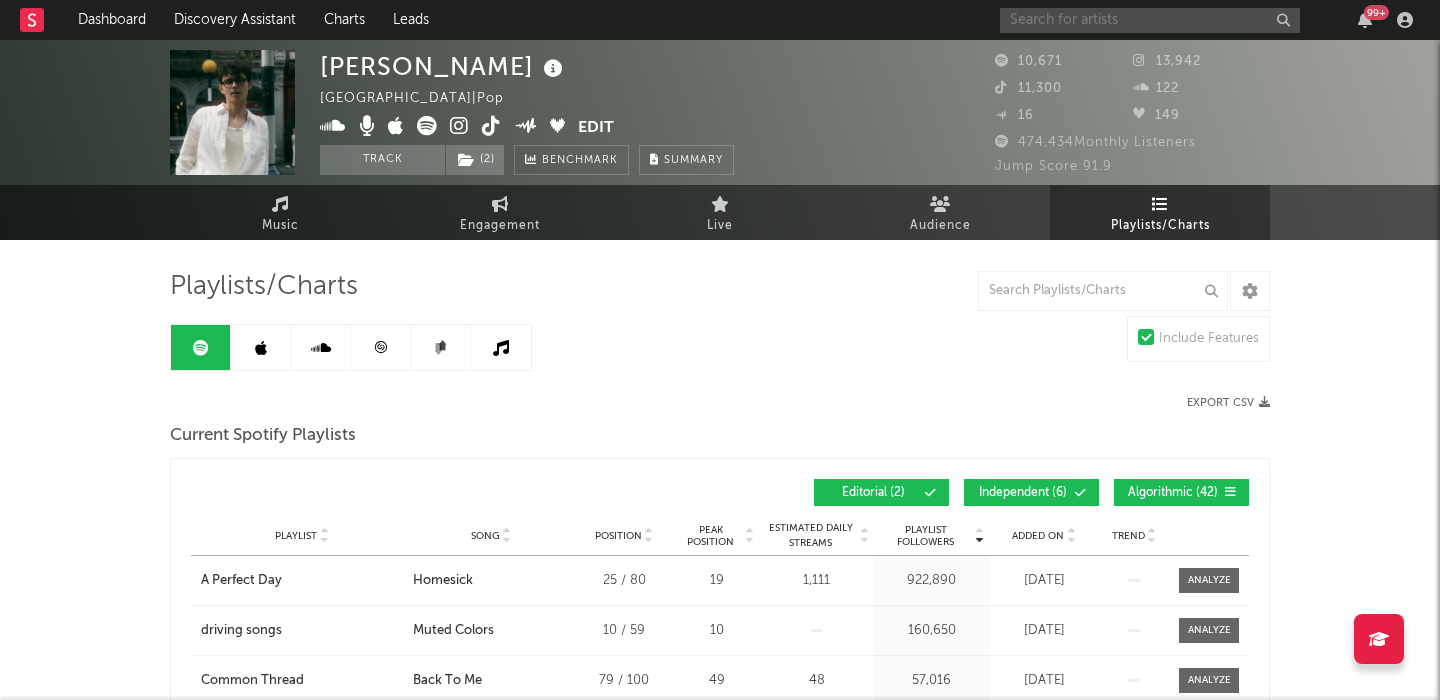 click at bounding box center [1150, 20] 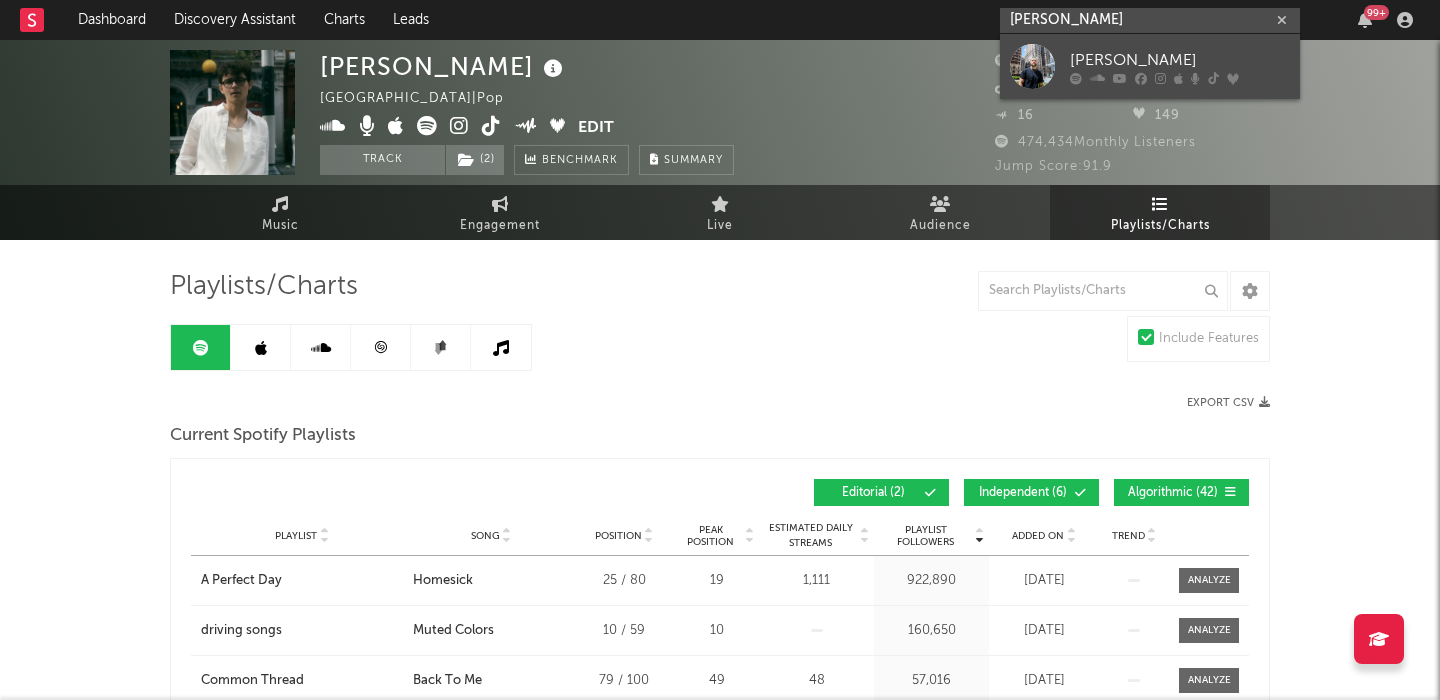 type on "Jeremiah miller" 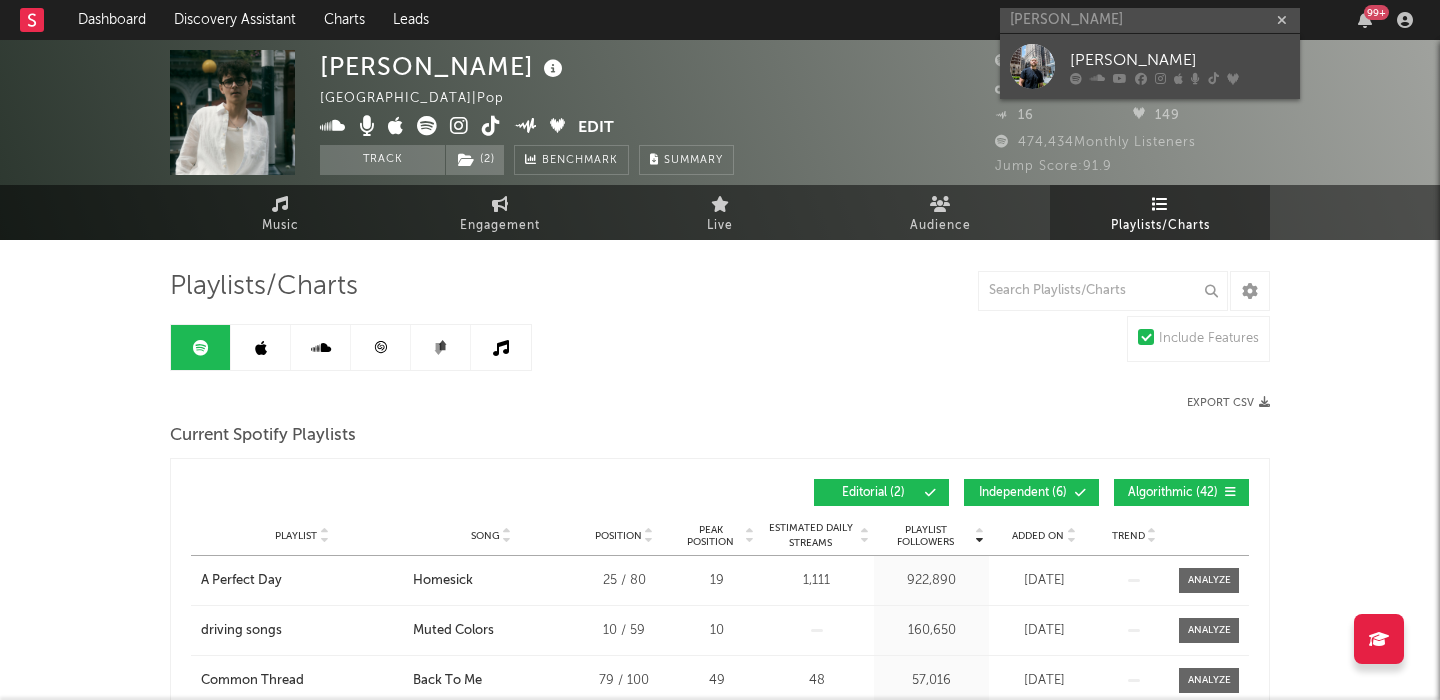 click on "Jeremiah Miller" at bounding box center (1180, 60) 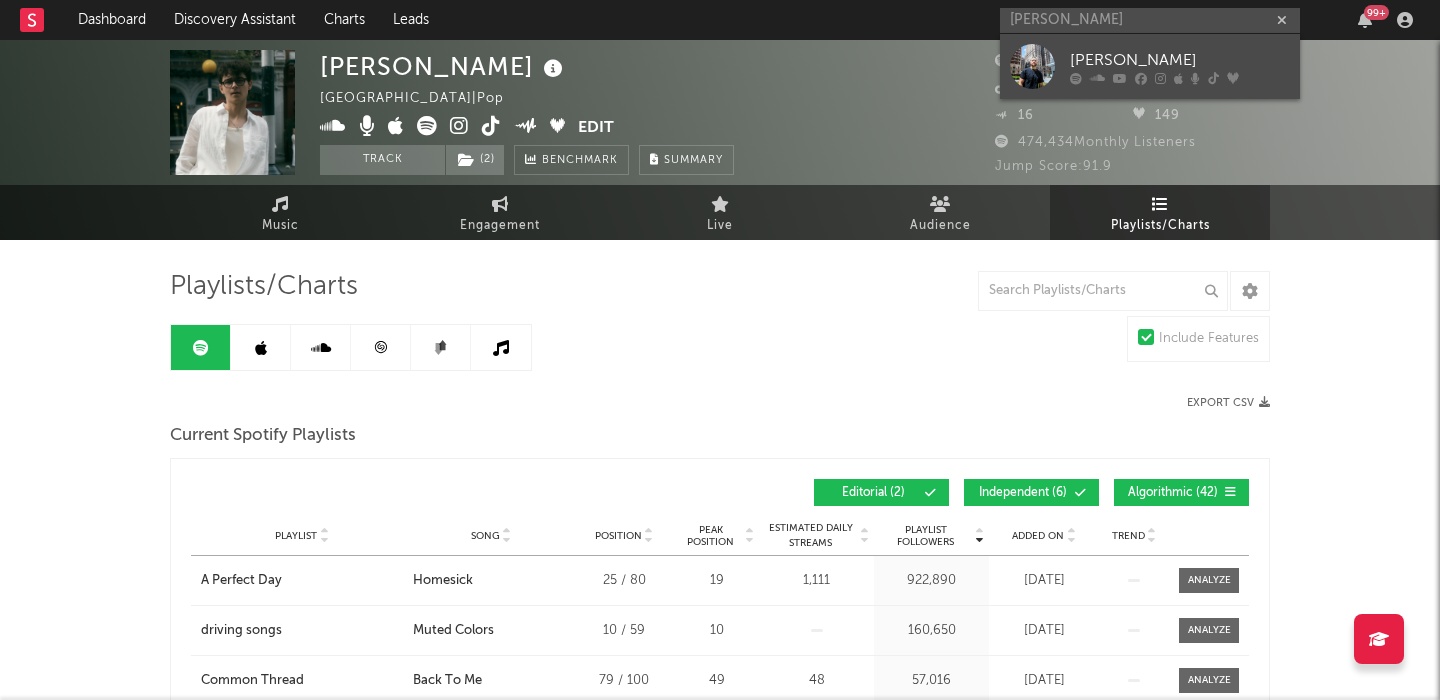 type 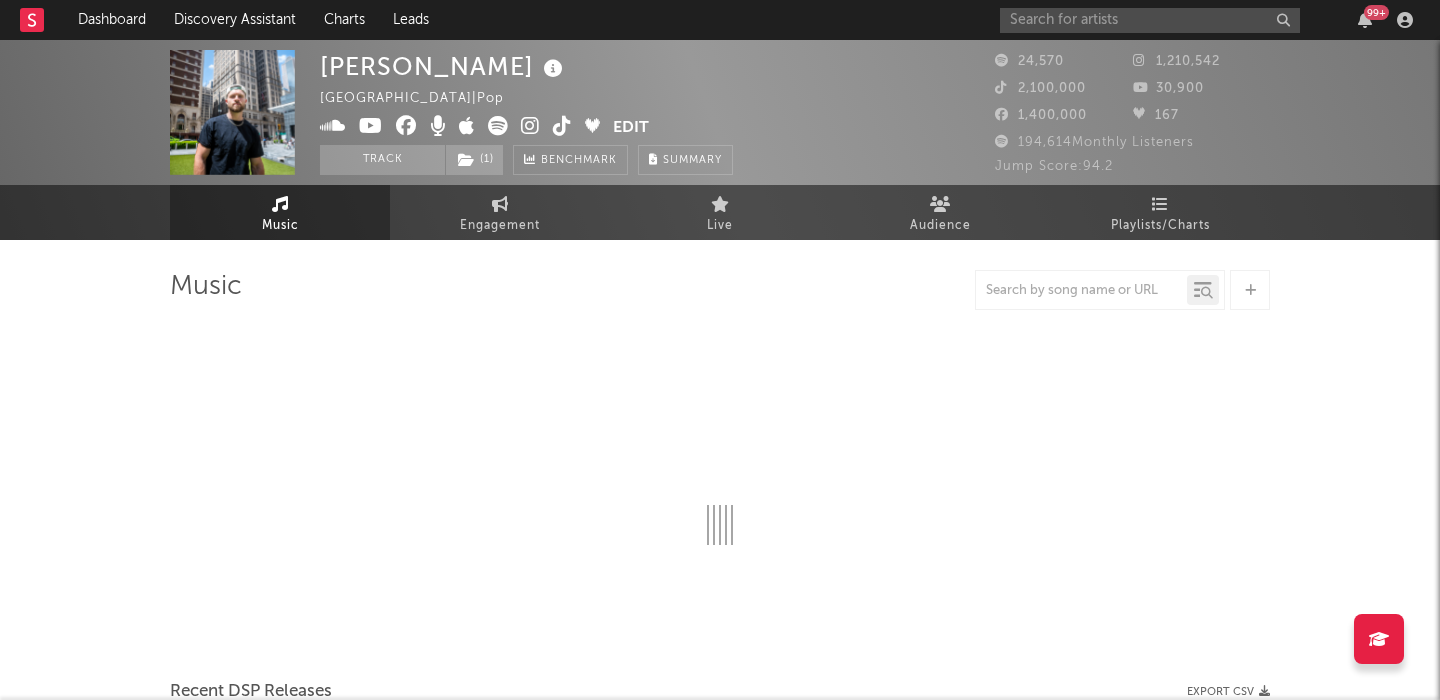 select on "6m" 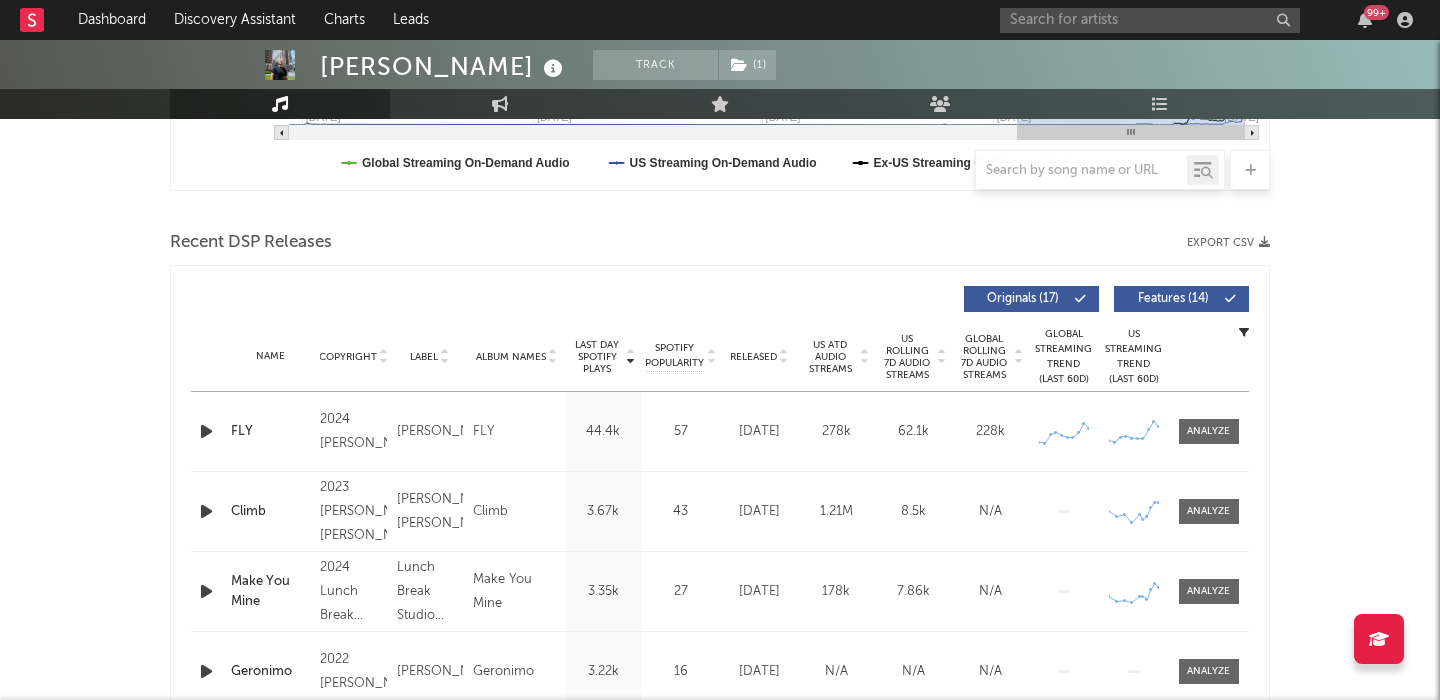 scroll, scrollTop: 758, scrollLeft: 0, axis: vertical 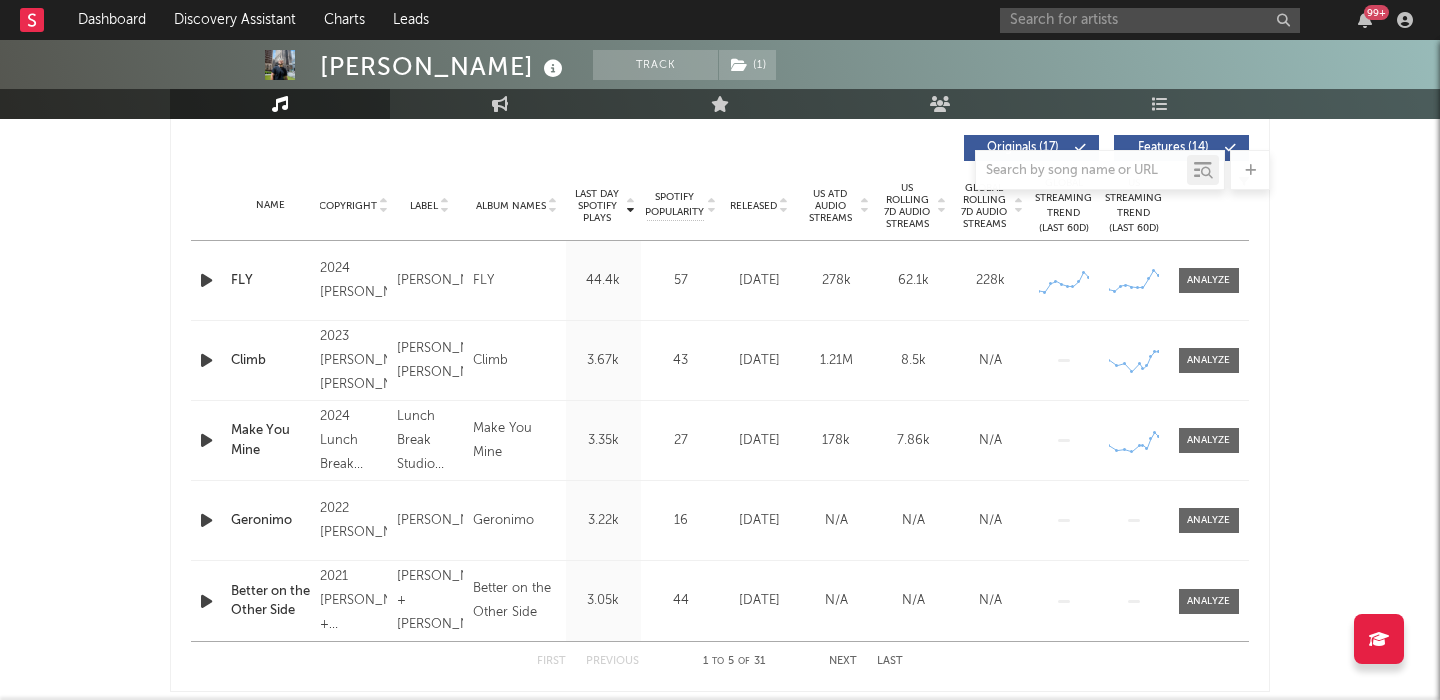 click at bounding box center [206, 280] 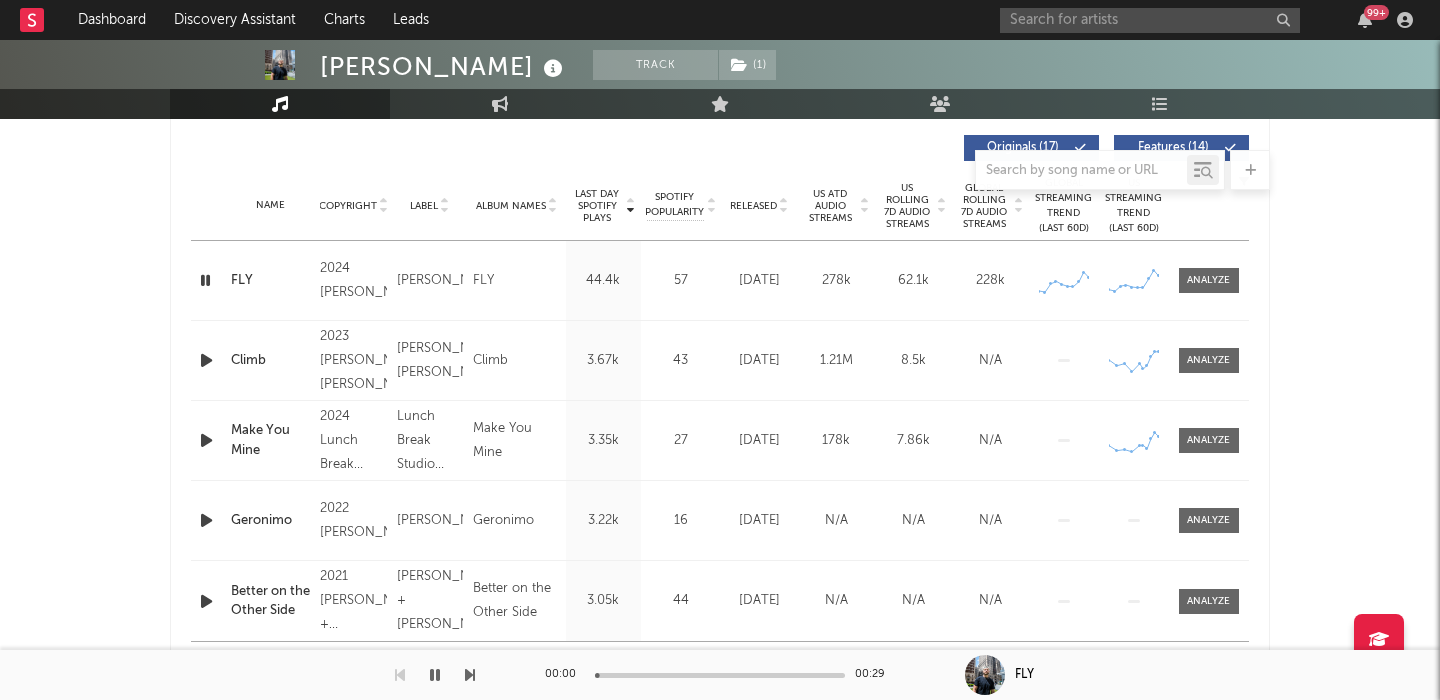 click on "US Rolling 7D Audio Streams" at bounding box center (907, 206) 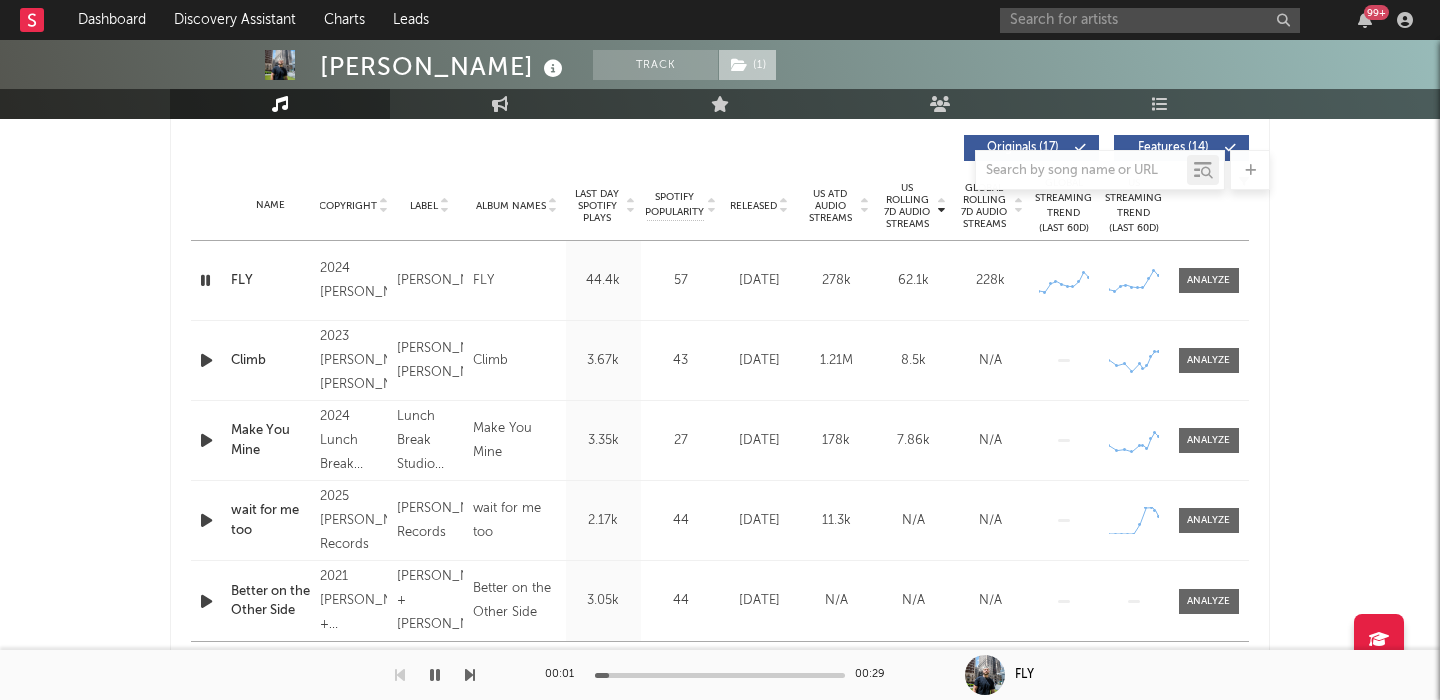 click on "( 1 )" at bounding box center (747, 65) 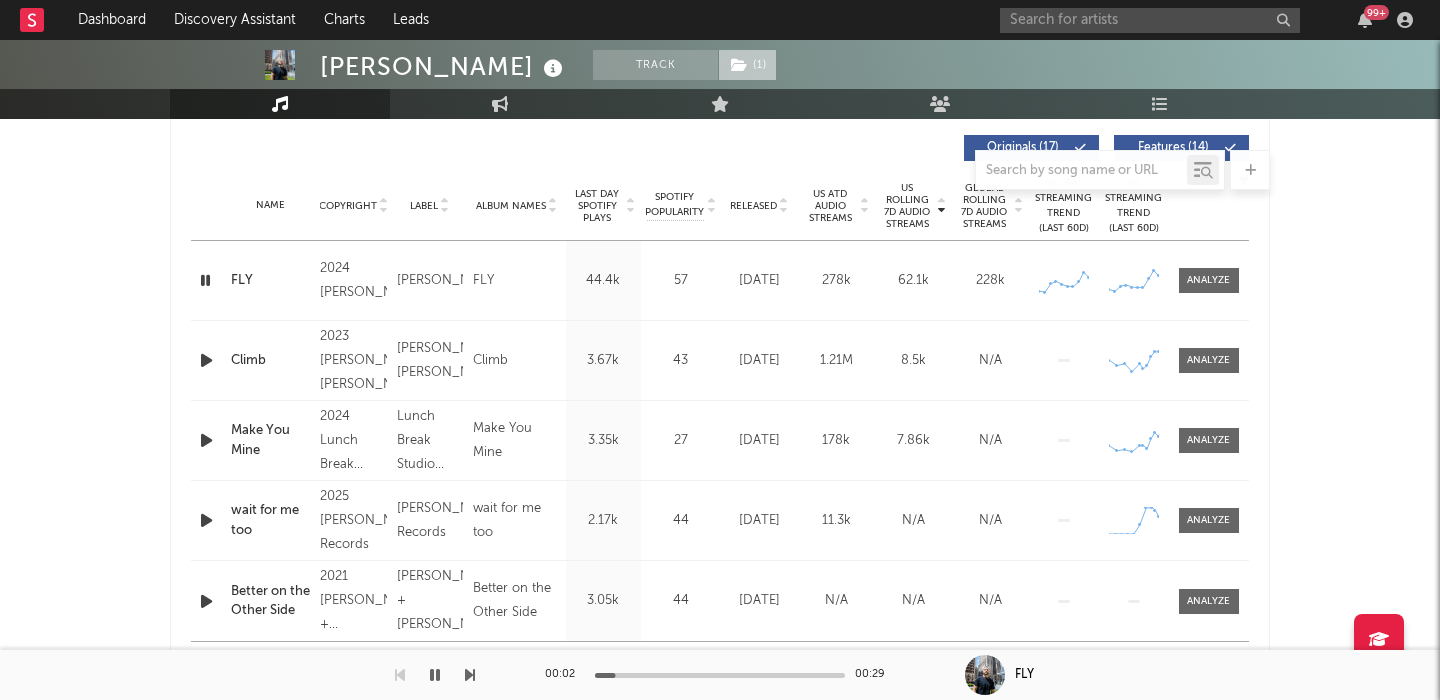 click on "( 1 )" at bounding box center [747, 65] 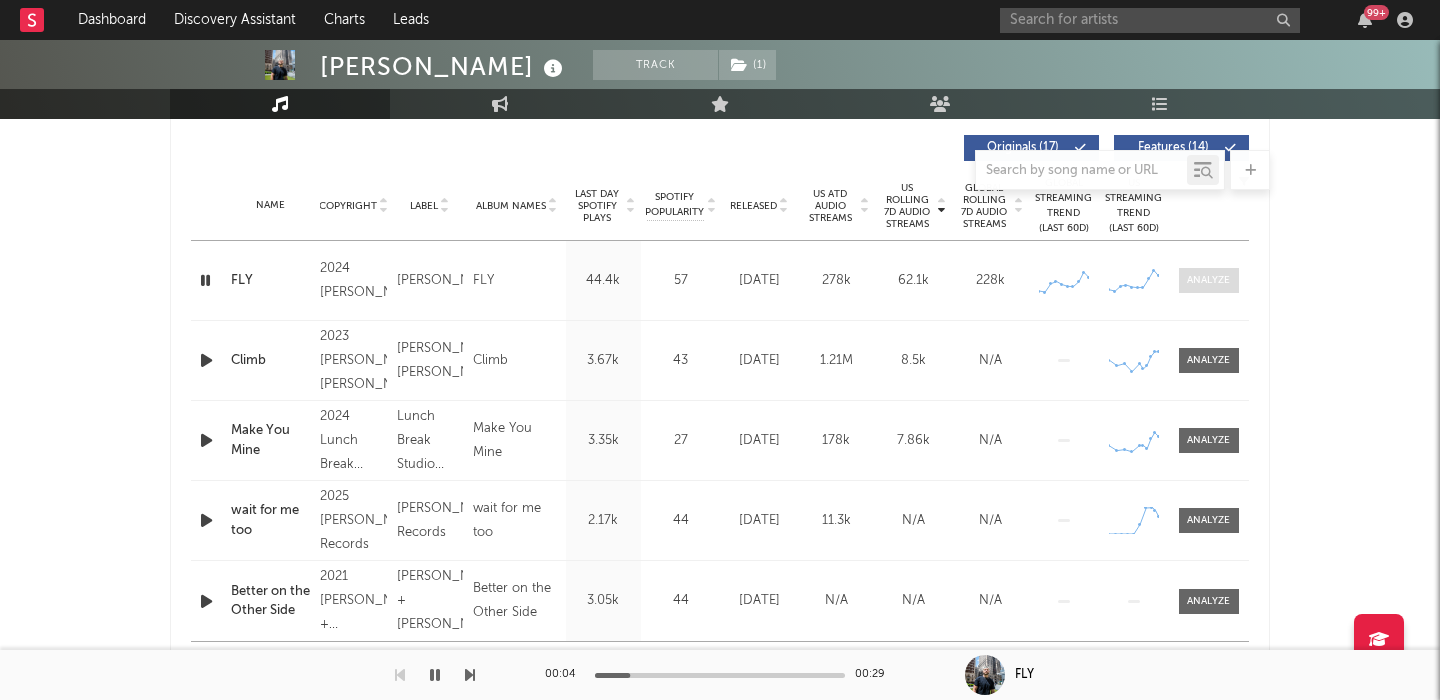 click at bounding box center [1208, 280] 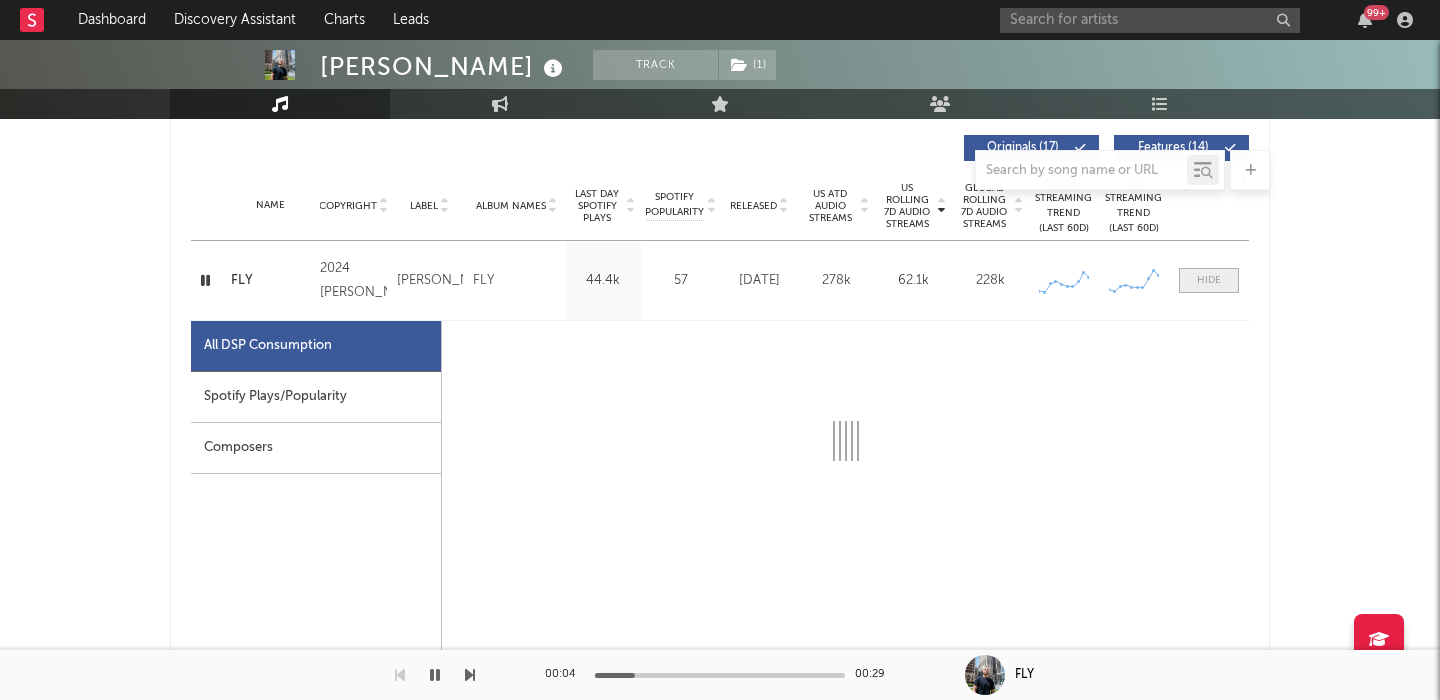 scroll, scrollTop: 885, scrollLeft: 0, axis: vertical 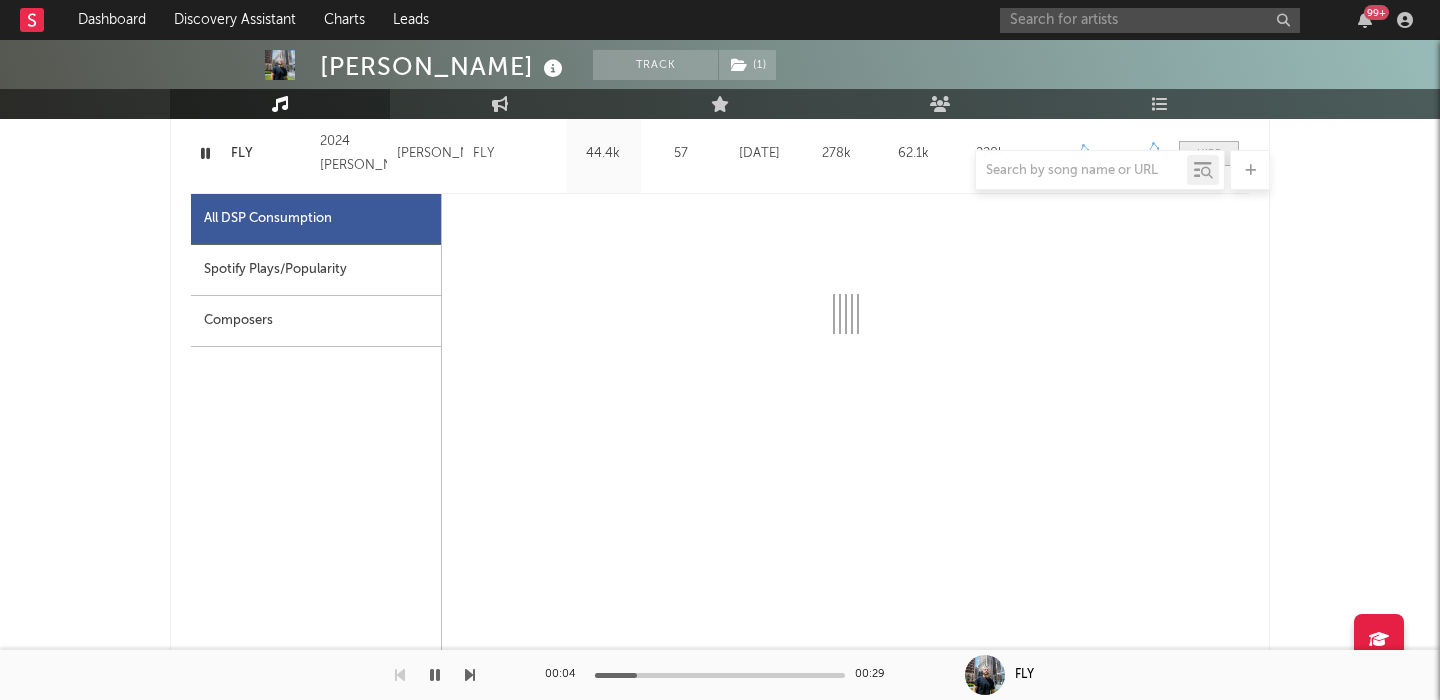 select on "1w" 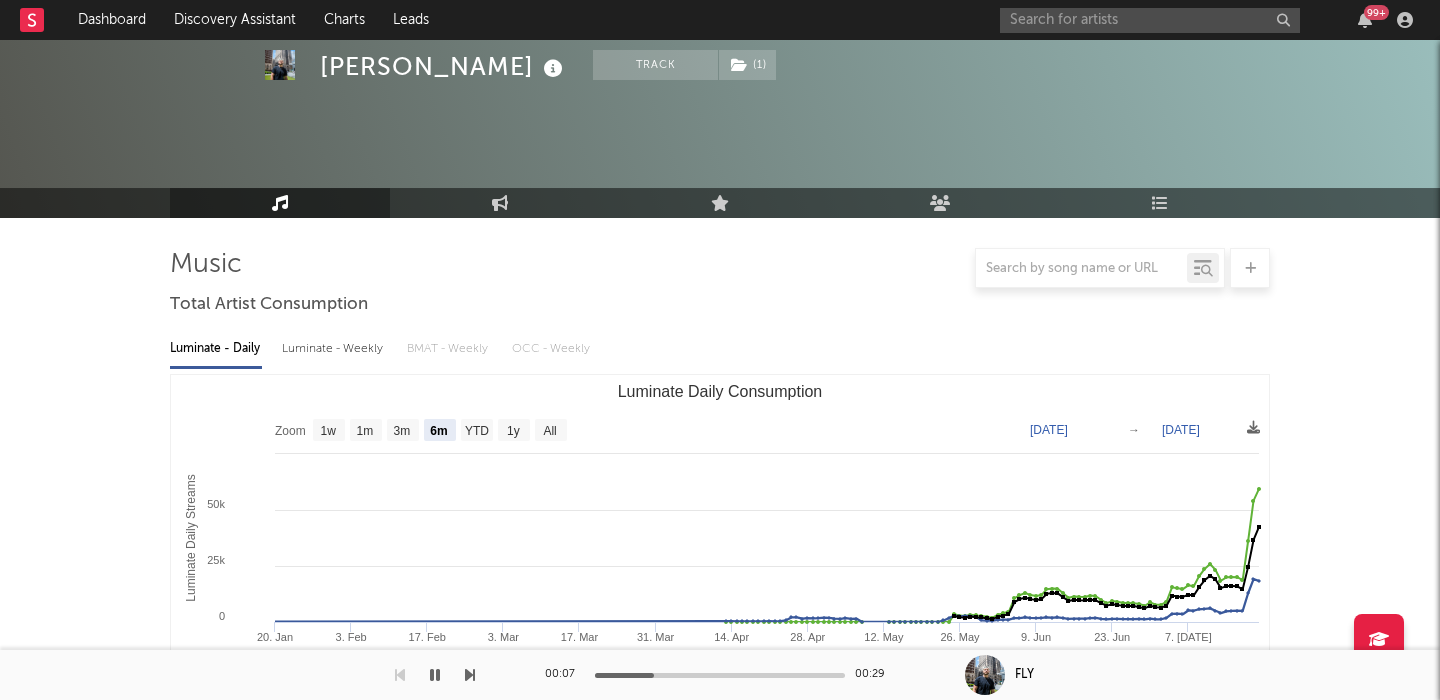scroll, scrollTop: 0, scrollLeft: 0, axis: both 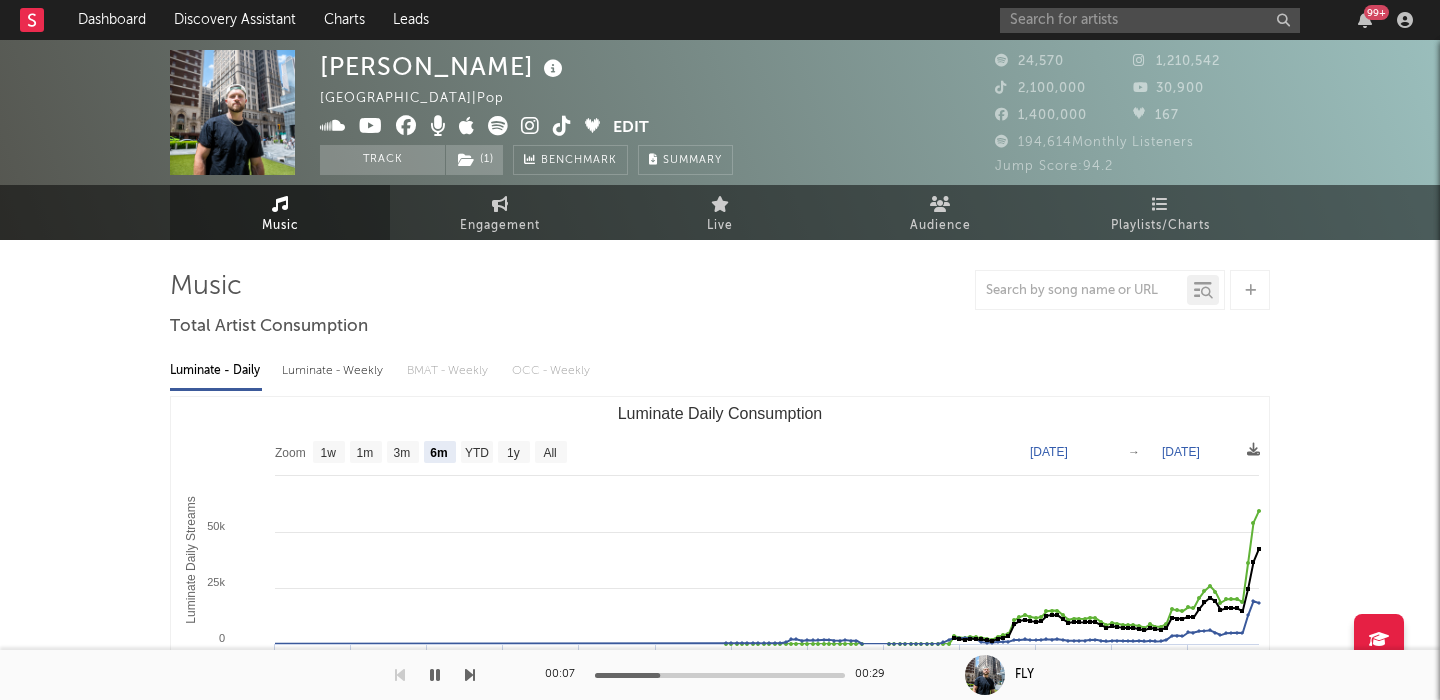 click at bounding box center (498, 126) 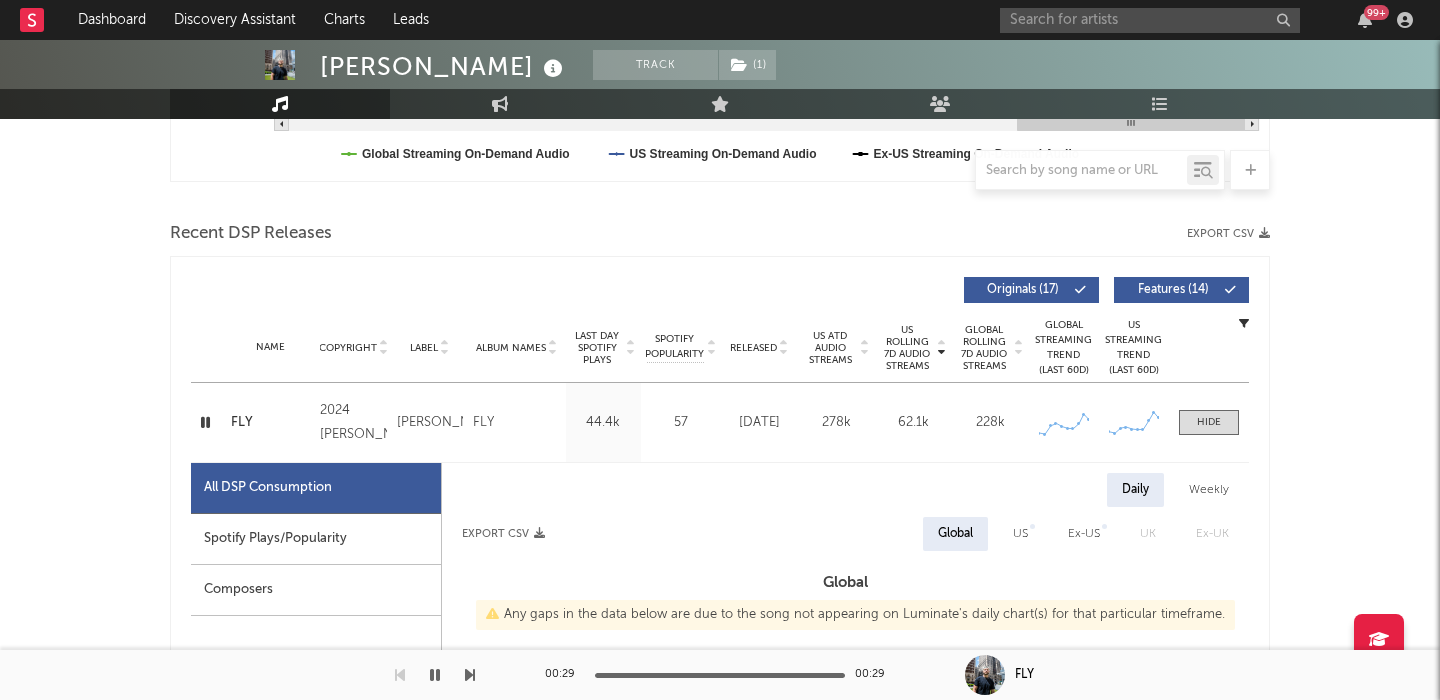scroll, scrollTop: 881, scrollLeft: 0, axis: vertical 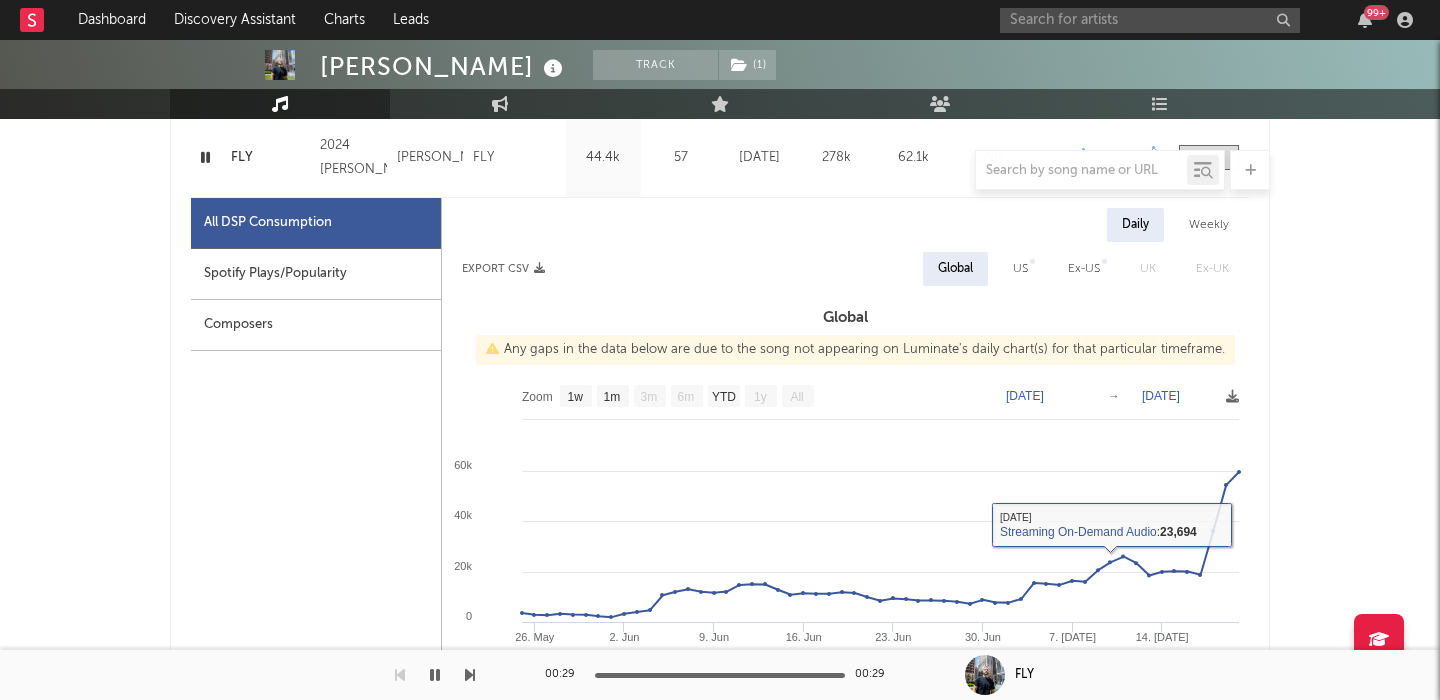 click on "US" at bounding box center (1020, 269) 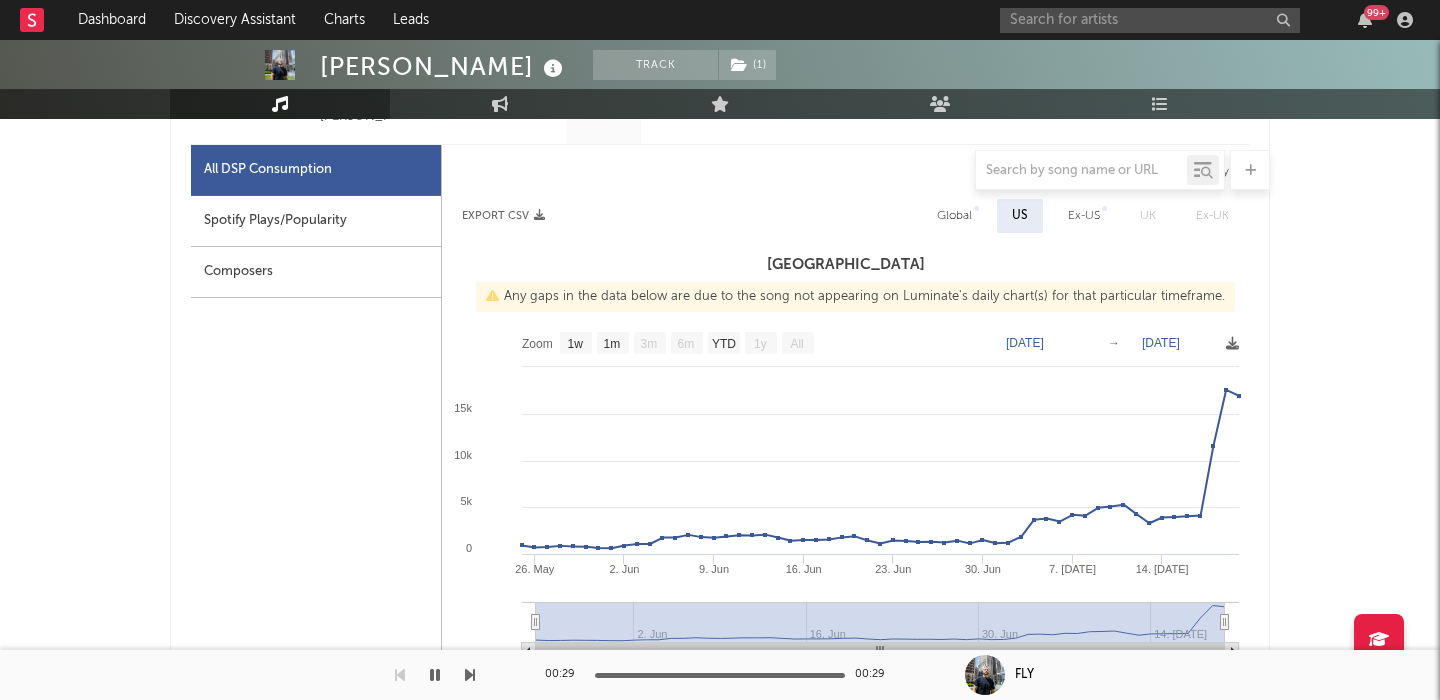 scroll, scrollTop: 818, scrollLeft: 0, axis: vertical 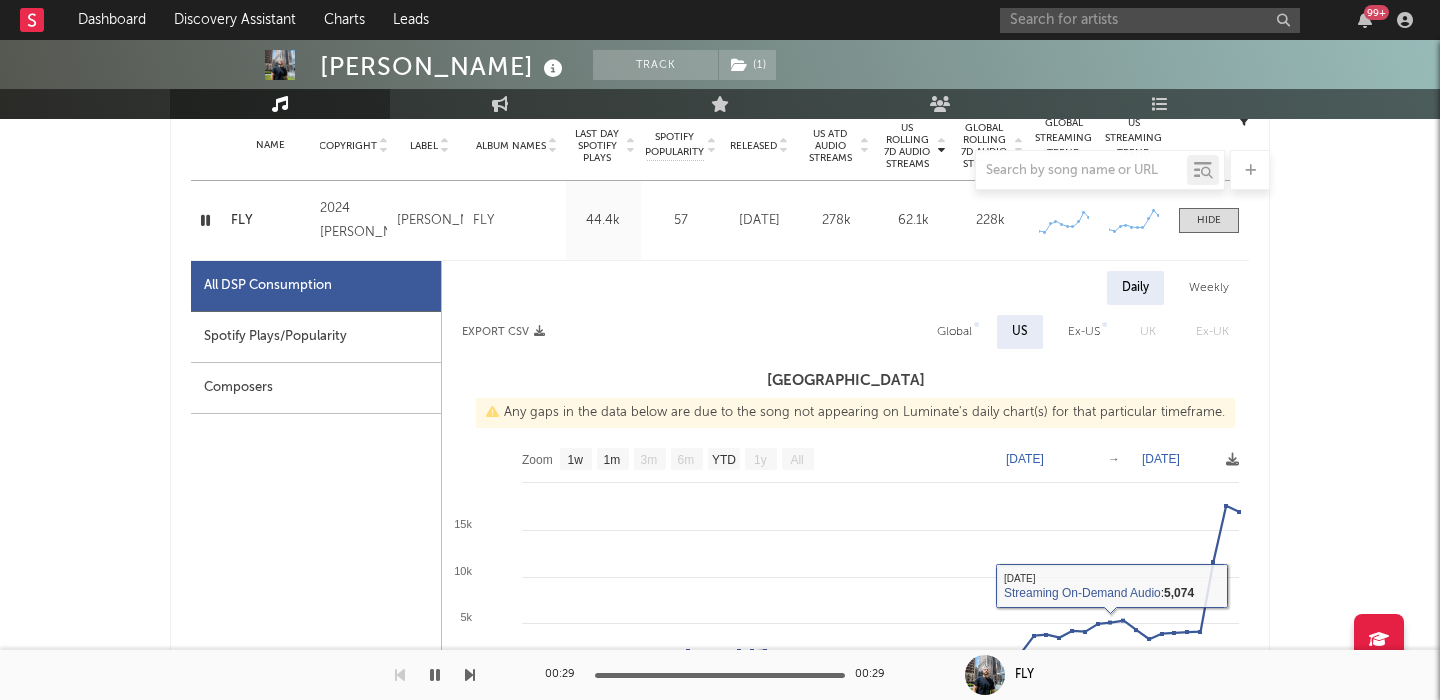 click on "Global" at bounding box center (954, 332) 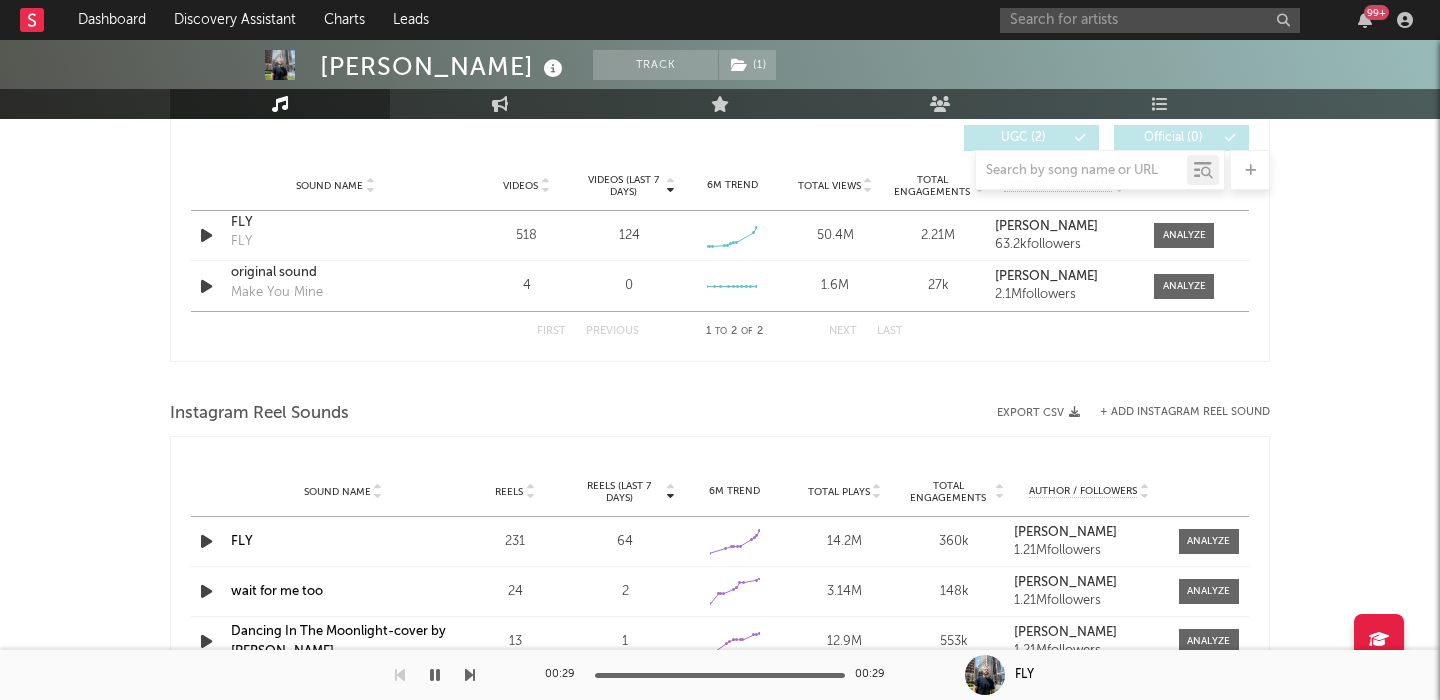 scroll, scrollTop: 2373, scrollLeft: 0, axis: vertical 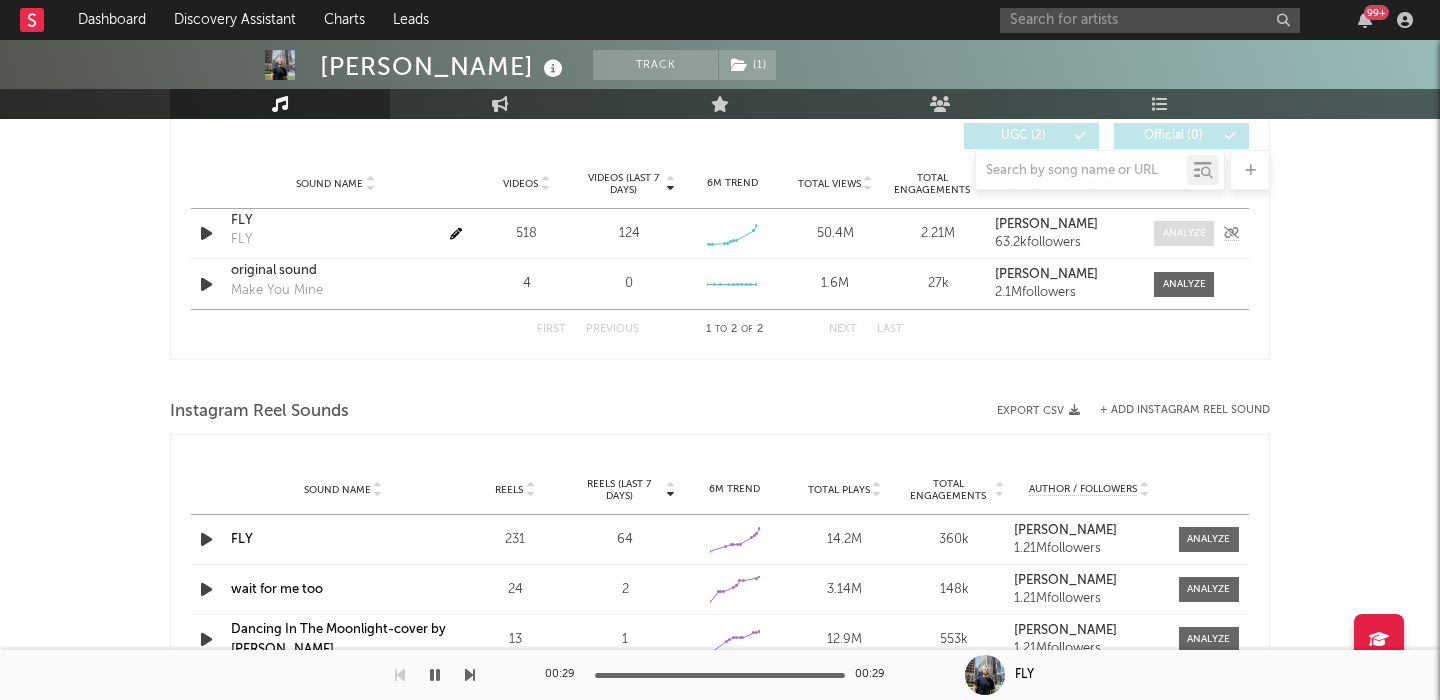 click at bounding box center (1184, 233) 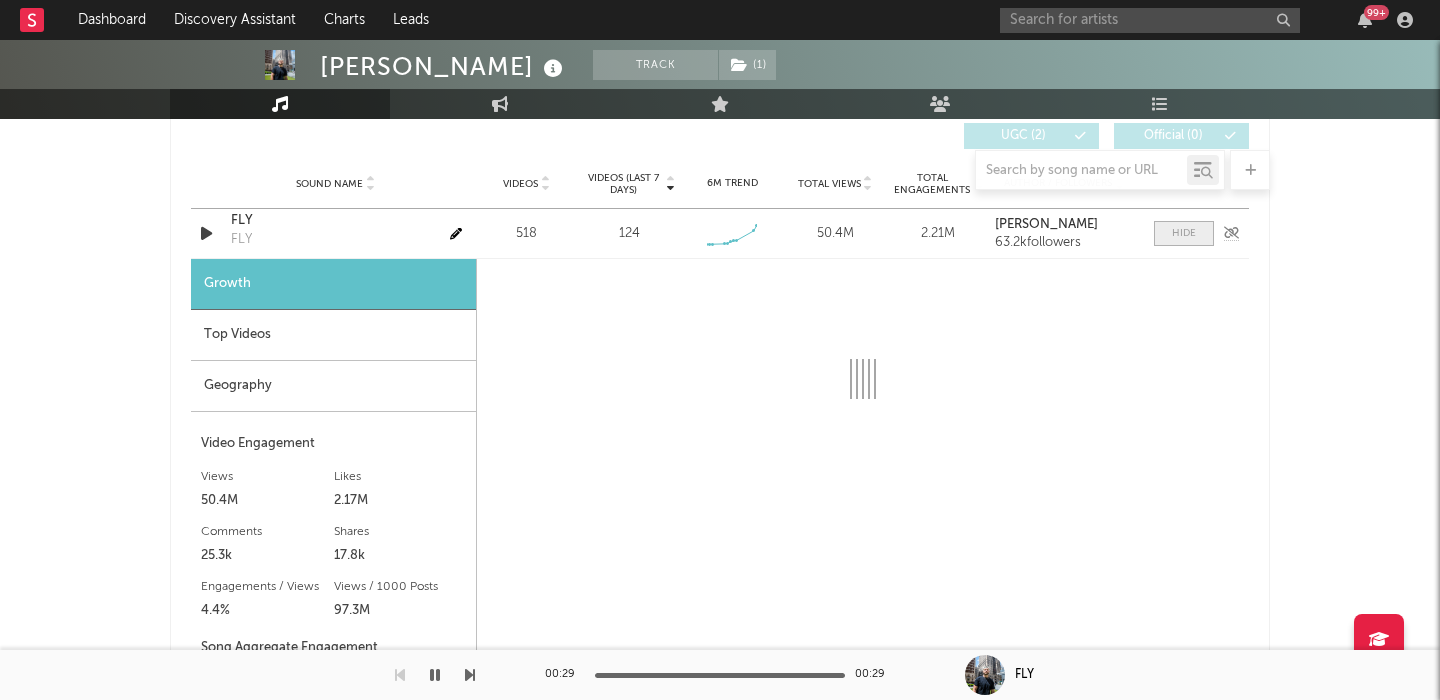 scroll, scrollTop: 2484, scrollLeft: 0, axis: vertical 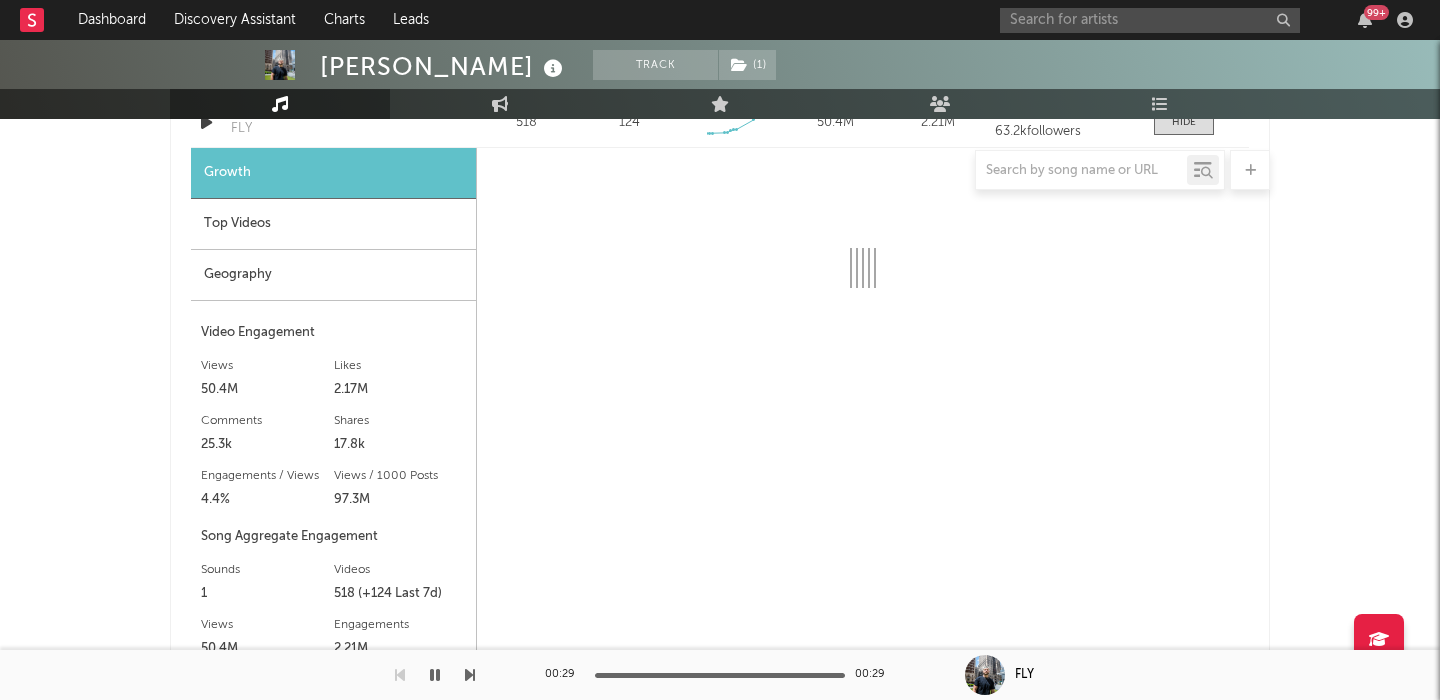 click on "Top Videos" at bounding box center [333, 224] 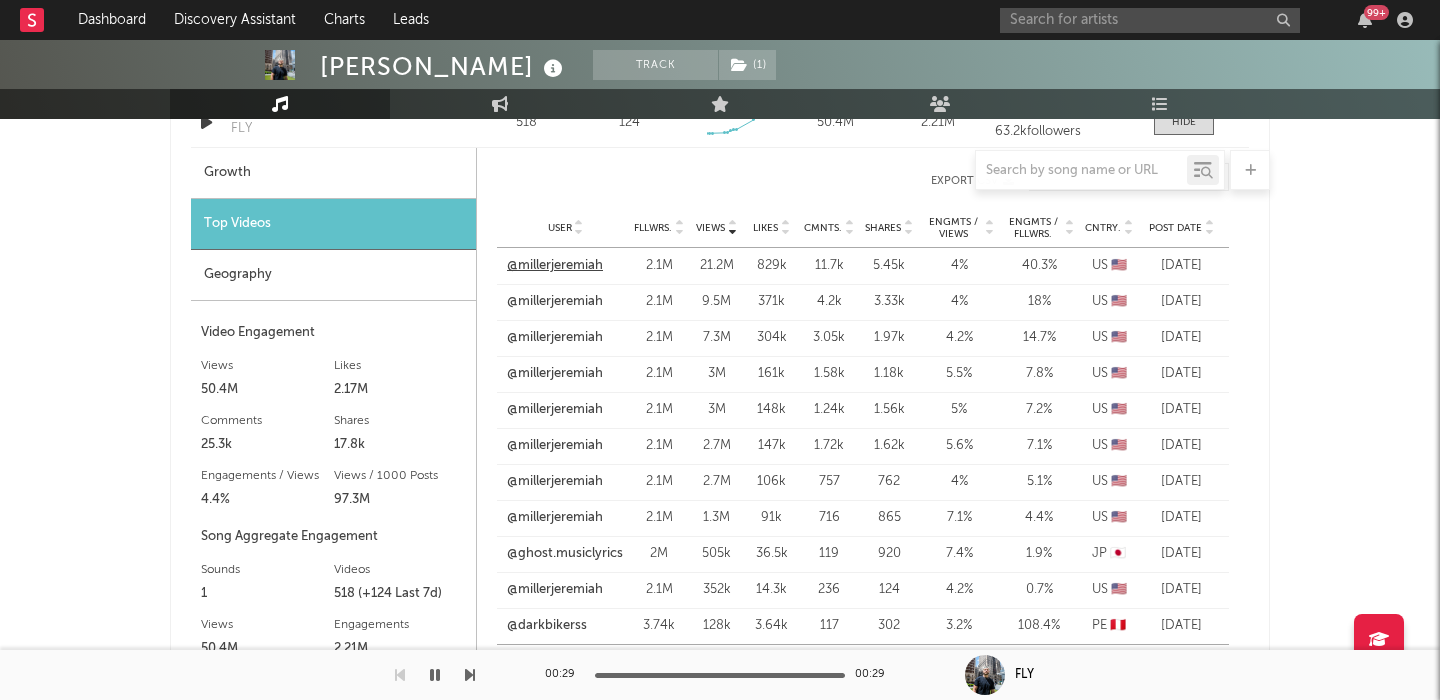click on "@millerjeremiah" at bounding box center [555, 266] 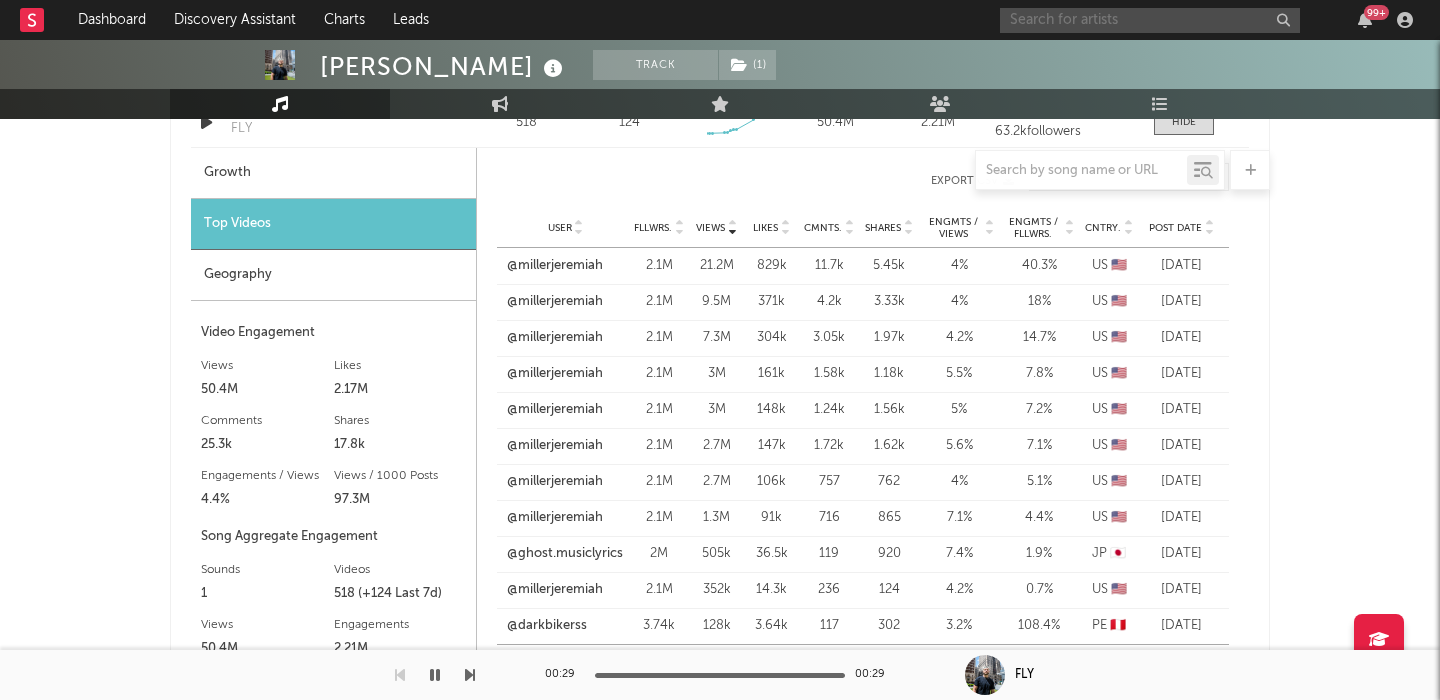 click at bounding box center [1150, 20] 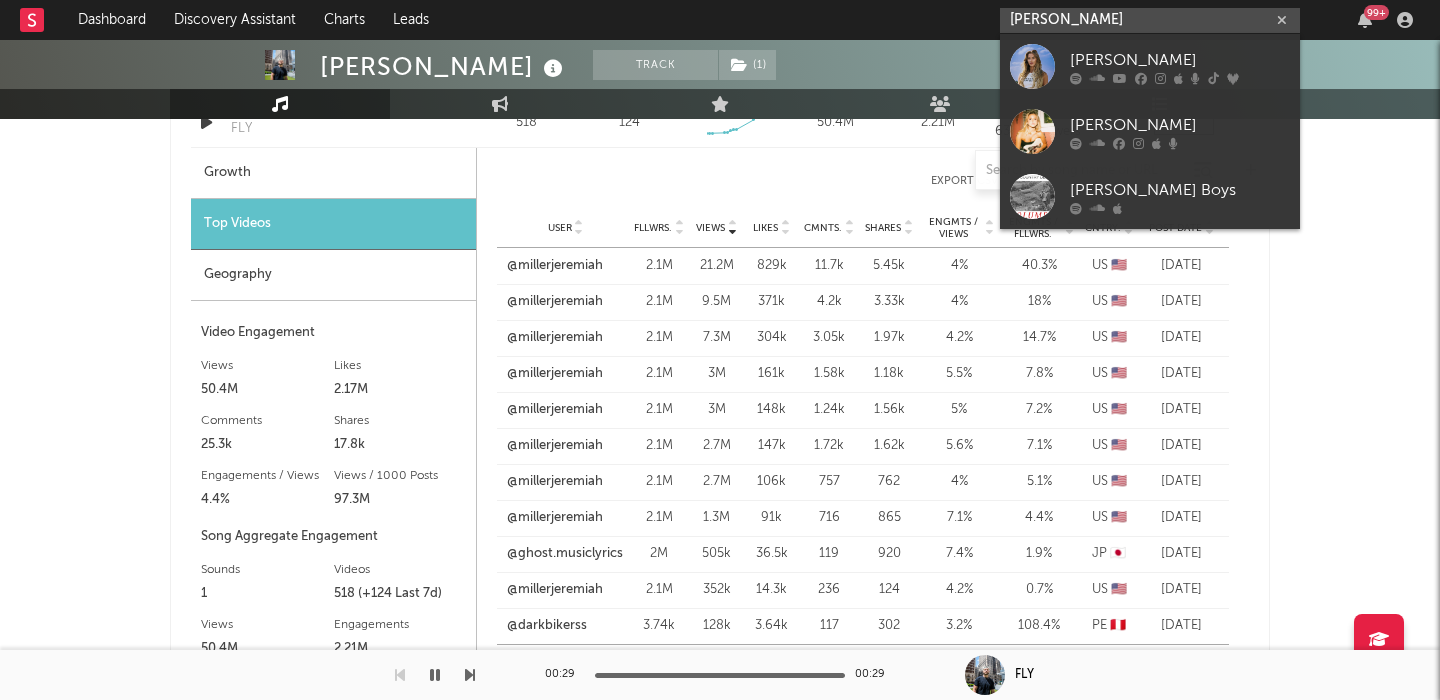 type on "bellah mae" 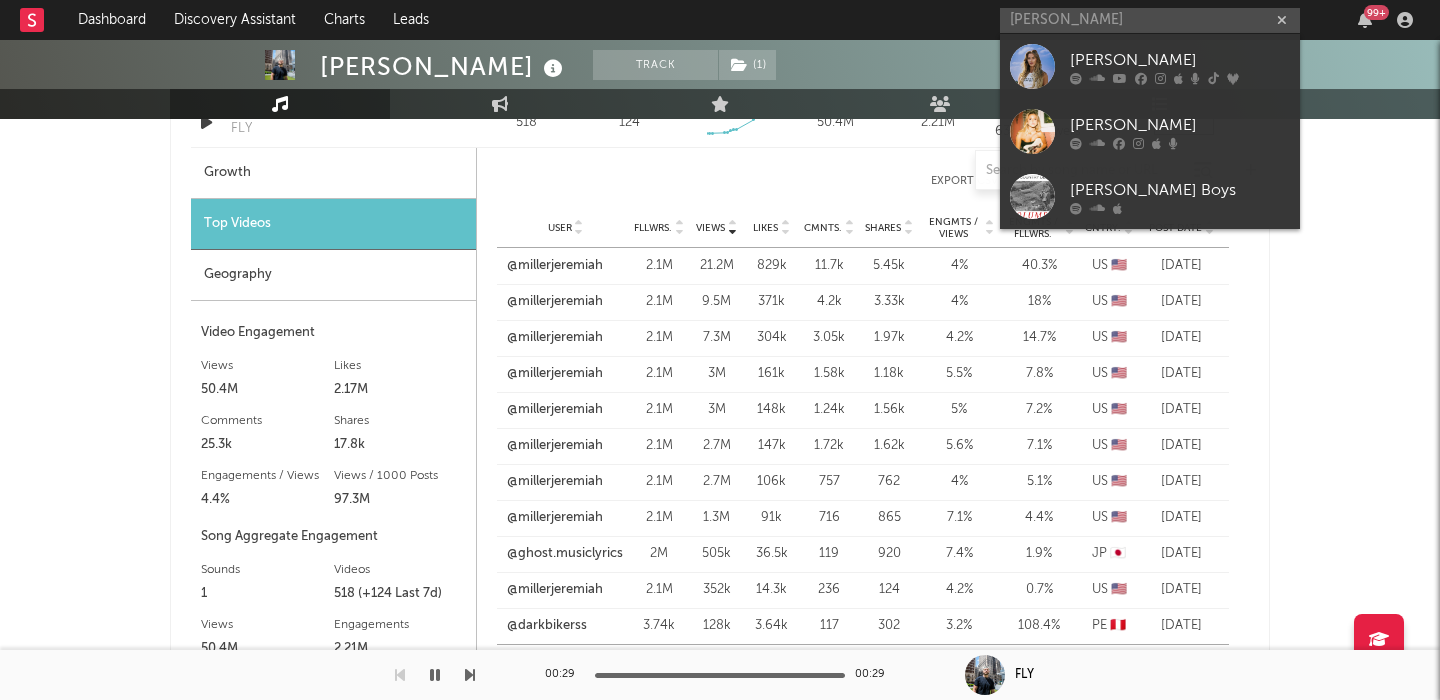click on "Bellah Mae" at bounding box center [1180, 60] 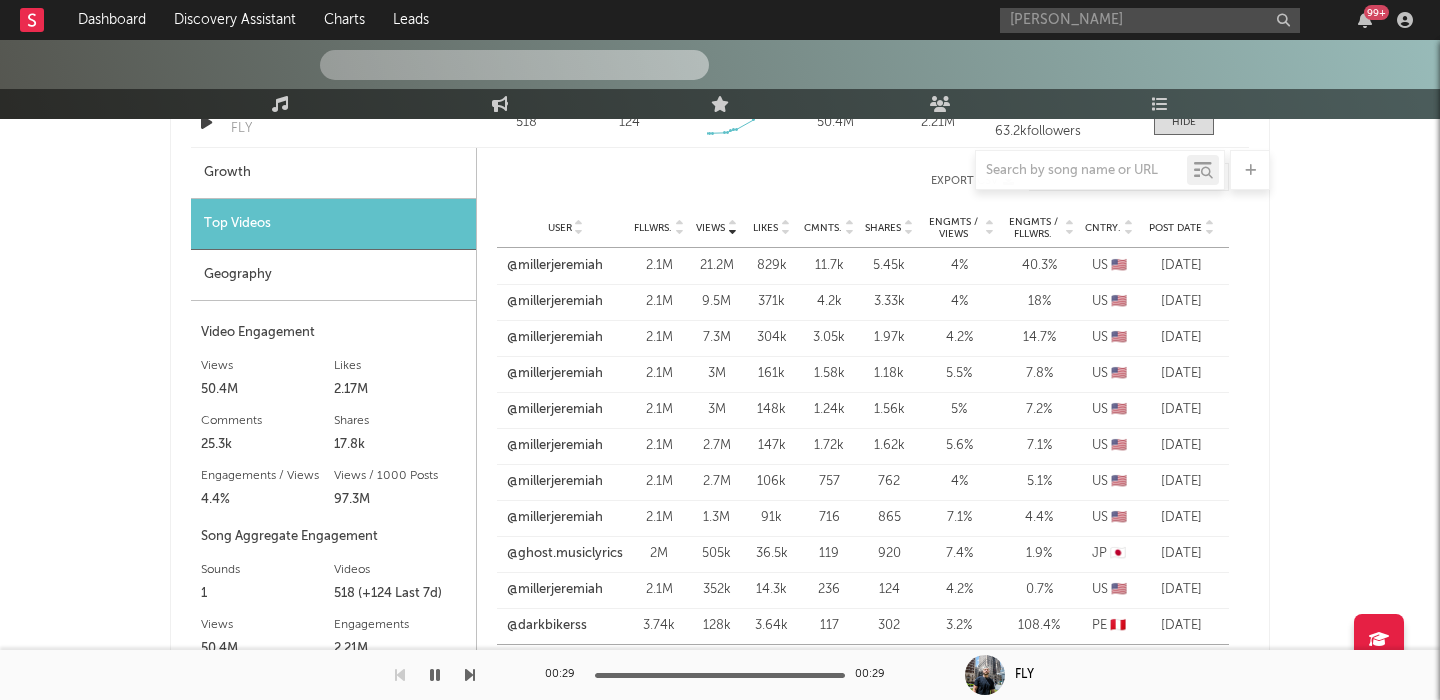 type 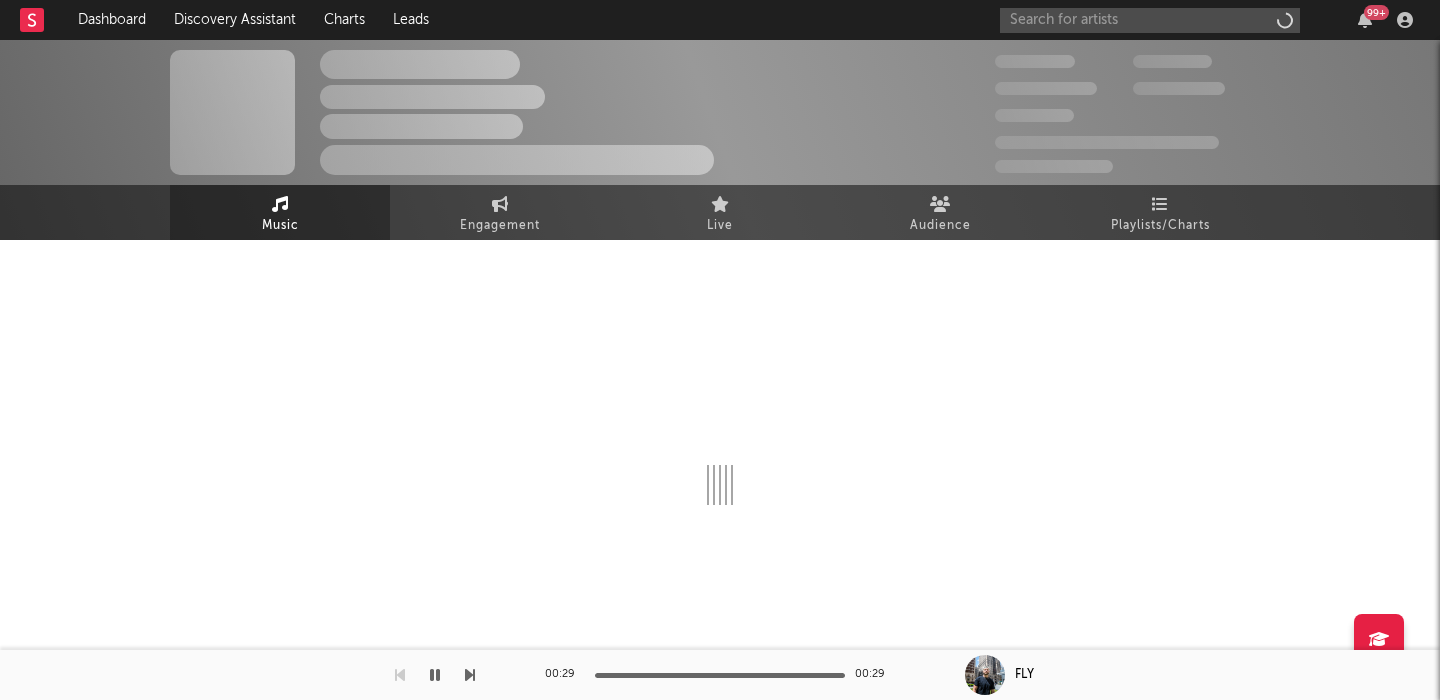 scroll, scrollTop: 0, scrollLeft: 0, axis: both 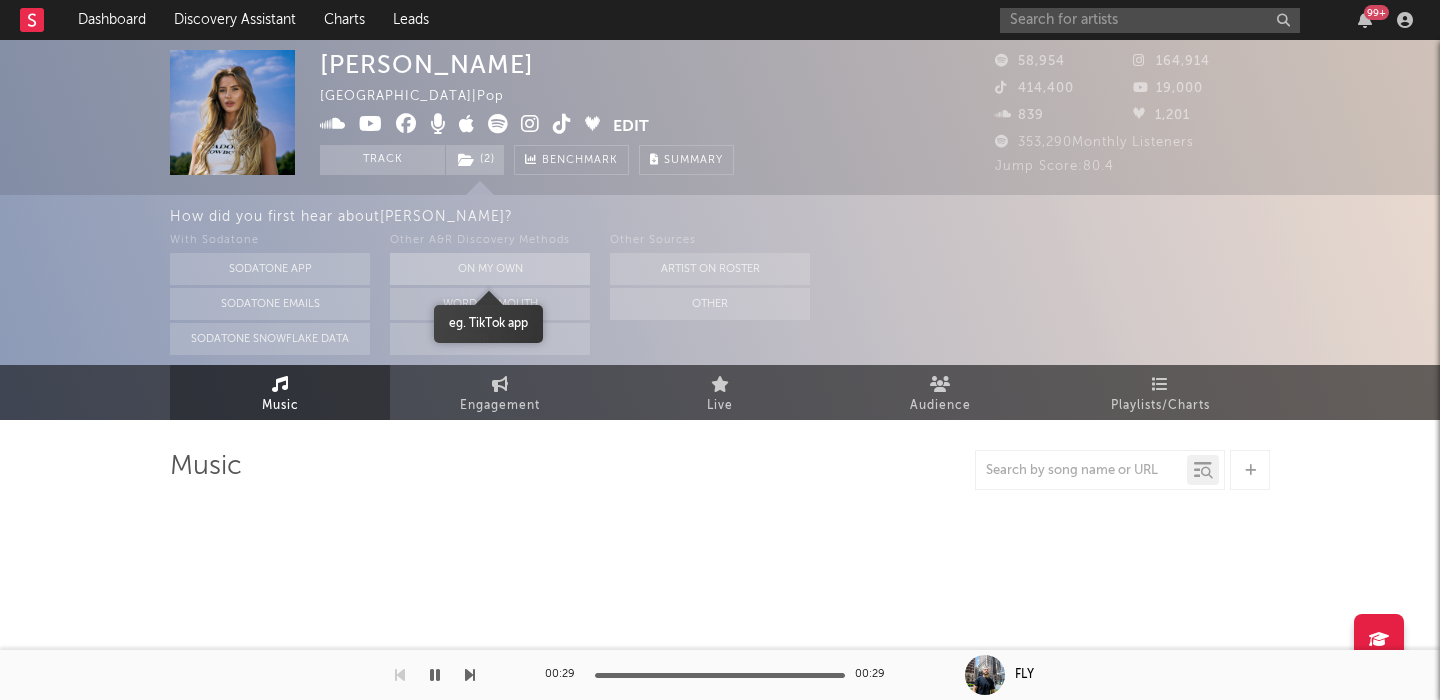click on "On My Own" at bounding box center (490, 269) 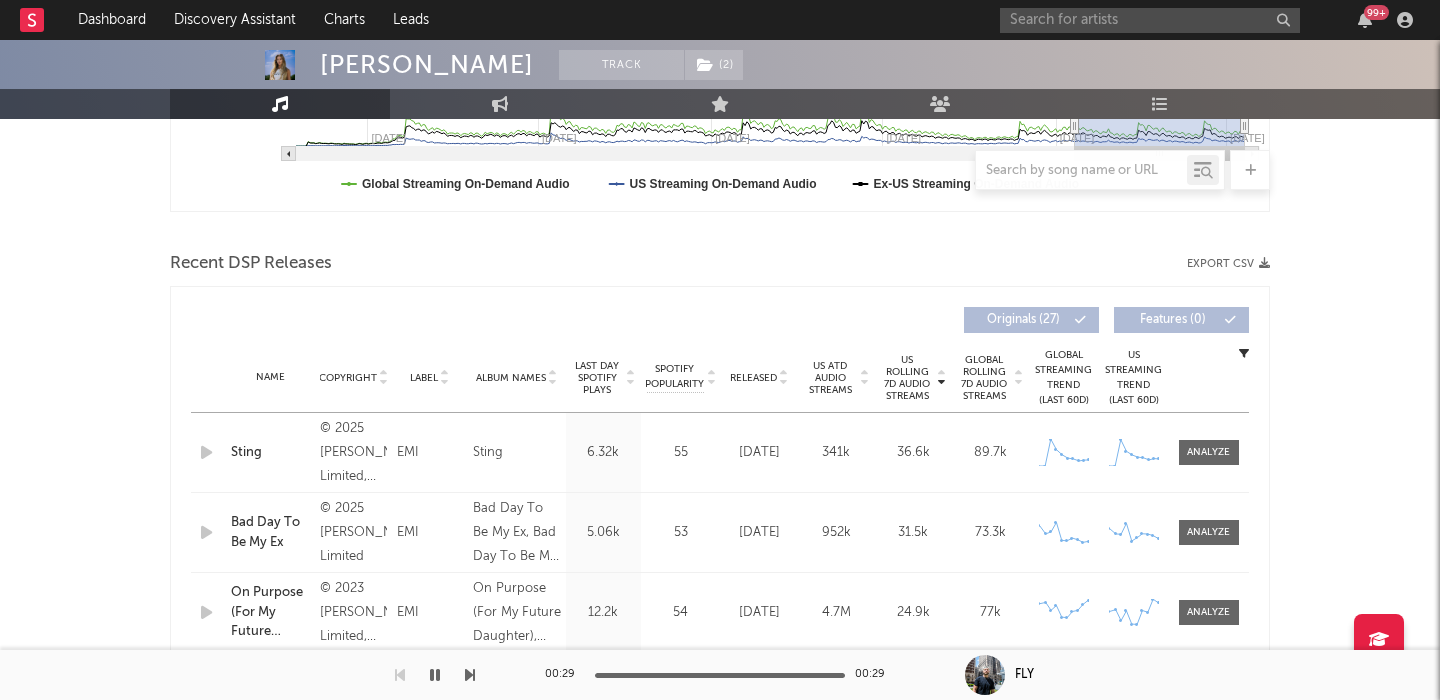 scroll, scrollTop: 0, scrollLeft: 0, axis: both 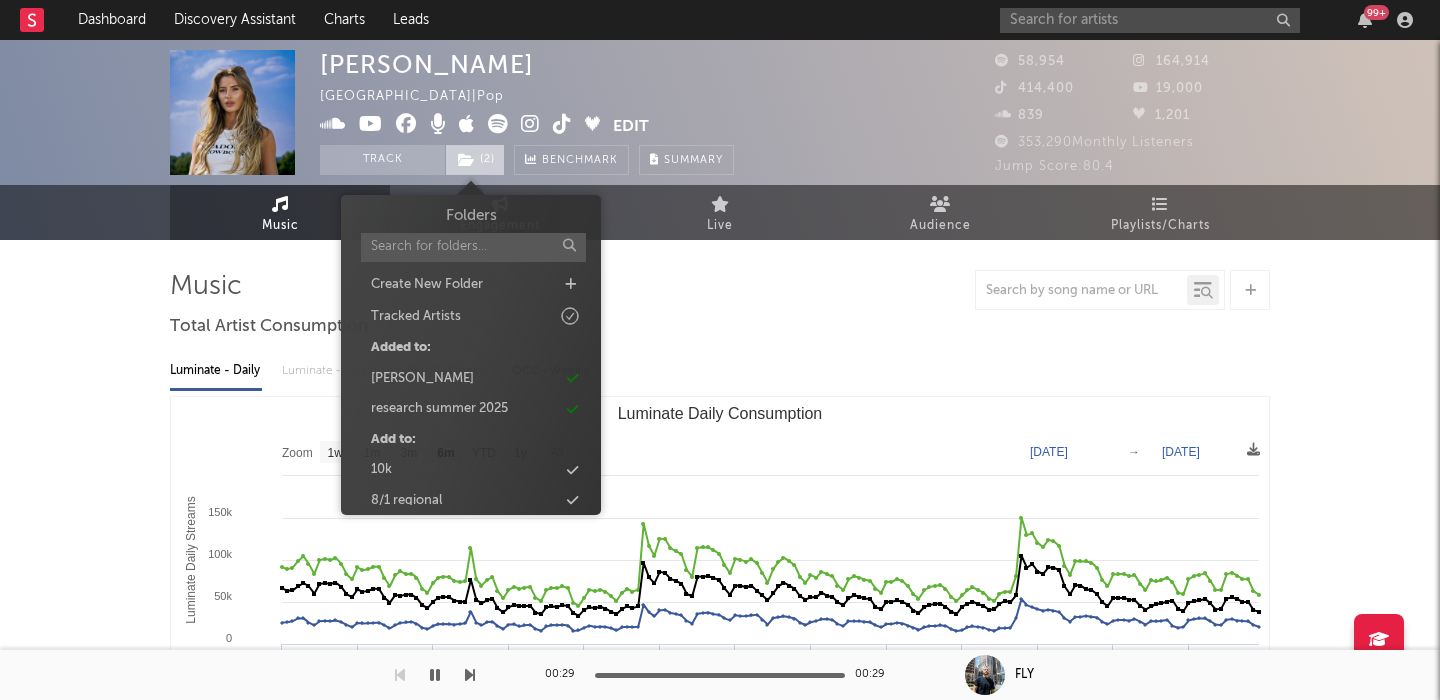 click at bounding box center [466, 160] 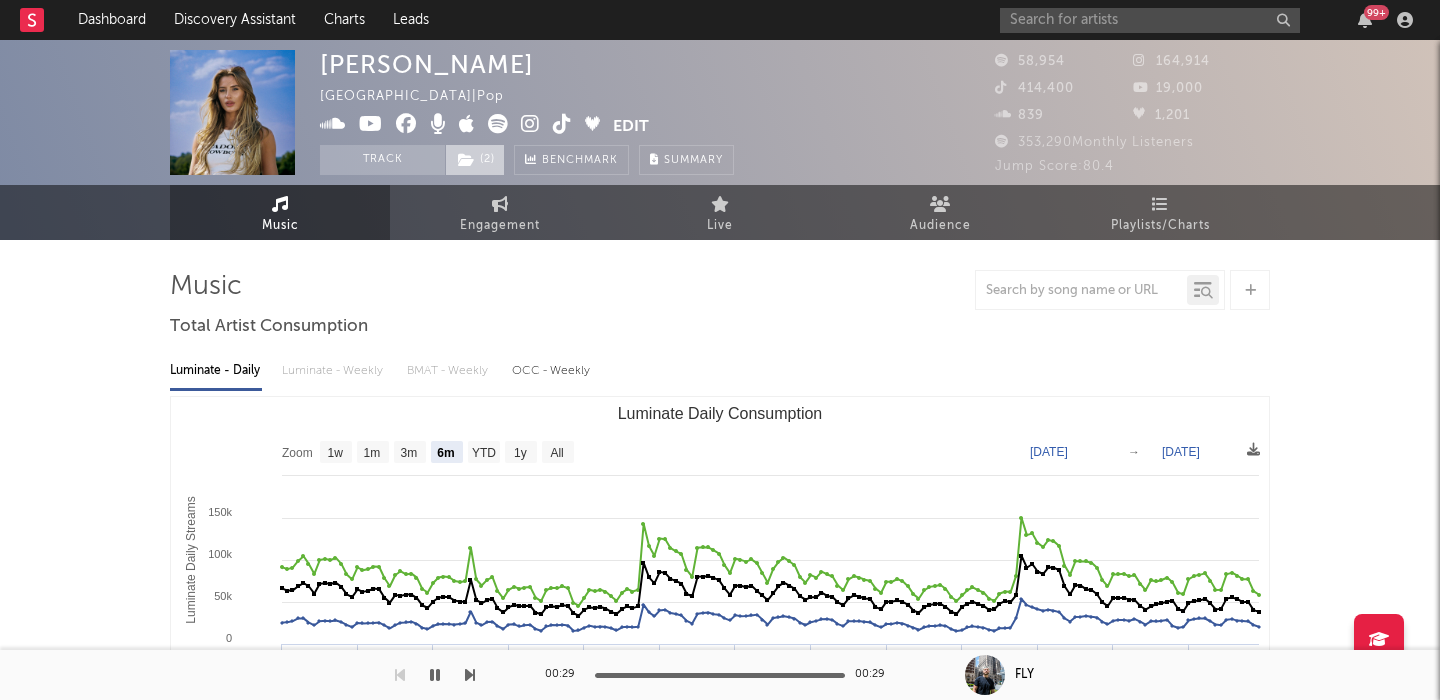 click at bounding box center [466, 160] 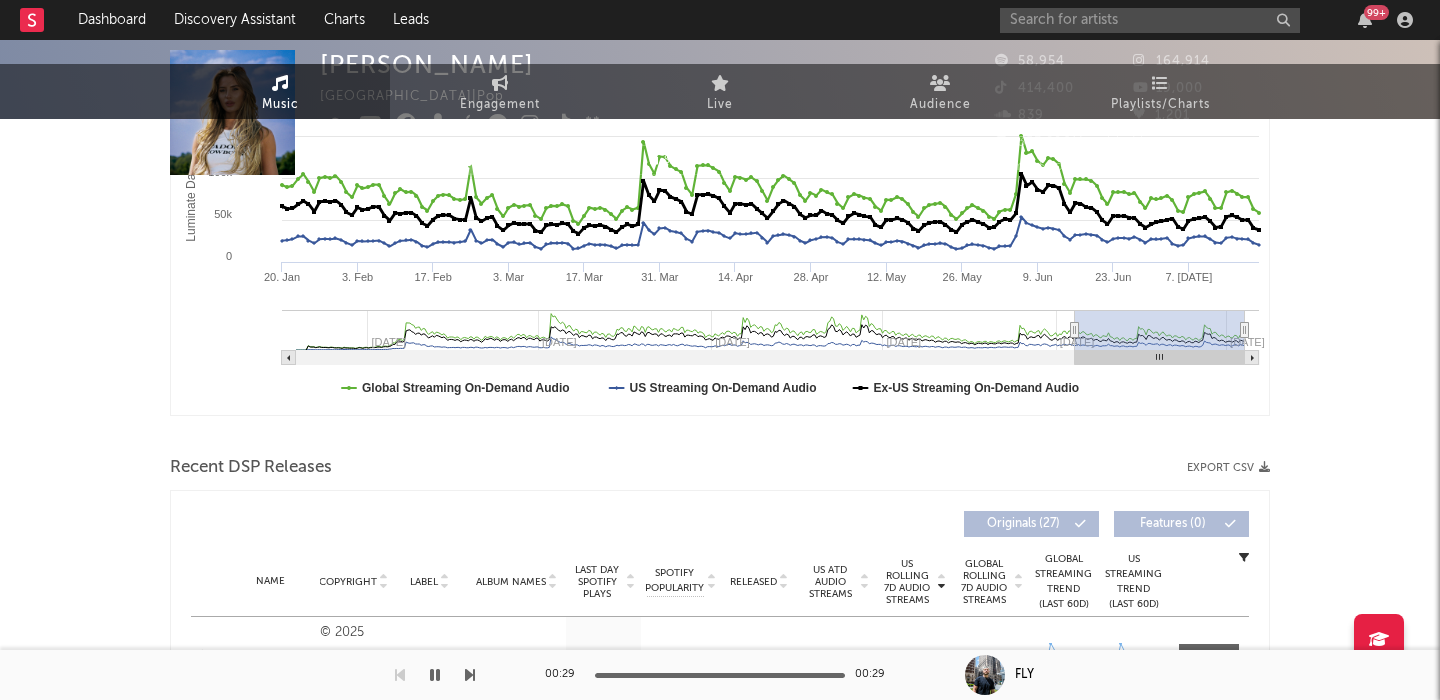 scroll, scrollTop: 0, scrollLeft: 0, axis: both 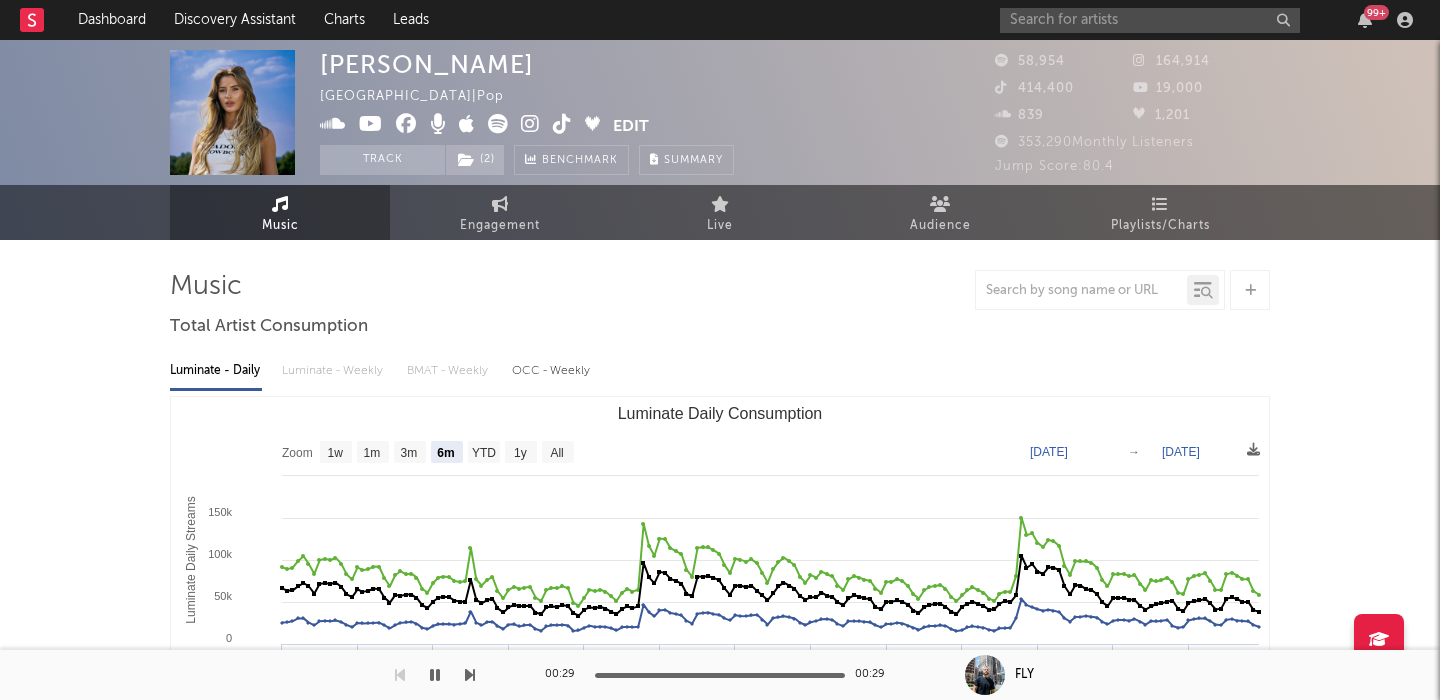 click on "Bellah Mae" at bounding box center (427, 64) 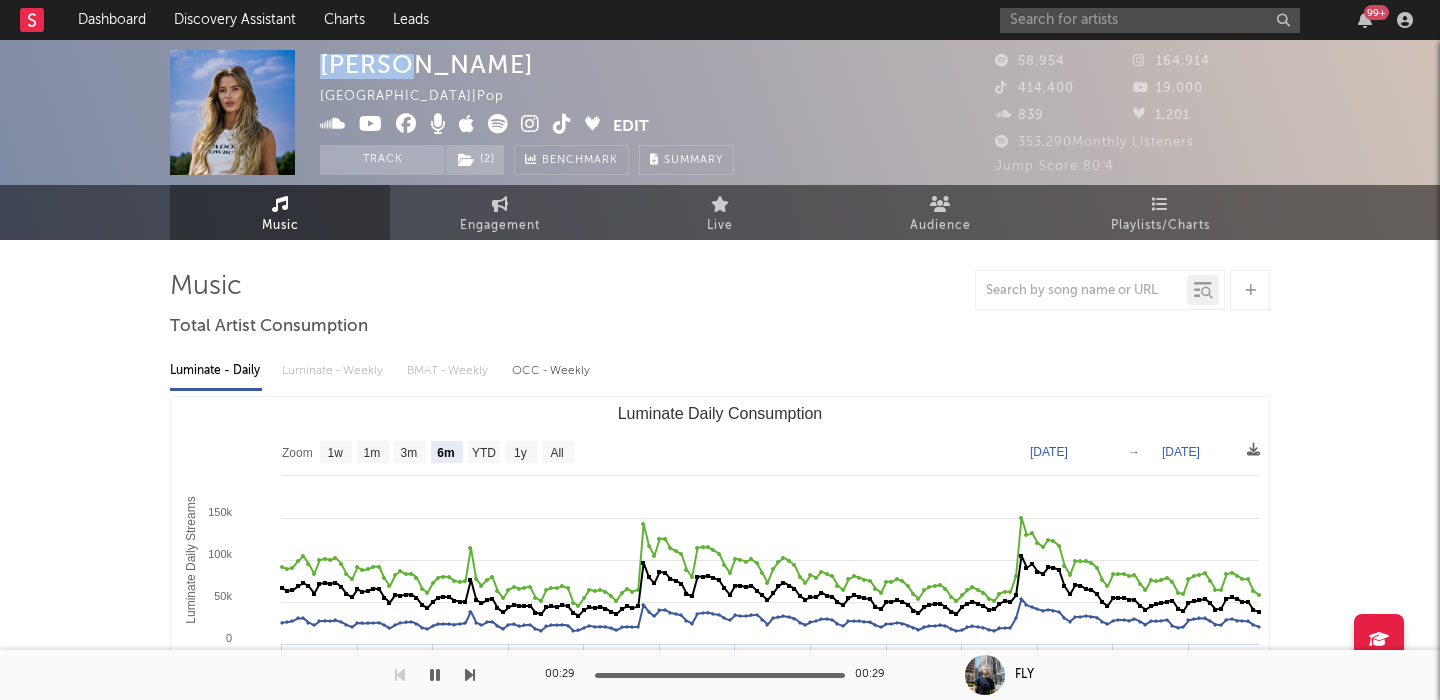 click on "Bellah Mae" at bounding box center [427, 64] 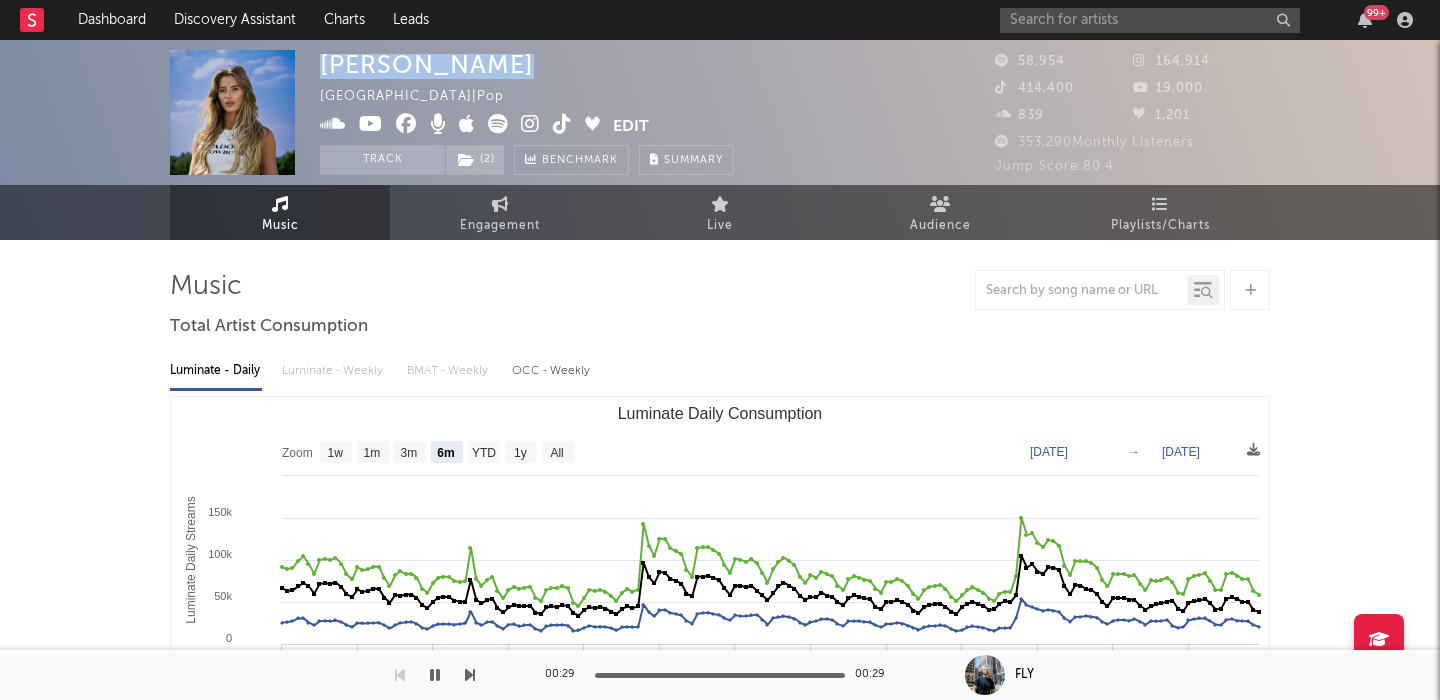 click on "Bellah Mae" at bounding box center (427, 64) 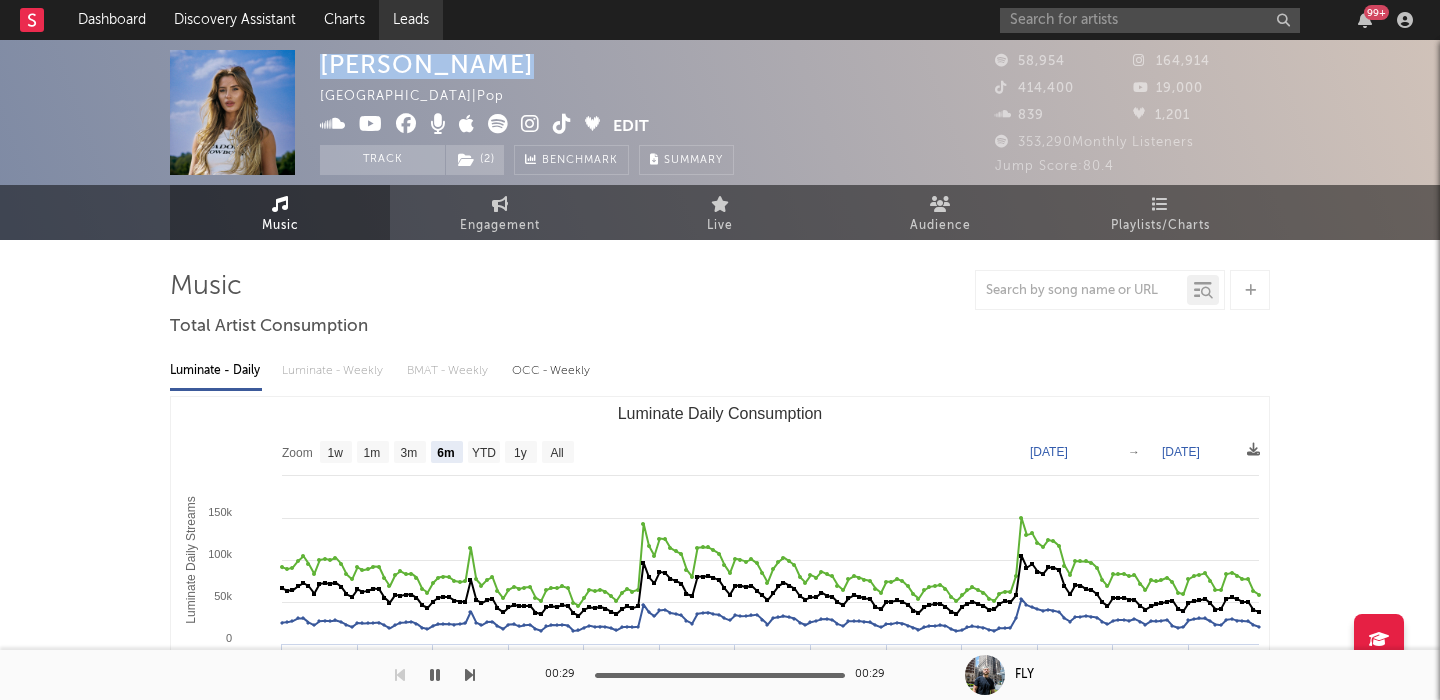 copy on "Bellah Mae" 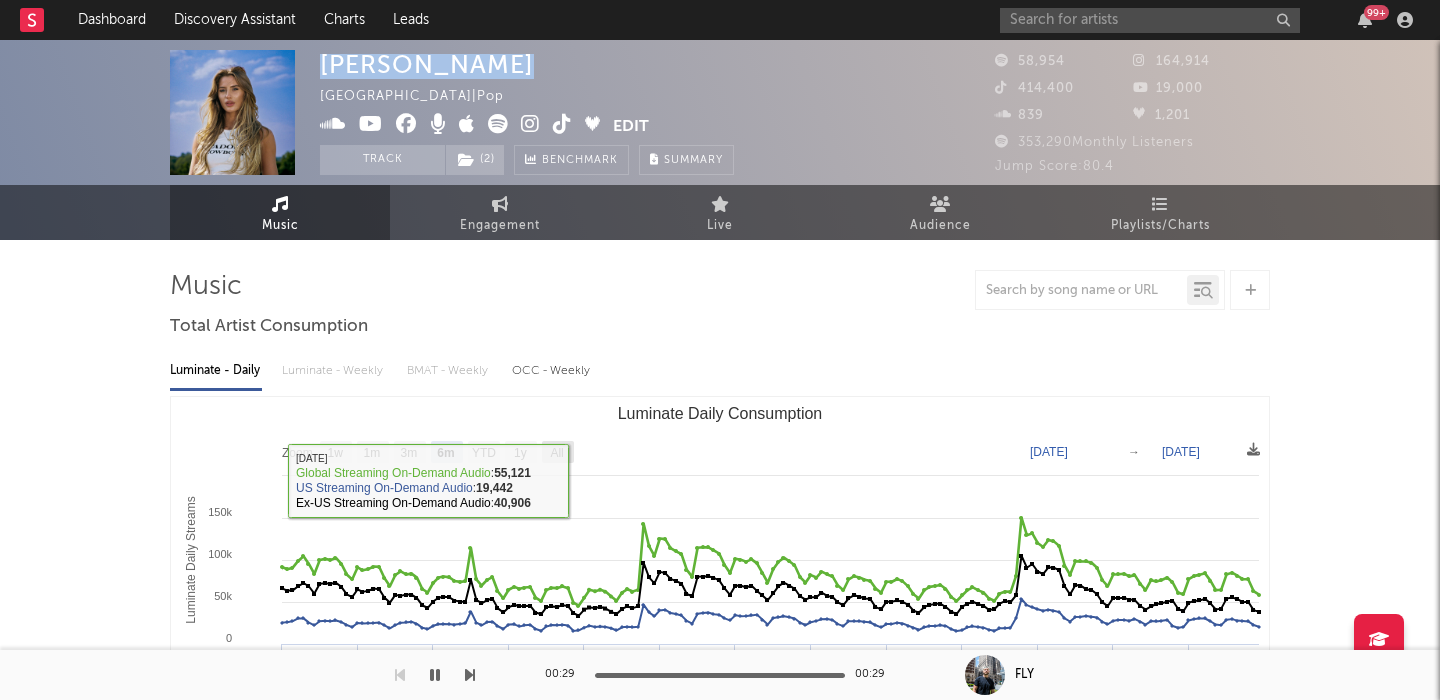 click on "All" 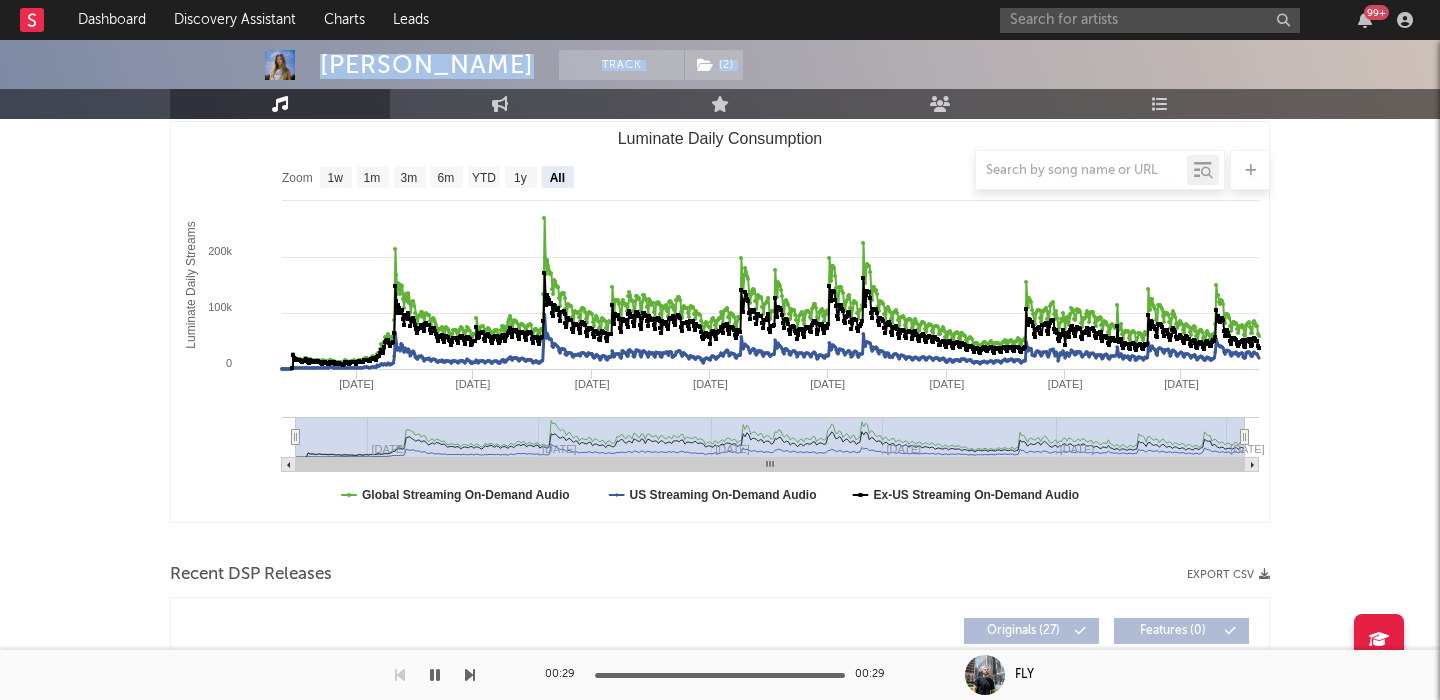 scroll, scrollTop: 453, scrollLeft: 0, axis: vertical 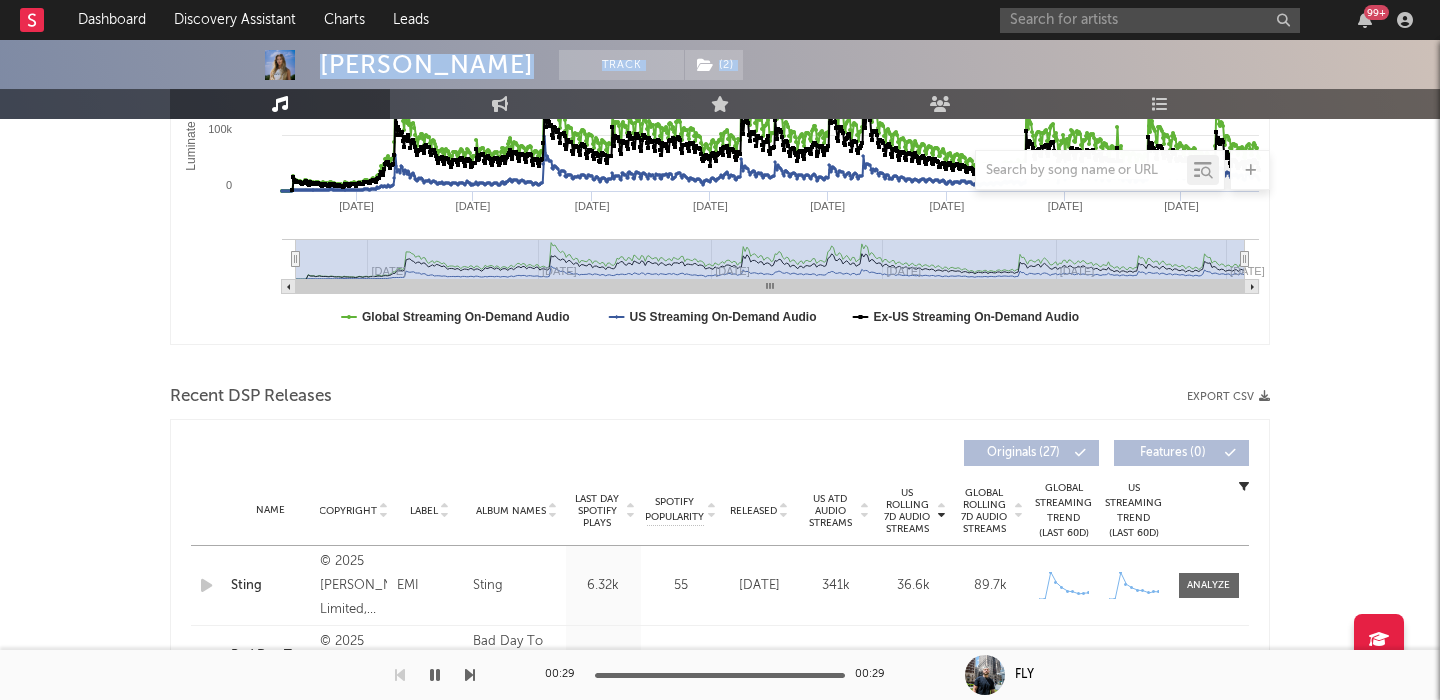 click on "Released" at bounding box center [753, 511] 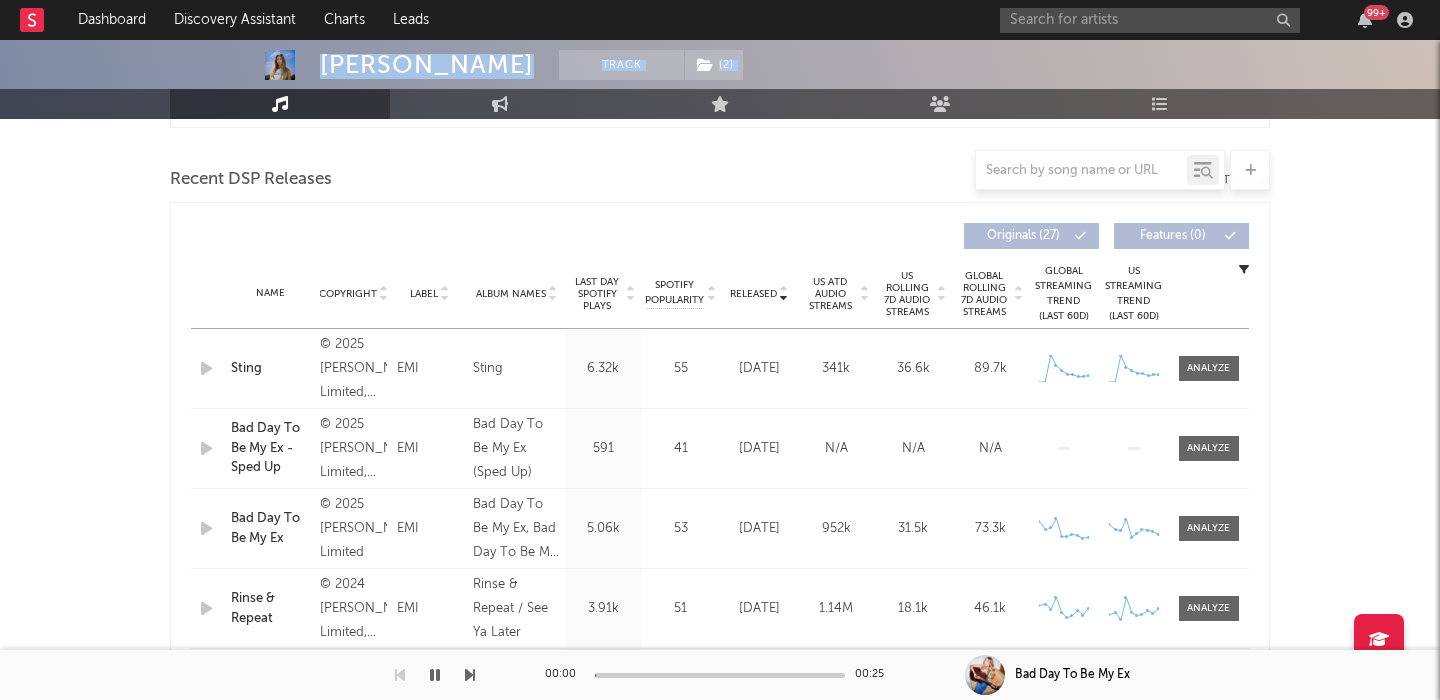 scroll, scrollTop: 671, scrollLeft: 0, axis: vertical 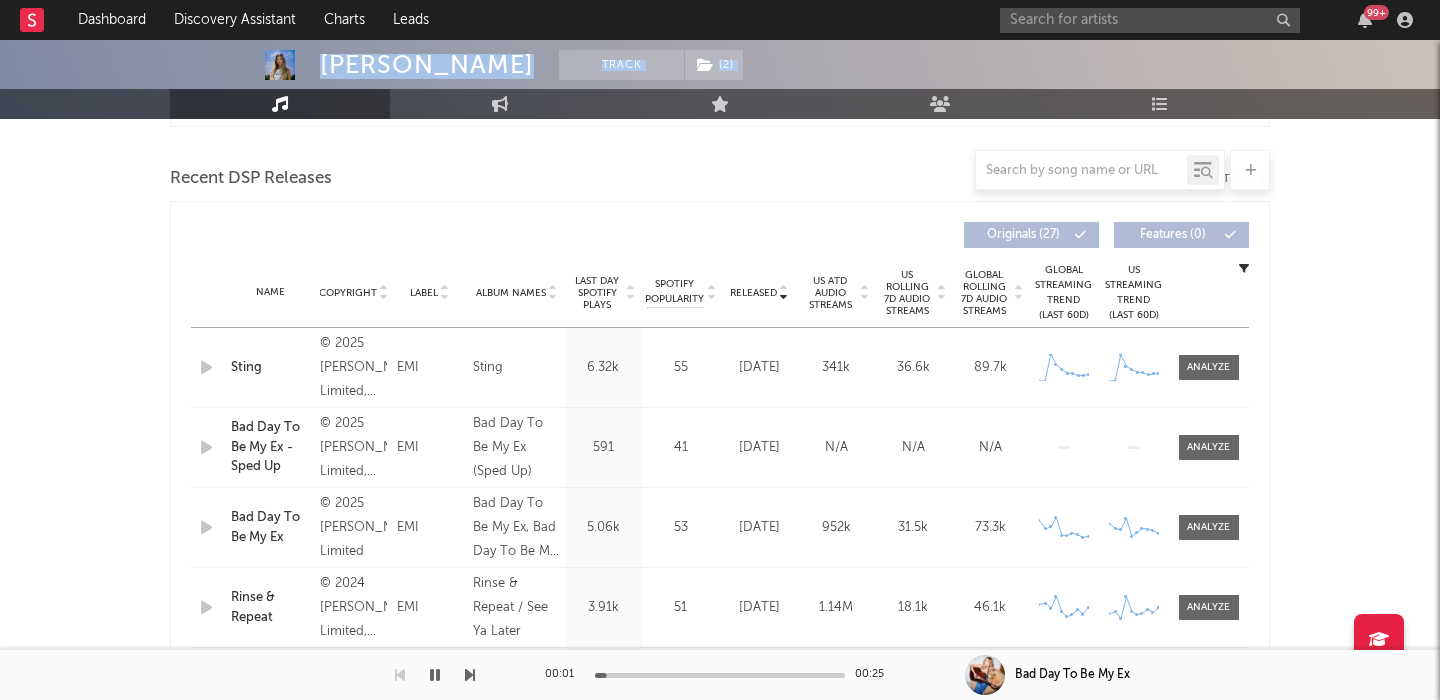 click on "US Rolling 7D Audio Streams" at bounding box center (907, 293) 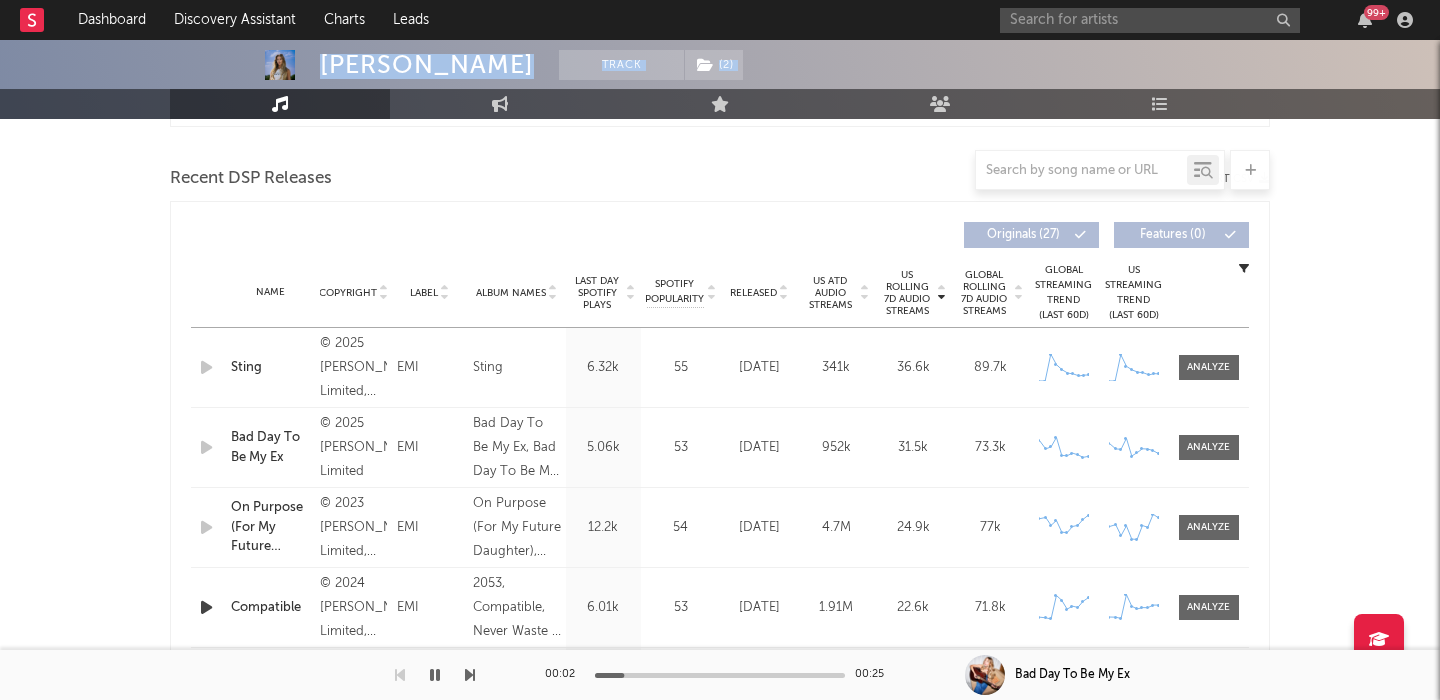 click on "Released" at bounding box center (753, 293) 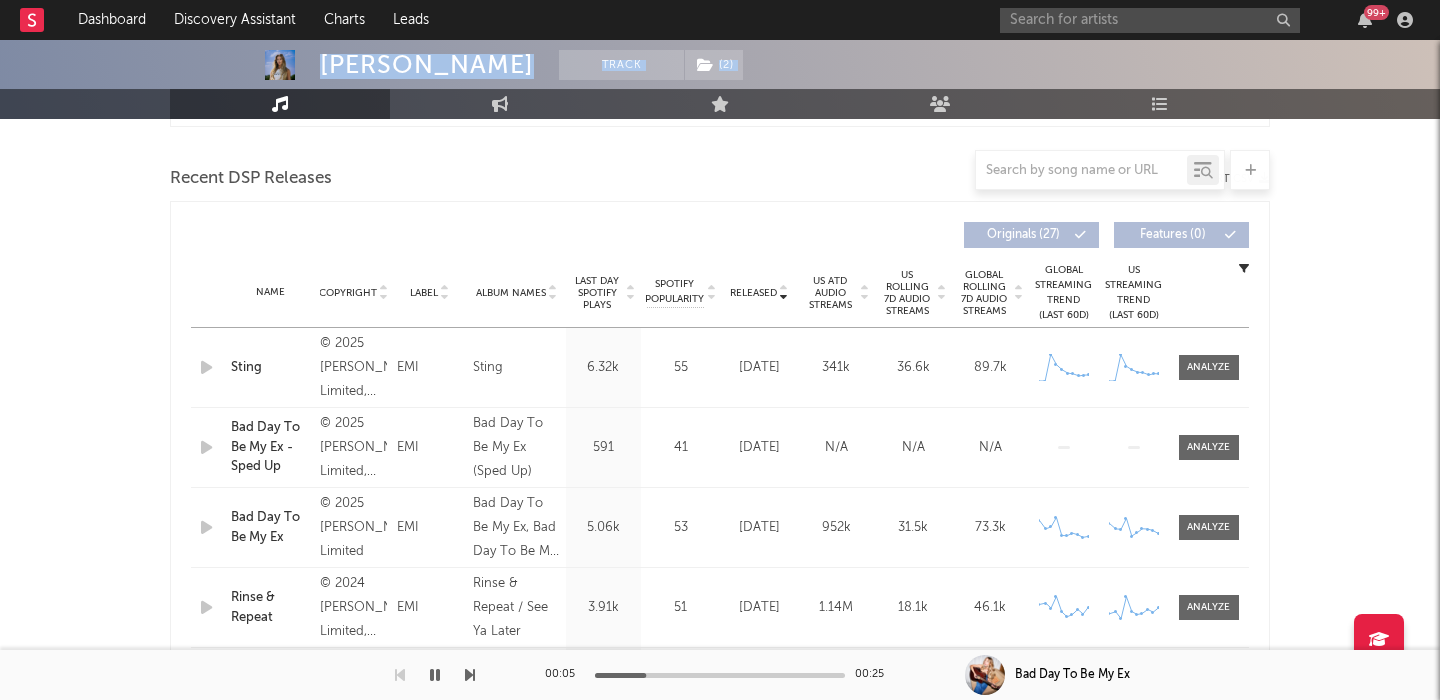 scroll, scrollTop: 684, scrollLeft: 0, axis: vertical 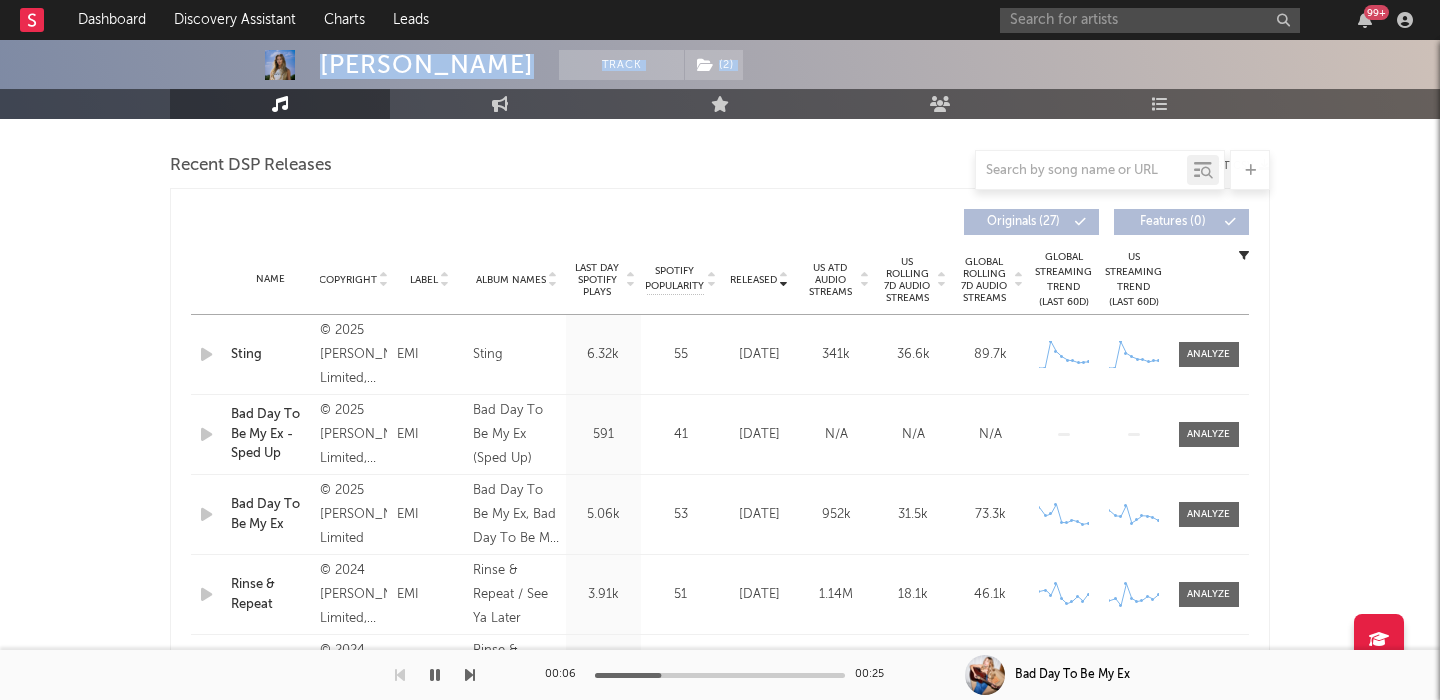 click at bounding box center (435, 675) 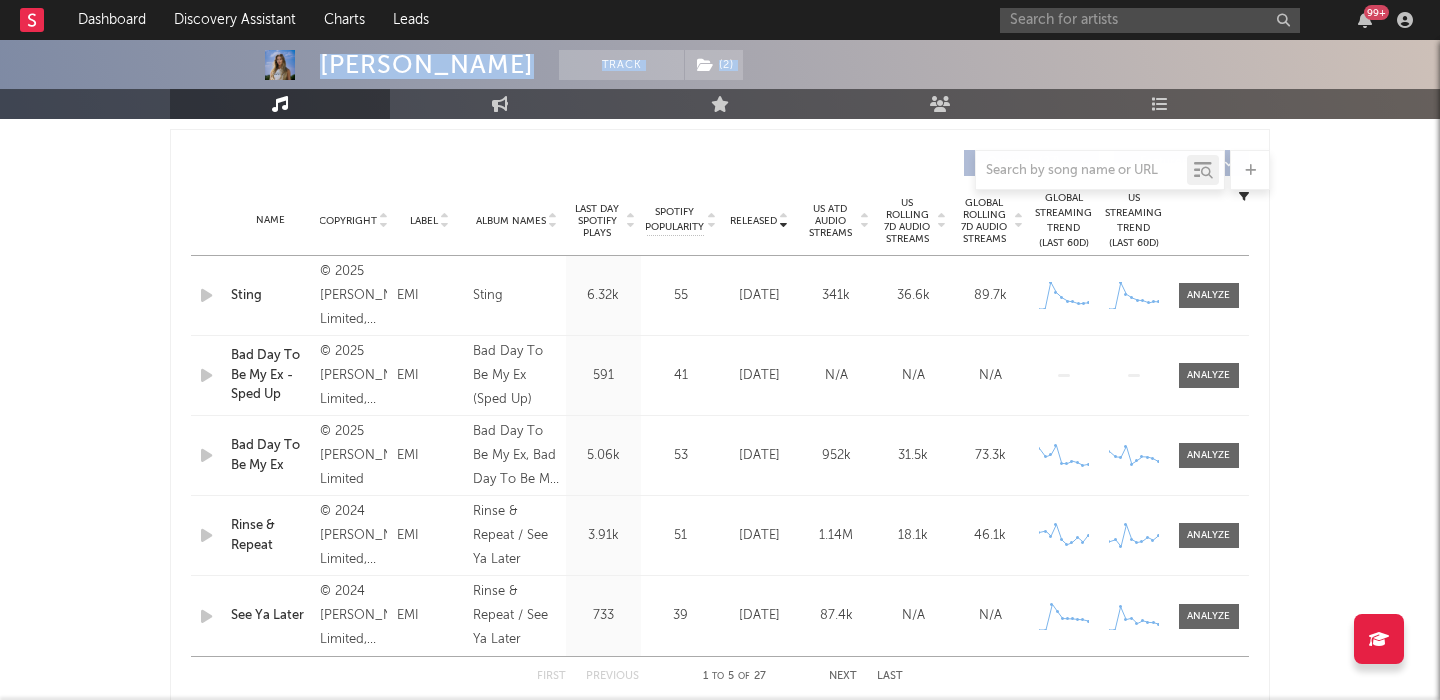 scroll, scrollTop: 746, scrollLeft: 0, axis: vertical 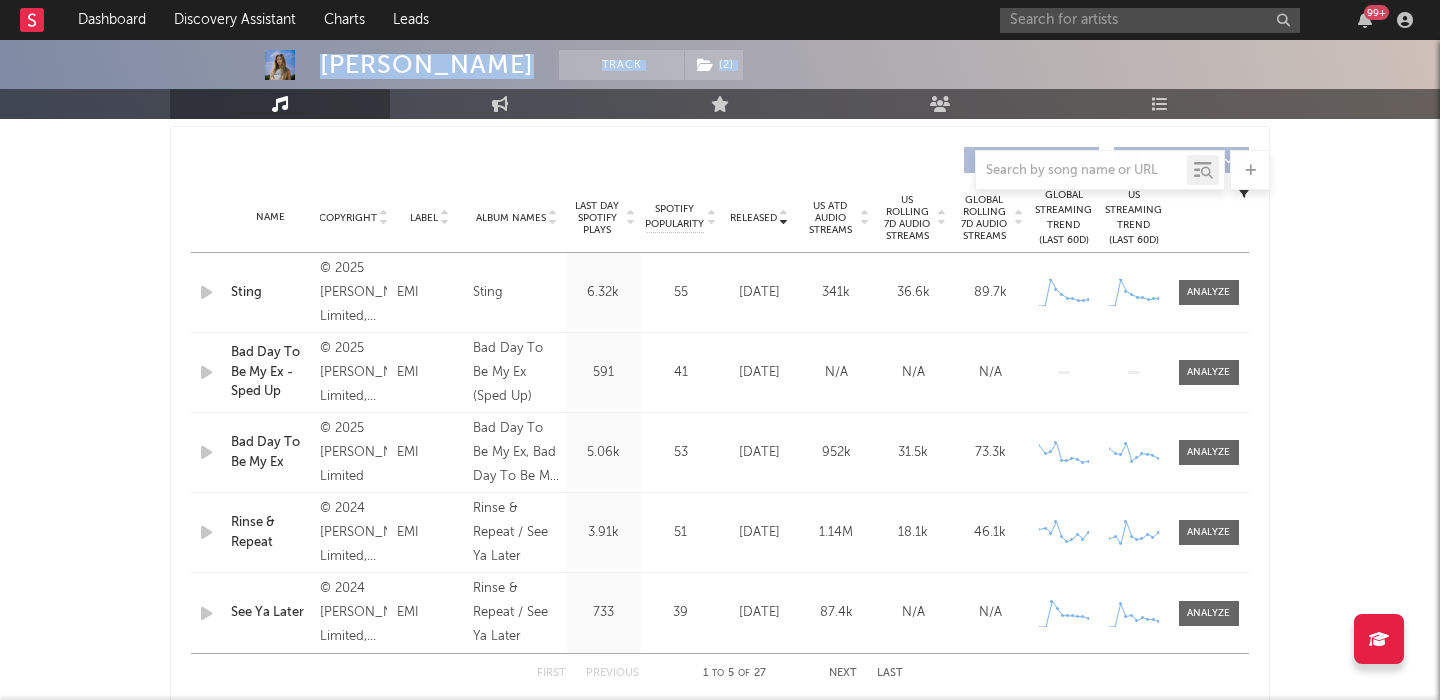 click on "US Rolling 7D Audio Streams" at bounding box center [907, 218] 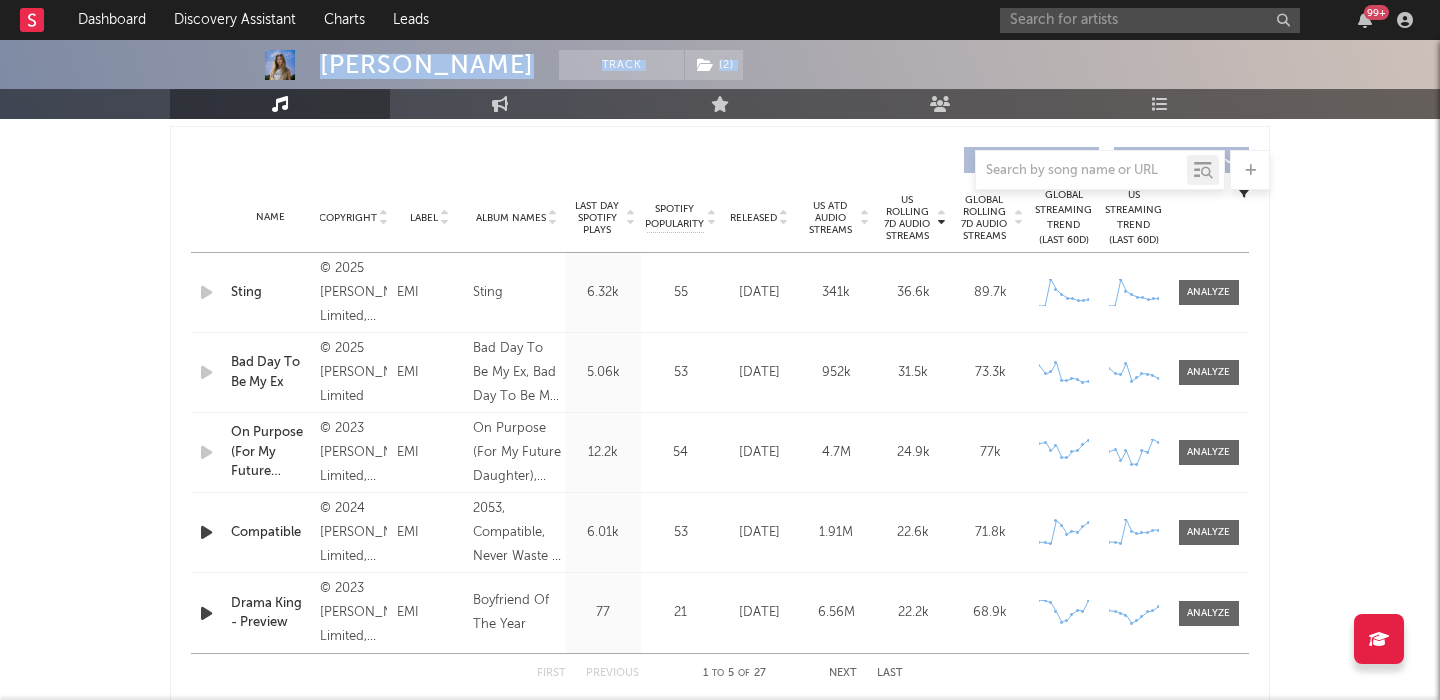scroll, scrollTop: 0, scrollLeft: 0, axis: both 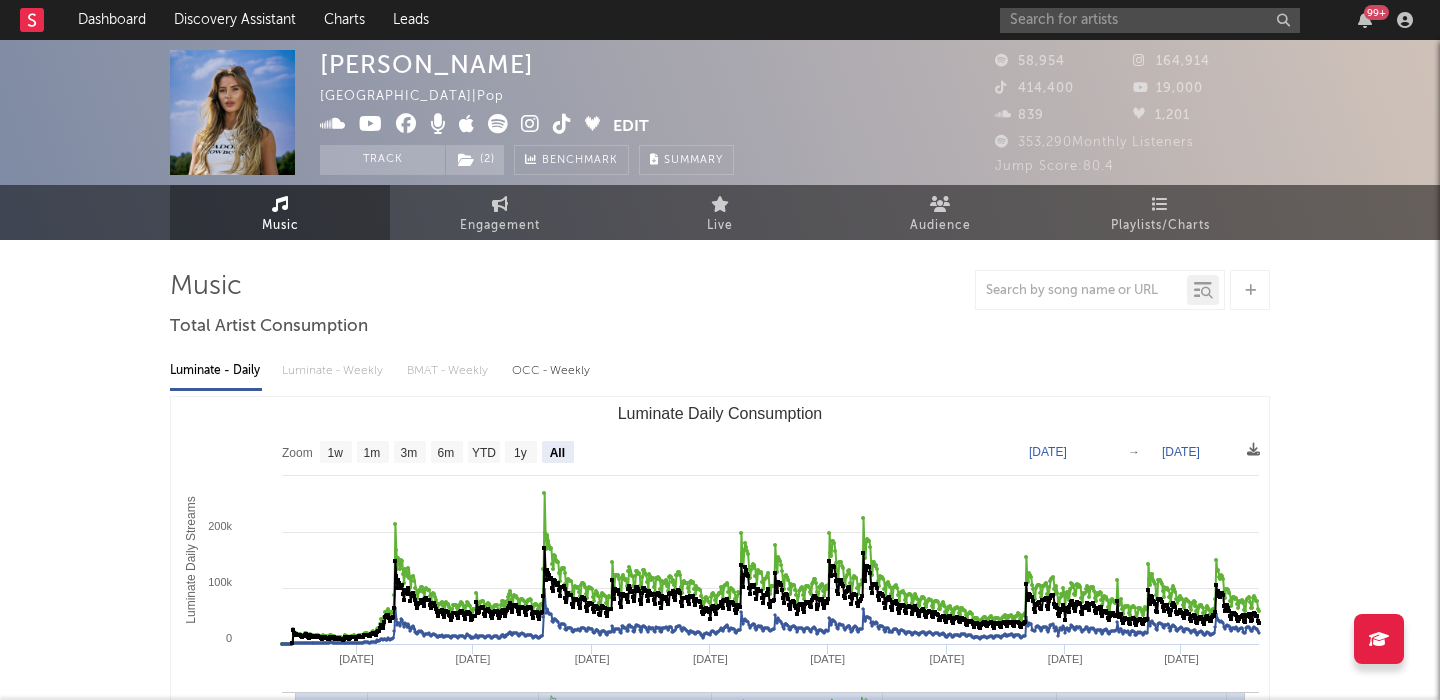 click on "99 +" at bounding box center [1210, 20] 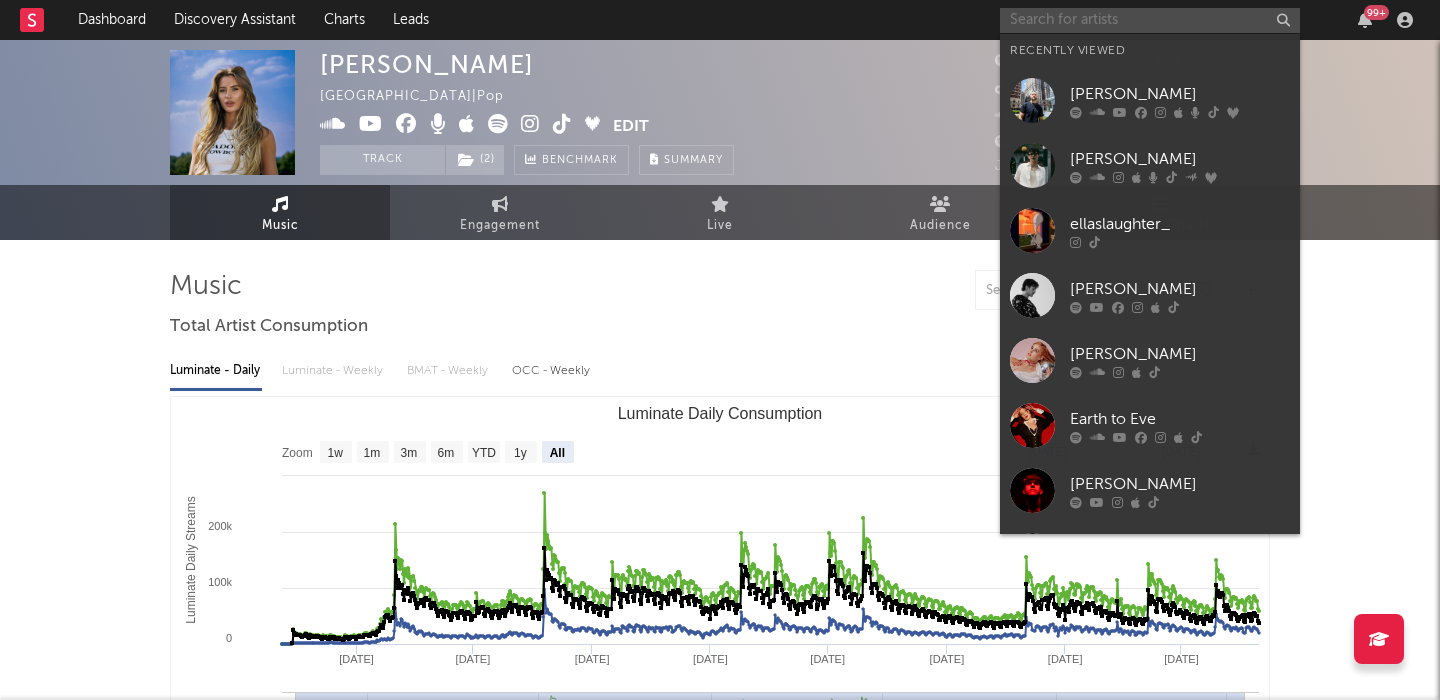 click at bounding box center (1150, 20) 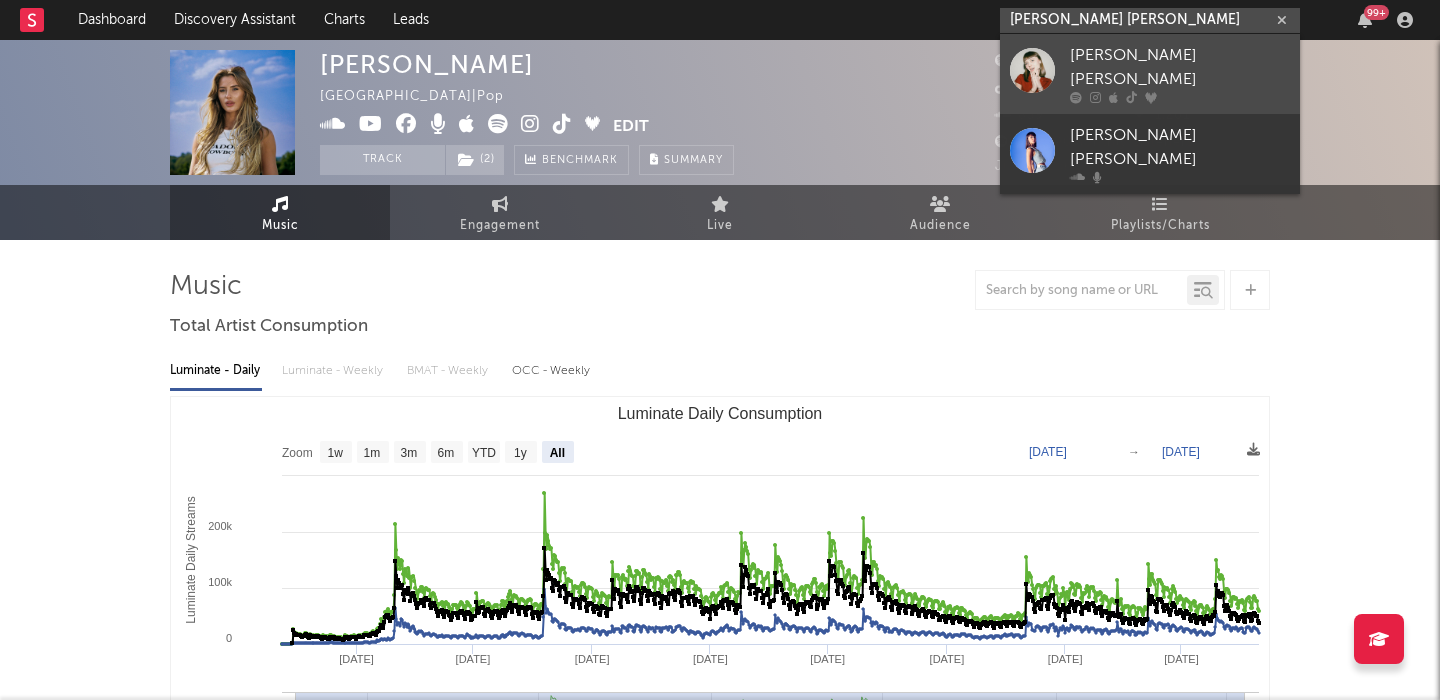 type on "Mercer henderson" 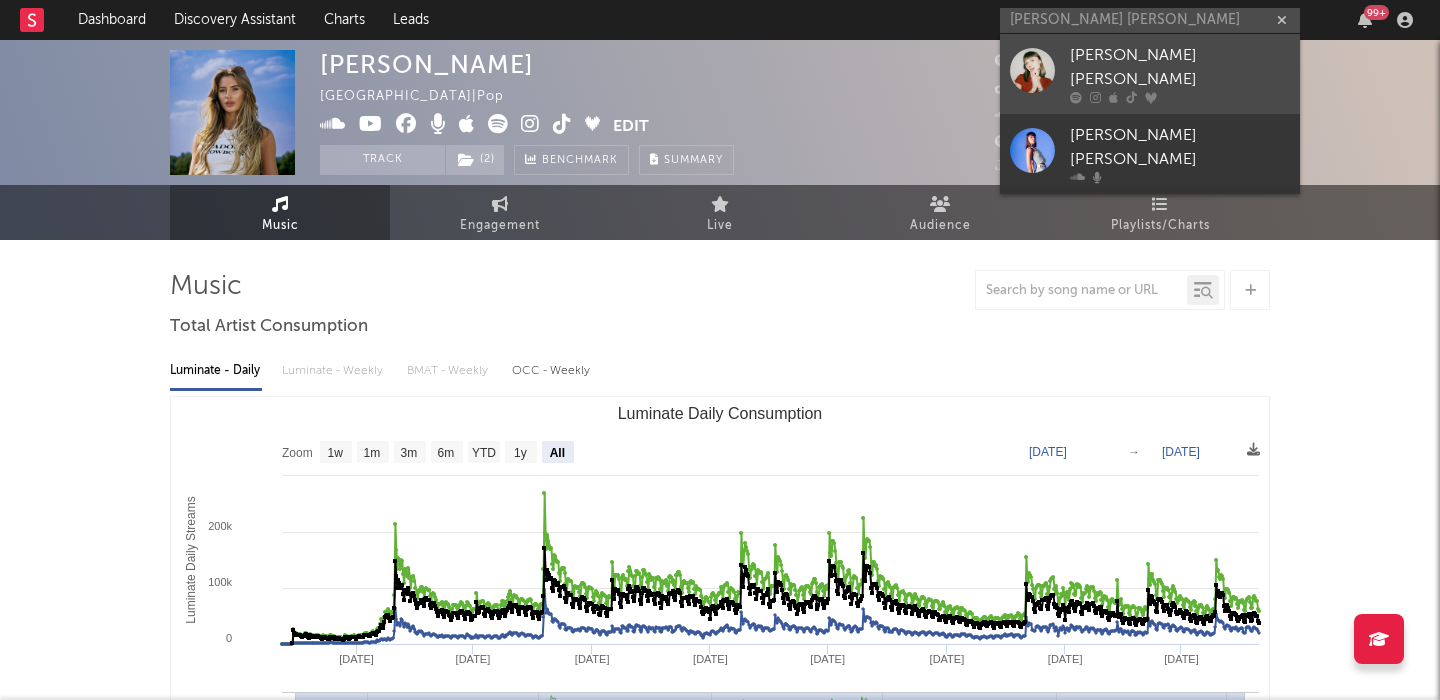 click on "Mercer Henderson" at bounding box center (1180, 68) 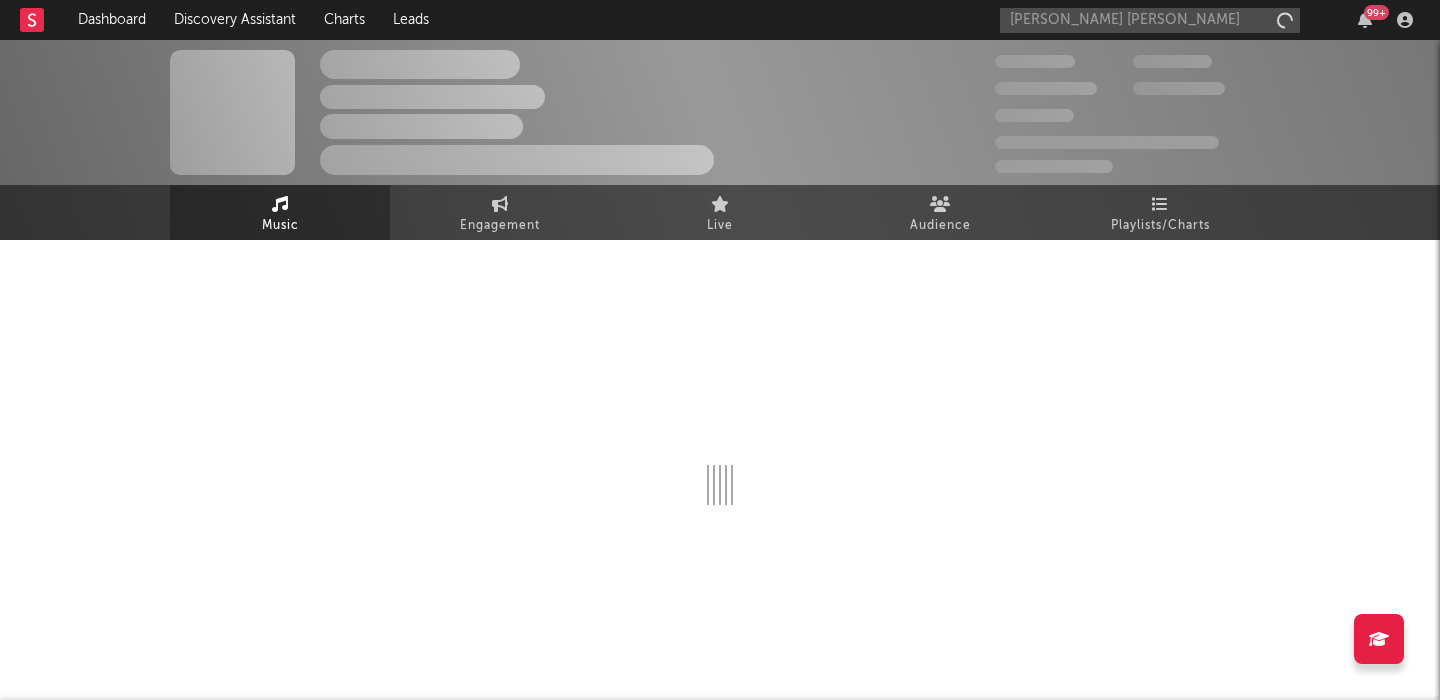 type 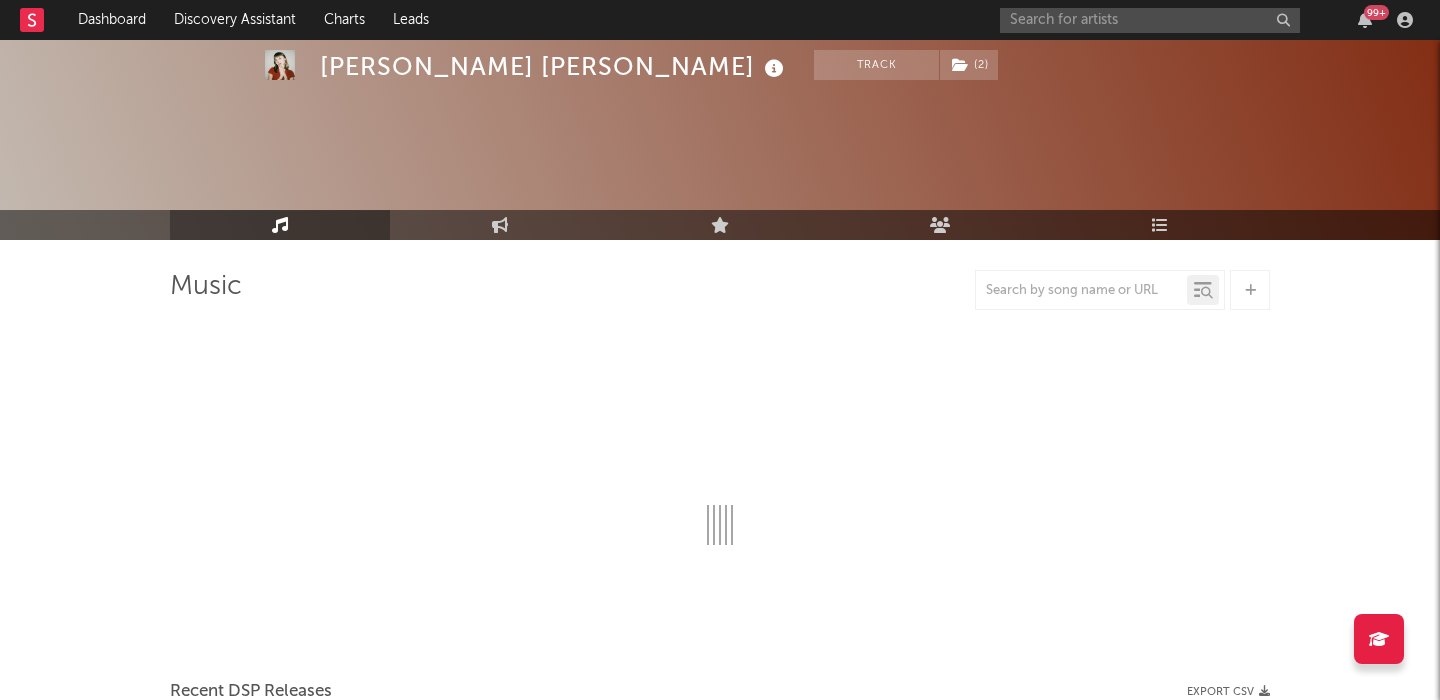 scroll, scrollTop: 123, scrollLeft: 0, axis: vertical 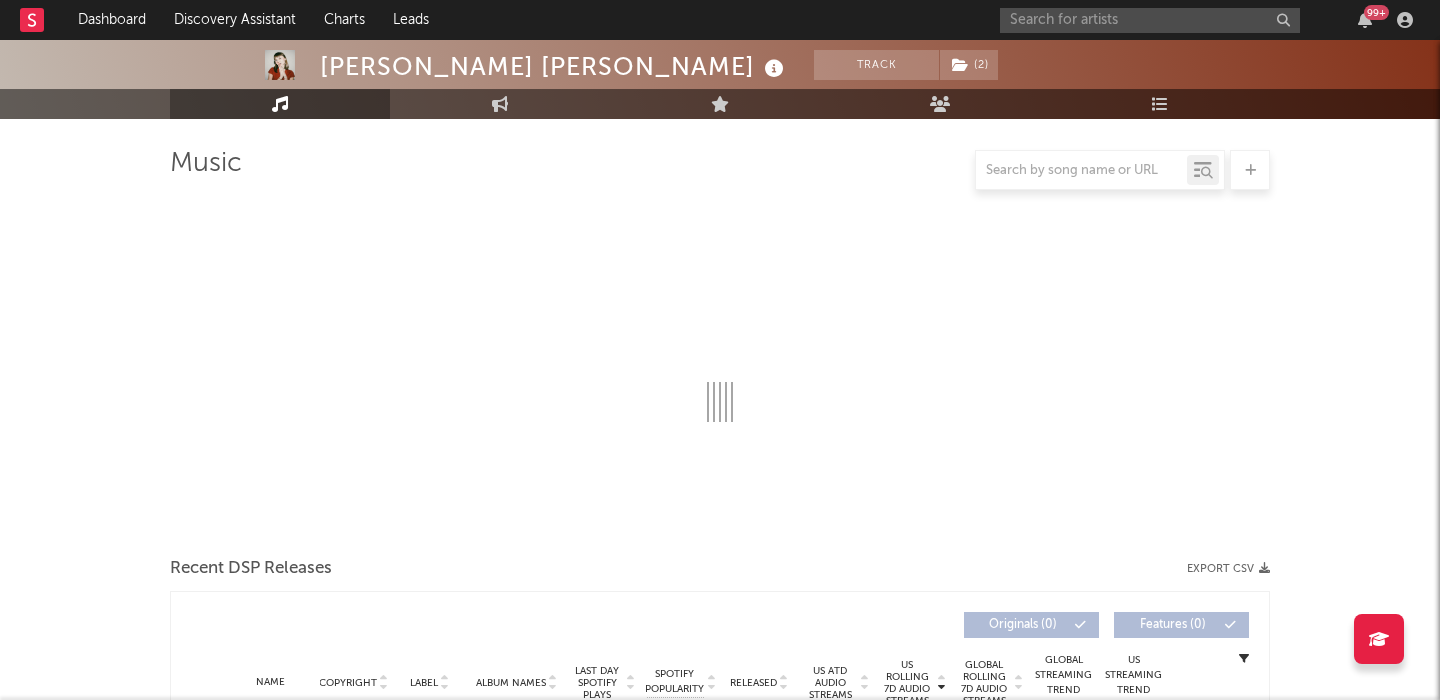 select on "6m" 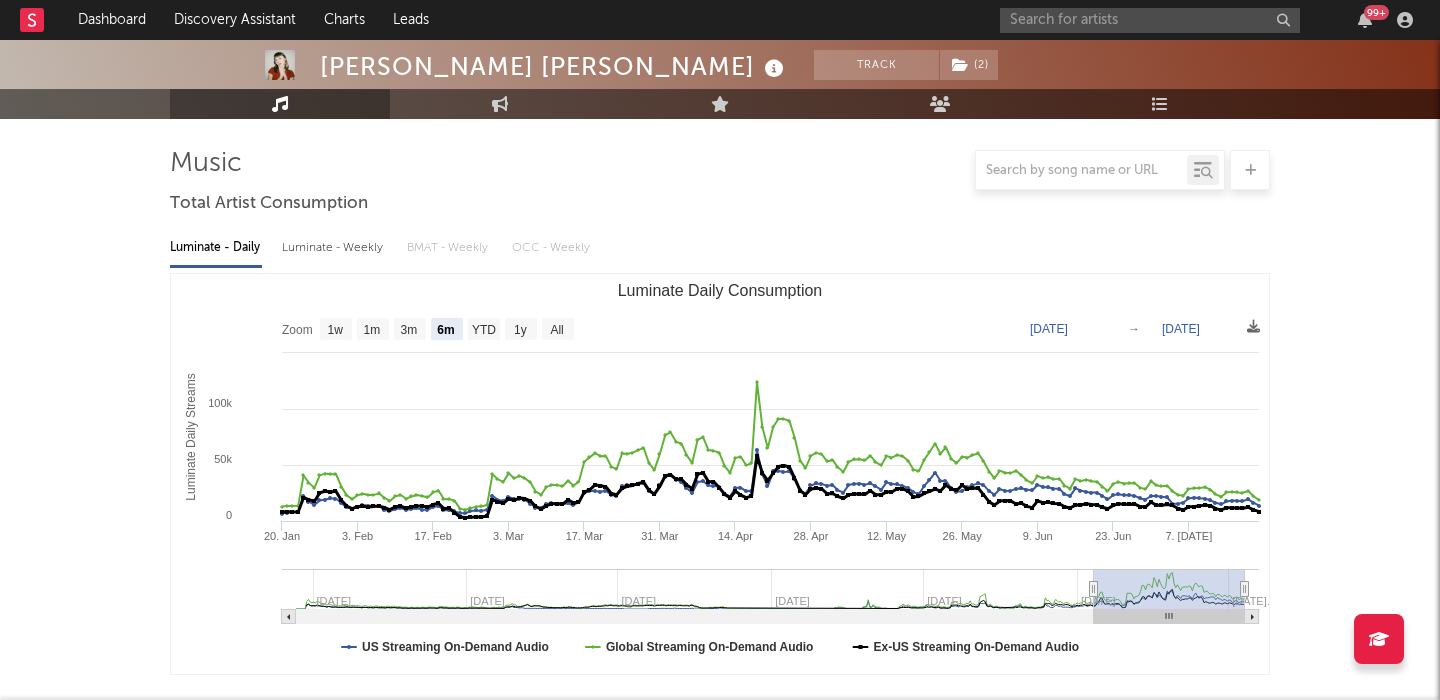 scroll, scrollTop: 127, scrollLeft: 0, axis: vertical 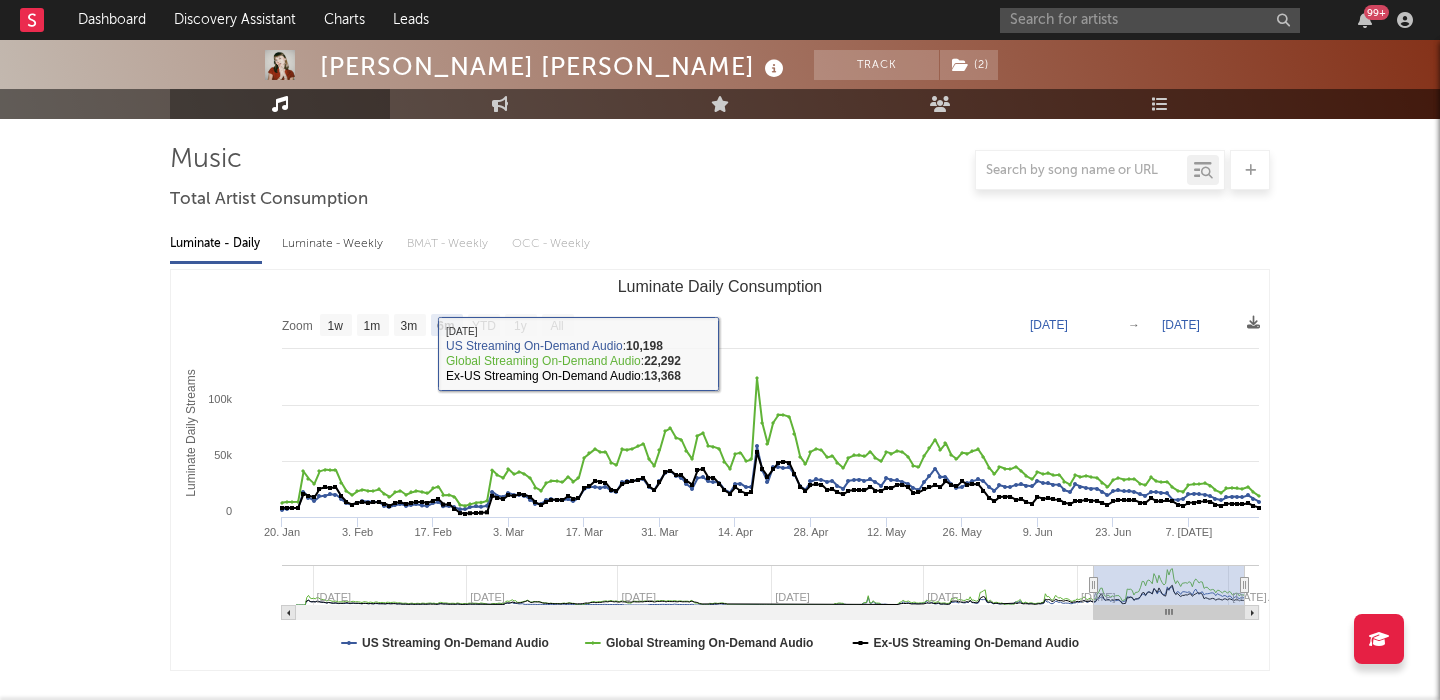 click on "Luminate - Weekly" at bounding box center (334, 244) 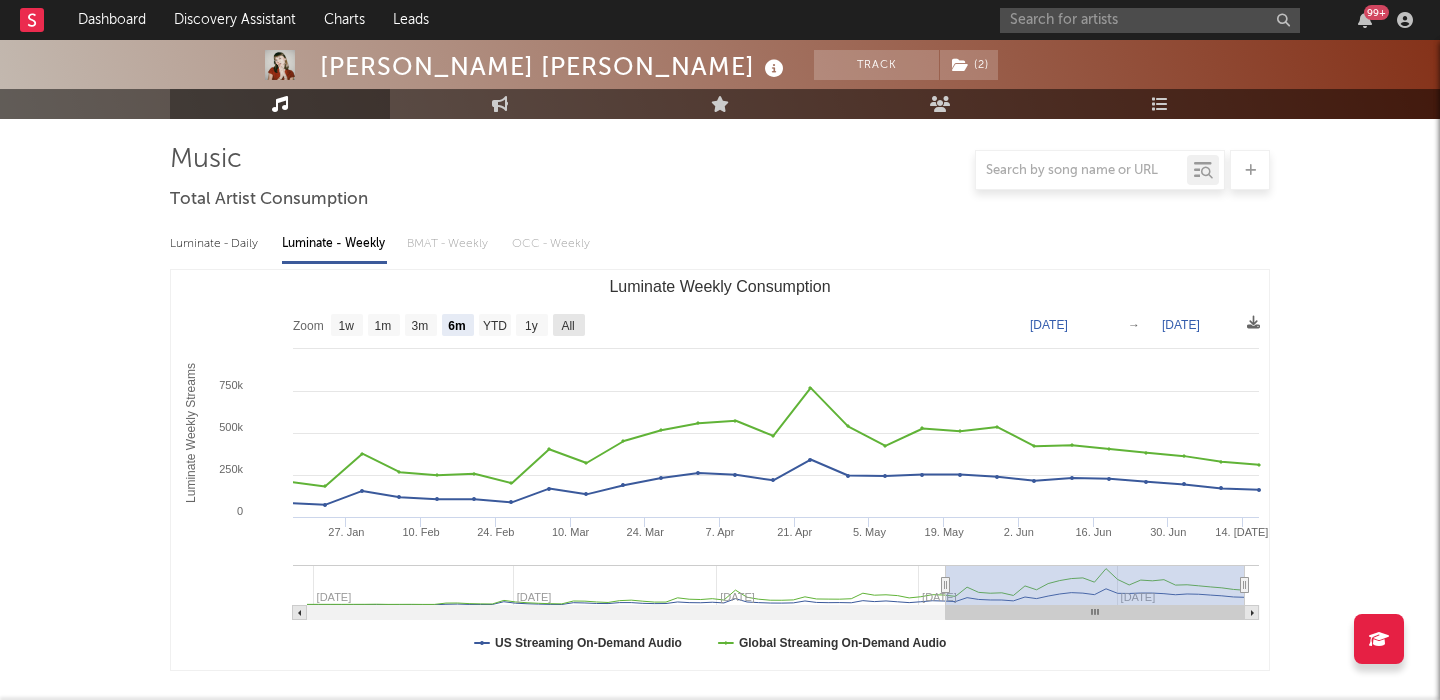 click on "All" 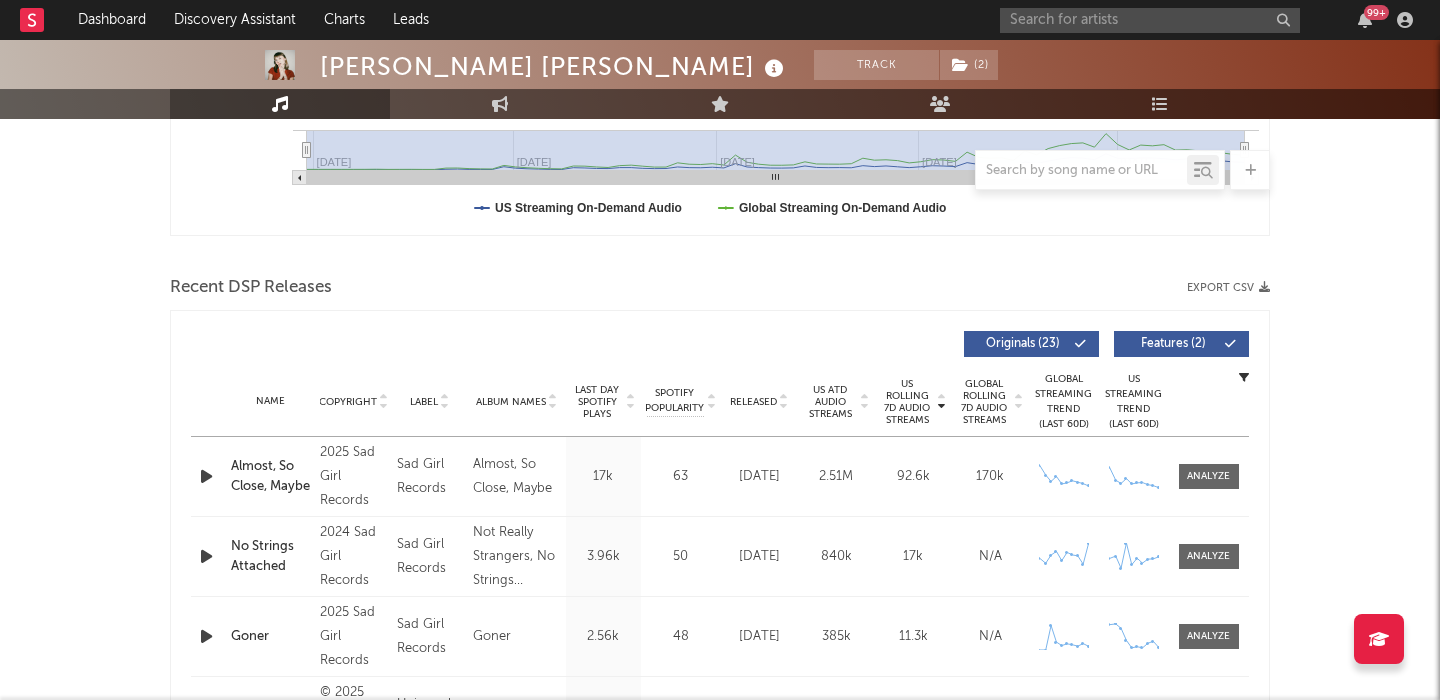 scroll, scrollTop: 411, scrollLeft: 0, axis: vertical 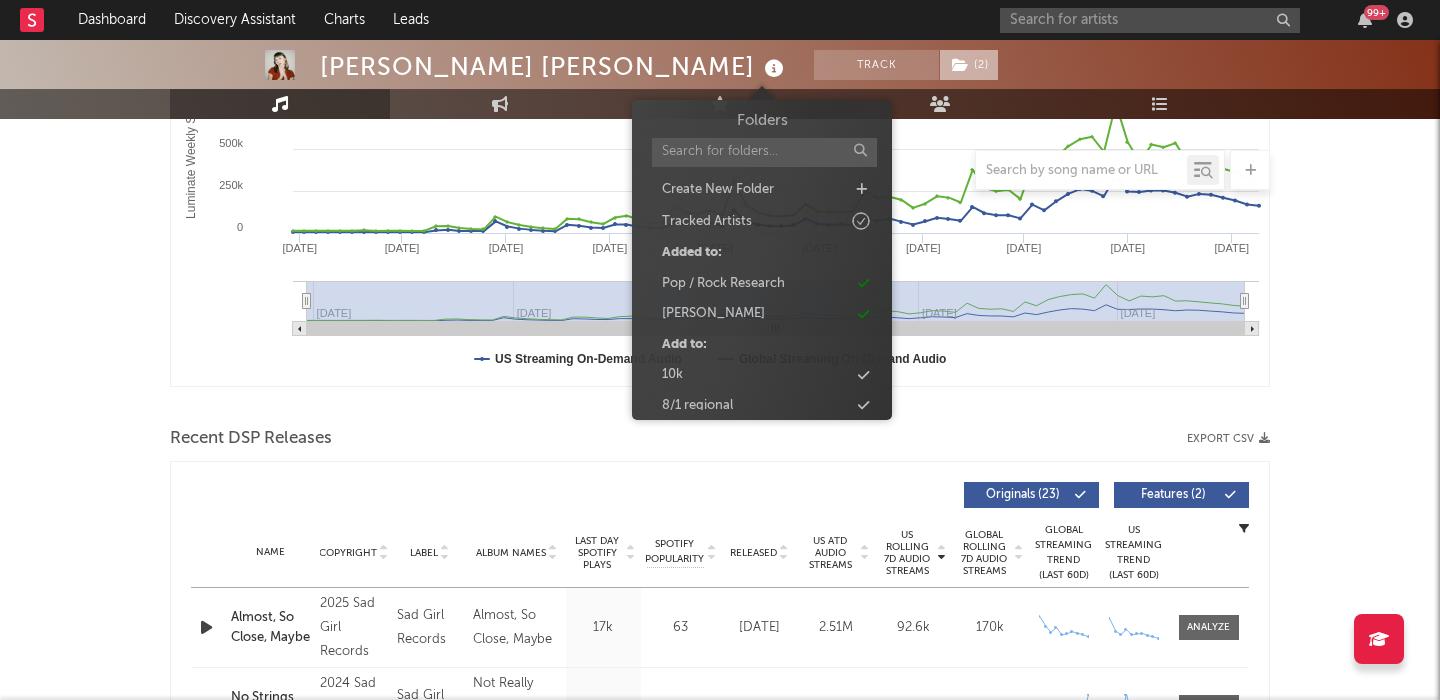click on "( 2 )" at bounding box center (969, 65) 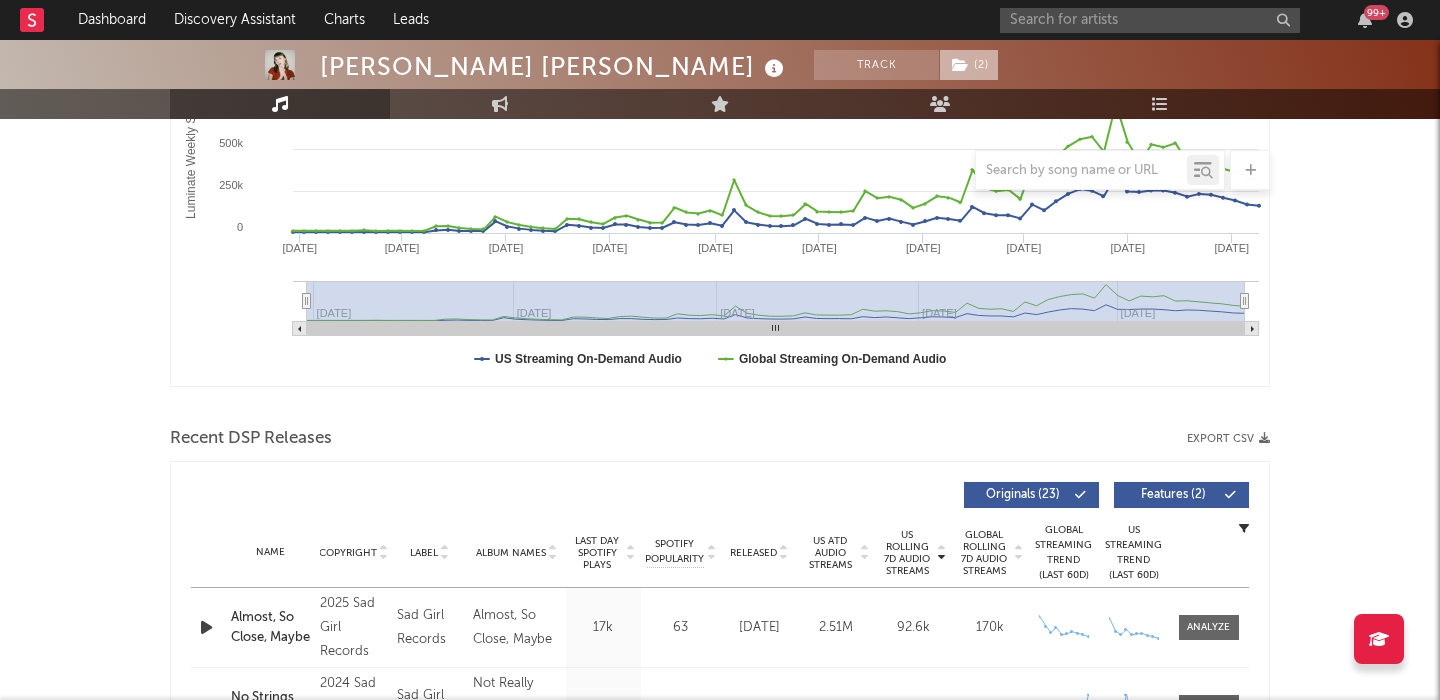 click on "( 2 )" at bounding box center [969, 65] 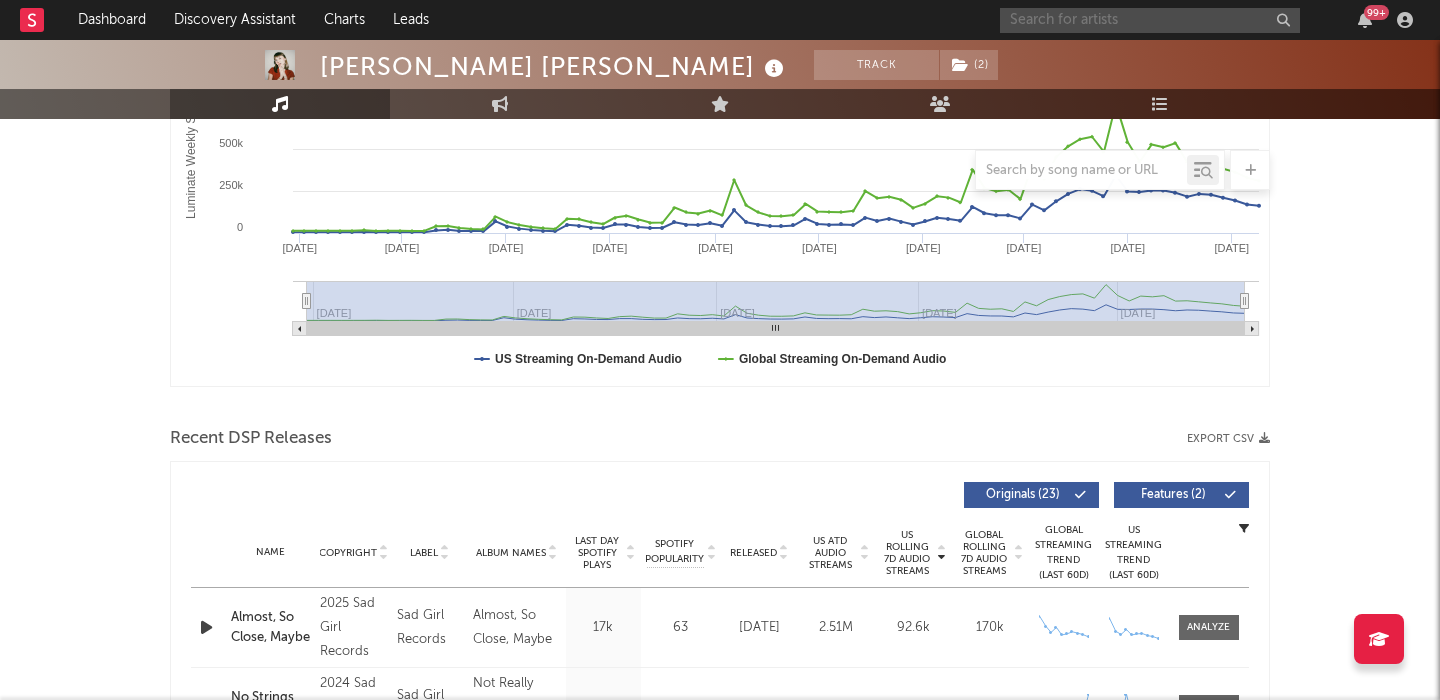 click at bounding box center [1150, 20] 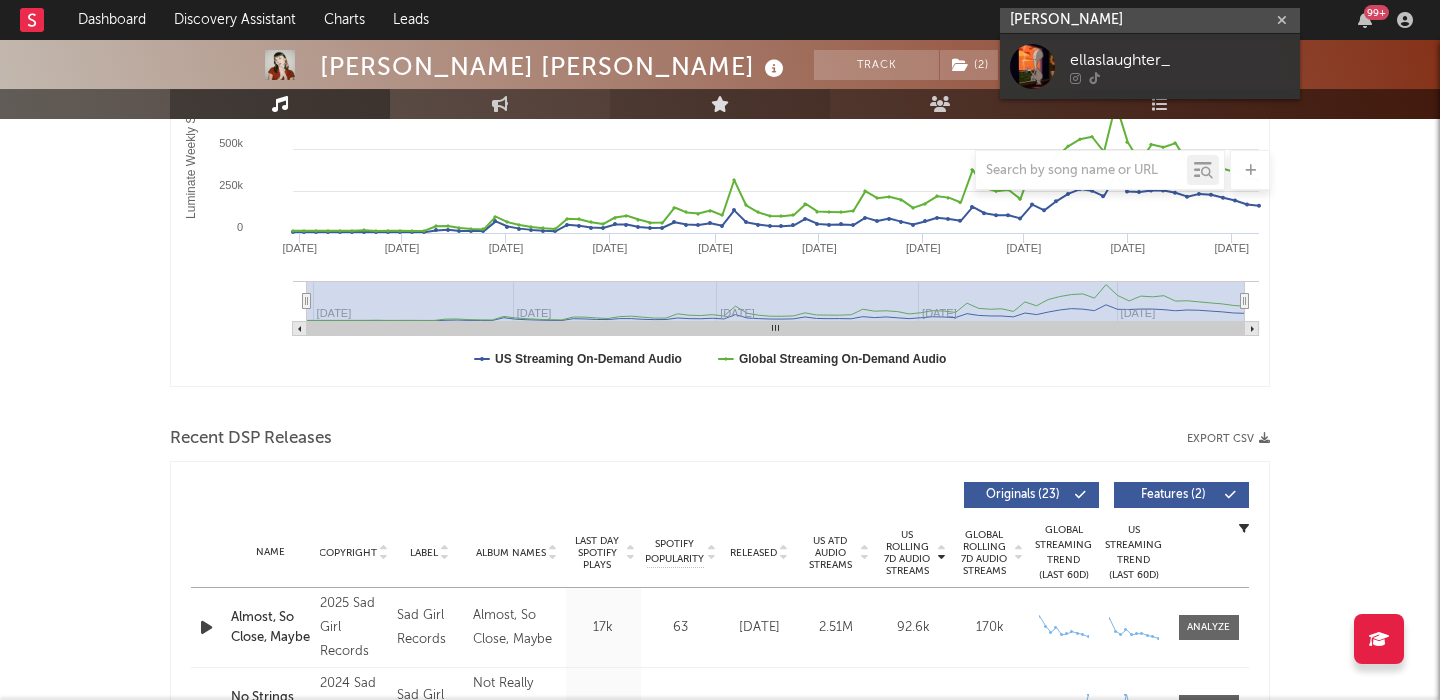 type on "Ella Slaughter" 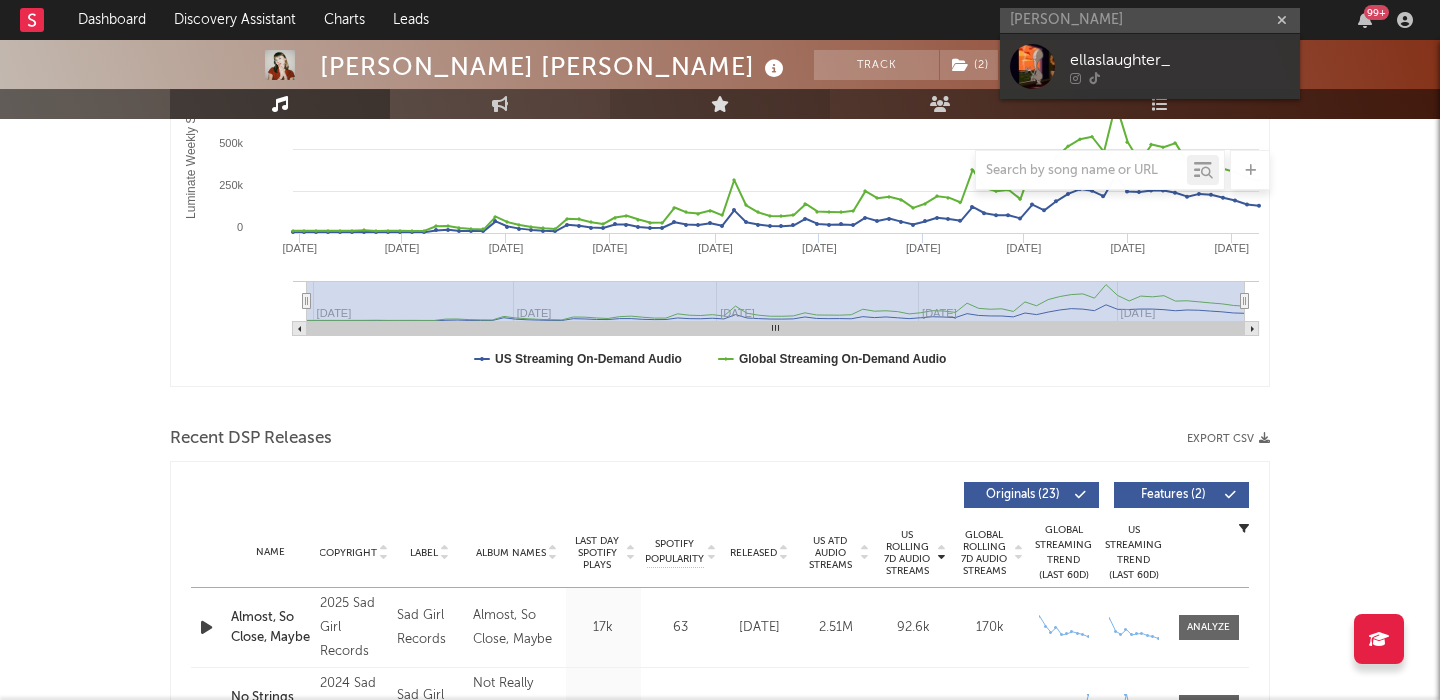 click on "ellaslaughter_" at bounding box center [1180, 60] 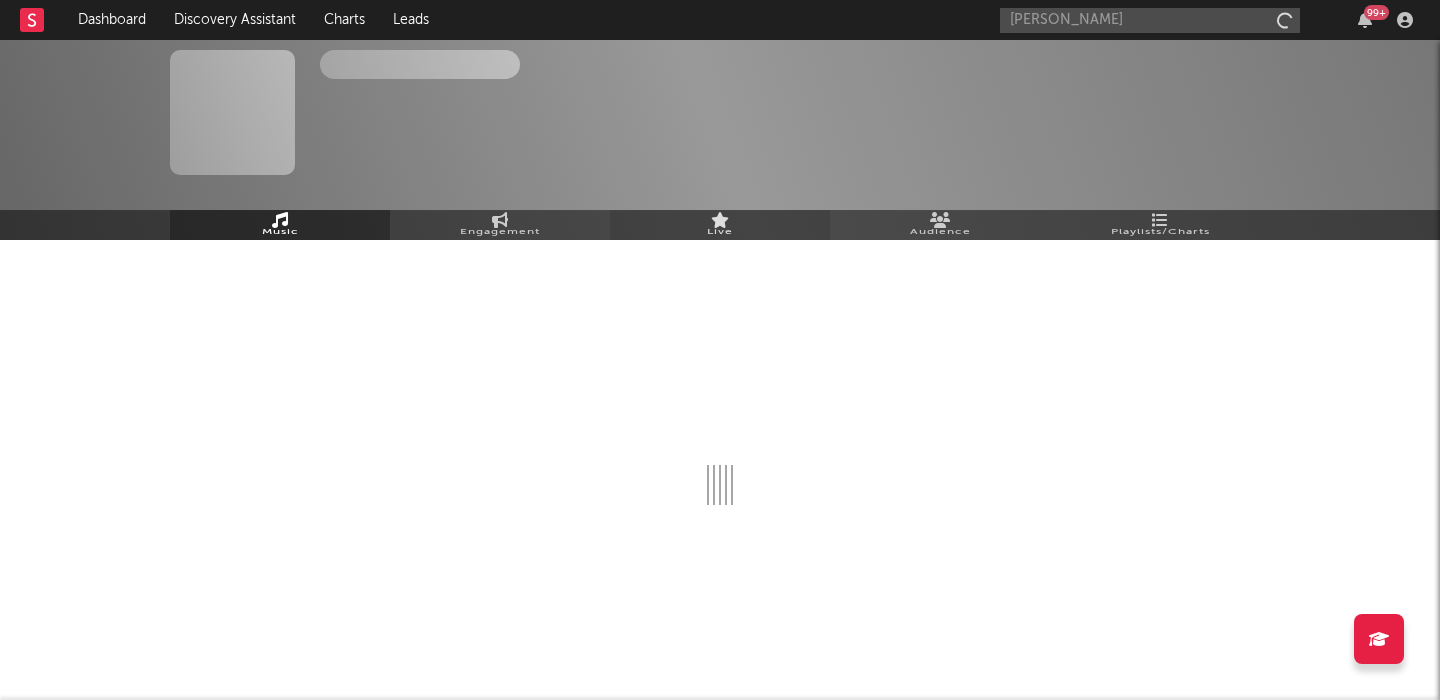 type 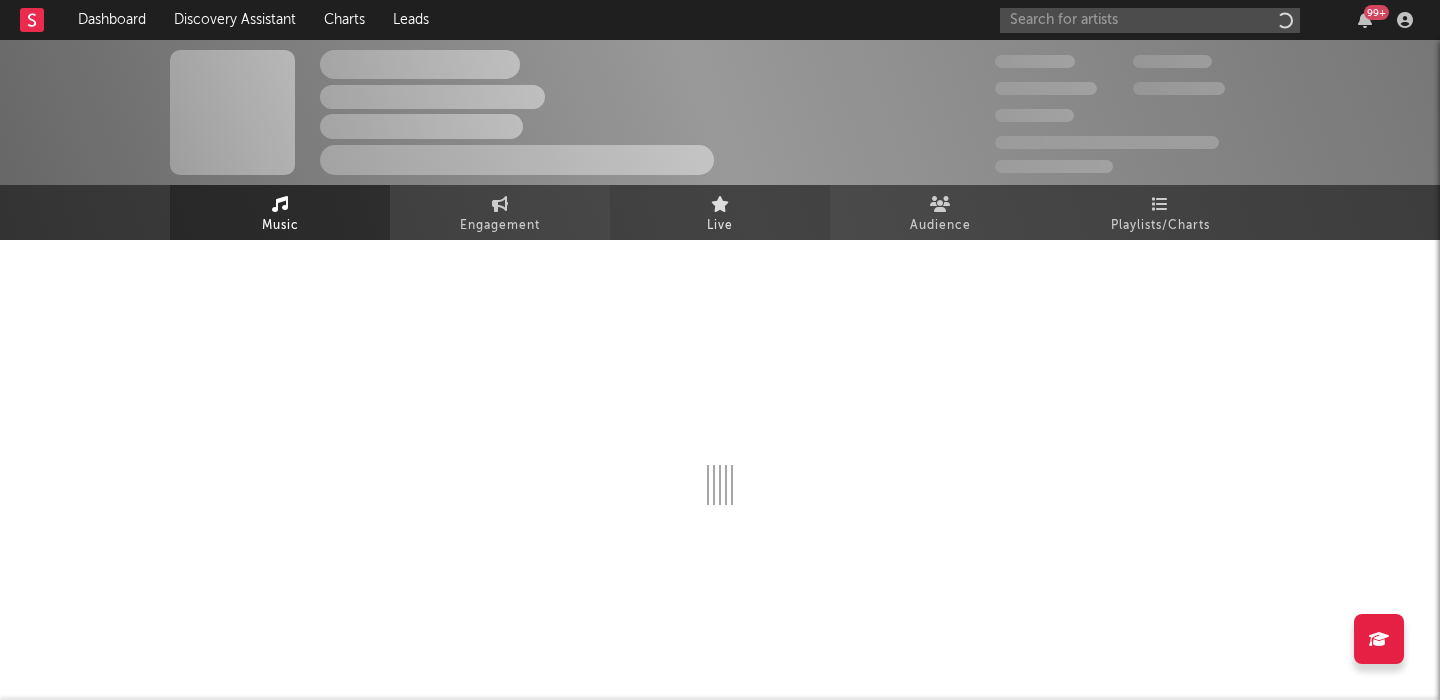 scroll, scrollTop: 0, scrollLeft: 0, axis: both 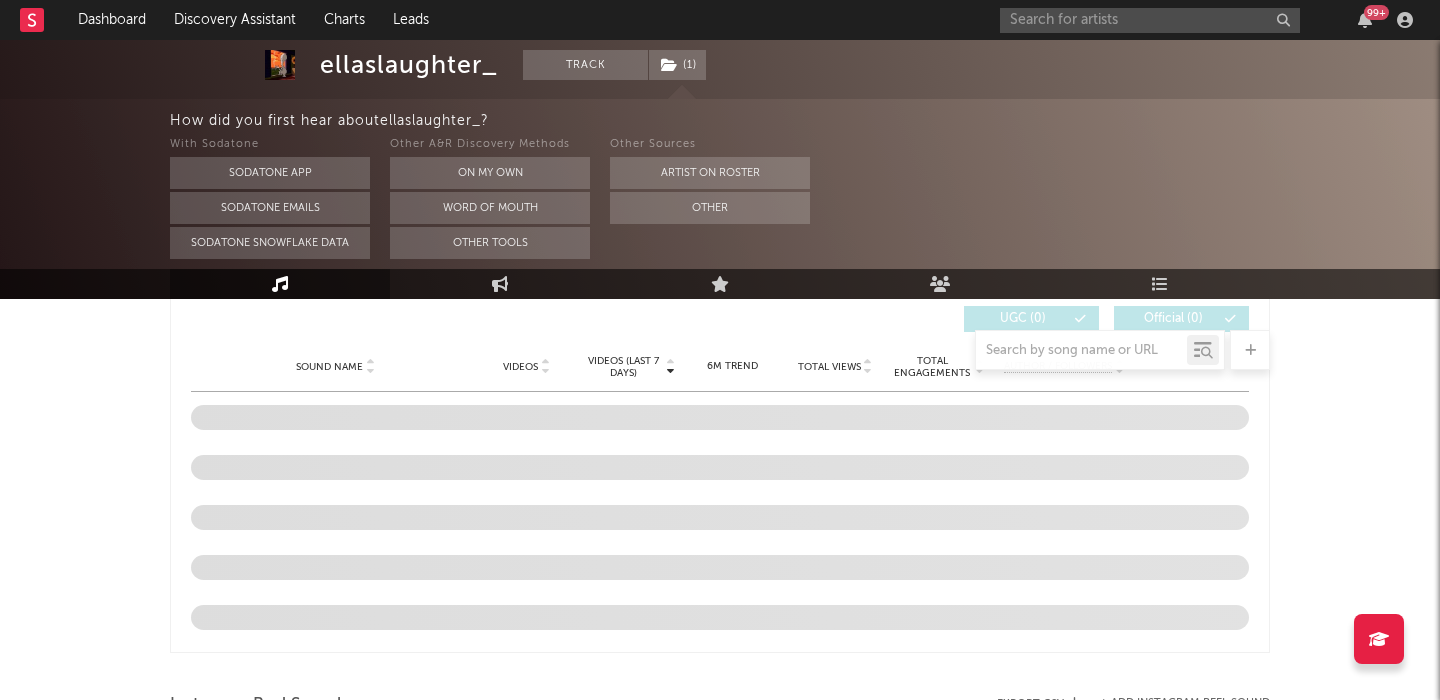 select on "1w" 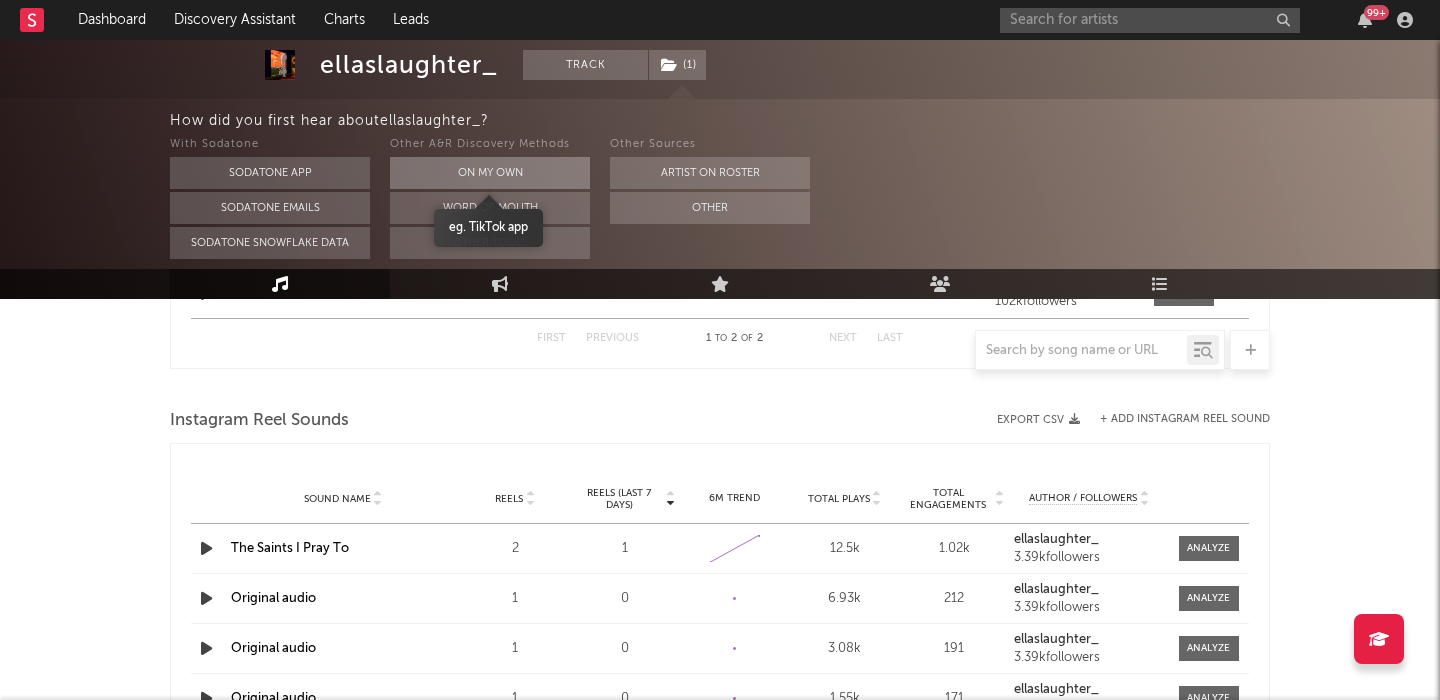 click on "On My Own" at bounding box center (490, 173) 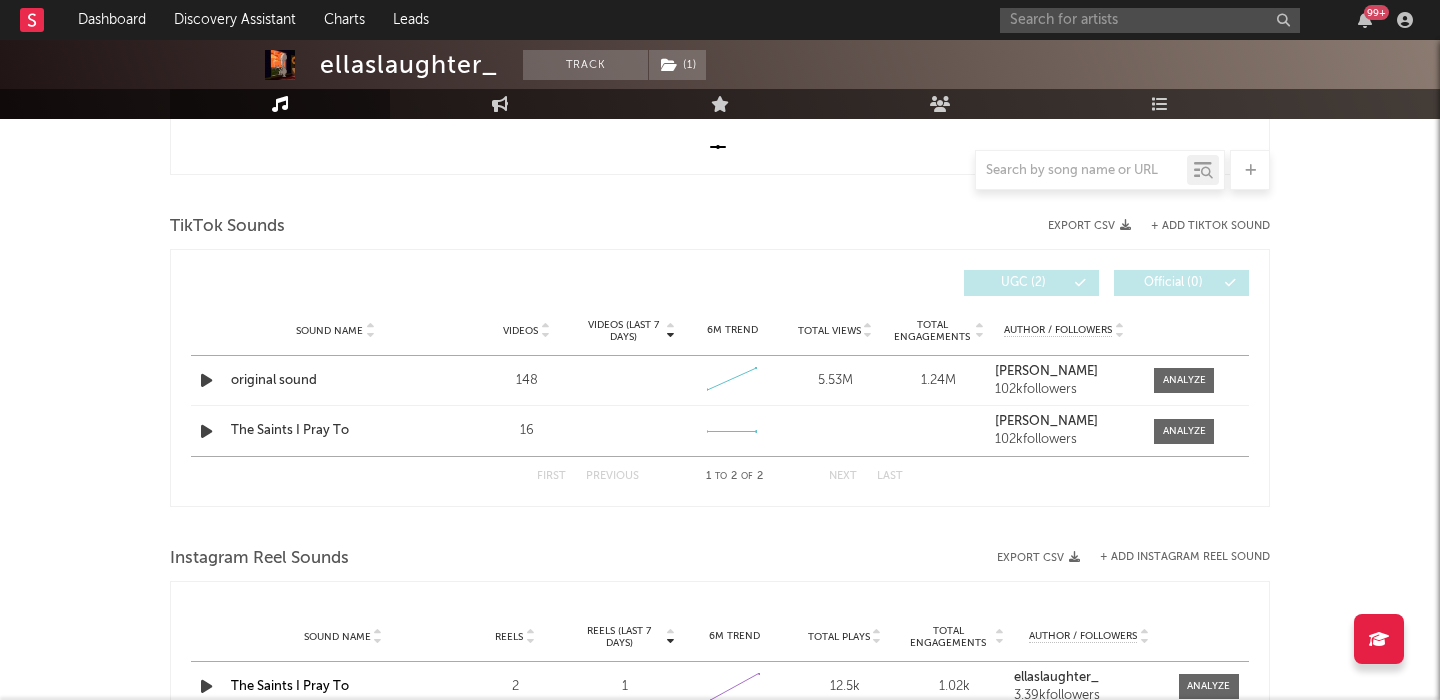 scroll, scrollTop: 551, scrollLeft: 0, axis: vertical 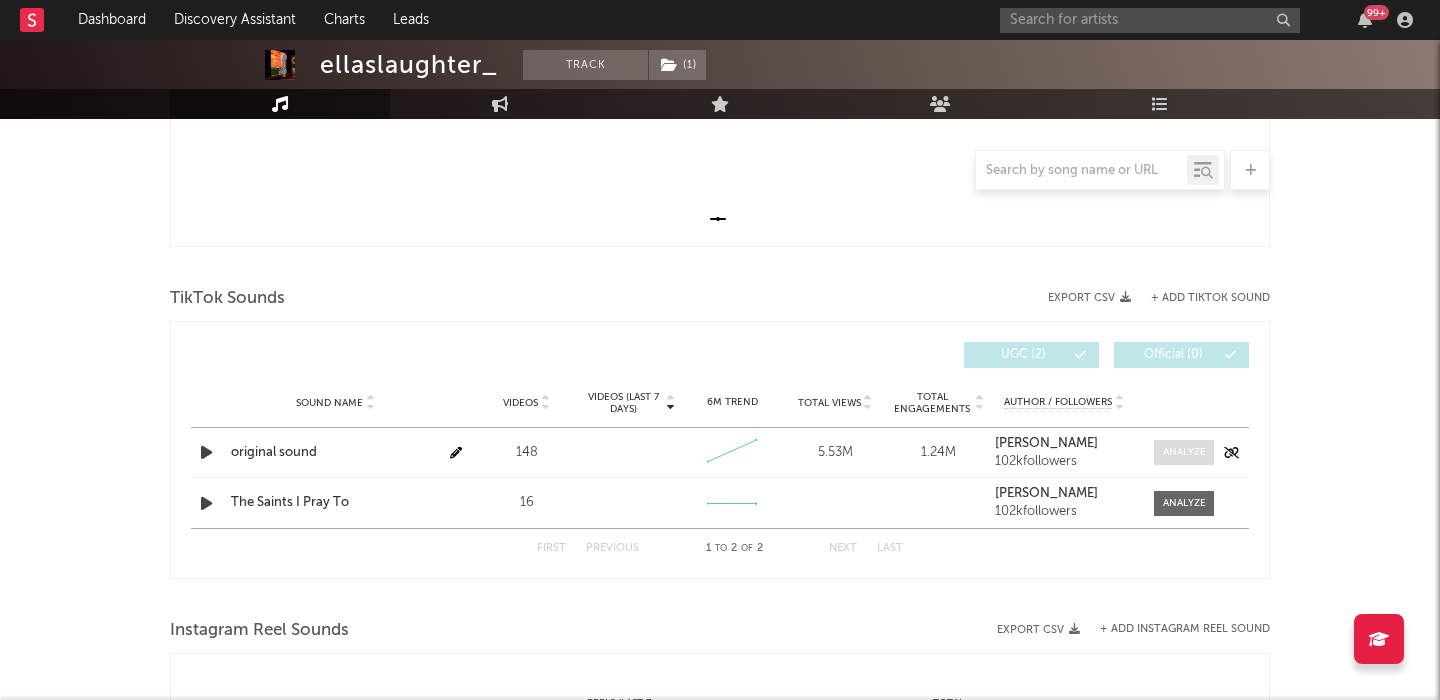 click at bounding box center [1184, 452] 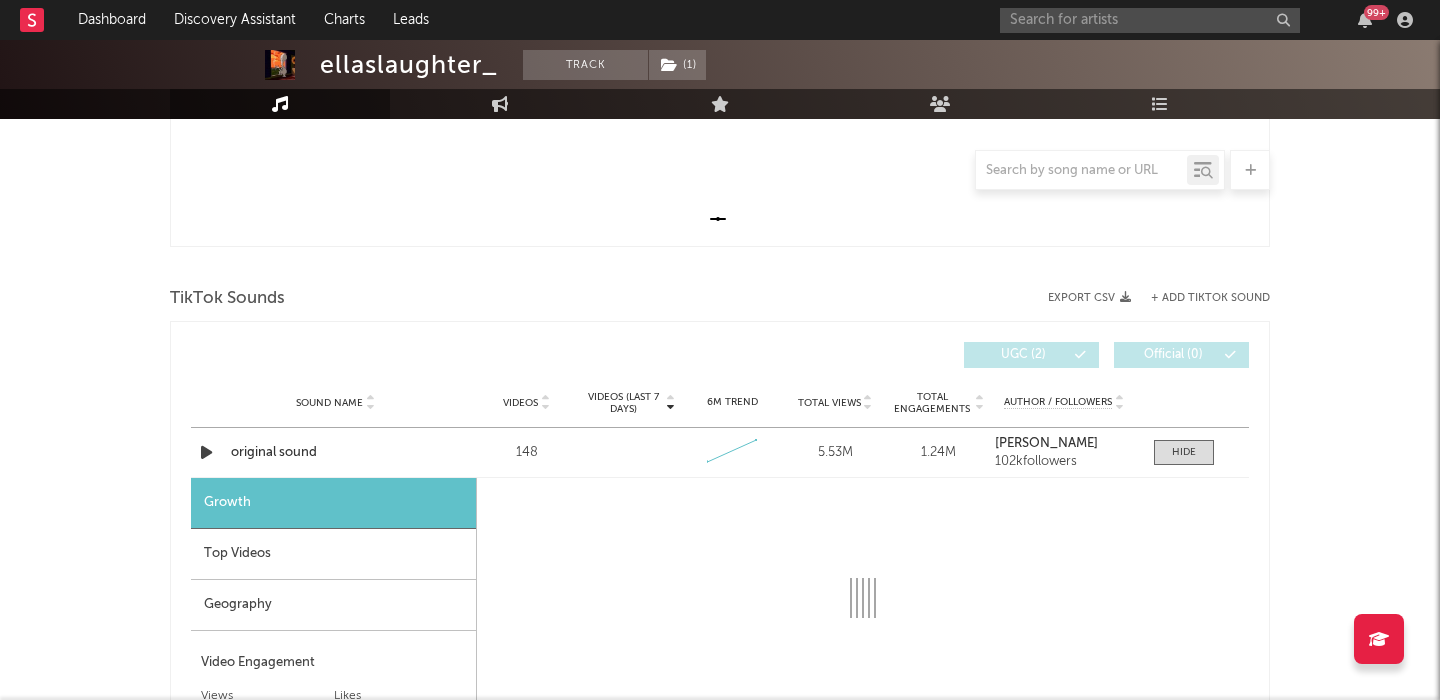 select on "1w" 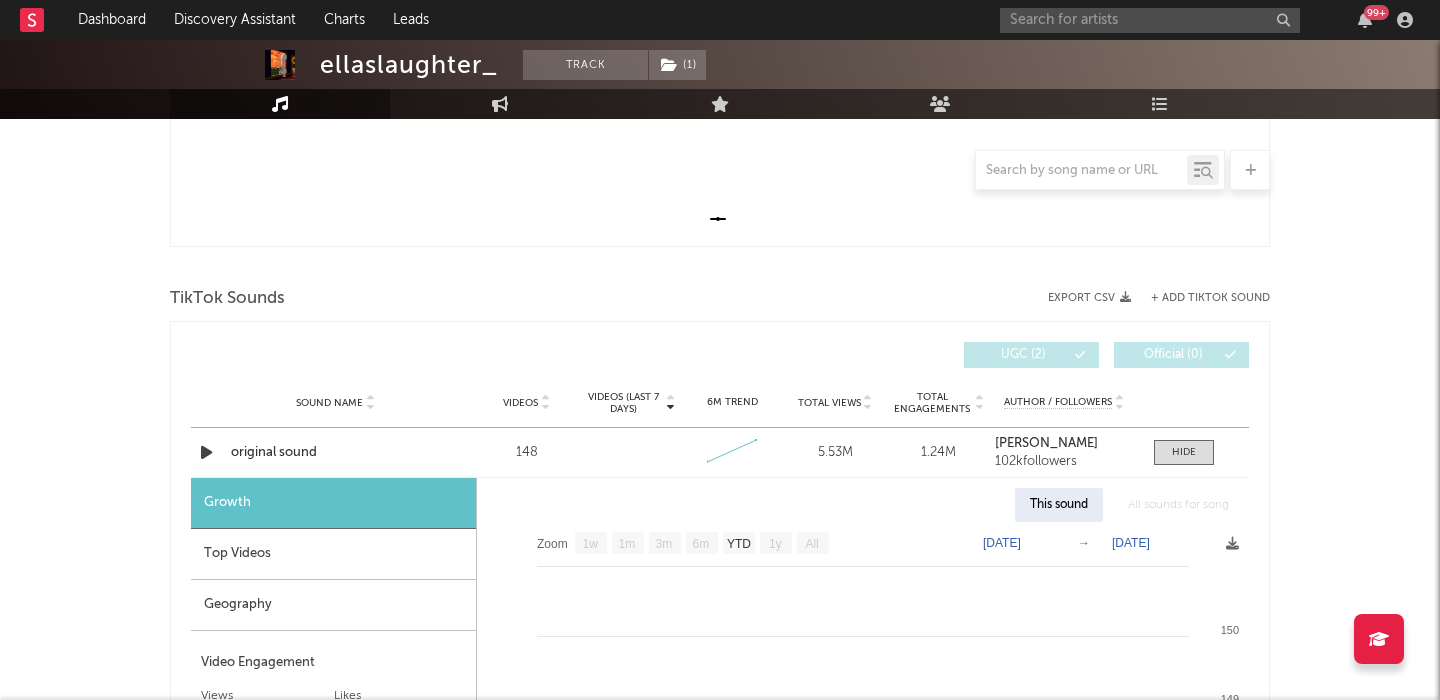 click on "Top Videos" at bounding box center [333, 554] 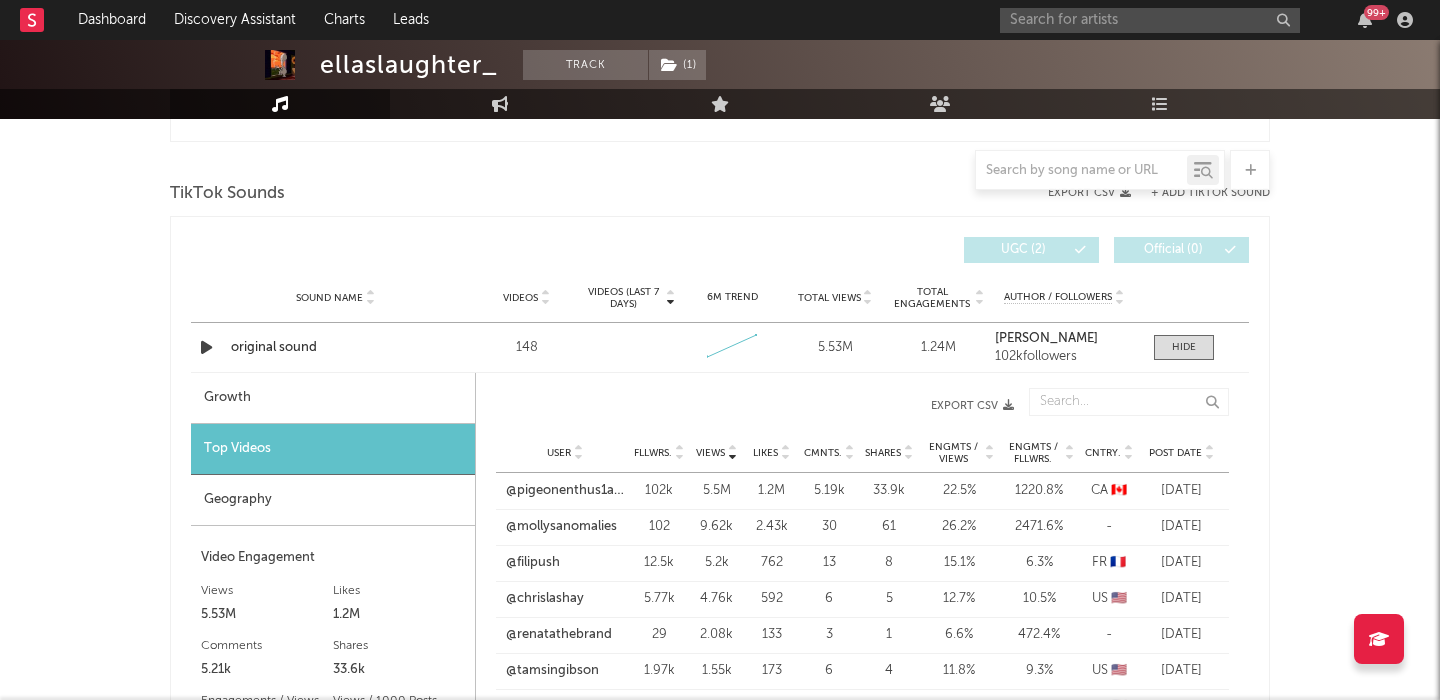 scroll, scrollTop: 675, scrollLeft: 0, axis: vertical 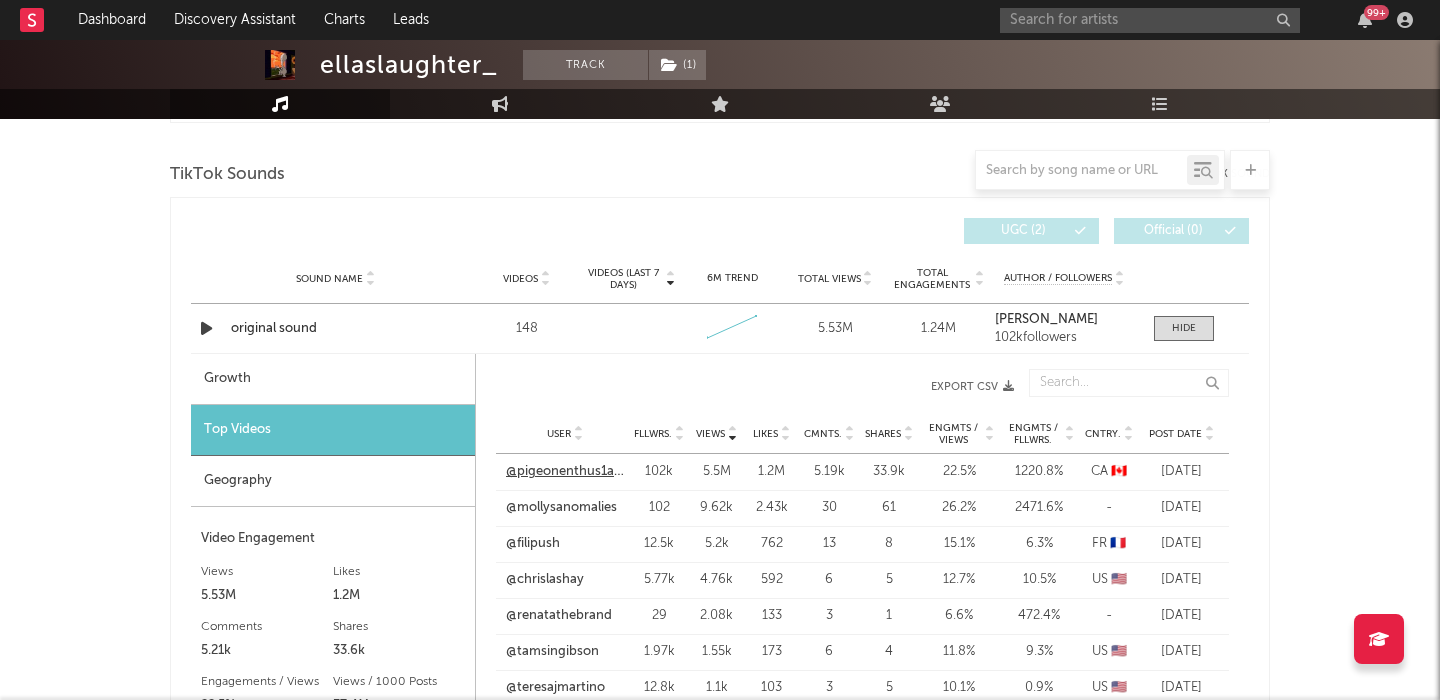 click on "@pigeonenthus1ast" at bounding box center (565, 472) 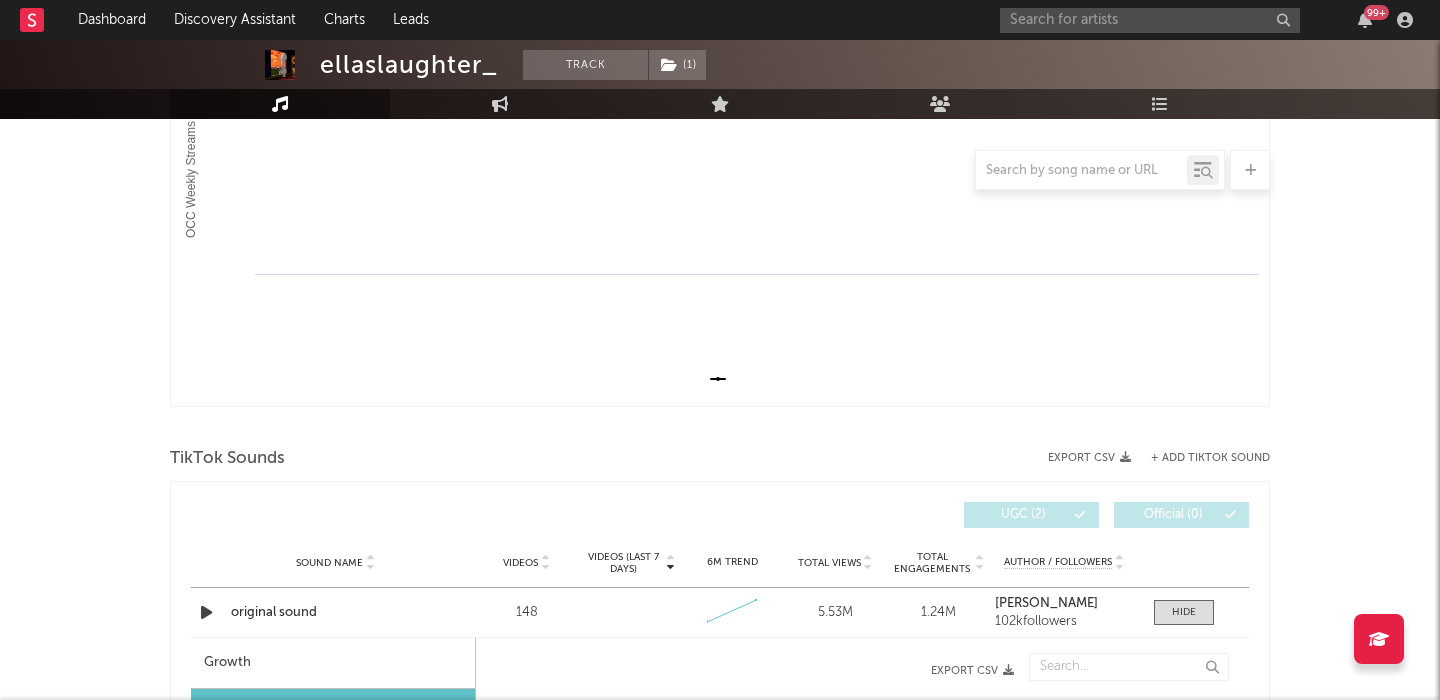 scroll, scrollTop: 0, scrollLeft: 0, axis: both 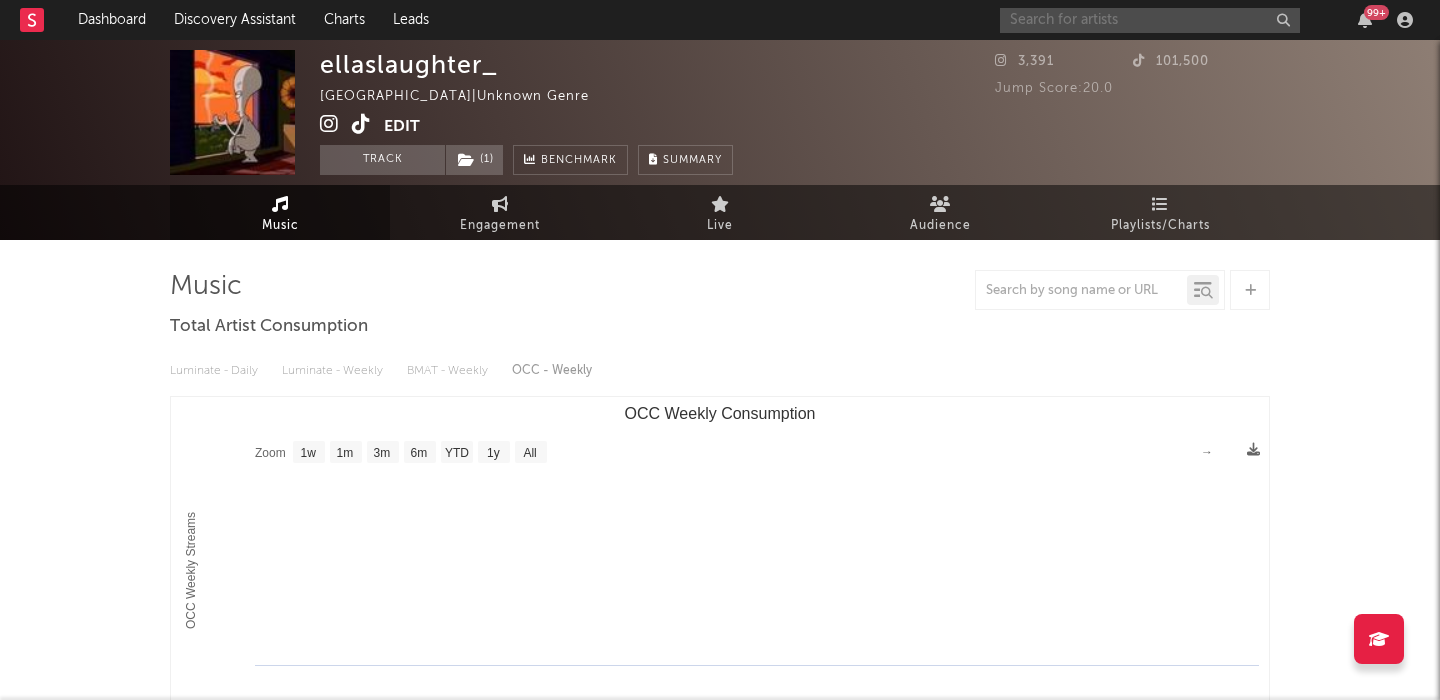 click at bounding box center (1150, 20) 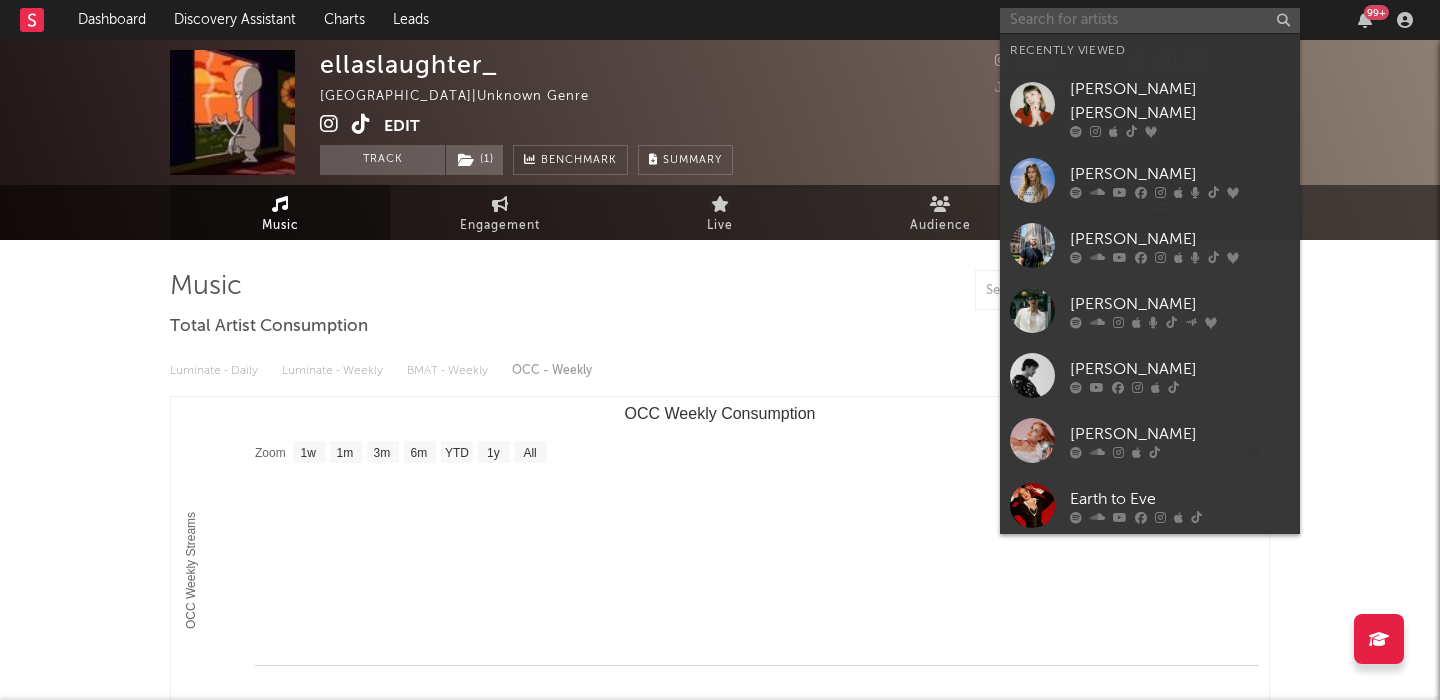 paste on "Ifeye" 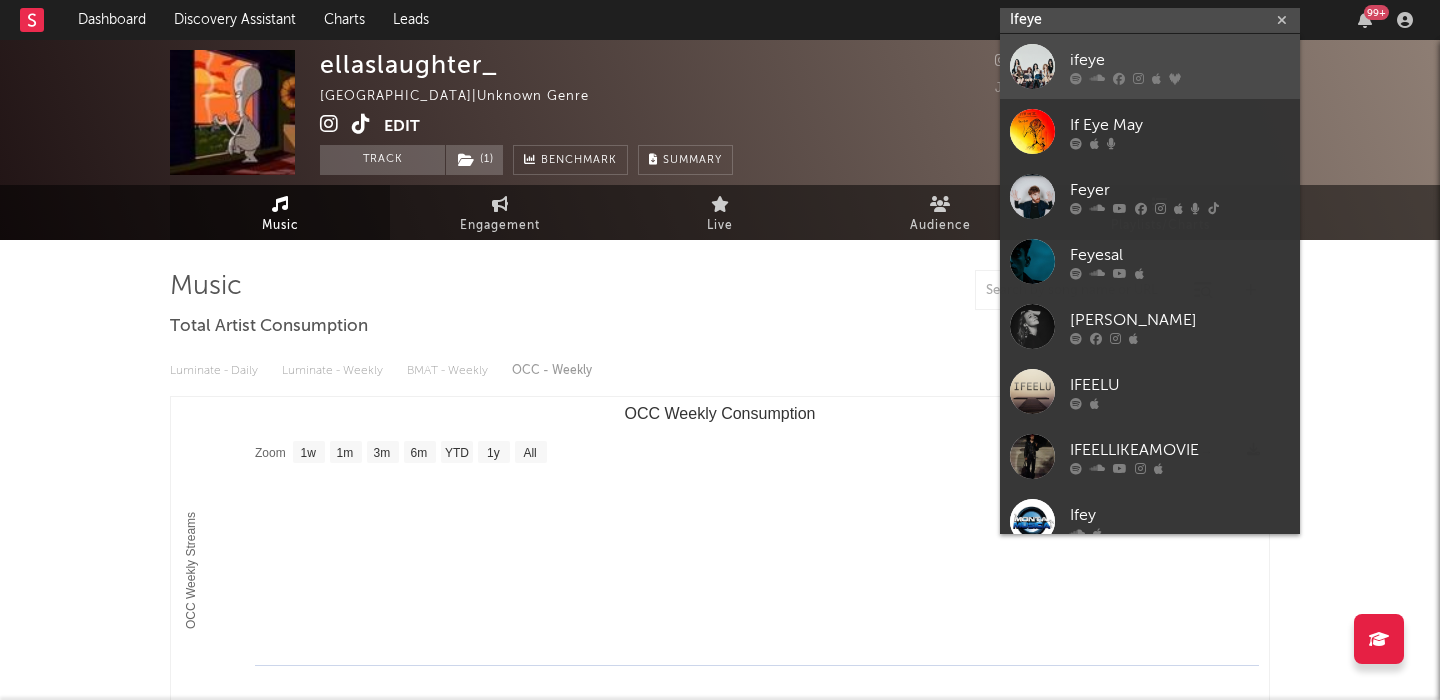 type on "Ifeye" 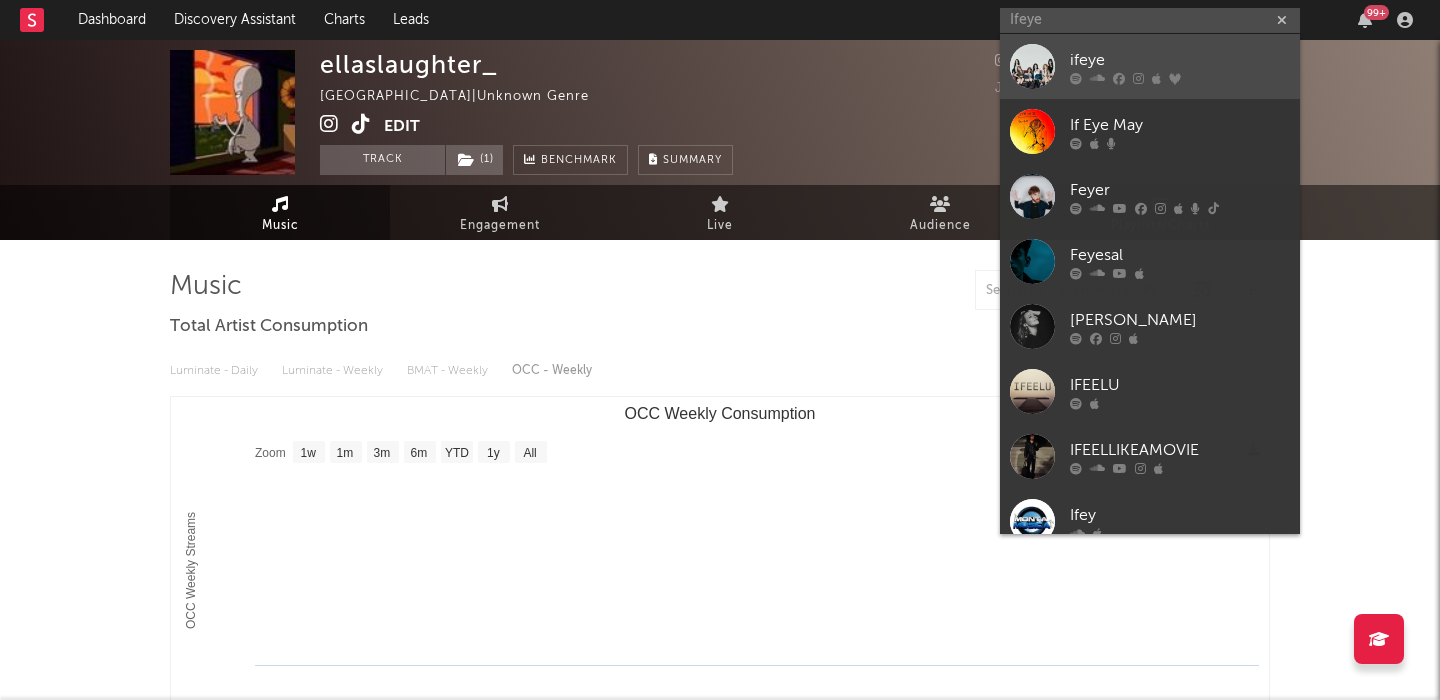 click on "ifeye" at bounding box center [1180, 60] 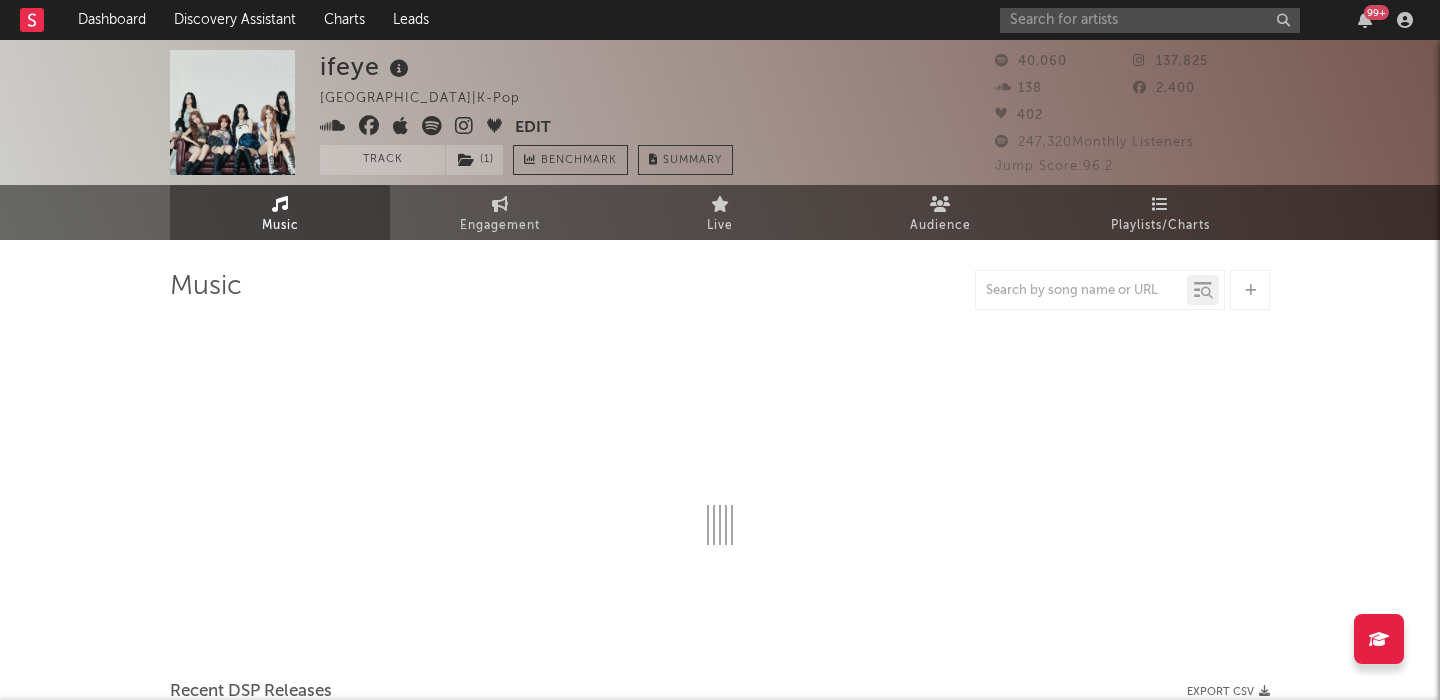 select on "1w" 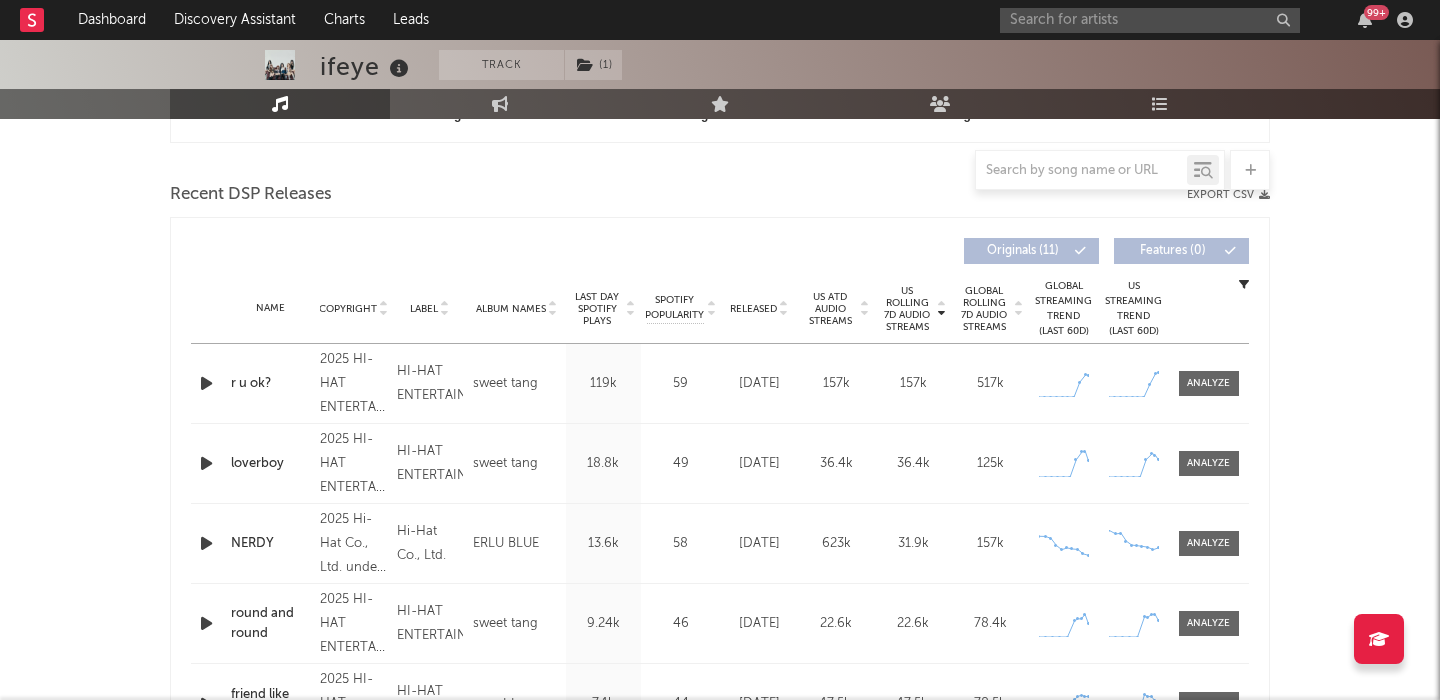 scroll, scrollTop: 660, scrollLeft: 0, axis: vertical 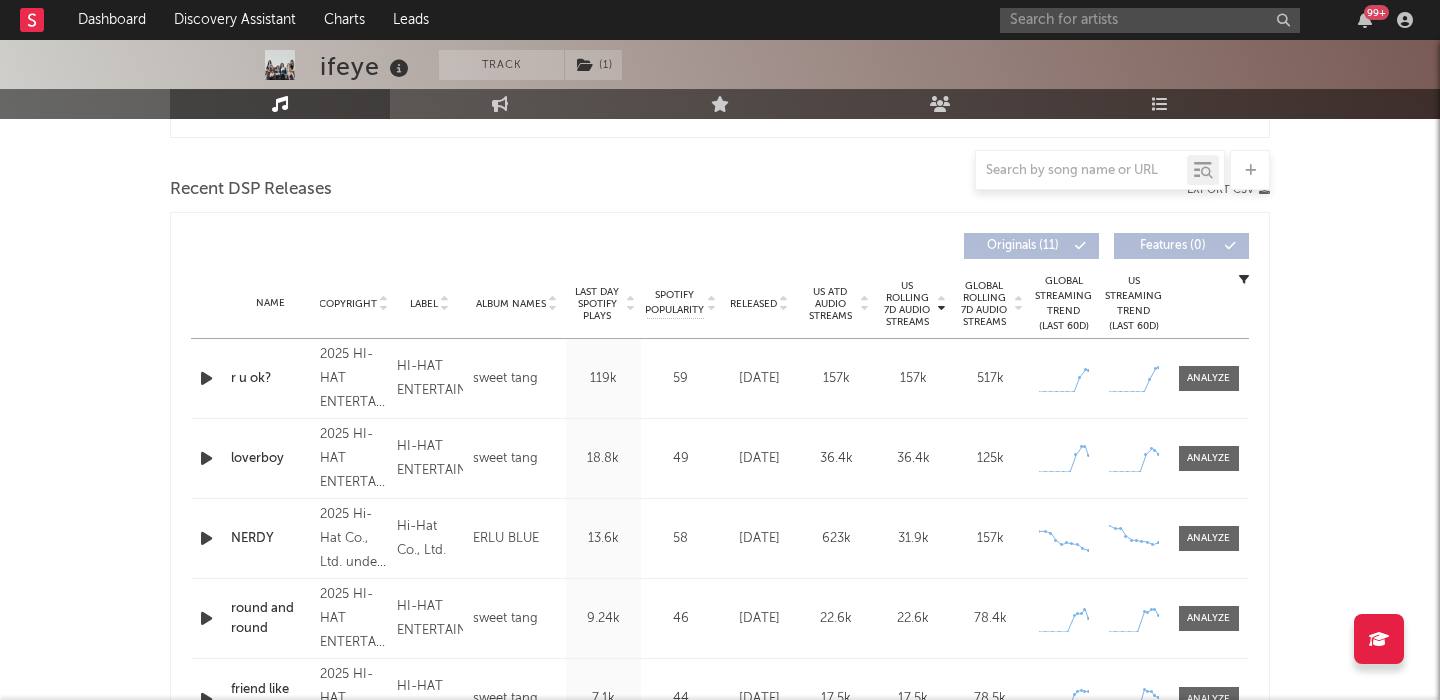 click on "Released" at bounding box center (753, 304) 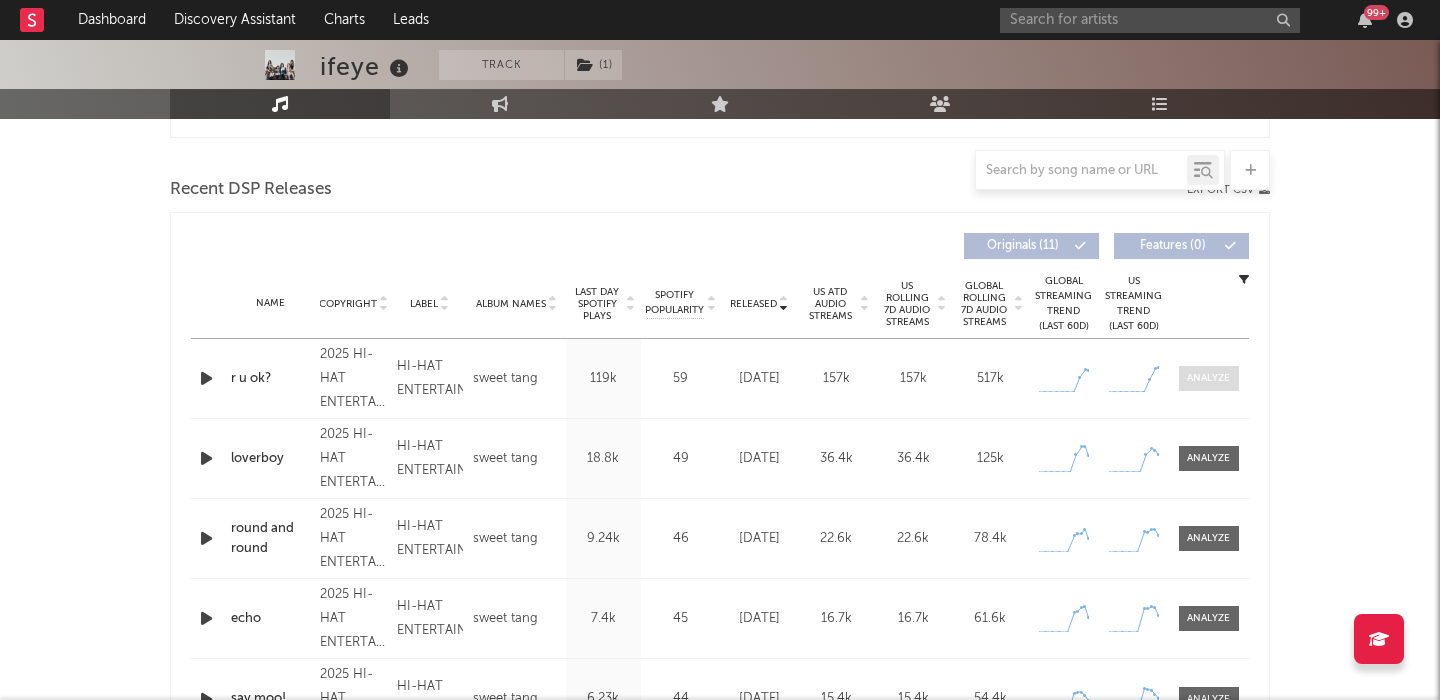 click at bounding box center [1208, 378] 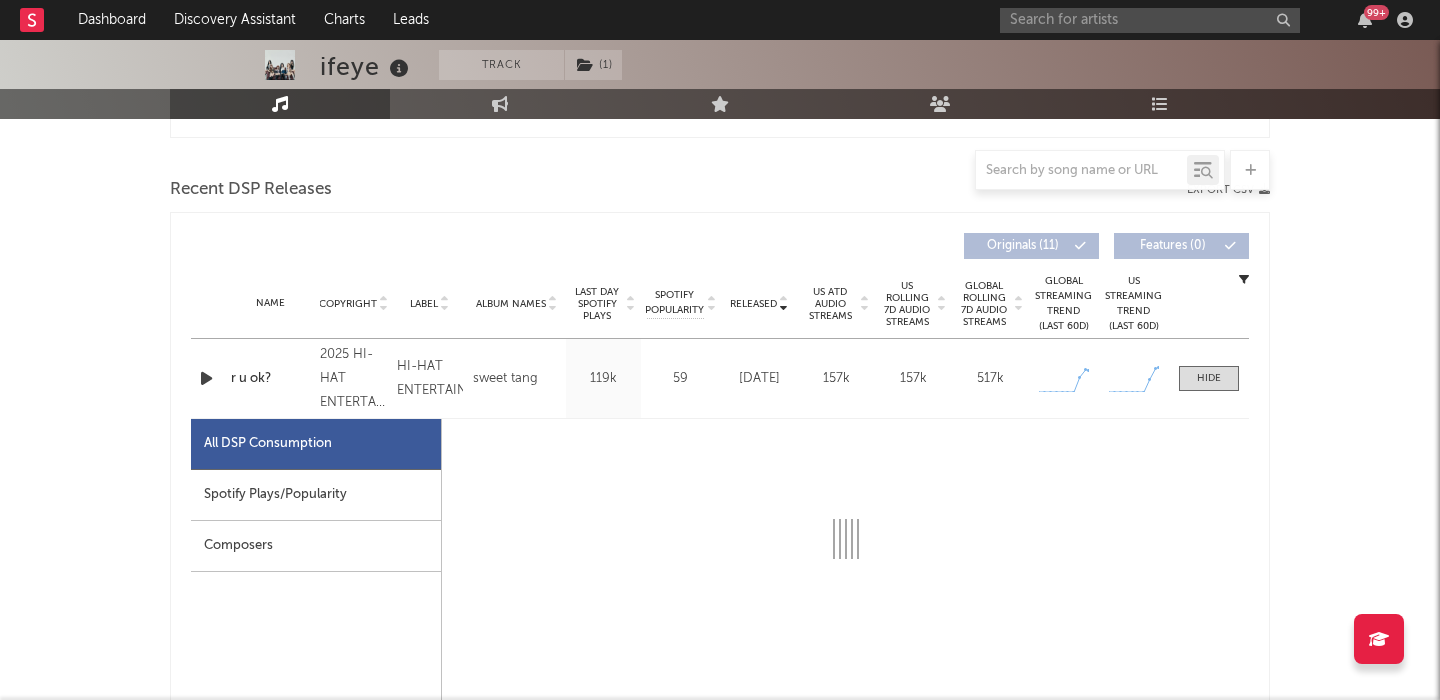 select on "1w" 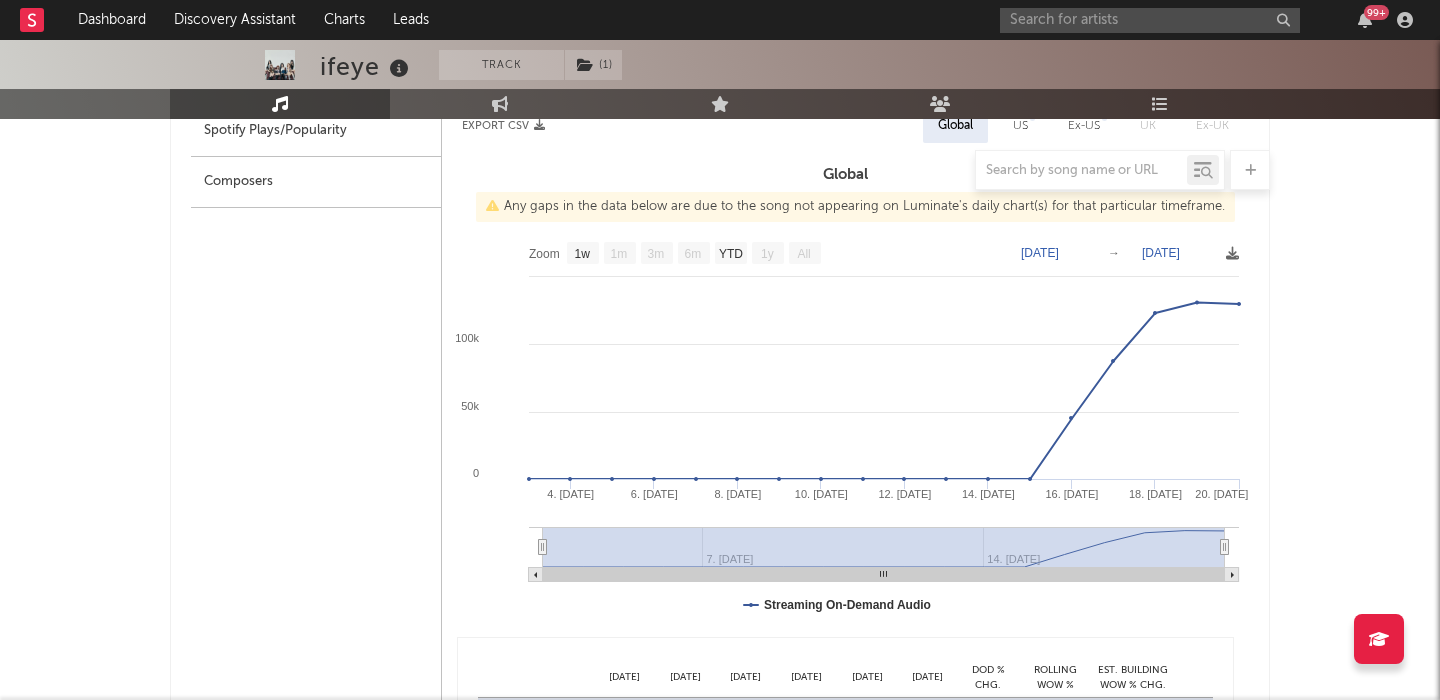 scroll, scrollTop: 872, scrollLeft: 0, axis: vertical 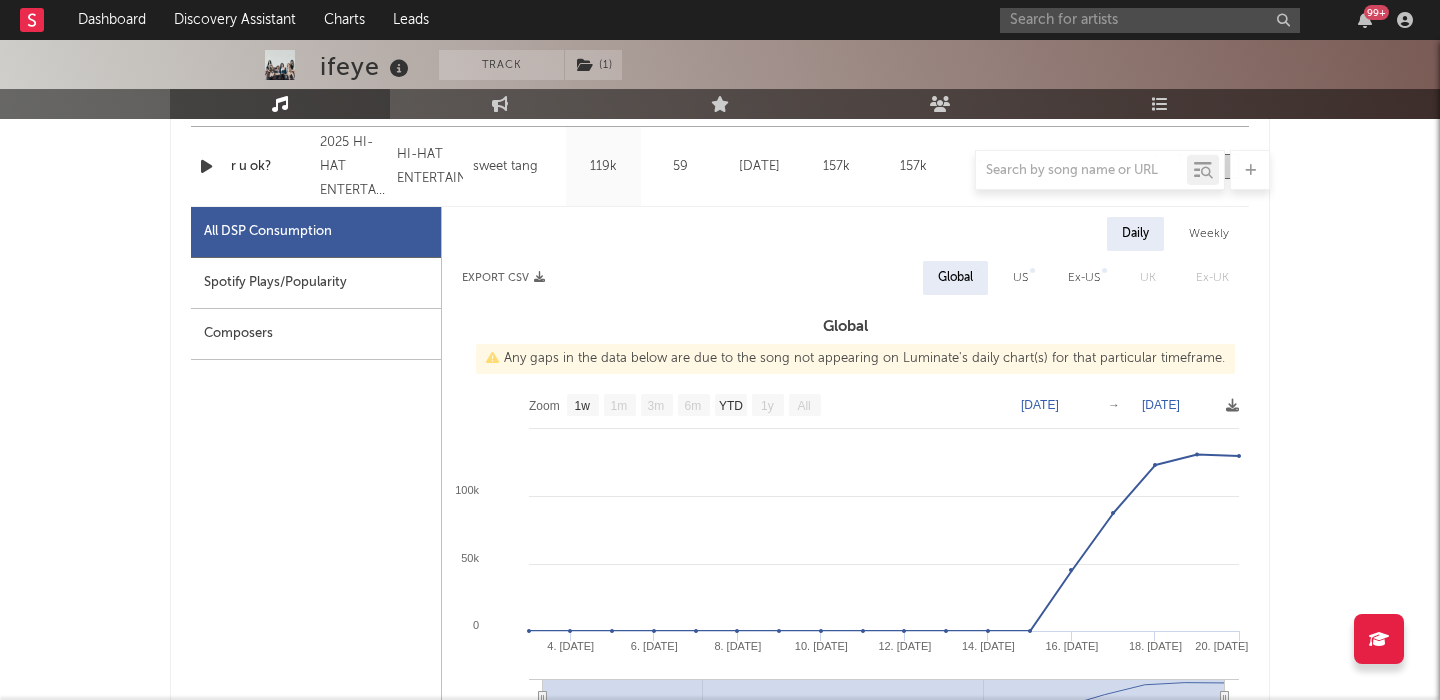 click on "US" at bounding box center [1020, 278] 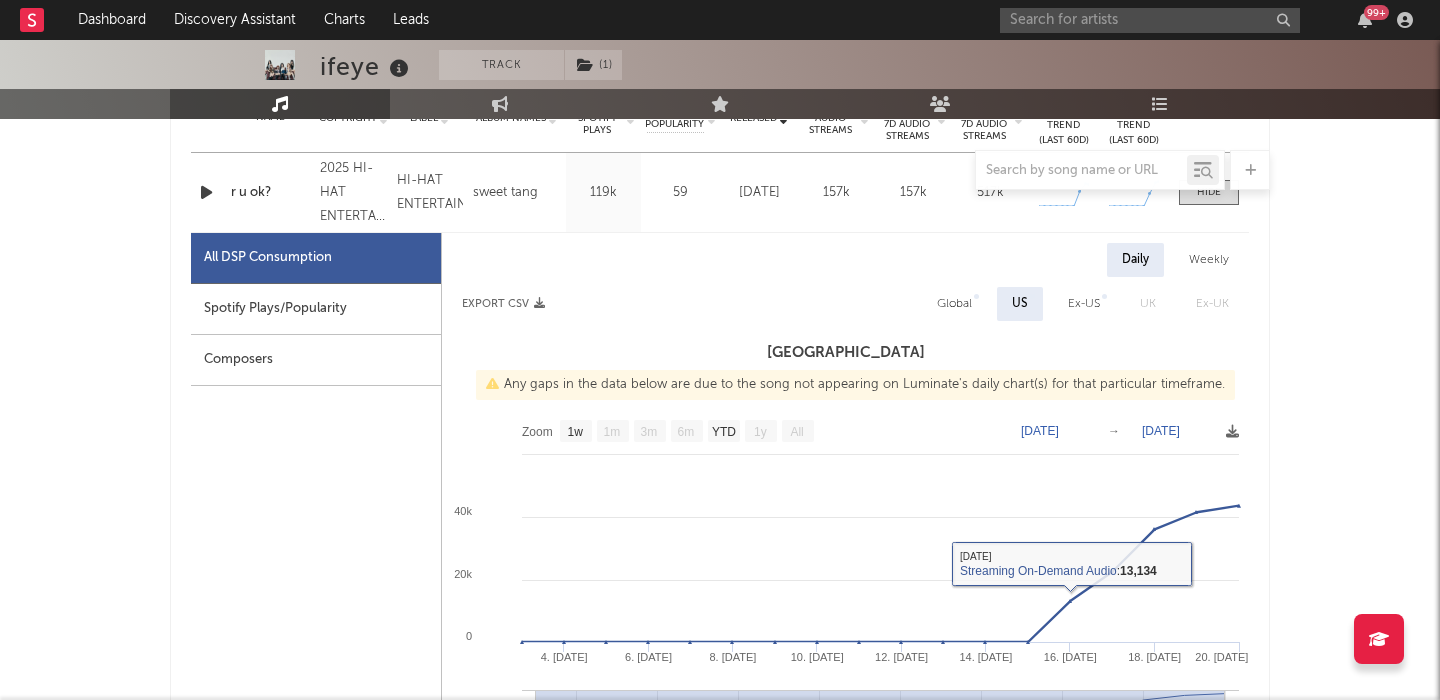 click on "Global" at bounding box center [954, 304] 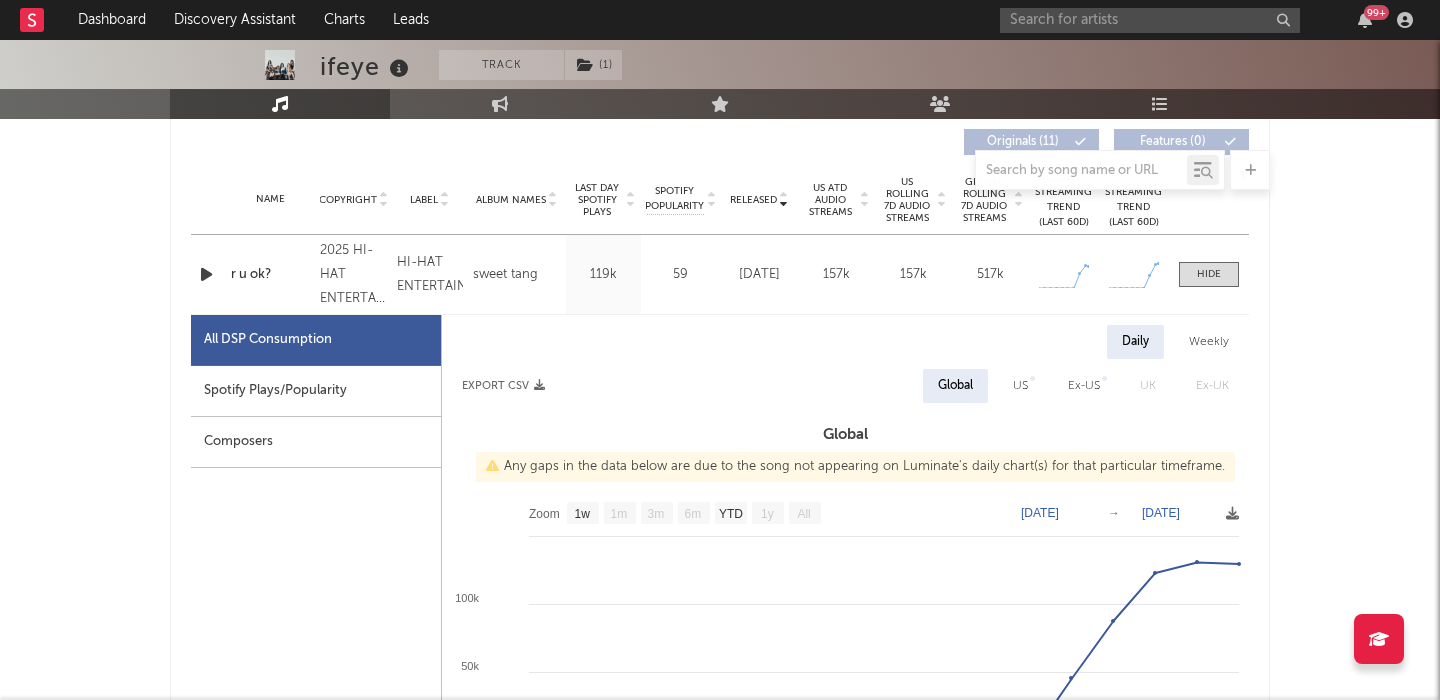 scroll, scrollTop: 0, scrollLeft: 0, axis: both 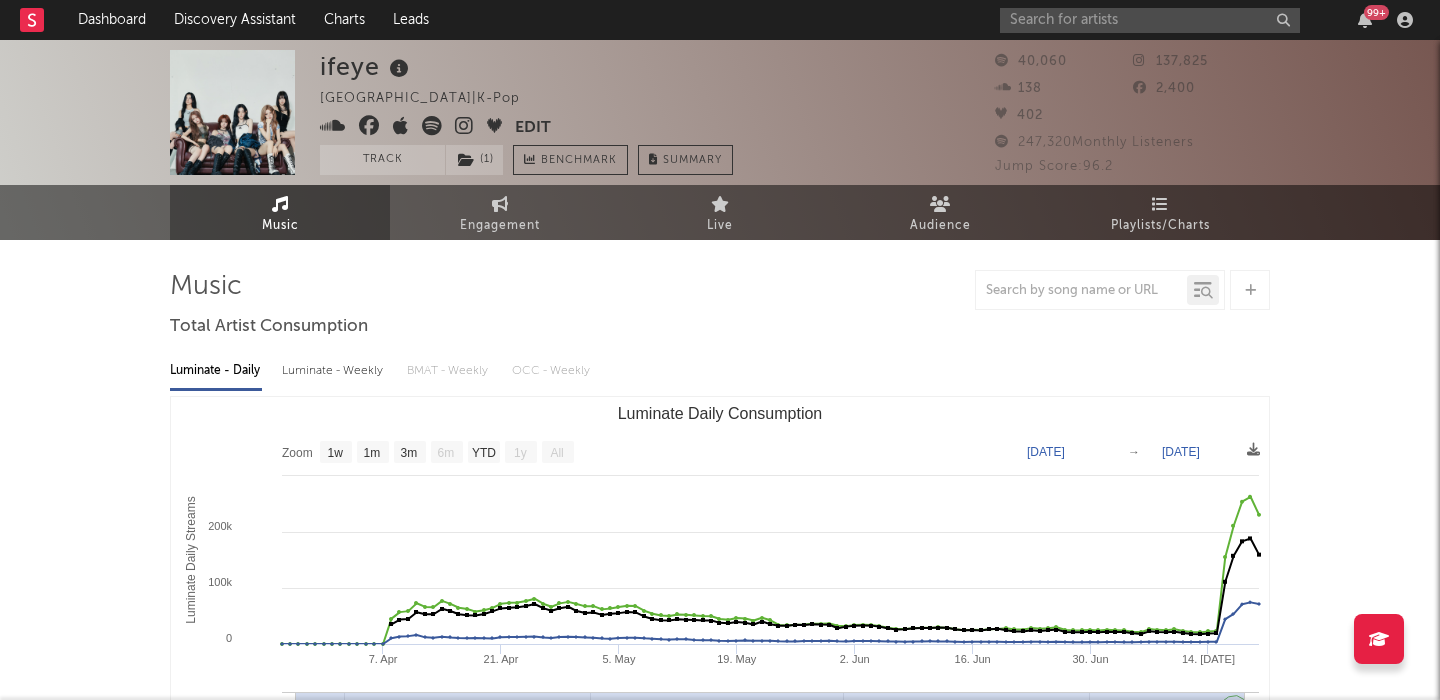click at bounding box center (432, 126) 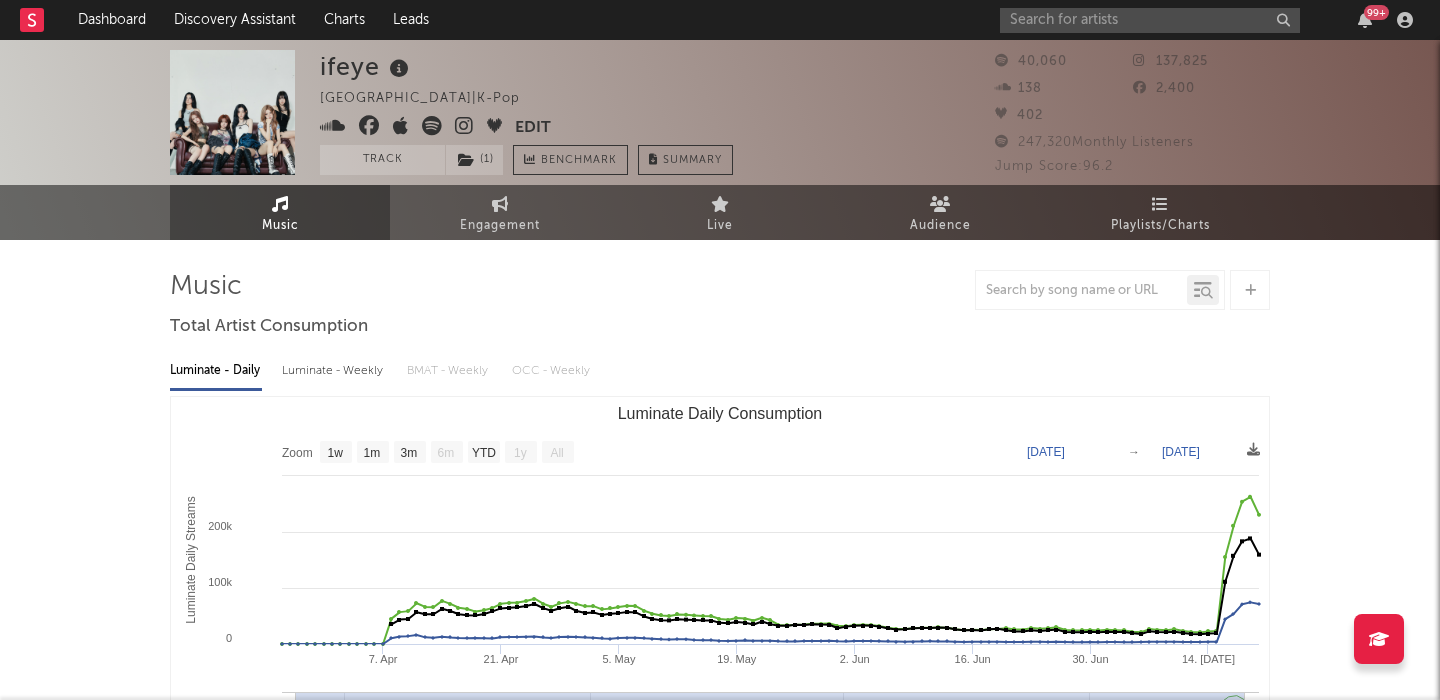 click on "99 +" at bounding box center [1210, 20] 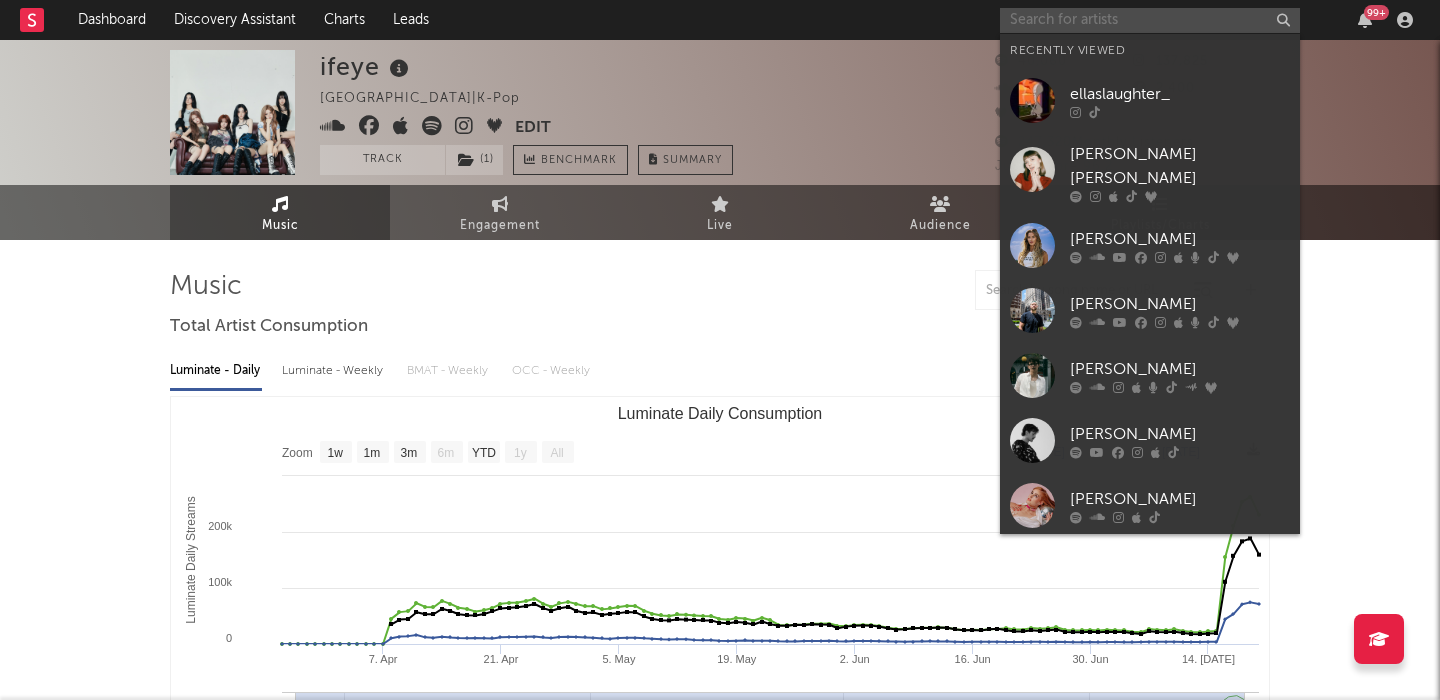 click at bounding box center (1150, 20) 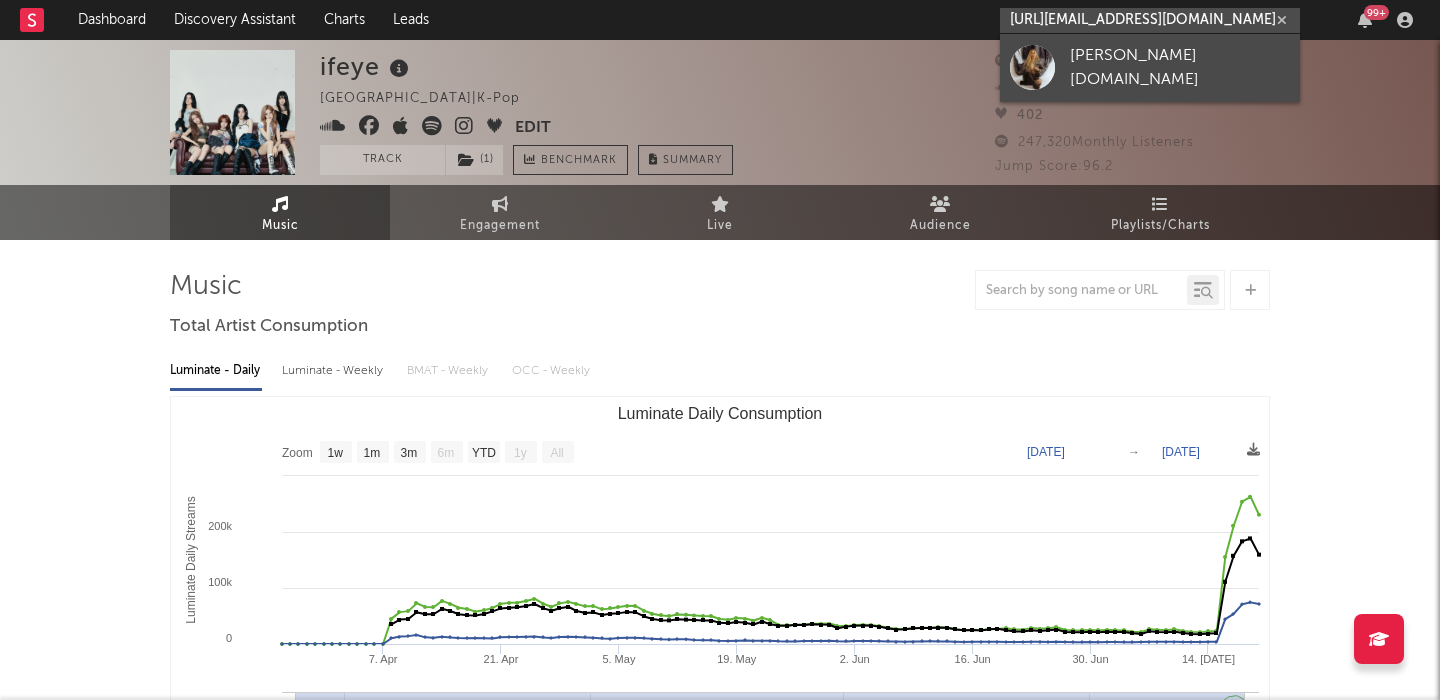 type on "https://www.tiktok.com/@fliss.music" 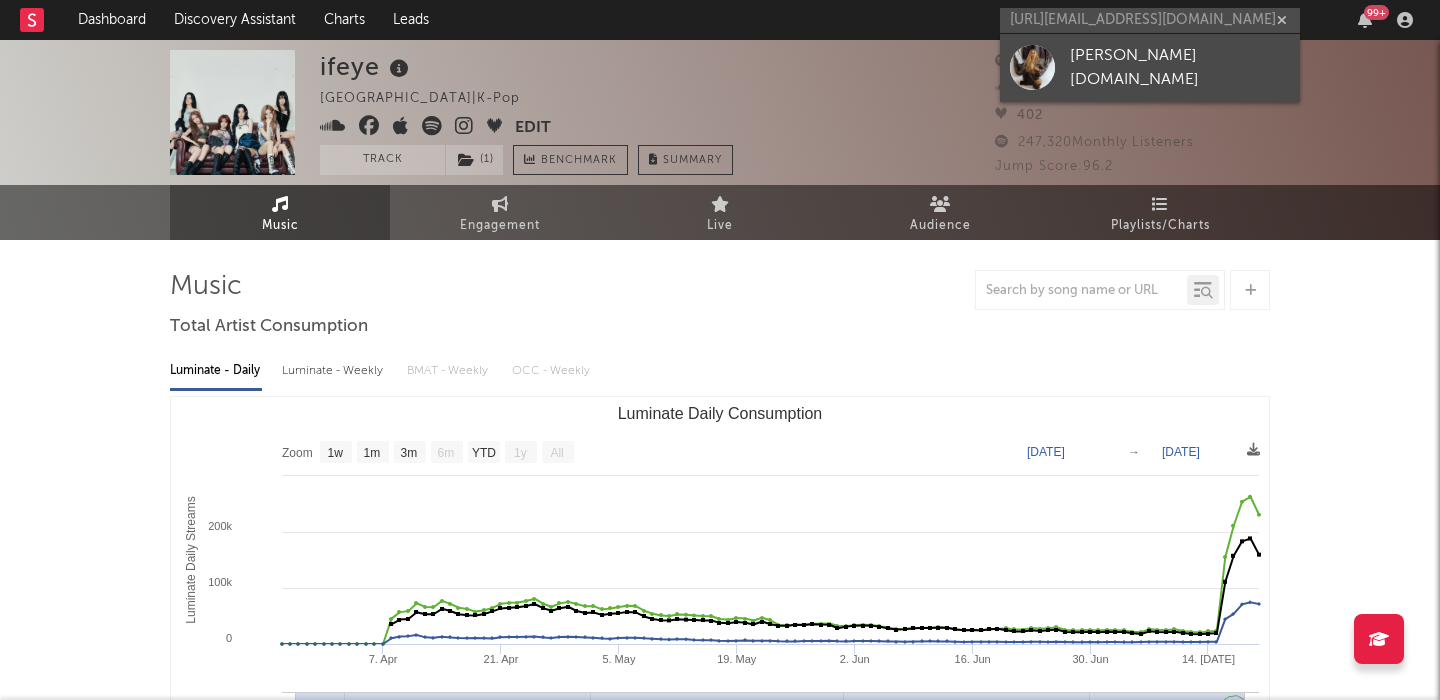 click on "fliss.music" at bounding box center (1180, 68) 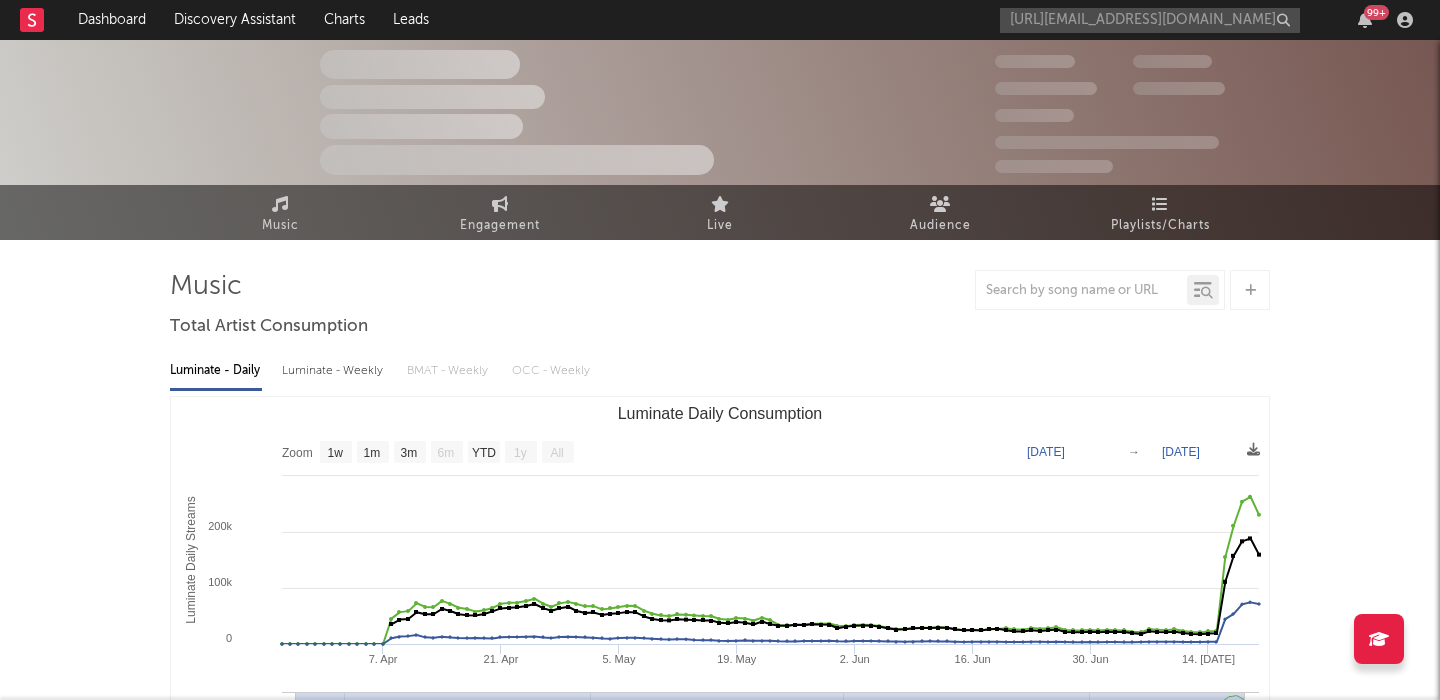 type 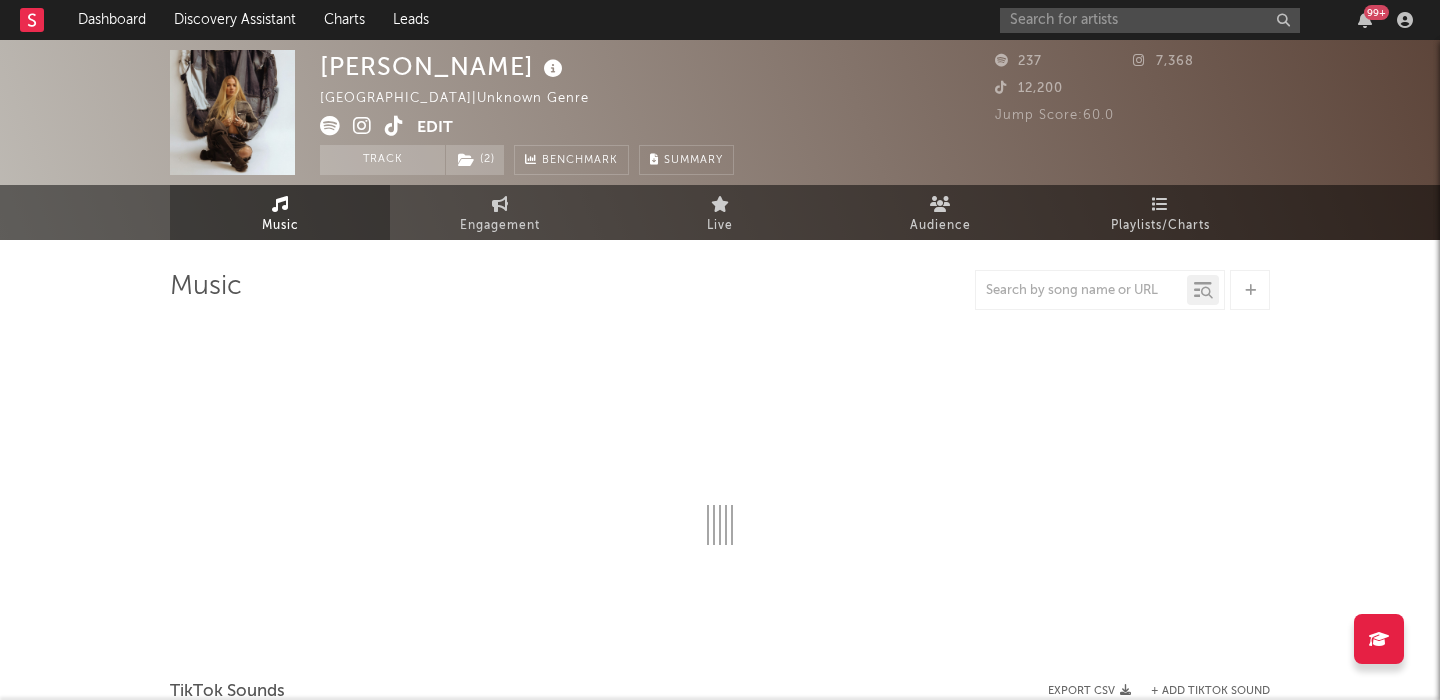 select on "1w" 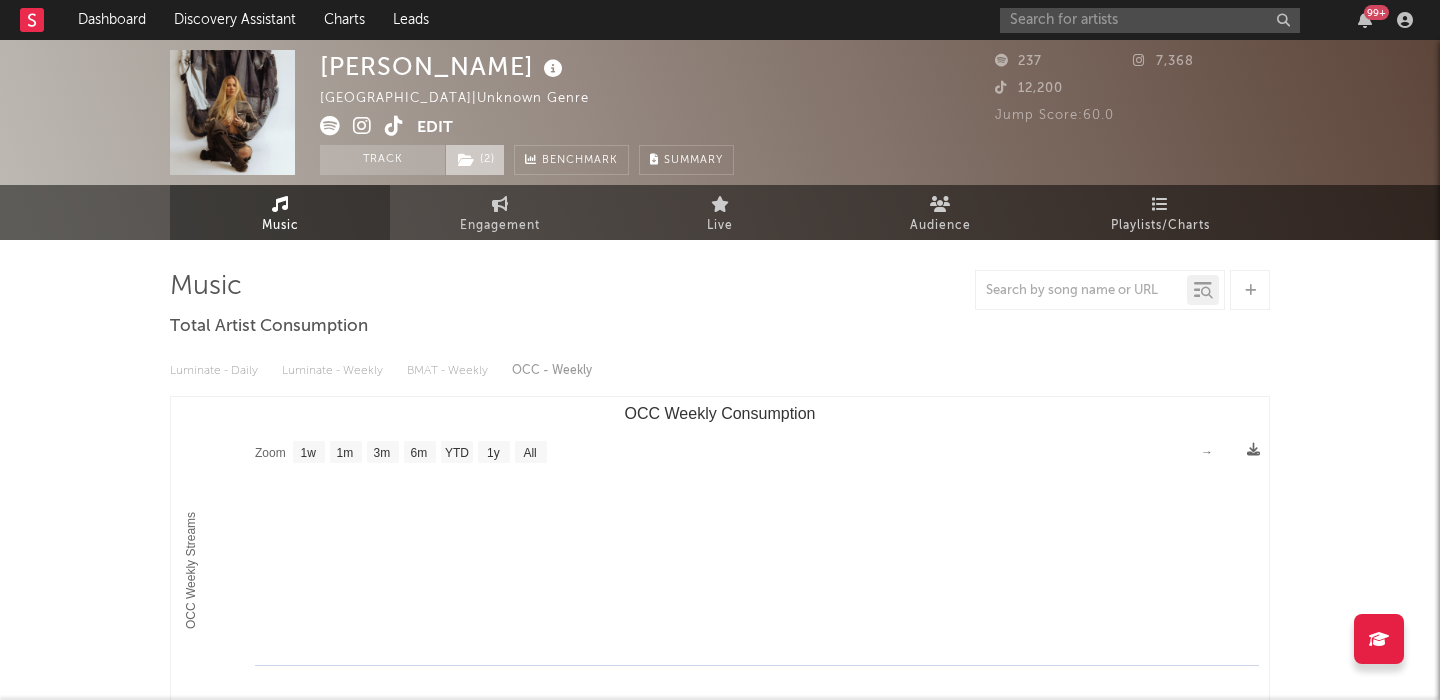 click on "( 2 )" at bounding box center (475, 160) 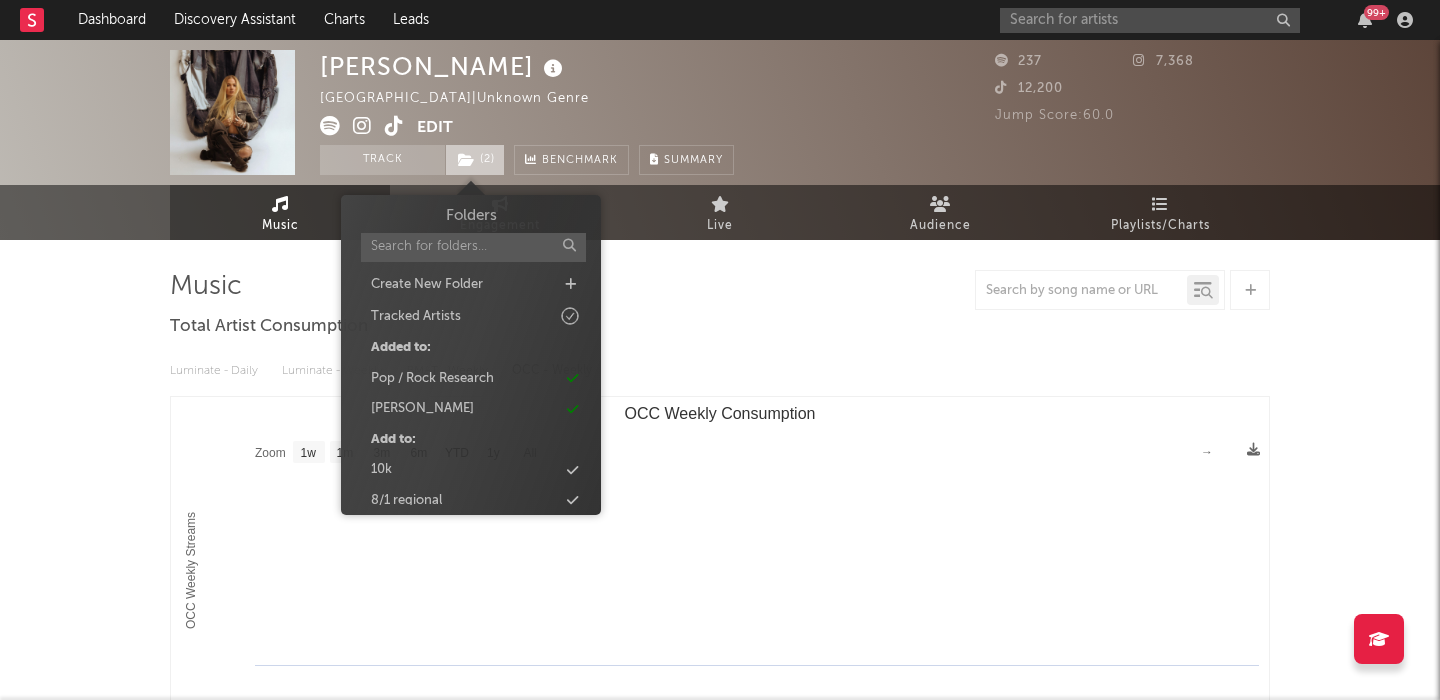 click on "( 2 )" at bounding box center [475, 160] 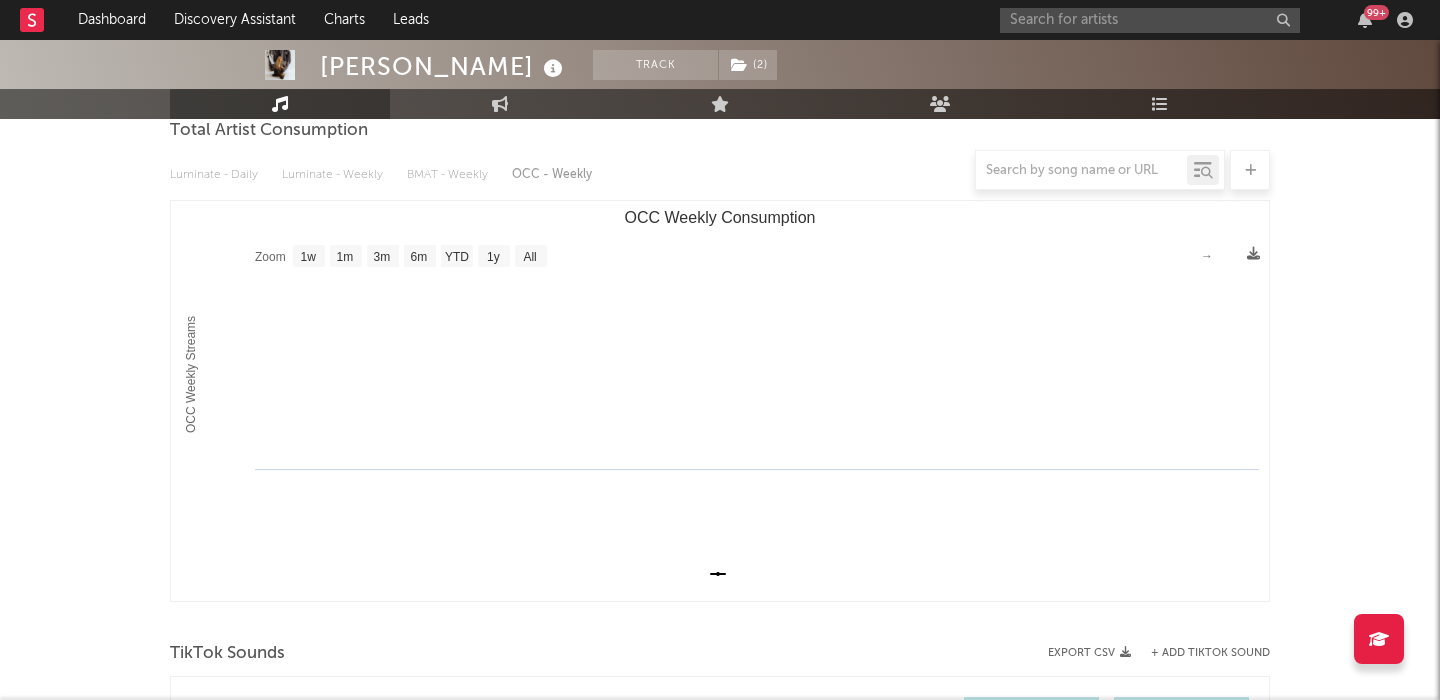 scroll, scrollTop: 0, scrollLeft: 0, axis: both 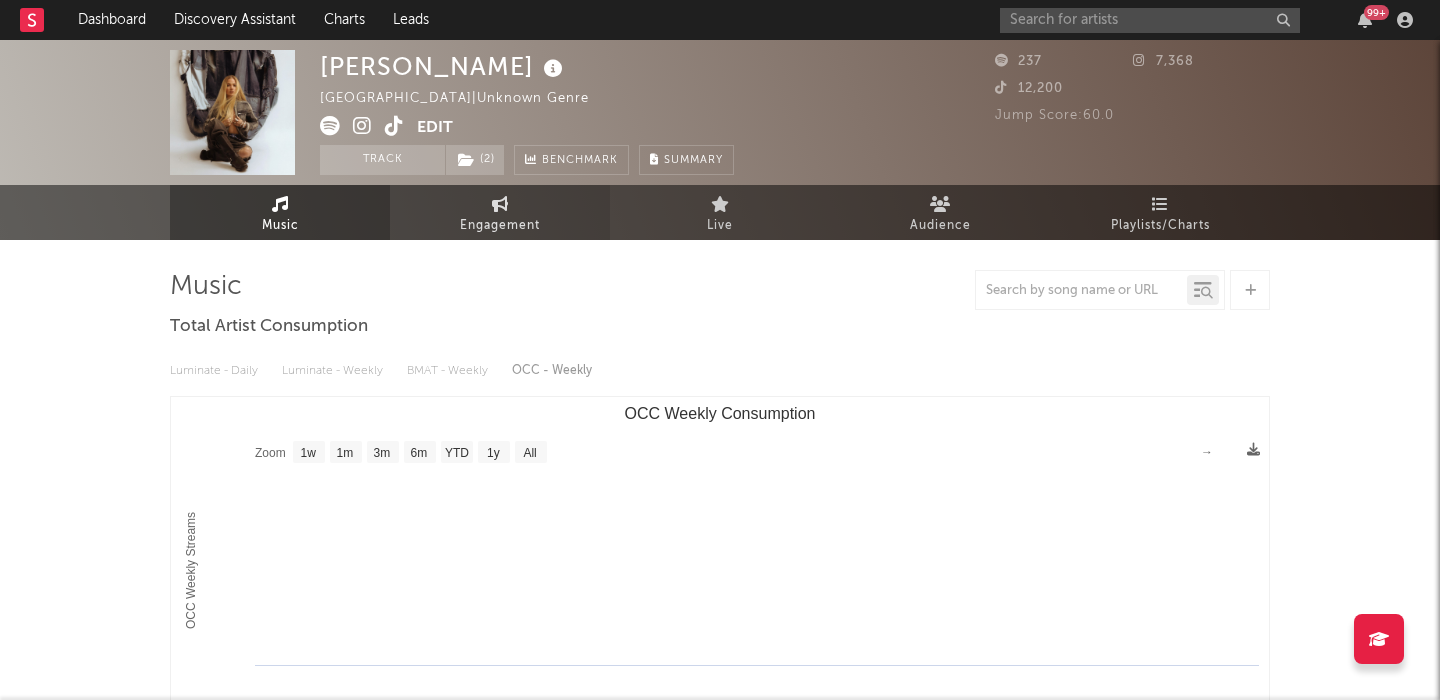 click on "Engagement" at bounding box center [500, 226] 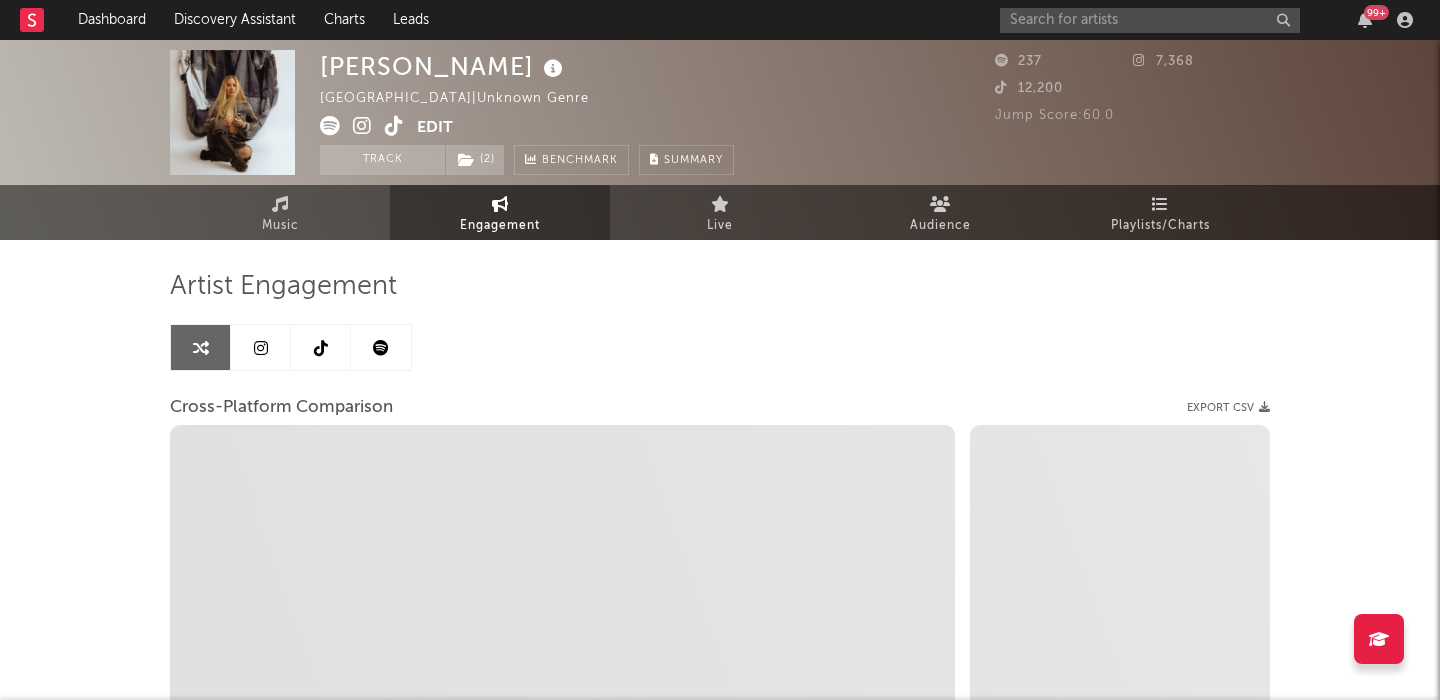 select on "1w" 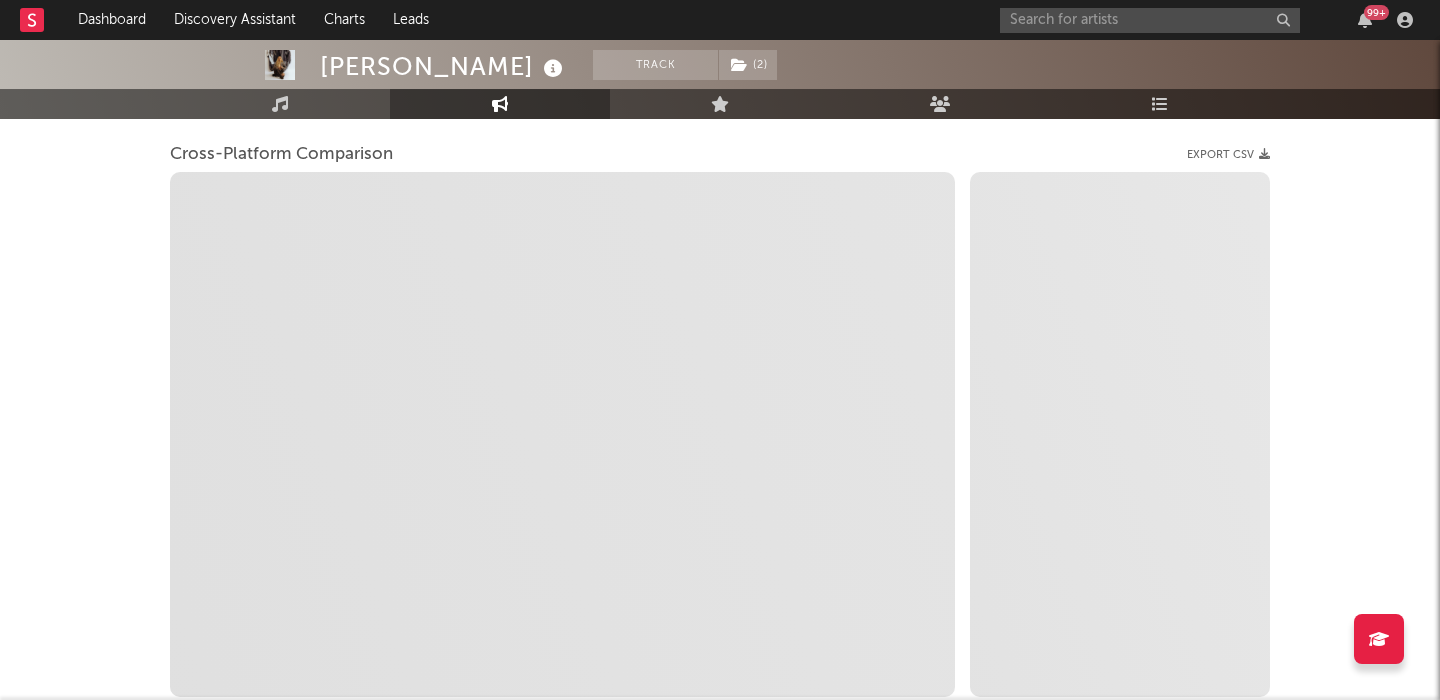 scroll, scrollTop: 255, scrollLeft: 0, axis: vertical 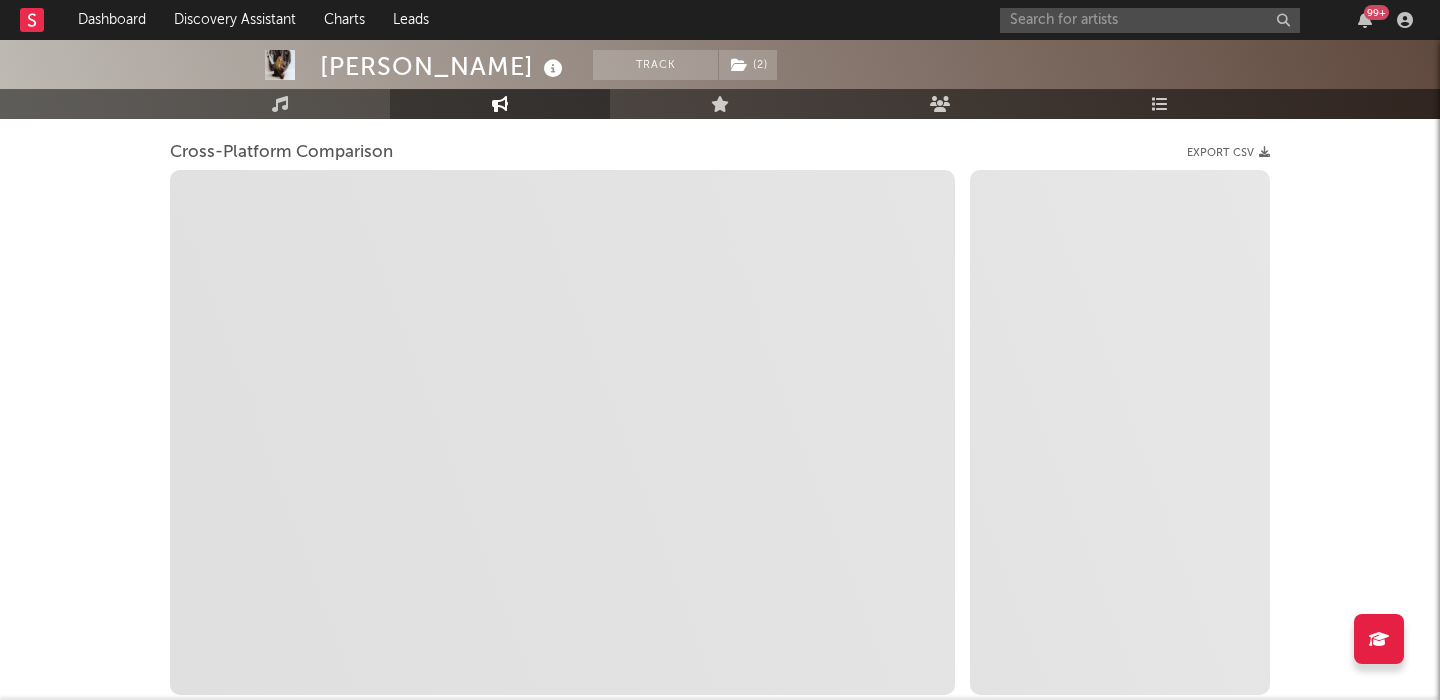 select on "1m" 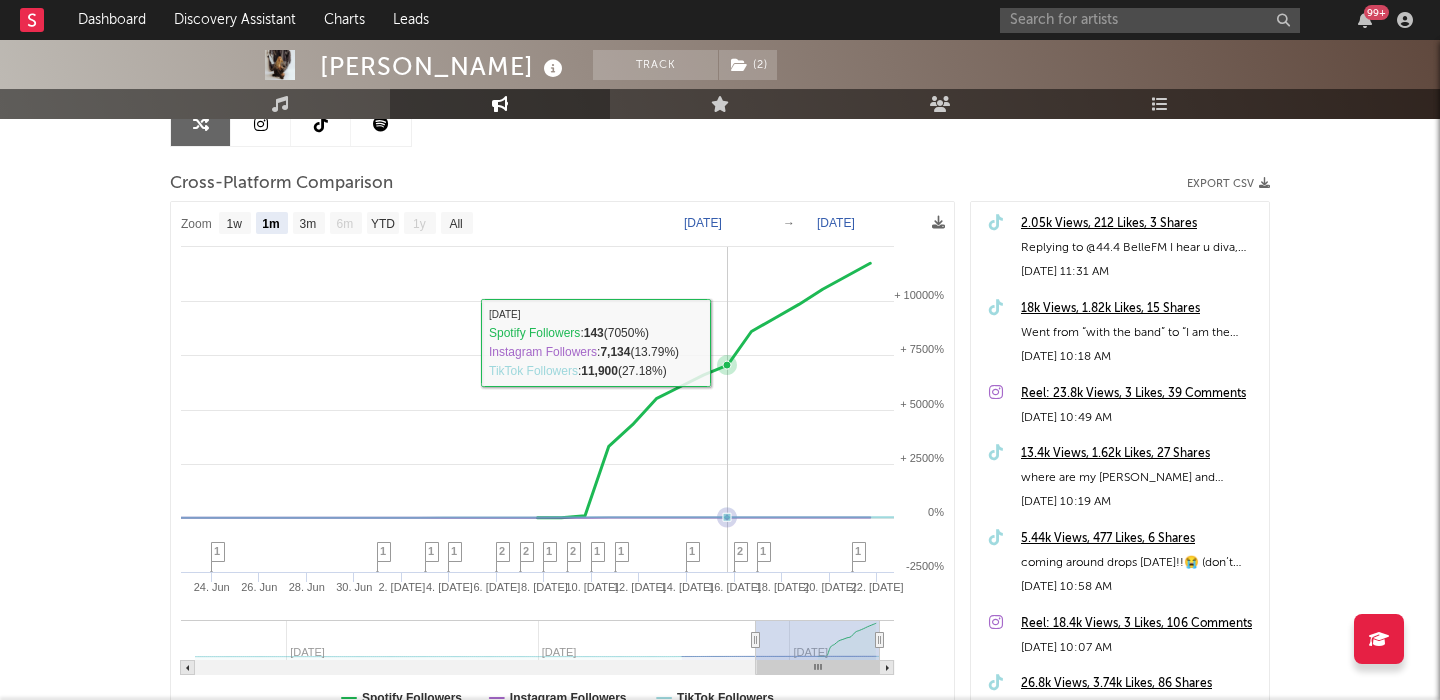 scroll, scrollTop: 195, scrollLeft: 0, axis: vertical 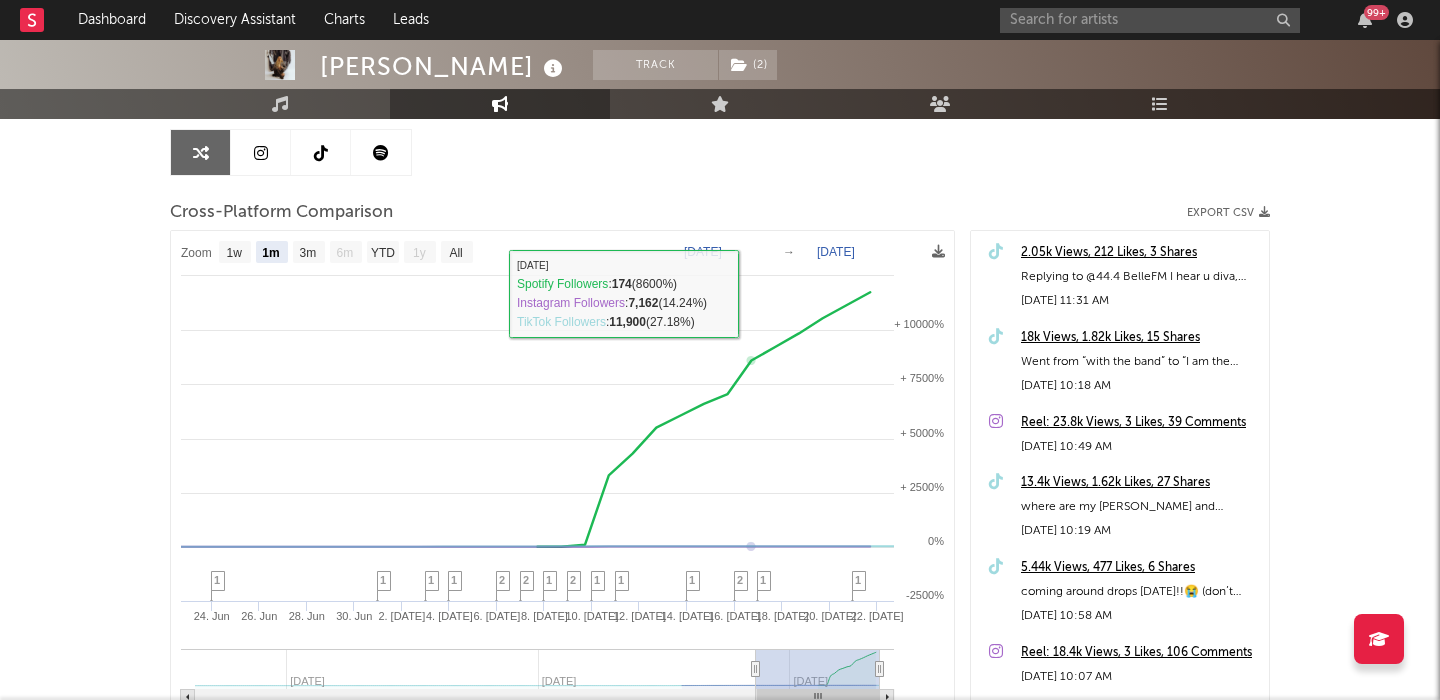 click at bounding box center [261, 152] 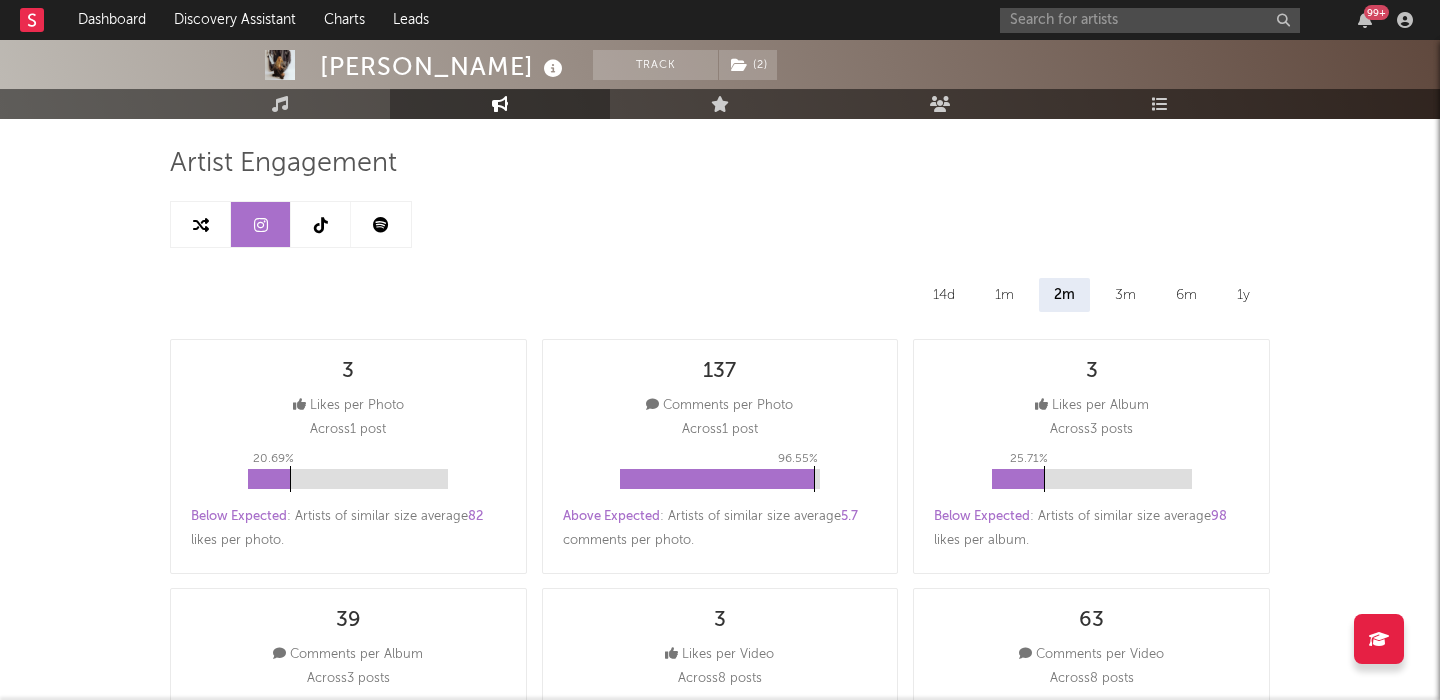 select on "1w" 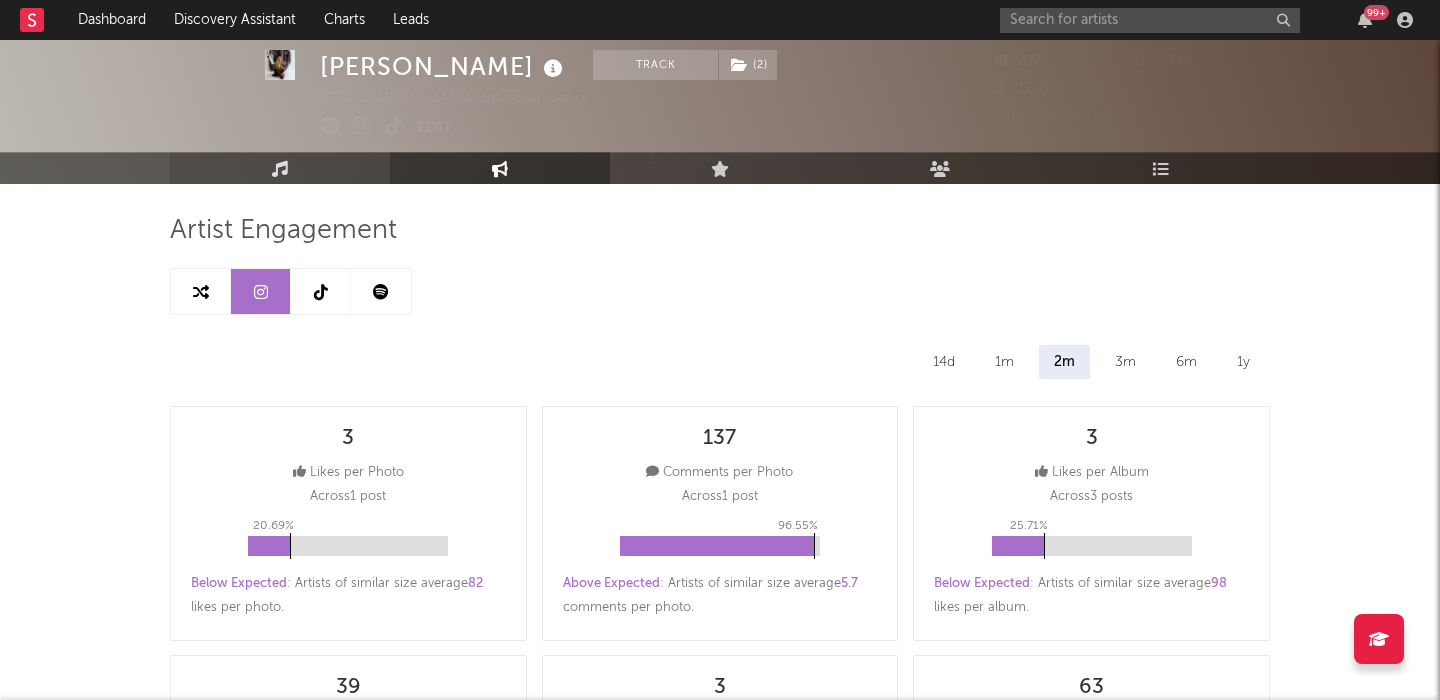 click on "Music" at bounding box center (280, 168) 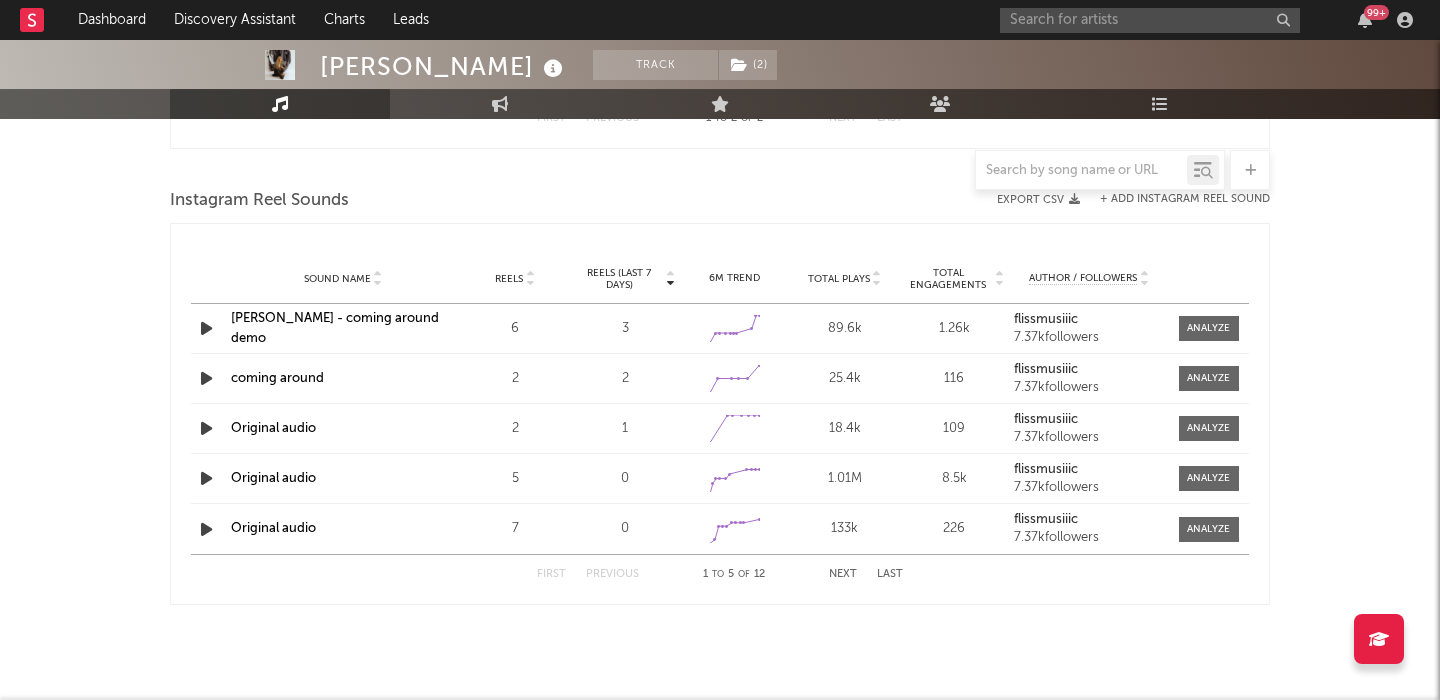 select on "1w" 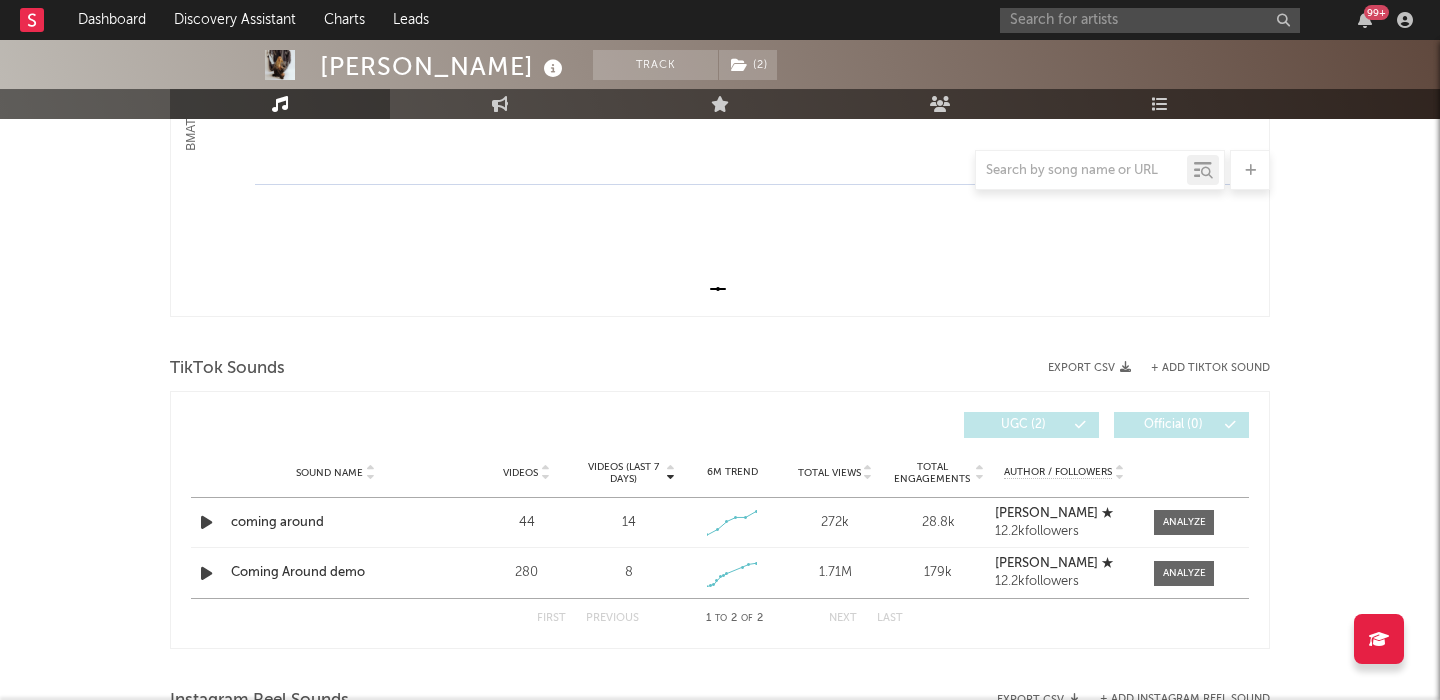 scroll, scrollTop: 486, scrollLeft: 0, axis: vertical 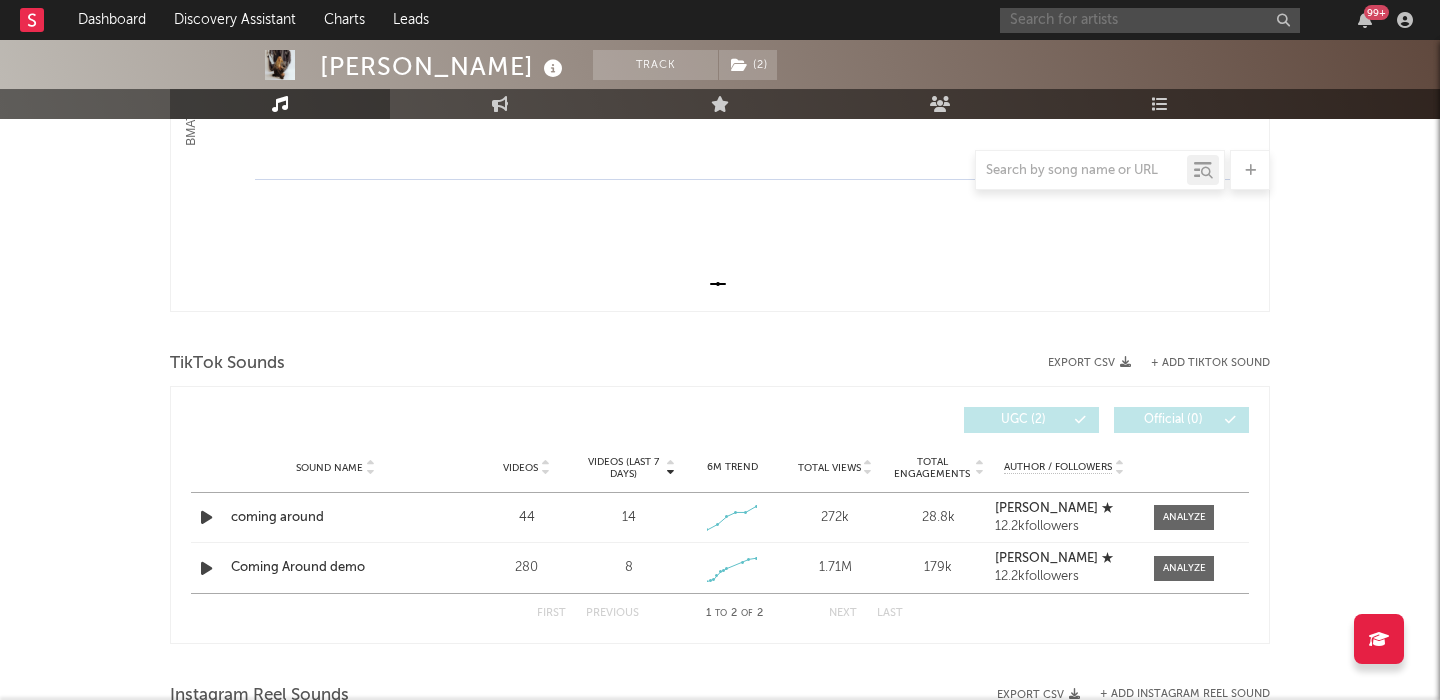 click at bounding box center (1150, 20) 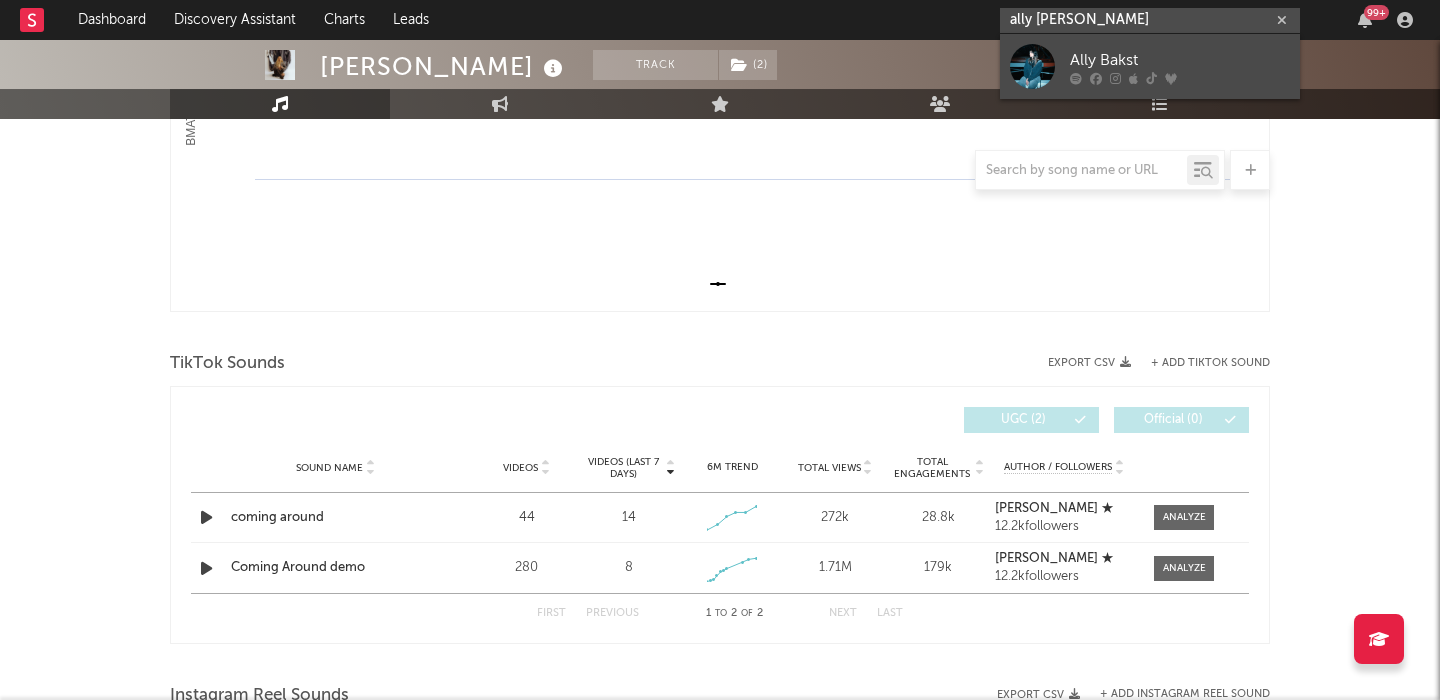 type on "ally bakst" 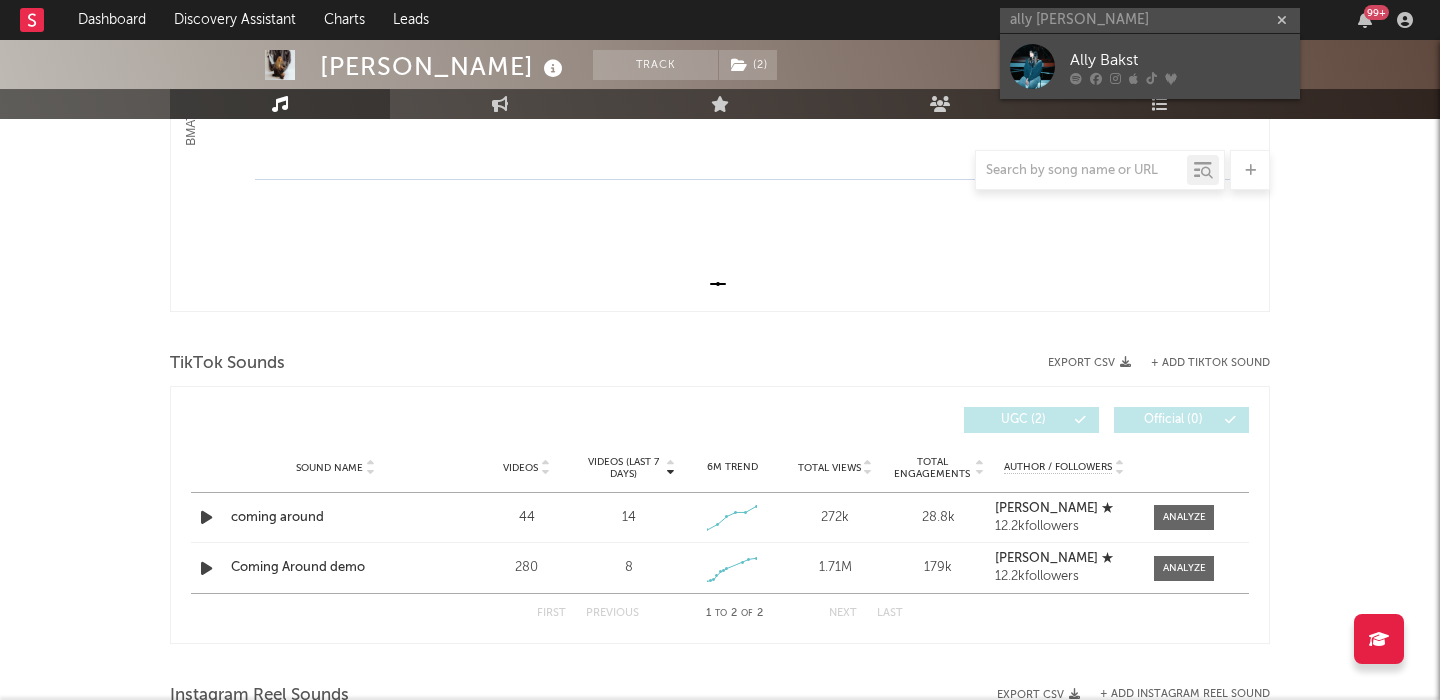 click on "Ally Bakst" at bounding box center (1180, 60) 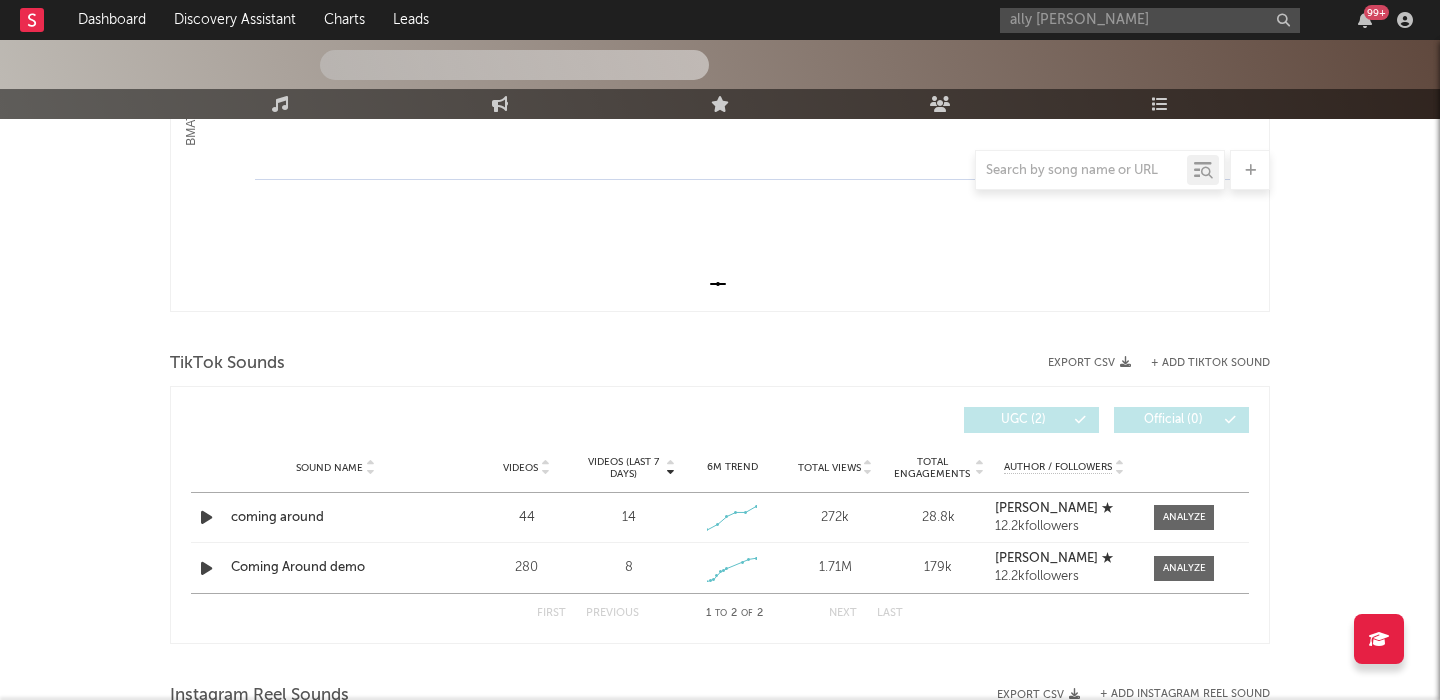 type 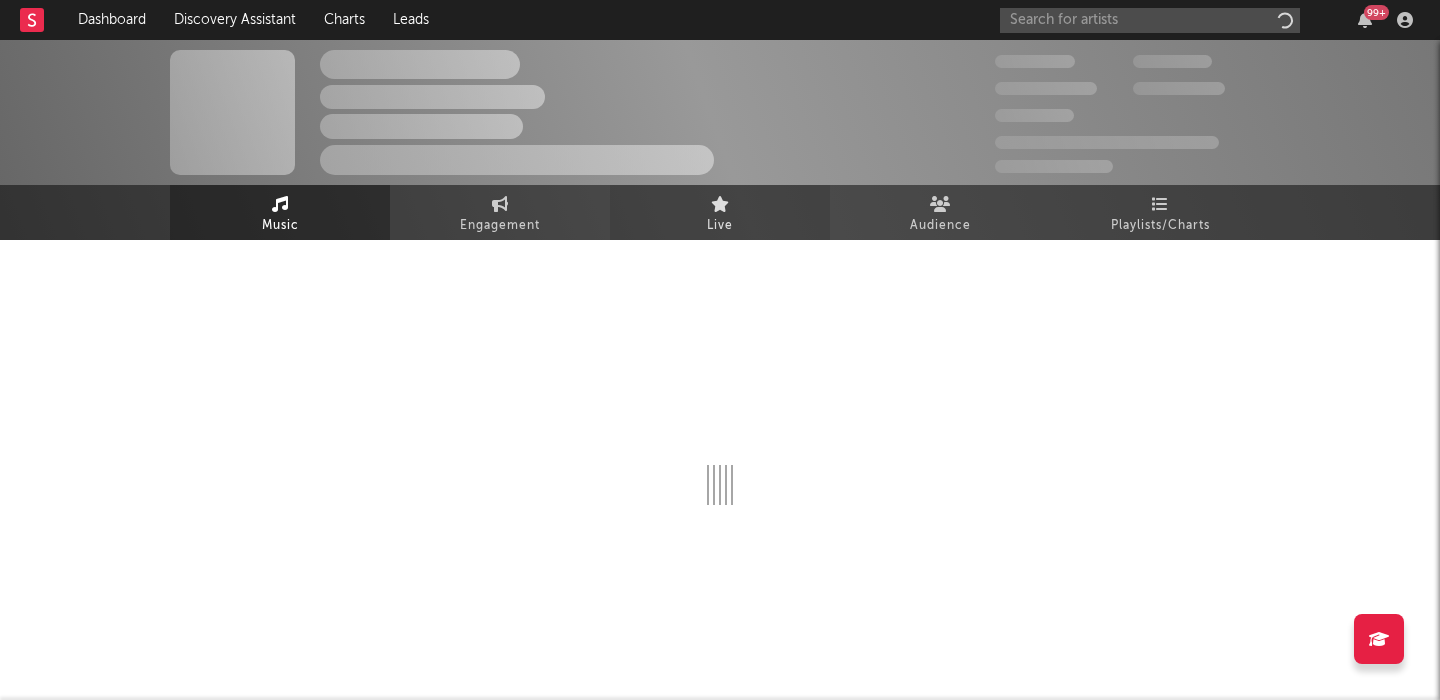 scroll, scrollTop: 0, scrollLeft: 0, axis: both 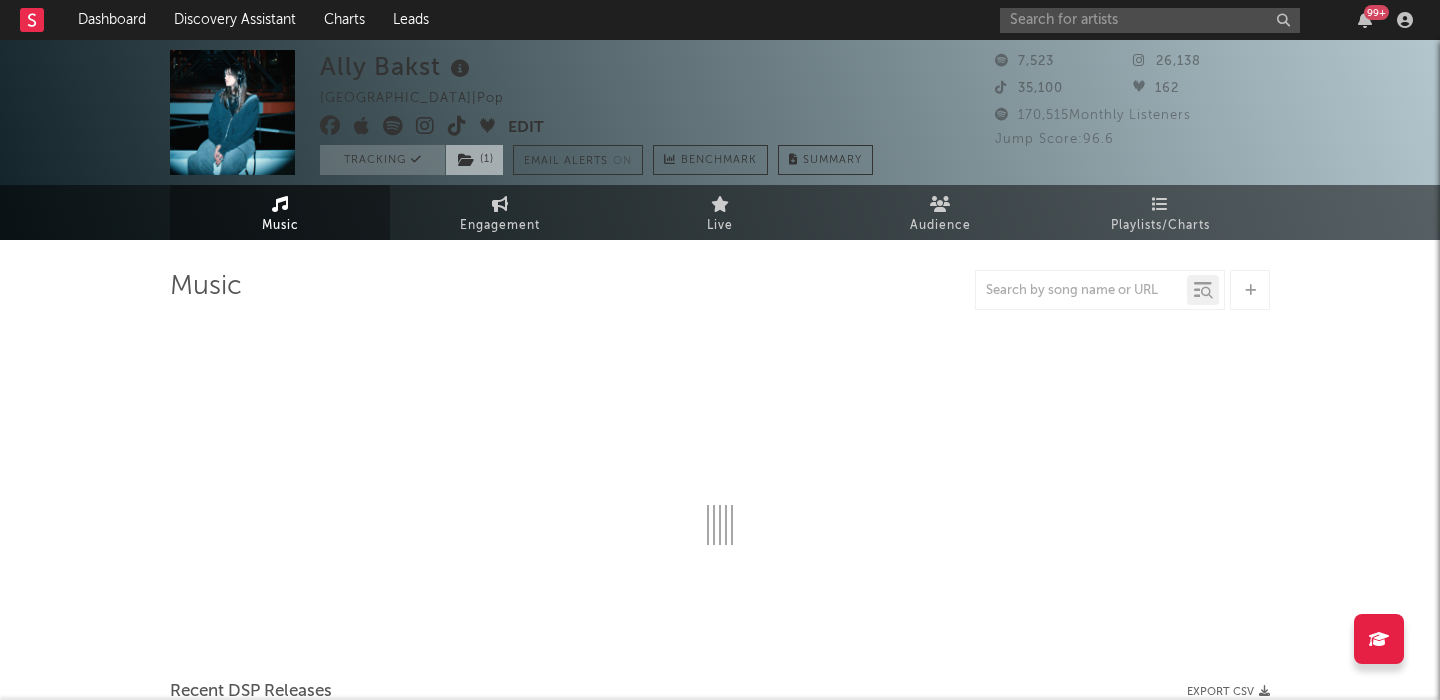 click at bounding box center [466, 160] 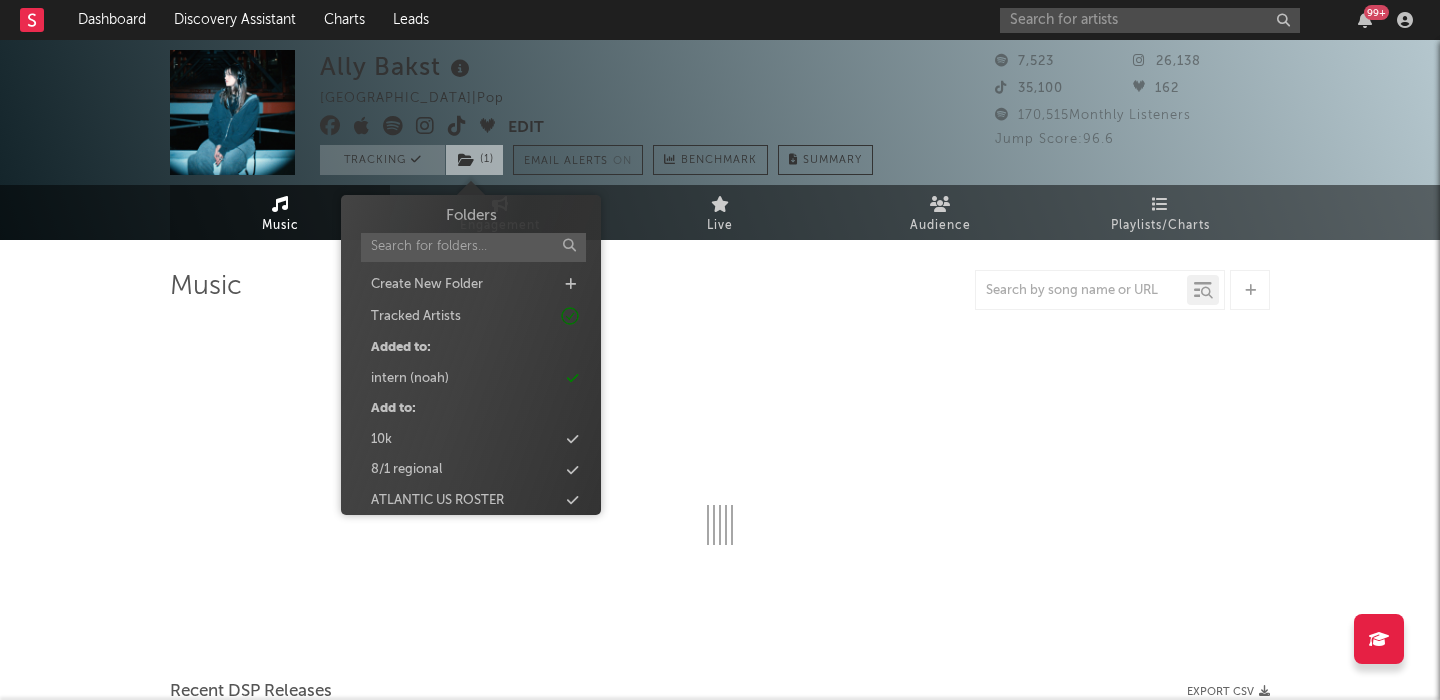 select on "1w" 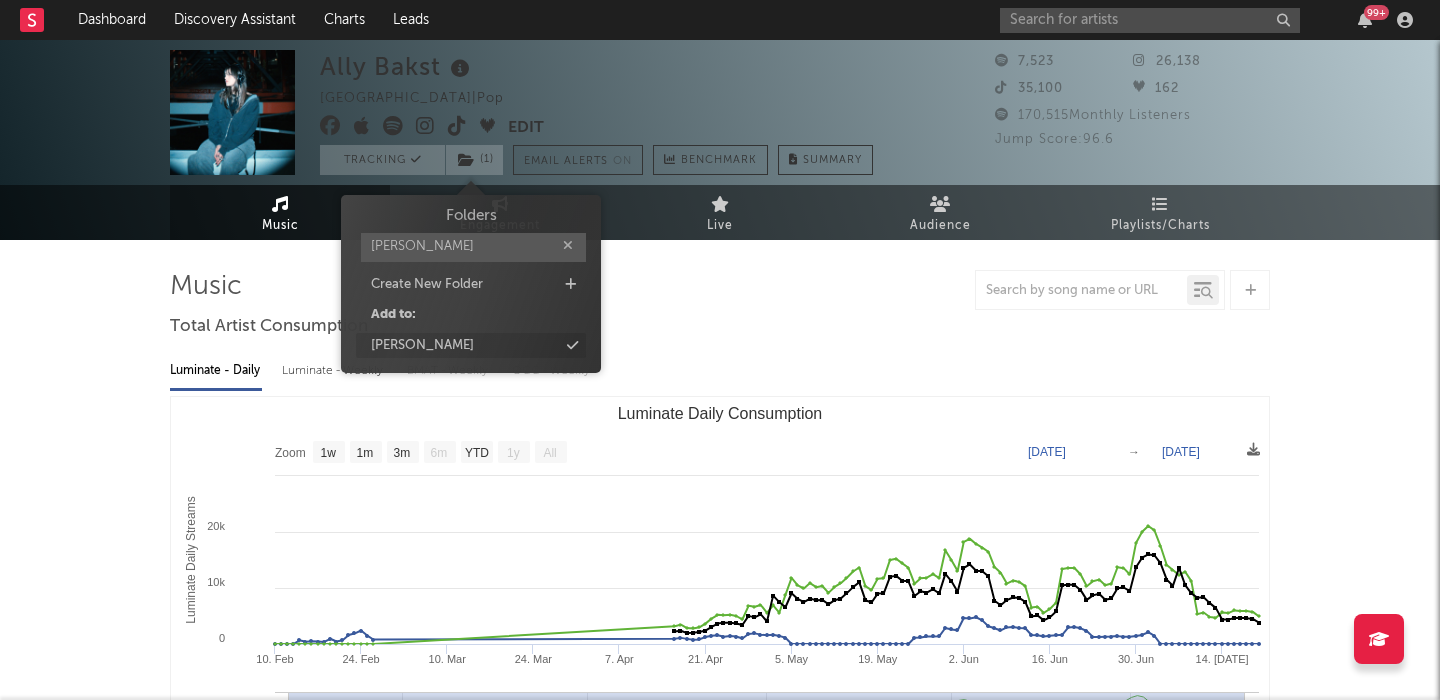 click on "[PERSON_NAME]" at bounding box center (471, 346) 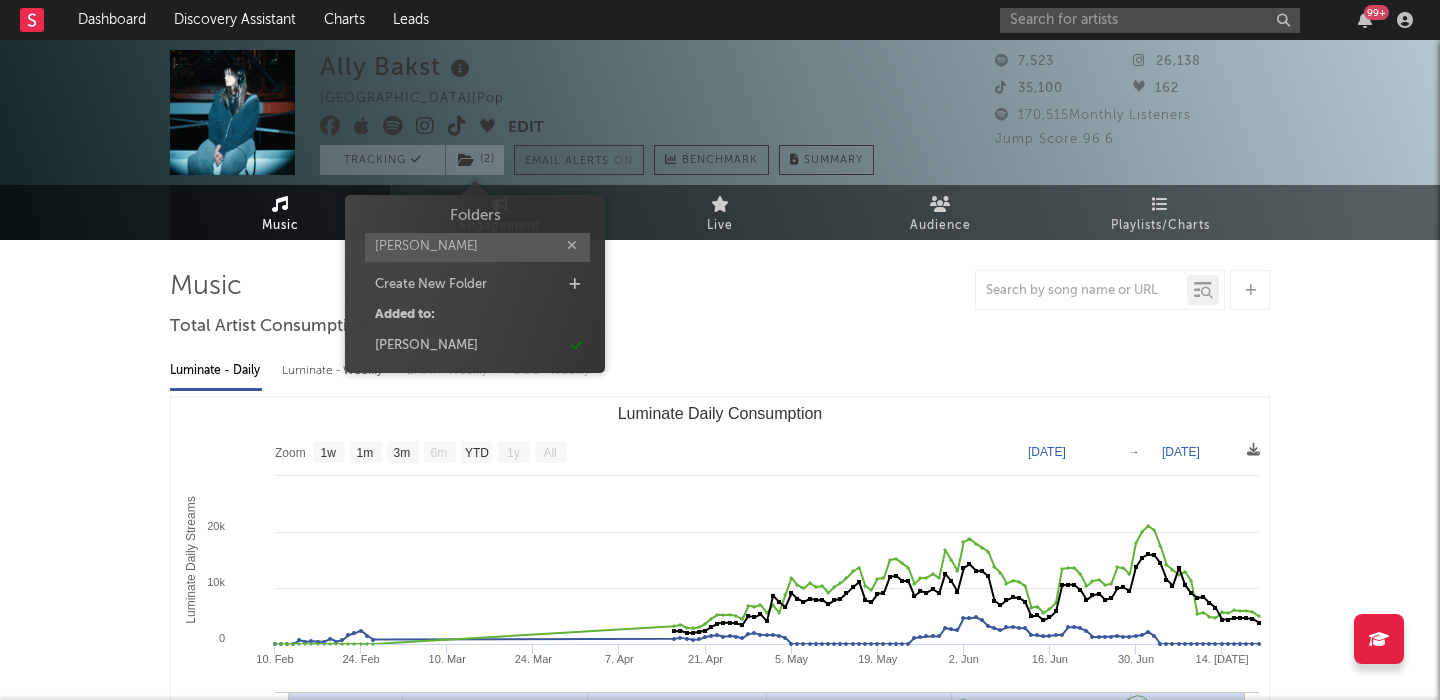 click on "karl" at bounding box center (477, 247) 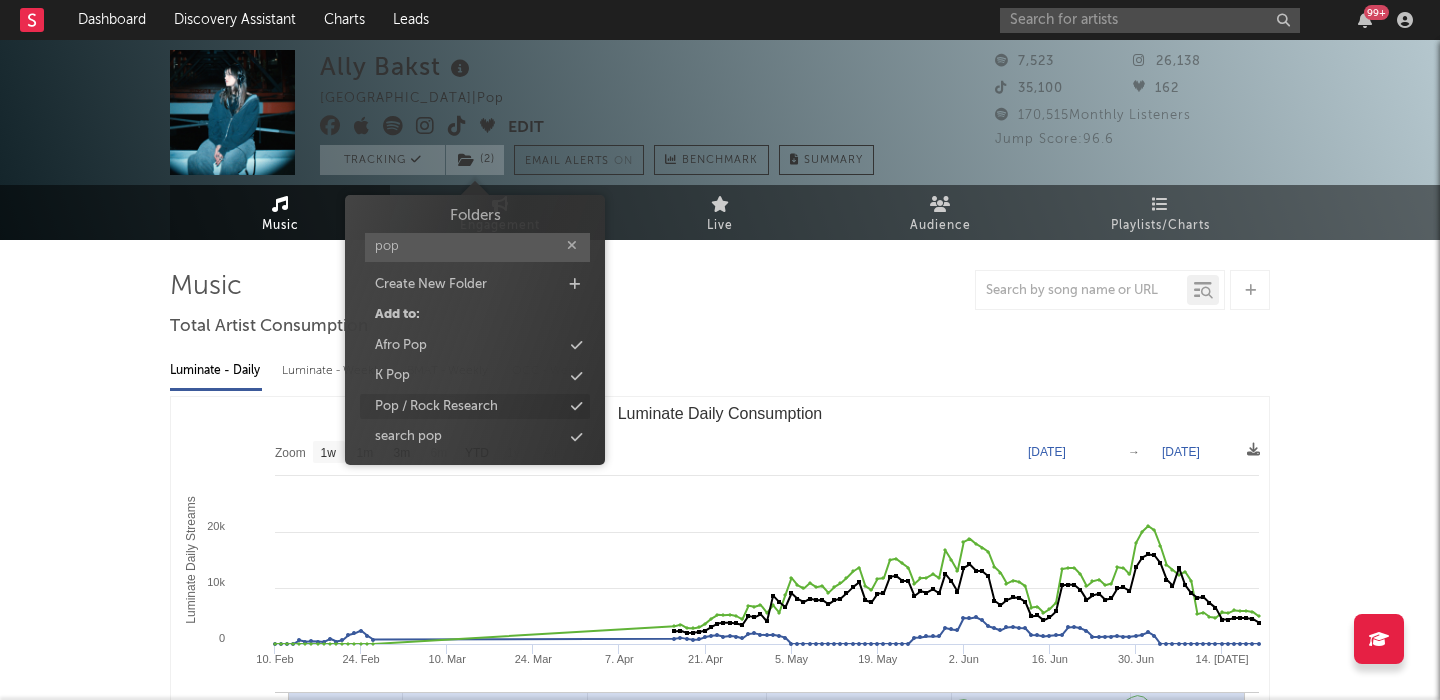 type on "pop" 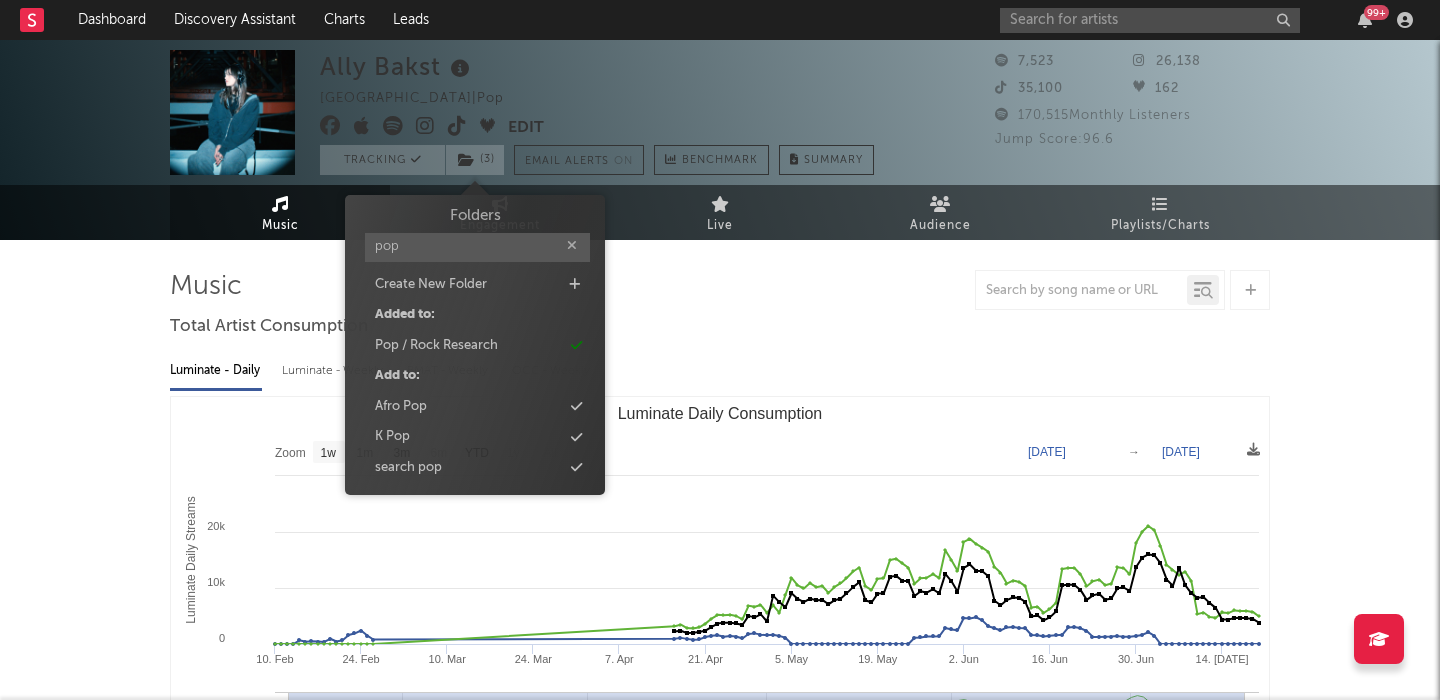 click at bounding box center (425, 126) 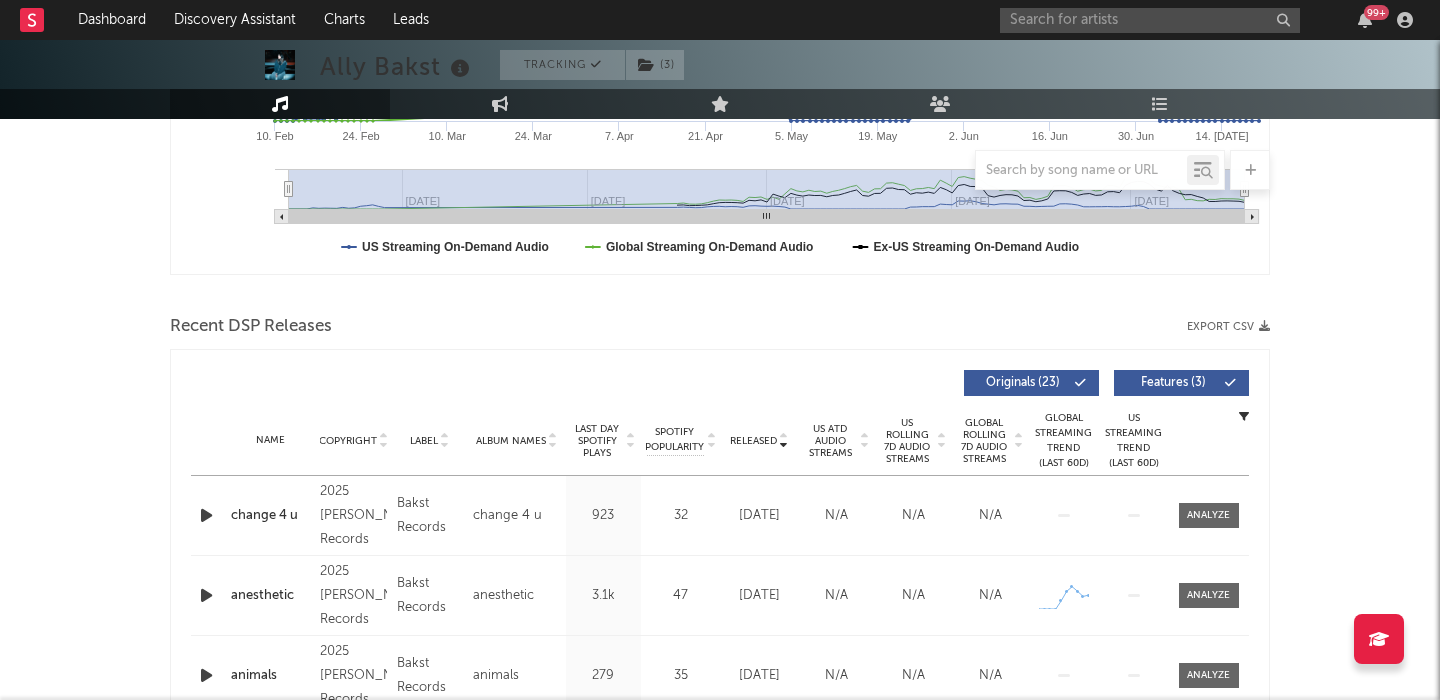 scroll, scrollTop: 524, scrollLeft: 0, axis: vertical 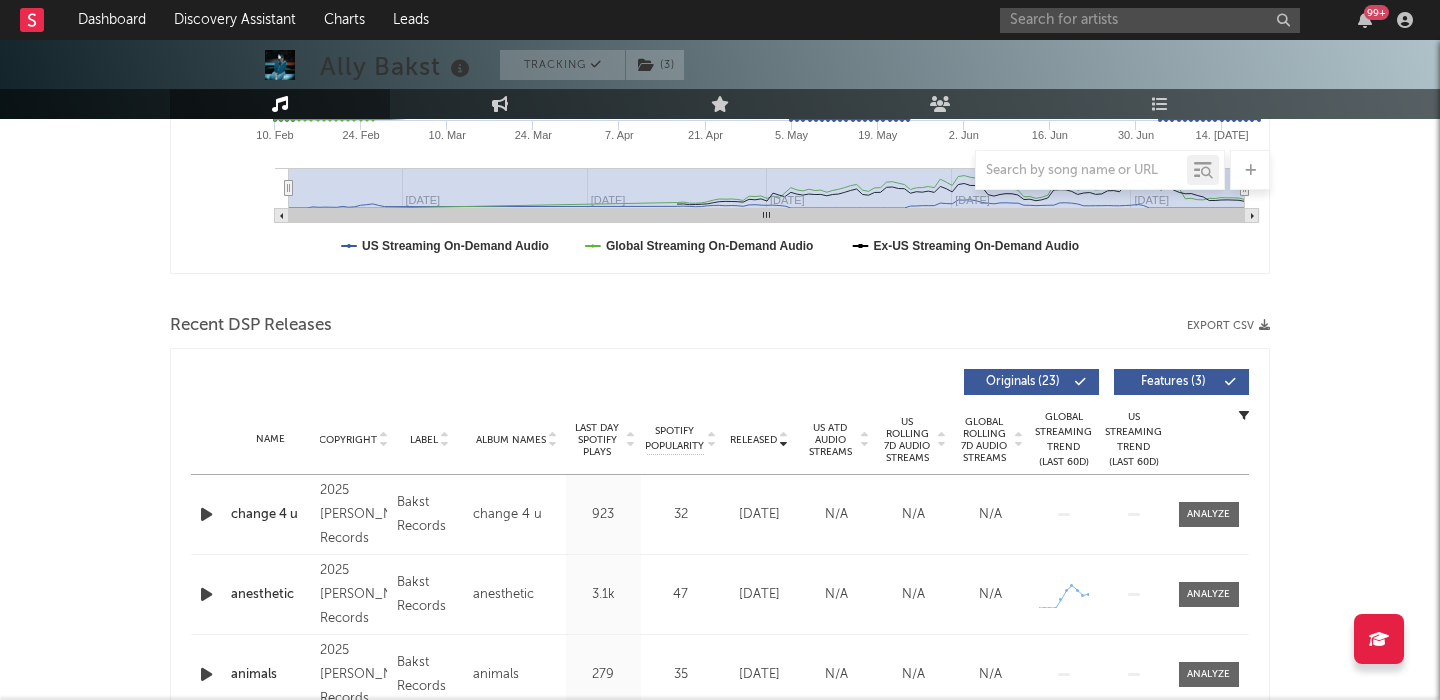 click on "US Rolling 7D Audio Streams" at bounding box center (907, 440) 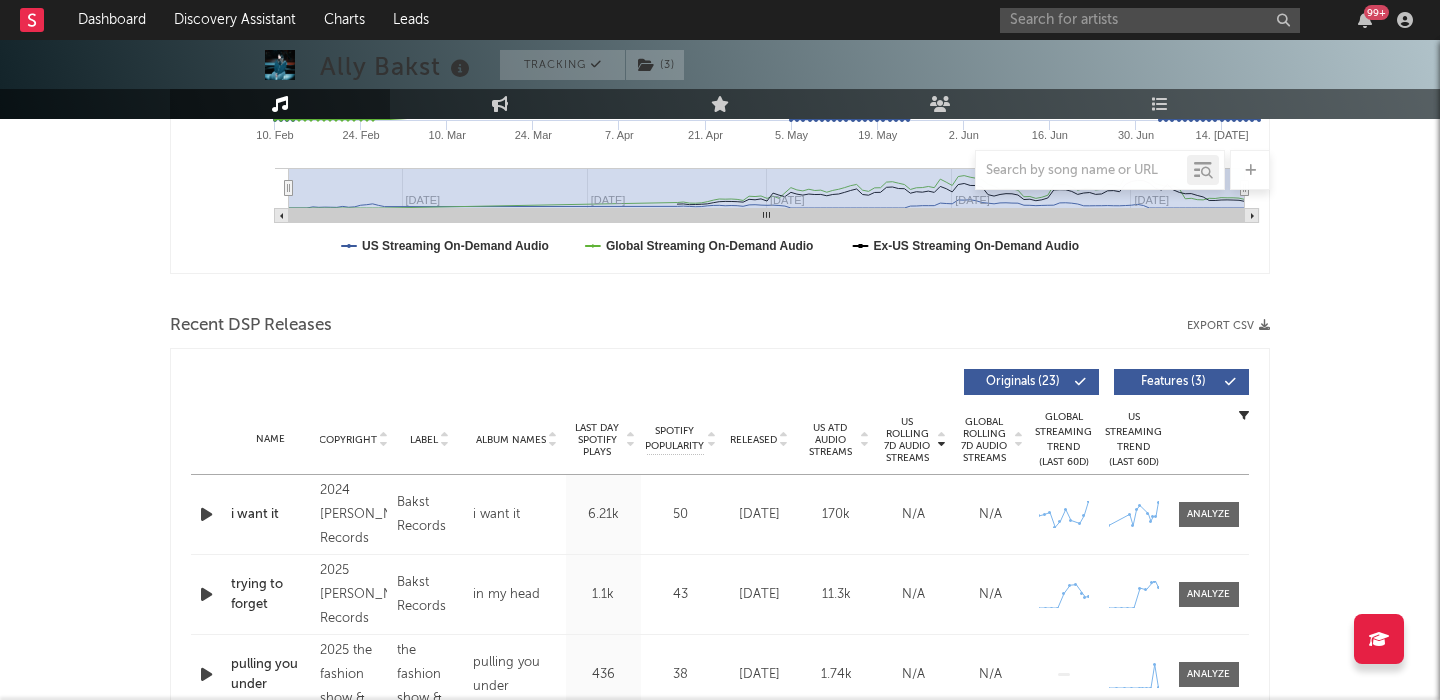 click on "i want it" at bounding box center (270, 515) 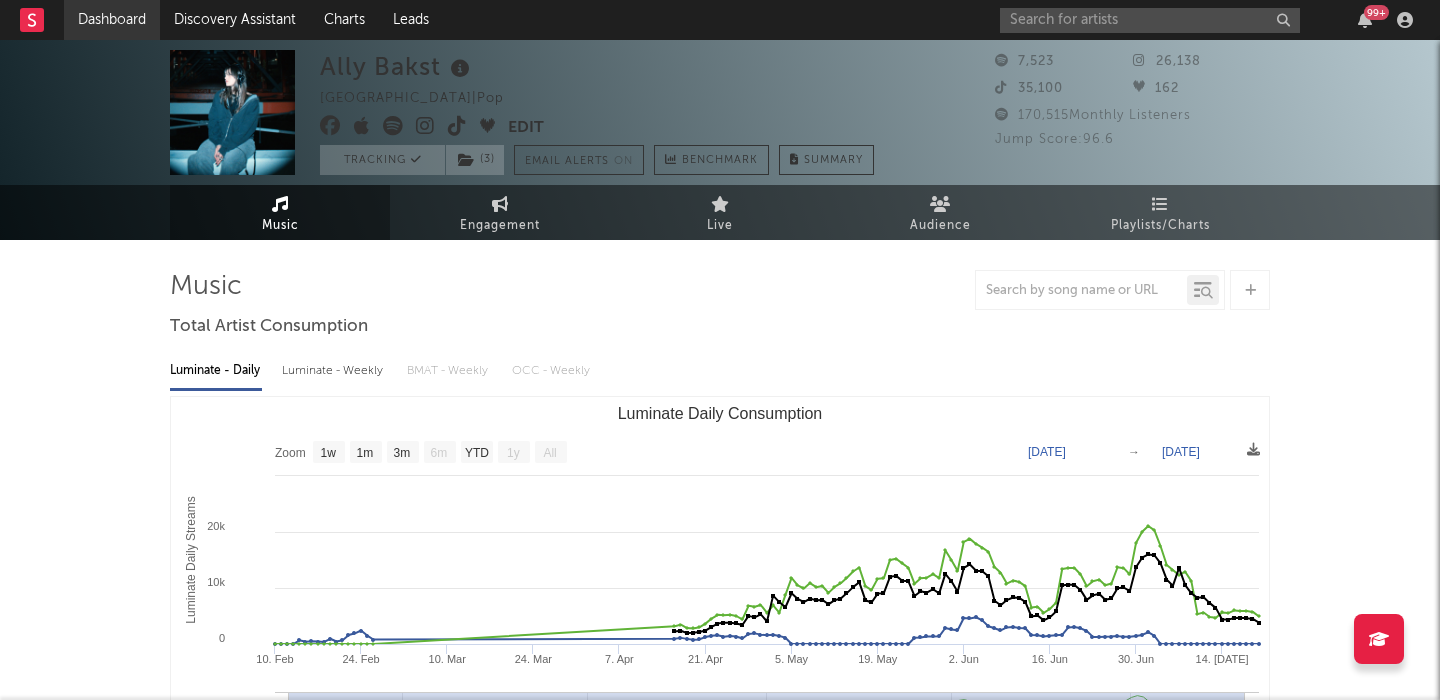 click on "Dashboard" at bounding box center [112, 20] 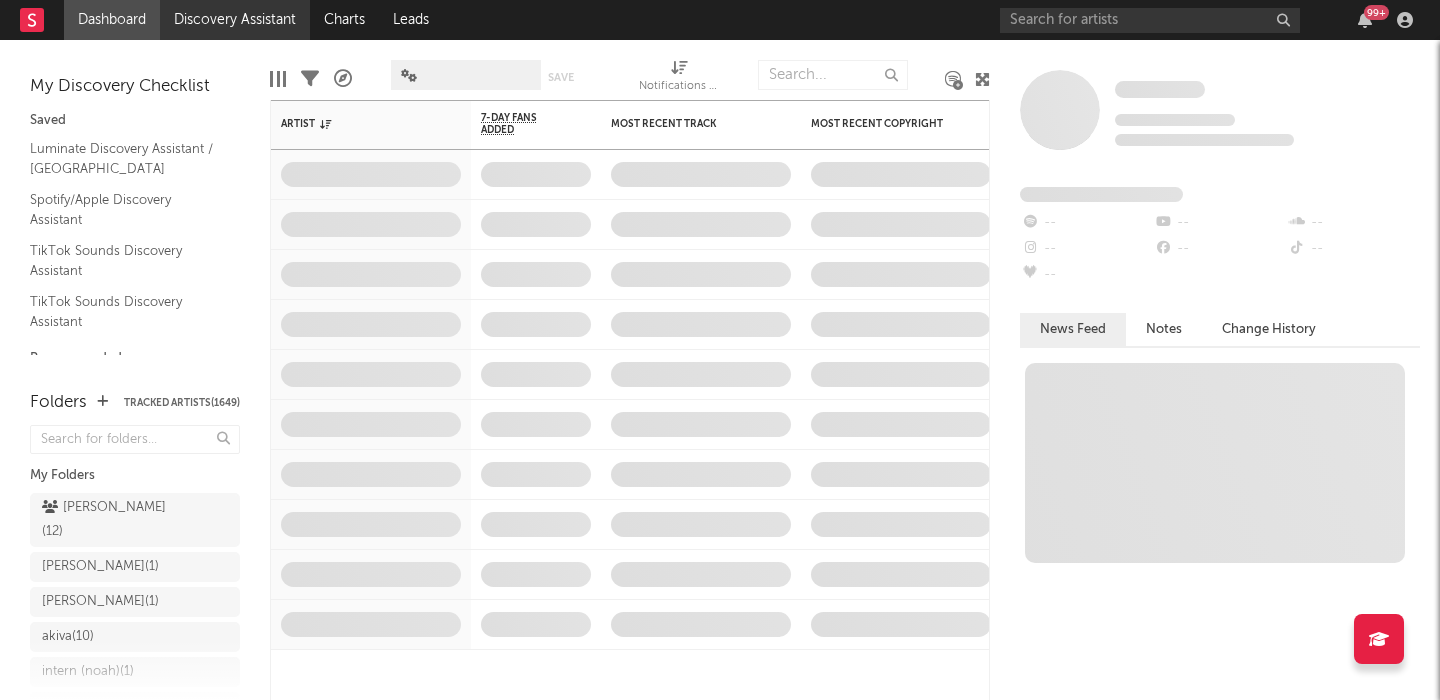 click on "Discovery Assistant" at bounding box center (235, 20) 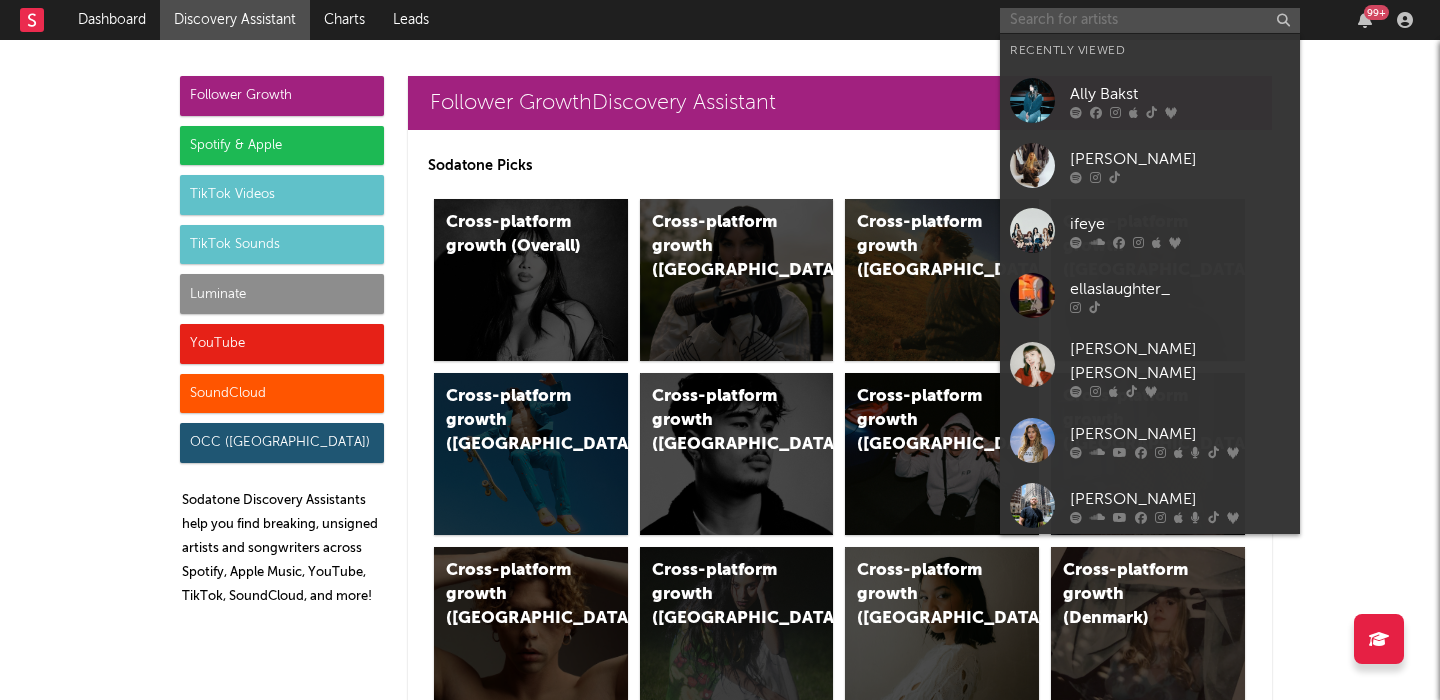 click at bounding box center (1150, 20) 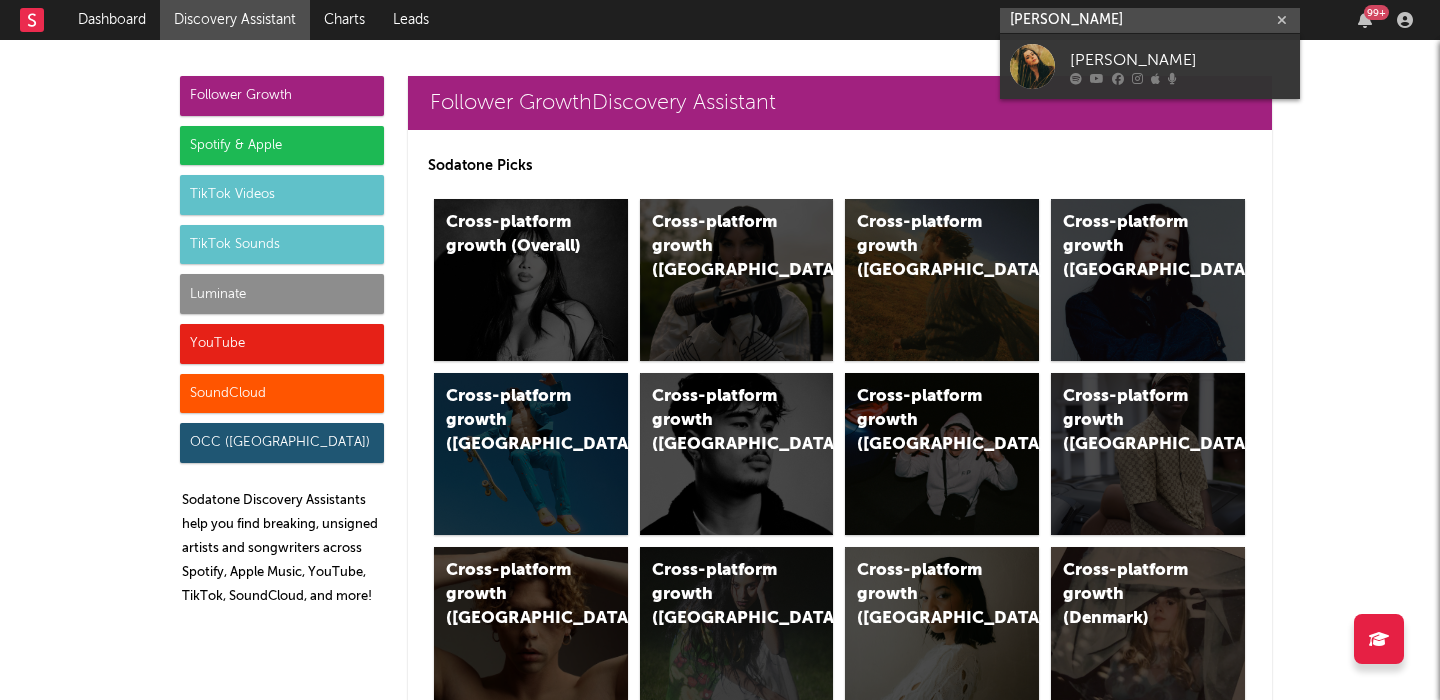 type on "Brettyn Rose" 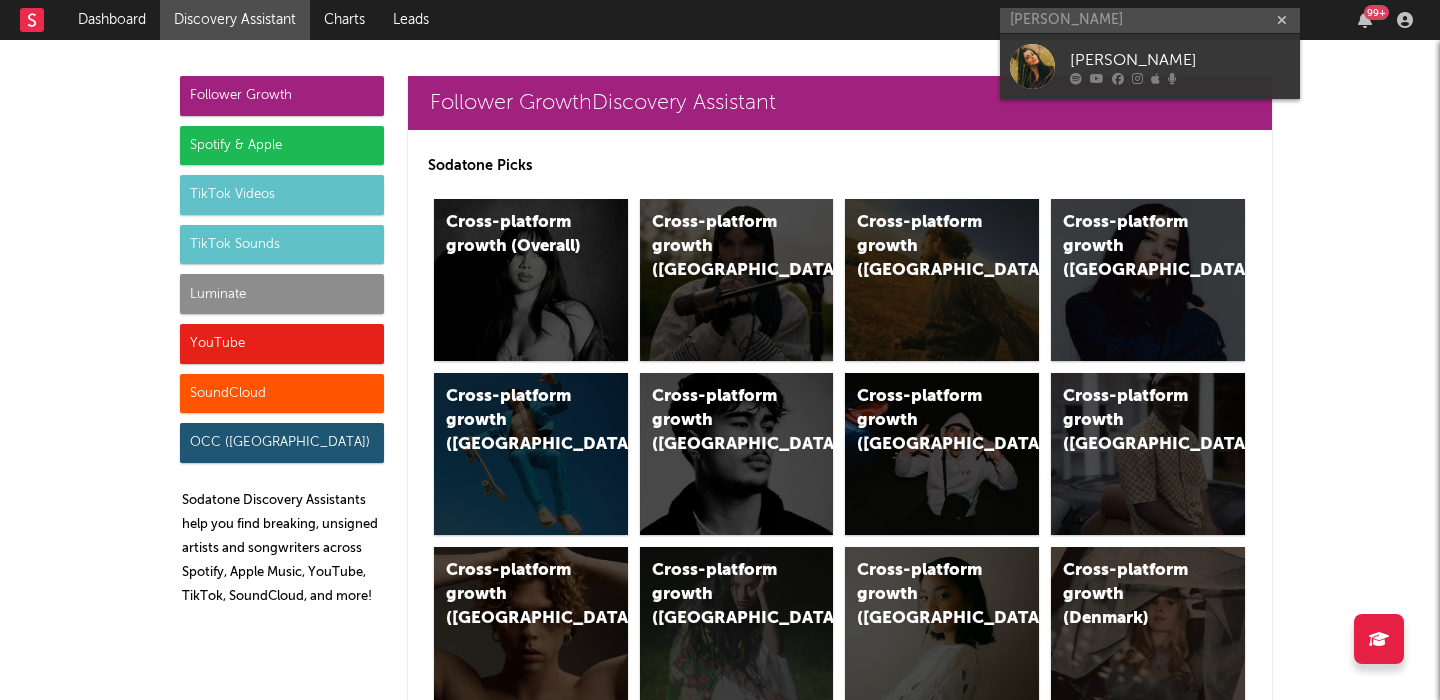 click on "Brettyn Rose" at bounding box center [1180, 60] 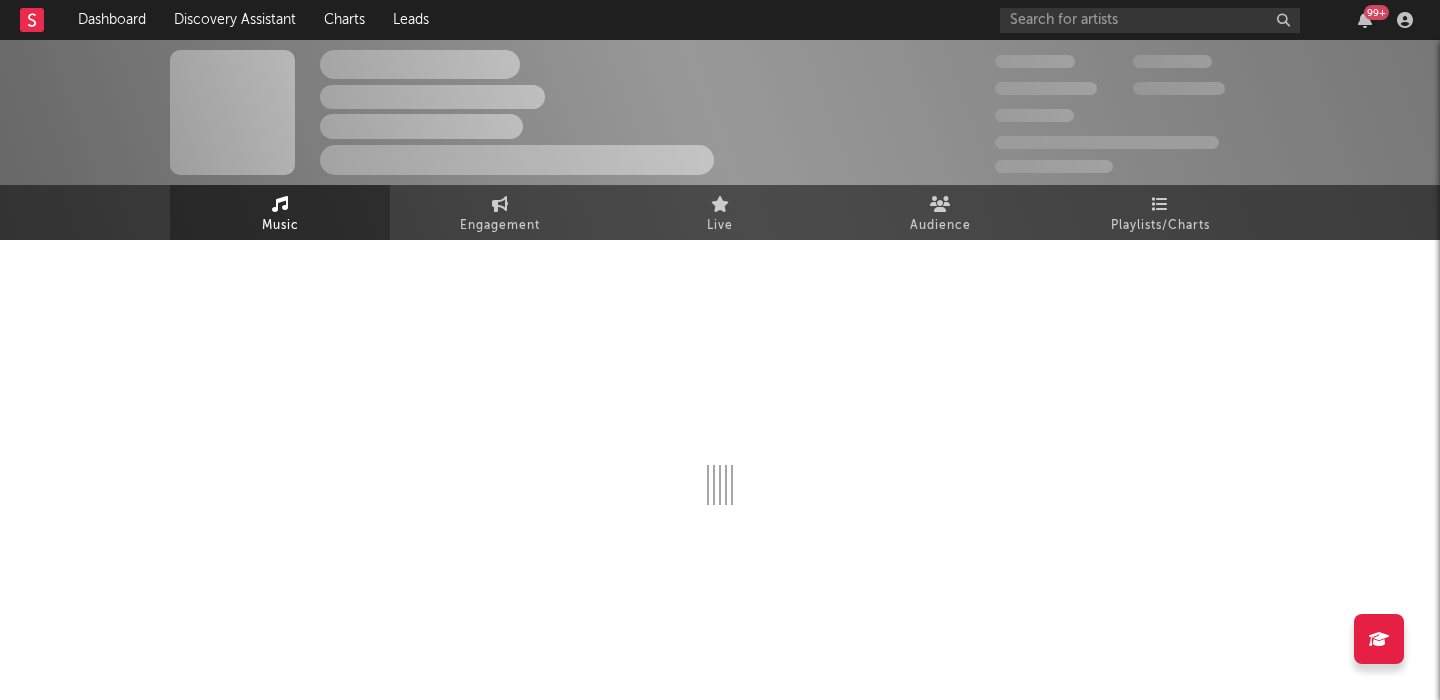 select on "6m" 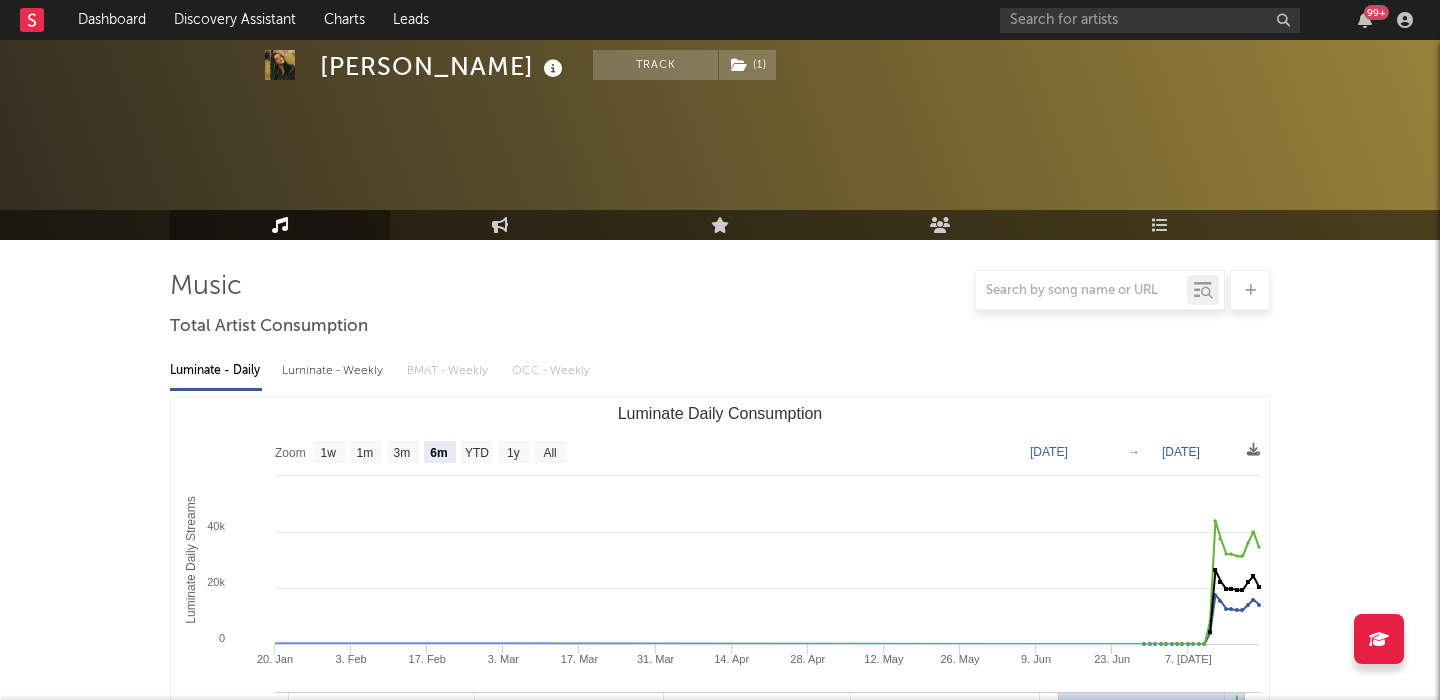 scroll, scrollTop: 622, scrollLeft: 0, axis: vertical 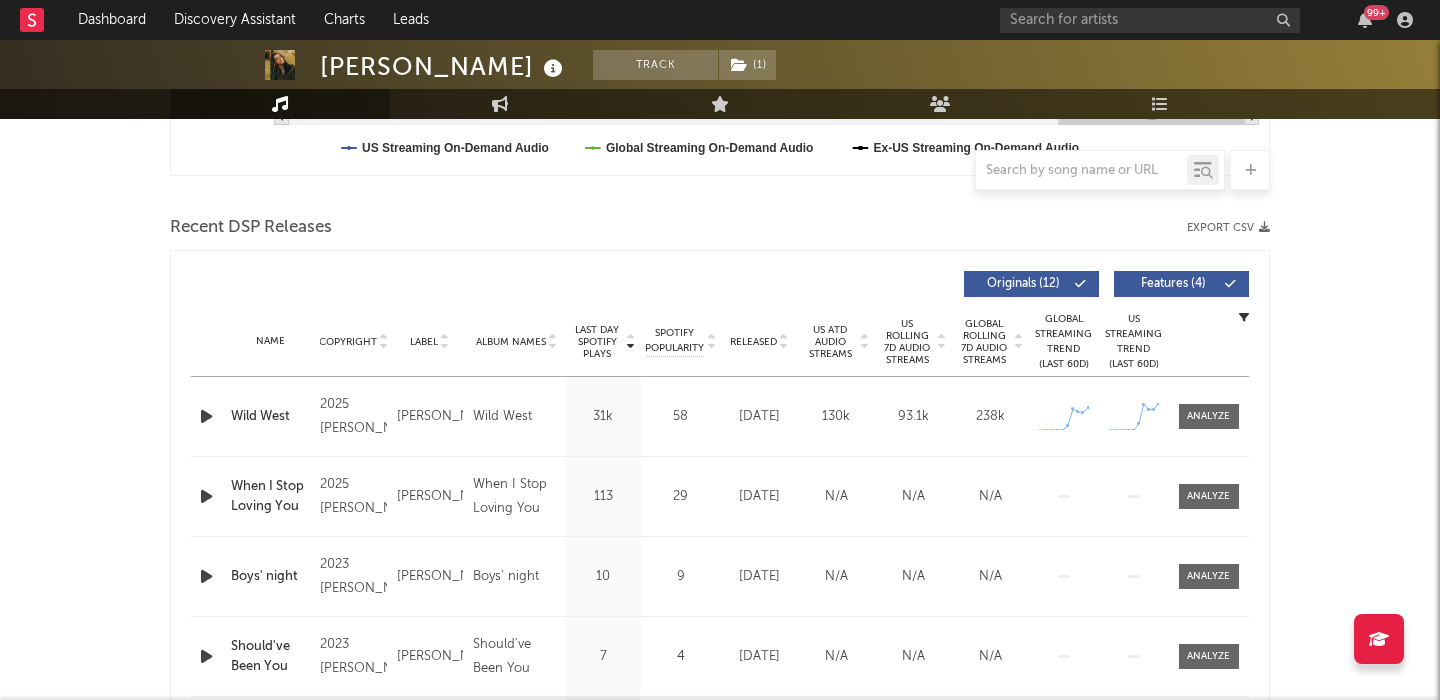 click at bounding box center (206, 416) 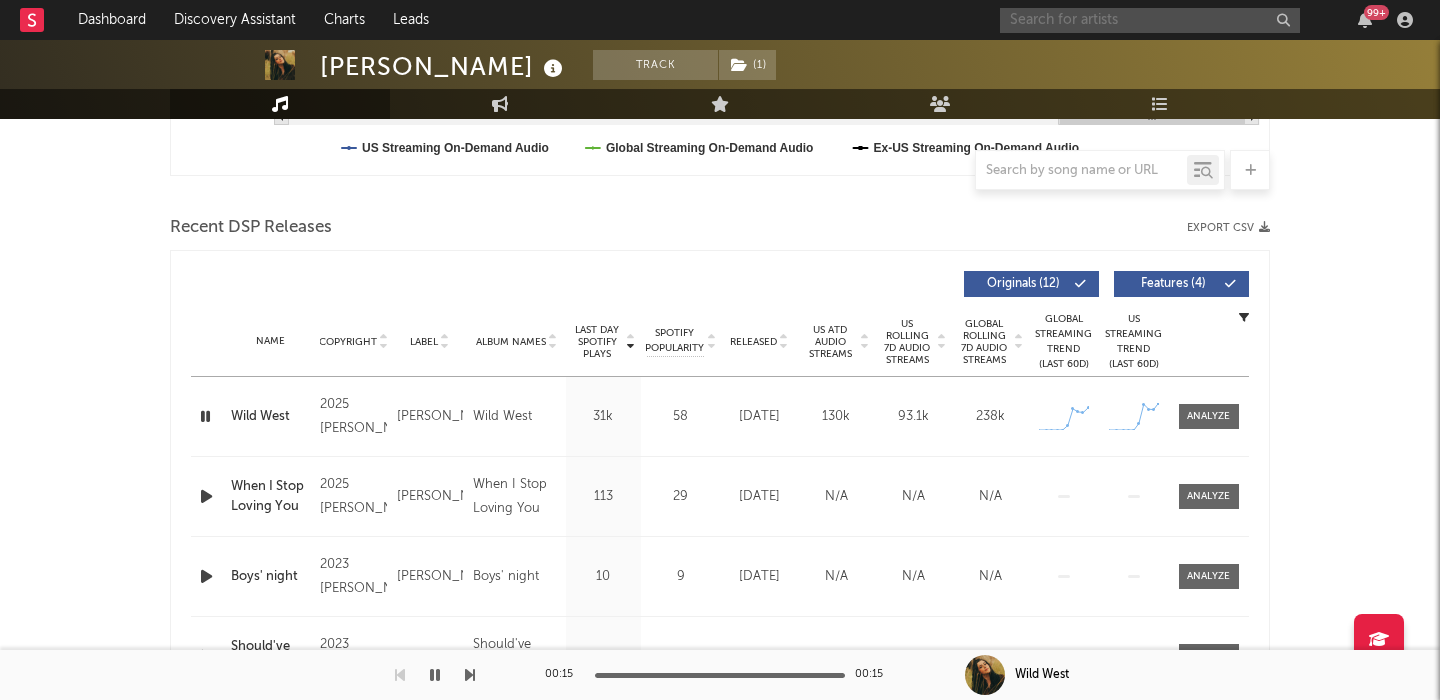 click at bounding box center (1150, 20) 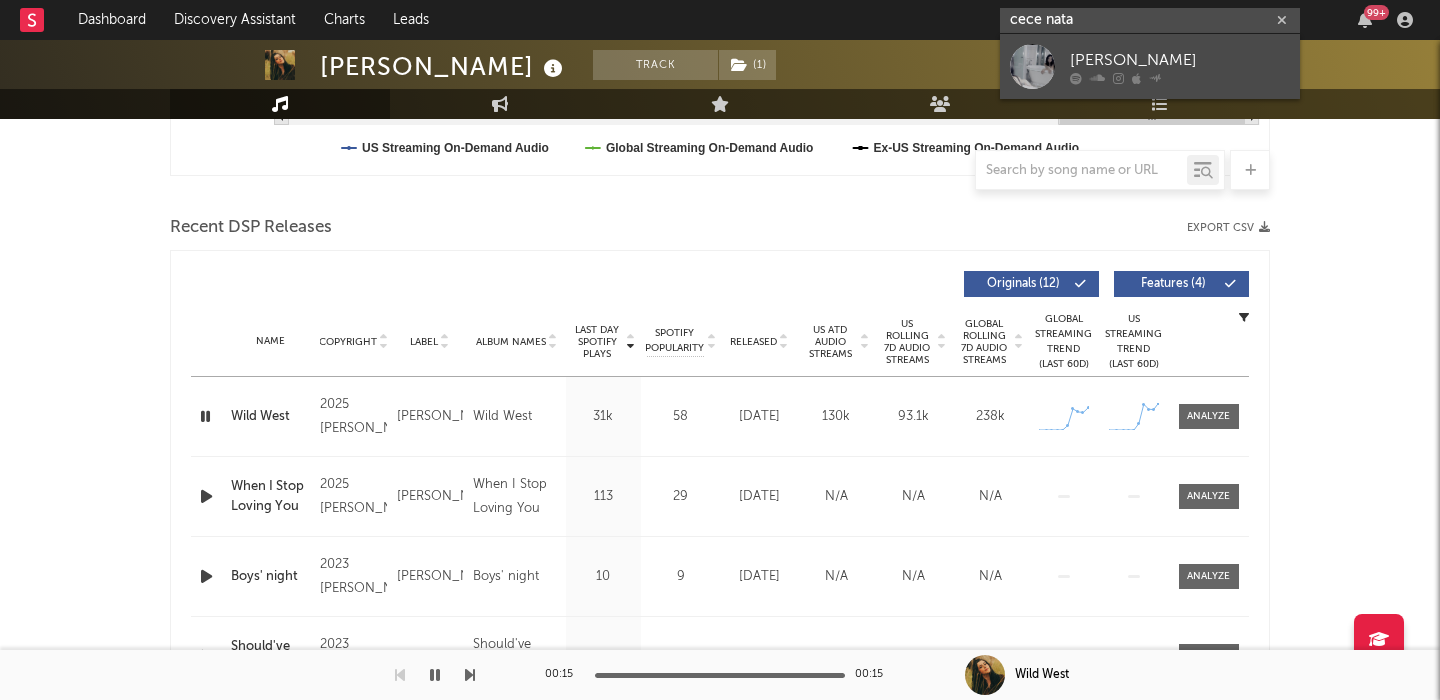 type on "cece nata" 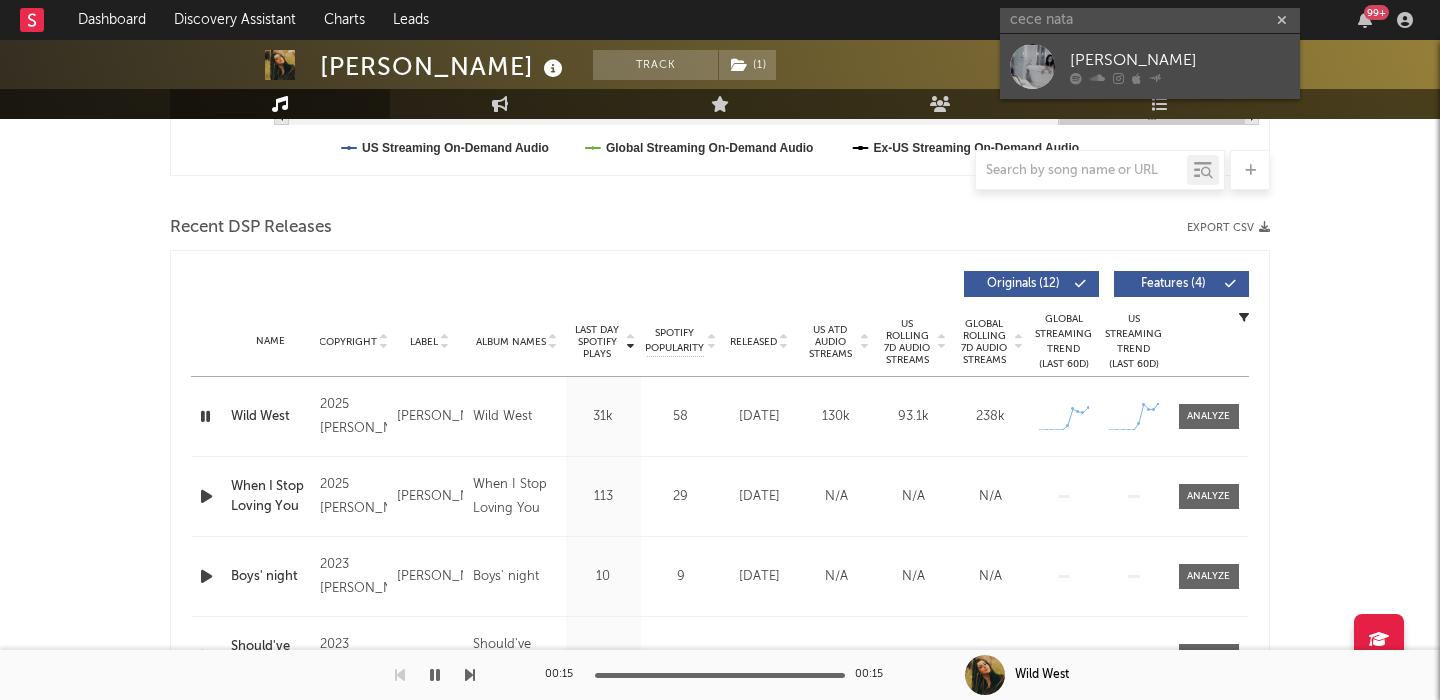 click on "Cece Natalie" at bounding box center [1180, 60] 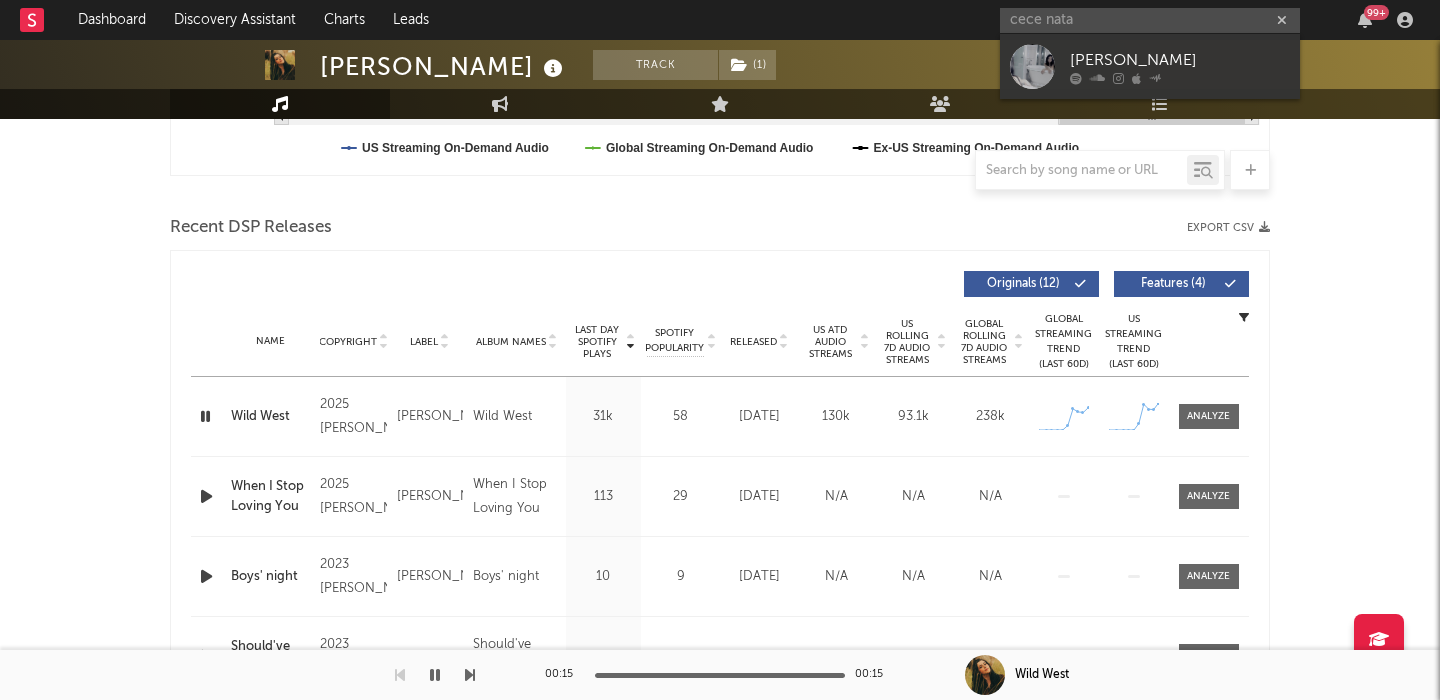 type 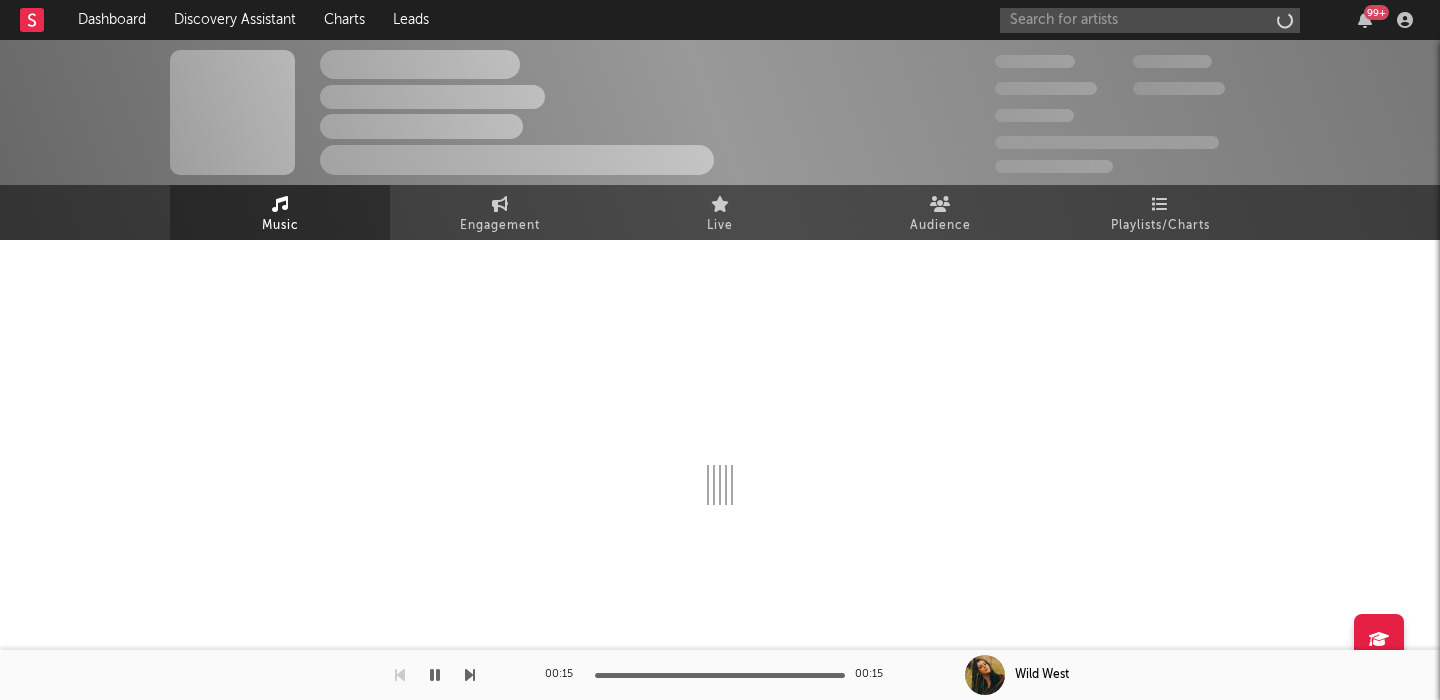 scroll, scrollTop: 0, scrollLeft: 0, axis: both 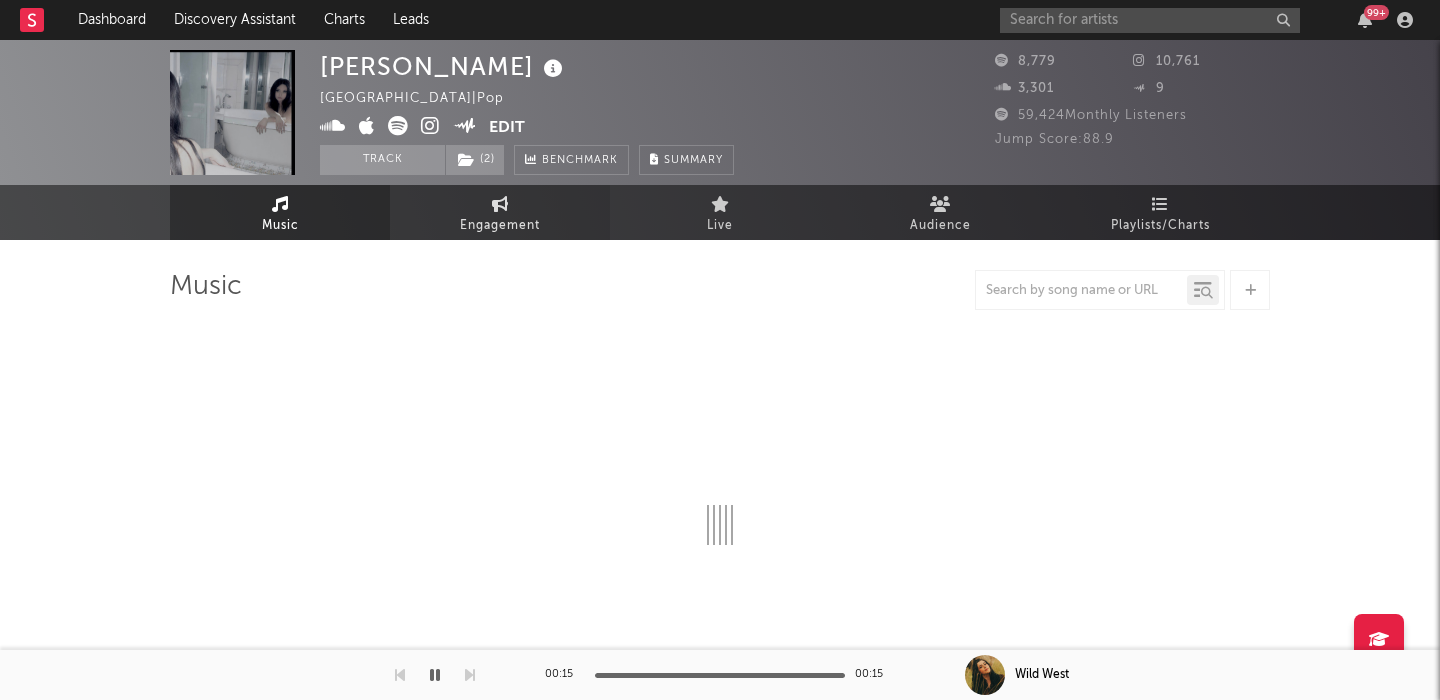 select on "6m" 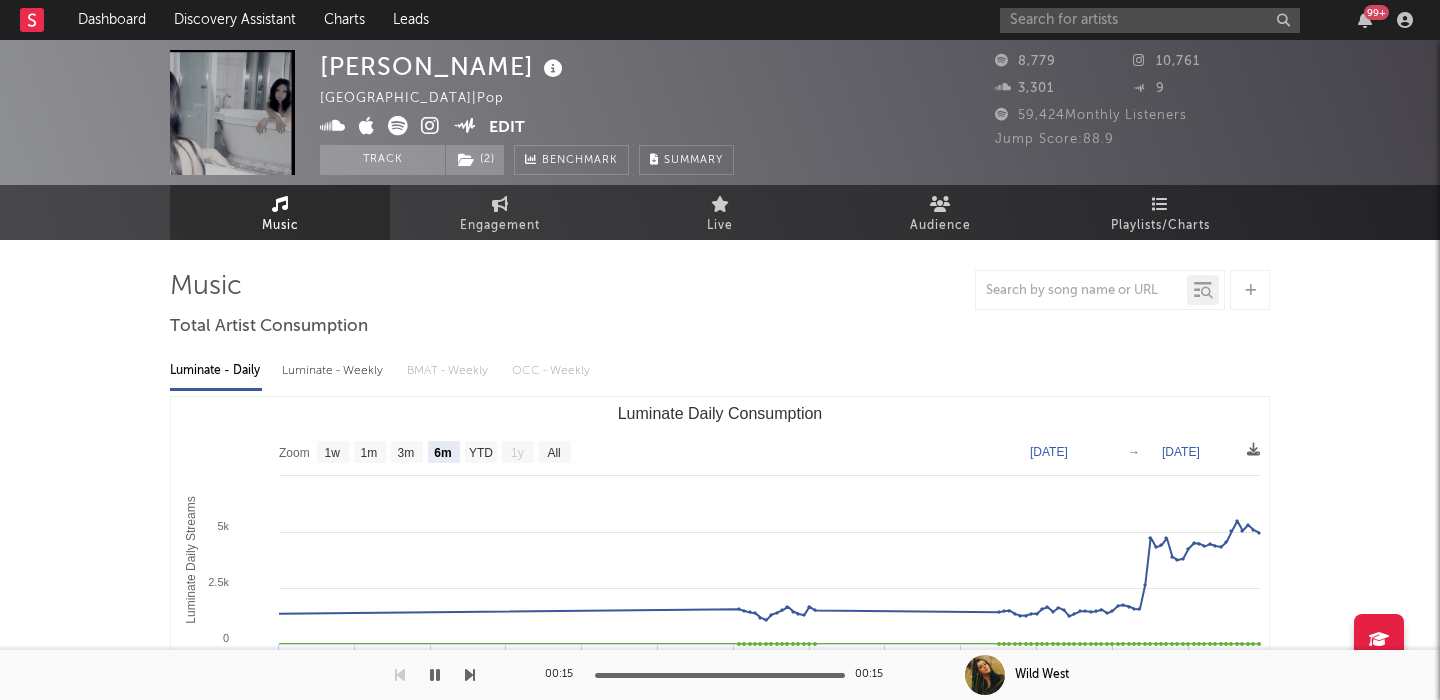 click on "Luminate - Weekly" at bounding box center (334, 371) 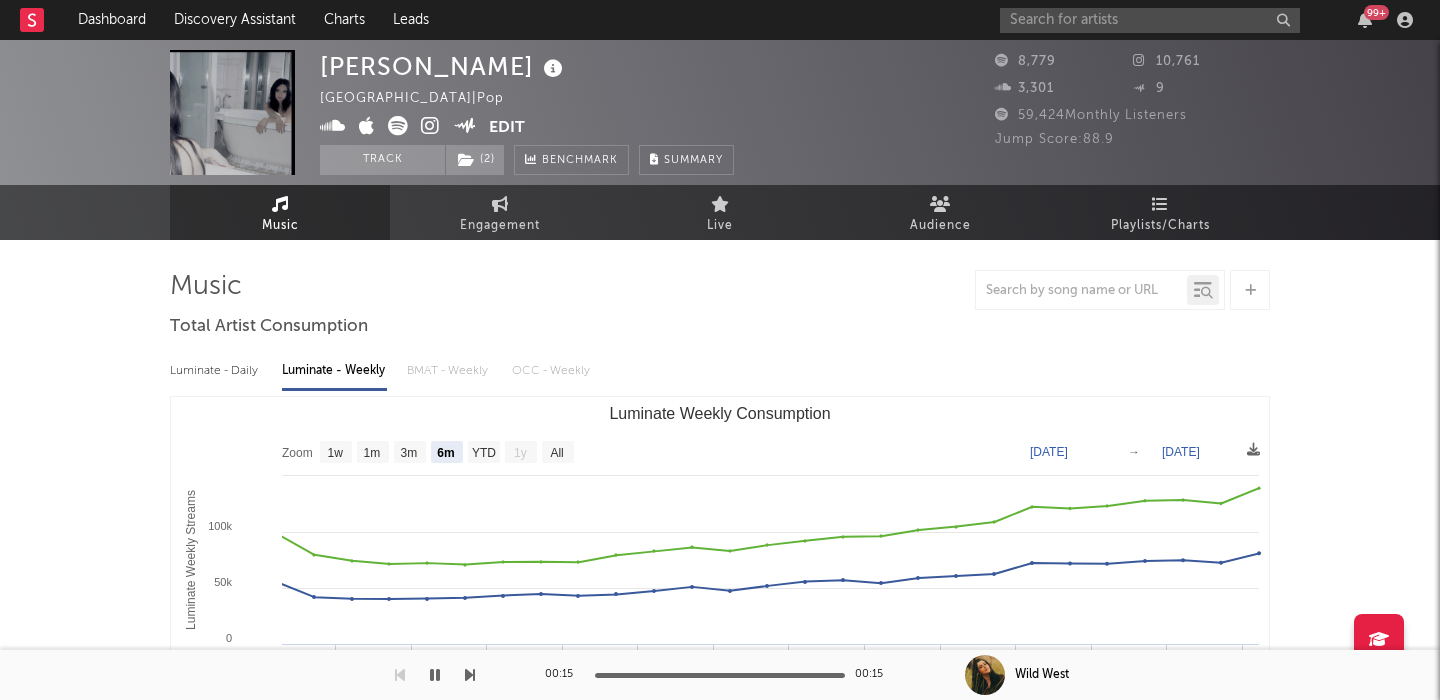 click on "Luminate - Daily" at bounding box center [216, 371] 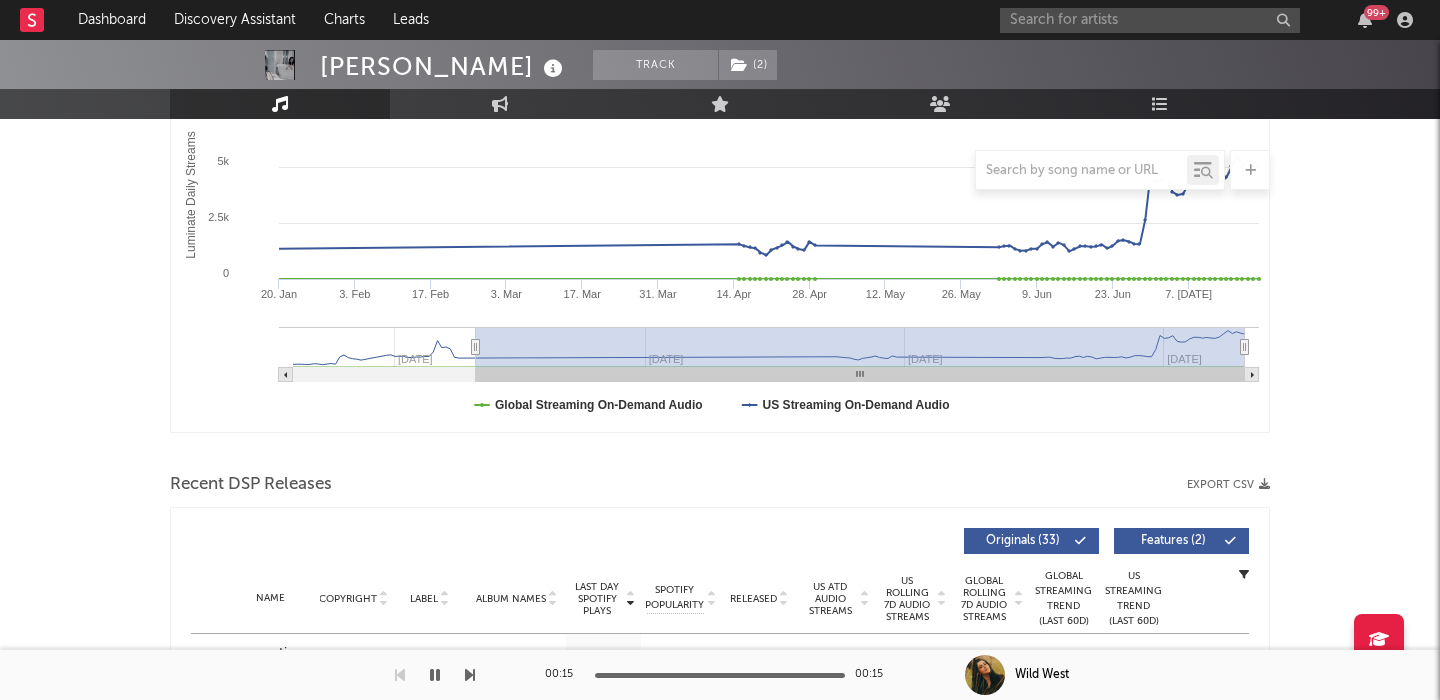 scroll, scrollTop: 676, scrollLeft: 0, axis: vertical 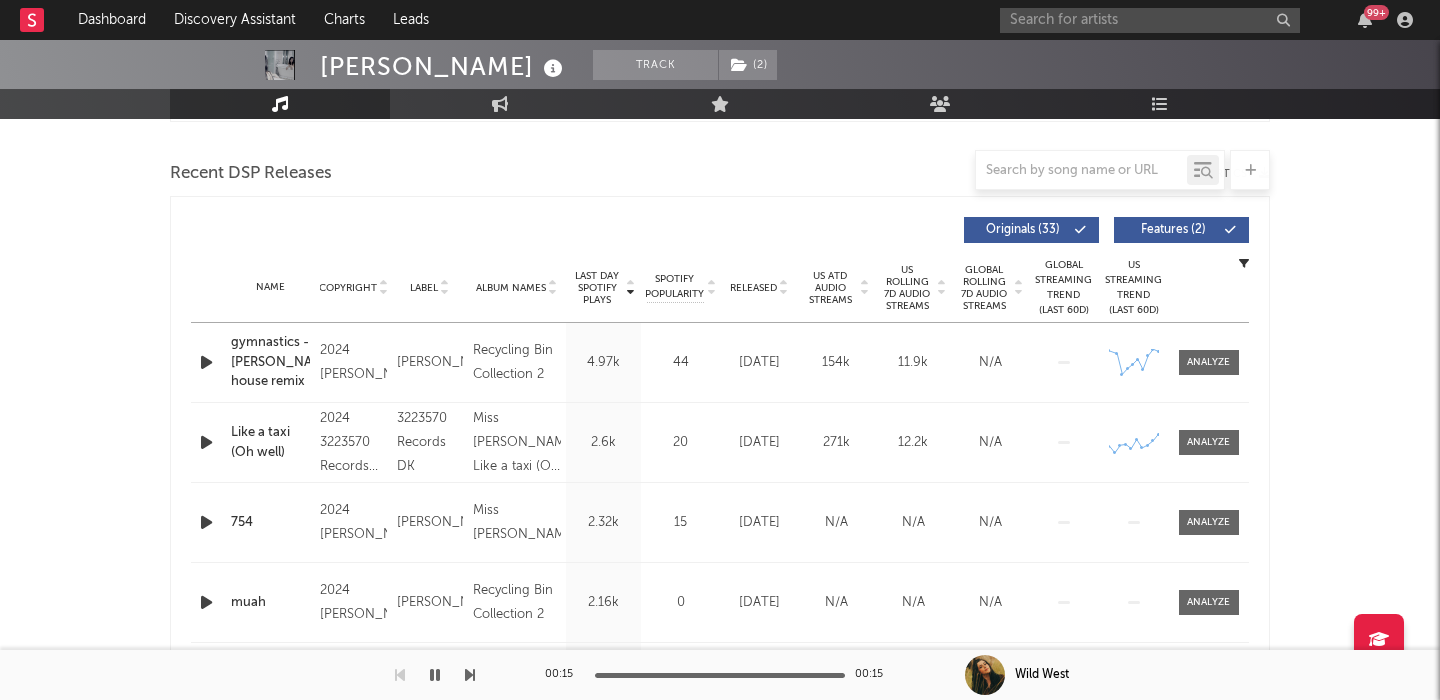 click on "US Rolling 7D Audio Streams" at bounding box center [907, 288] 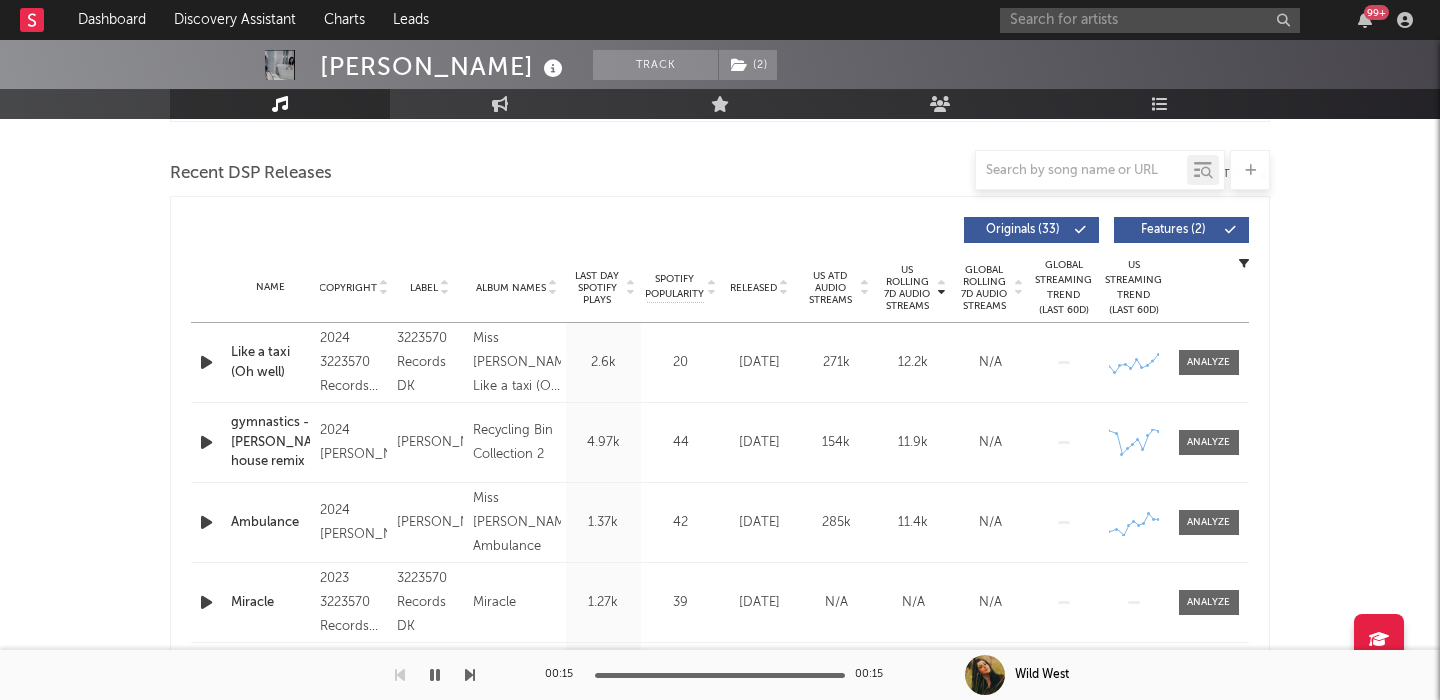 click on "Features   ( 2 )" at bounding box center [1173, 230] 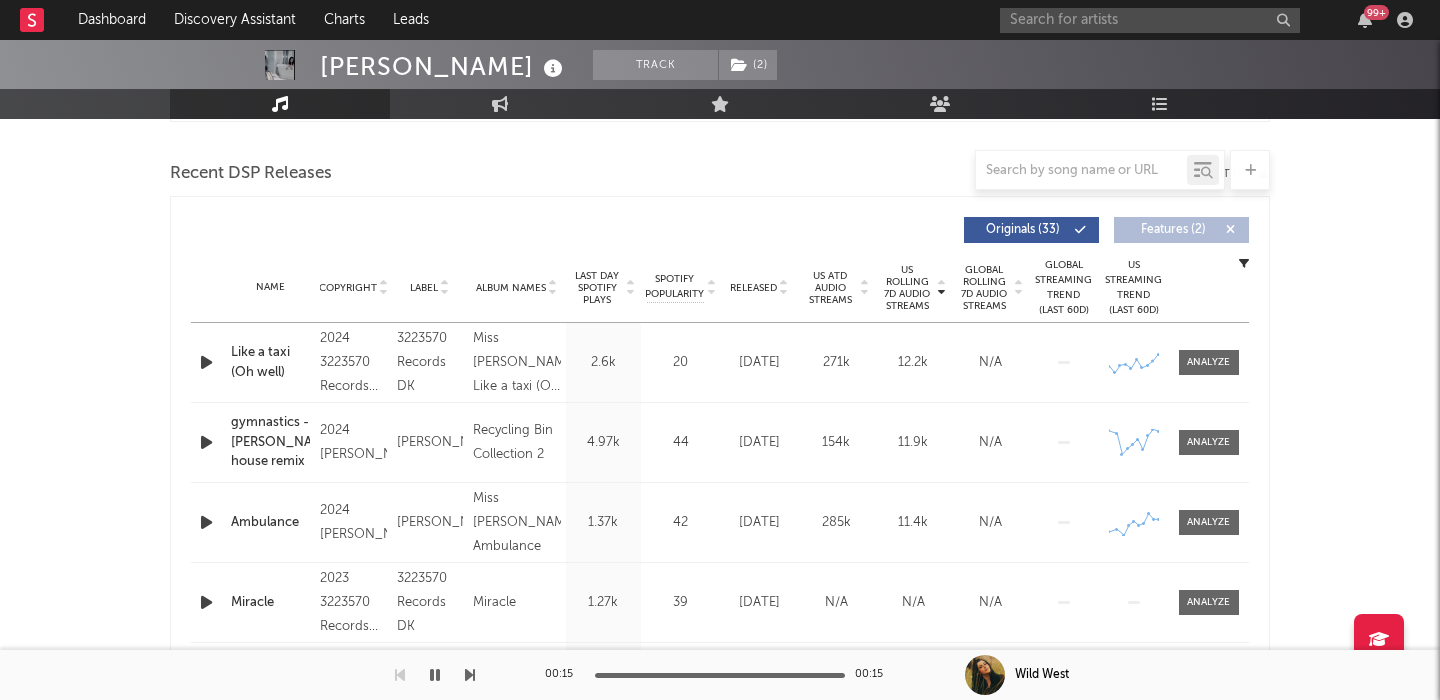 click on "Released" at bounding box center [753, 288] 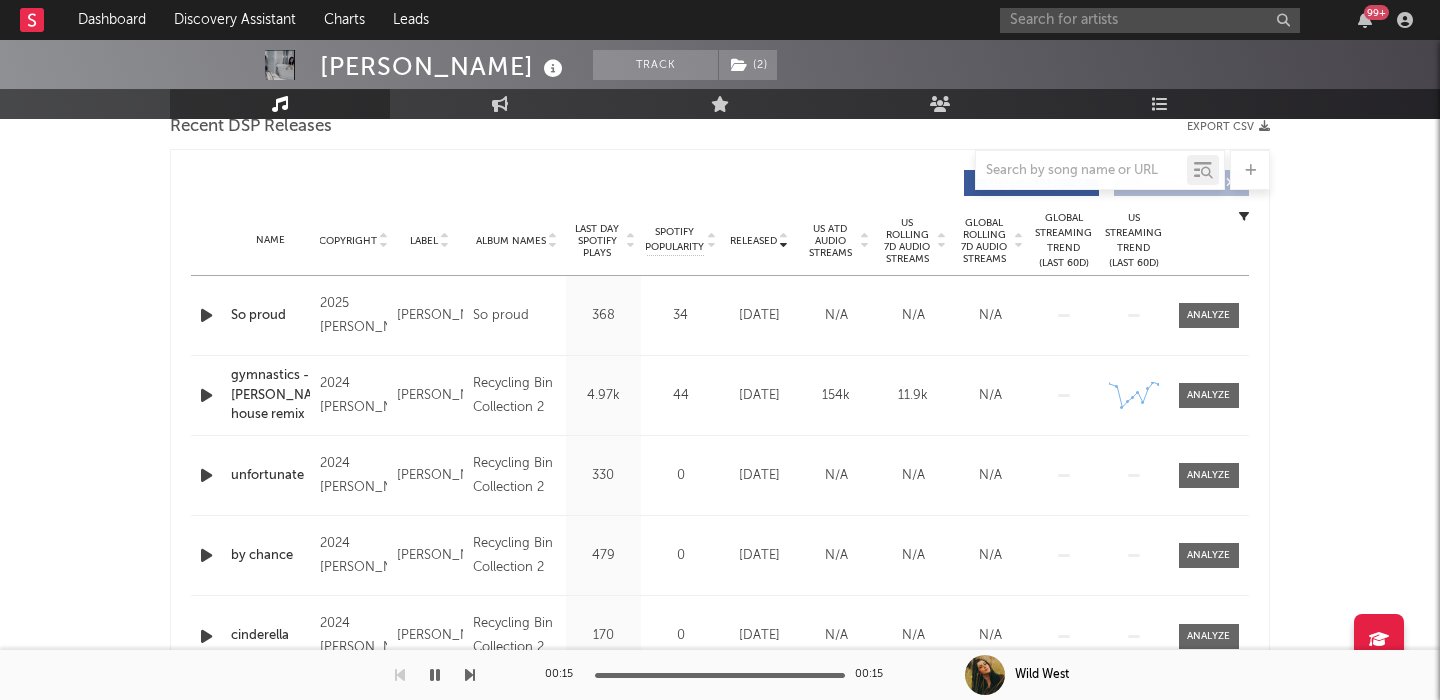 scroll, scrollTop: 0, scrollLeft: 0, axis: both 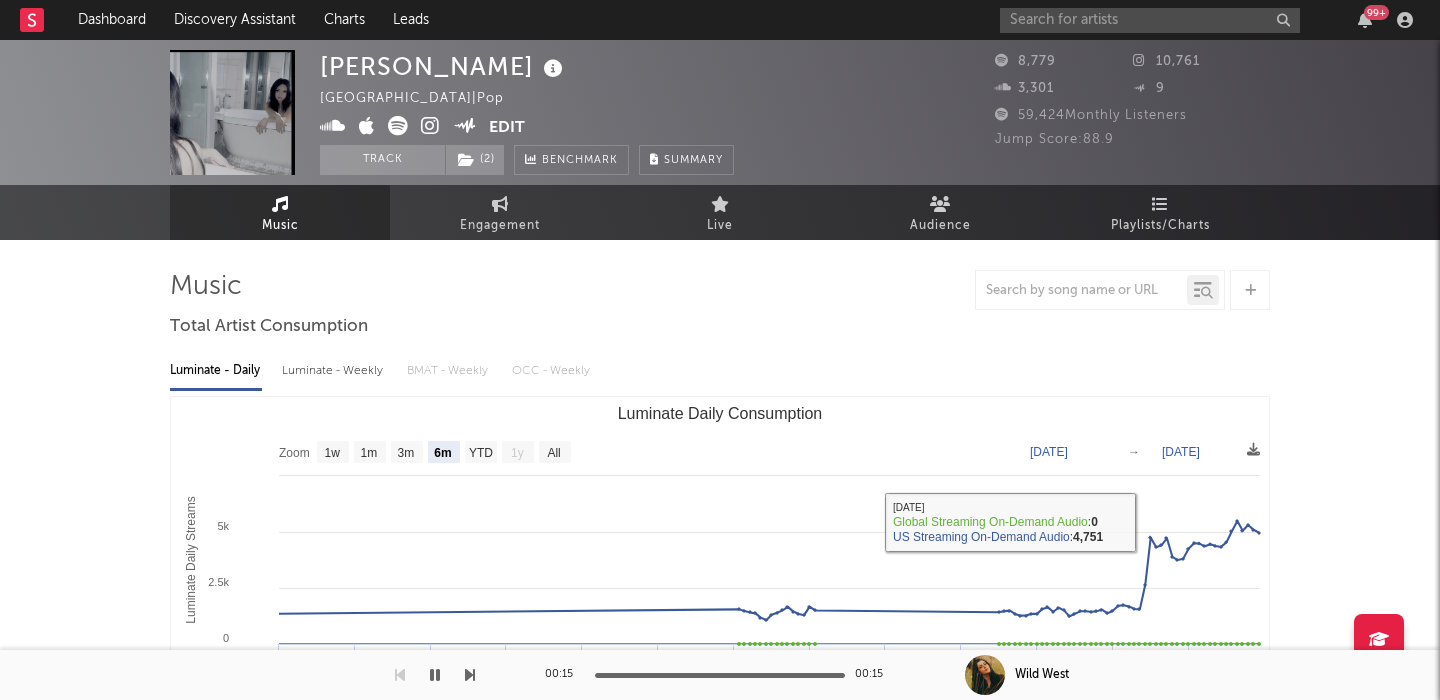 click on "Luminate - Weekly" at bounding box center (334, 371) 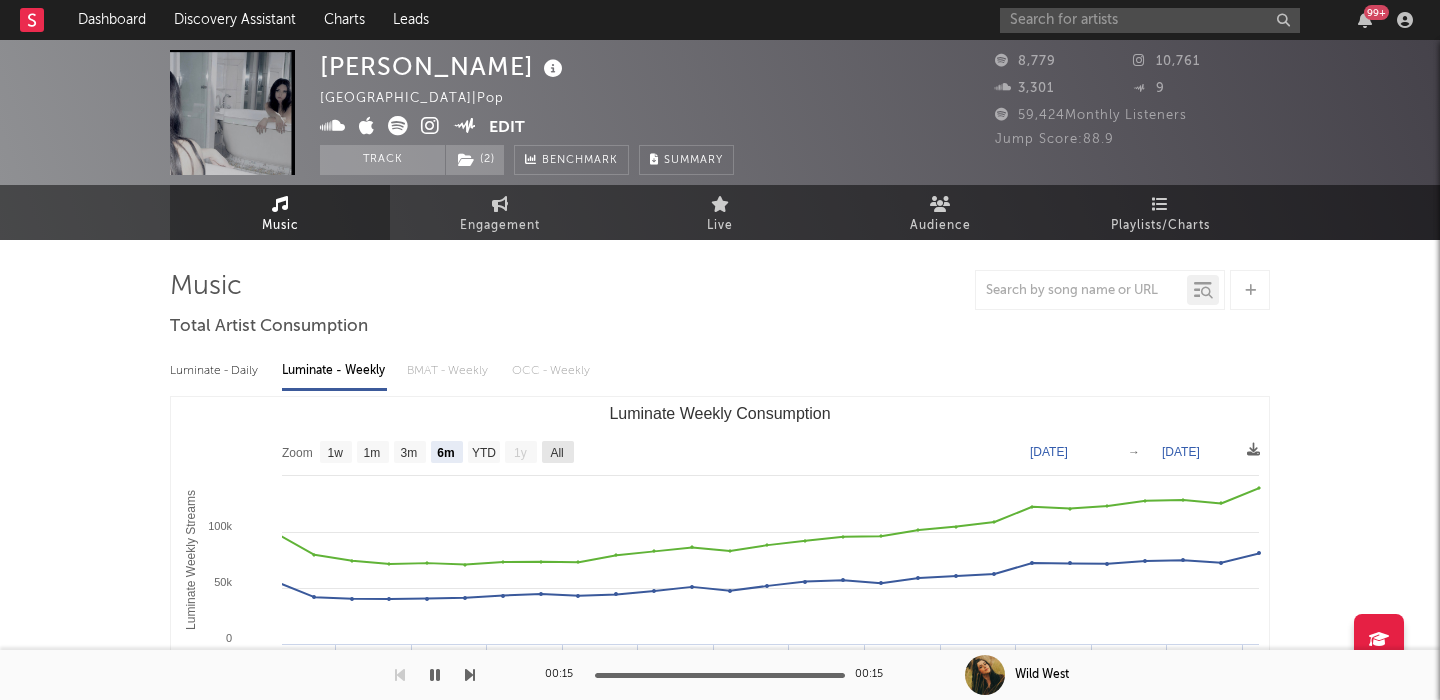 click on "All" 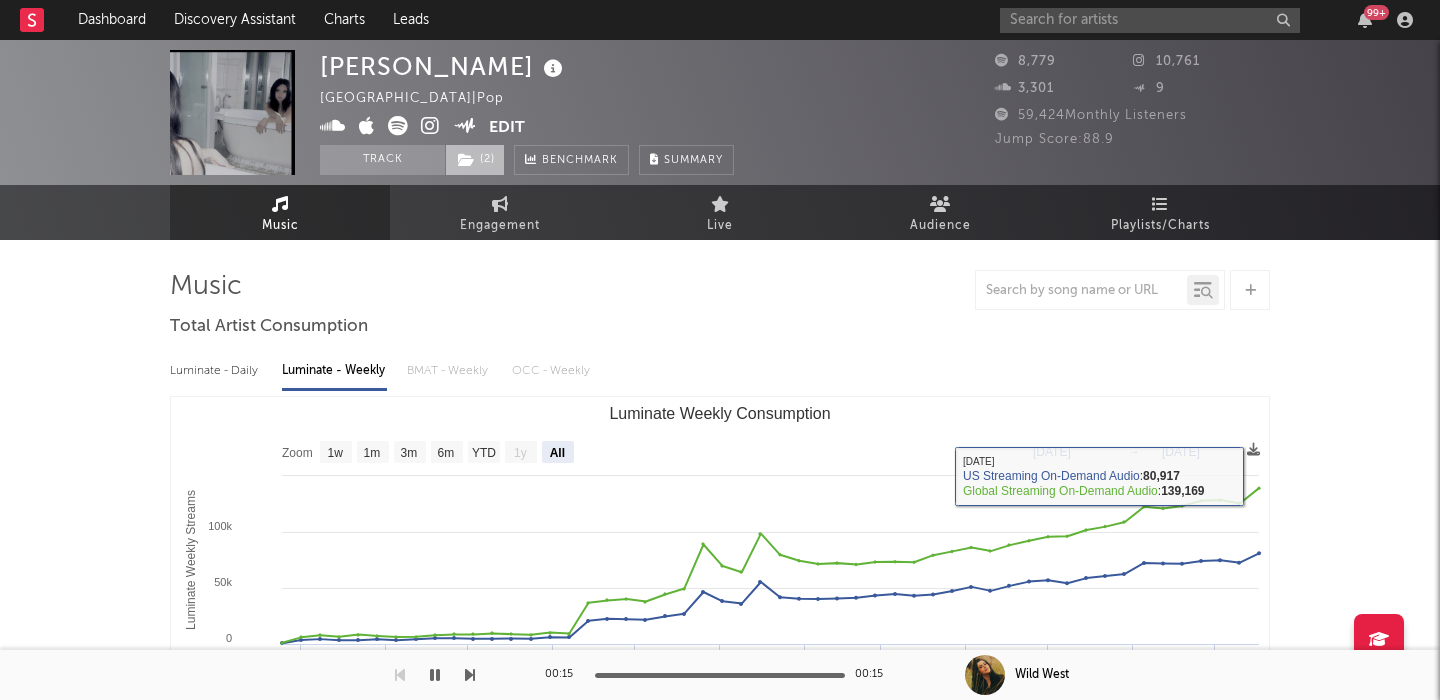 click on "( 2 )" at bounding box center (475, 160) 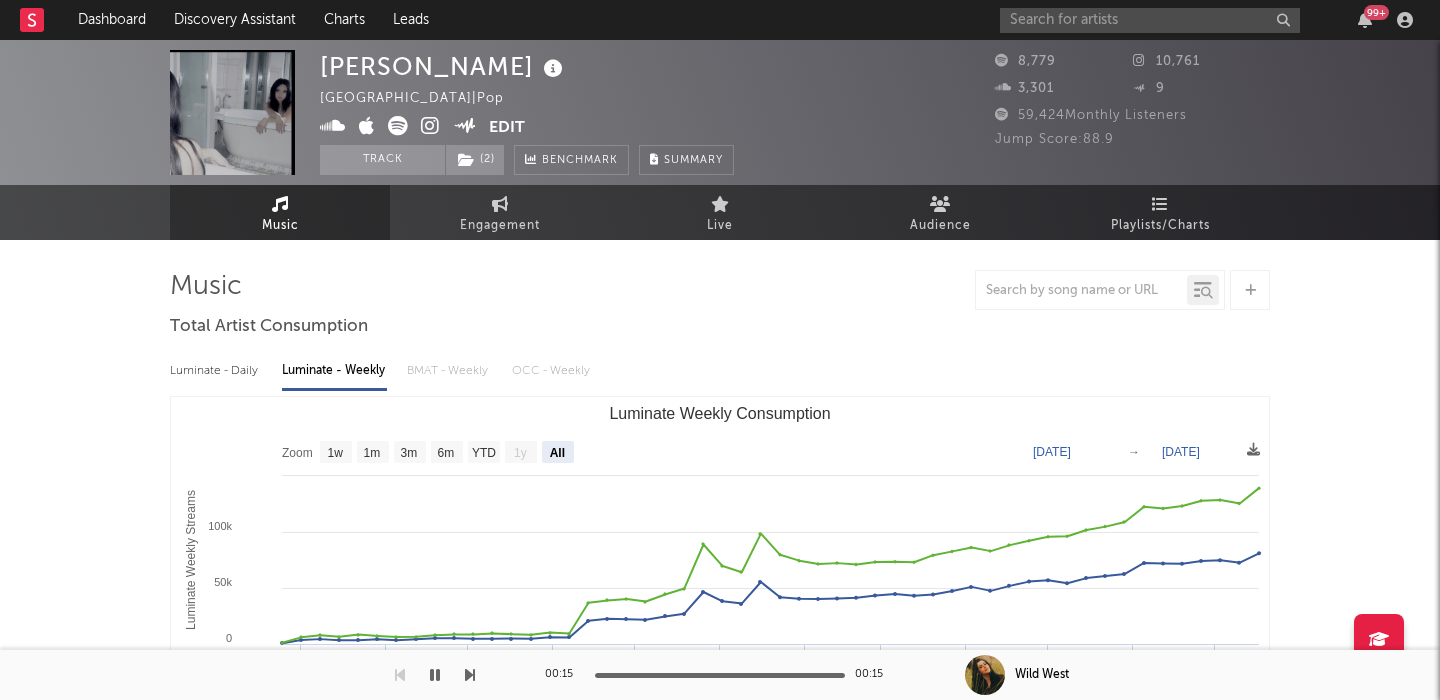click on "Luminate - Daily Luminate - Weekly BMAT - Weekly OCC - Weekly" at bounding box center (720, 371) 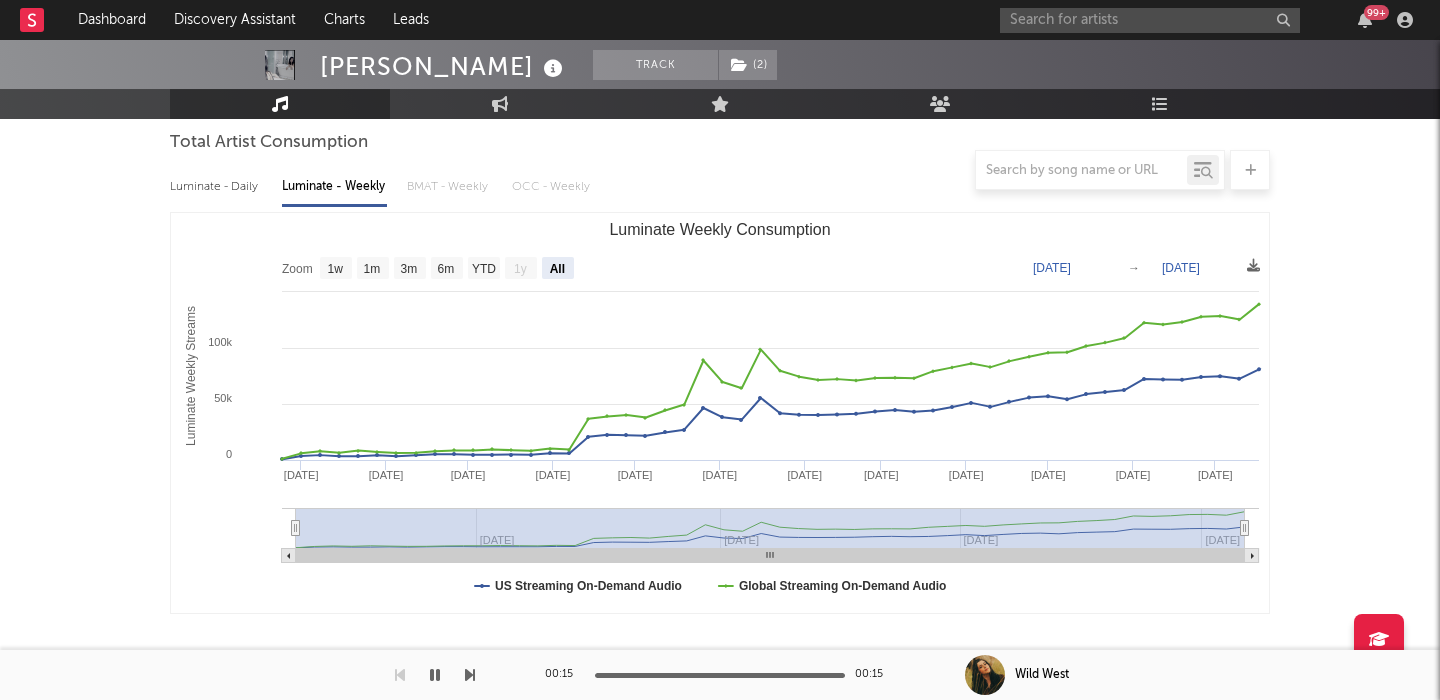scroll, scrollTop: 0, scrollLeft: 0, axis: both 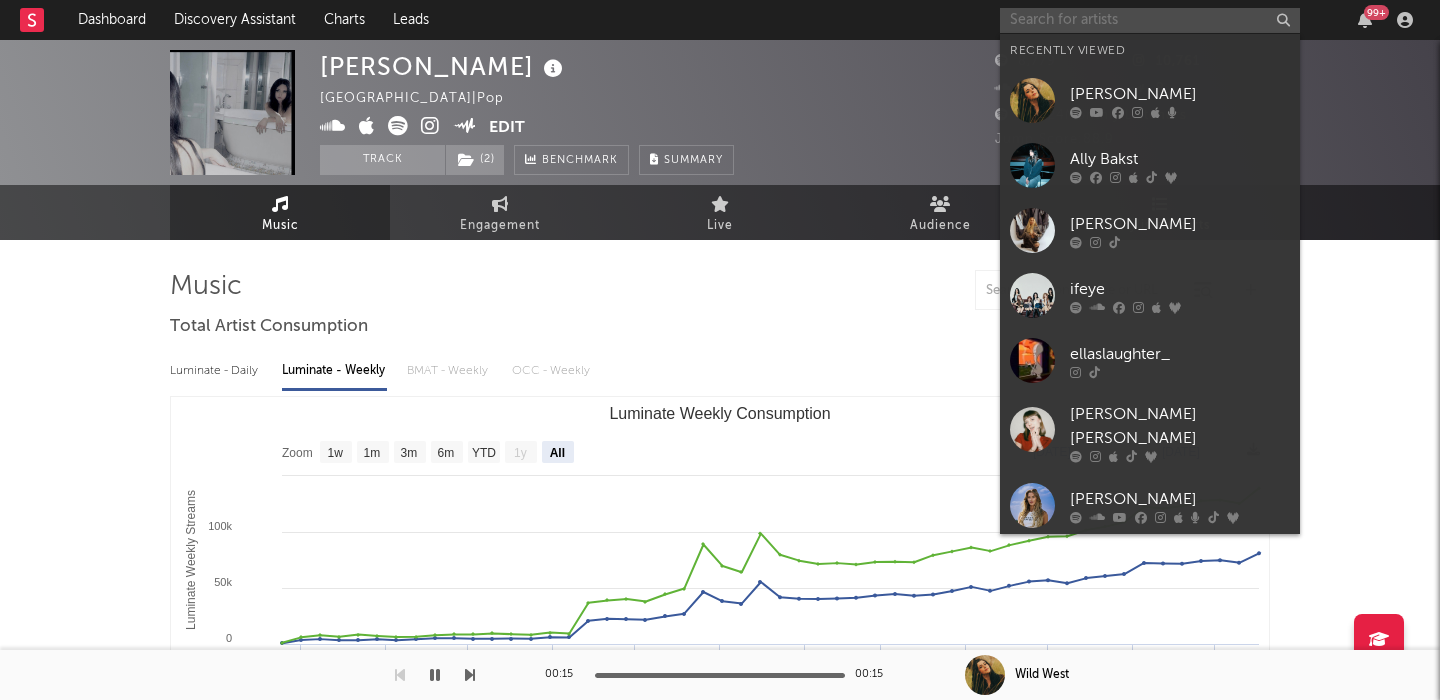 click at bounding box center [1150, 20] 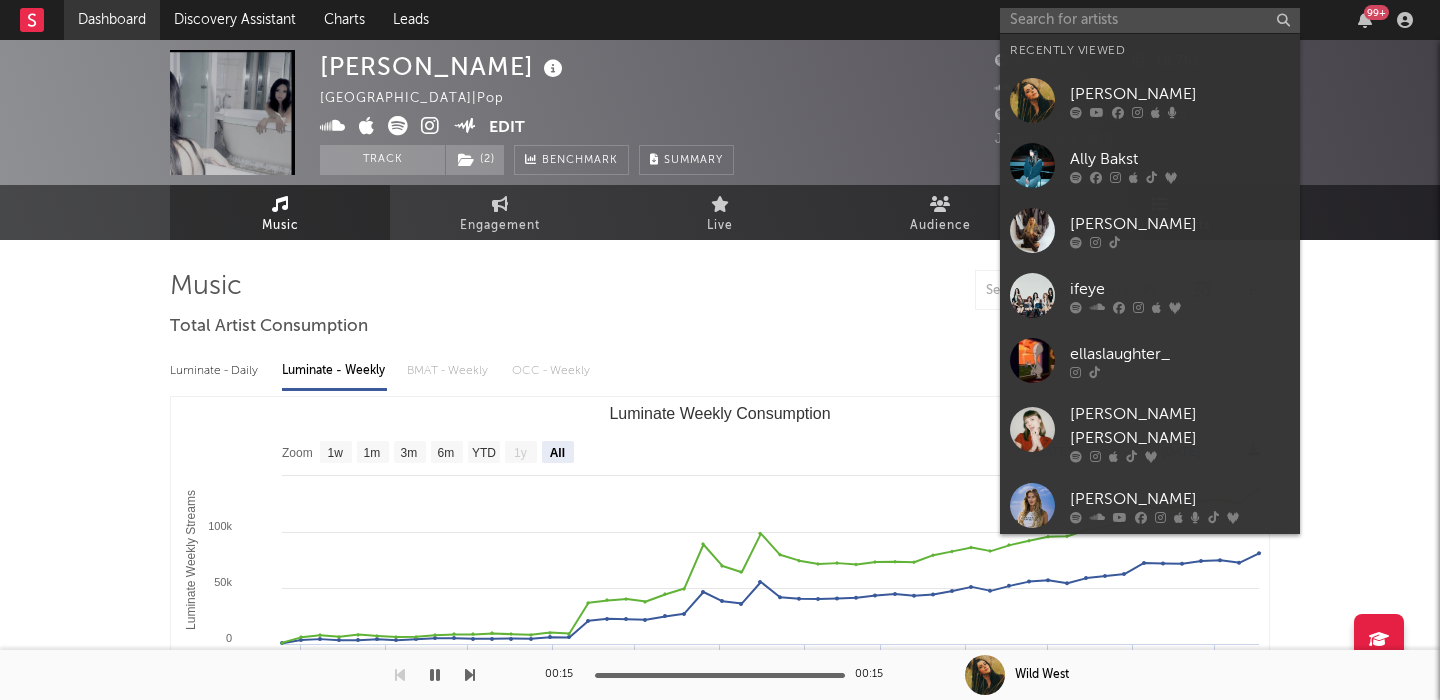 click on "Dashboard" at bounding box center [112, 20] 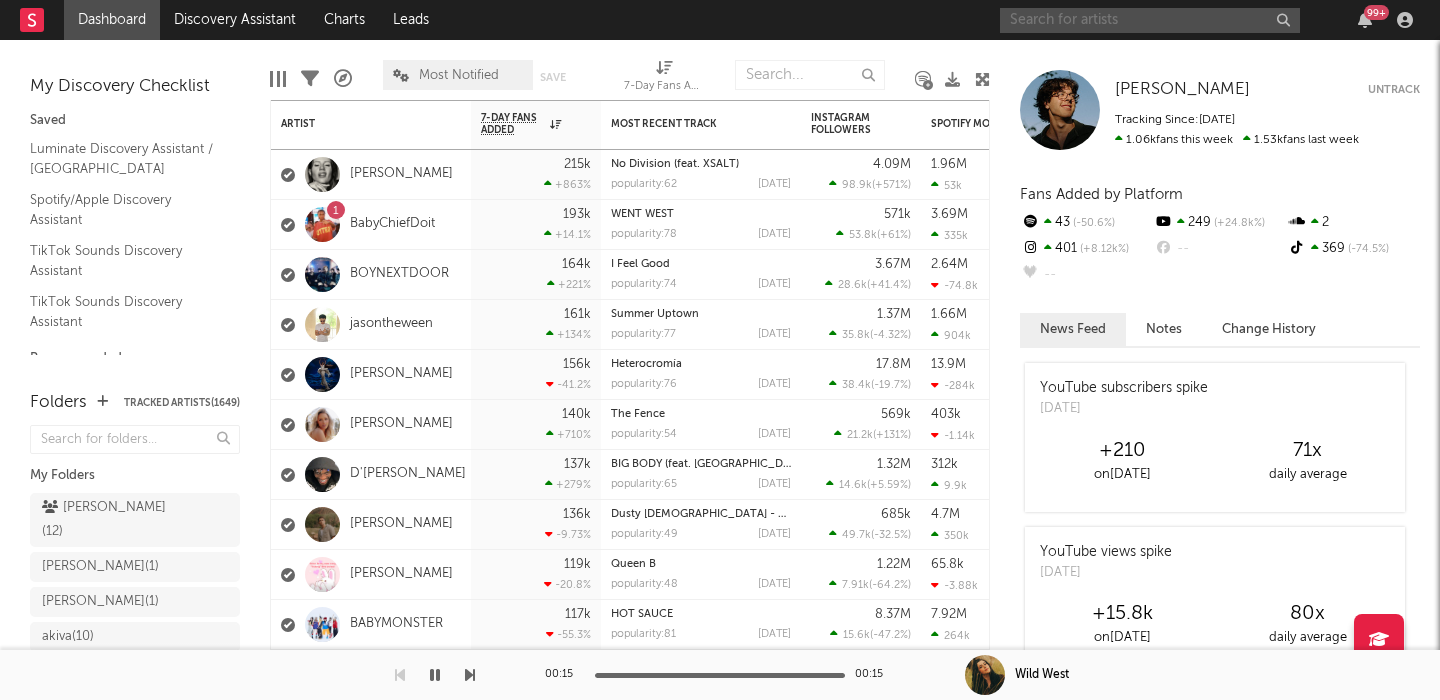 click at bounding box center (1150, 20) 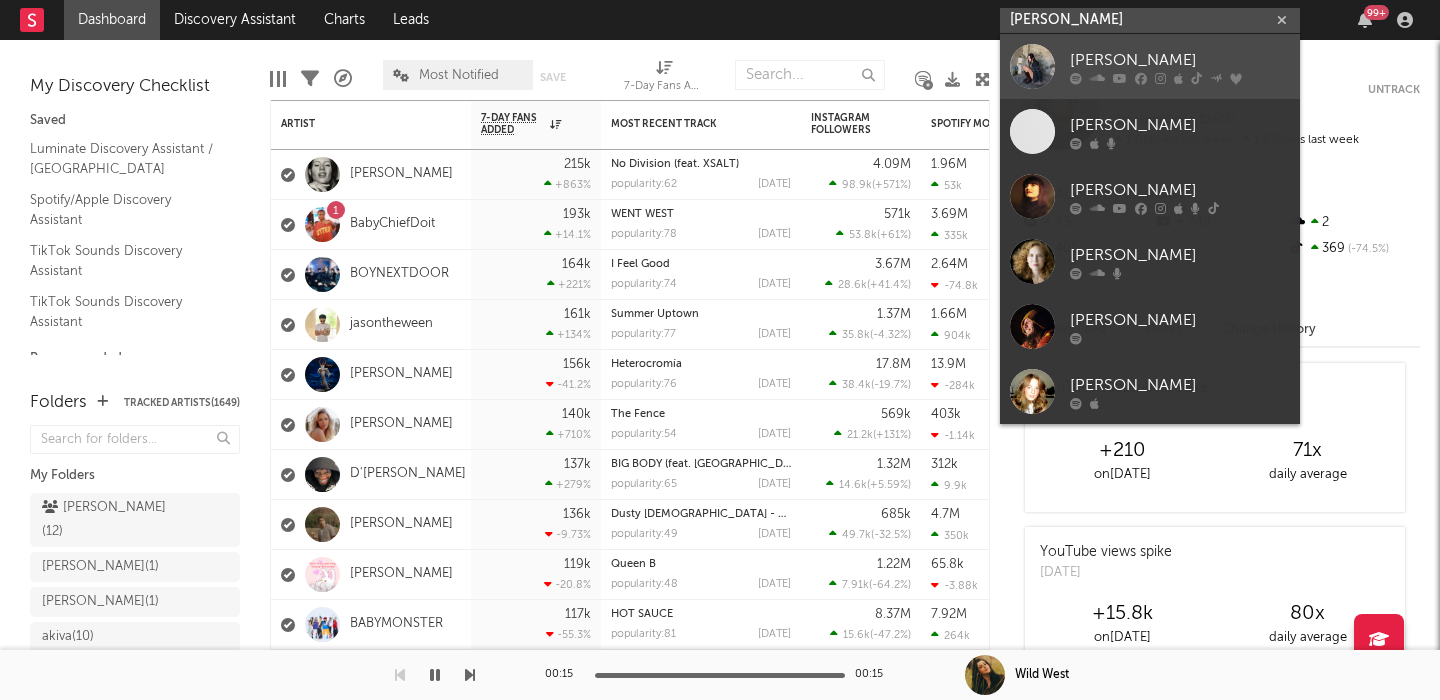 type on "julia wolf" 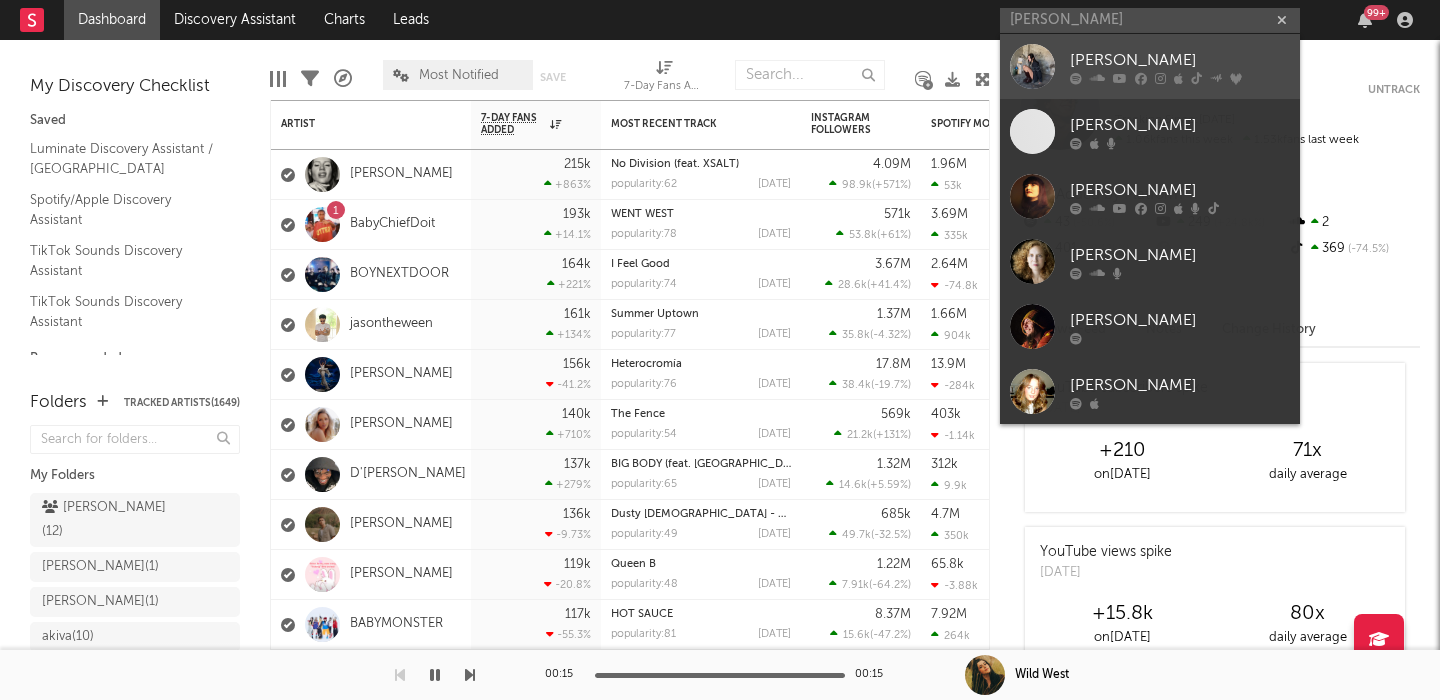 click on "[PERSON_NAME]" at bounding box center [1180, 60] 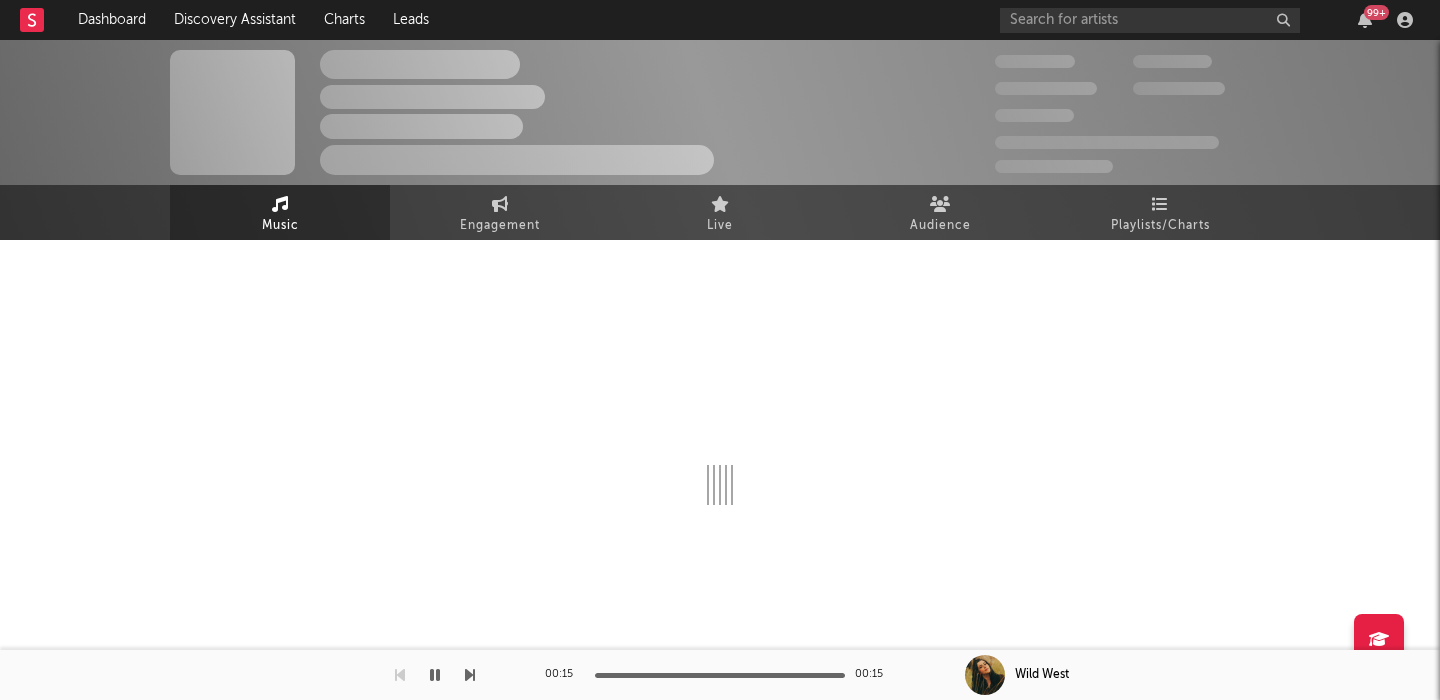 select on "6m" 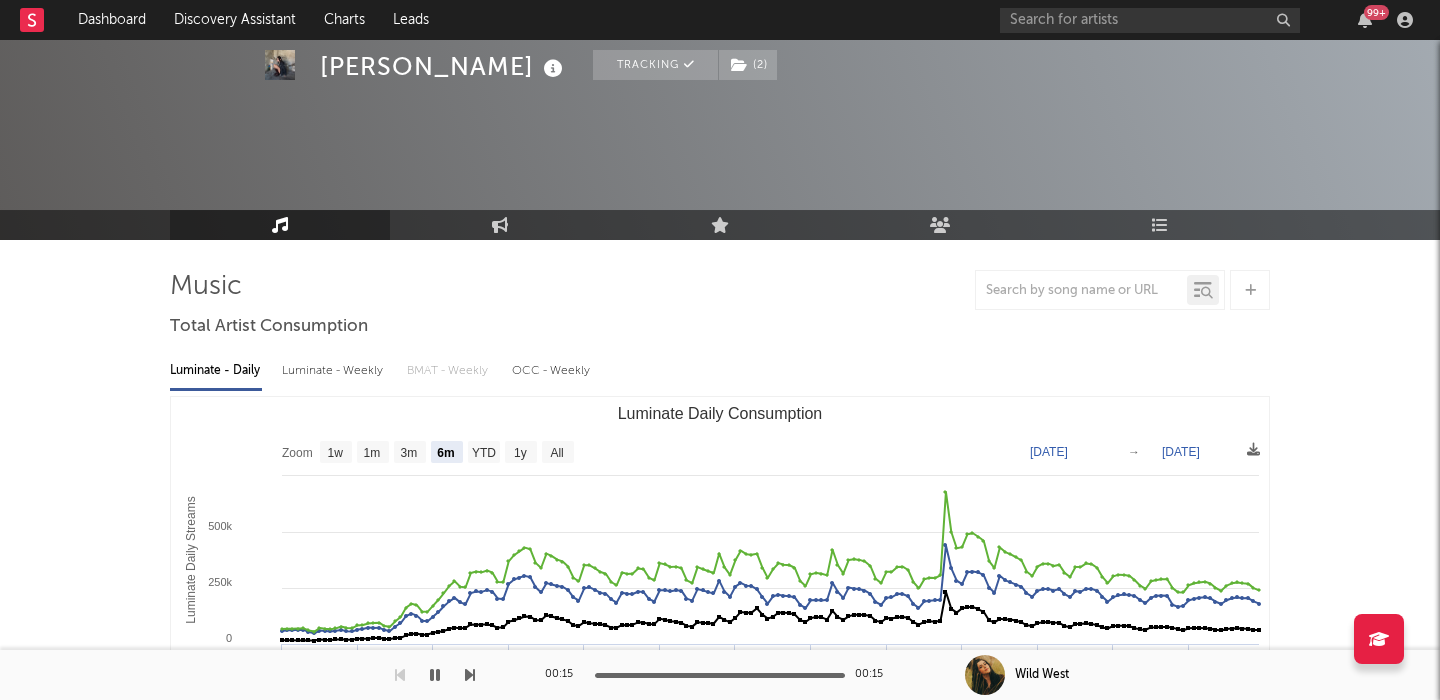 scroll, scrollTop: 68, scrollLeft: 0, axis: vertical 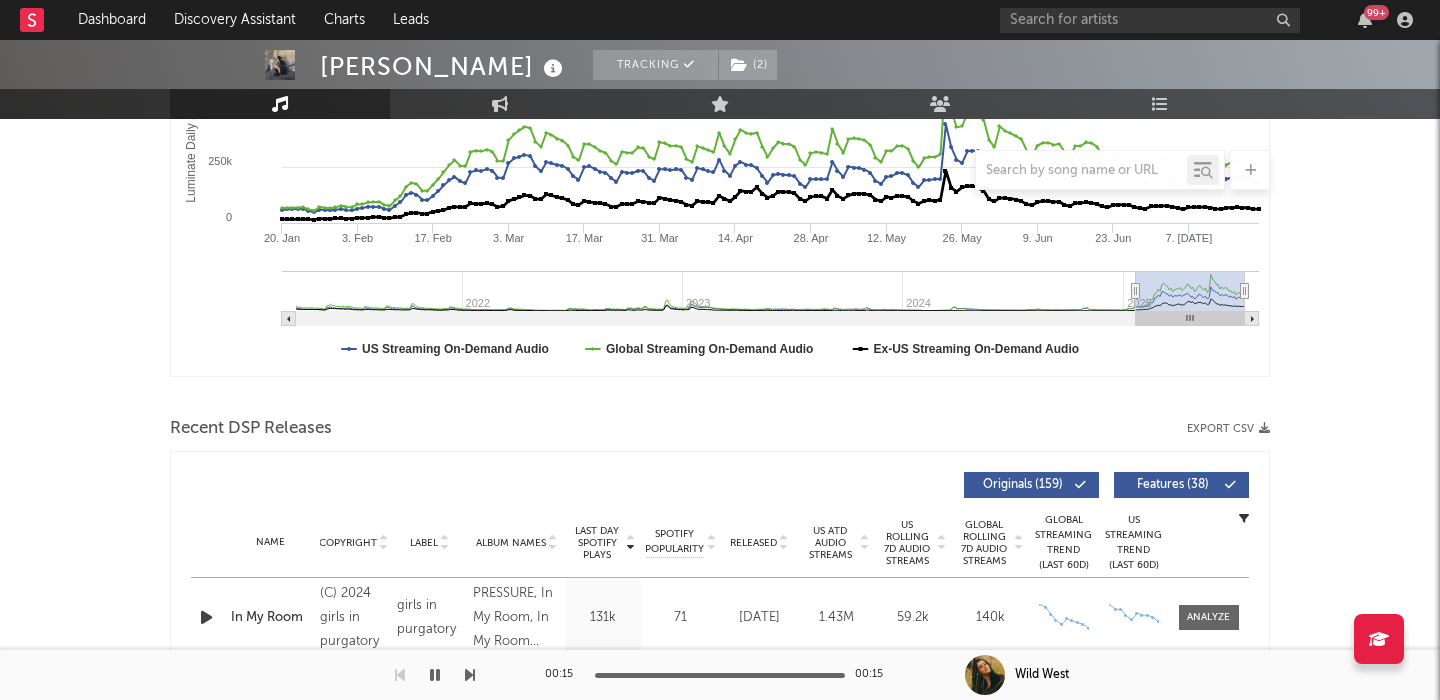 click on "Released" at bounding box center (753, 543) 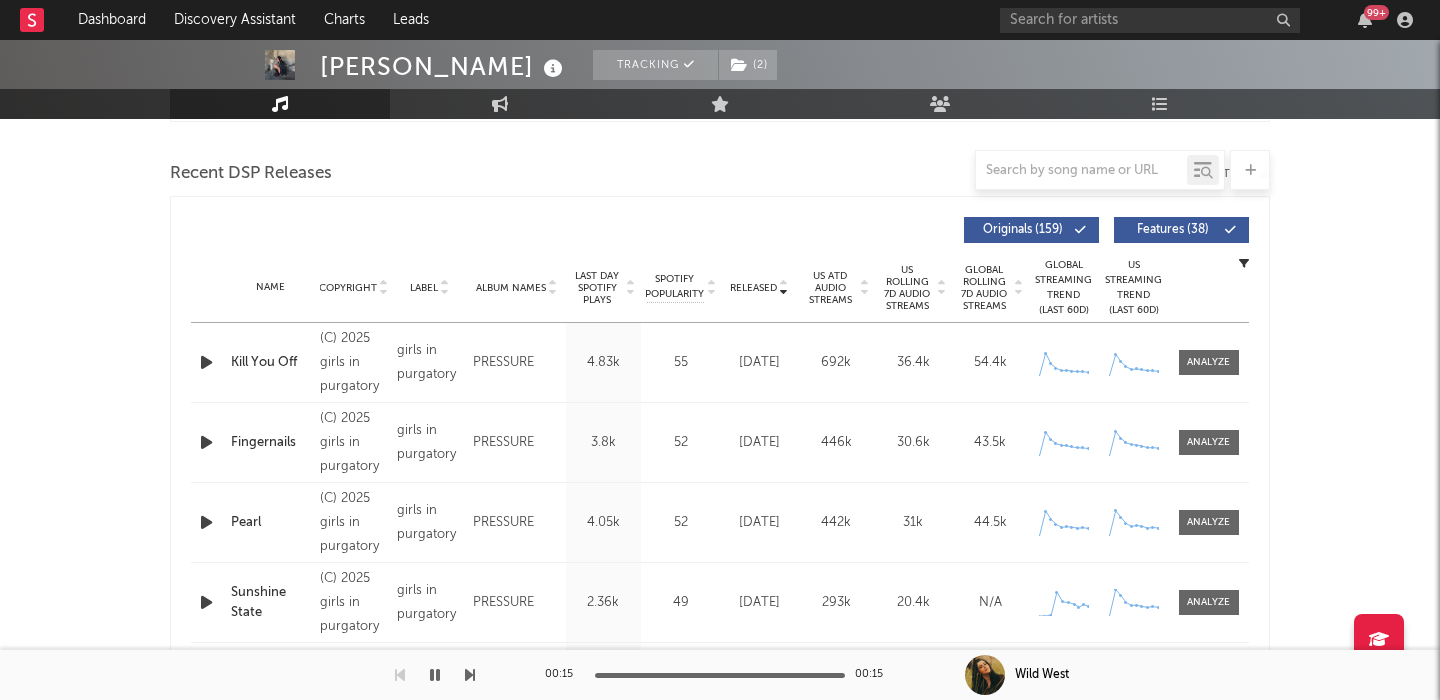 scroll, scrollTop: 674, scrollLeft: 0, axis: vertical 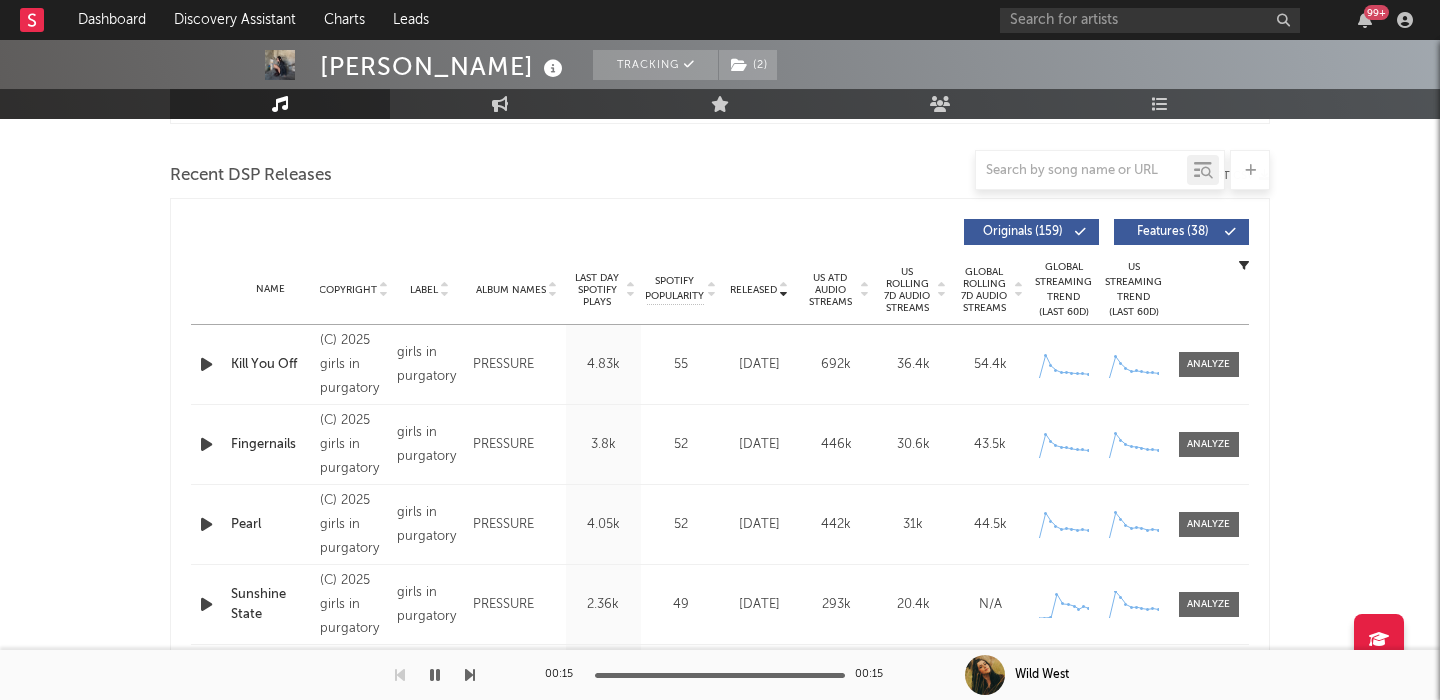 click on "Features   ( 38 )" at bounding box center [1173, 232] 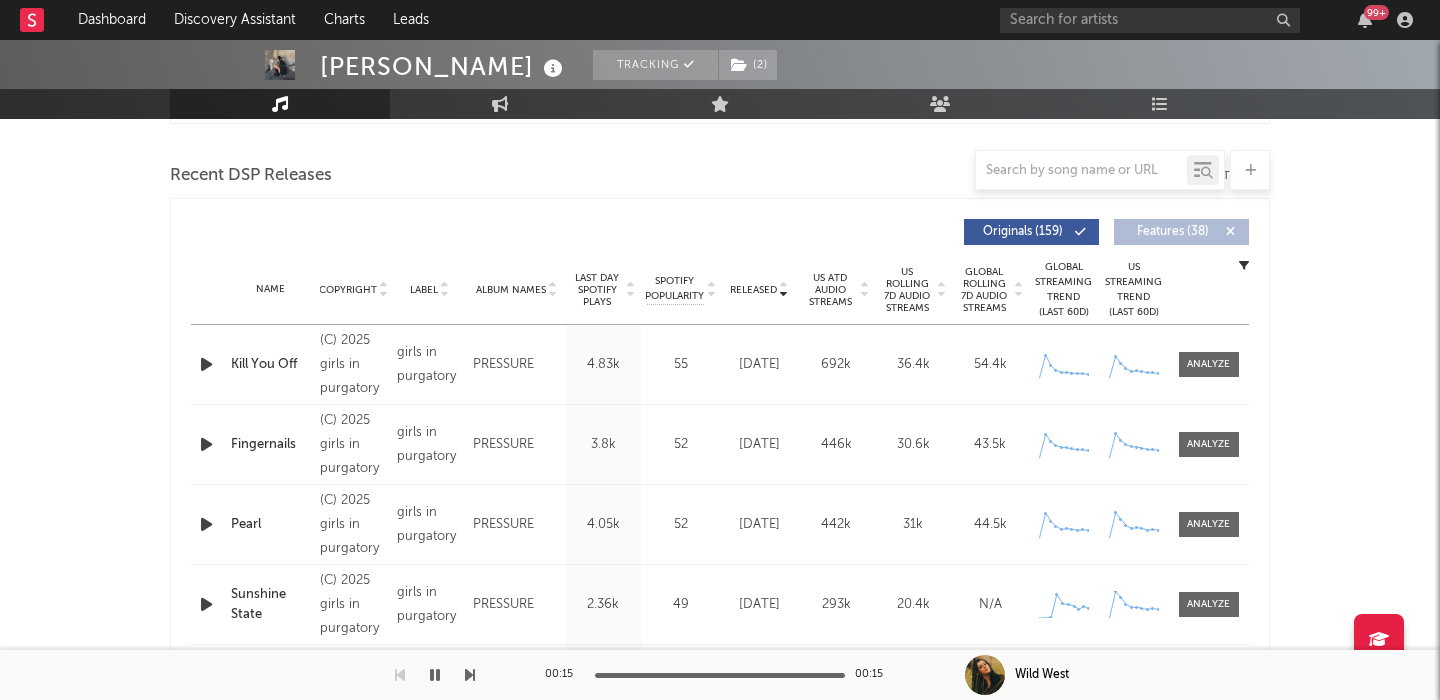 scroll, scrollTop: 122, scrollLeft: 0, axis: vertical 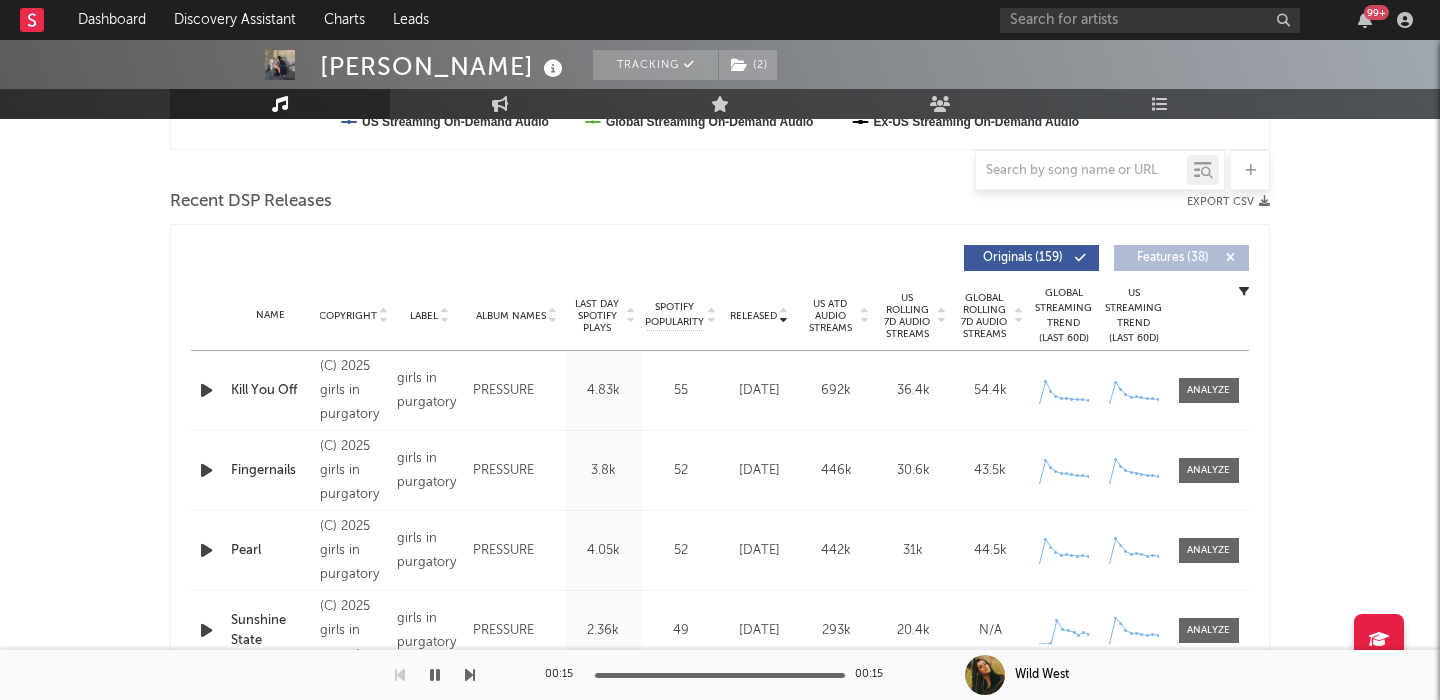 click on "US Rolling 7D Audio Streams" at bounding box center [907, 316] 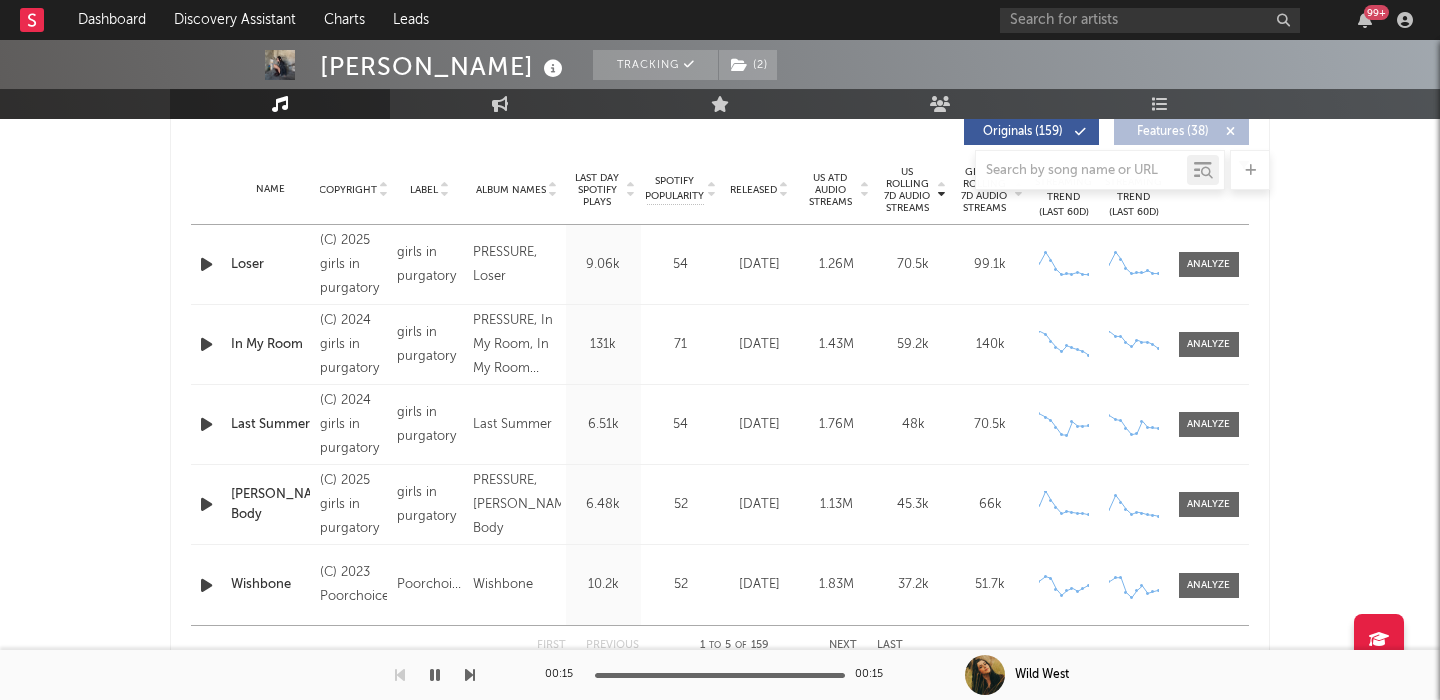 scroll, scrollTop: 775, scrollLeft: 0, axis: vertical 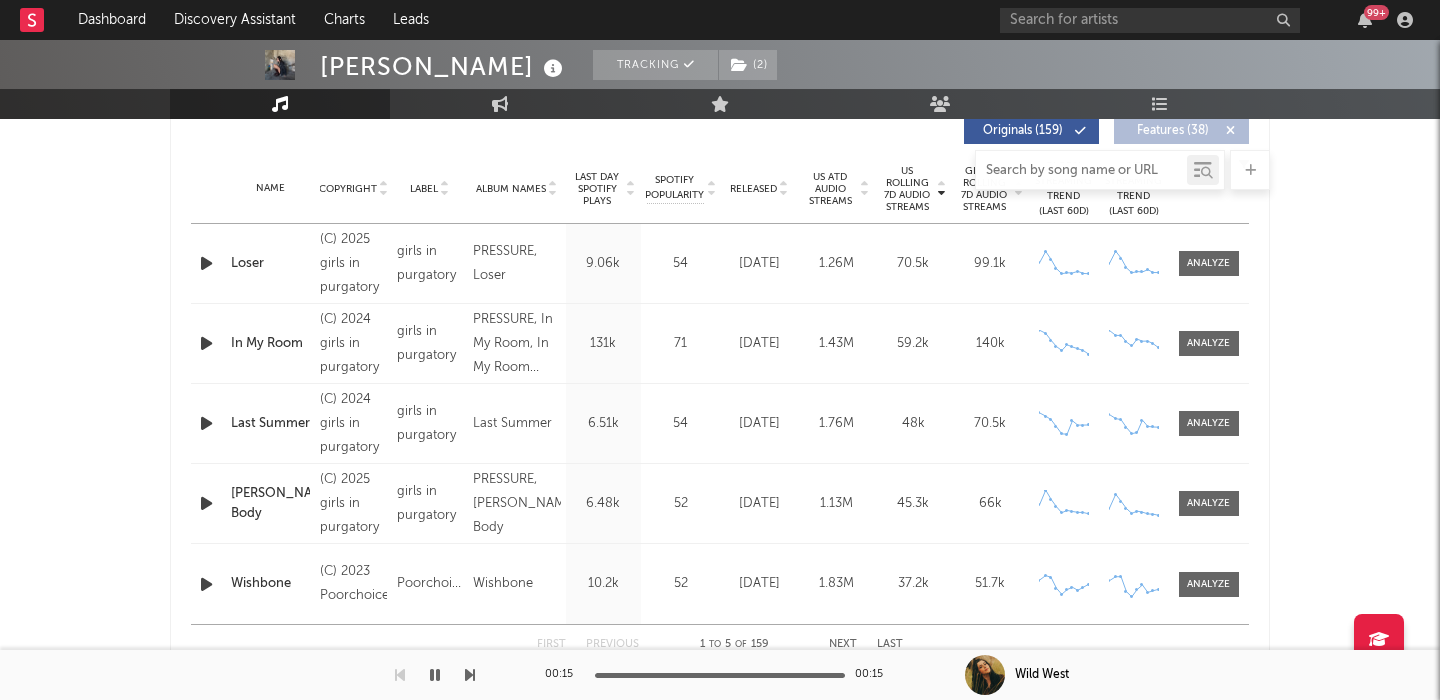 click at bounding box center (1081, 171) 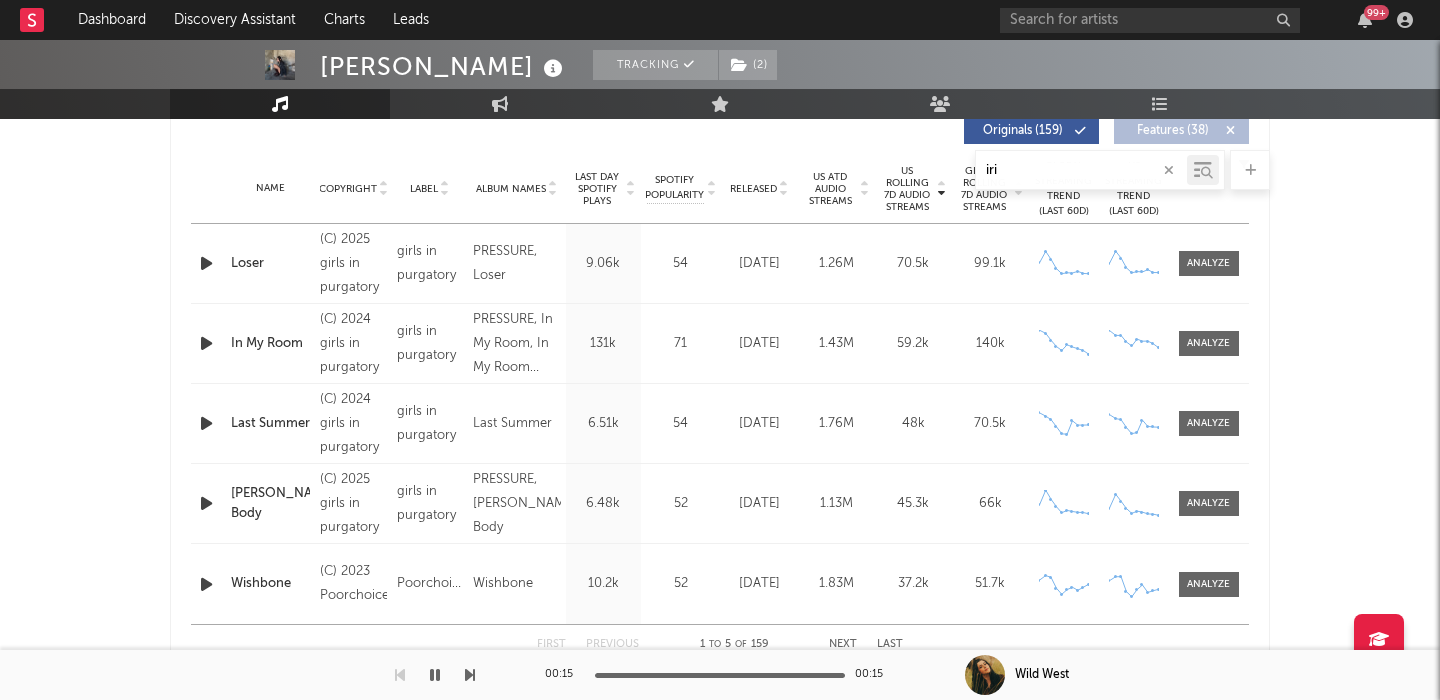 type on "iris" 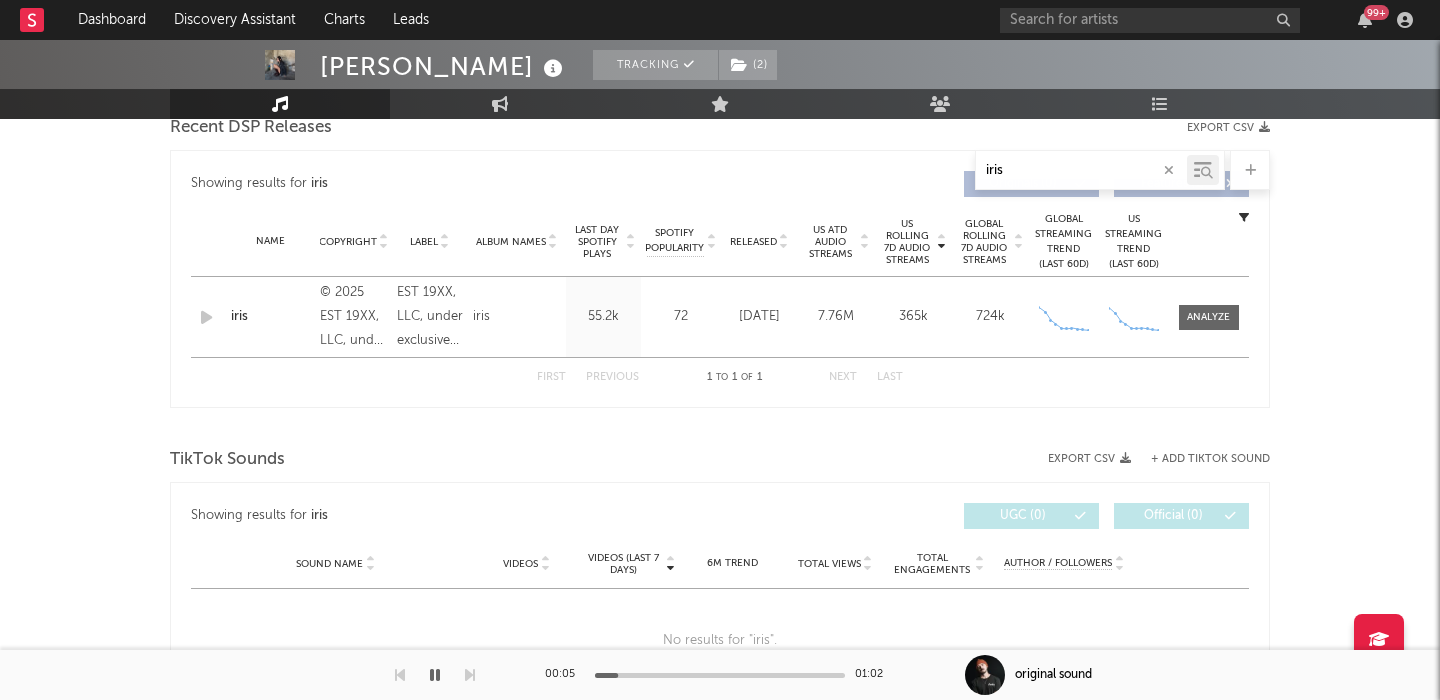 scroll, scrollTop: 691, scrollLeft: 0, axis: vertical 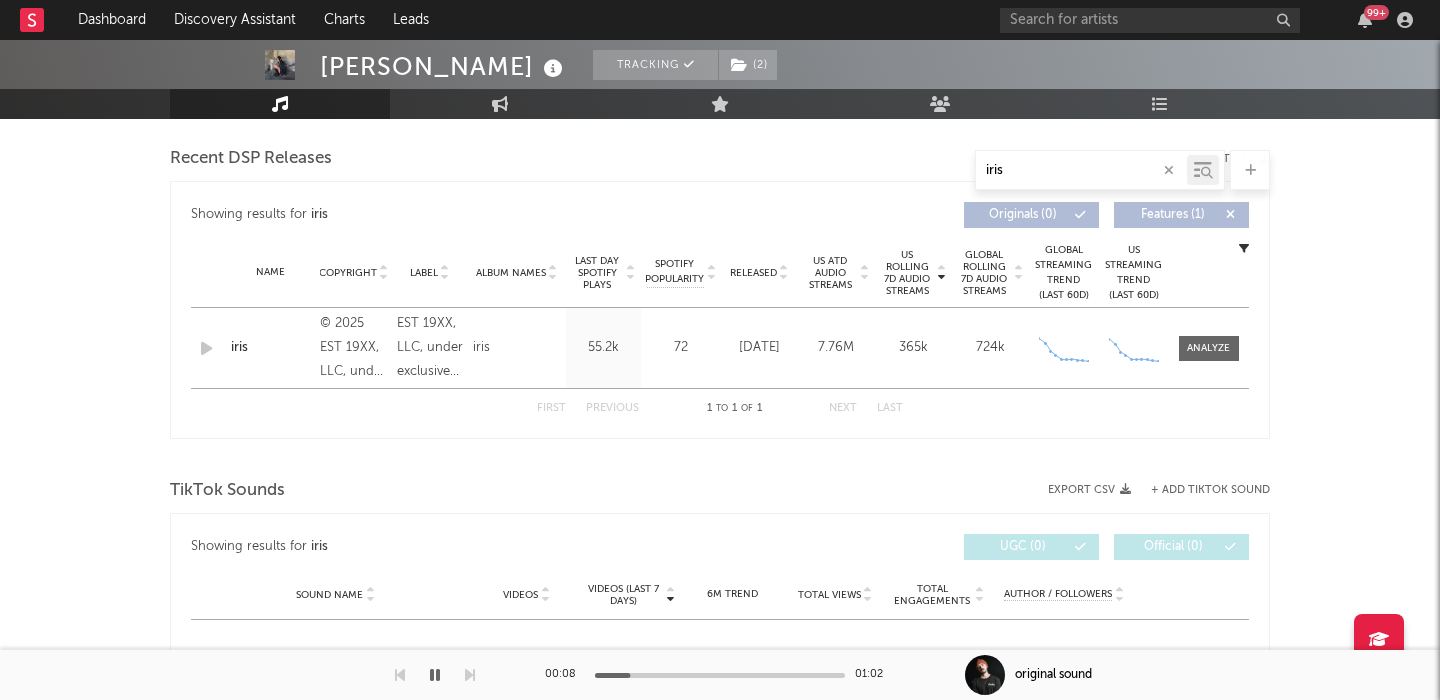 drag, startPoint x: 1037, startPoint y: 169, endPoint x: 888, endPoint y: 165, distance: 149.05368 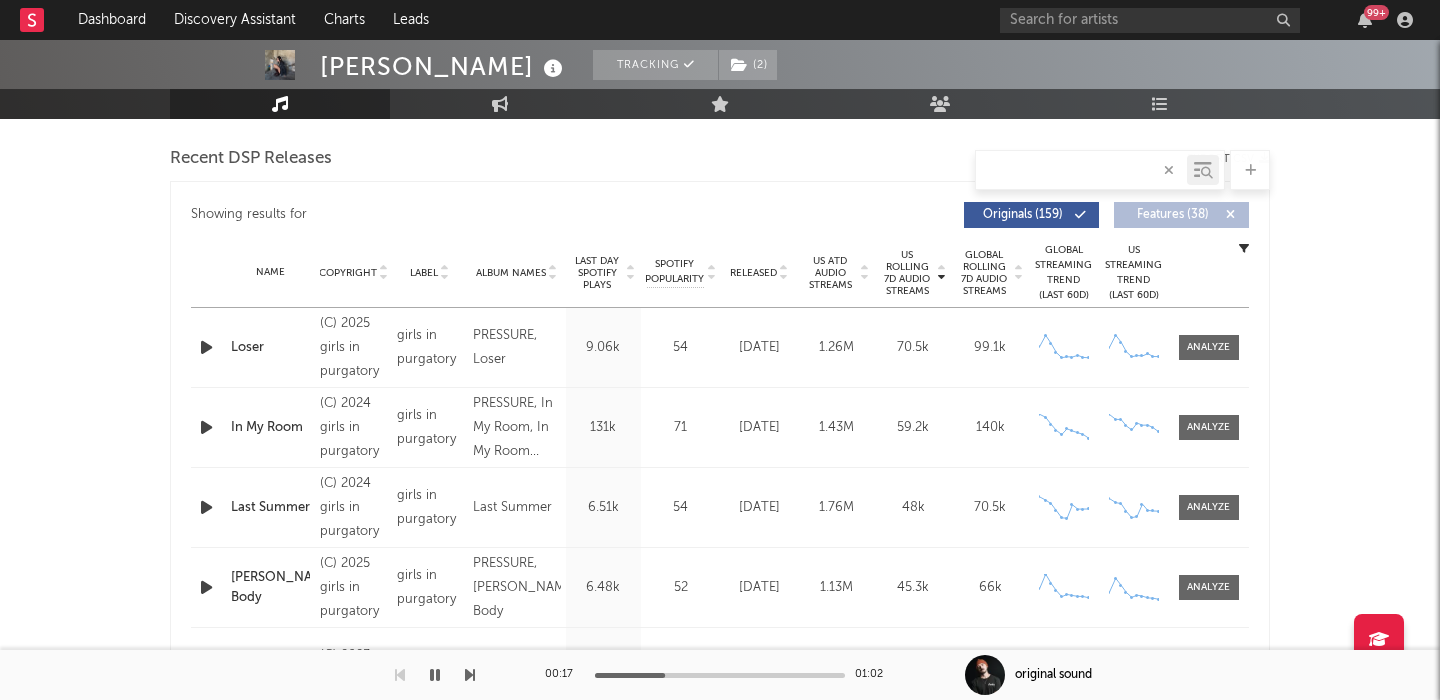 type 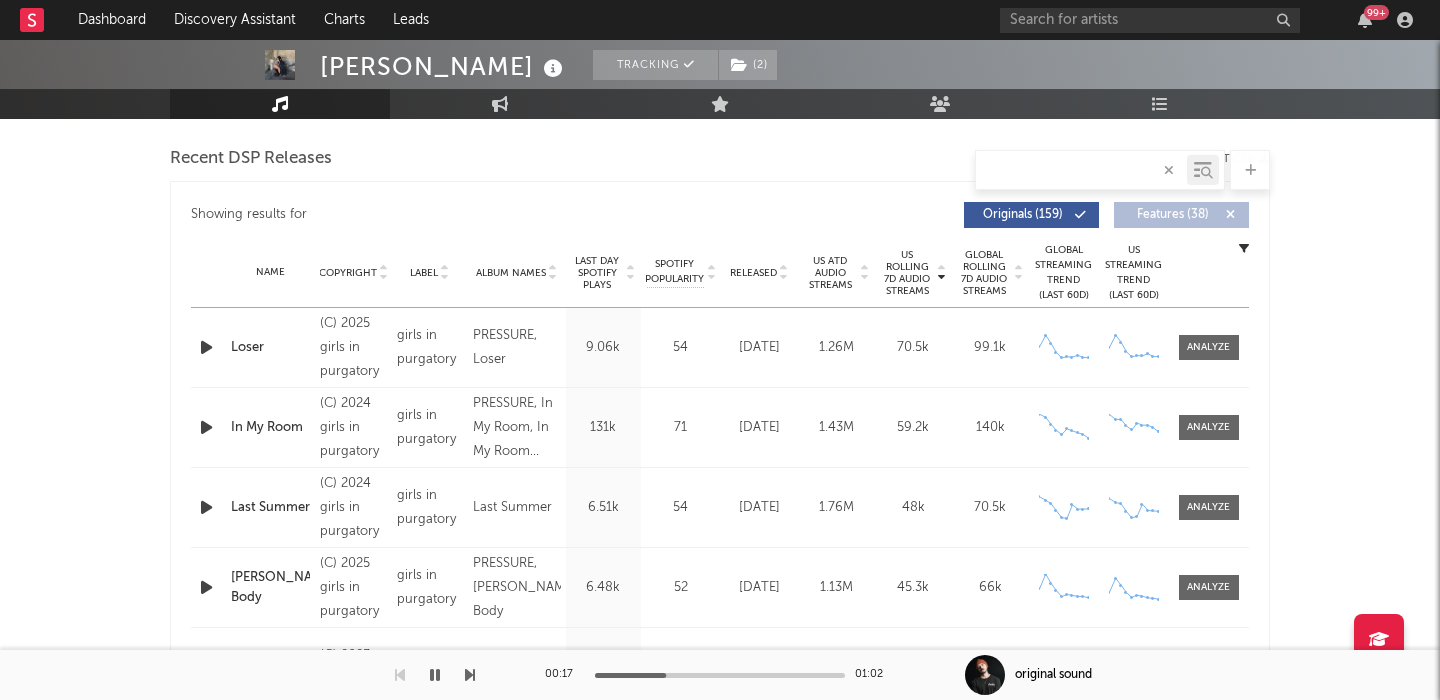 click on "Released" at bounding box center [753, 273] 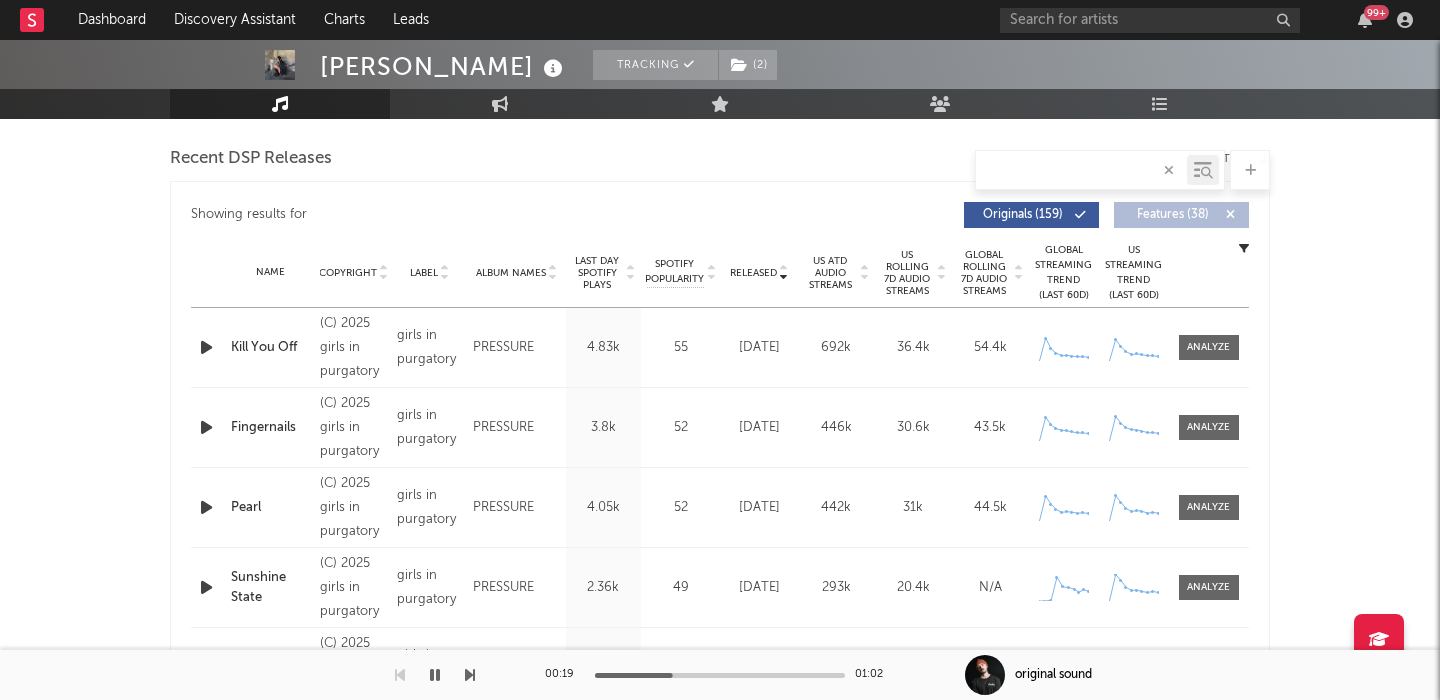 click on "Kill You Off" at bounding box center [270, 348] 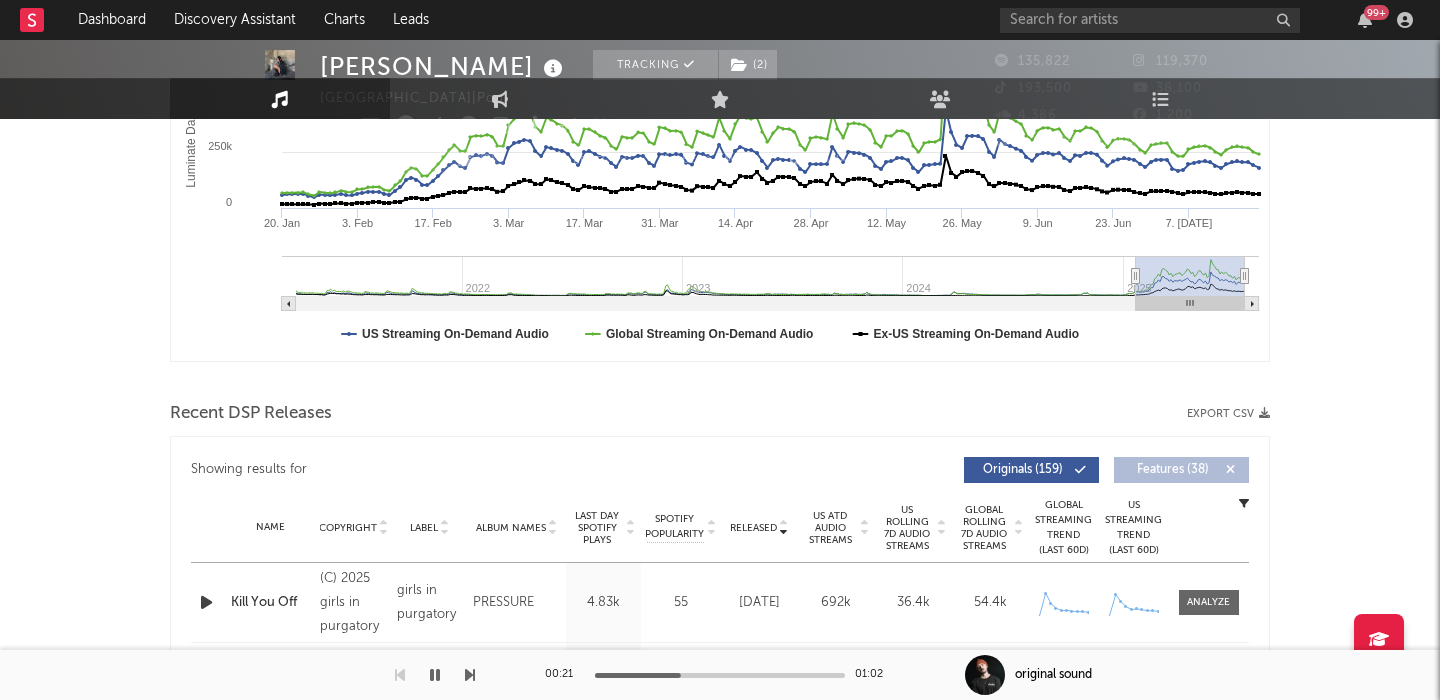 scroll, scrollTop: 0, scrollLeft: 0, axis: both 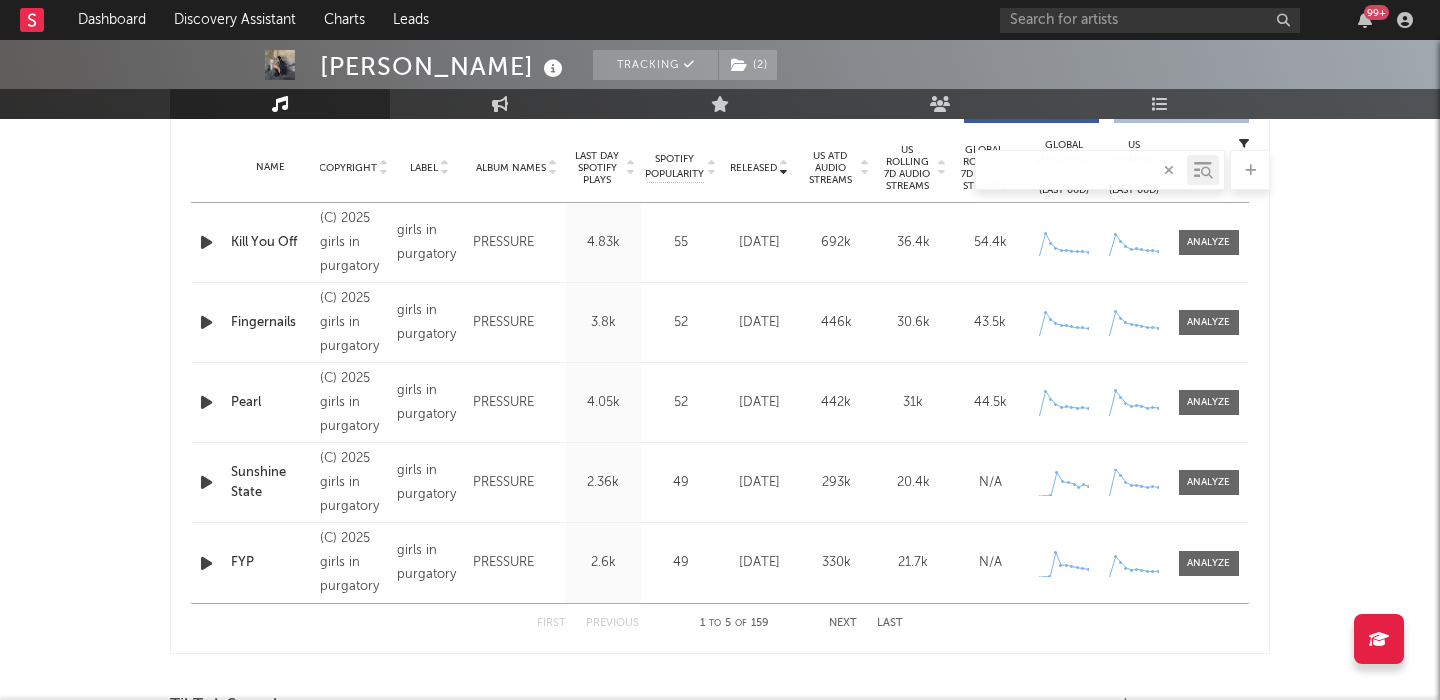 click on "Next" at bounding box center [843, 623] 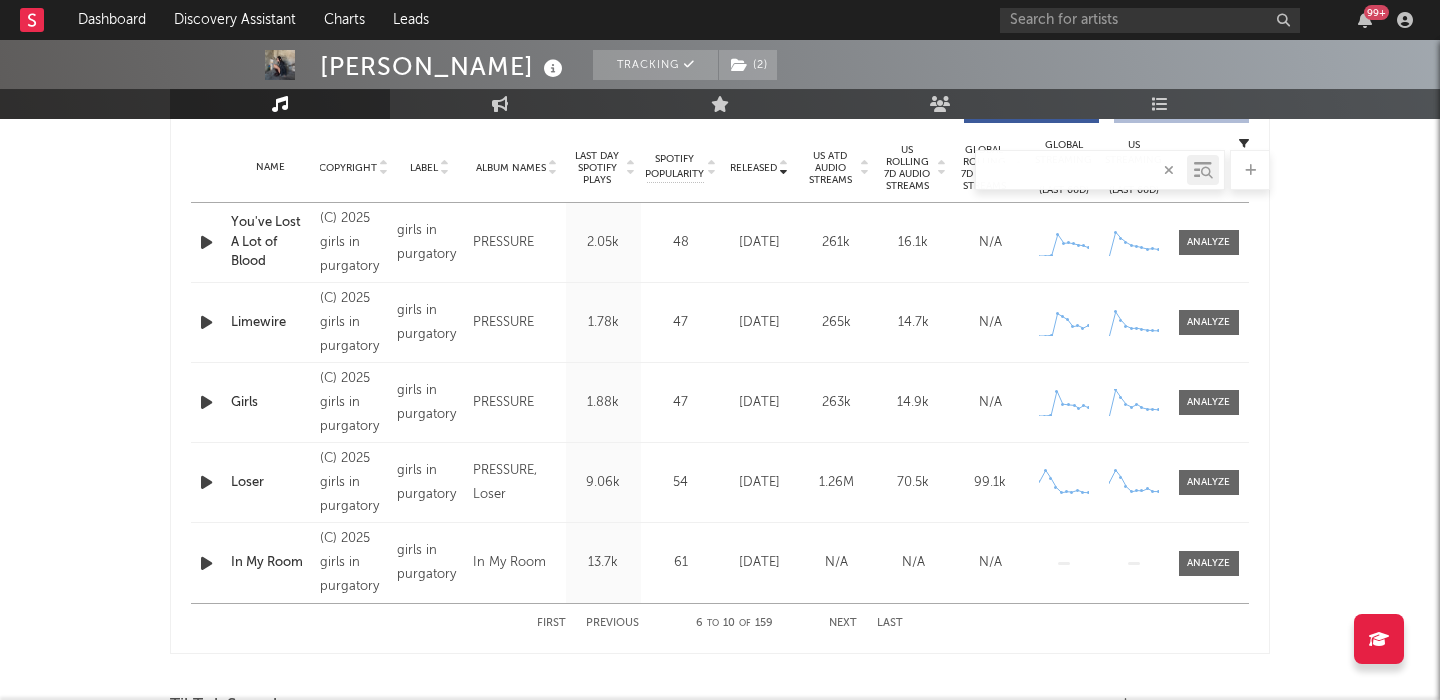 click on "Next" at bounding box center (843, 623) 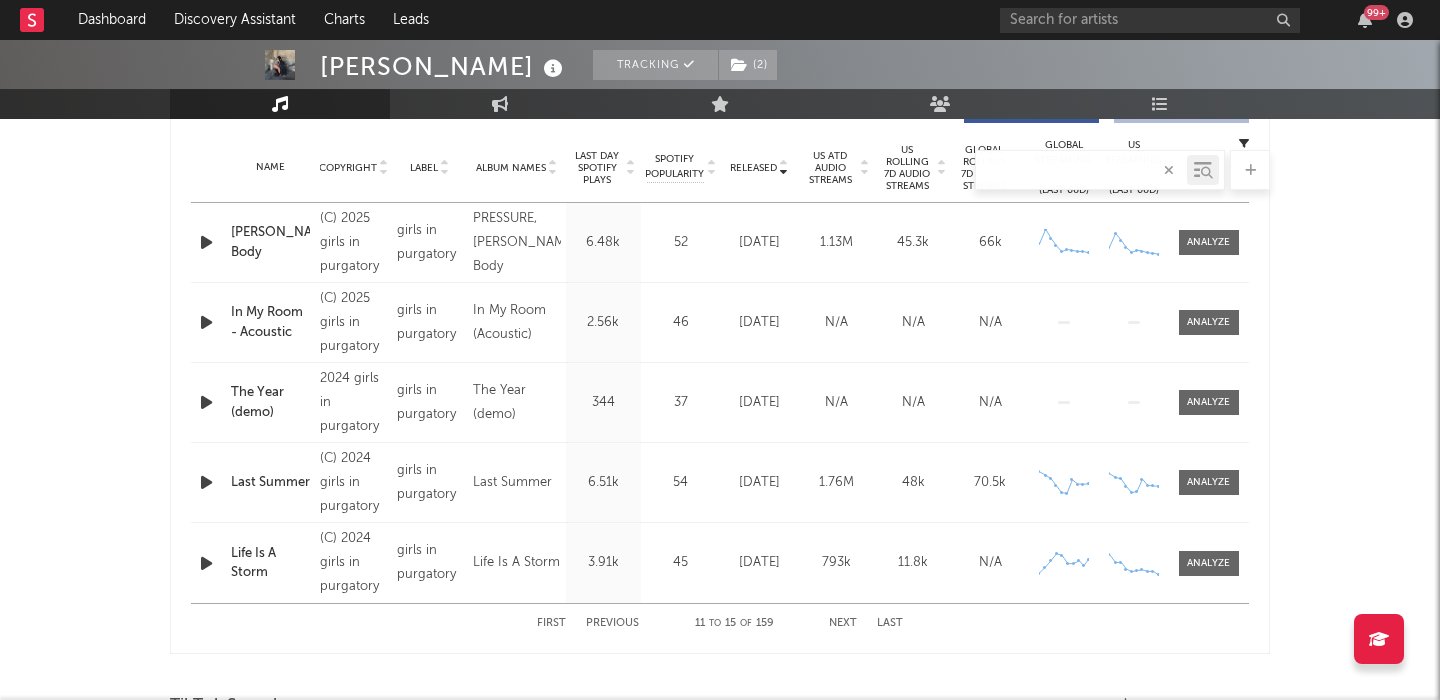 click on "First" at bounding box center [551, 623] 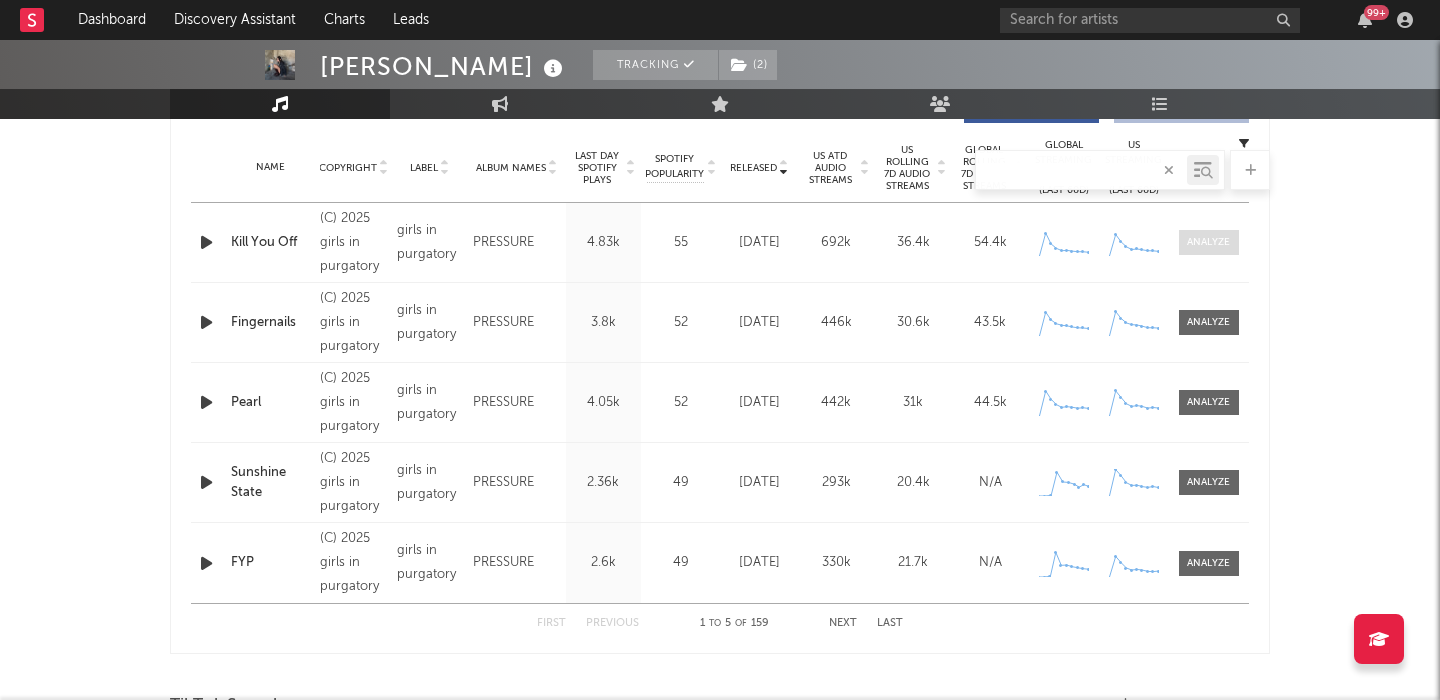 click at bounding box center (1209, 242) 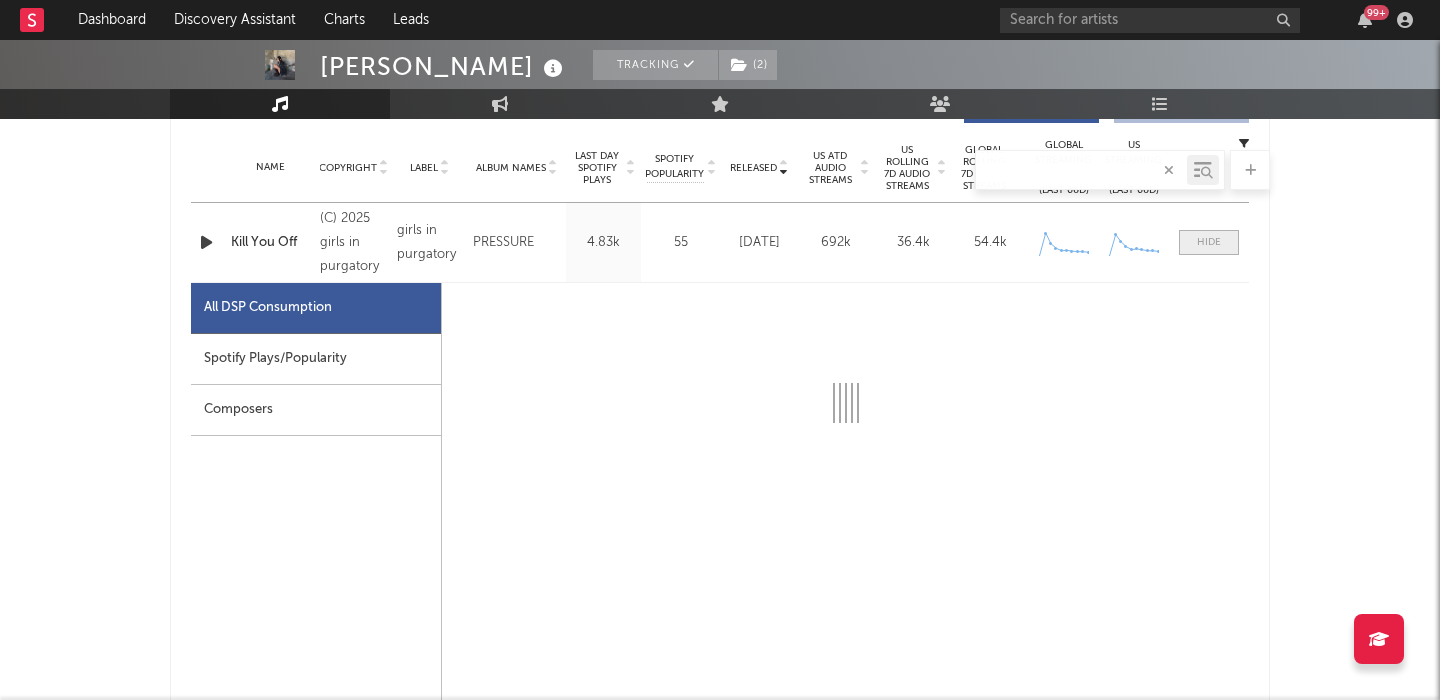 scroll, scrollTop: 833, scrollLeft: 0, axis: vertical 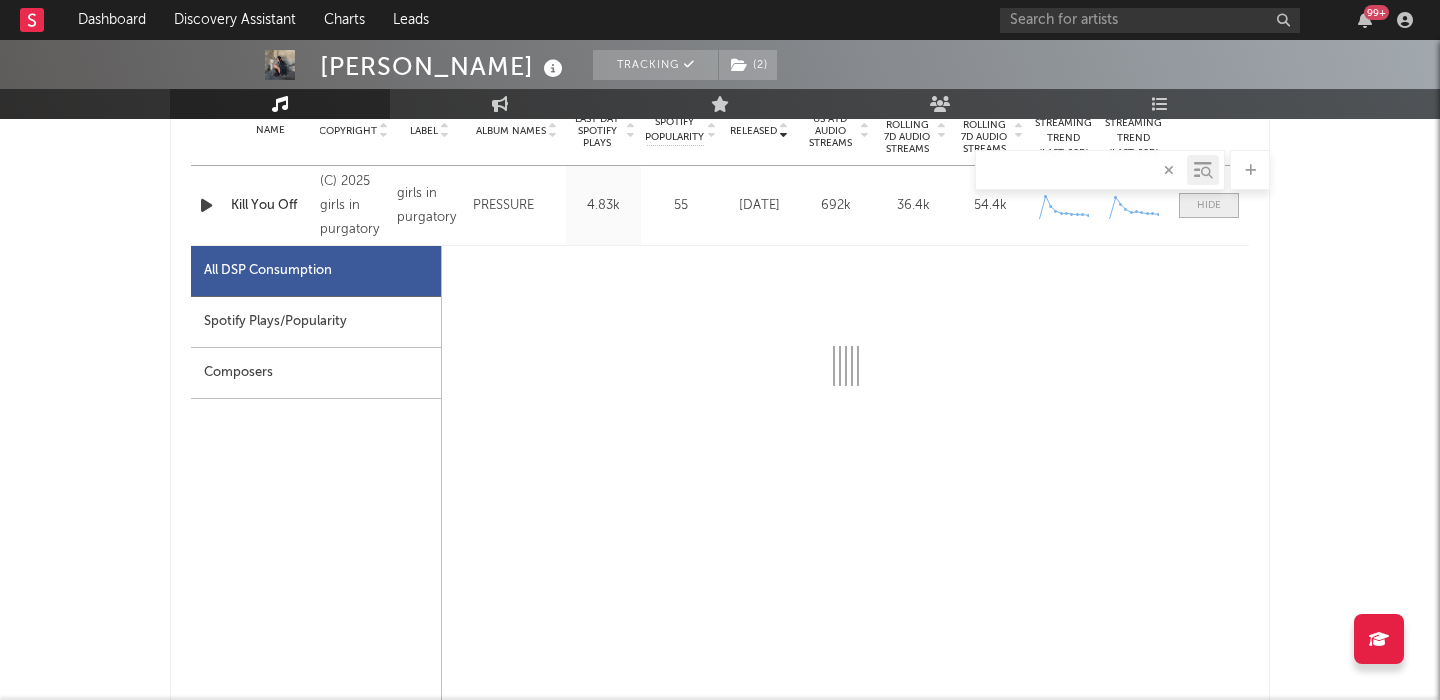 select on "1w" 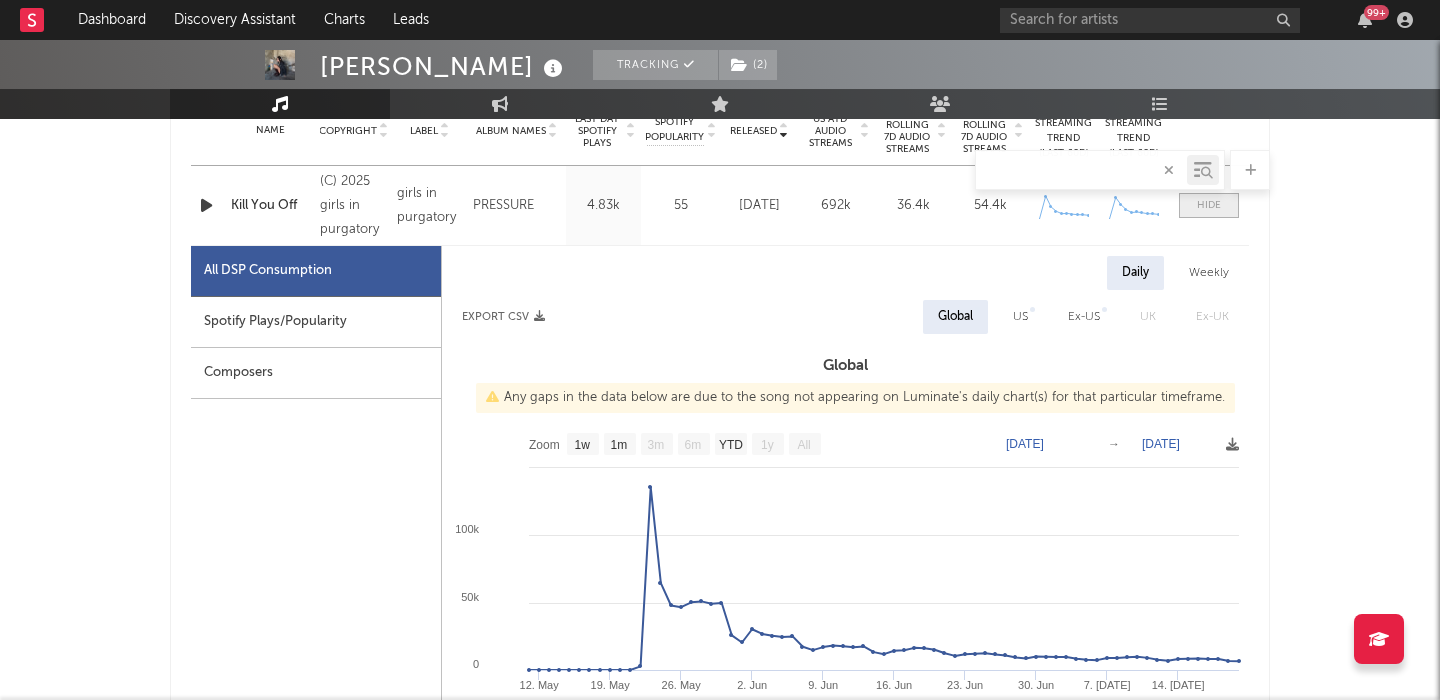 scroll, scrollTop: 832, scrollLeft: 0, axis: vertical 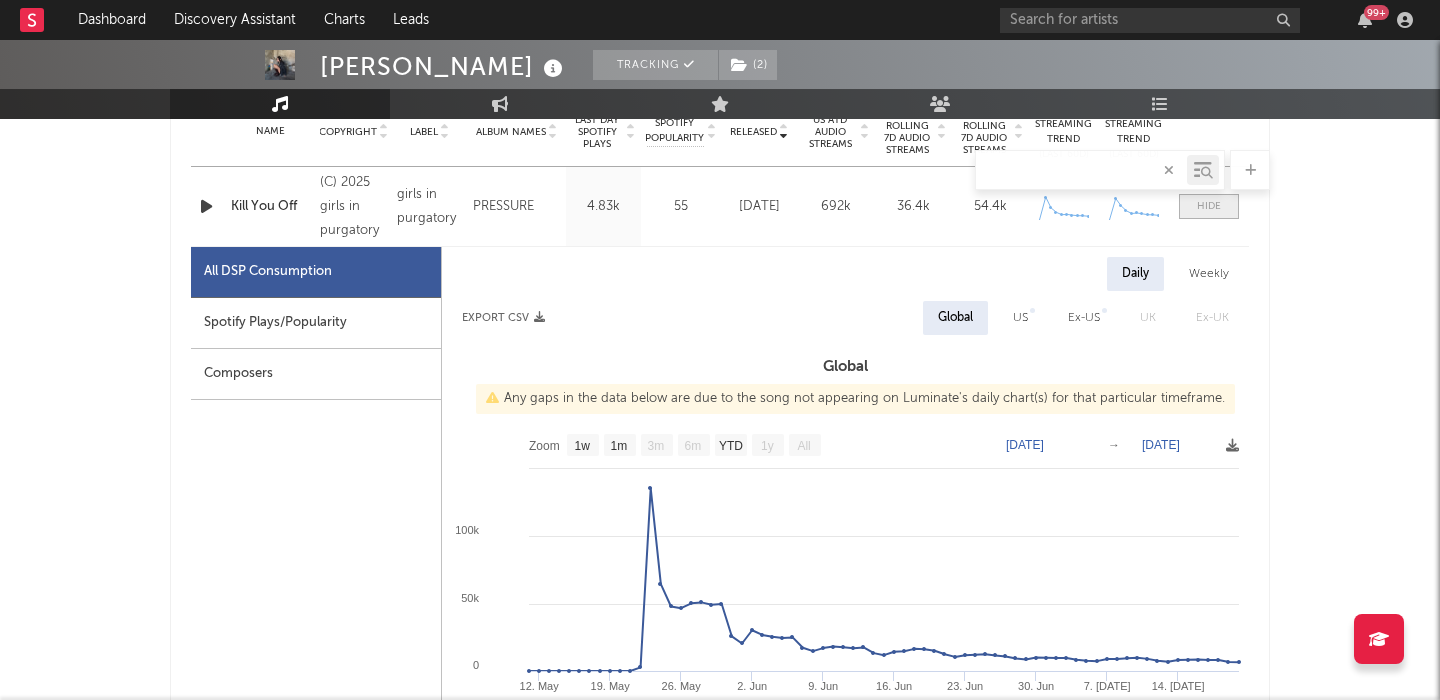 click at bounding box center [1209, 206] 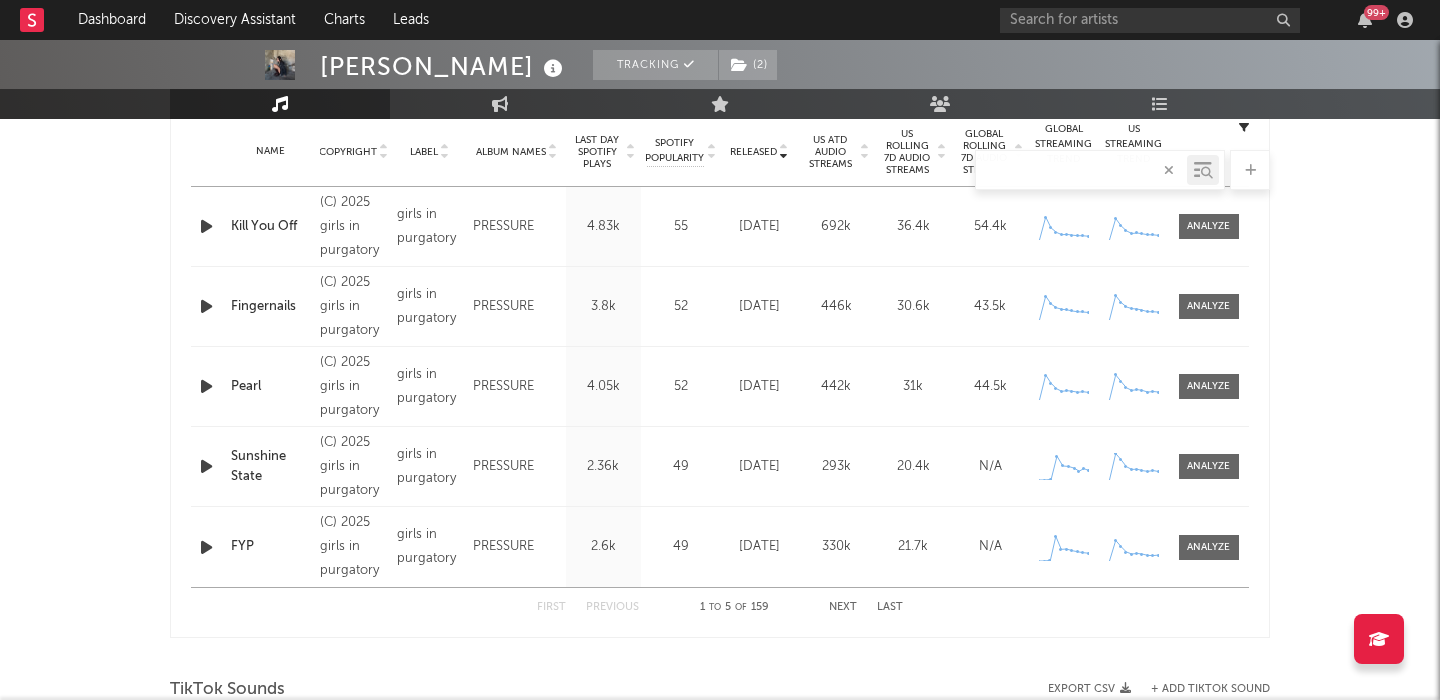 scroll, scrollTop: 806, scrollLeft: 0, axis: vertical 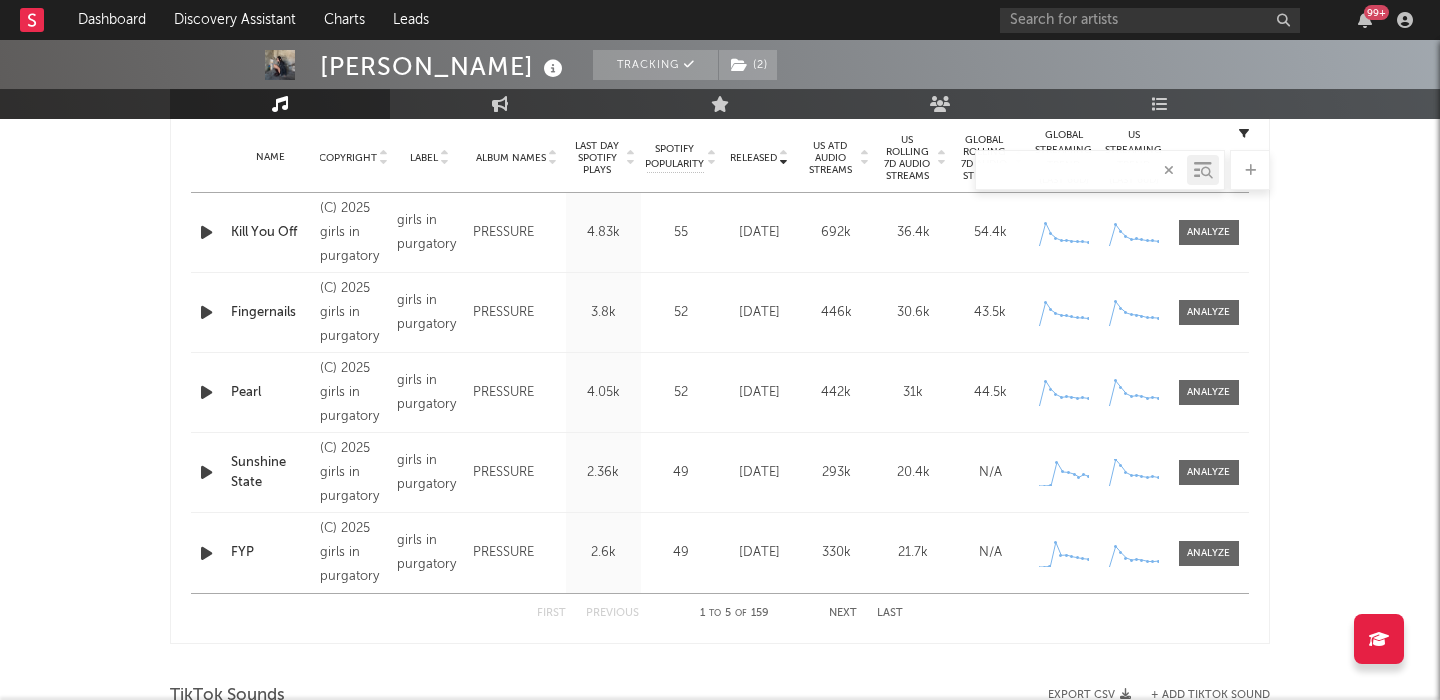 click on "Next" at bounding box center (843, 613) 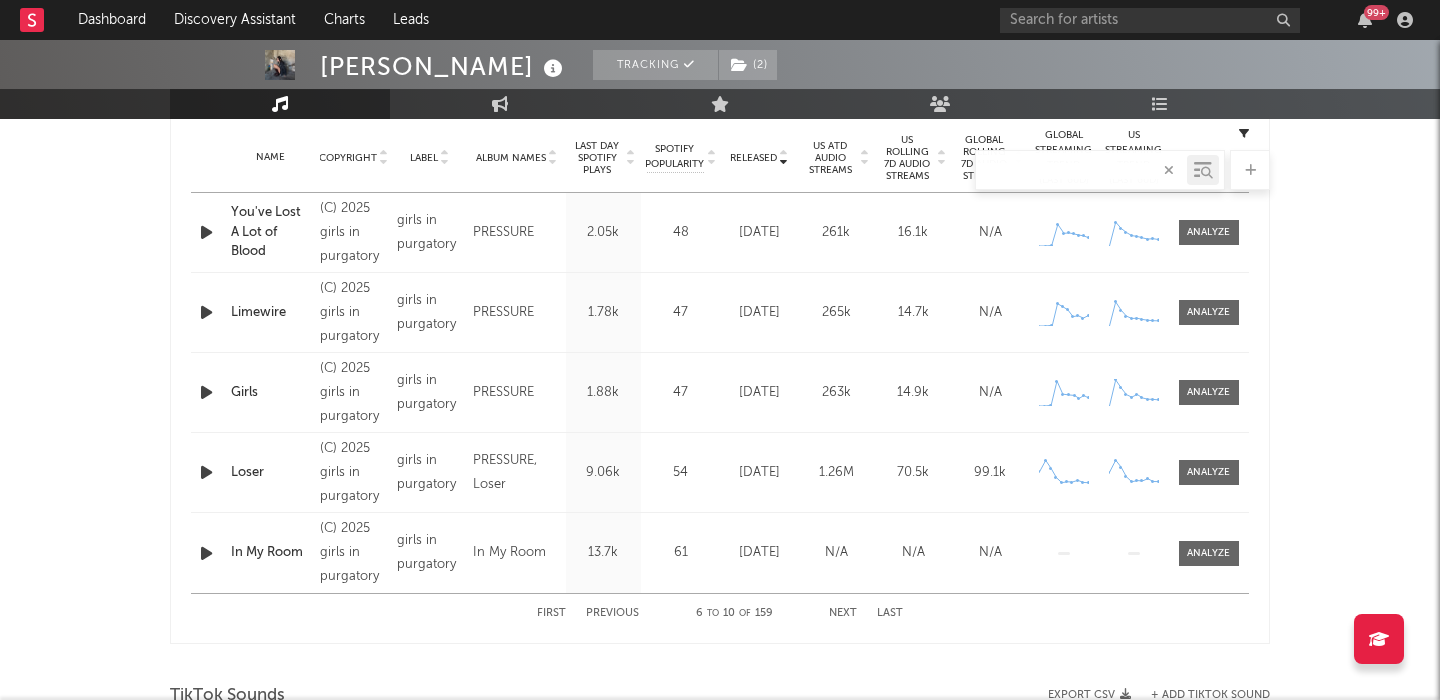 click on "Next" at bounding box center (843, 613) 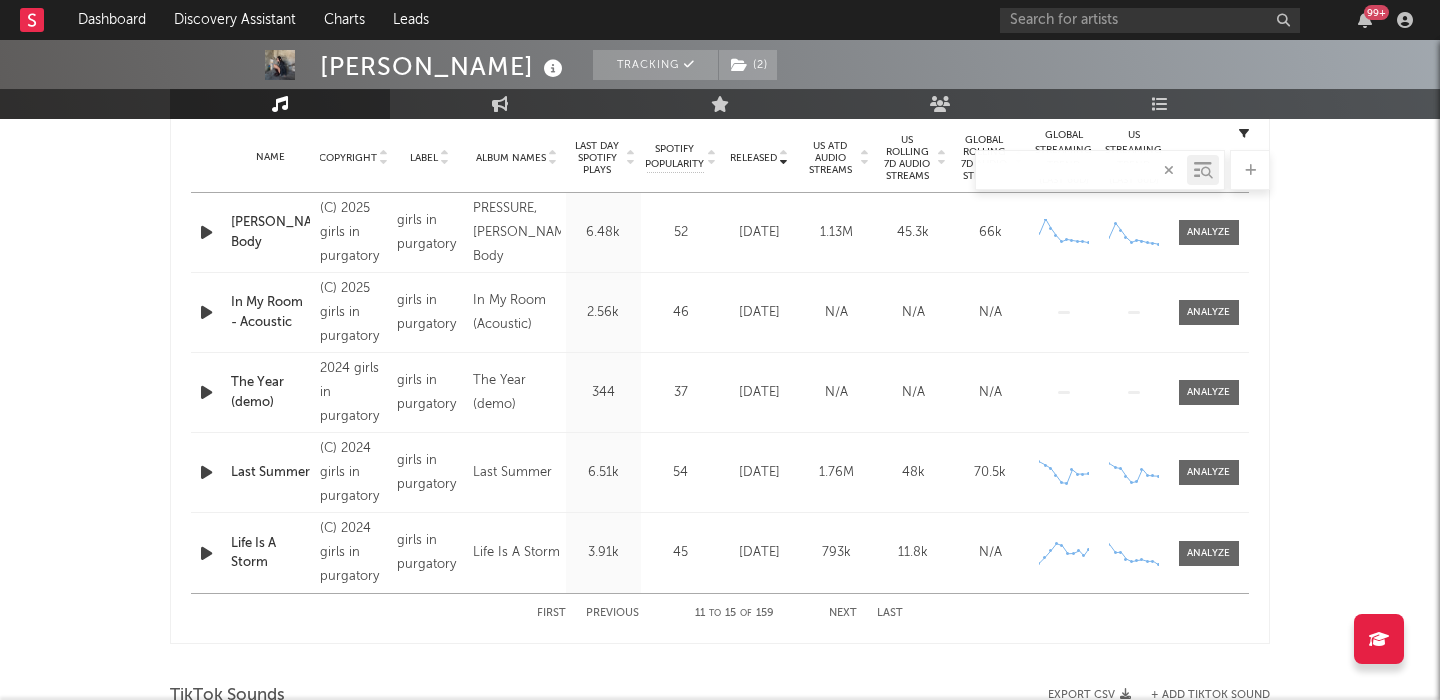 click on "Previous" at bounding box center (612, 613) 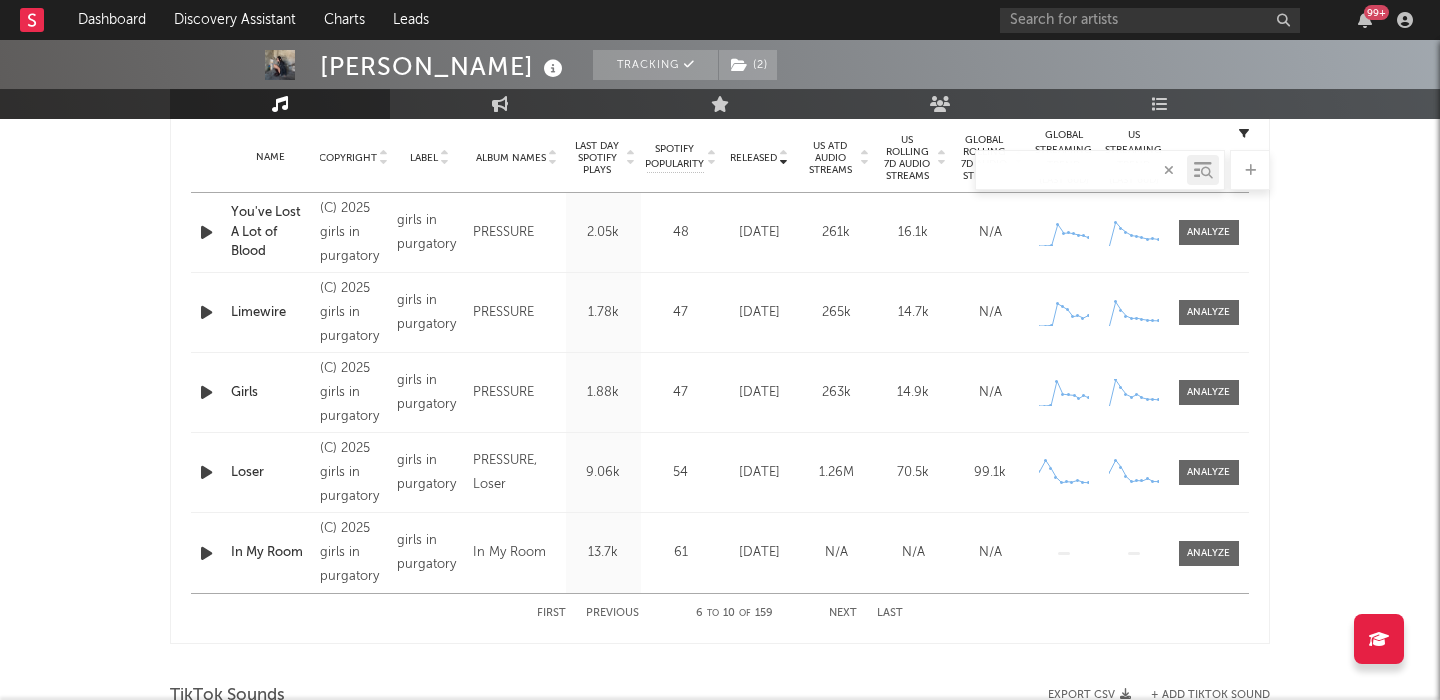 click on "Previous" at bounding box center (612, 613) 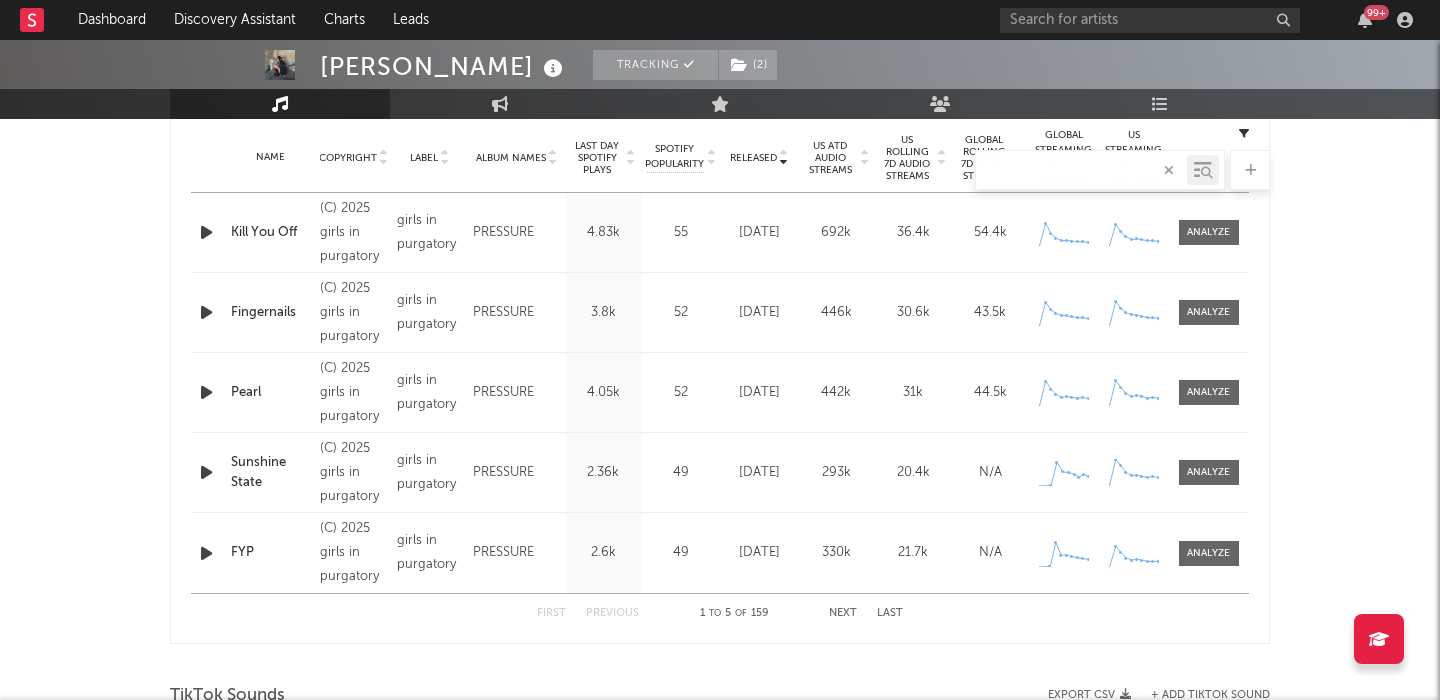 click on "First Previous 1   to   5   of   159 Next Last" at bounding box center [720, 613] 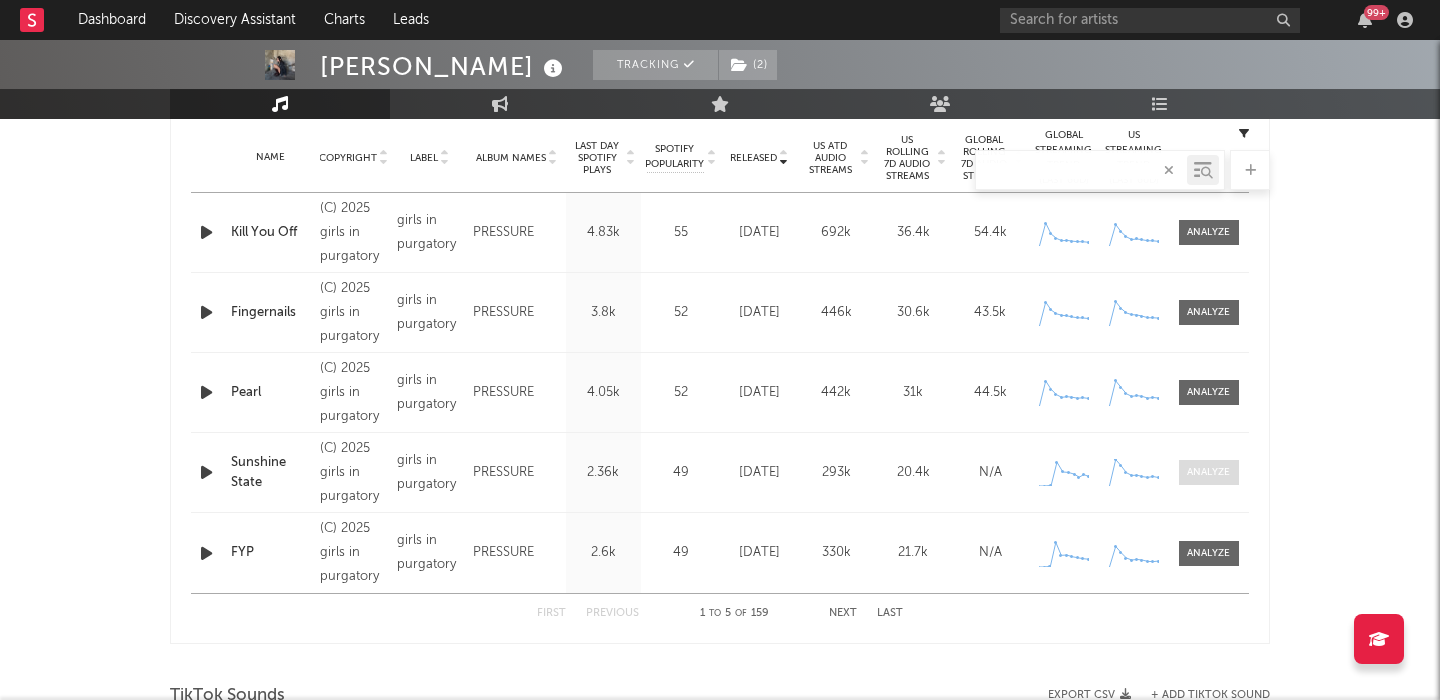 click at bounding box center [1208, 472] 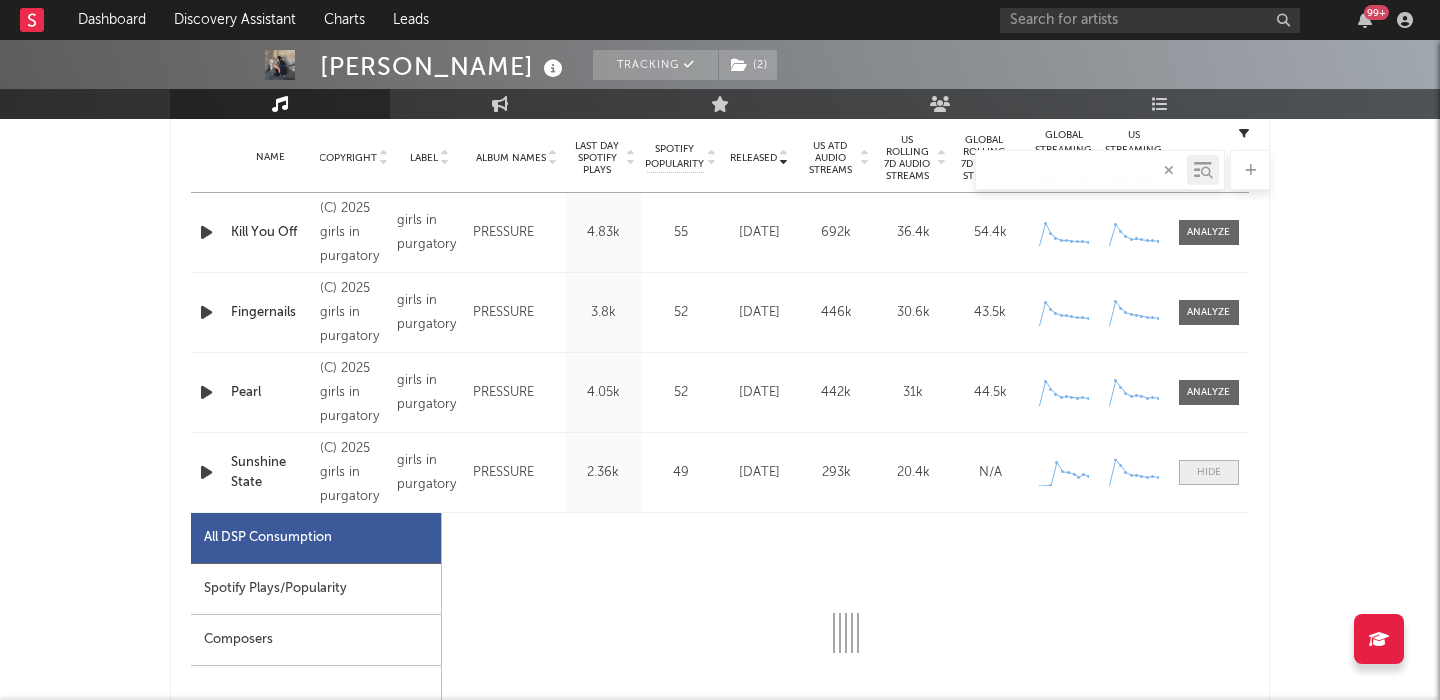 select on "1w" 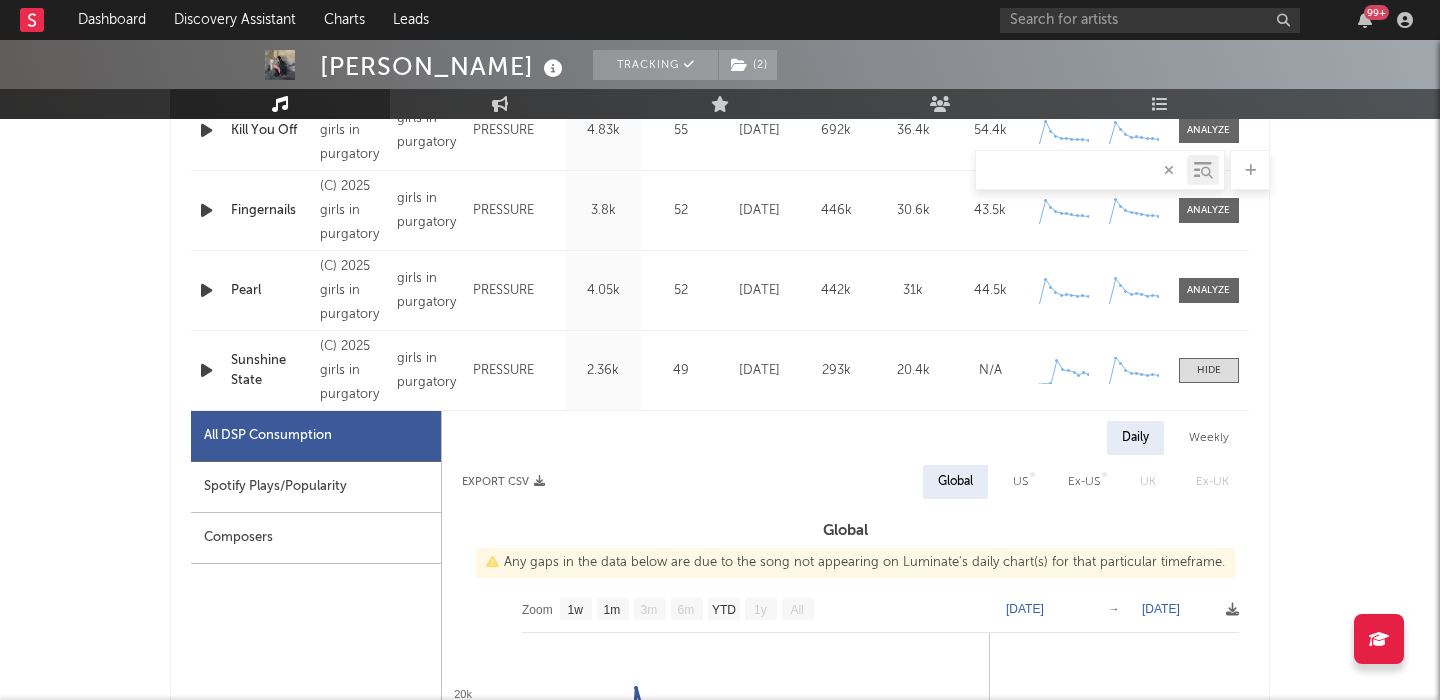 scroll, scrollTop: 909, scrollLeft: 0, axis: vertical 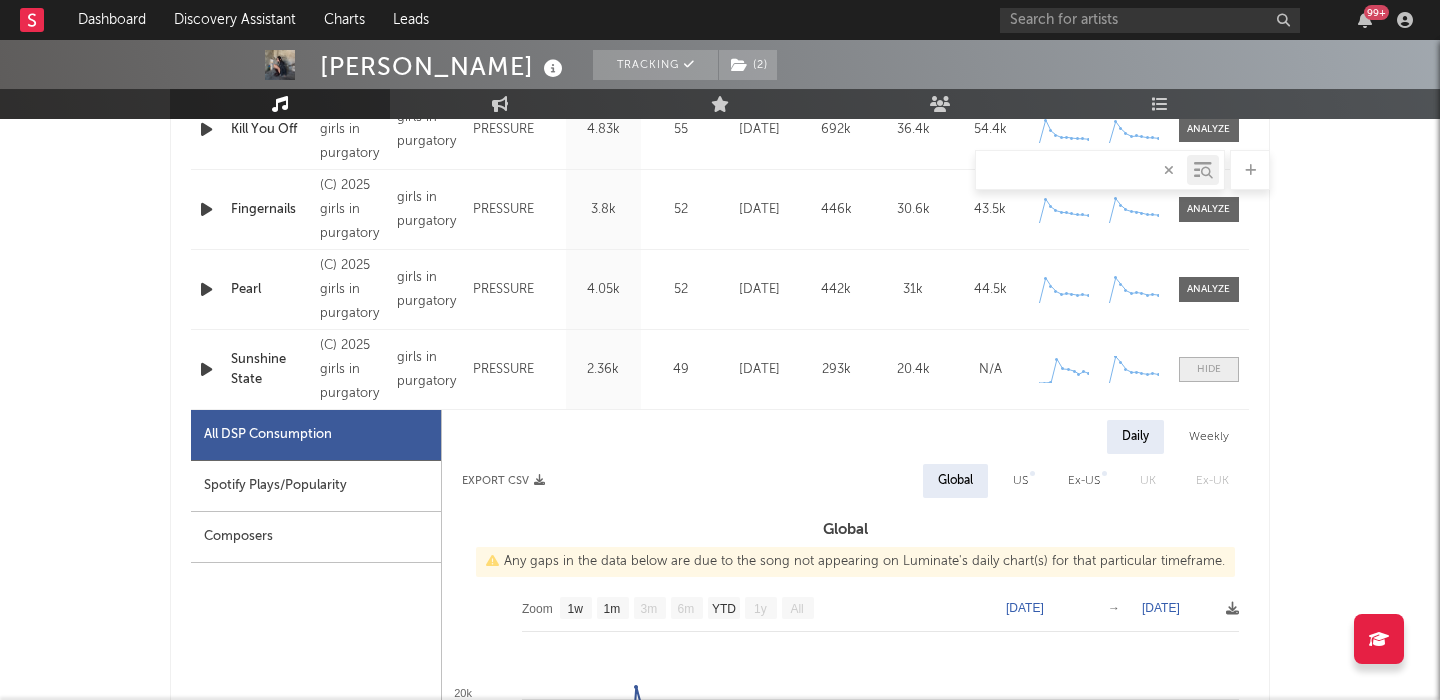 click at bounding box center (1209, 369) 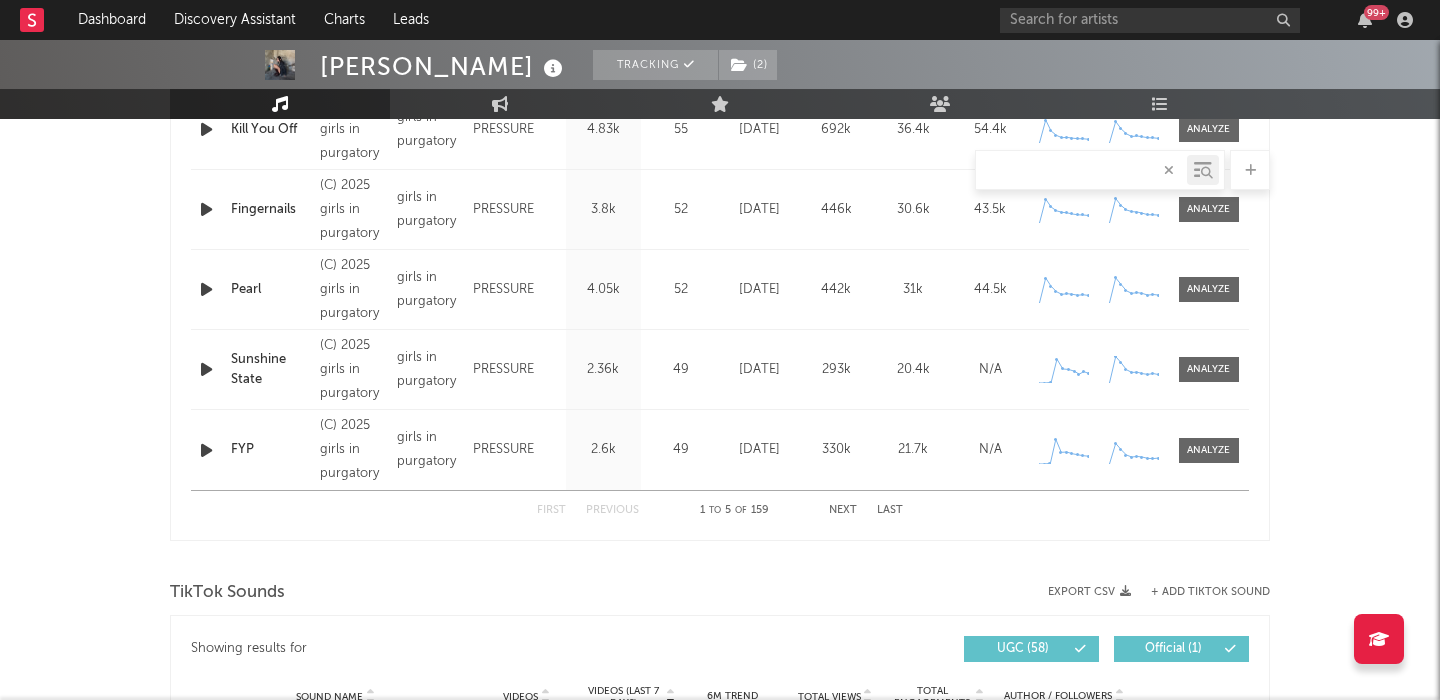 click on "Next" at bounding box center (843, 510) 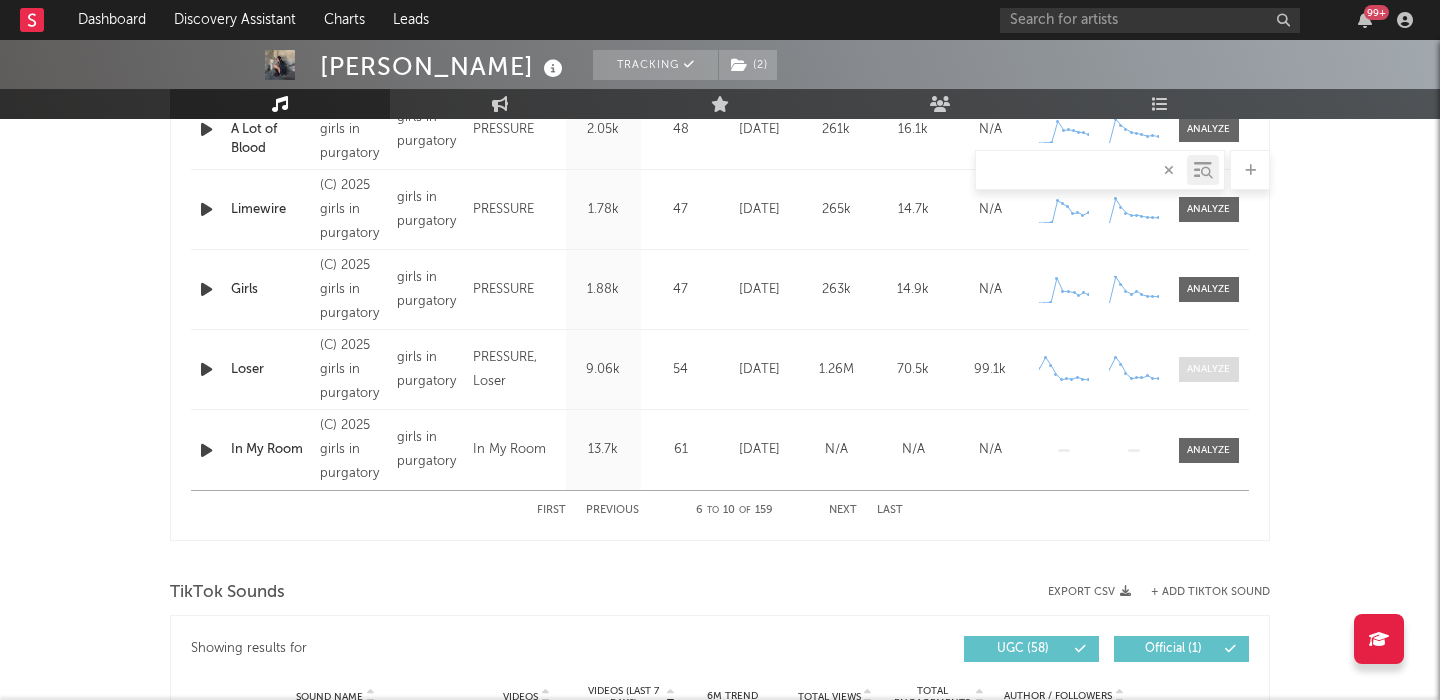 click at bounding box center (1209, 369) 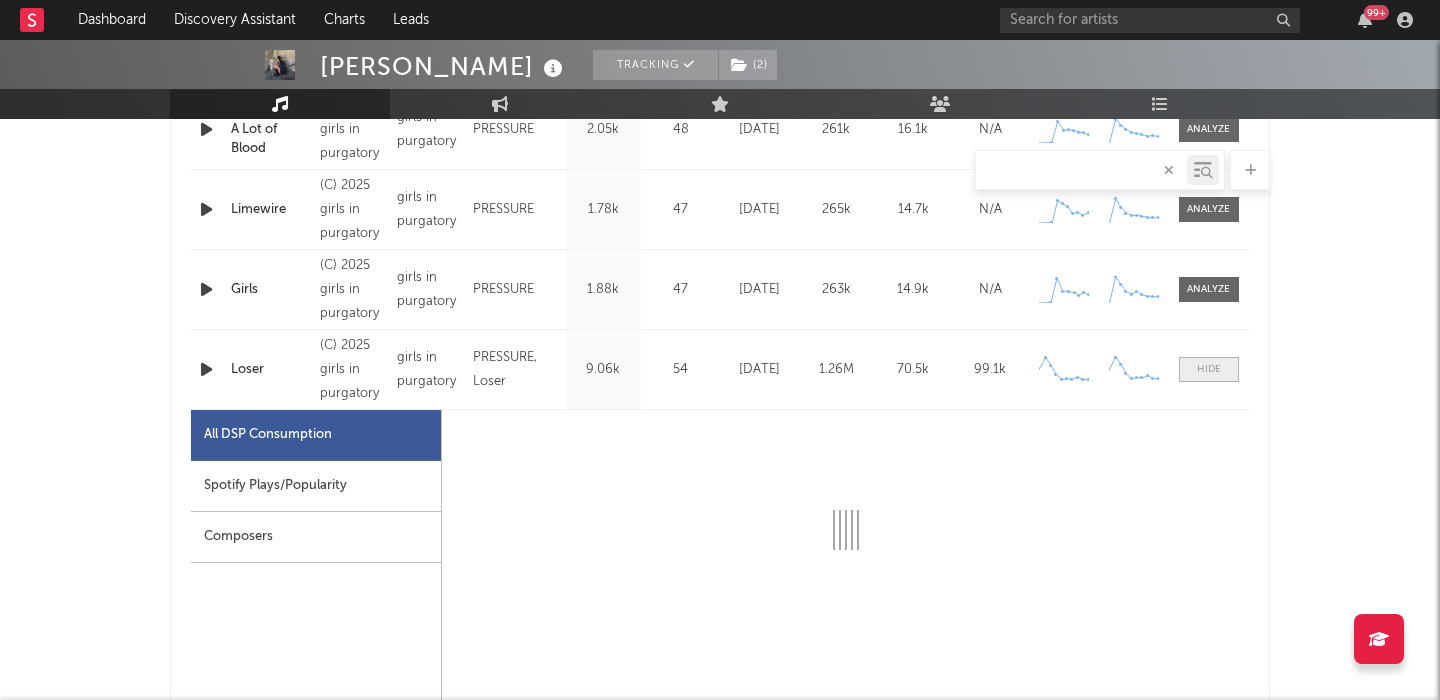 select on "1w" 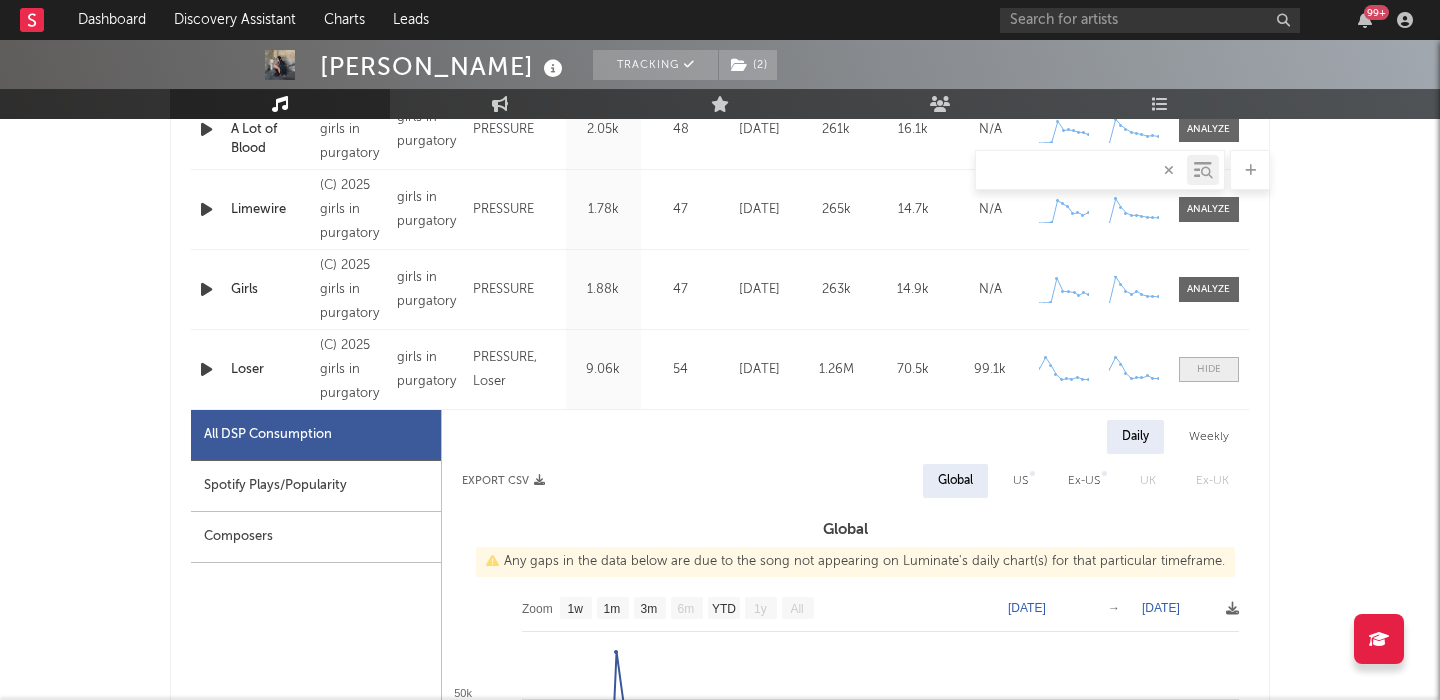 scroll, scrollTop: 1112, scrollLeft: 0, axis: vertical 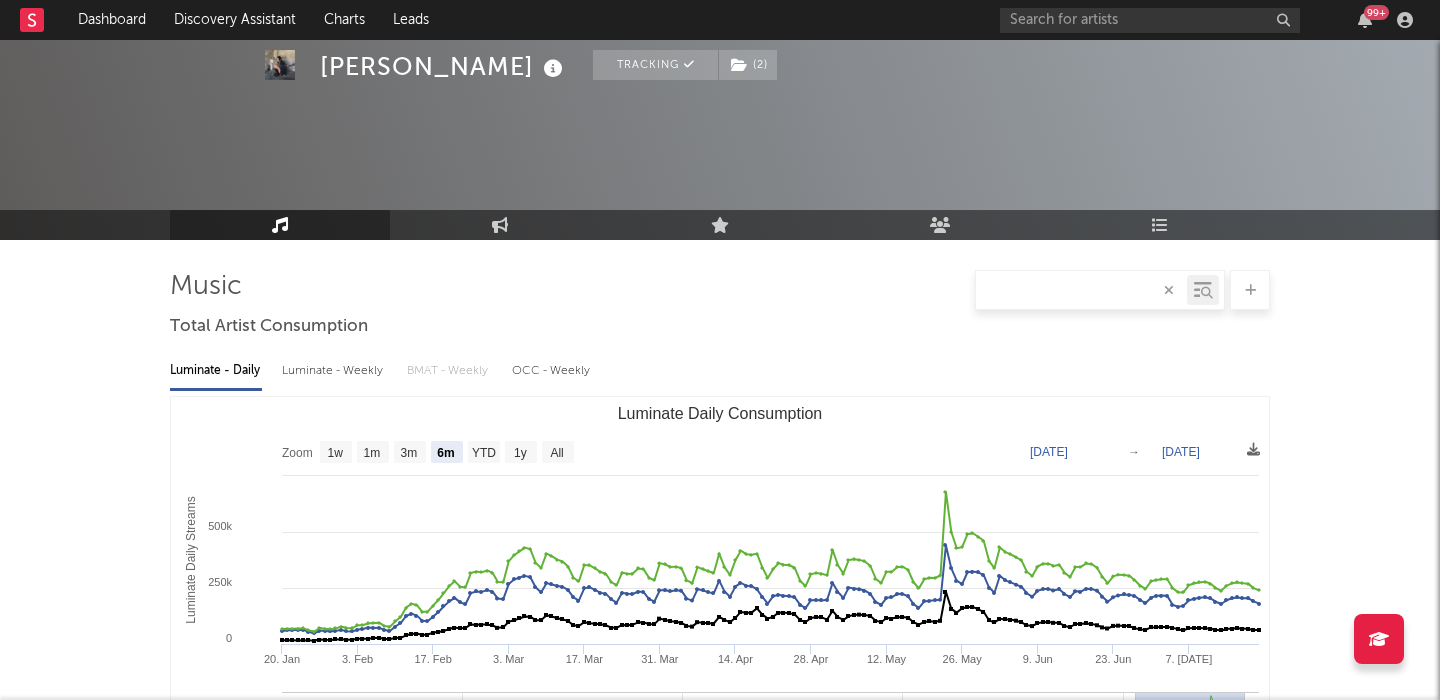 select on "6m" 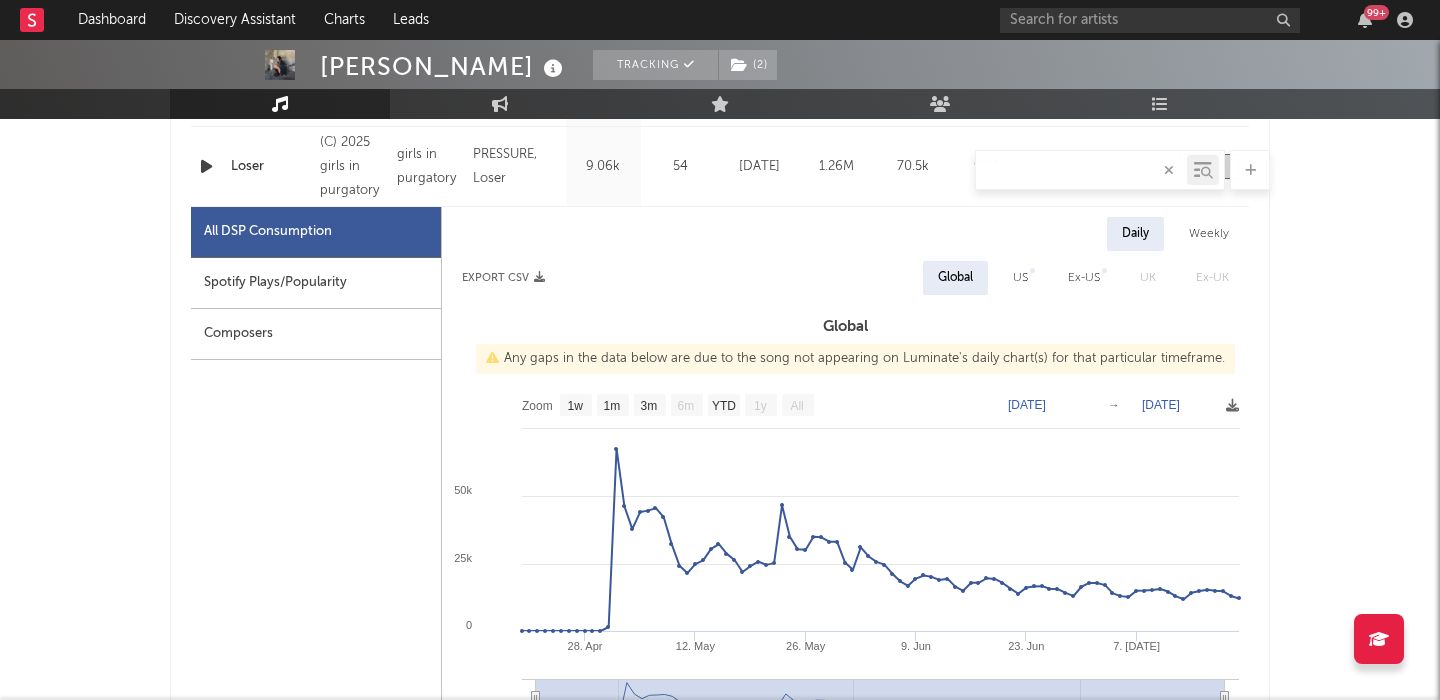scroll, scrollTop: 1112, scrollLeft: 0, axis: vertical 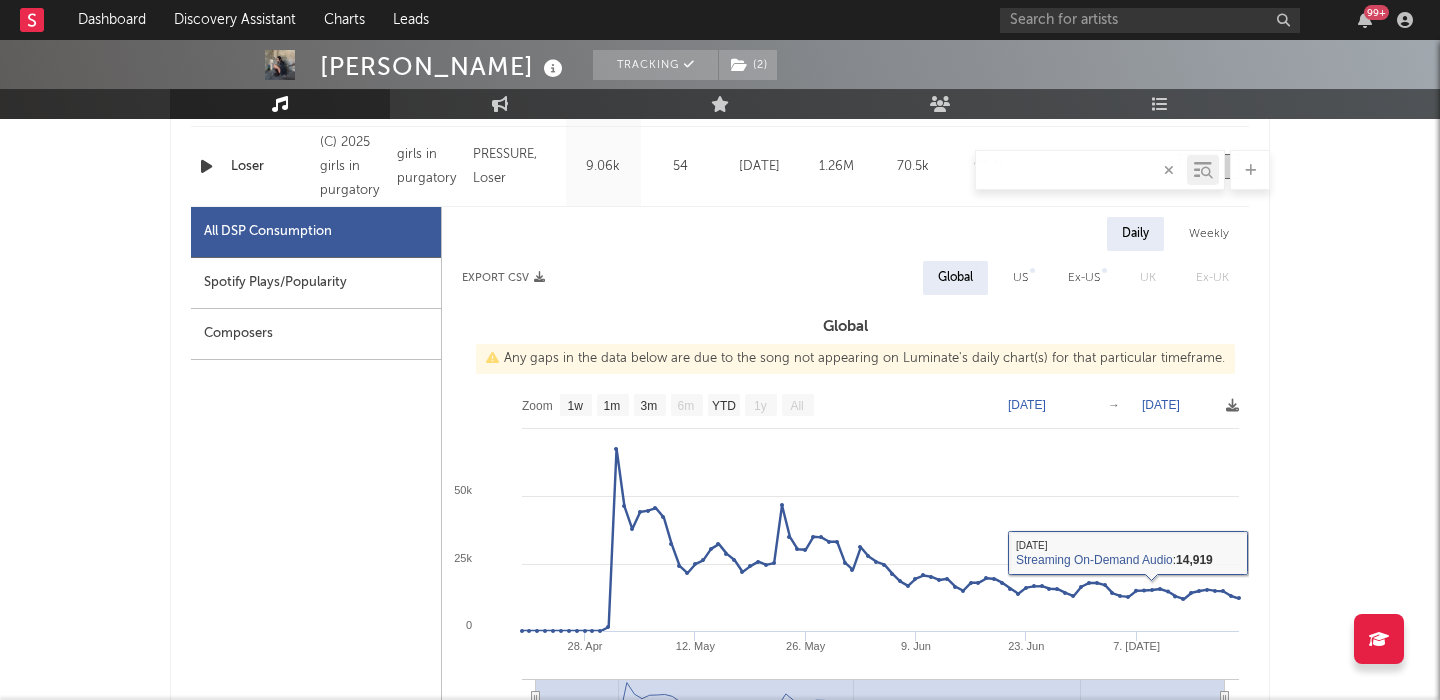 click on "US" at bounding box center [1020, 278] 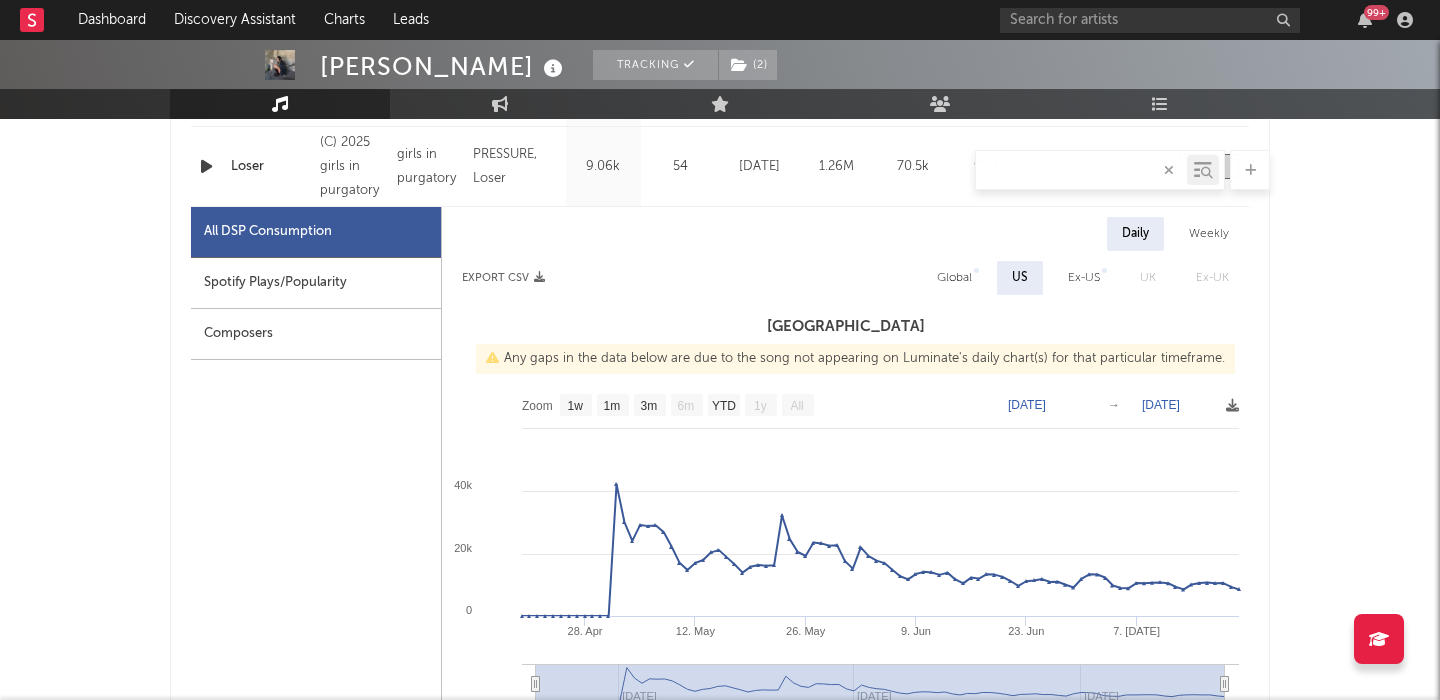 click on "Global" at bounding box center (954, 278) 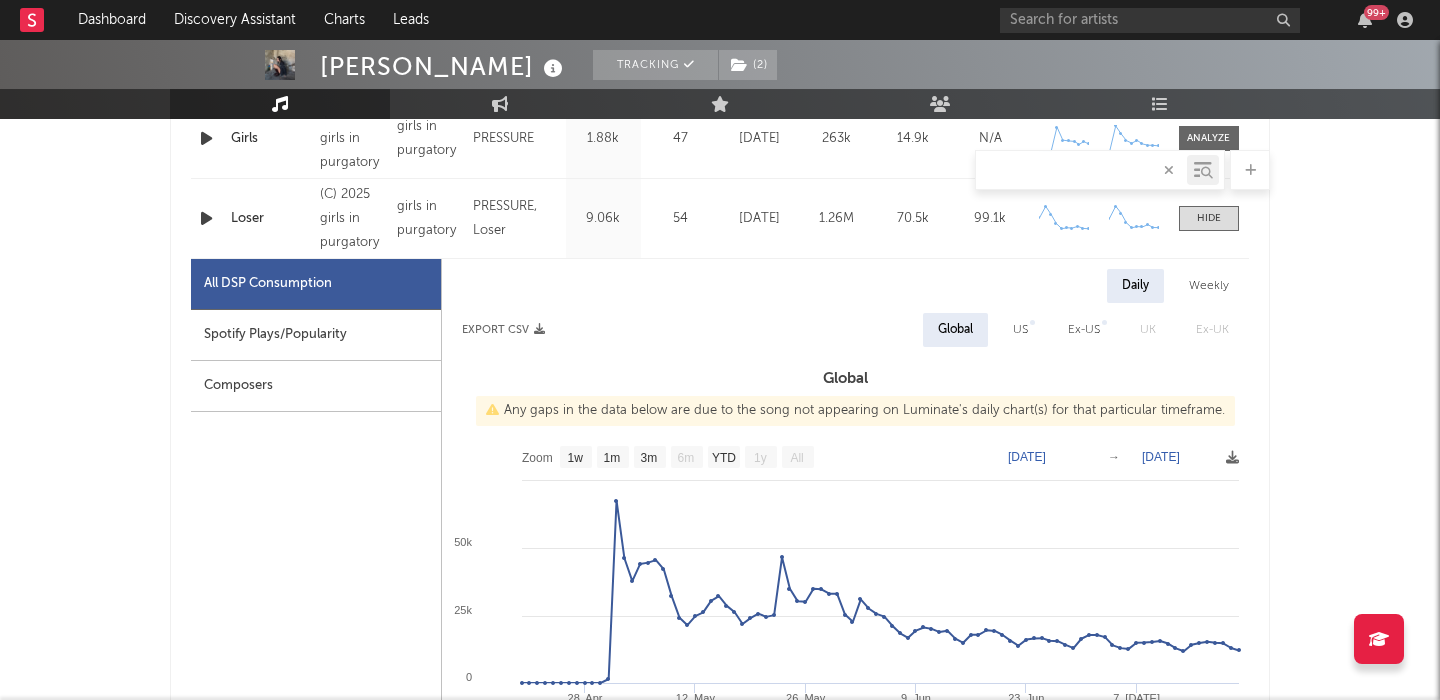 scroll, scrollTop: 1057, scrollLeft: 0, axis: vertical 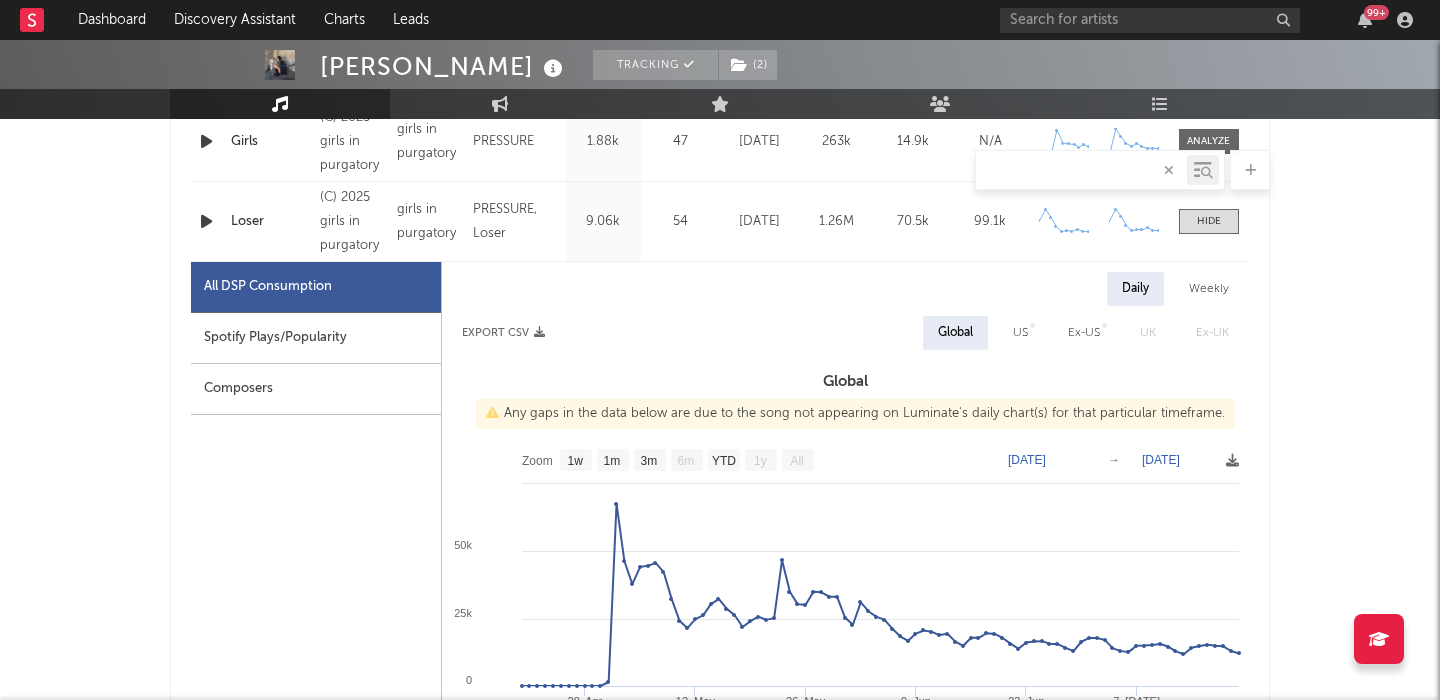 click on "Weekly" at bounding box center (1209, 289) 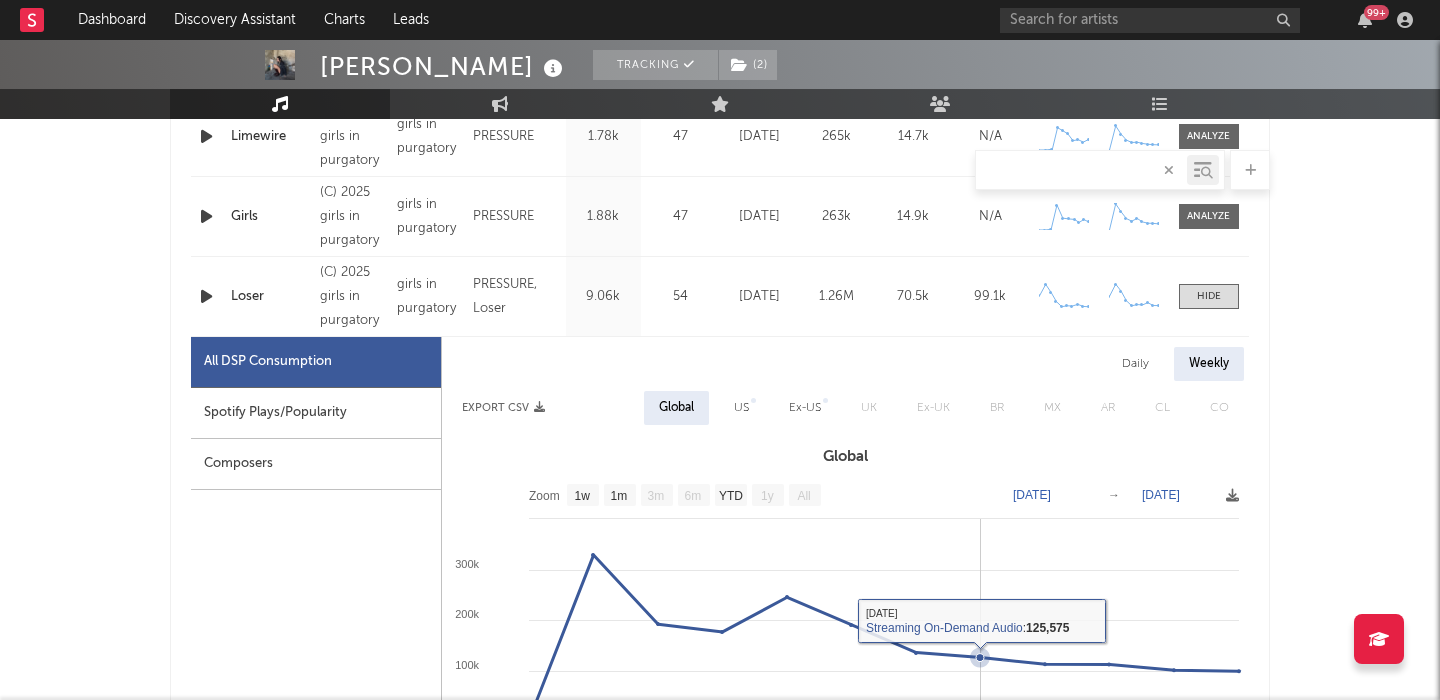 scroll, scrollTop: 957, scrollLeft: 0, axis: vertical 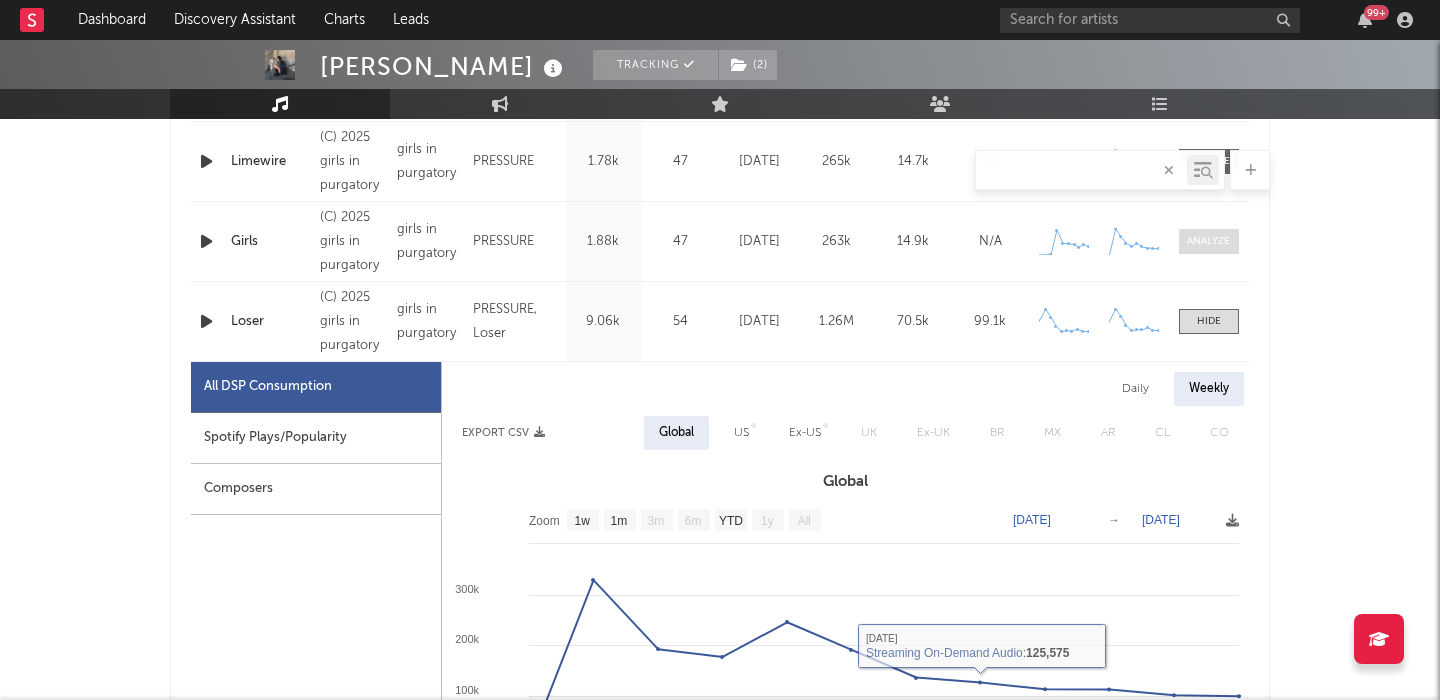 click at bounding box center (1209, 241) 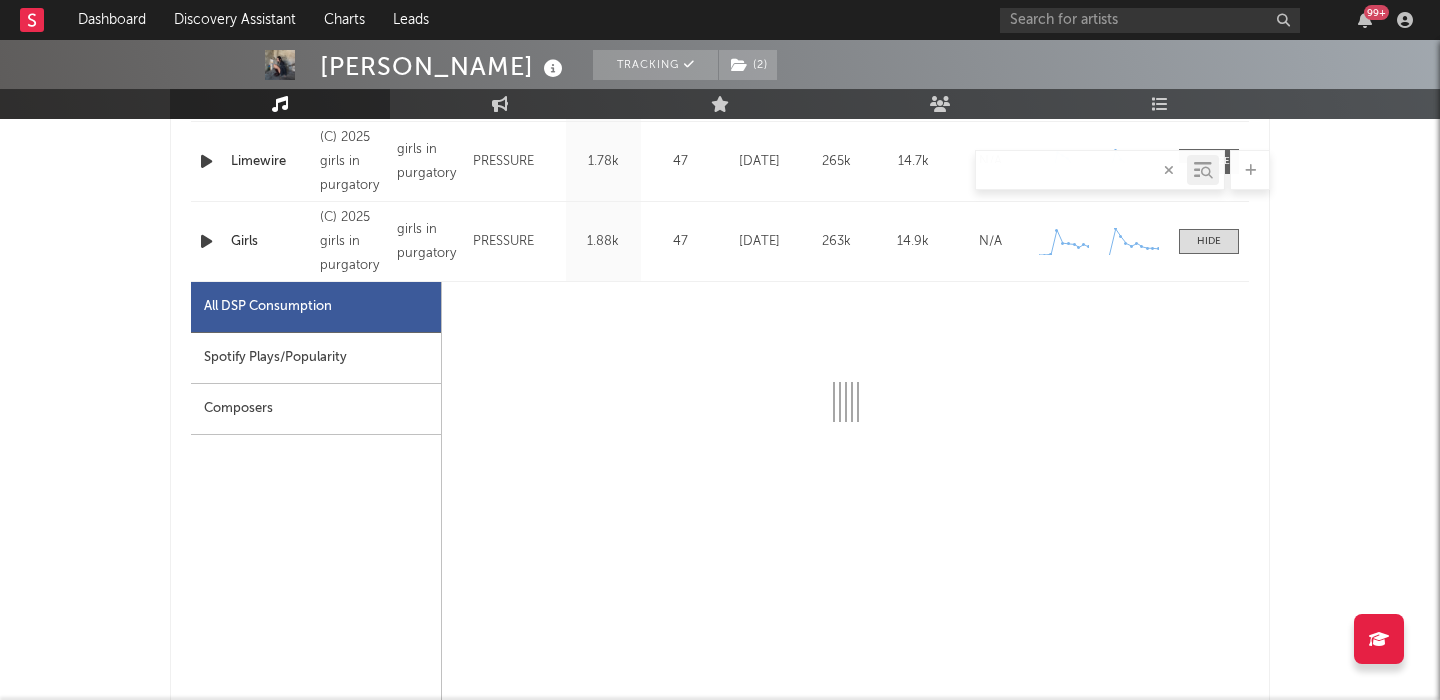 select on "1w" 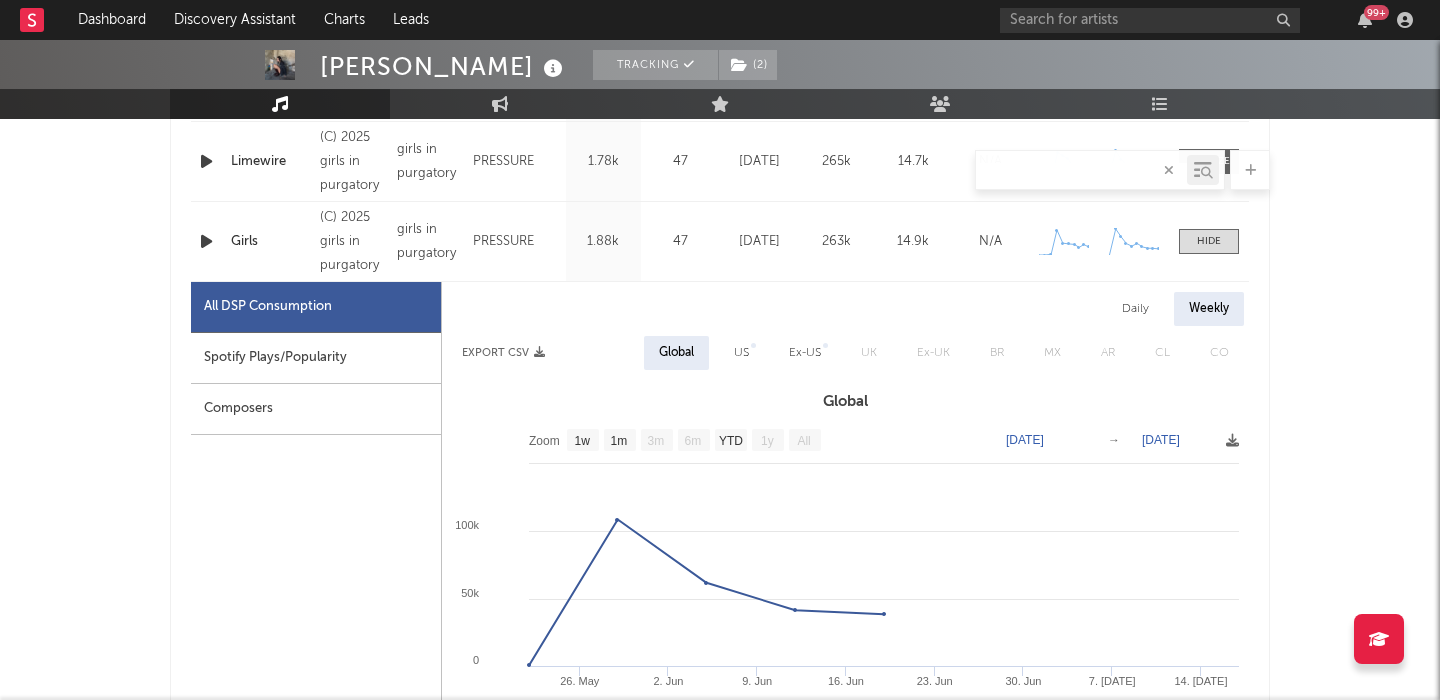 scroll, scrollTop: 961, scrollLeft: 0, axis: vertical 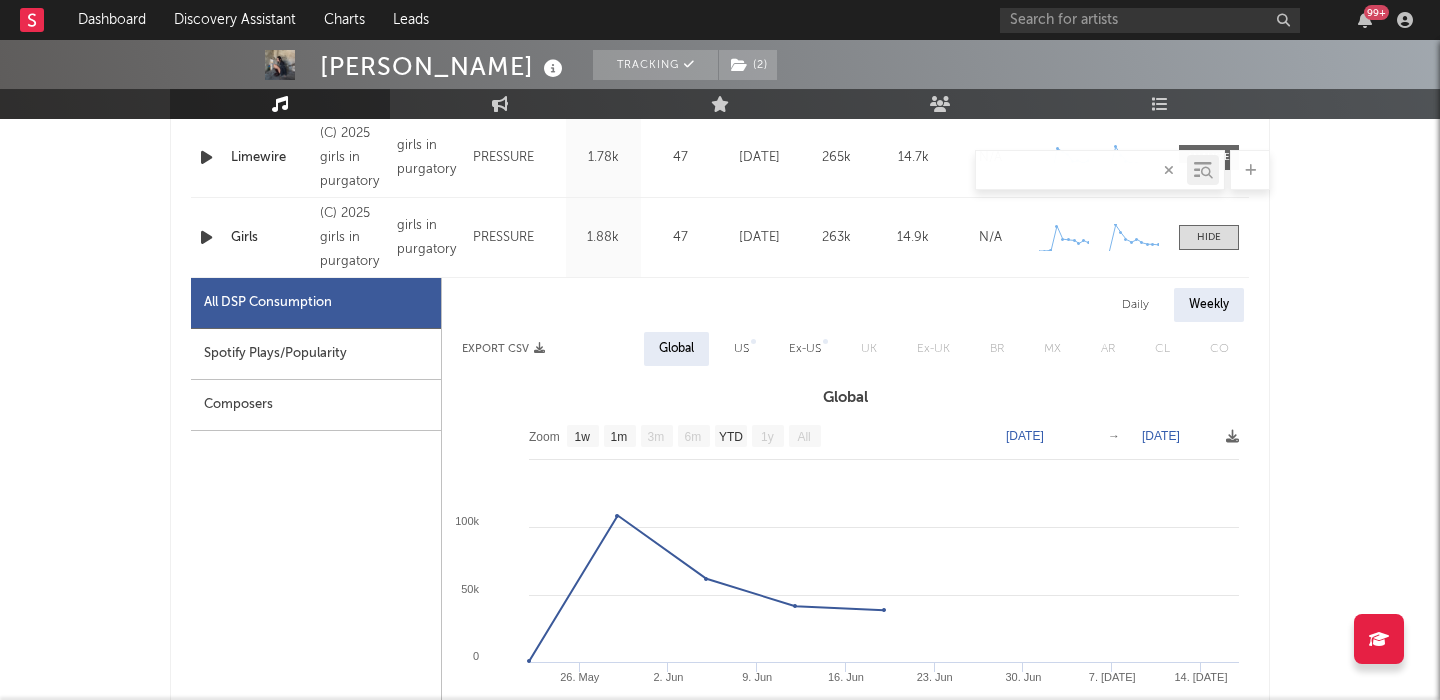click on "US" at bounding box center (741, 349) 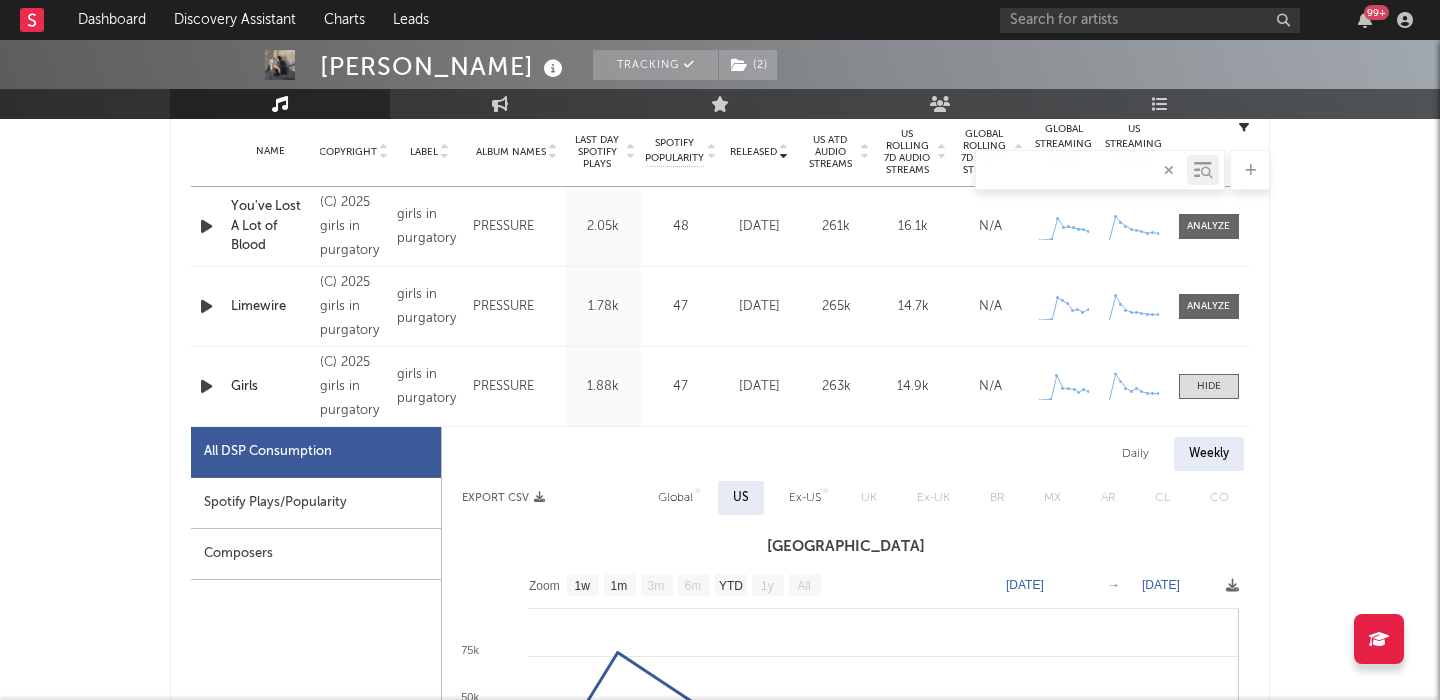 scroll, scrollTop: 808, scrollLeft: 0, axis: vertical 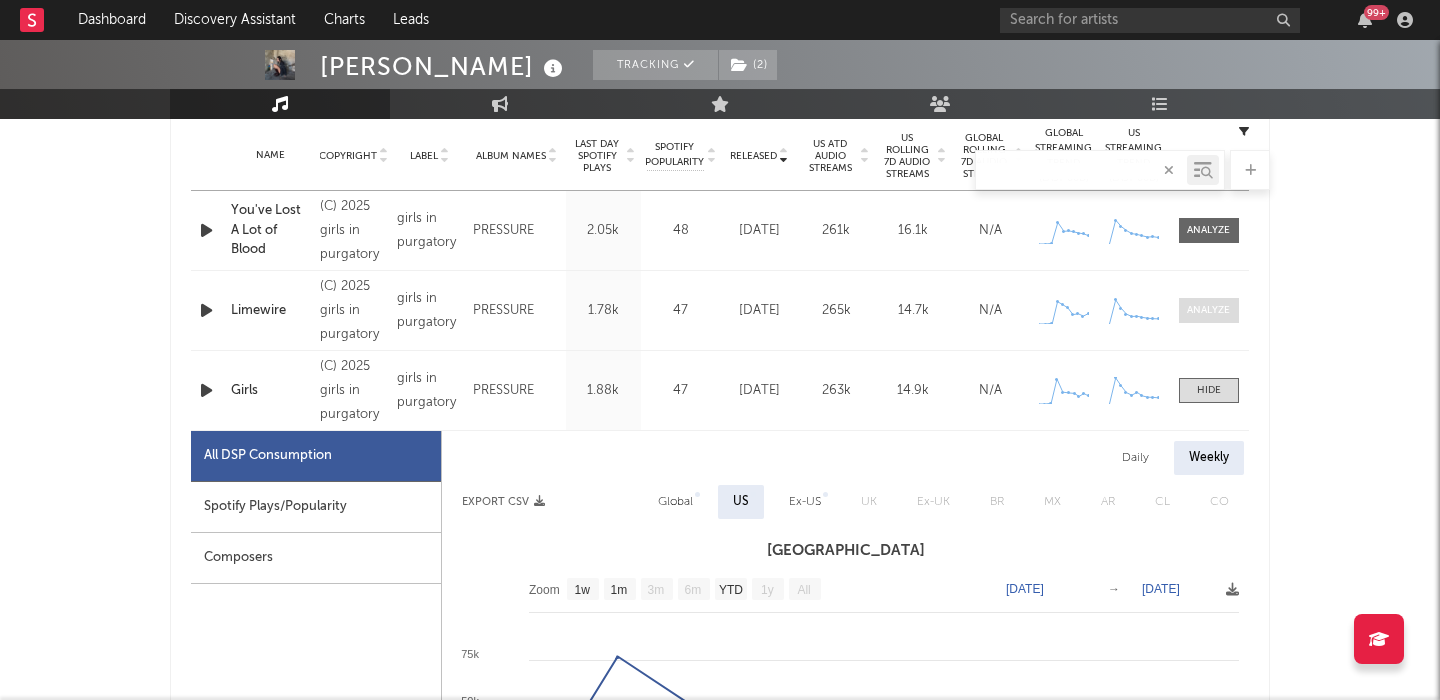 click at bounding box center [1208, 310] 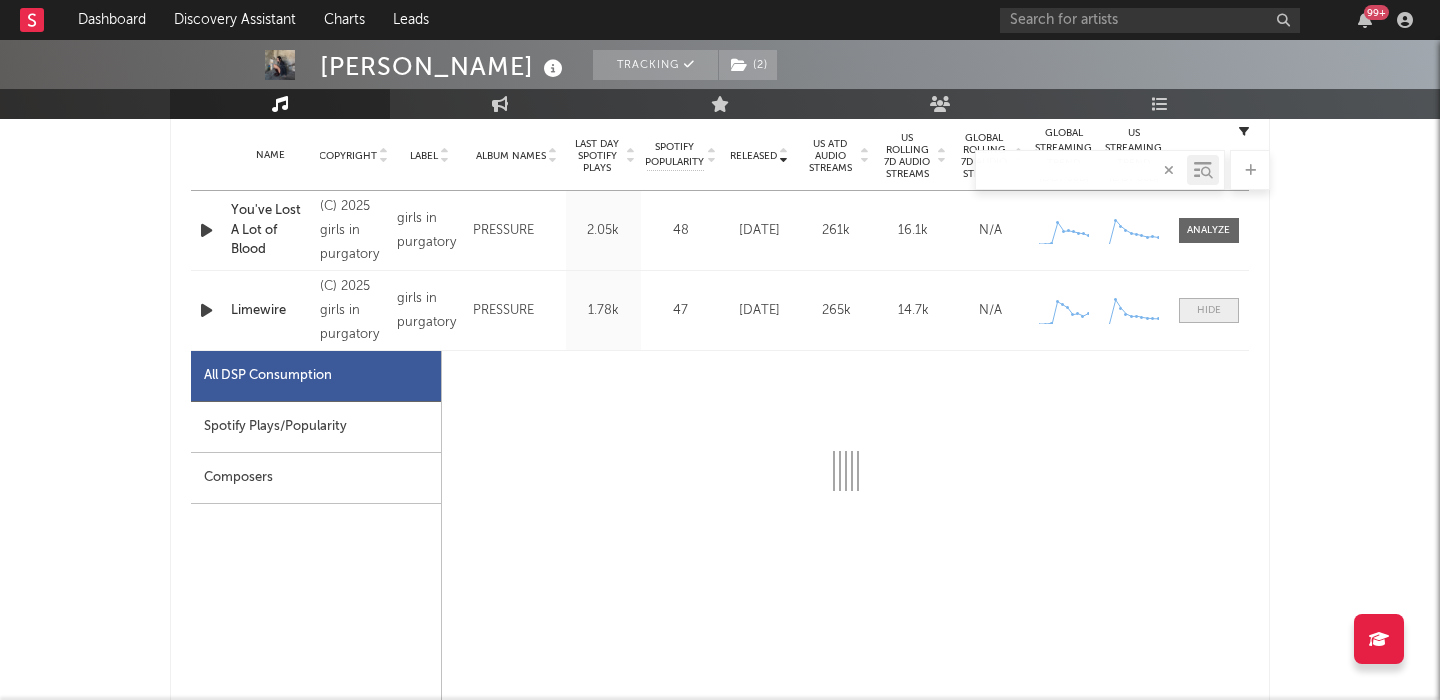 select on "1w" 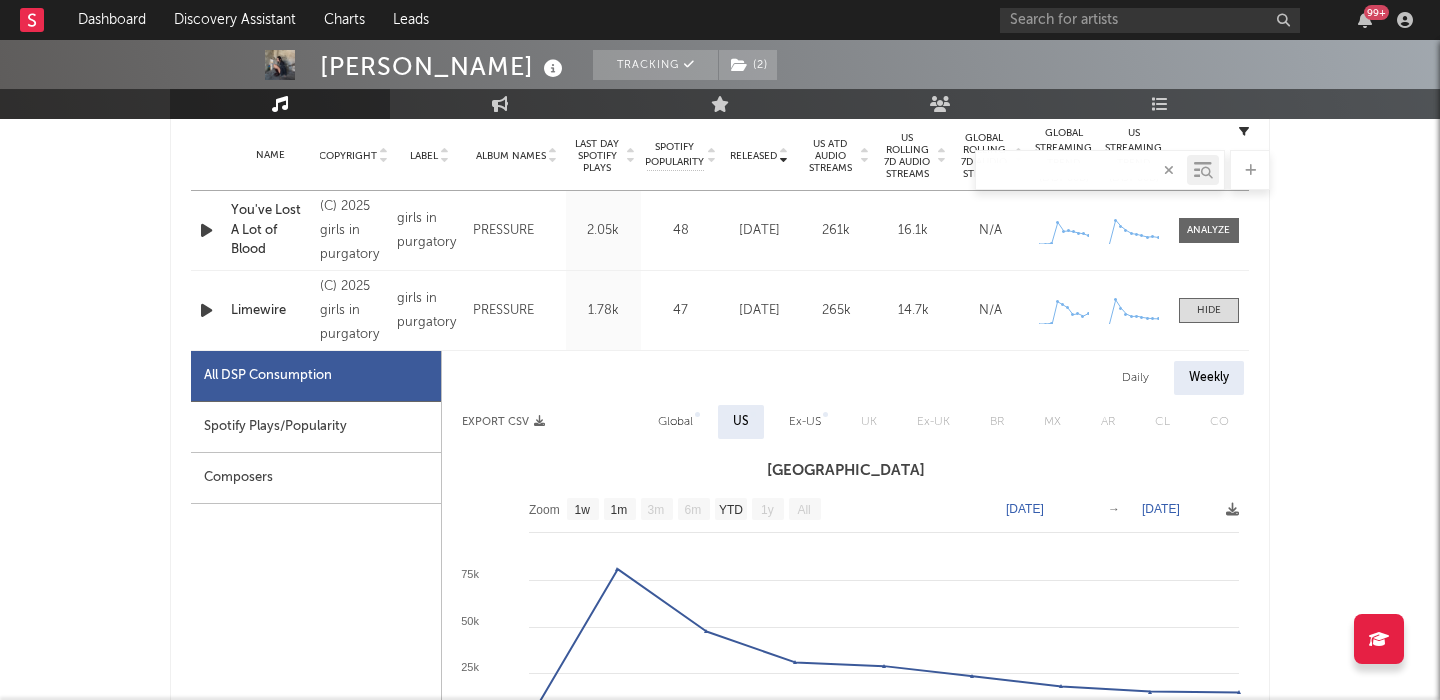 scroll, scrollTop: 966, scrollLeft: 0, axis: vertical 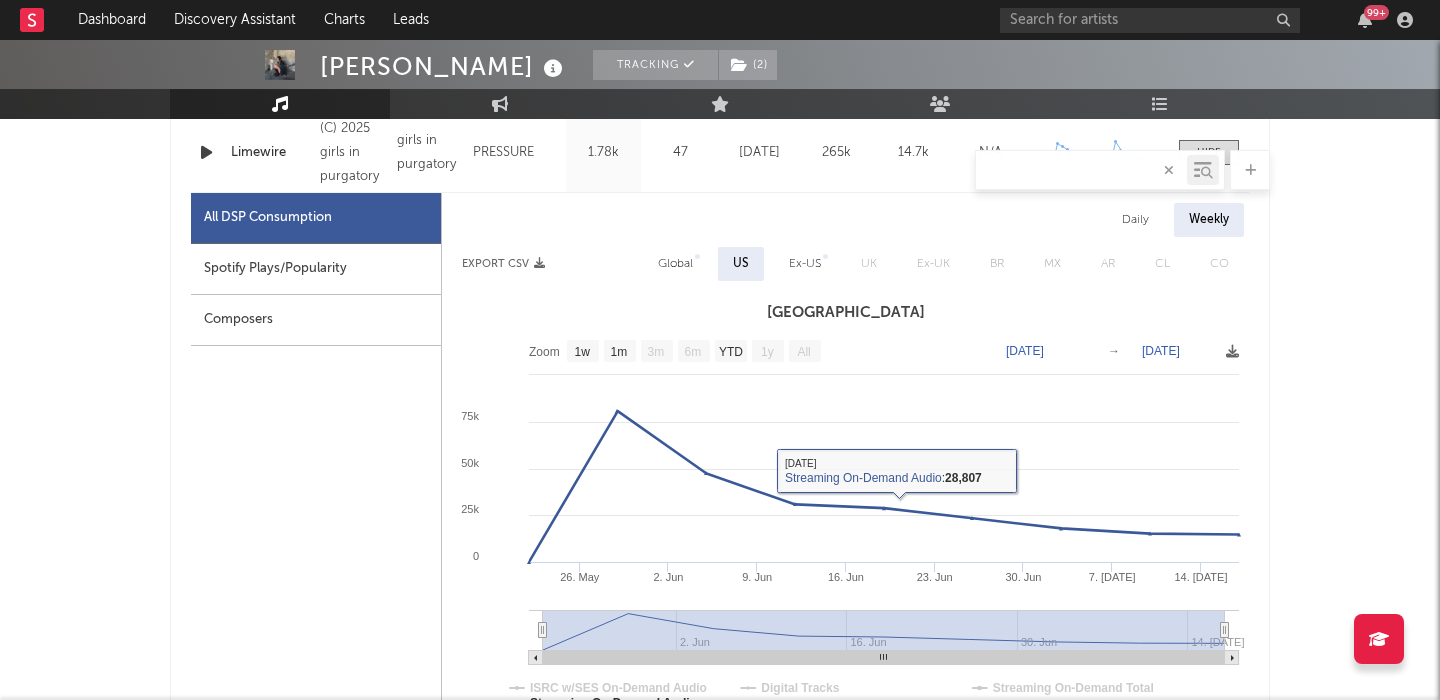 click on "Global" at bounding box center (675, 264) 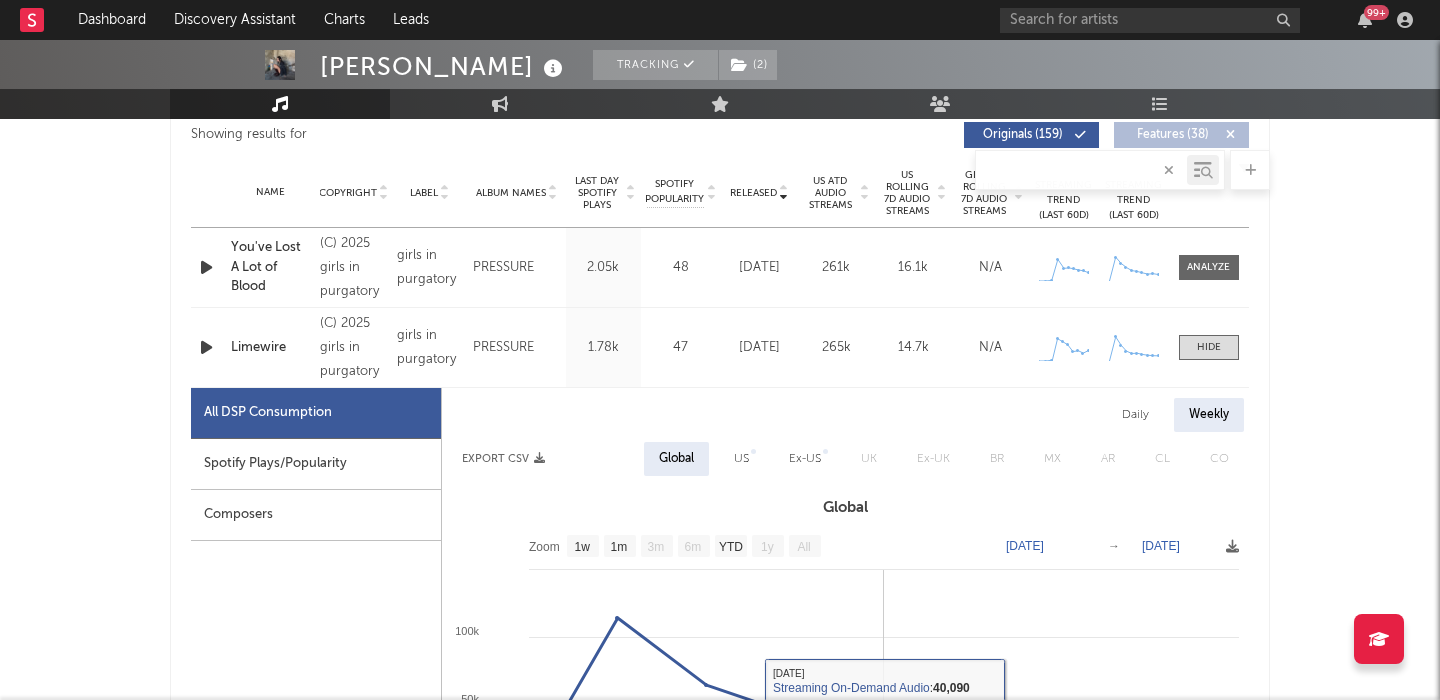 scroll, scrollTop: 754, scrollLeft: 0, axis: vertical 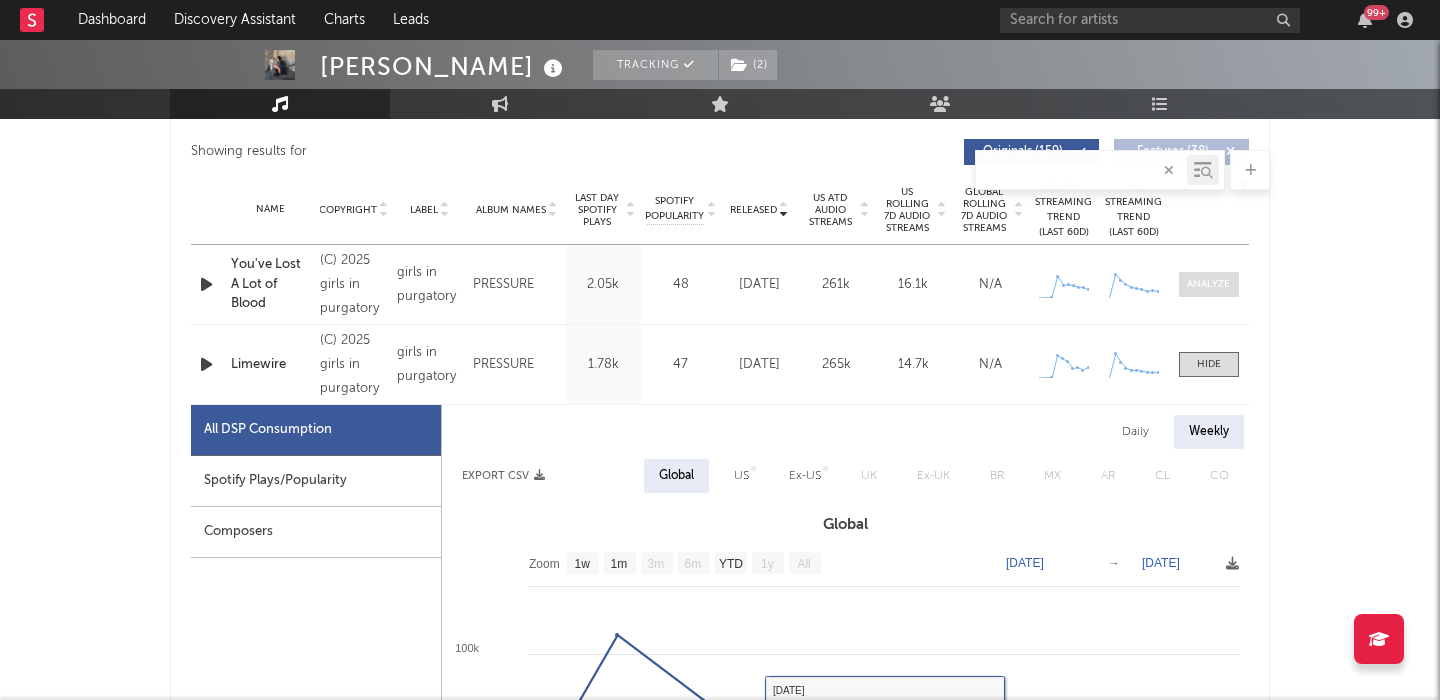 click at bounding box center (1209, 284) 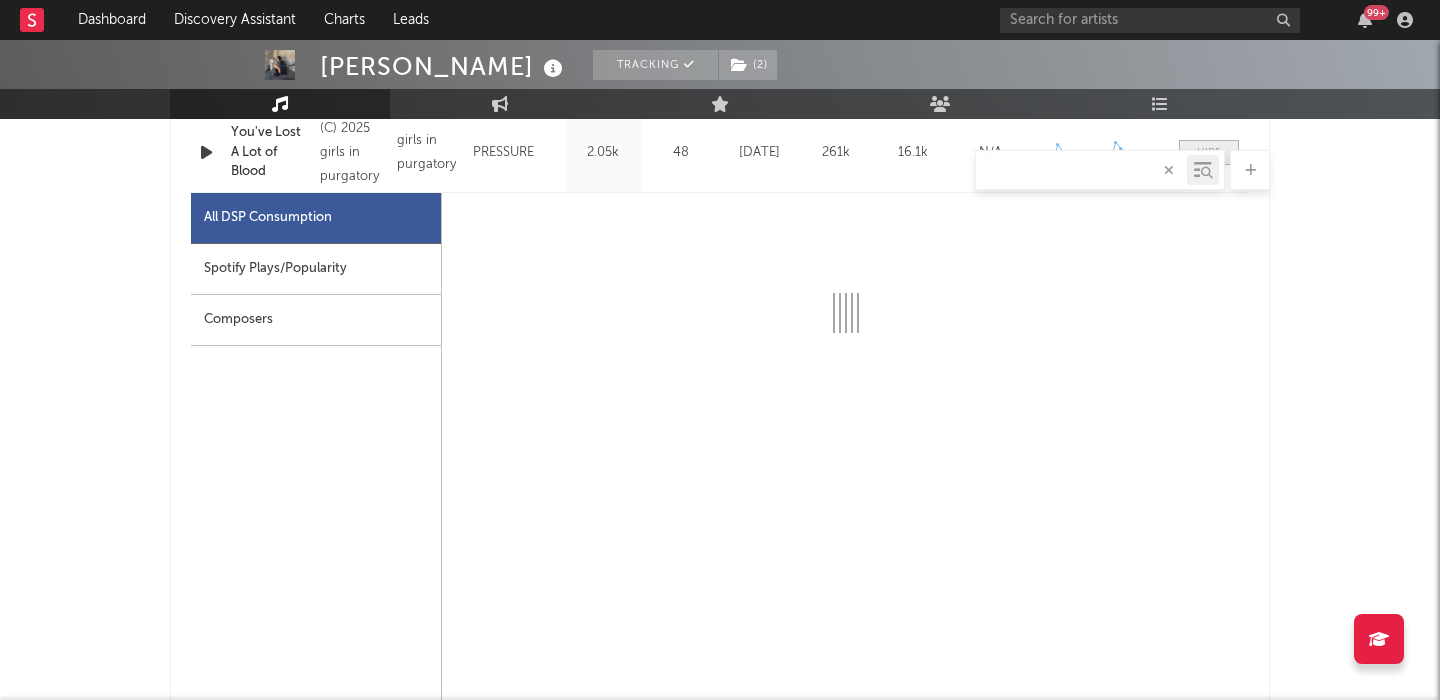 select on "1w" 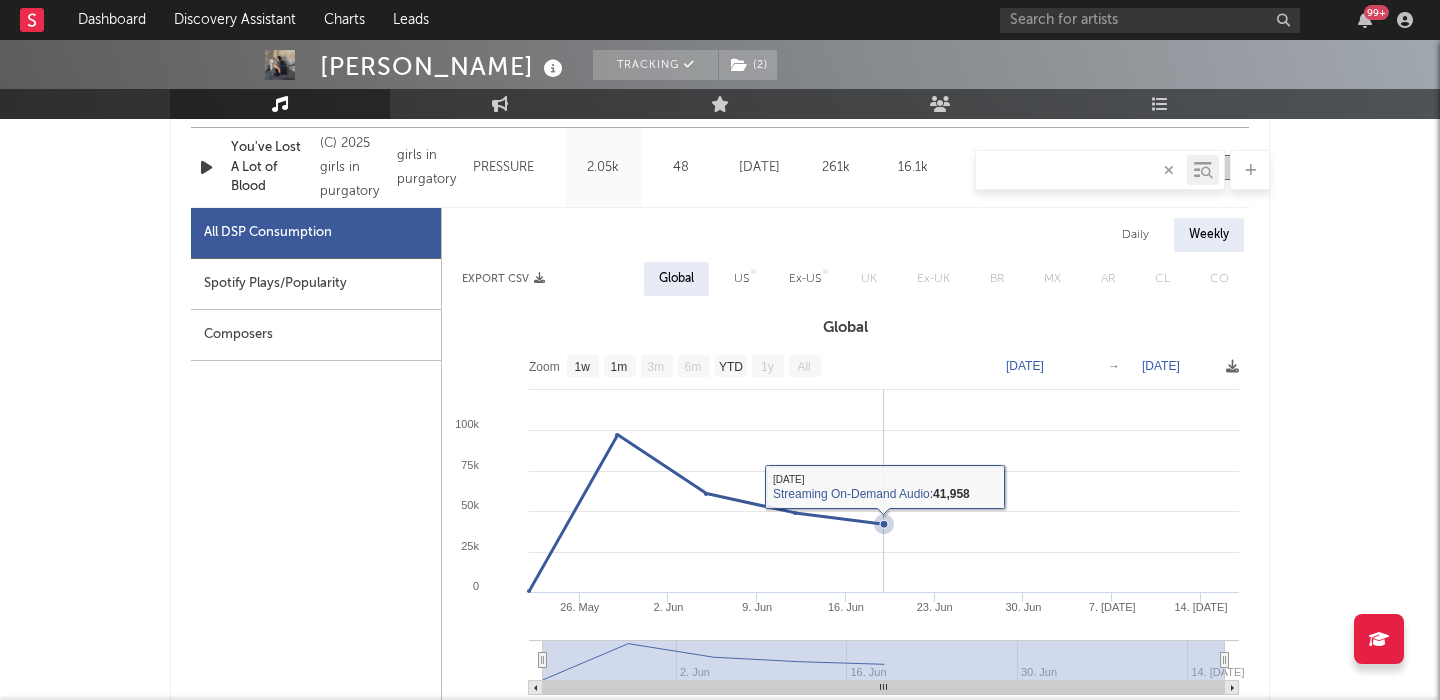 scroll, scrollTop: 850, scrollLeft: 0, axis: vertical 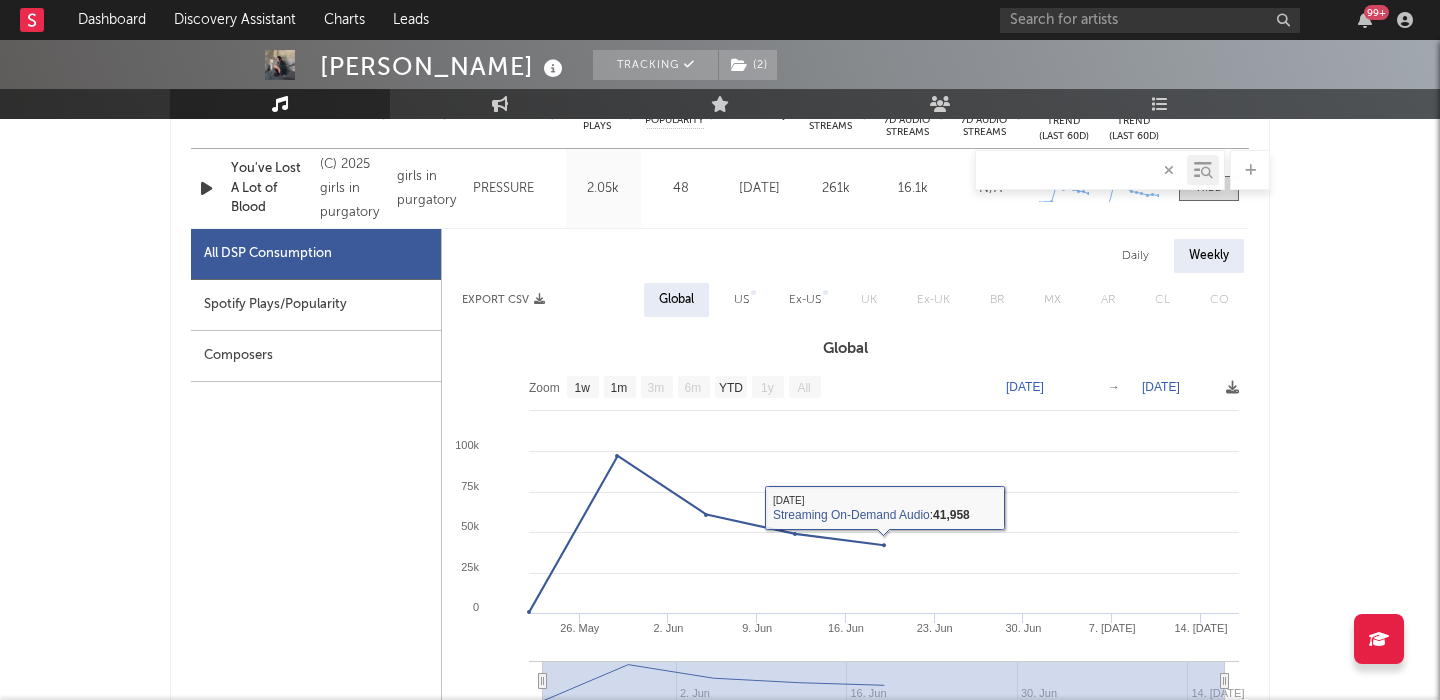 click on "US" at bounding box center (741, 300) 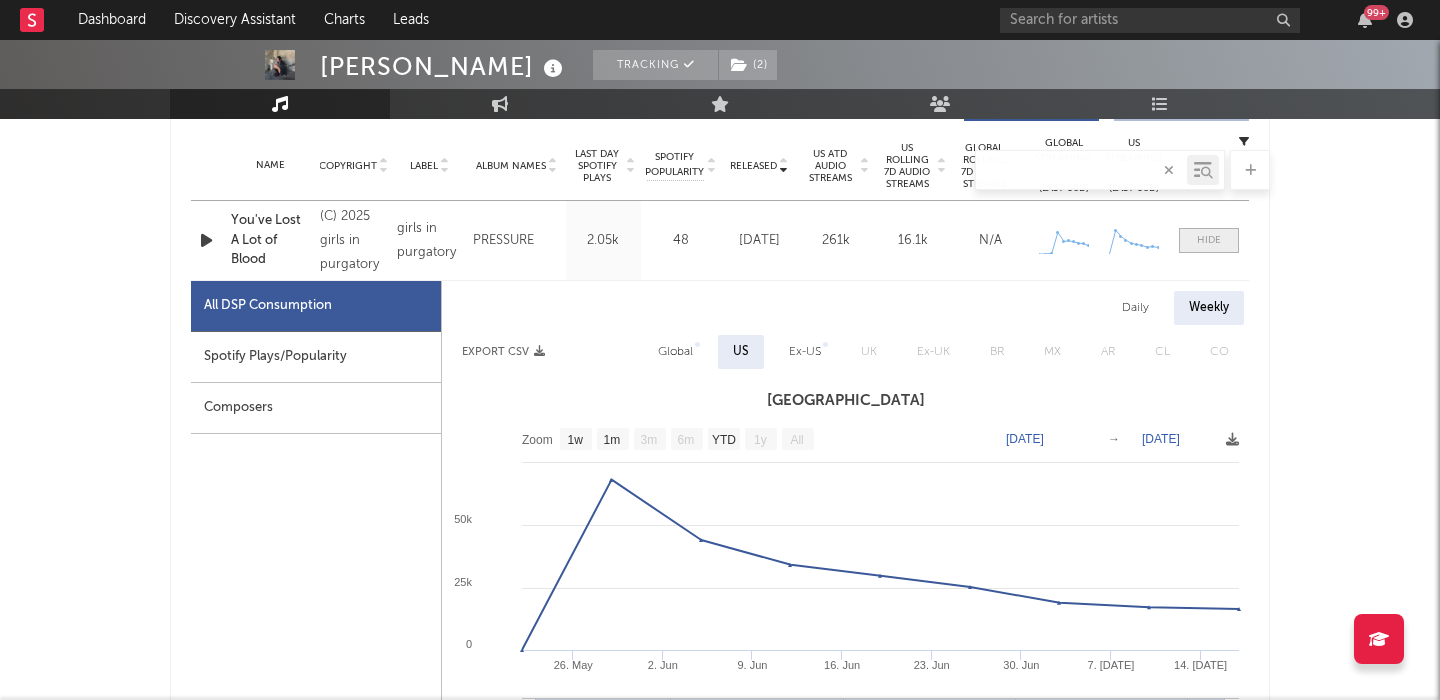 click at bounding box center [1209, 240] 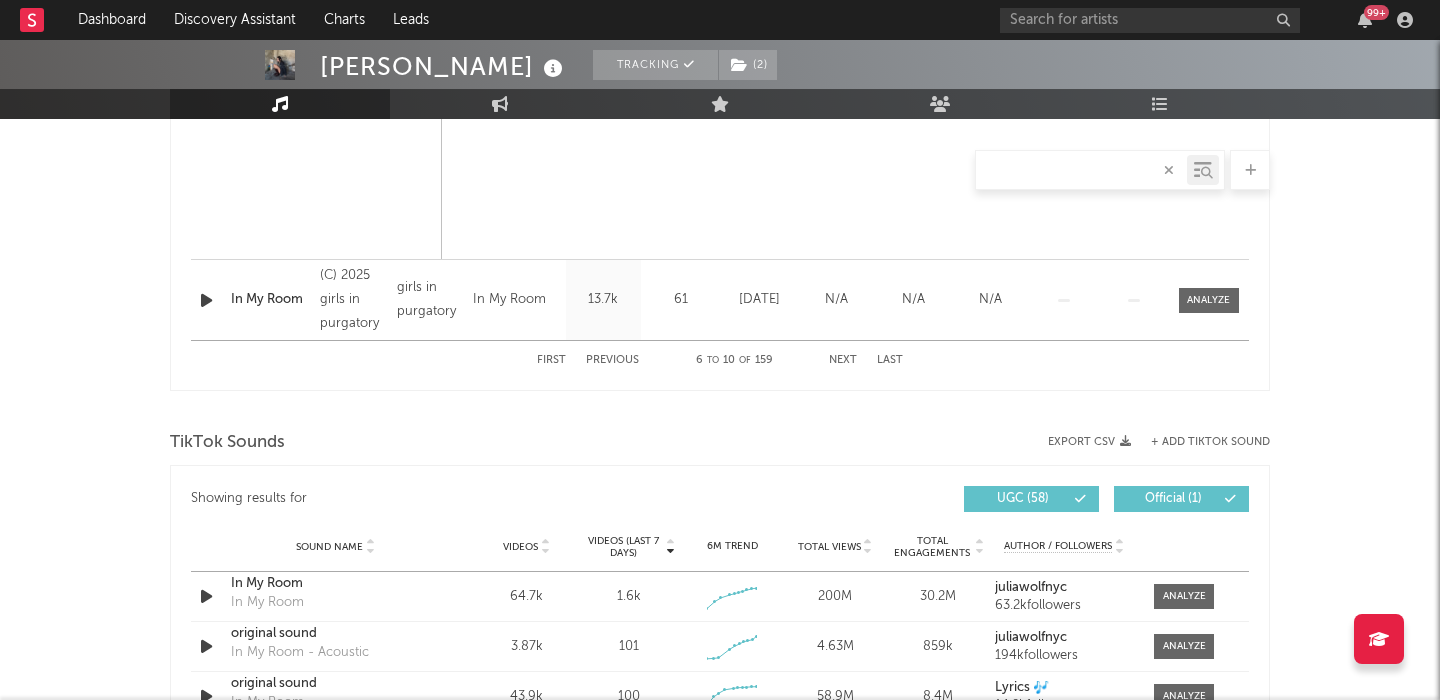 scroll, scrollTop: 3983, scrollLeft: 0, axis: vertical 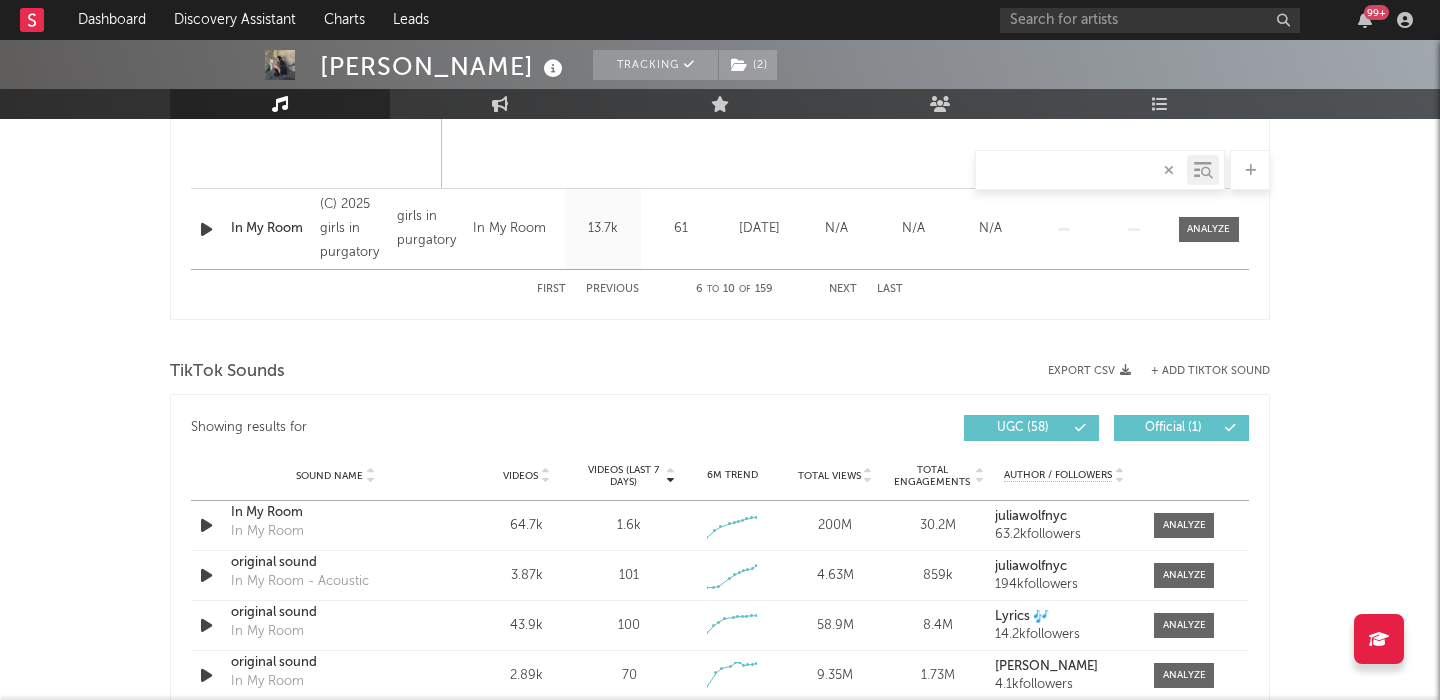 click on "First" at bounding box center (551, 289) 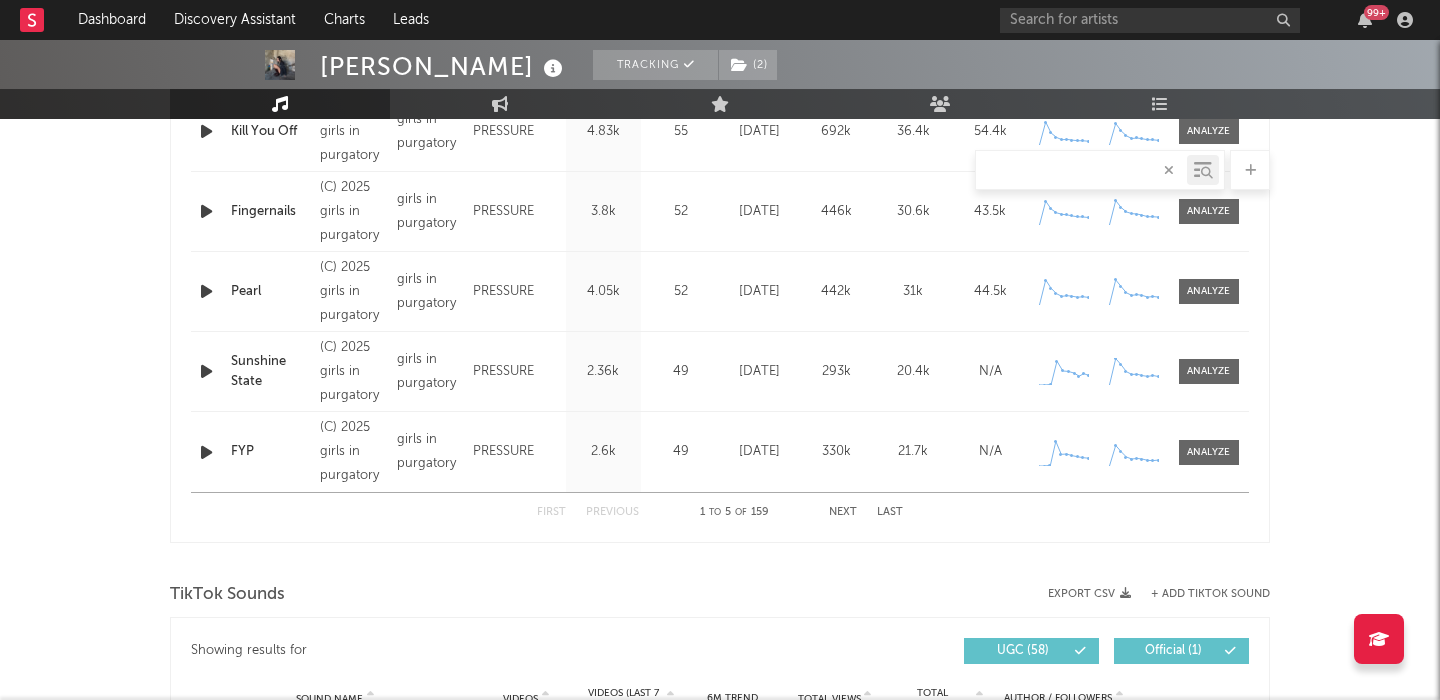 scroll, scrollTop: 898, scrollLeft: 0, axis: vertical 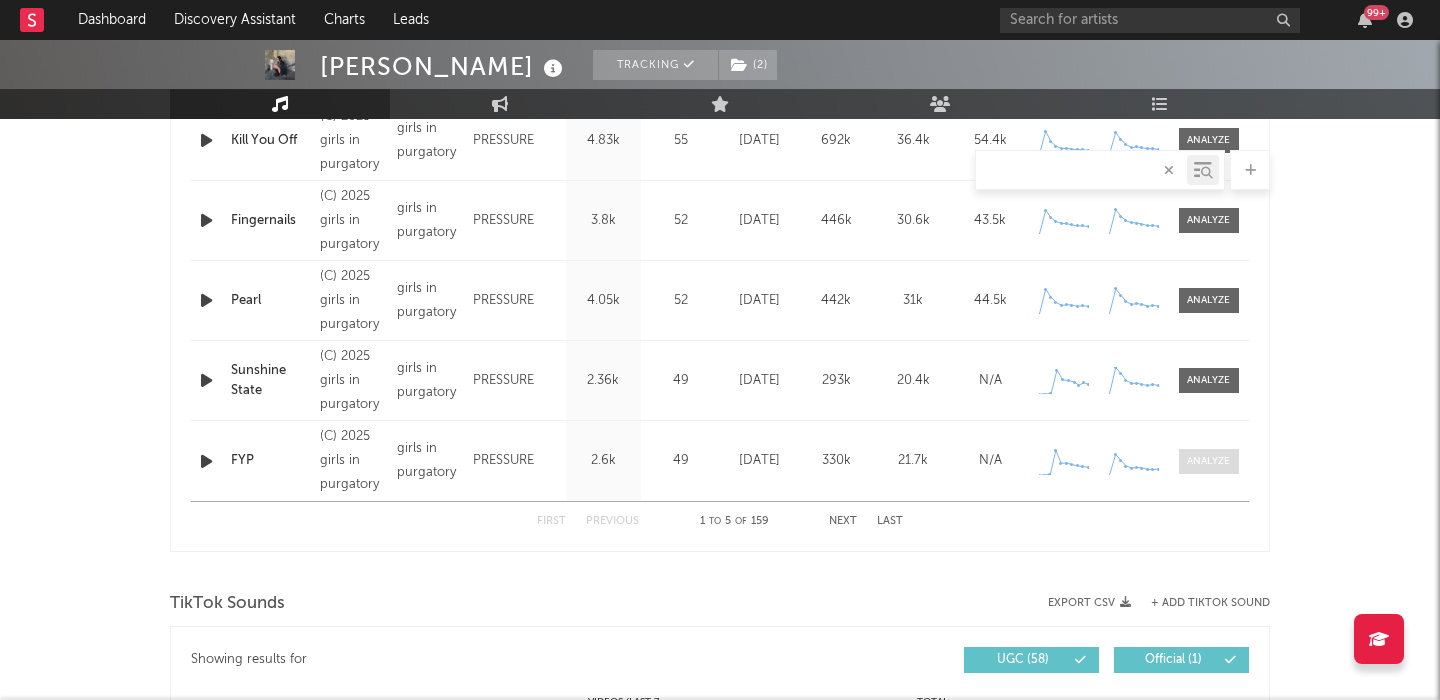 click at bounding box center [1209, 461] 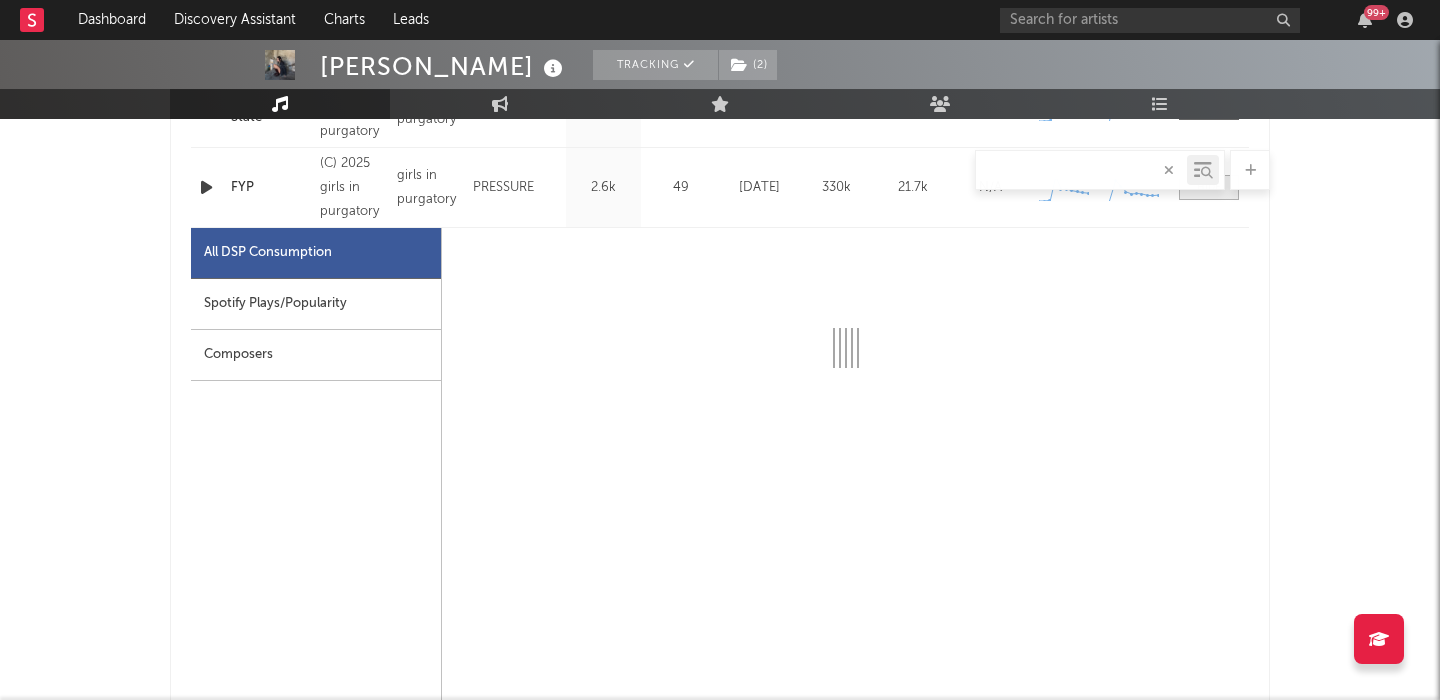 scroll, scrollTop: 1181, scrollLeft: 0, axis: vertical 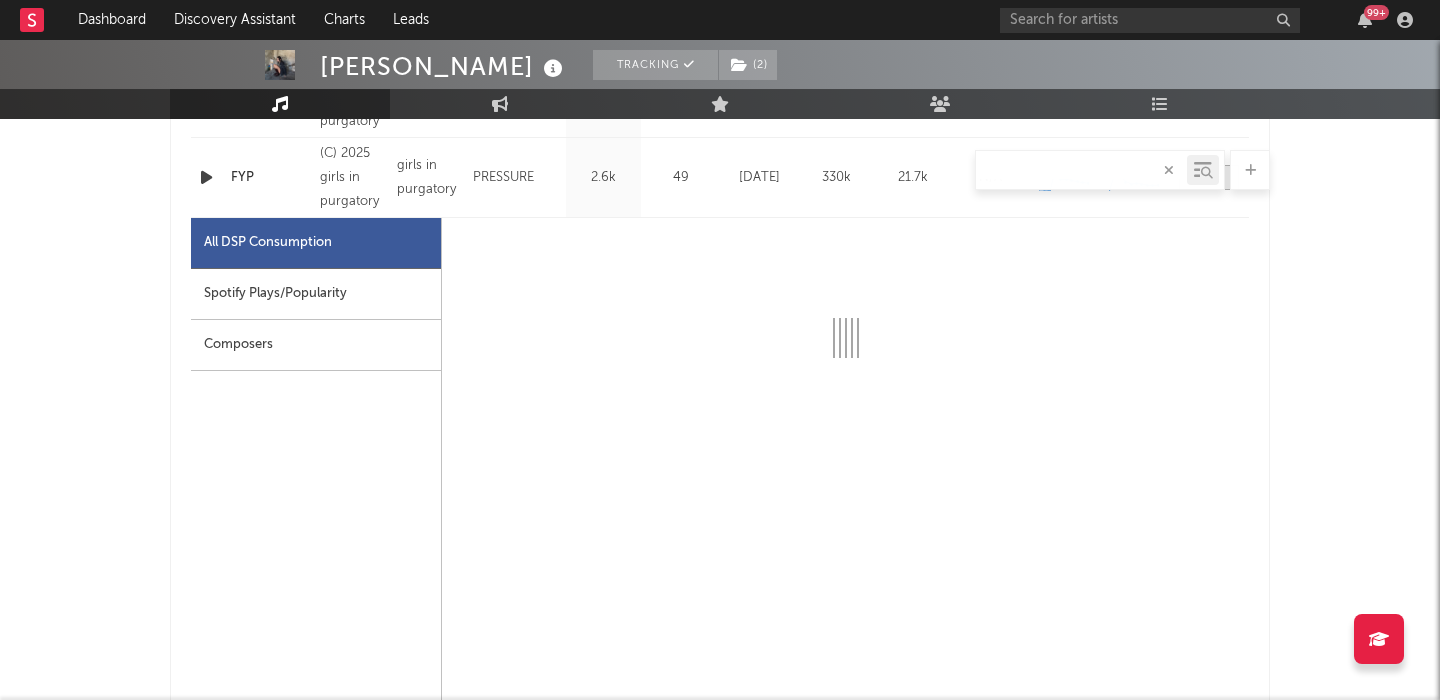 select on "1w" 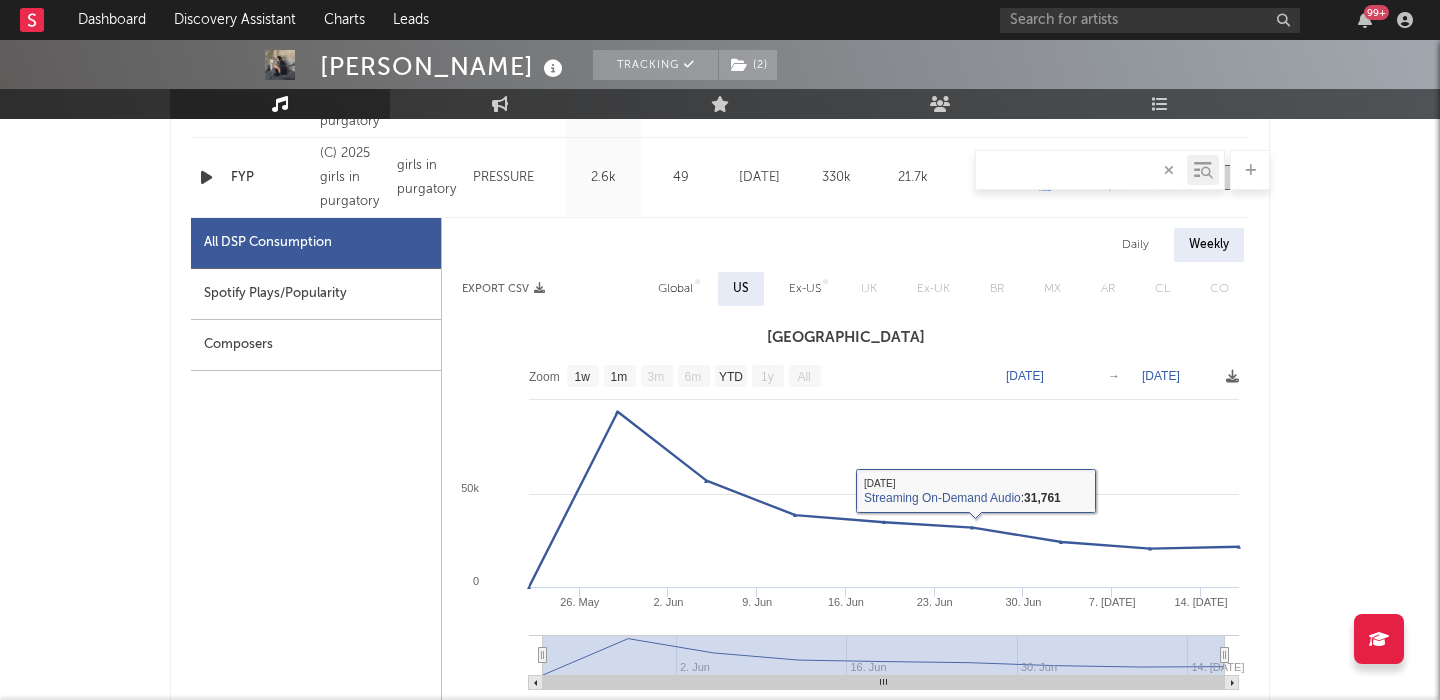 click on "Global" at bounding box center [675, 289] 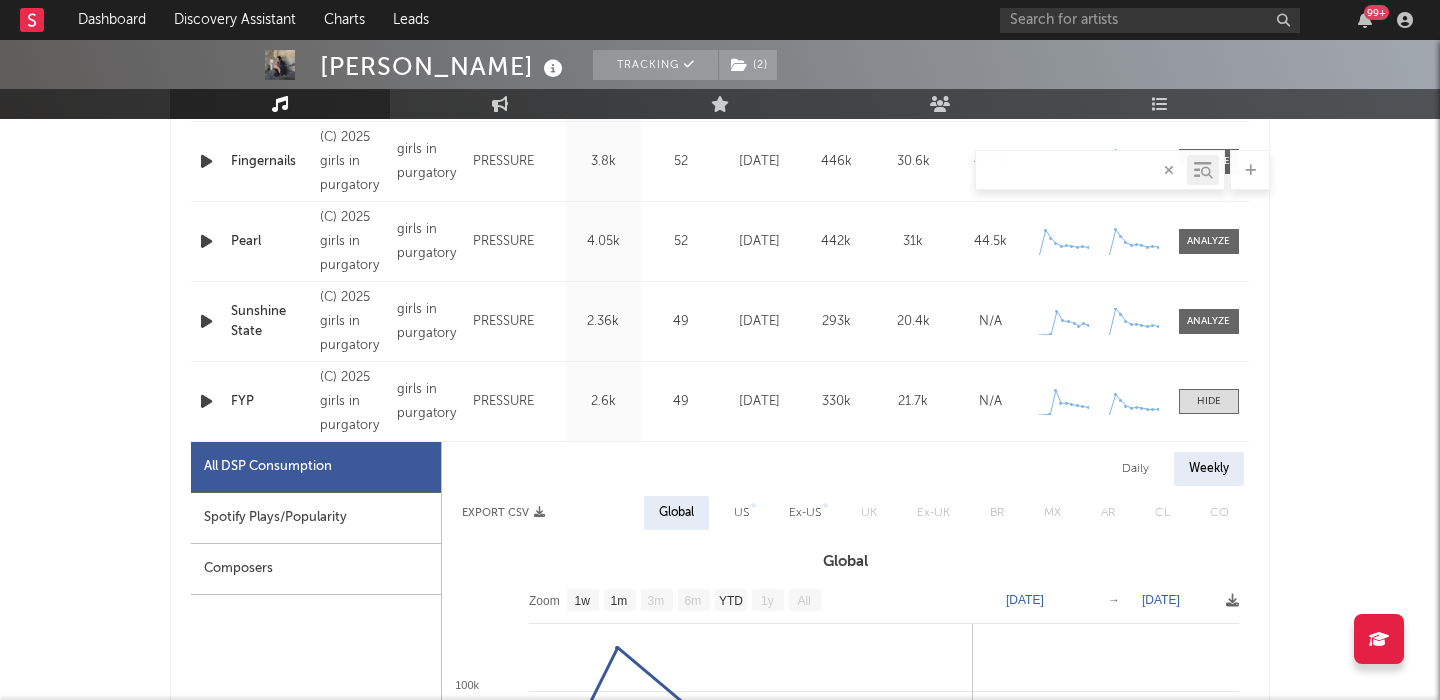 scroll, scrollTop: 945, scrollLeft: 0, axis: vertical 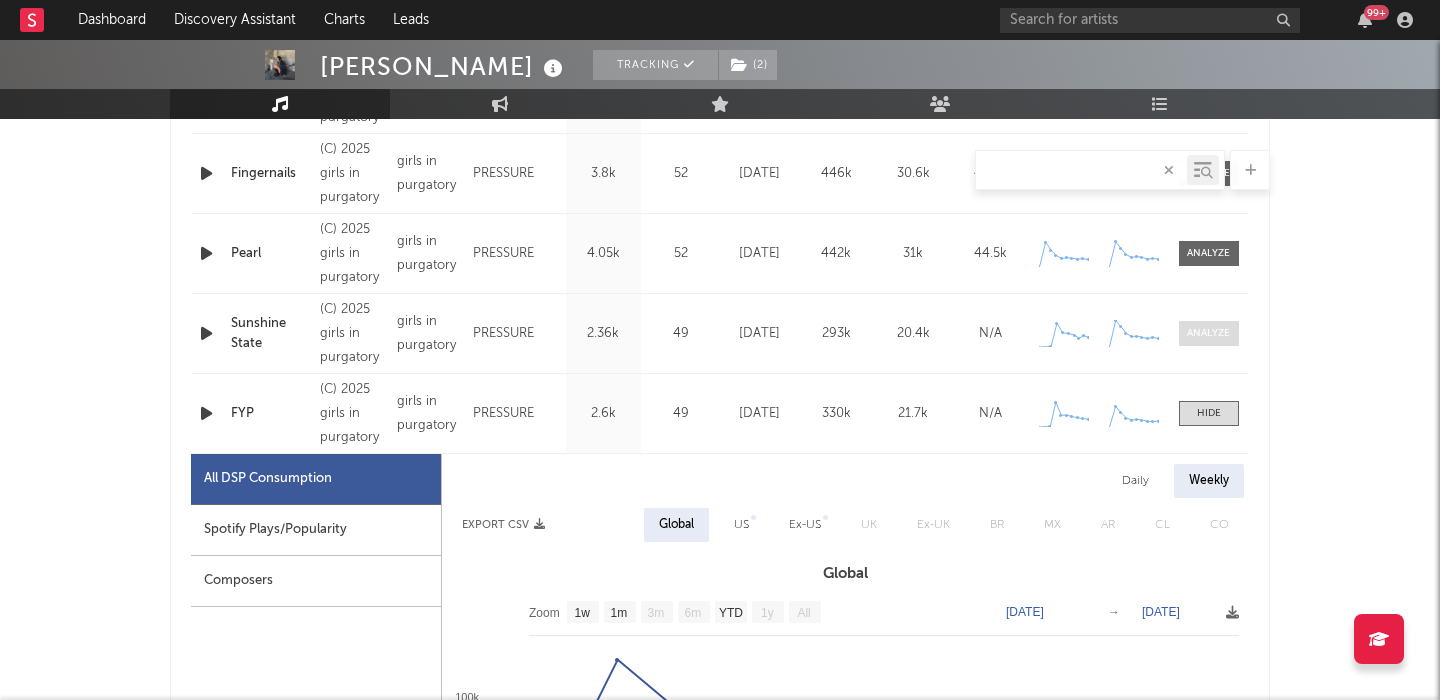 click at bounding box center (1208, 333) 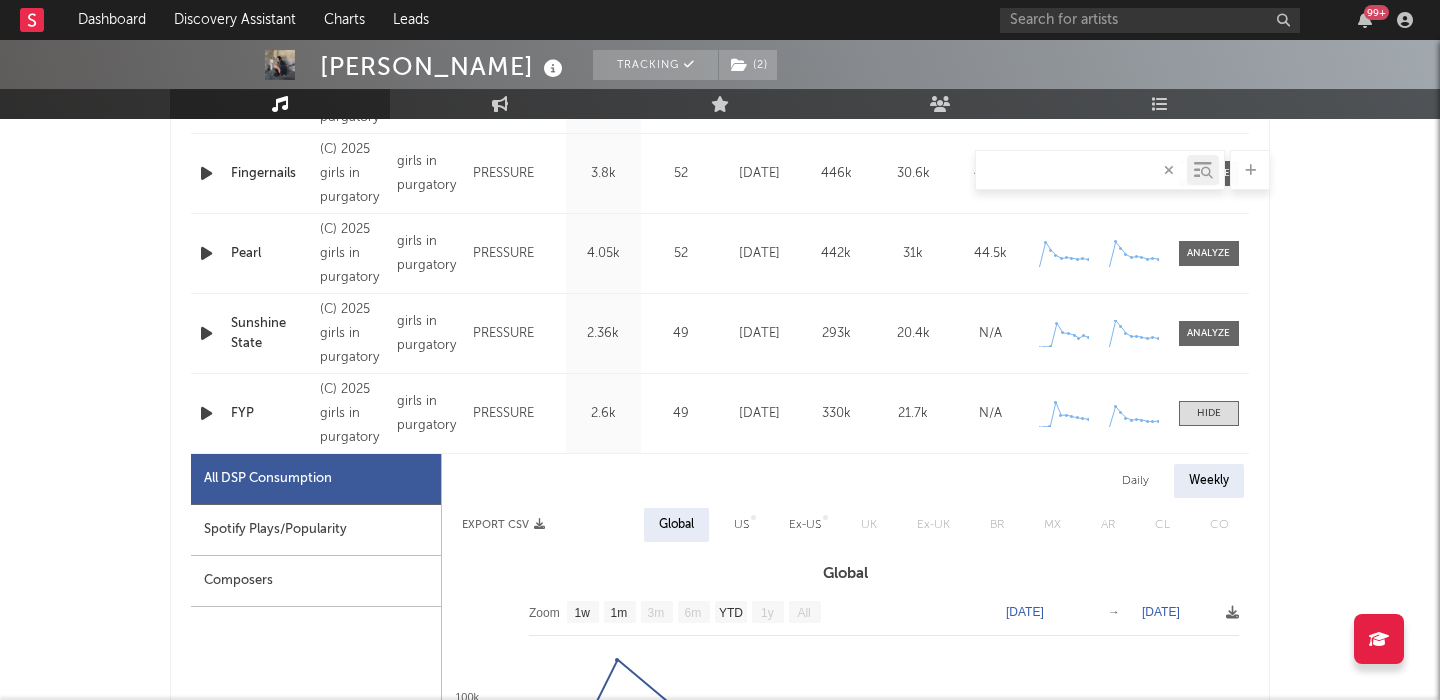 select on "1w" 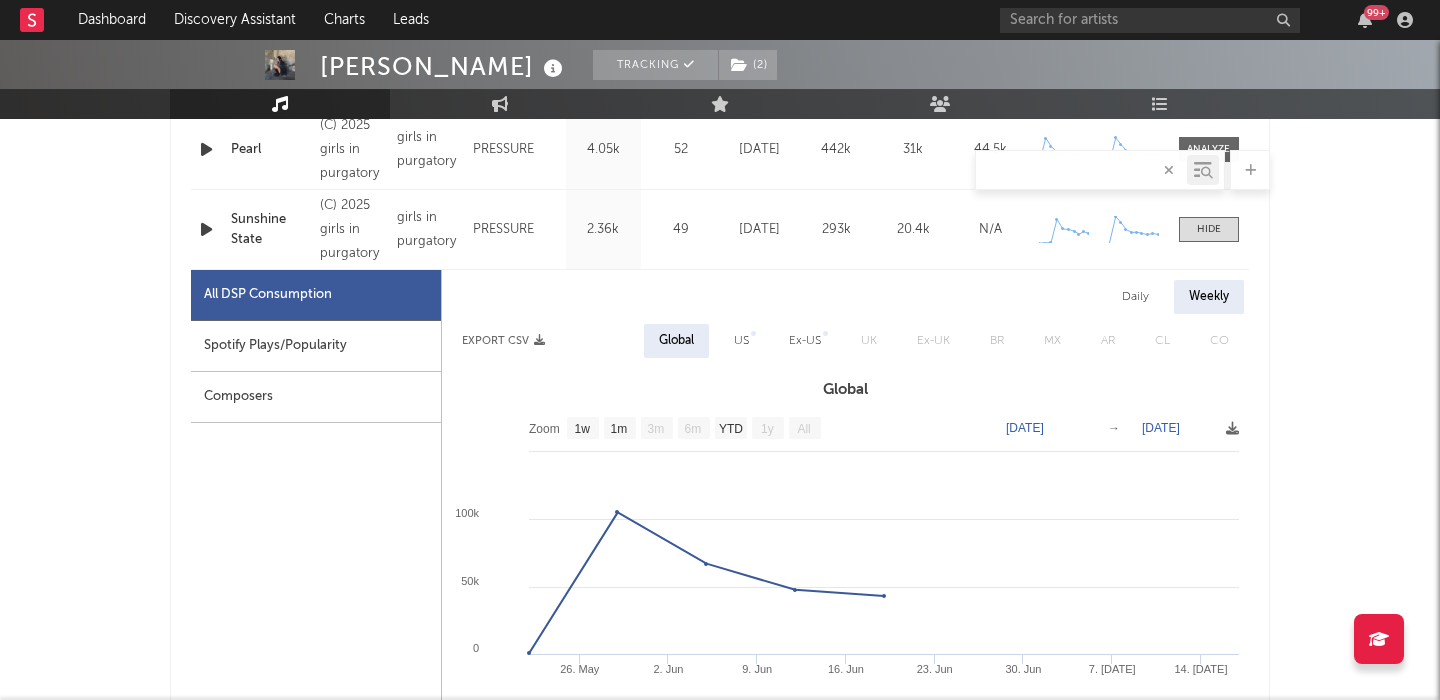 scroll, scrollTop: 1070, scrollLeft: 0, axis: vertical 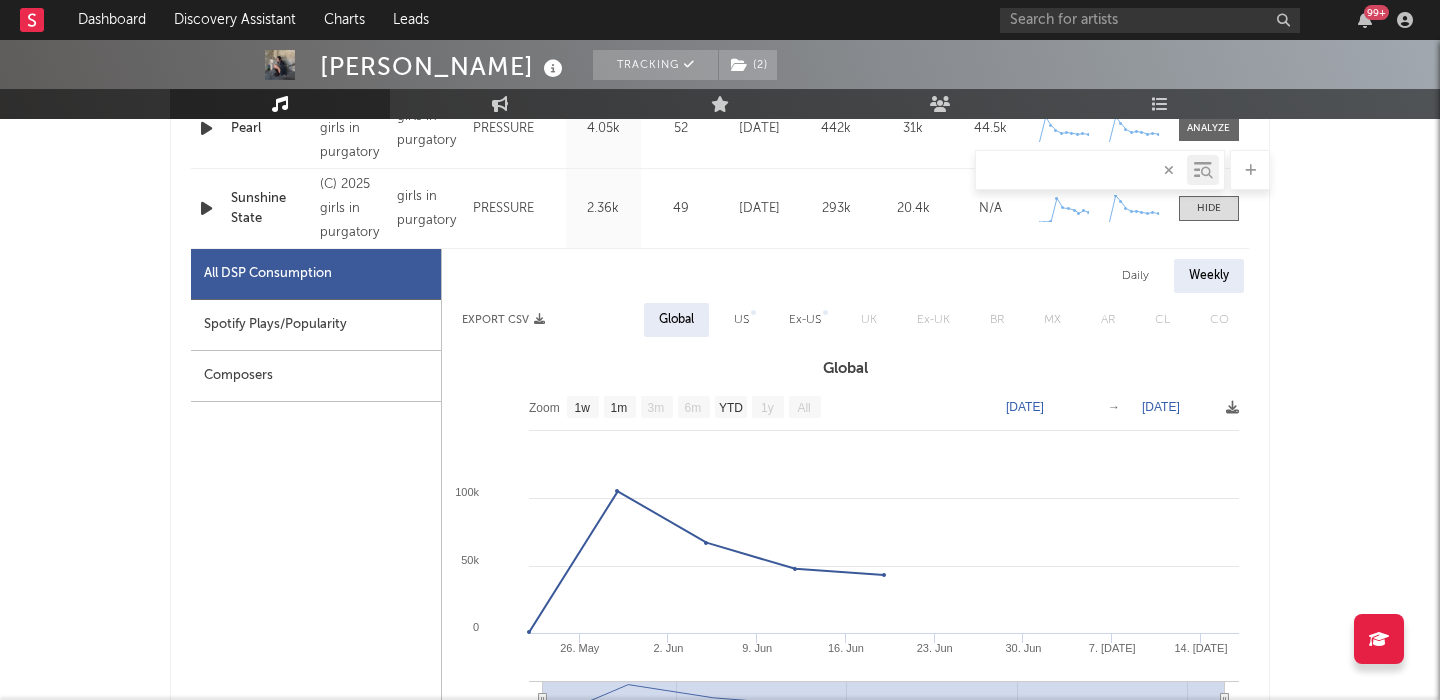 click on "US" at bounding box center [741, 320] 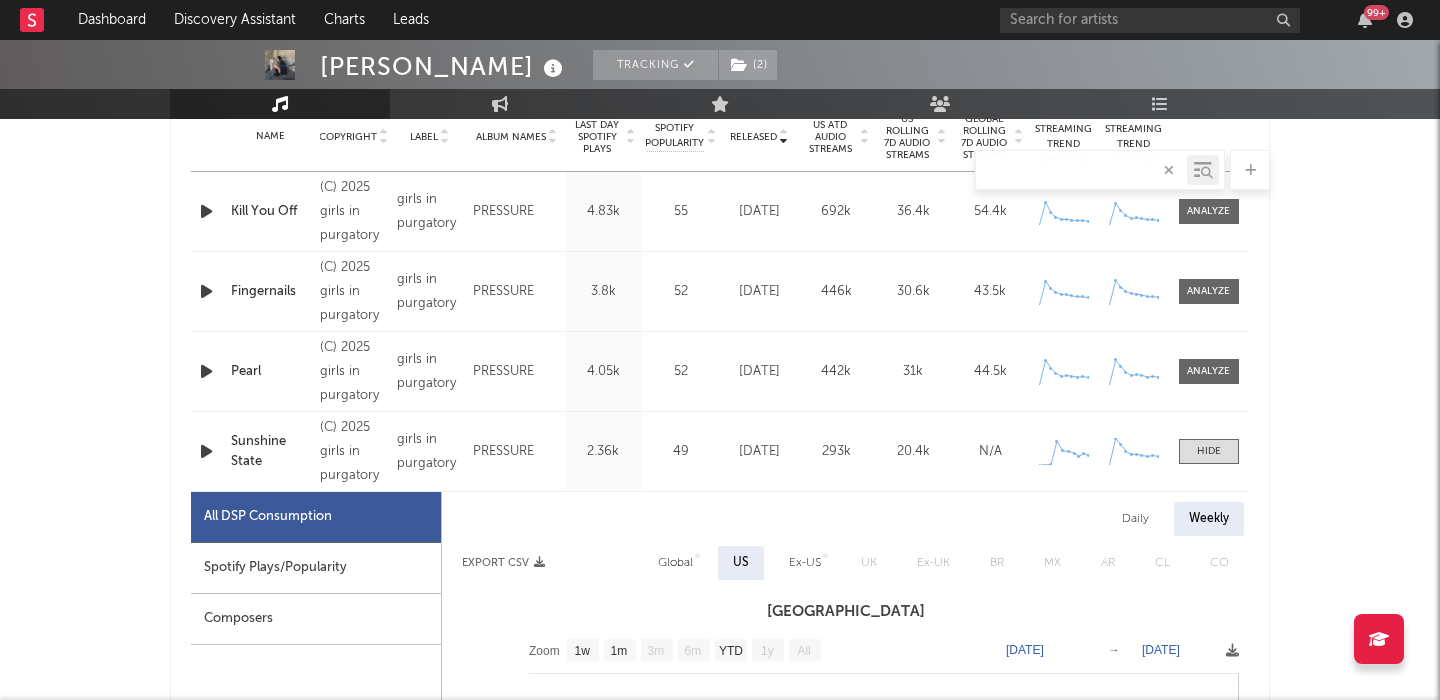 scroll, scrollTop: 705, scrollLeft: 0, axis: vertical 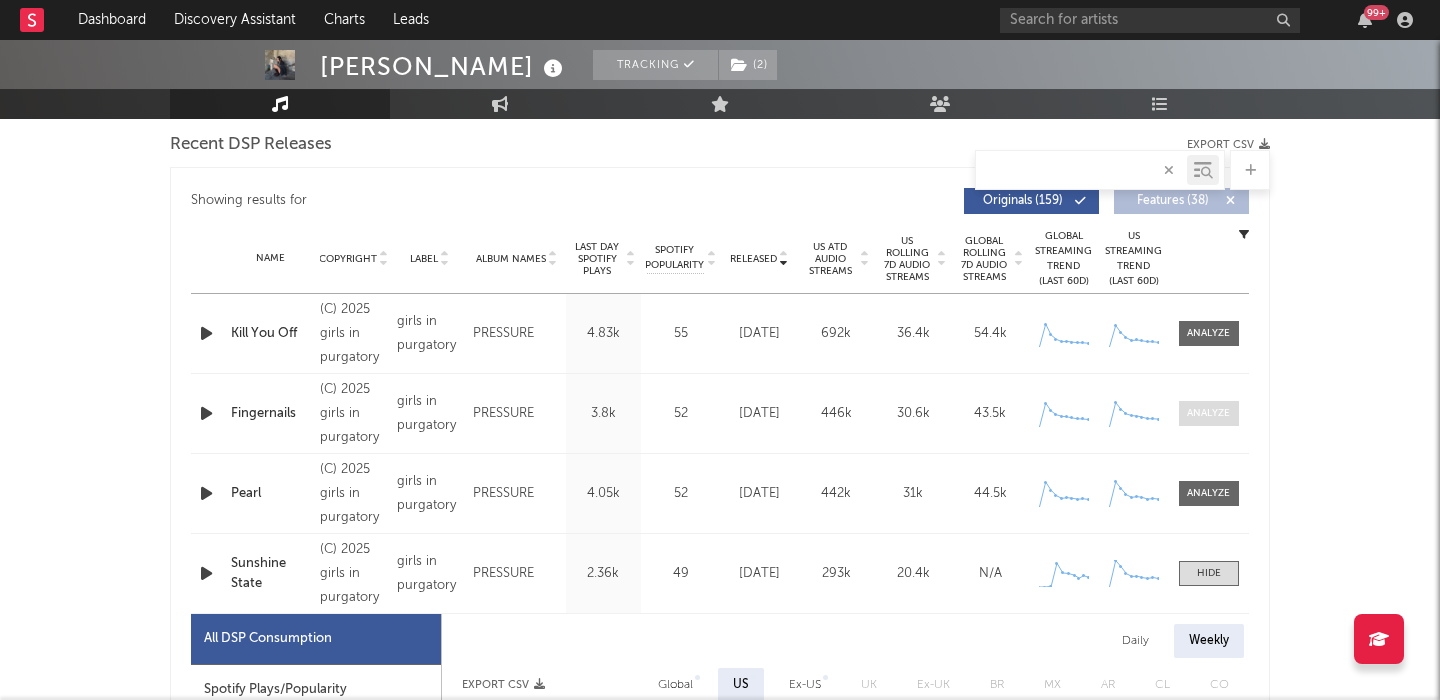 click at bounding box center [1209, 413] 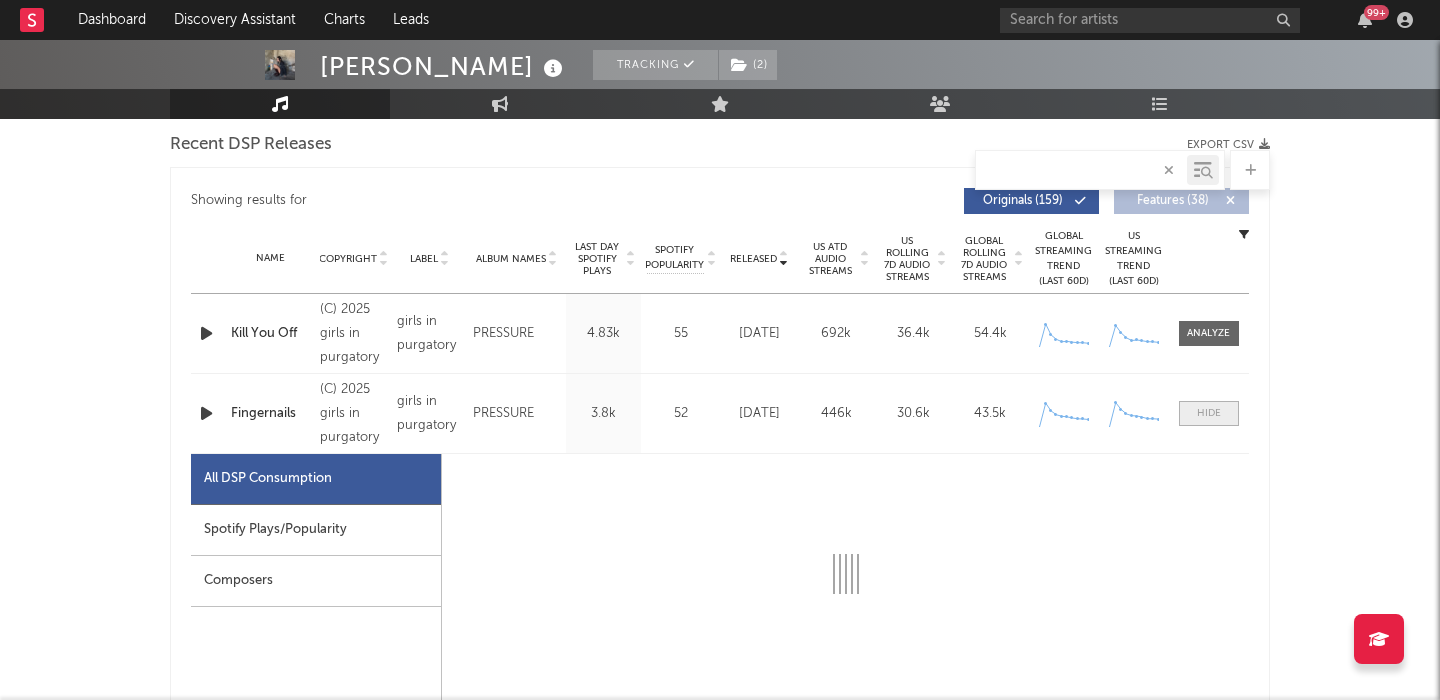 select on "1w" 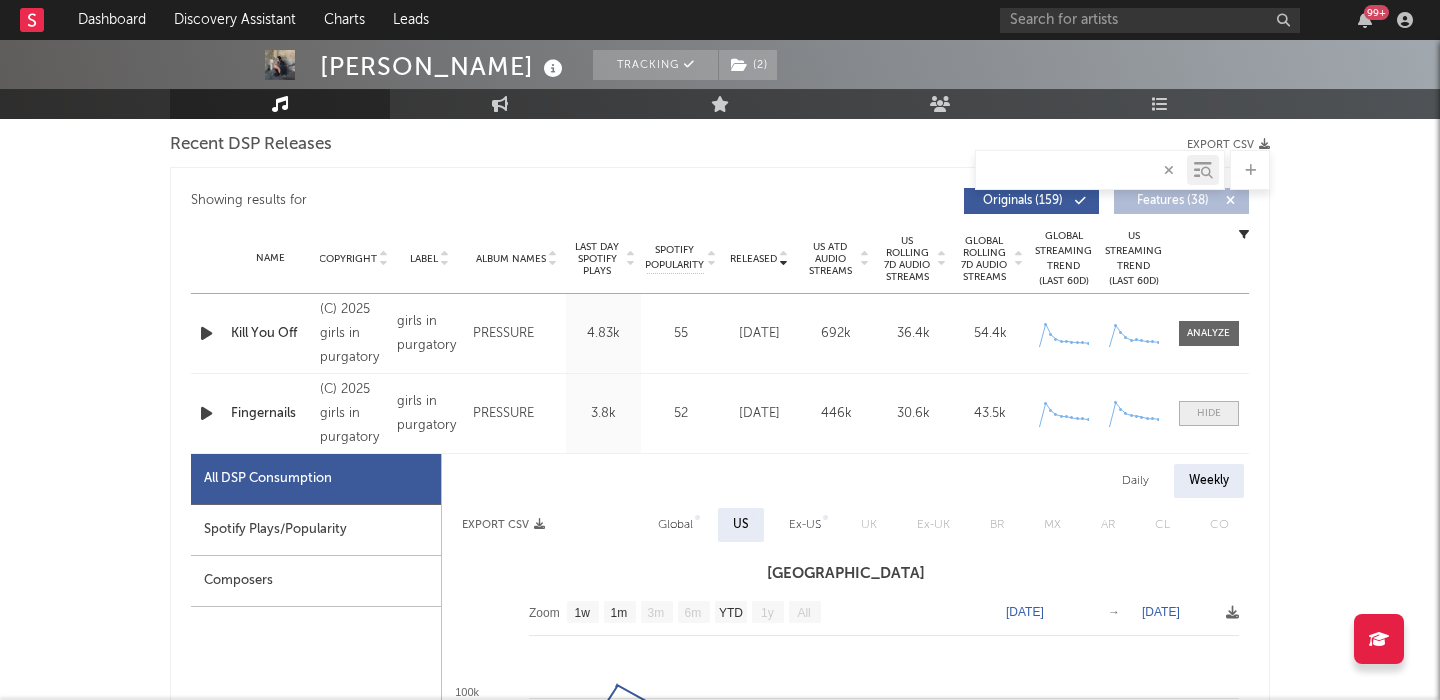 scroll, scrollTop: 907, scrollLeft: 0, axis: vertical 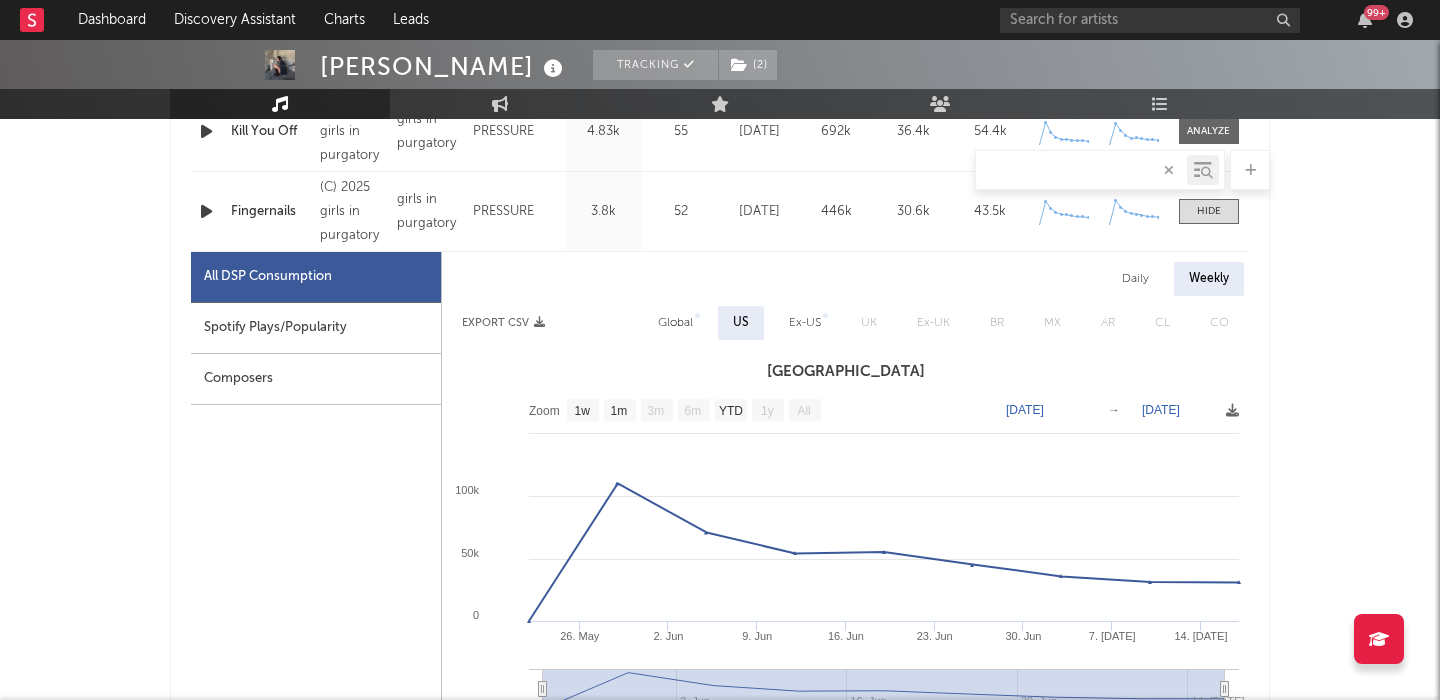 click on "Global" at bounding box center [675, 323] 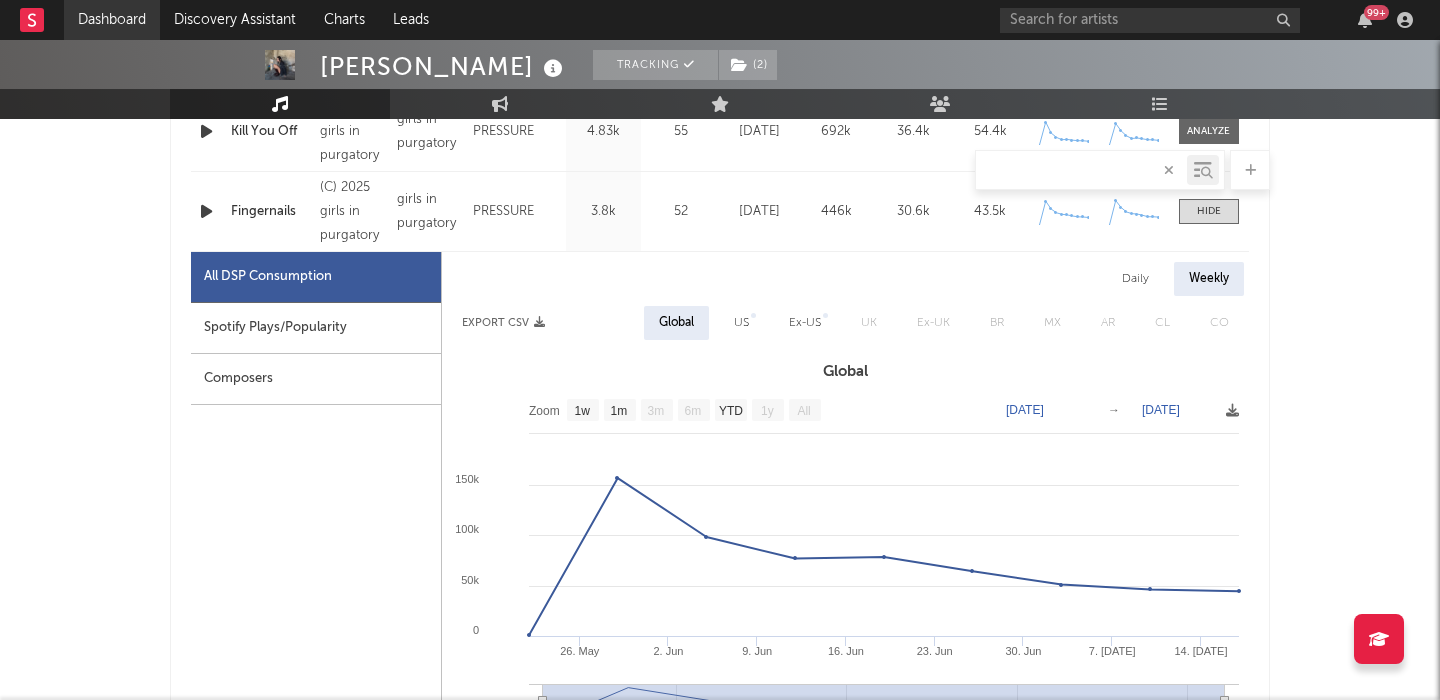 click on "Dashboard" at bounding box center [112, 20] 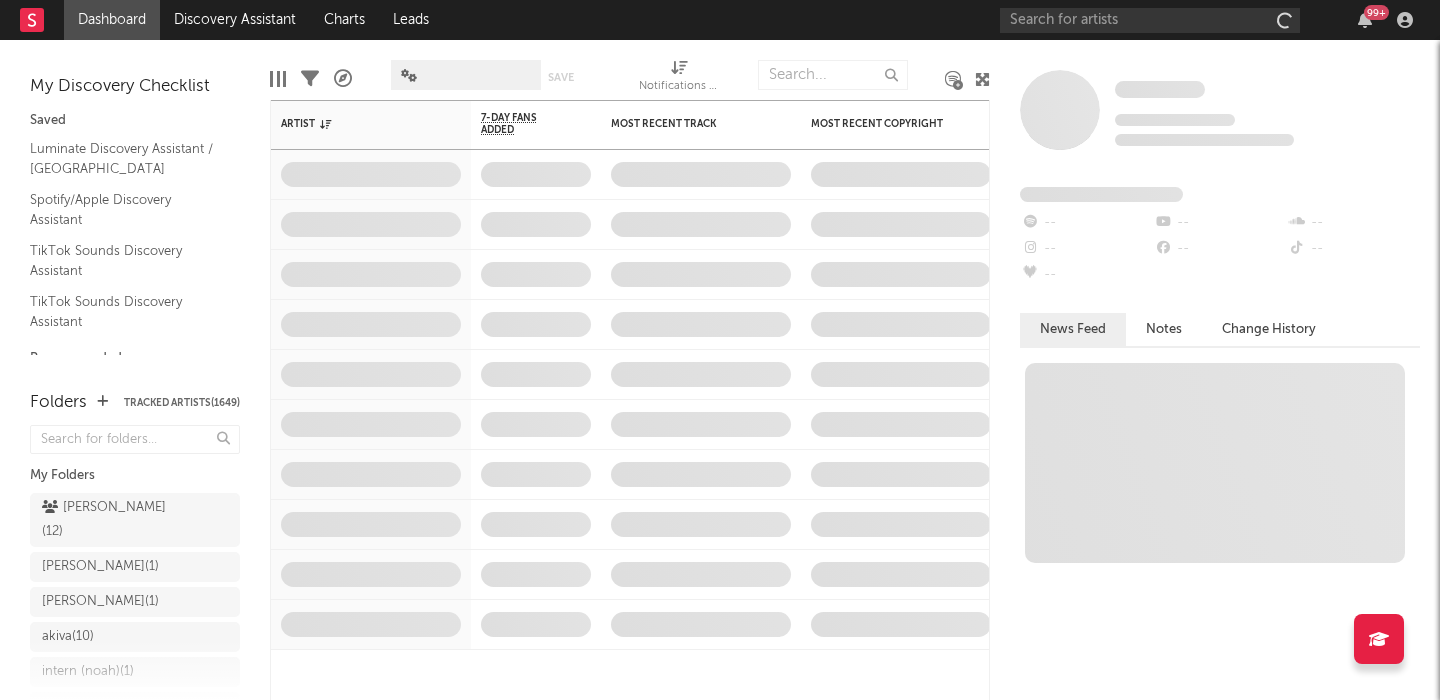 scroll, scrollTop: 0, scrollLeft: 0, axis: both 